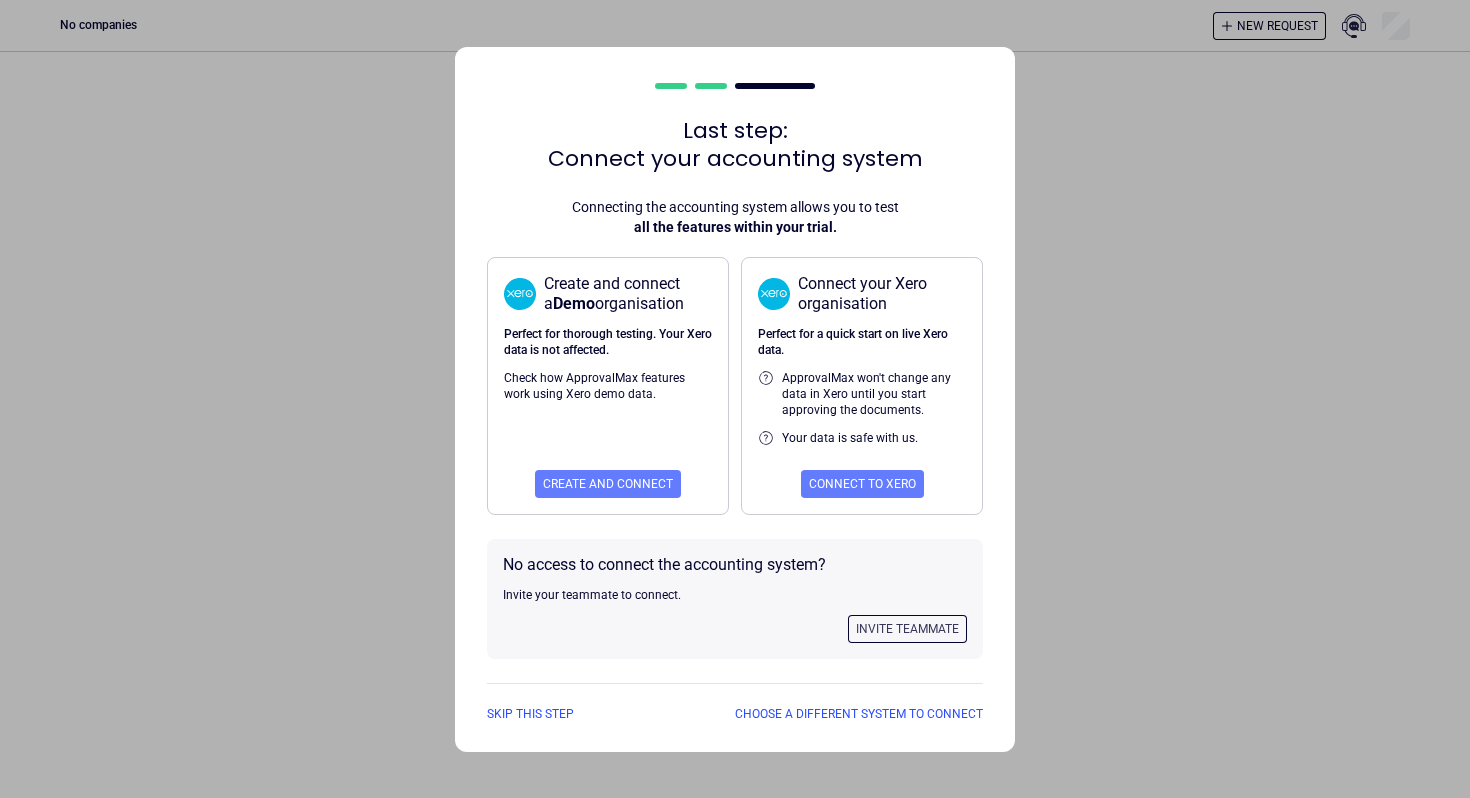 scroll, scrollTop: 0, scrollLeft: 0, axis: both 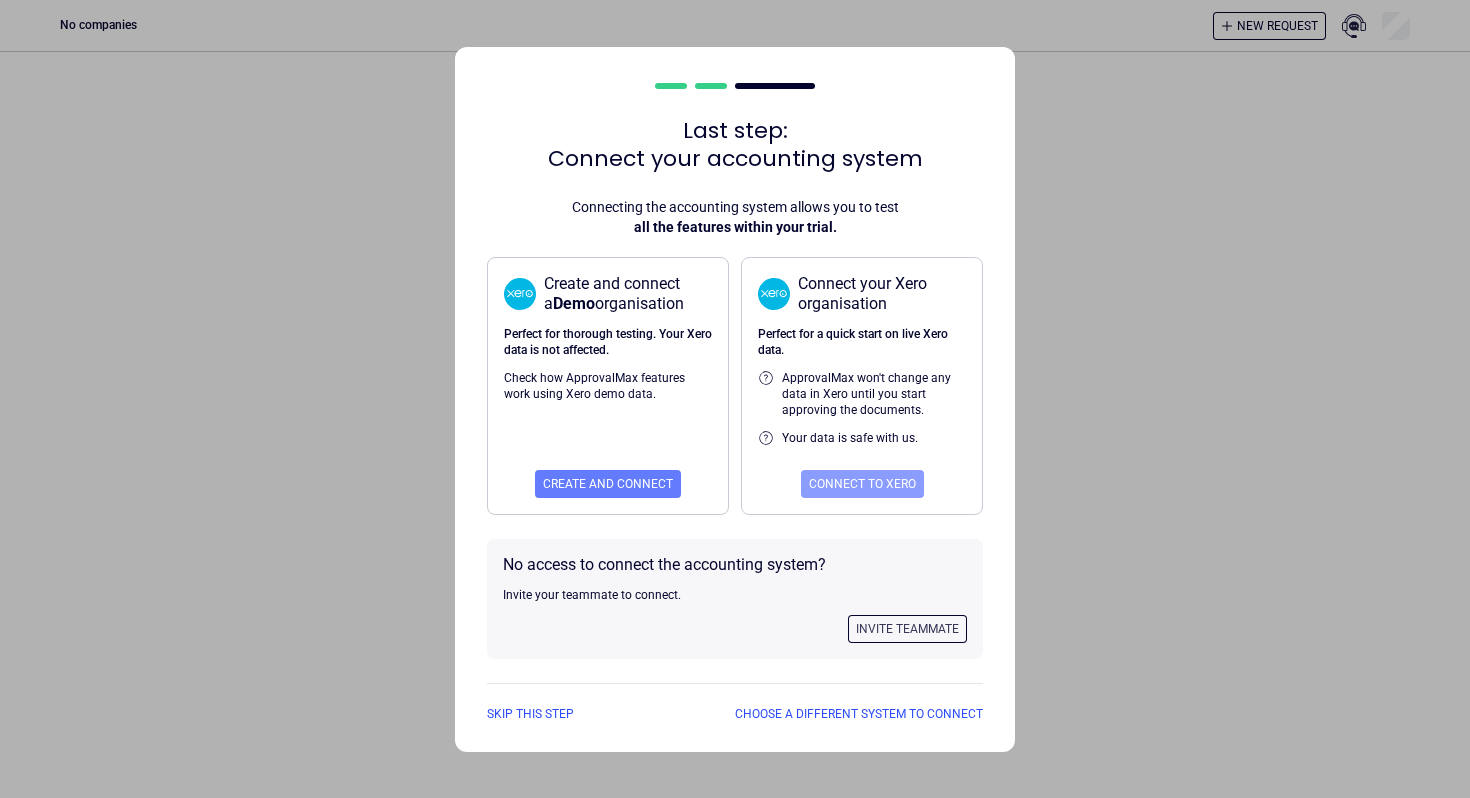 click on "Connect to Xero" at bounding box center [862, 484] 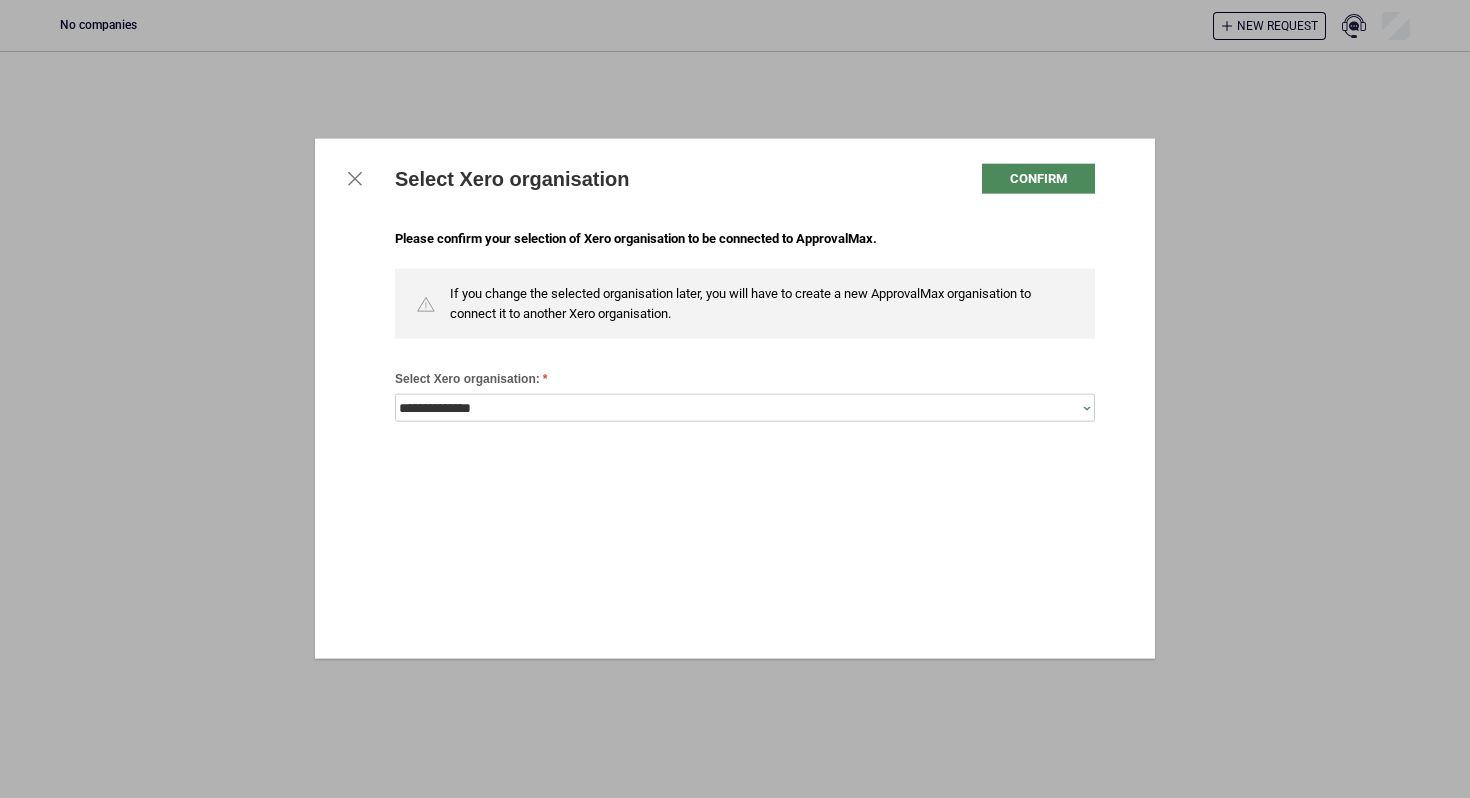scroll, scrollTop: 0, scrollLeft: 0, axis: both 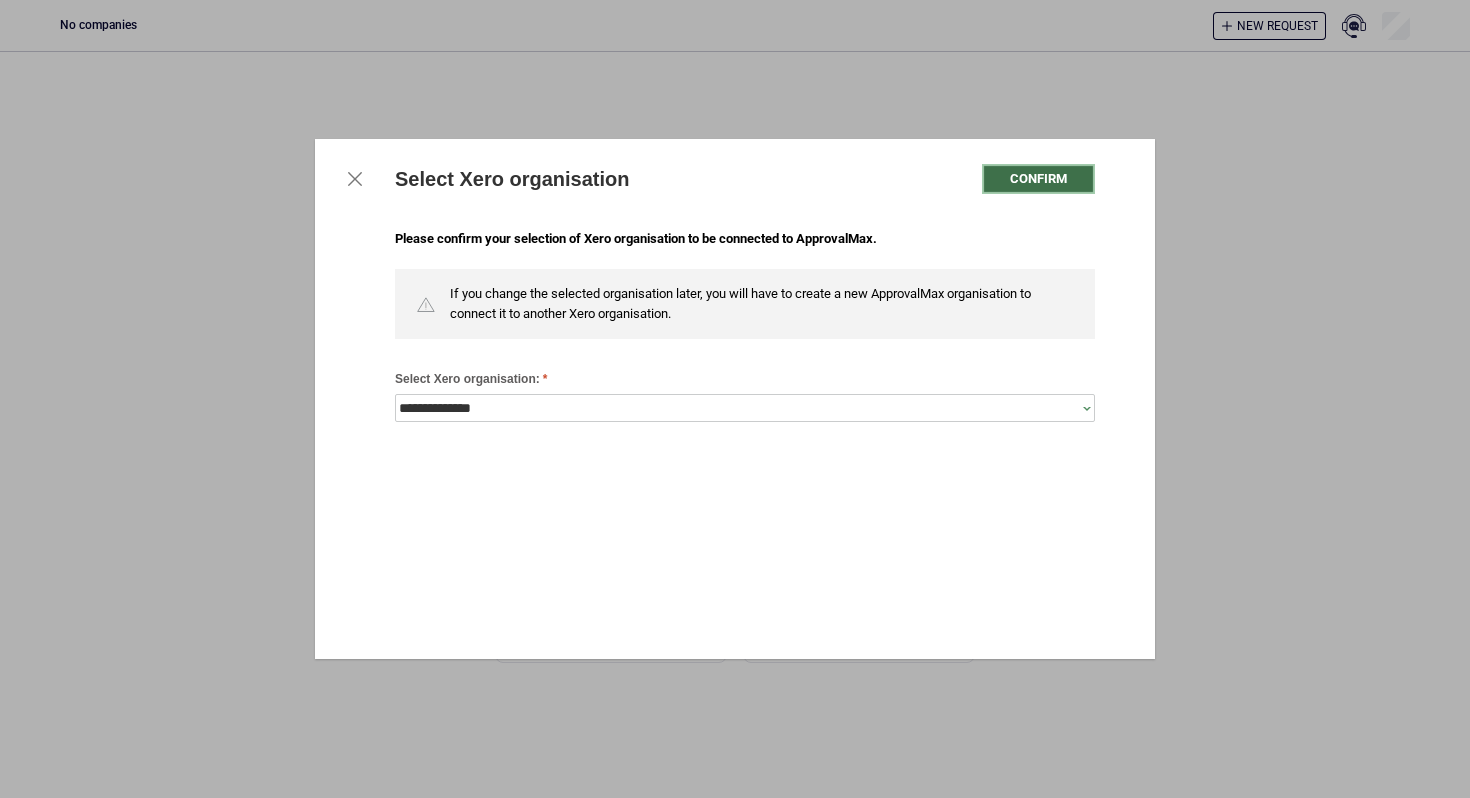 click on "Confirm" at bounding box center [1038, 179] 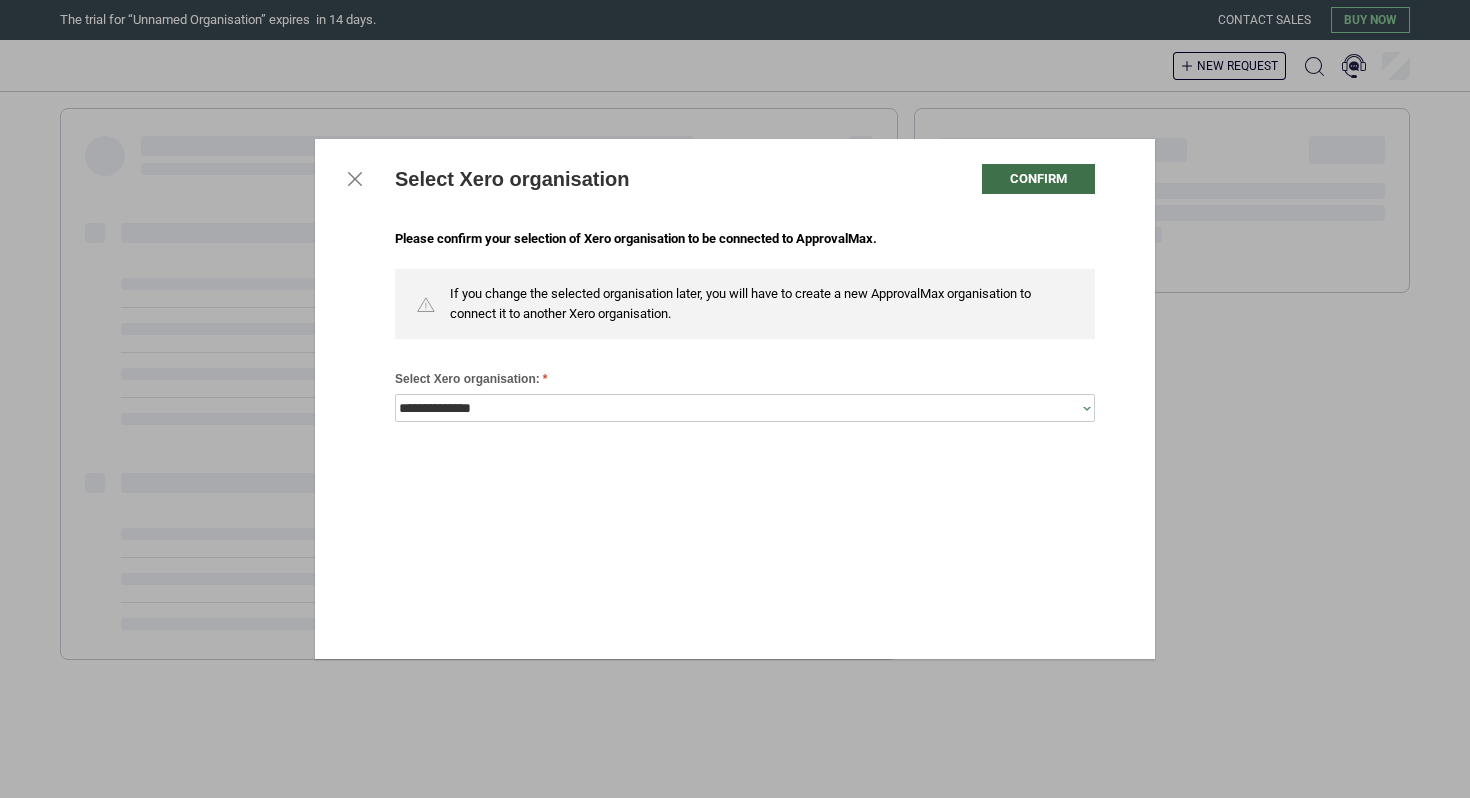 scroll, scrollTop: 0, scrollLeft: 0, axis: both 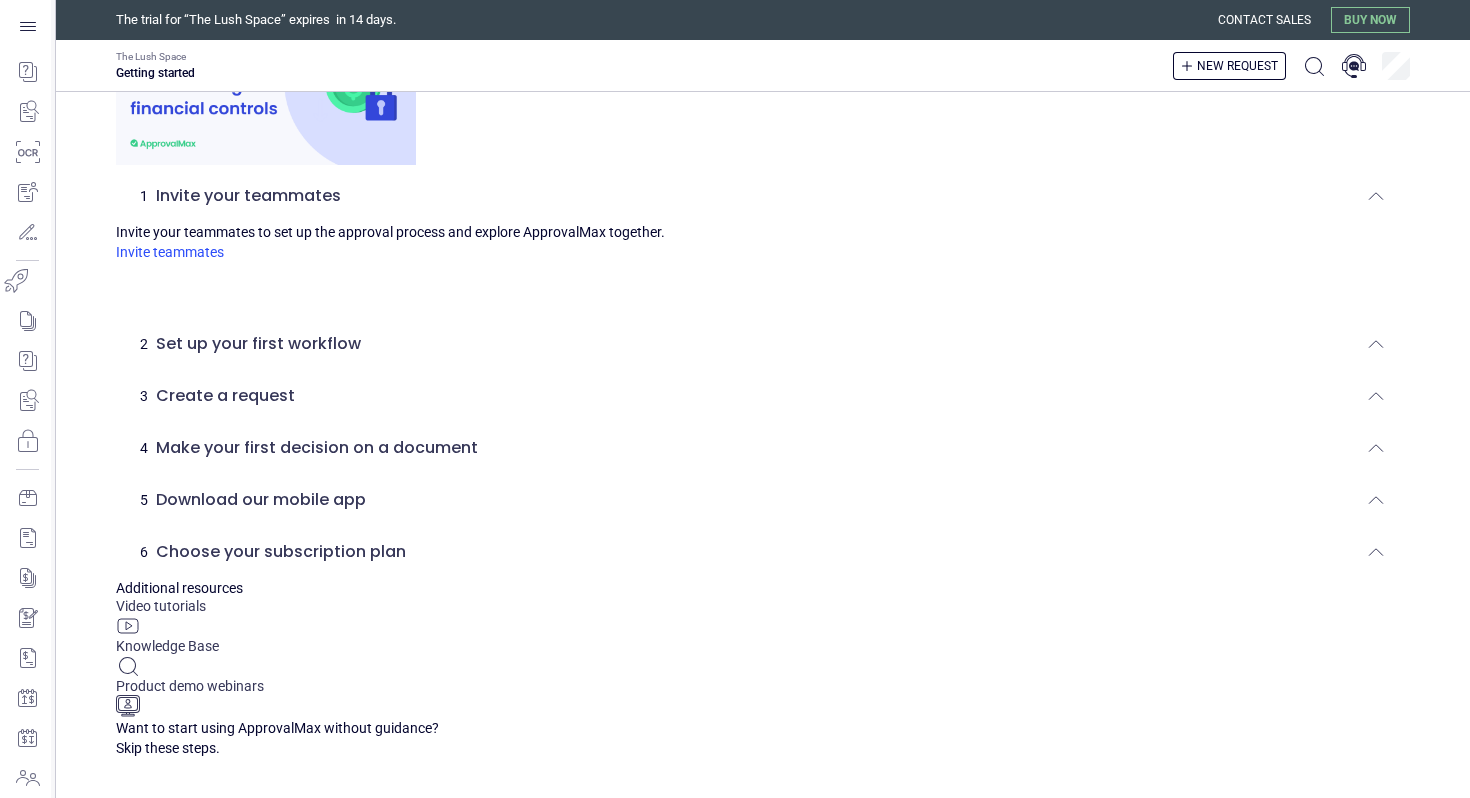 click on "2 Set up your first workflow" at bounding box center (763, 344) 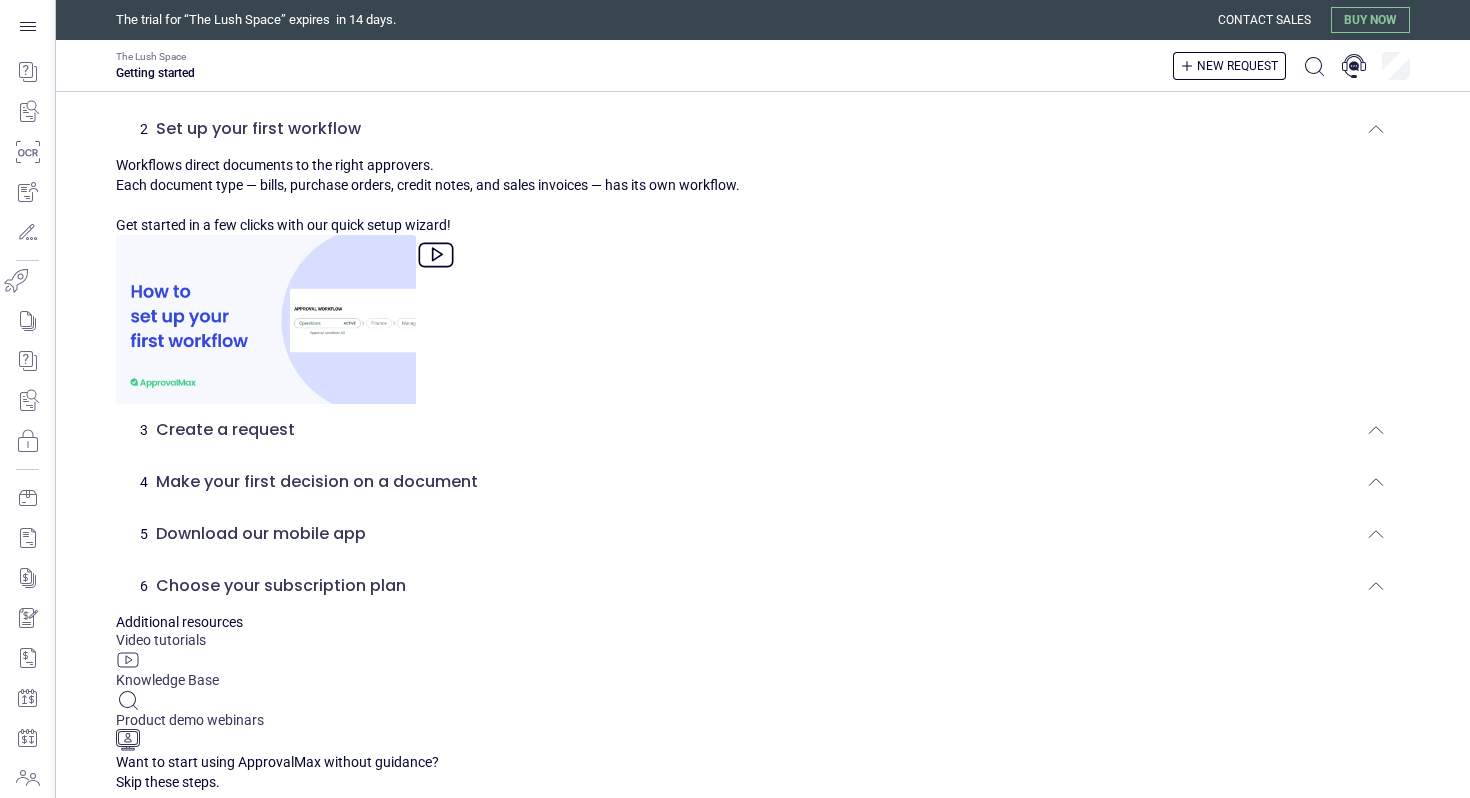 scroll, scrollTop: 432, scrollLeft: 0, axis: vertical 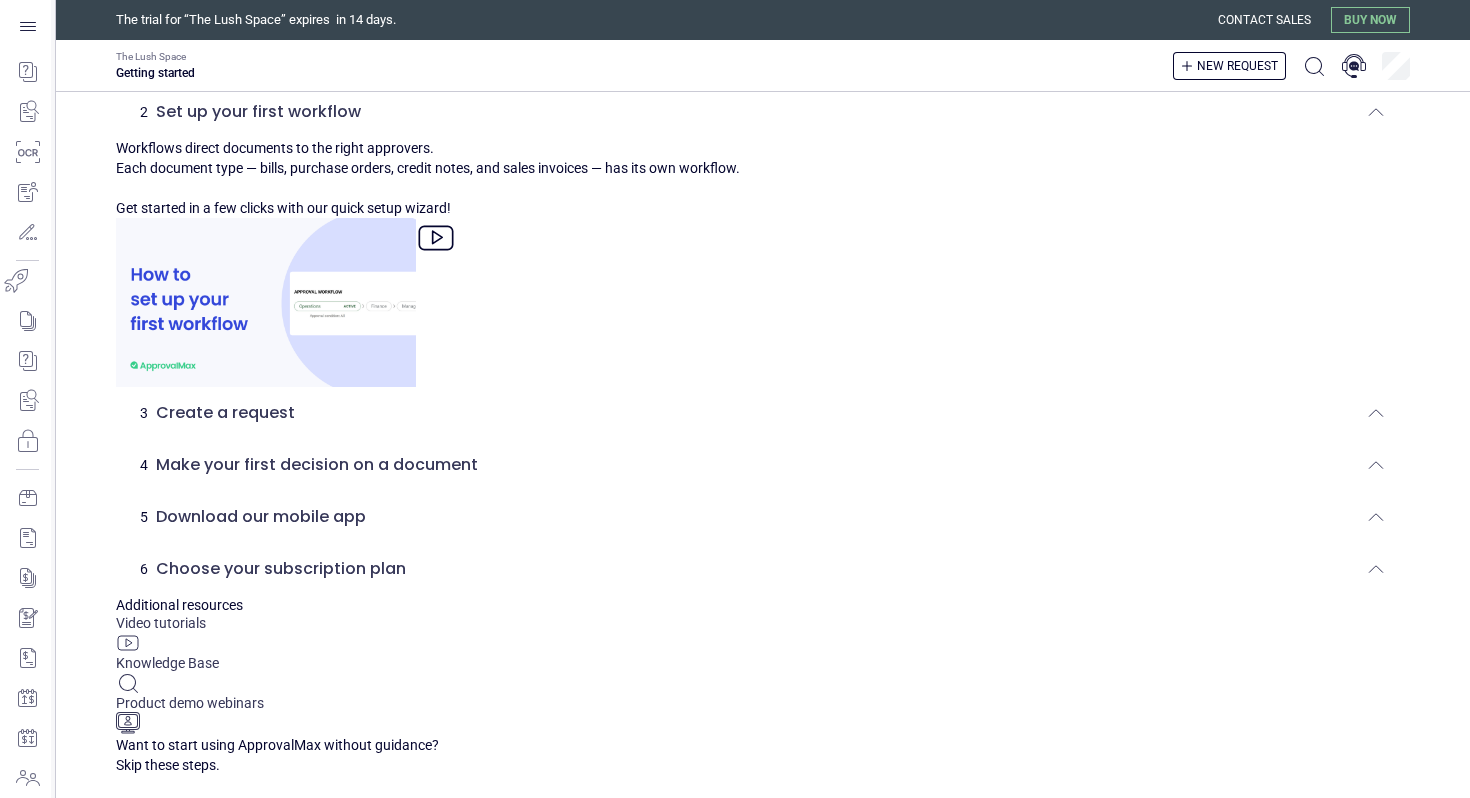click on "Set up workflow" at bounding box center (763, 402) 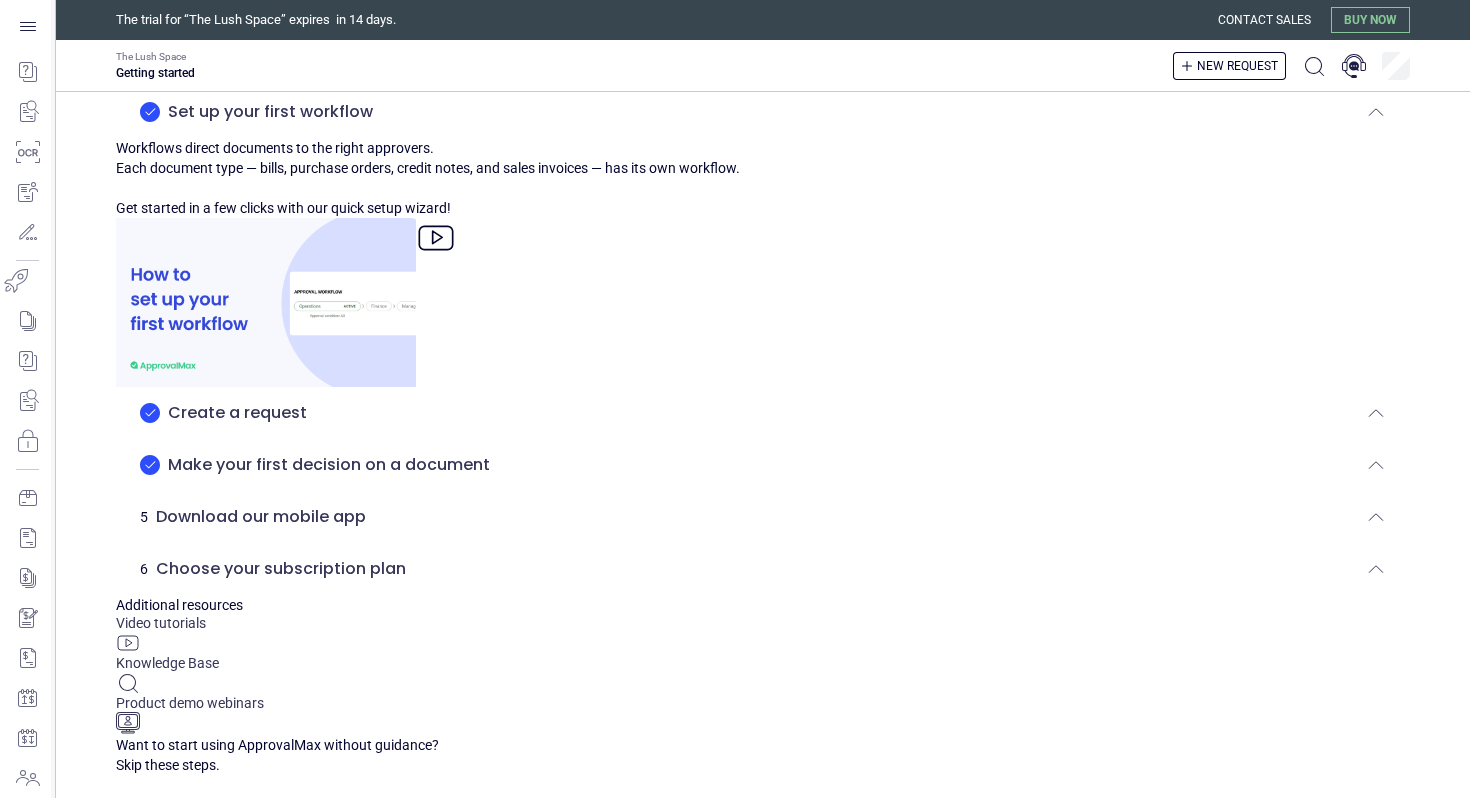 click on "Create a request" at bounding box center (763, 413) 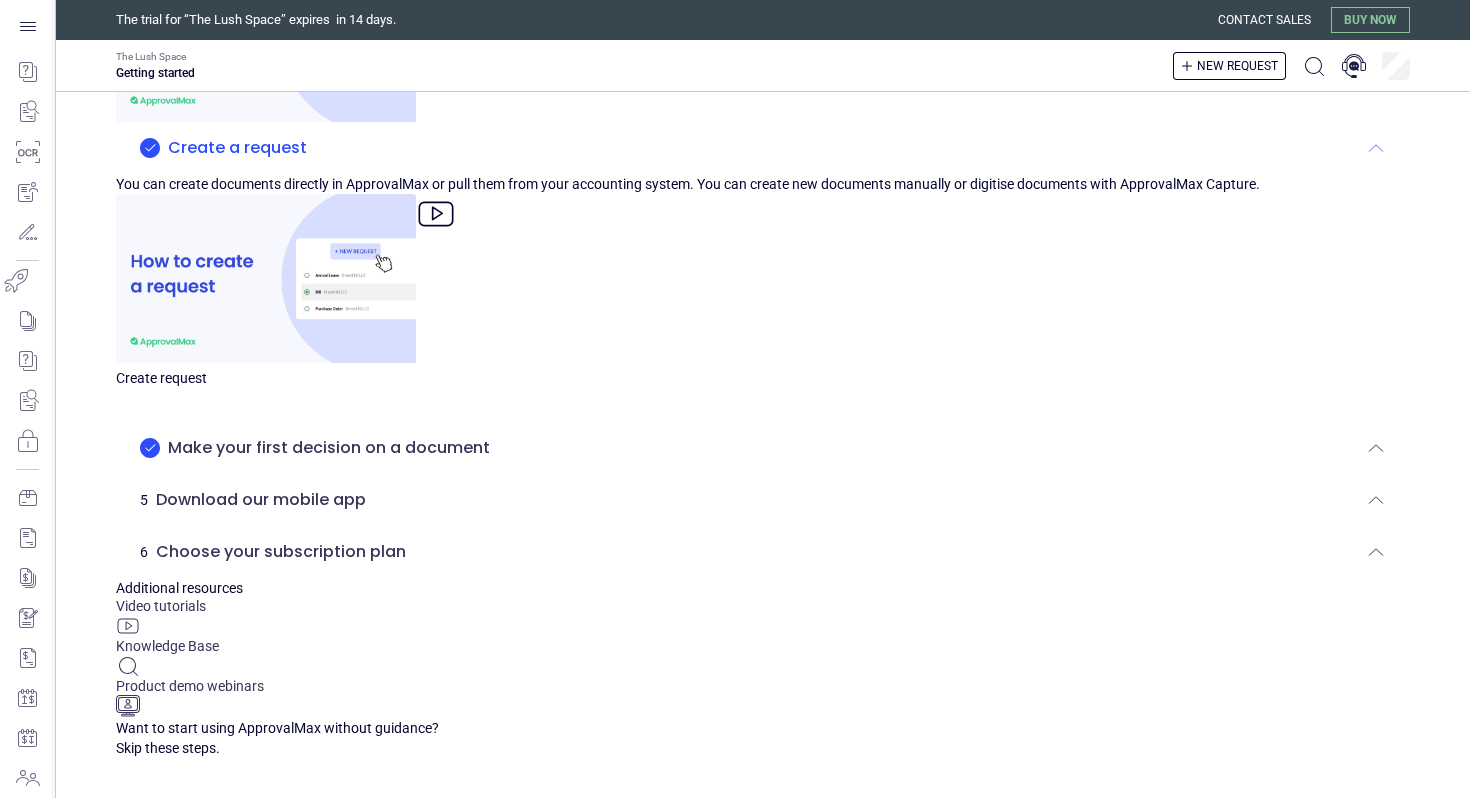 scroll, scrollTop: 866, scrollLeft: 0, axis: vertical 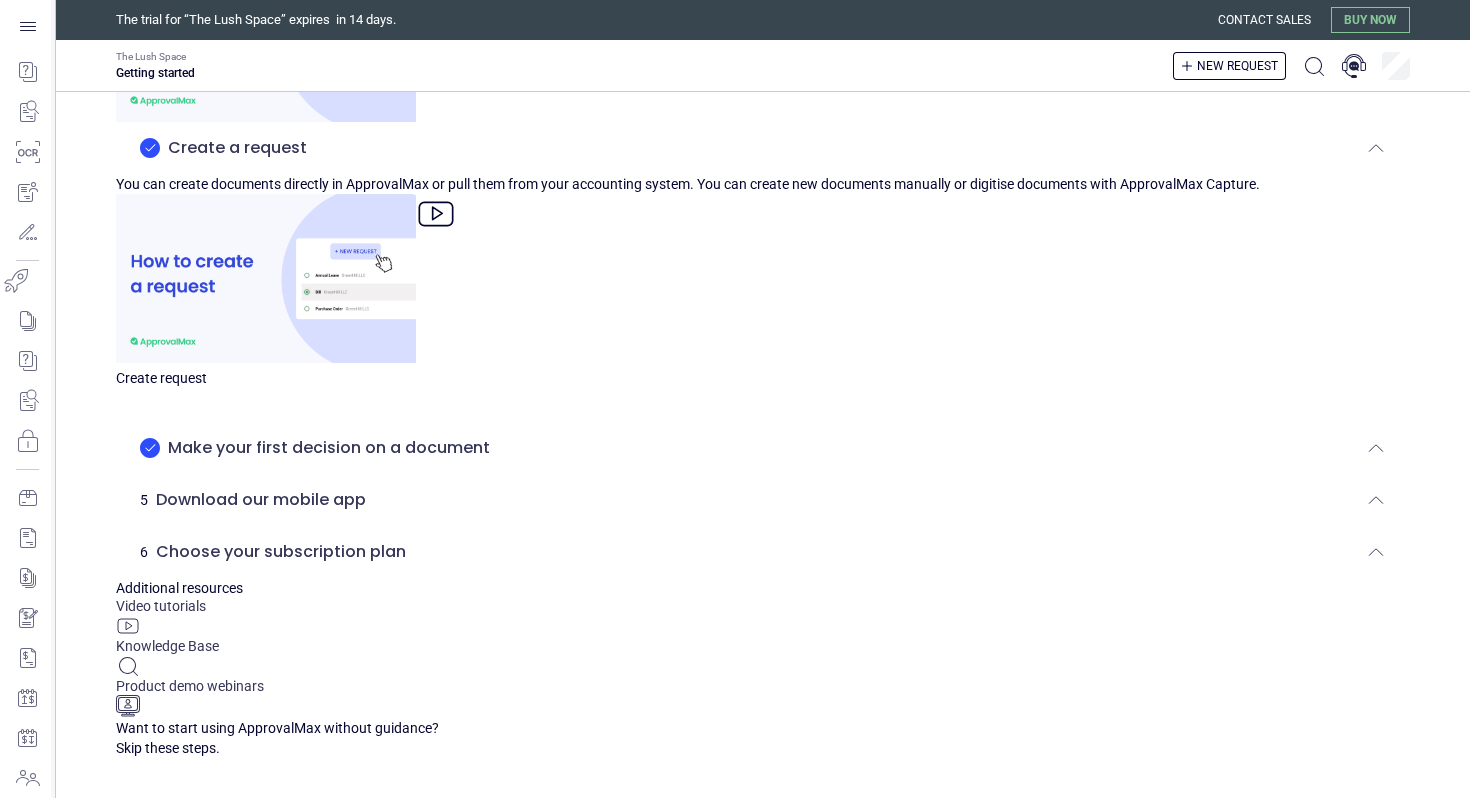 click on "Make your first decision on a document" at bounding box center (763, 448) 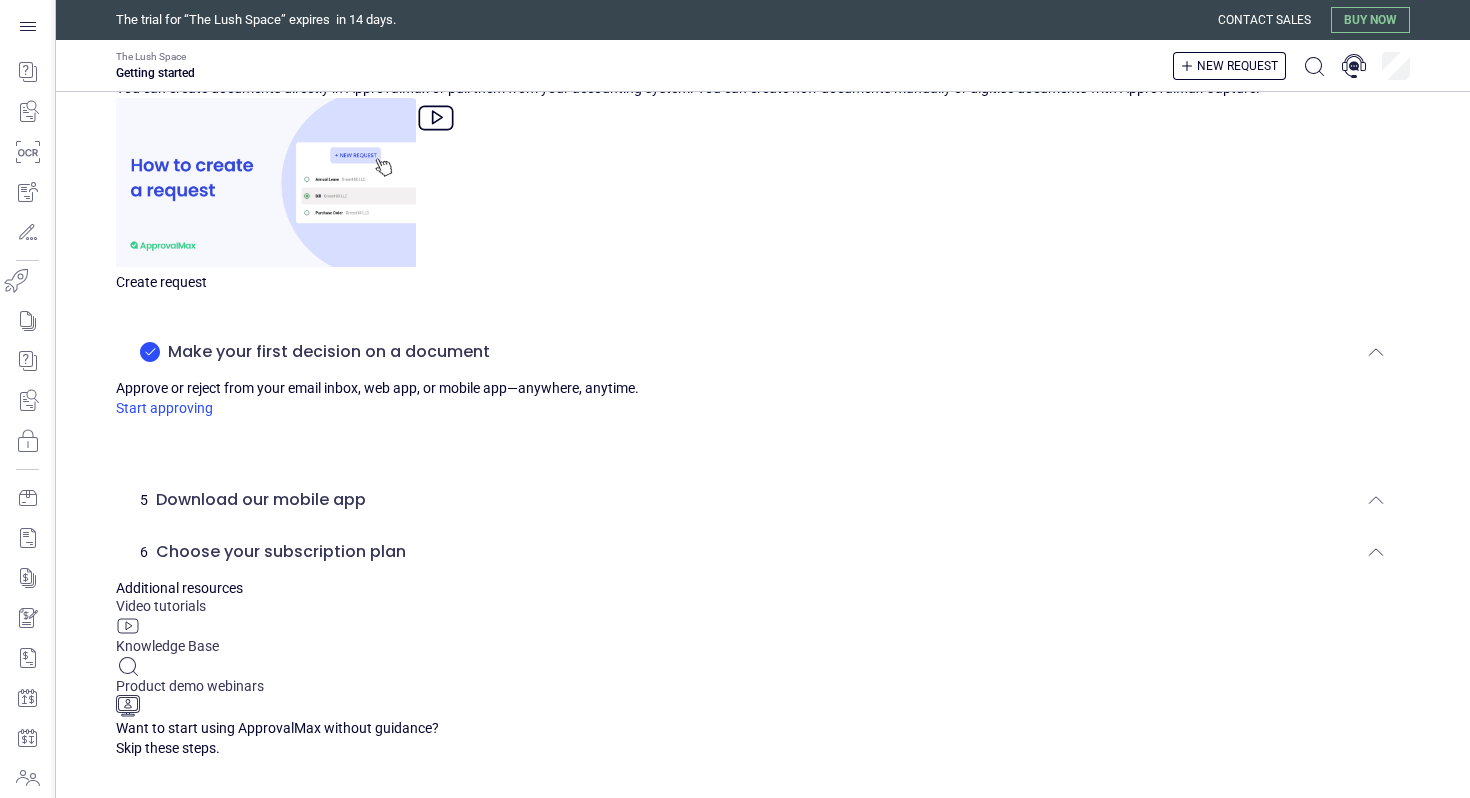 click on "Create request" at bounding box center [161, 282] 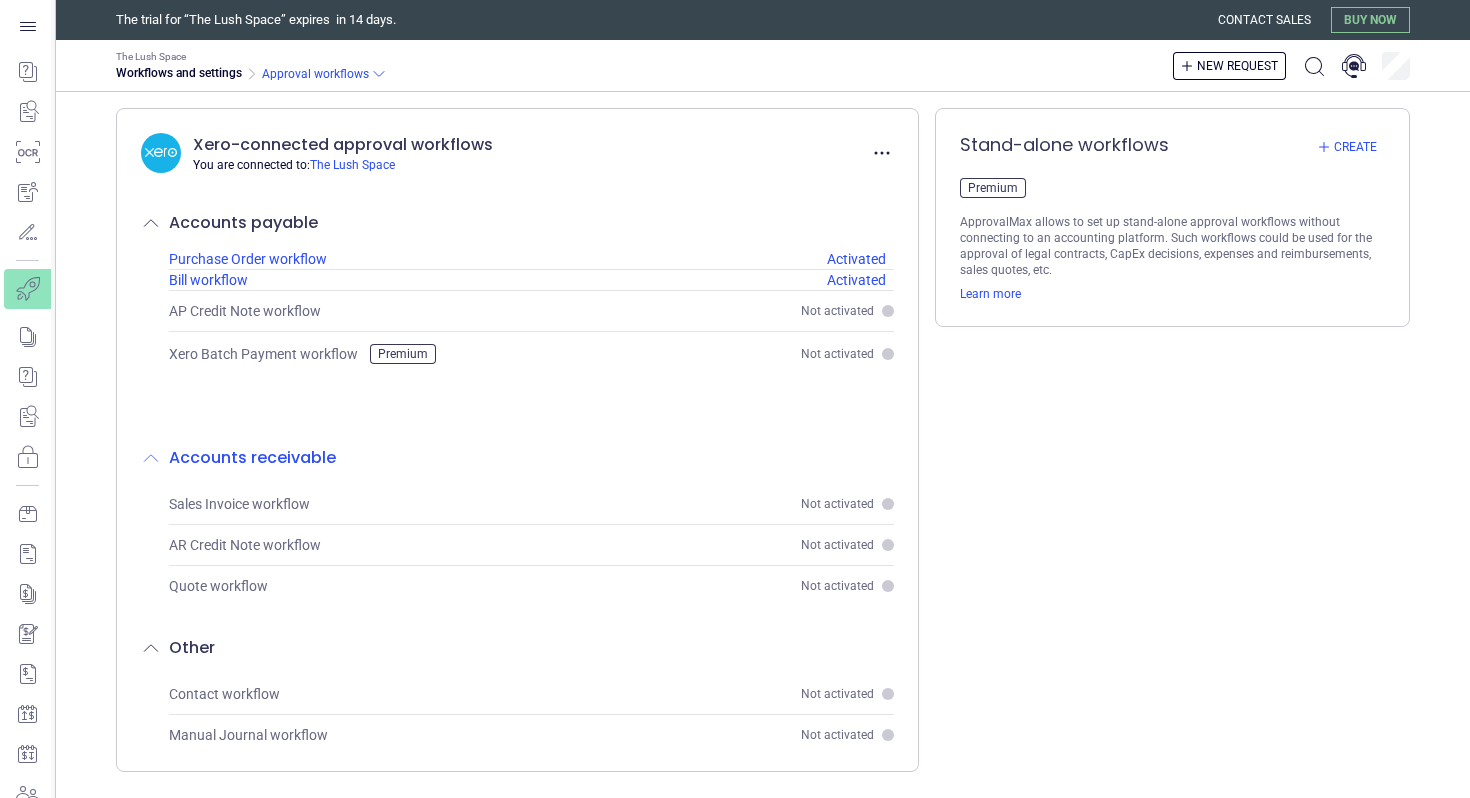 scroll, scrollTop: 14, scrollLeft: 0, axis: vertical 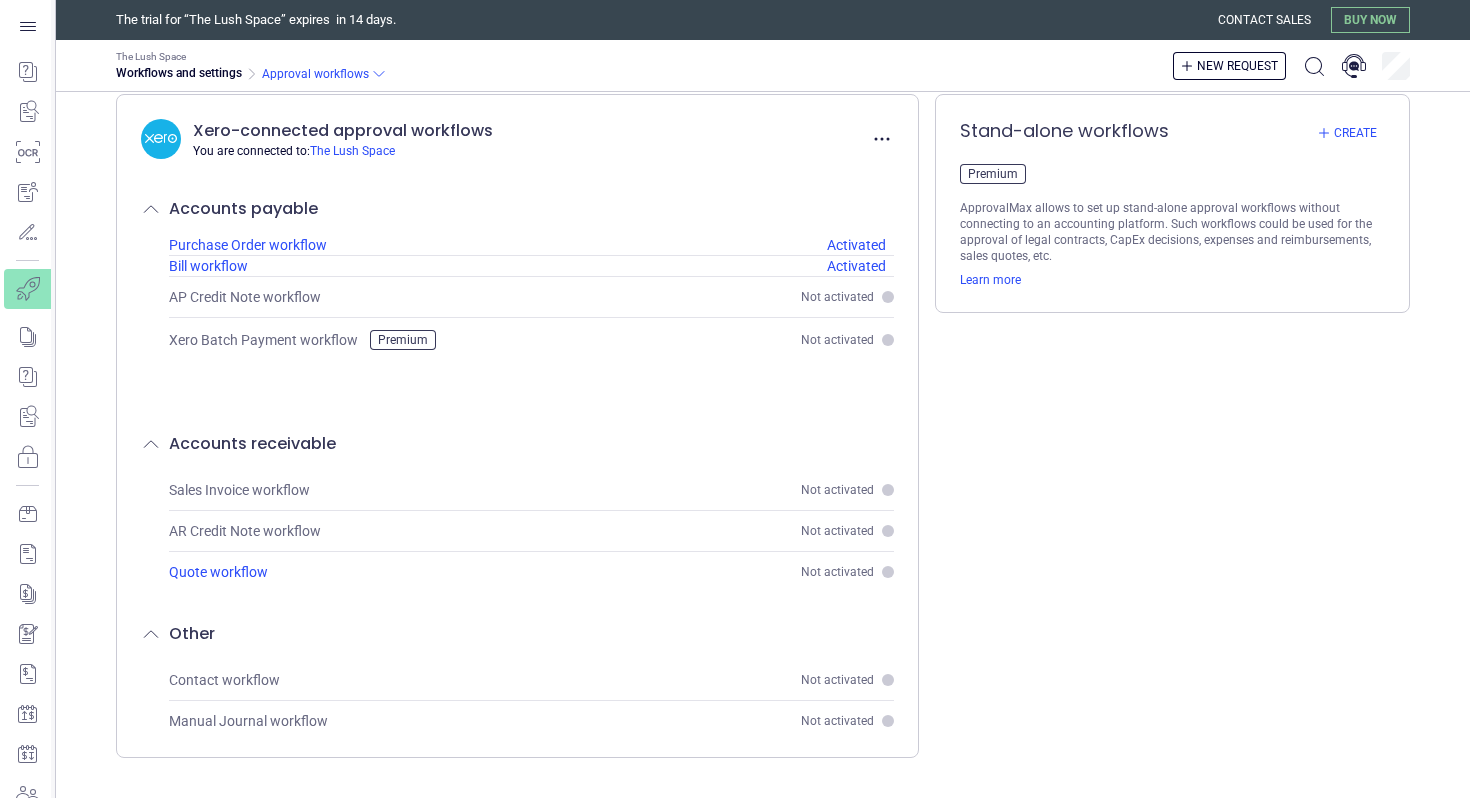click on "Quote workflow" at bounding box center [218, 572] 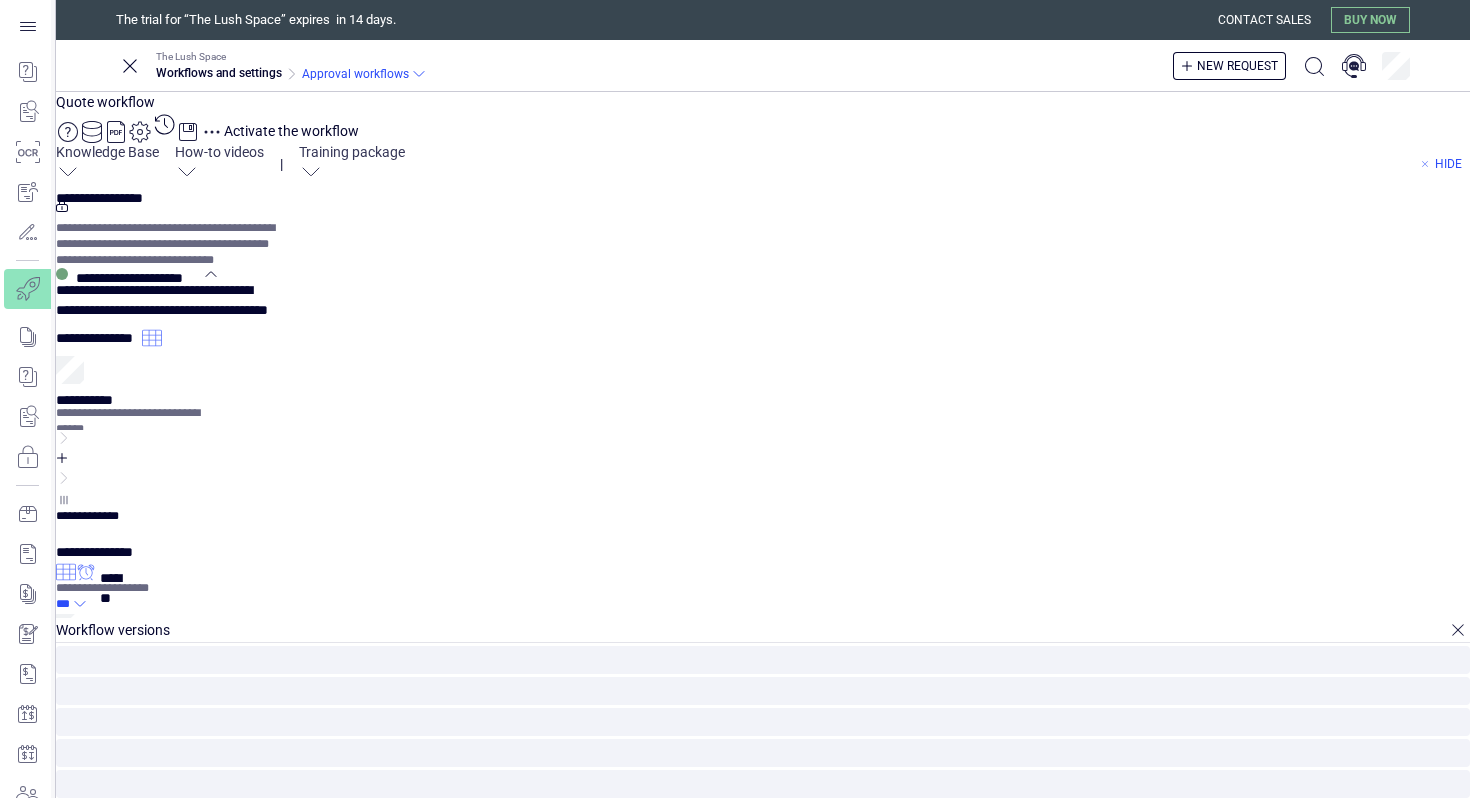 click on "**********" at bounding box center [99, 334] 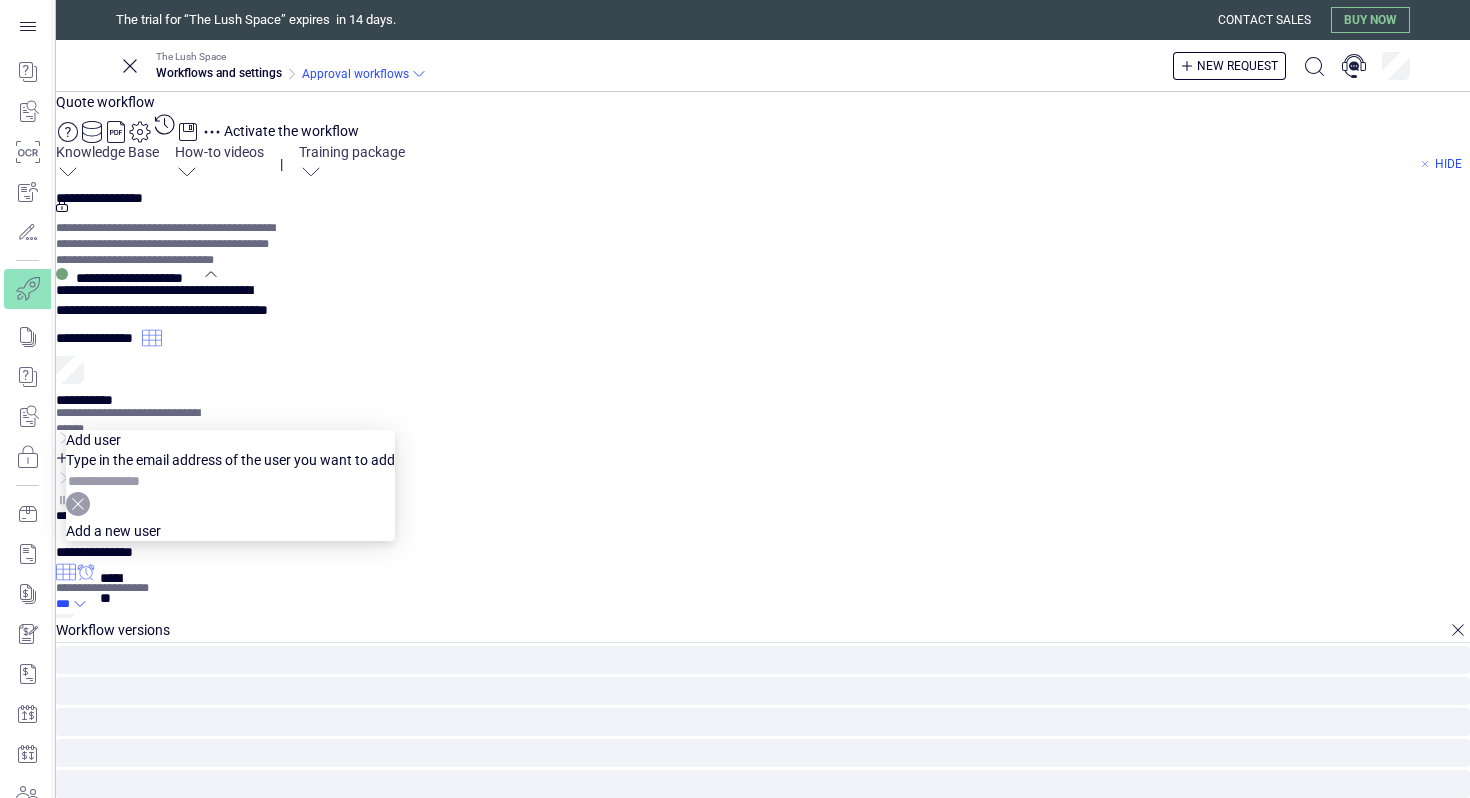 click at bounding box center (138, 481) 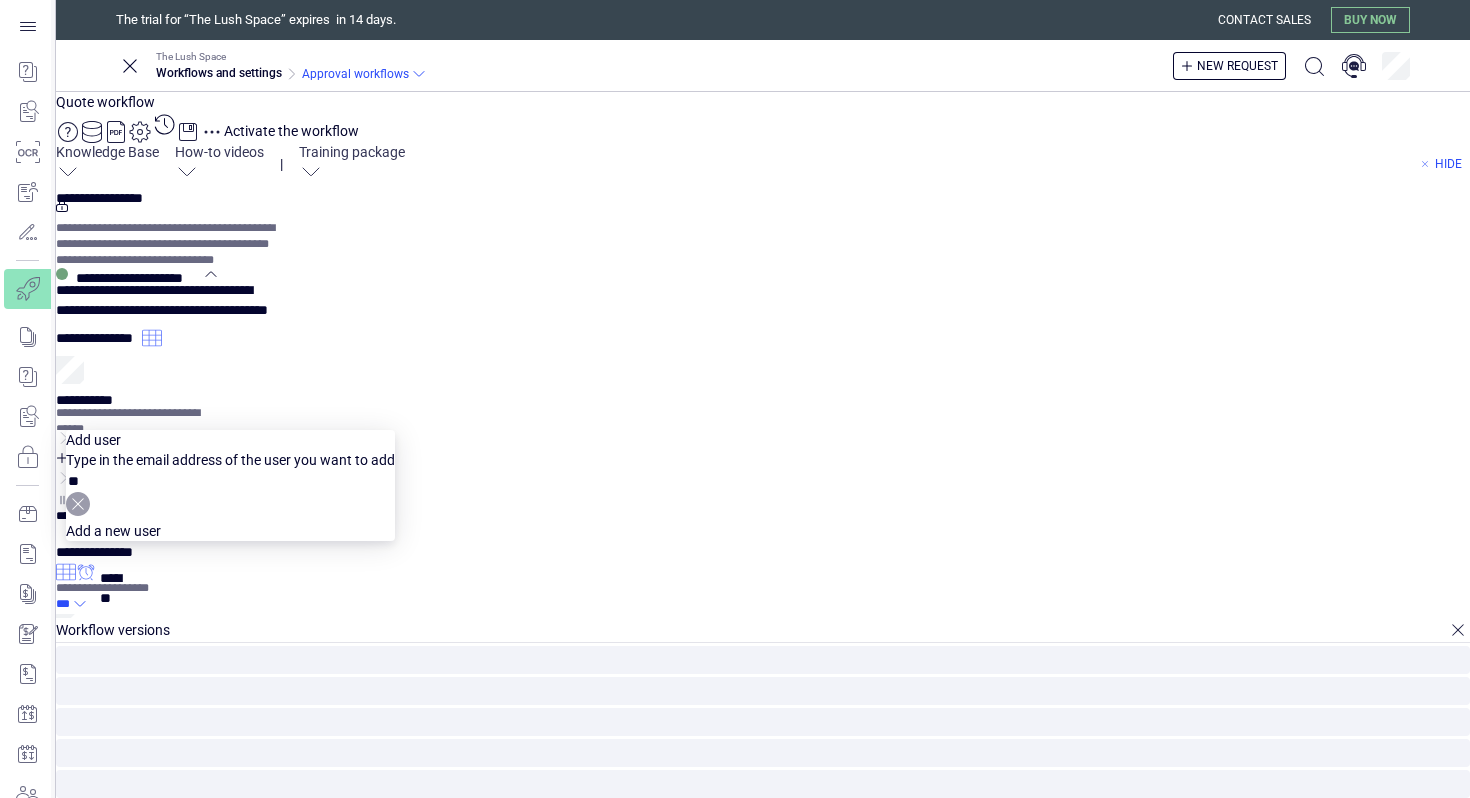 type on "**" 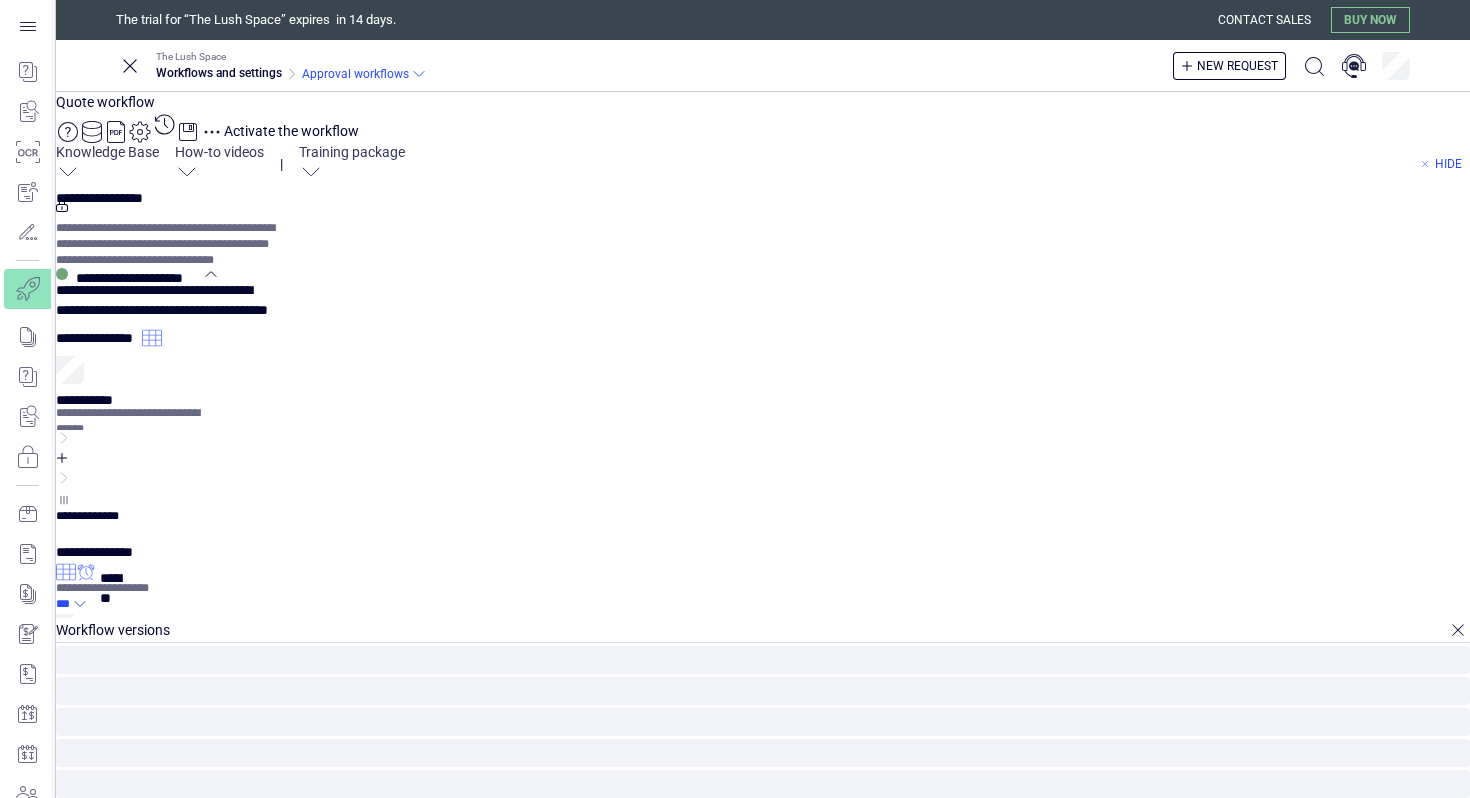 click on "**********" at bounding box center (763, 516) 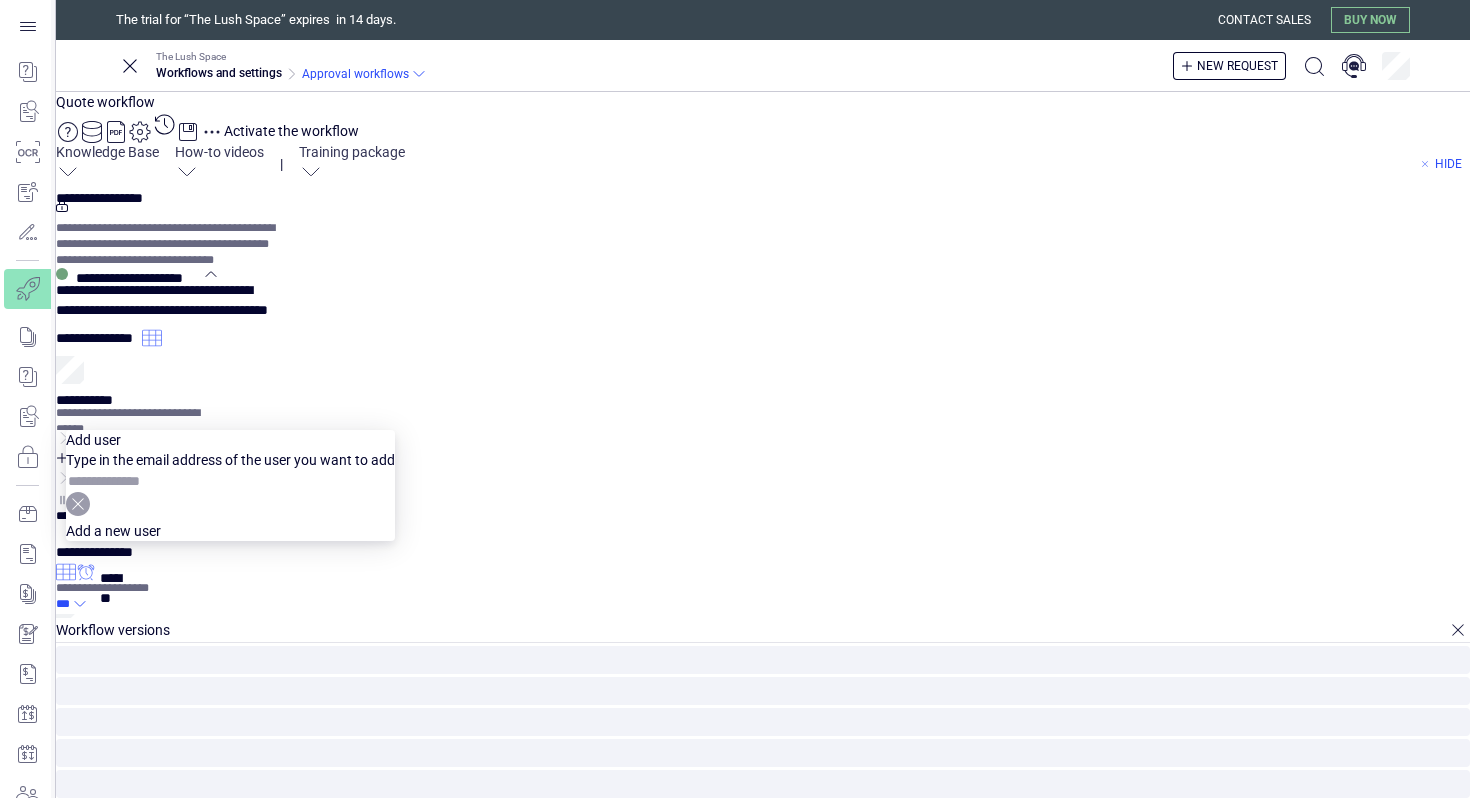 click at bounding box center [138, 481] 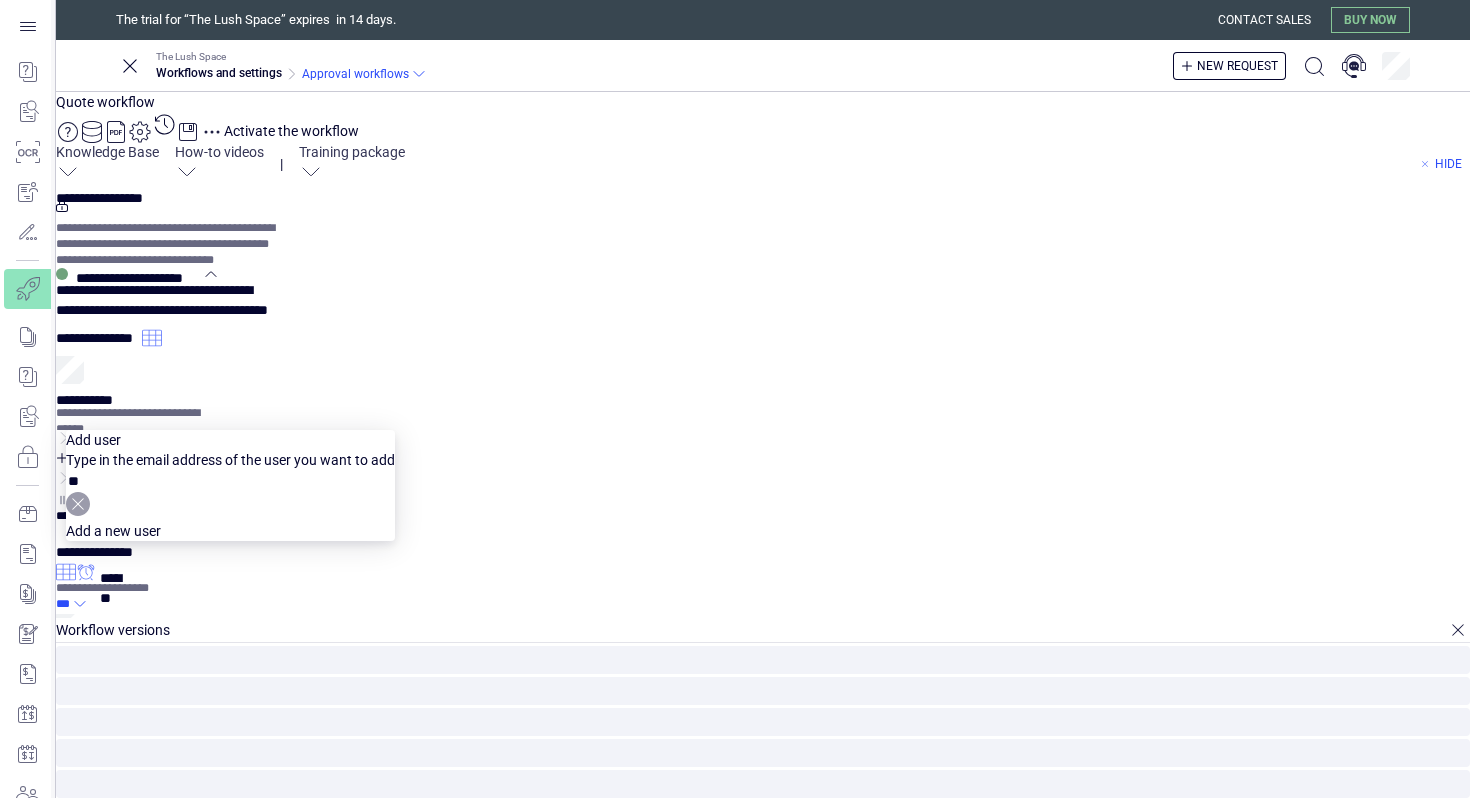type on "*" 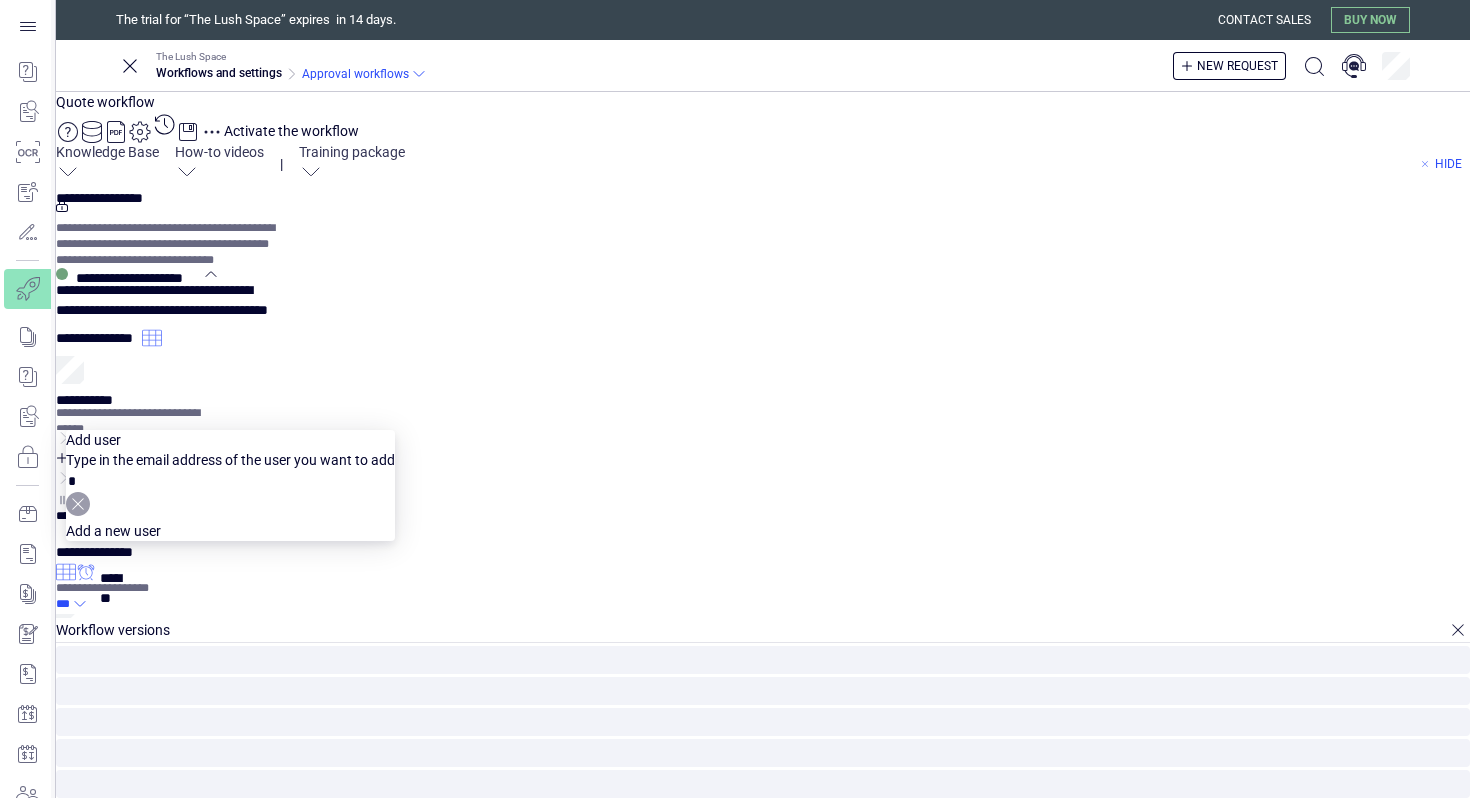 type 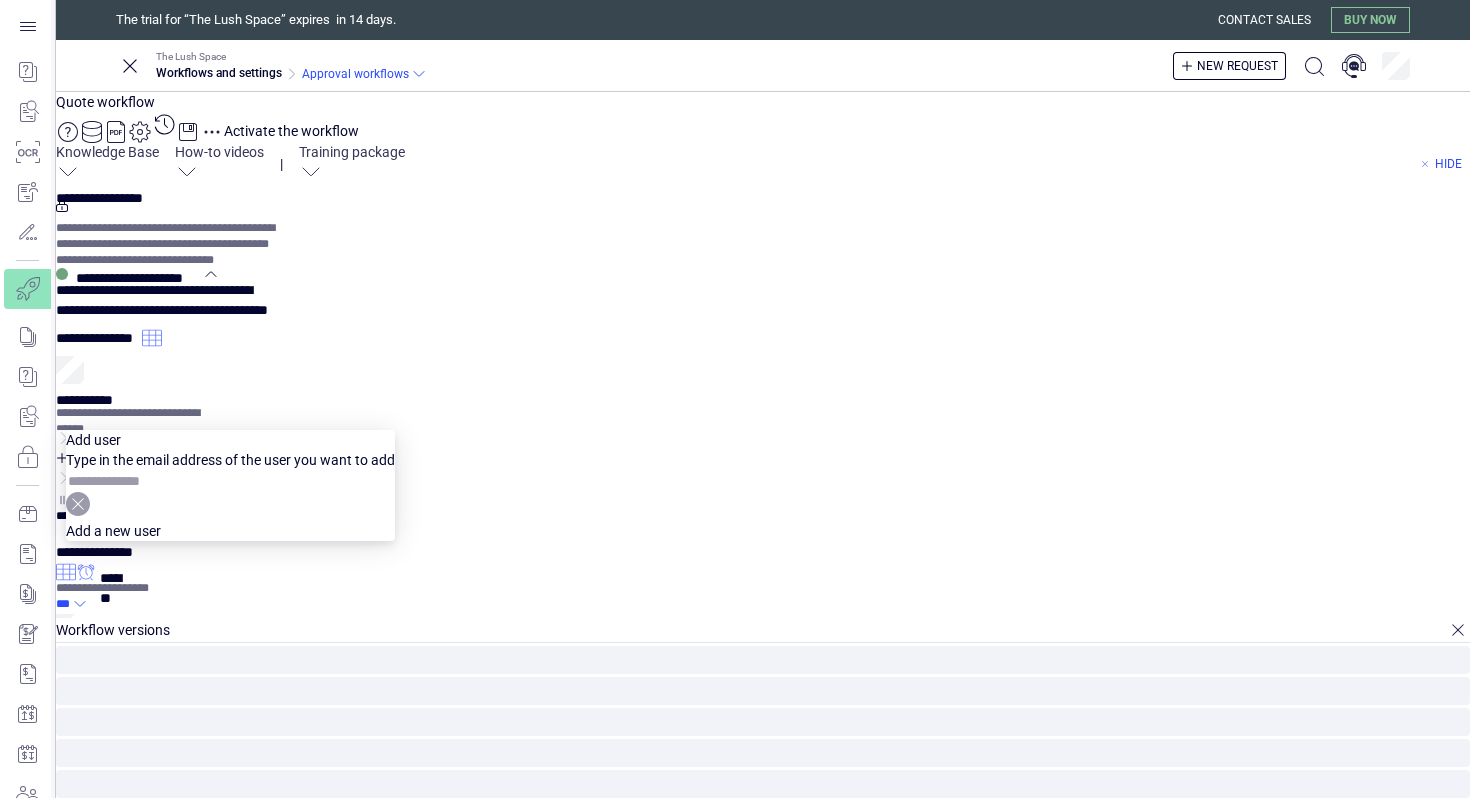 click on "**********" at bounding box center [763, 516] 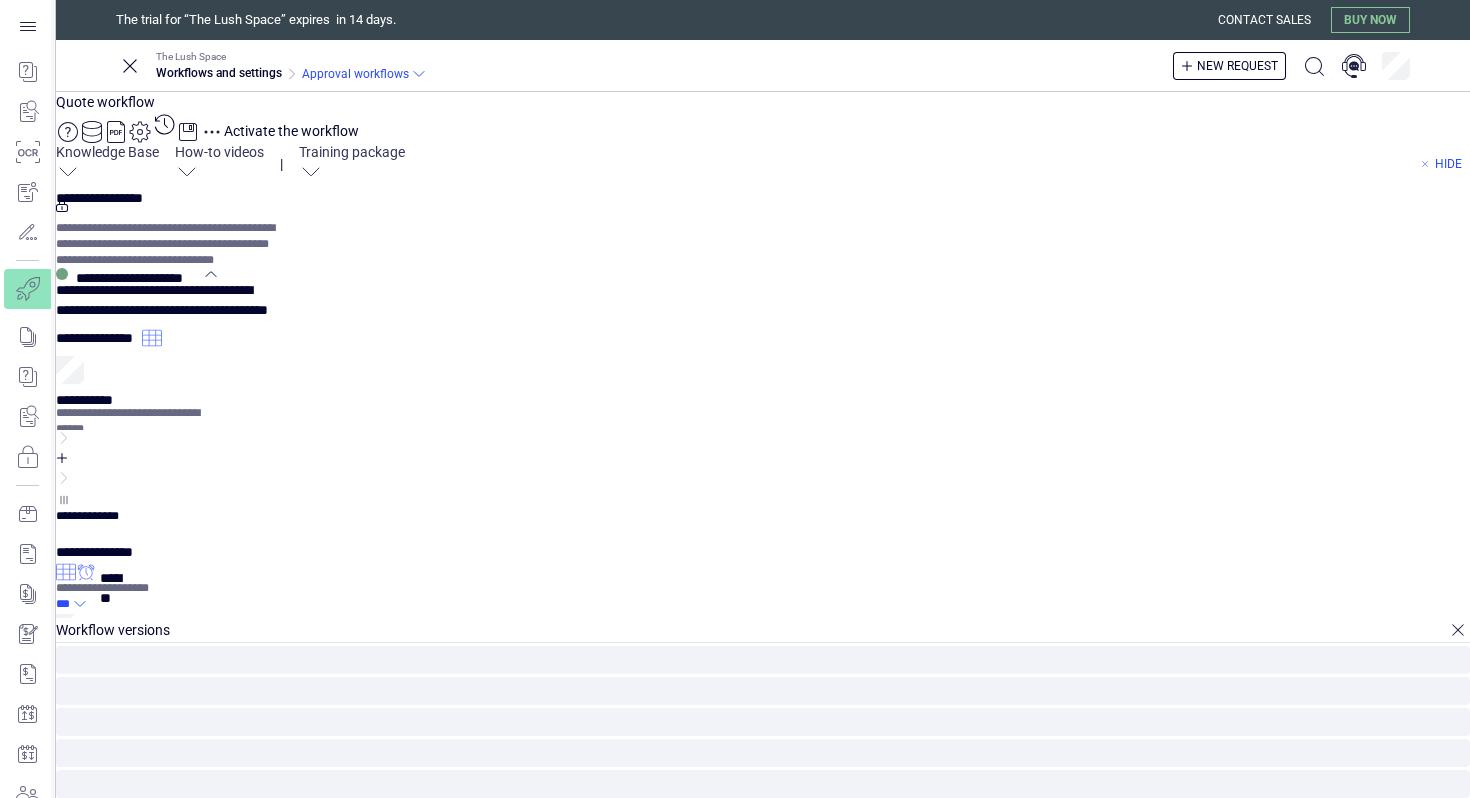 click on "**********" at bounding box center (99, 334) 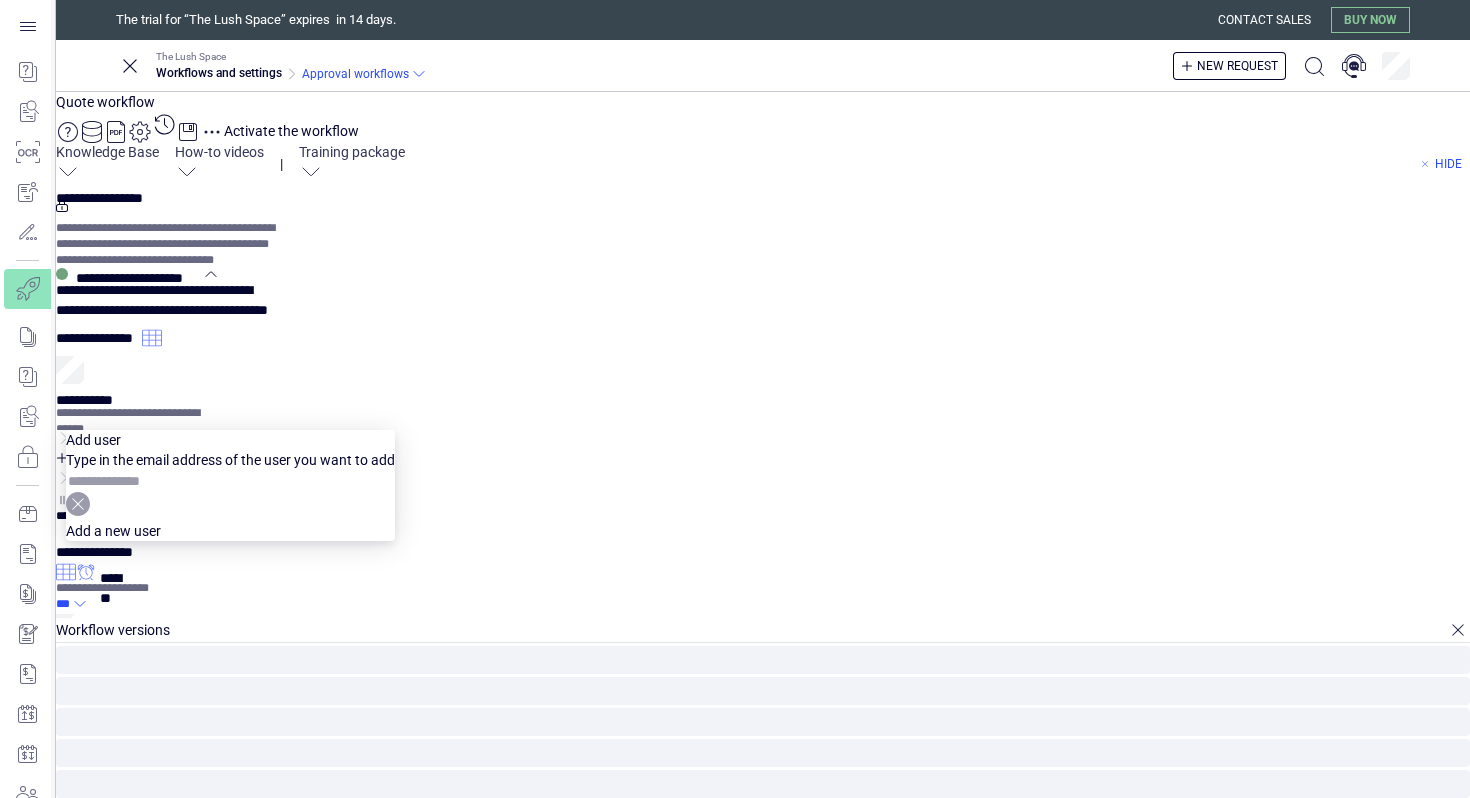 click at bounding box center [138, 481] 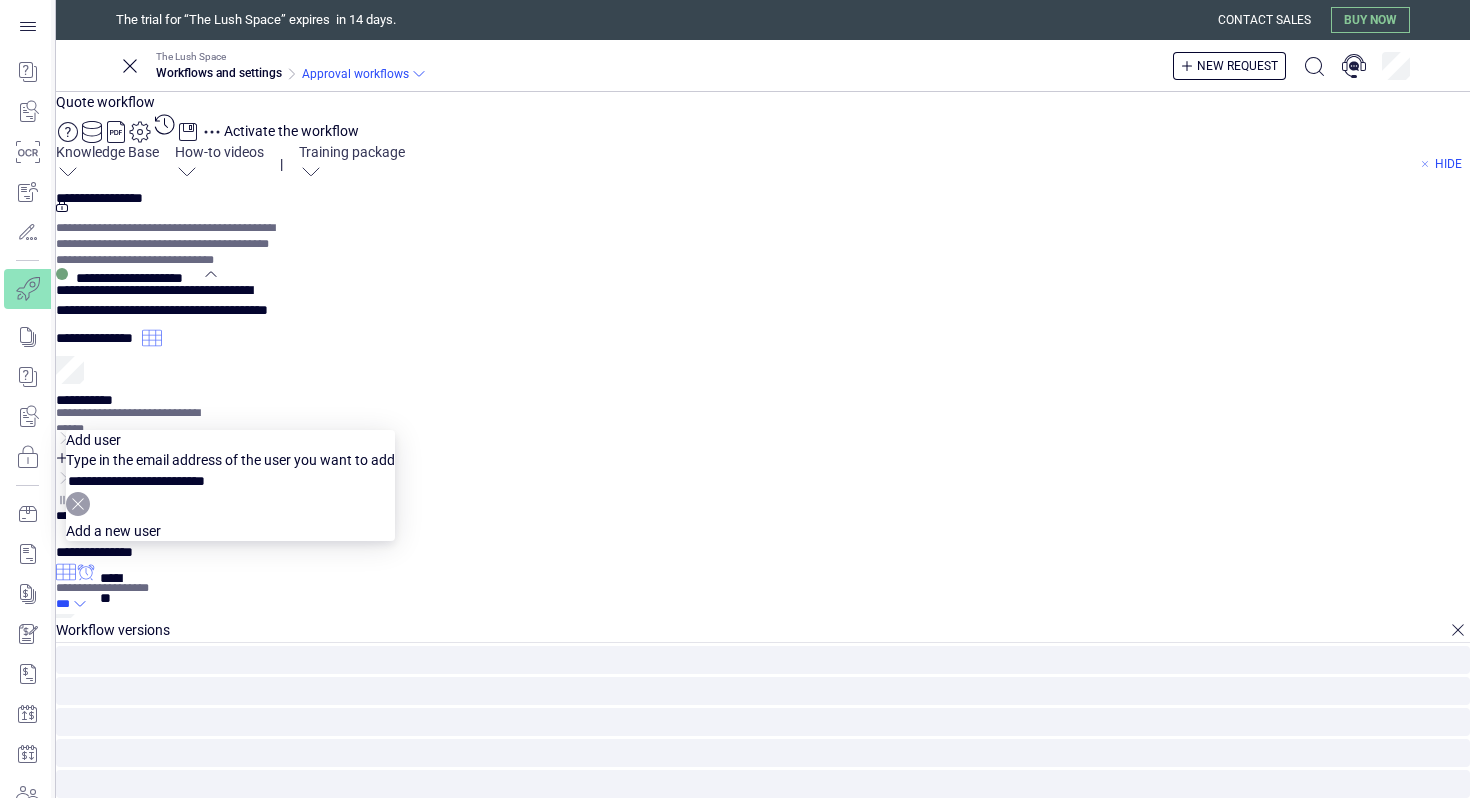 type on "**********" 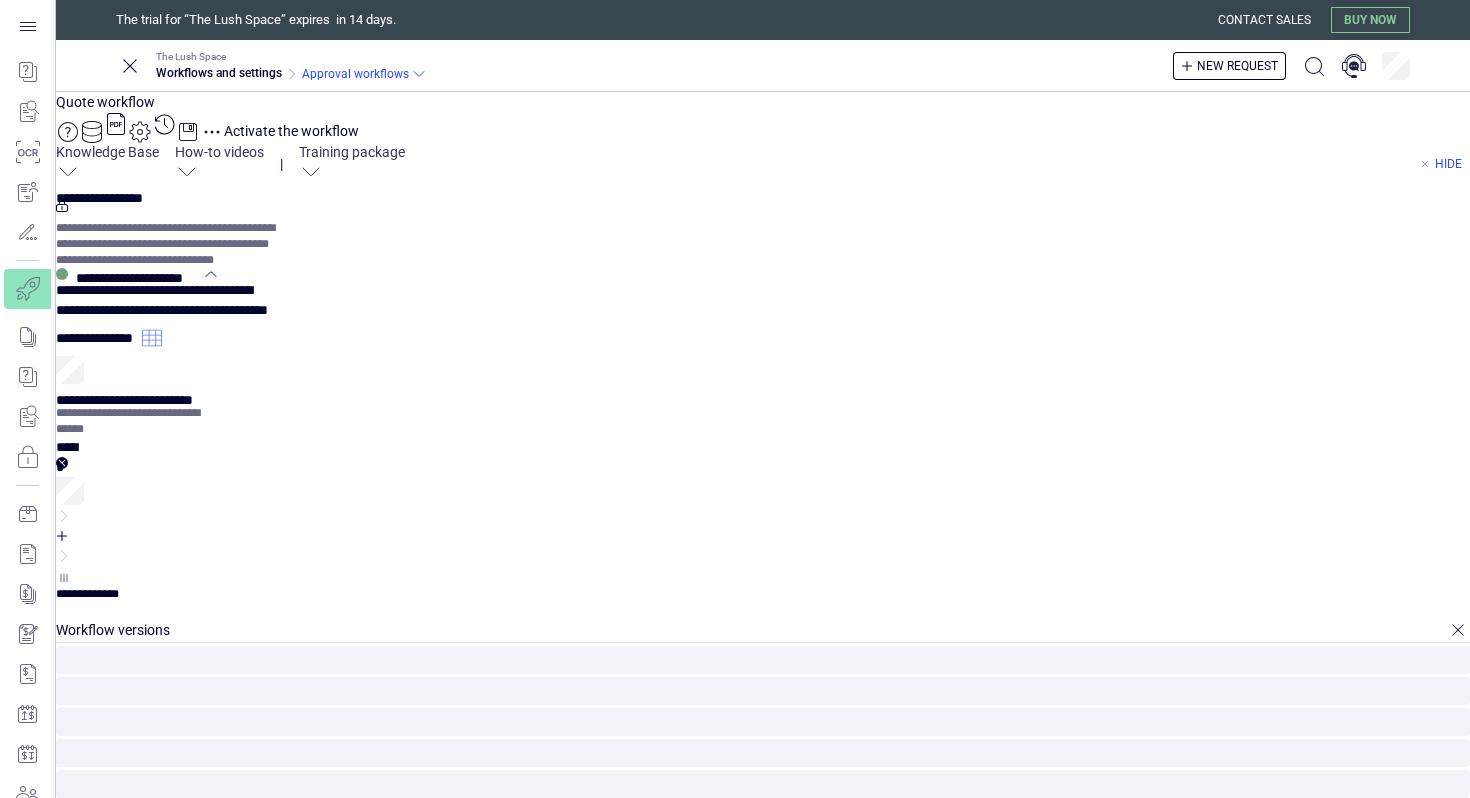 click on "**********" at bounding box center [99, 334] 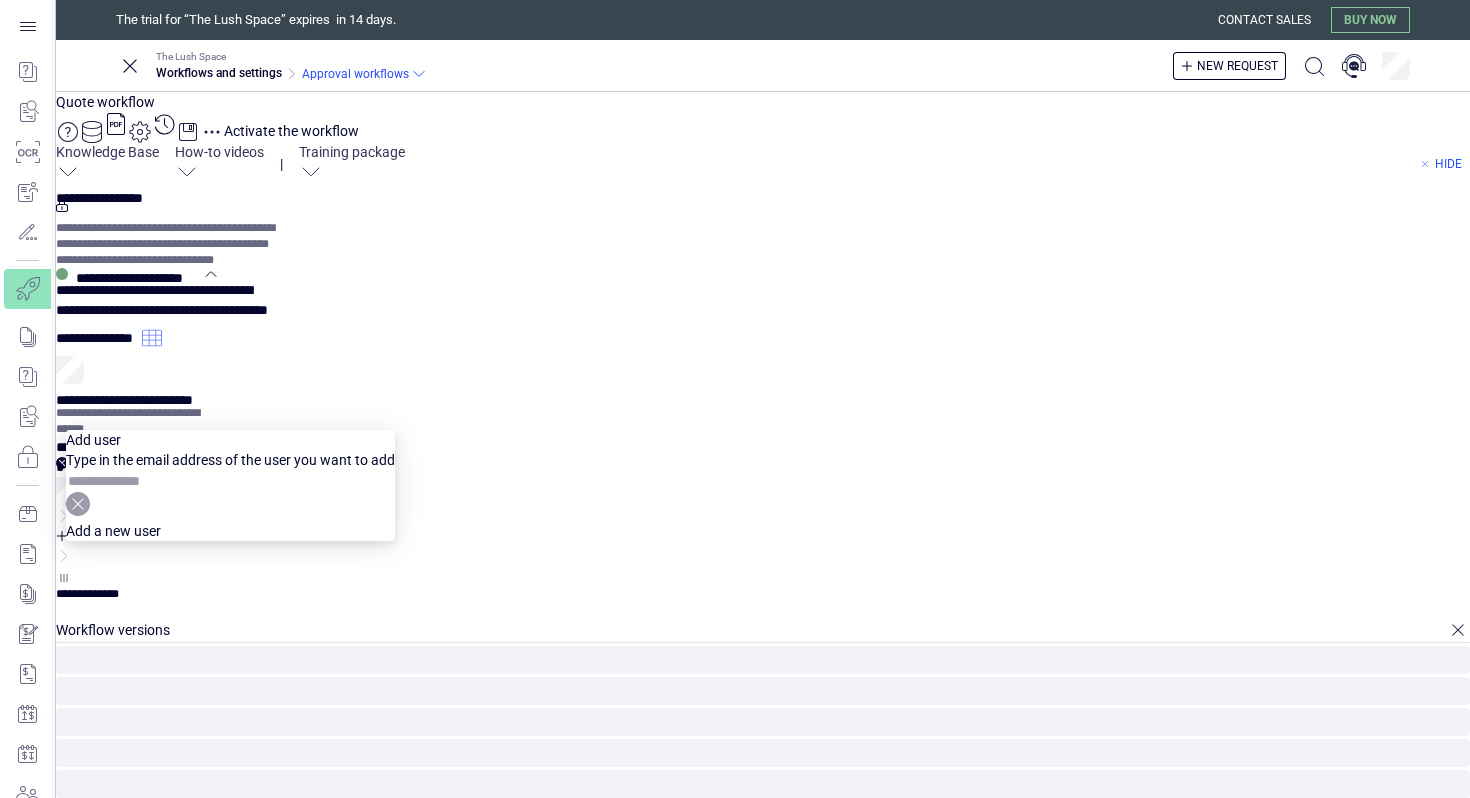 click at bounding box center [138, 481] 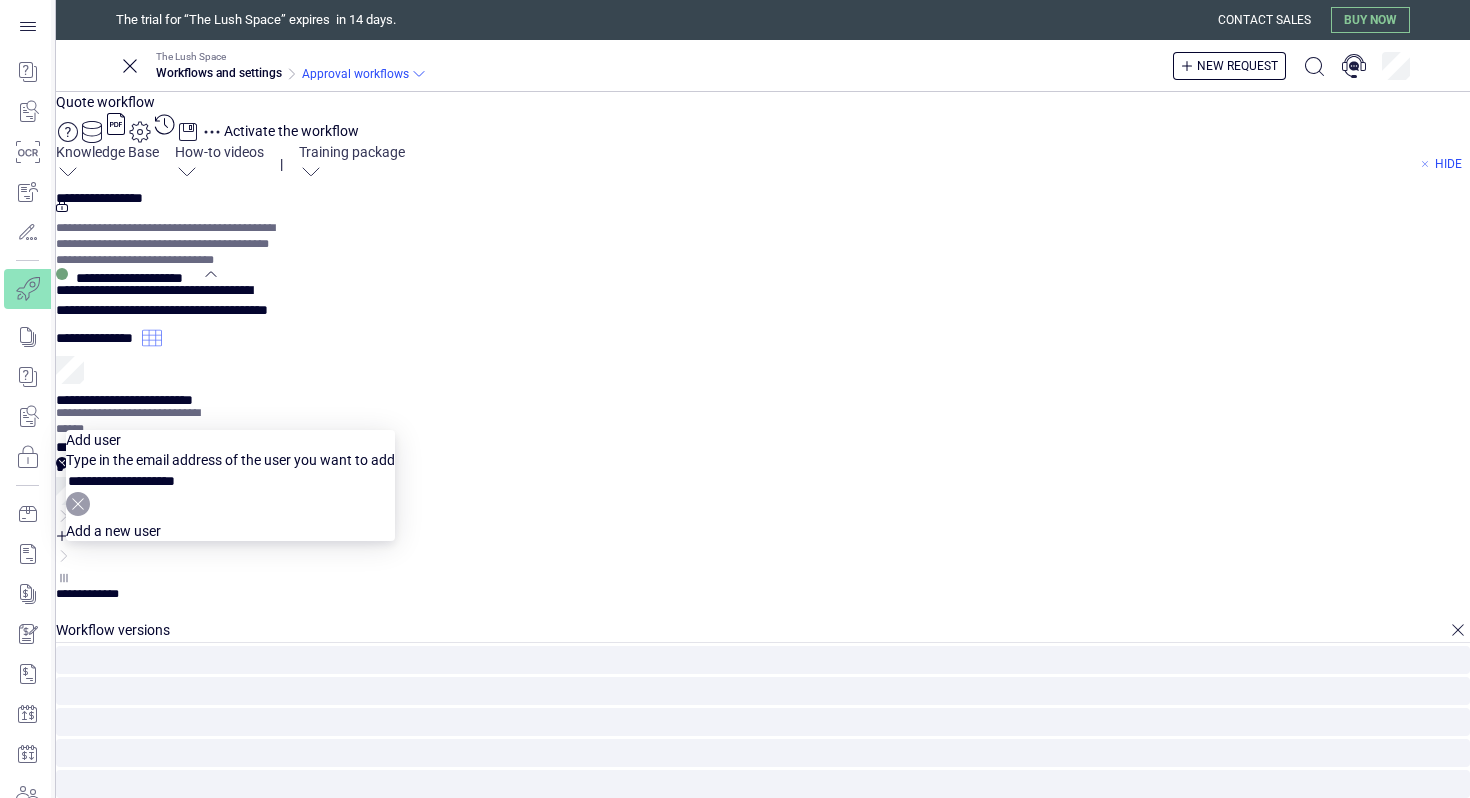 type on "**********" 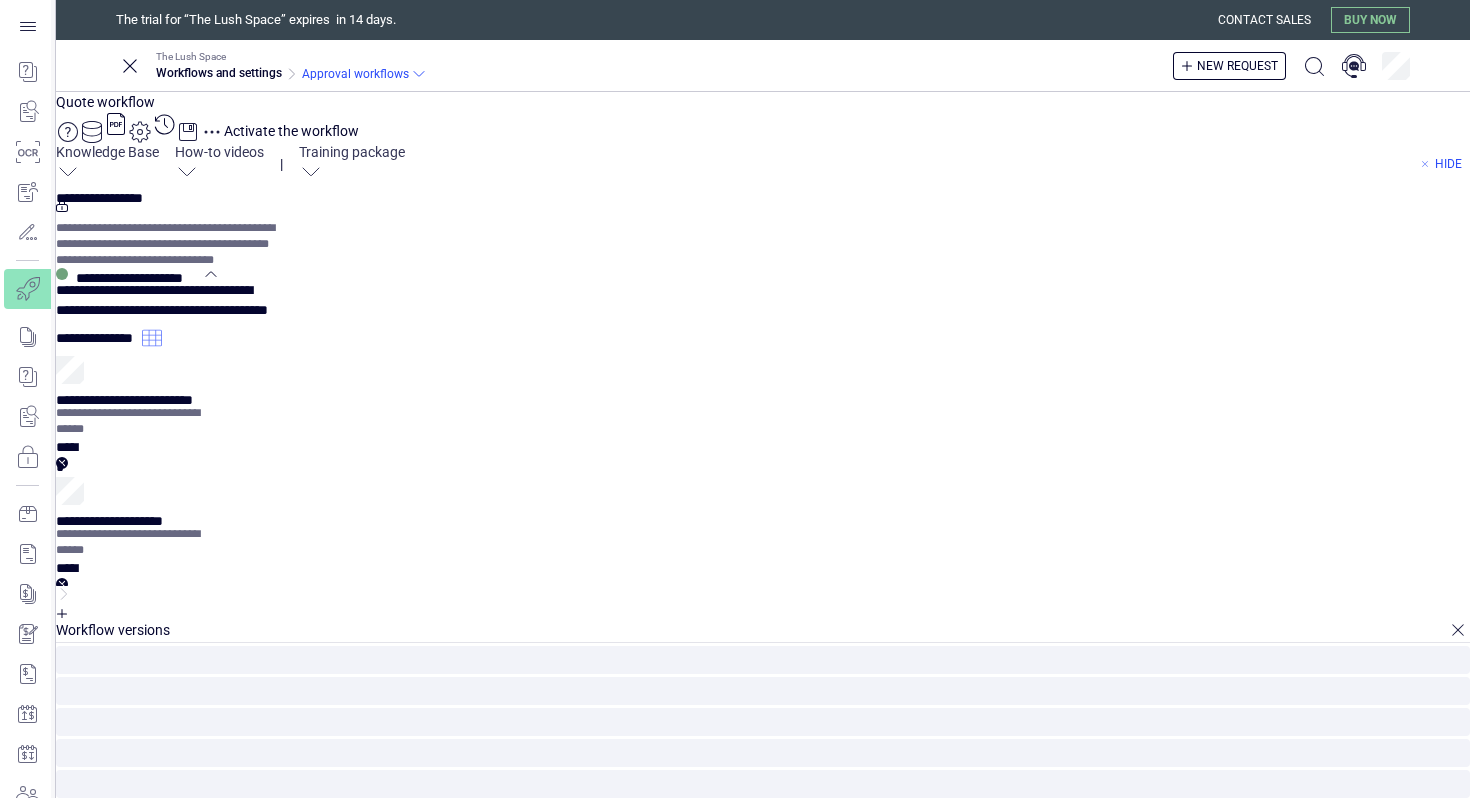 click on "**********" at bounding box center (100, 704) 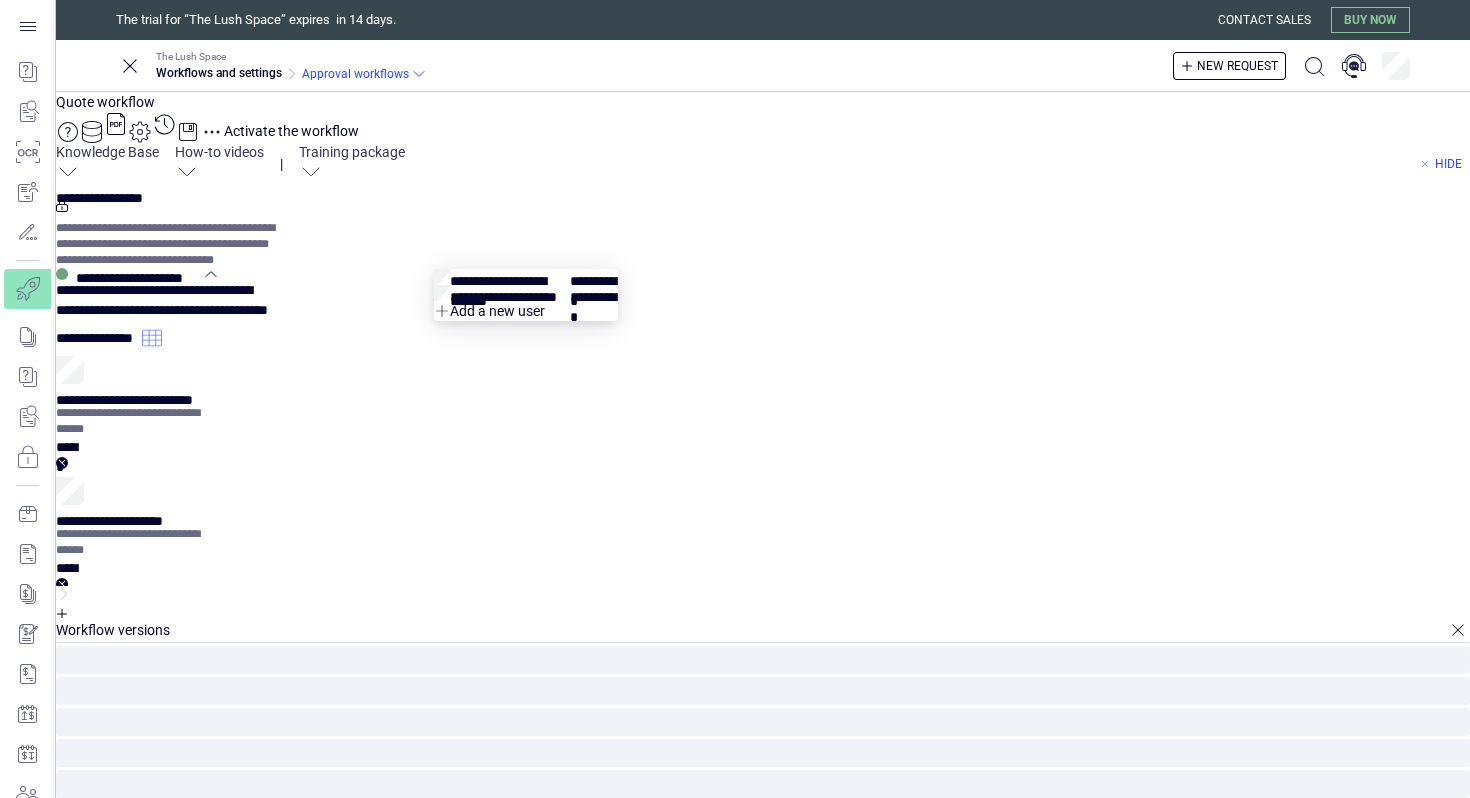 click on "**********" at bounding box center (100, 704) 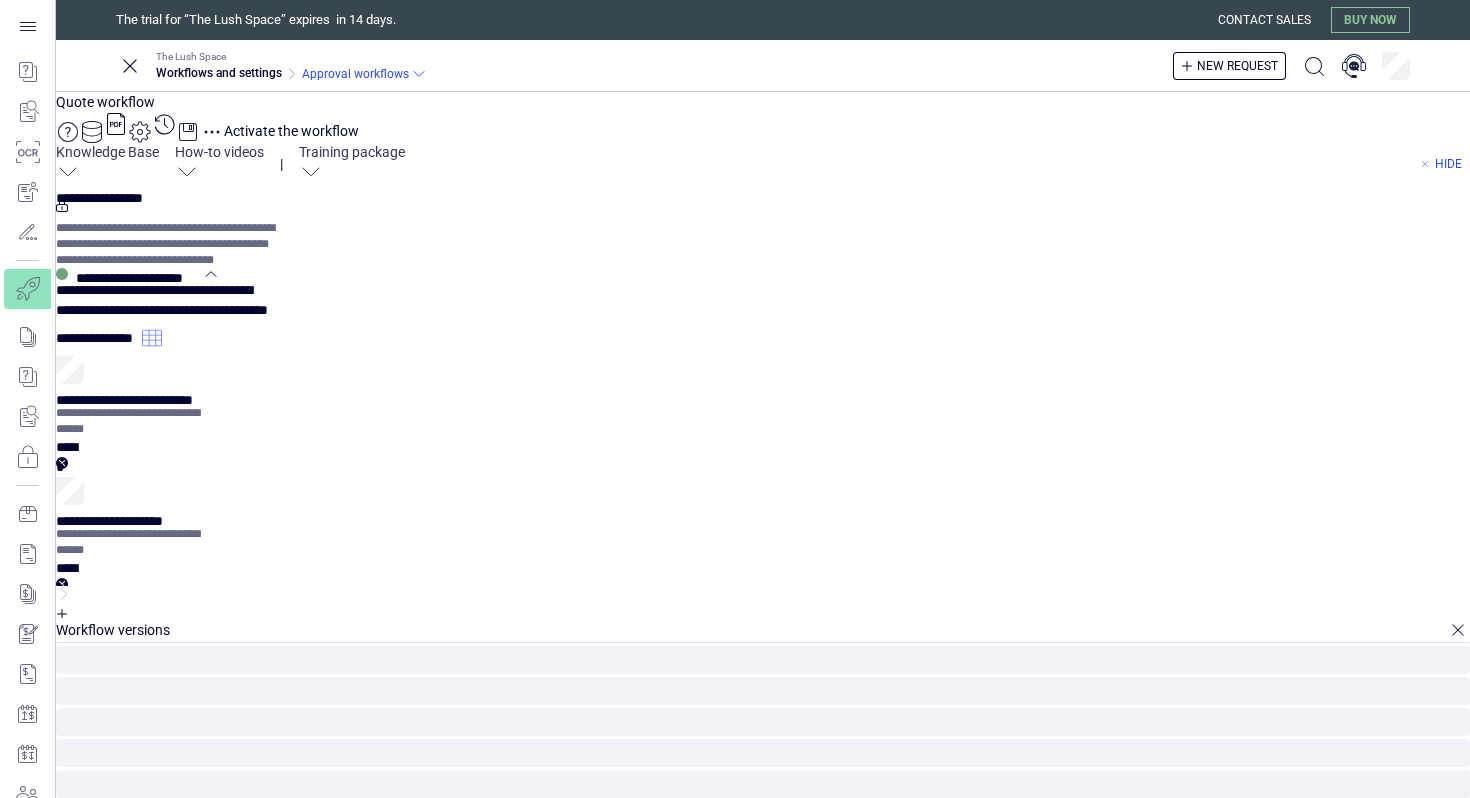 click on "**********" at bounding box center (763, 594) 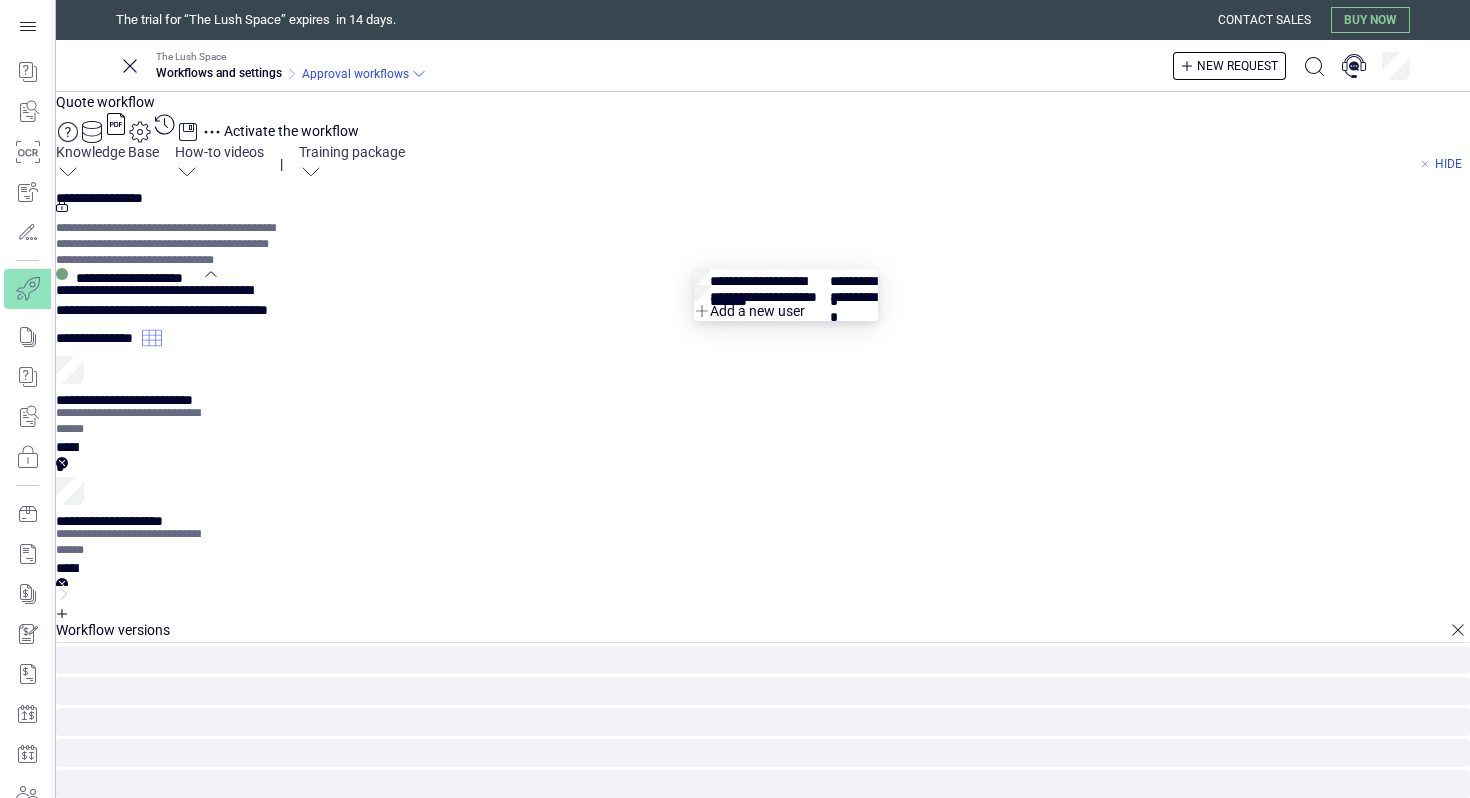 click on "**********" at bounding box center (100, 934) 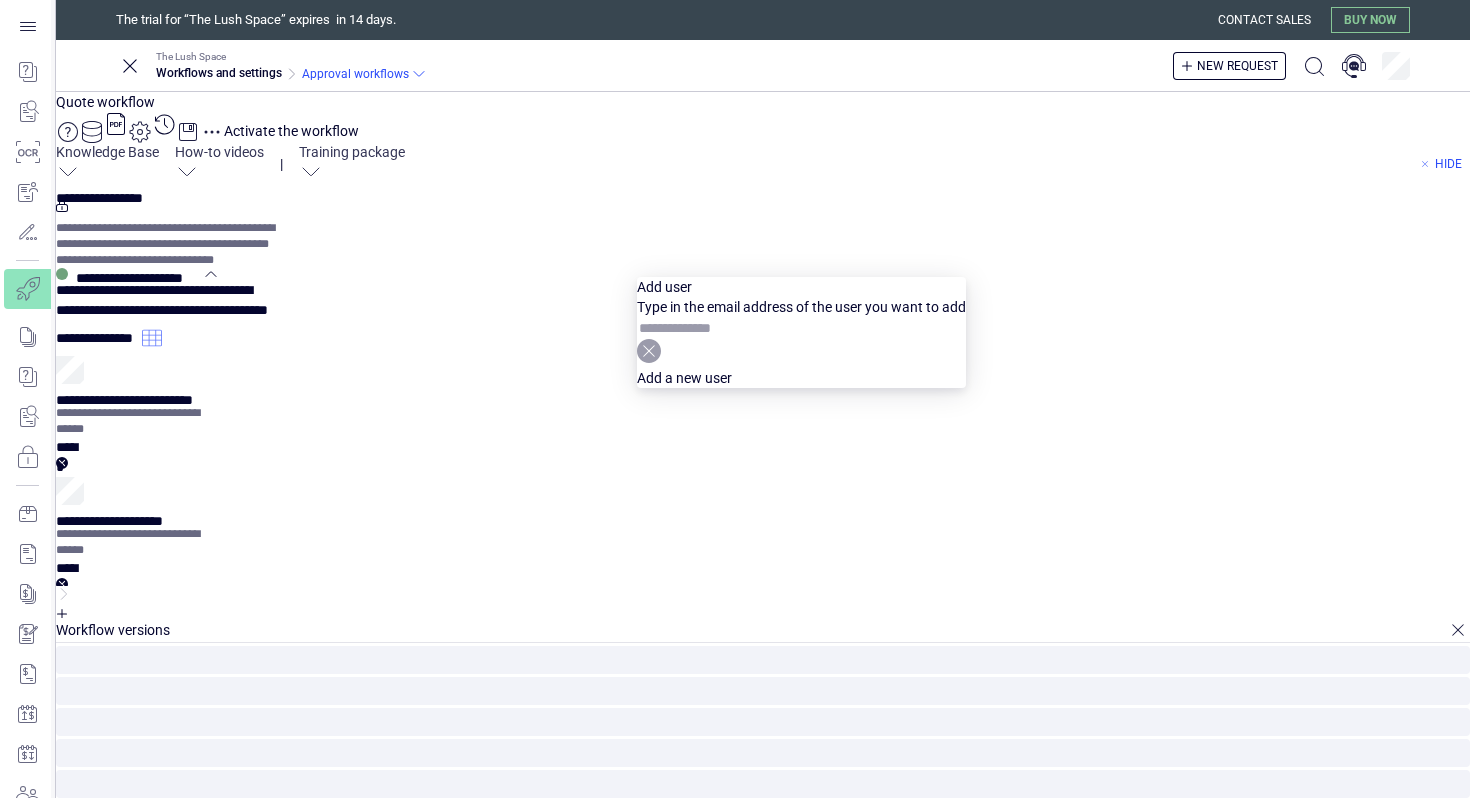 click at bounding box center [709, 328] 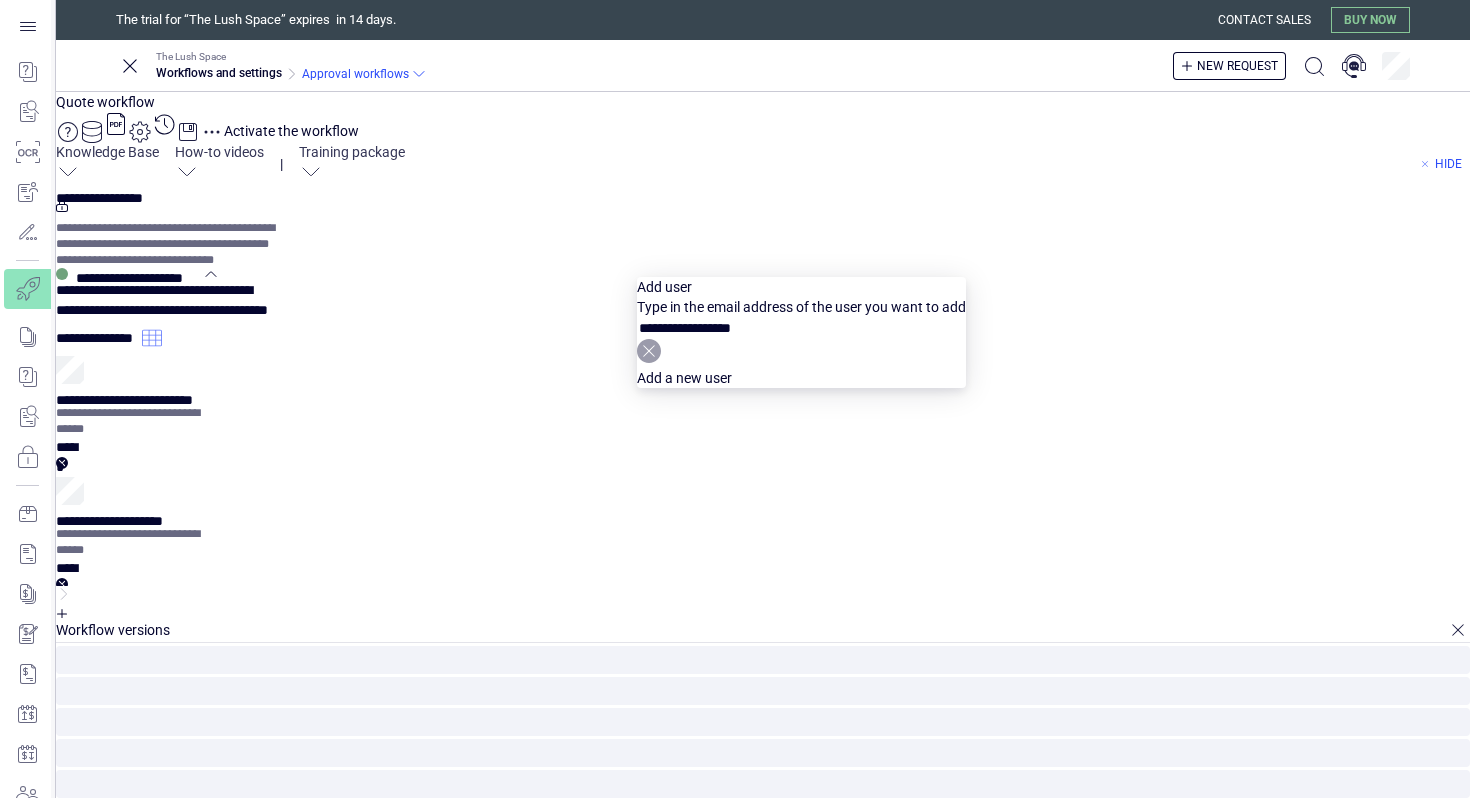 type on "**********" 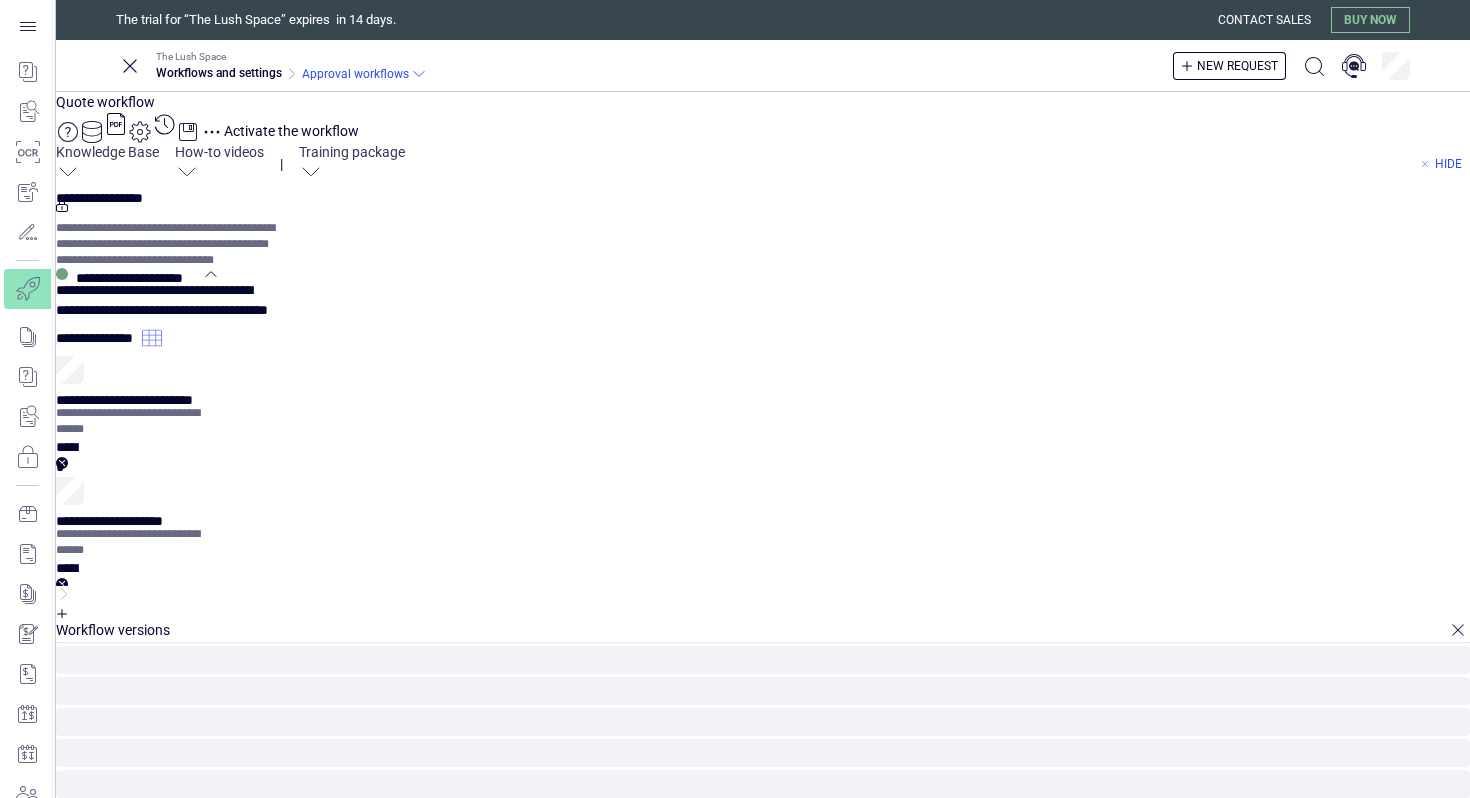 click on "**********" at bounding box center [763, 762] 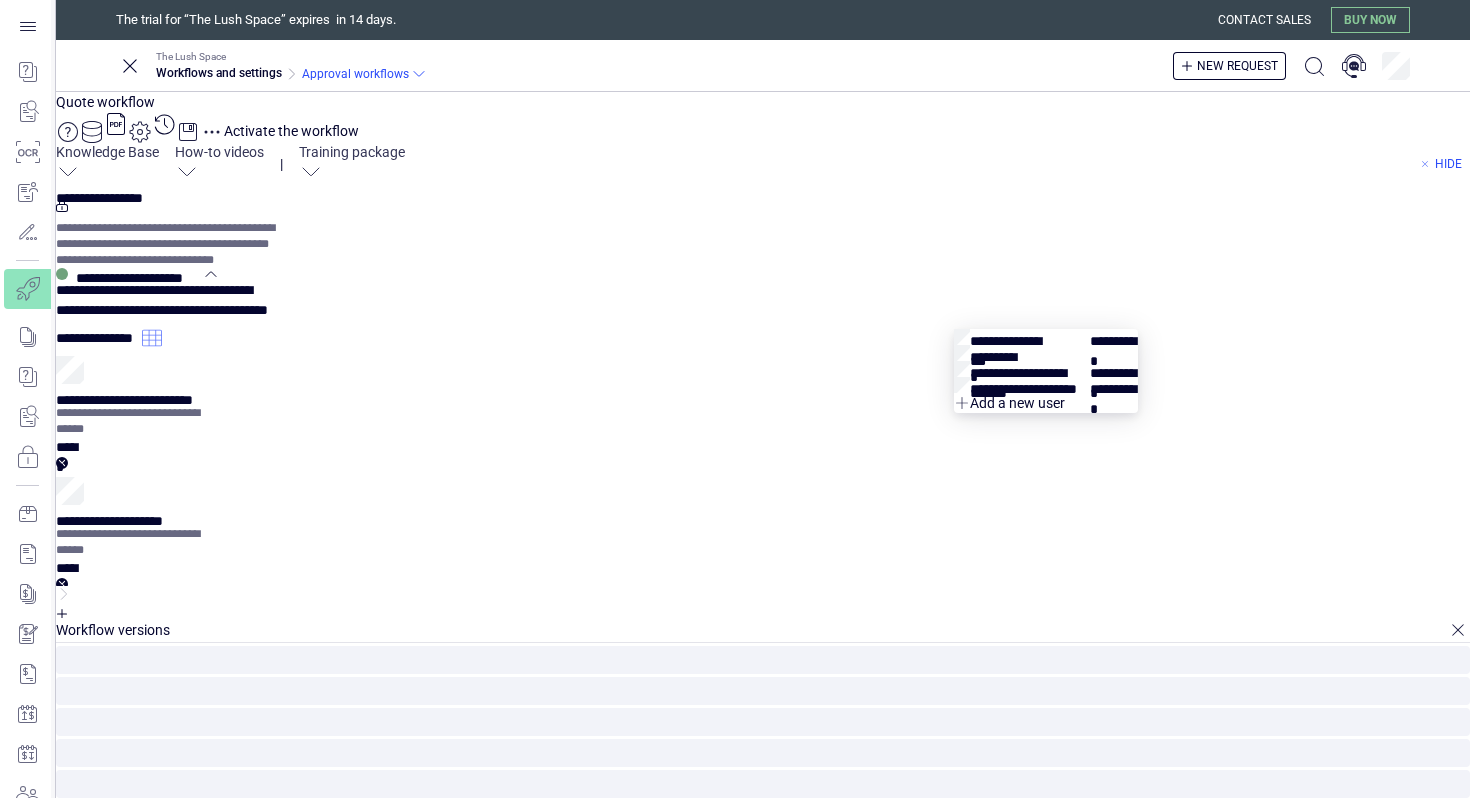 click on "**********" at bounding box center (100, 1232) 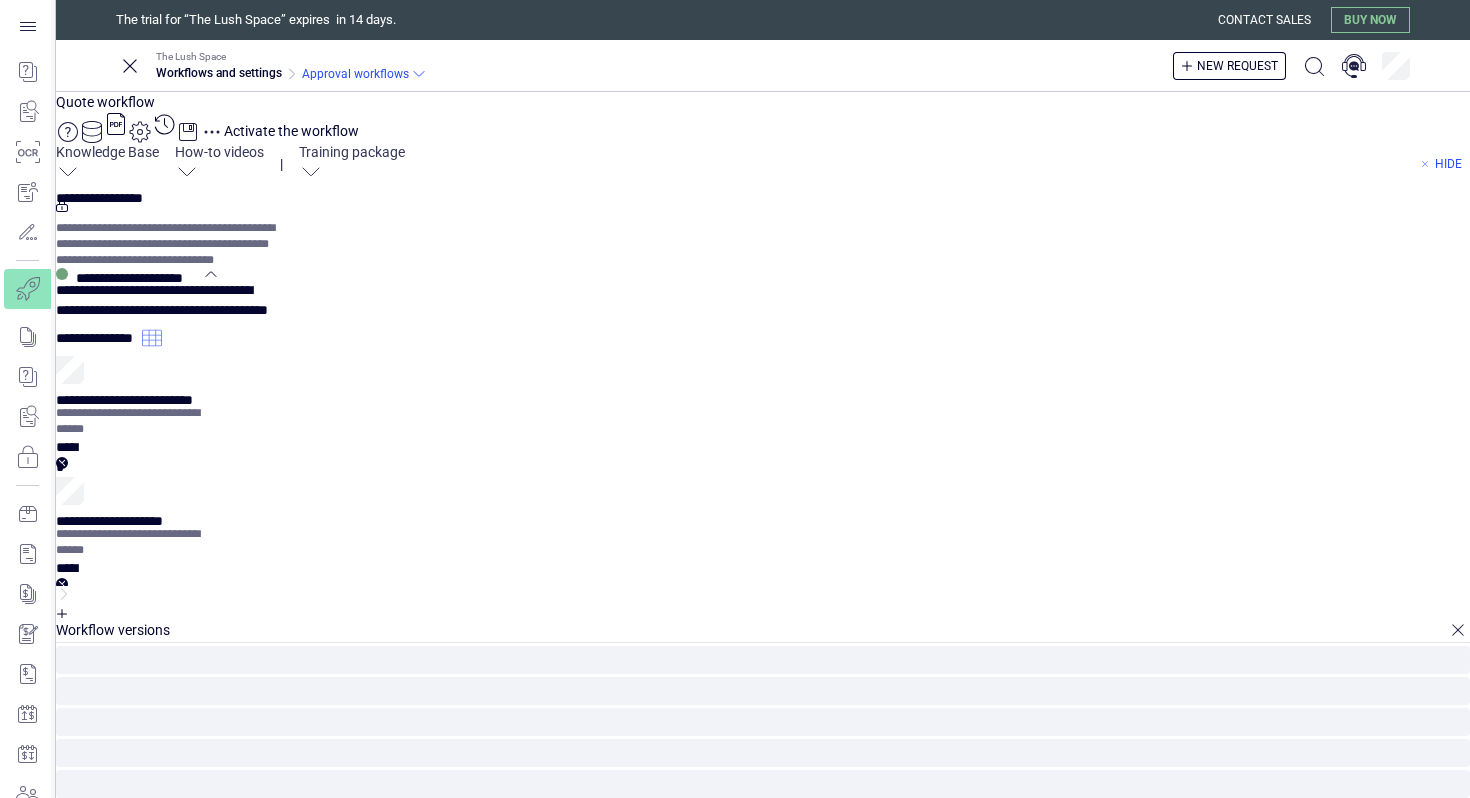 scroll, scrollTop: 0, scrollLeft: 130, axis: horizontal 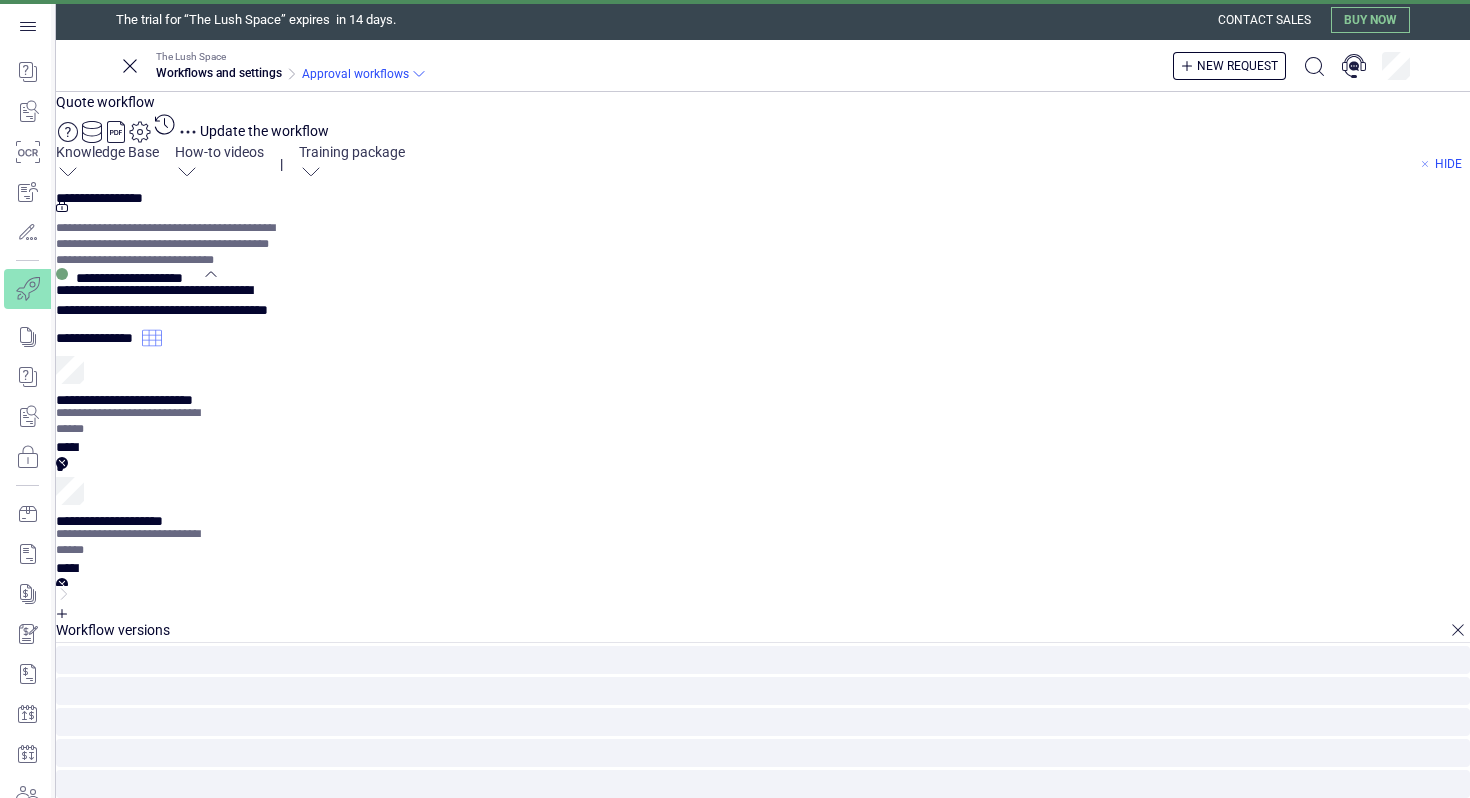 click on "Go to requests" at bounding box center (0, 0) 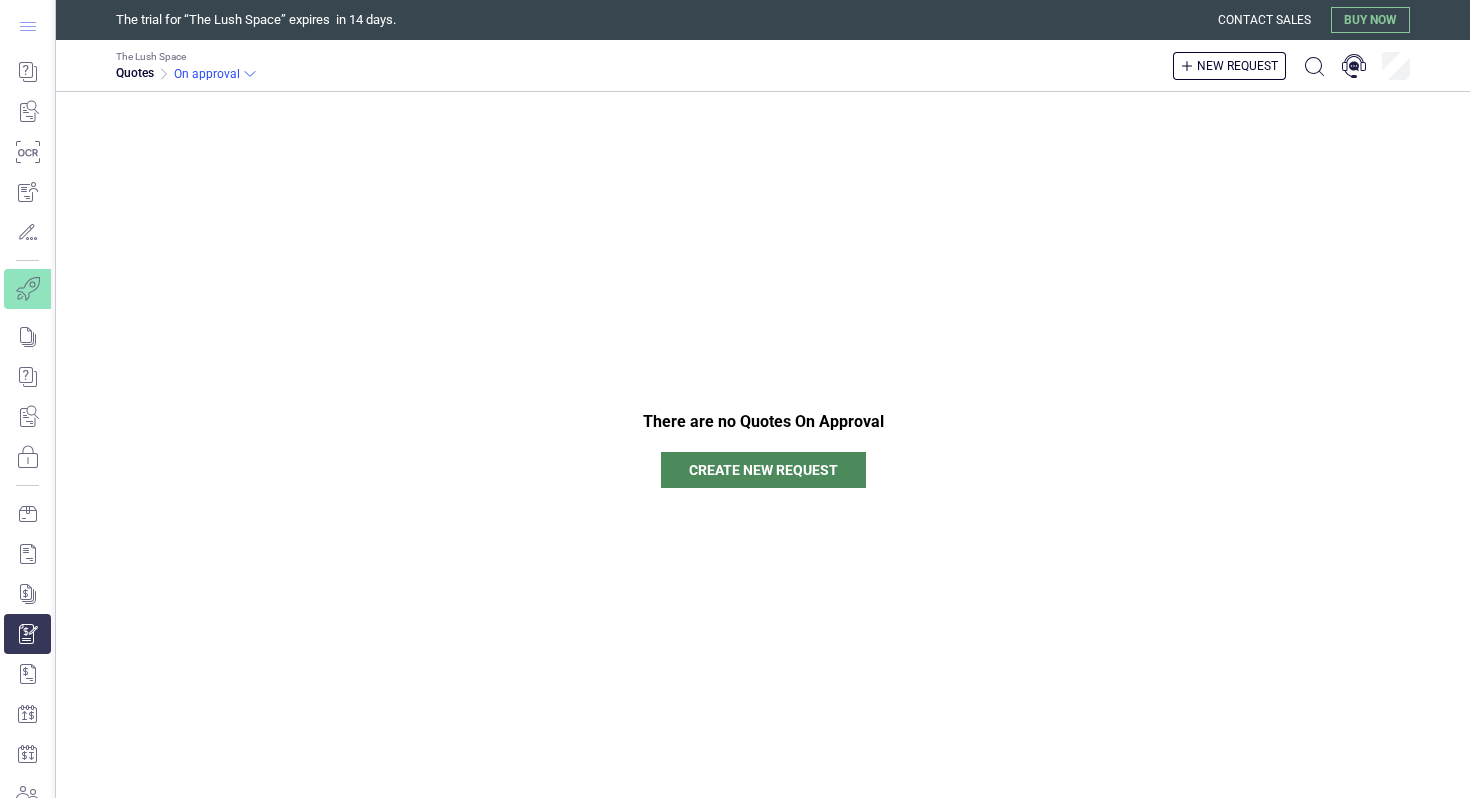 click 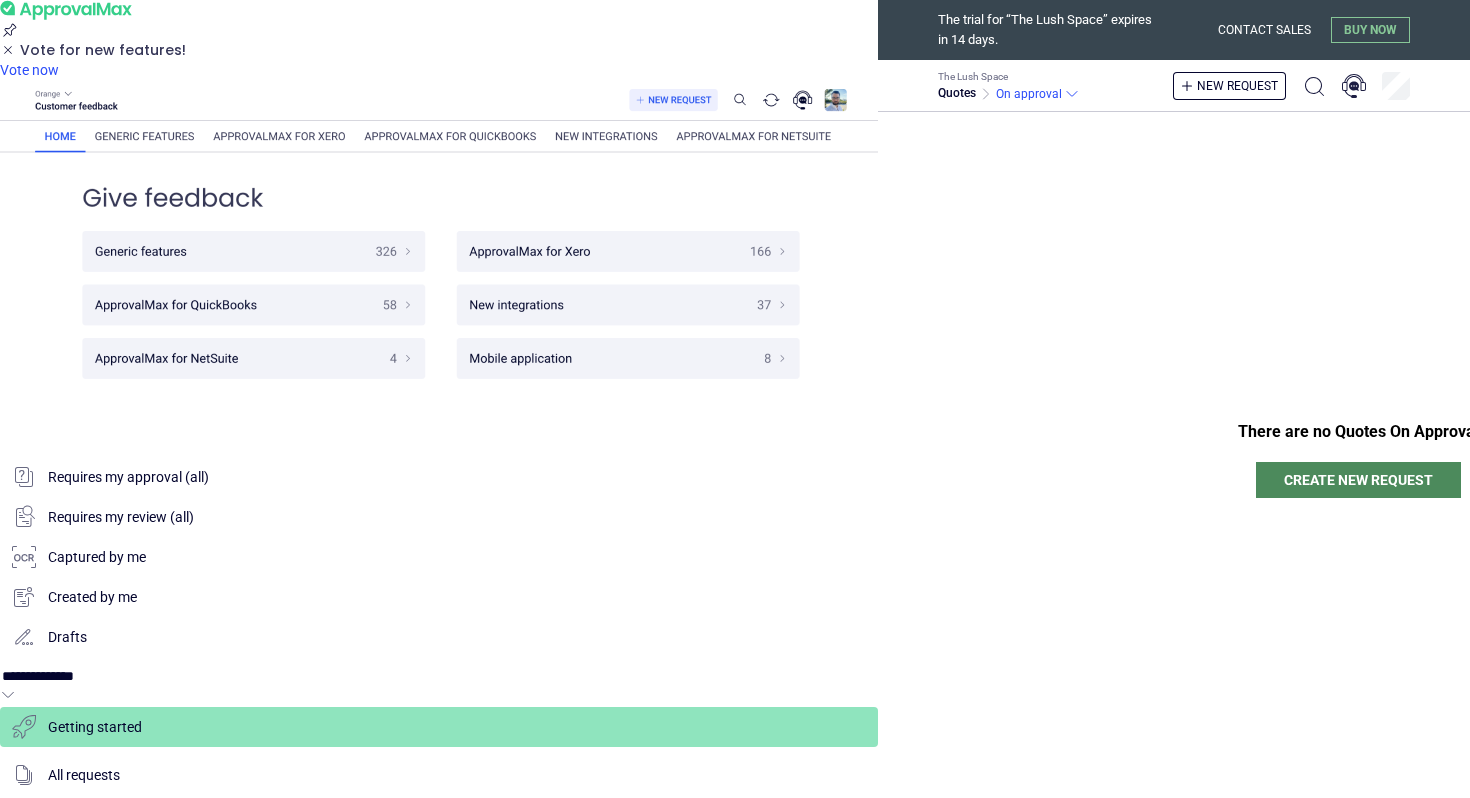 scroll, scrollTop: 801, scrollLeft: 0, axis: vertical 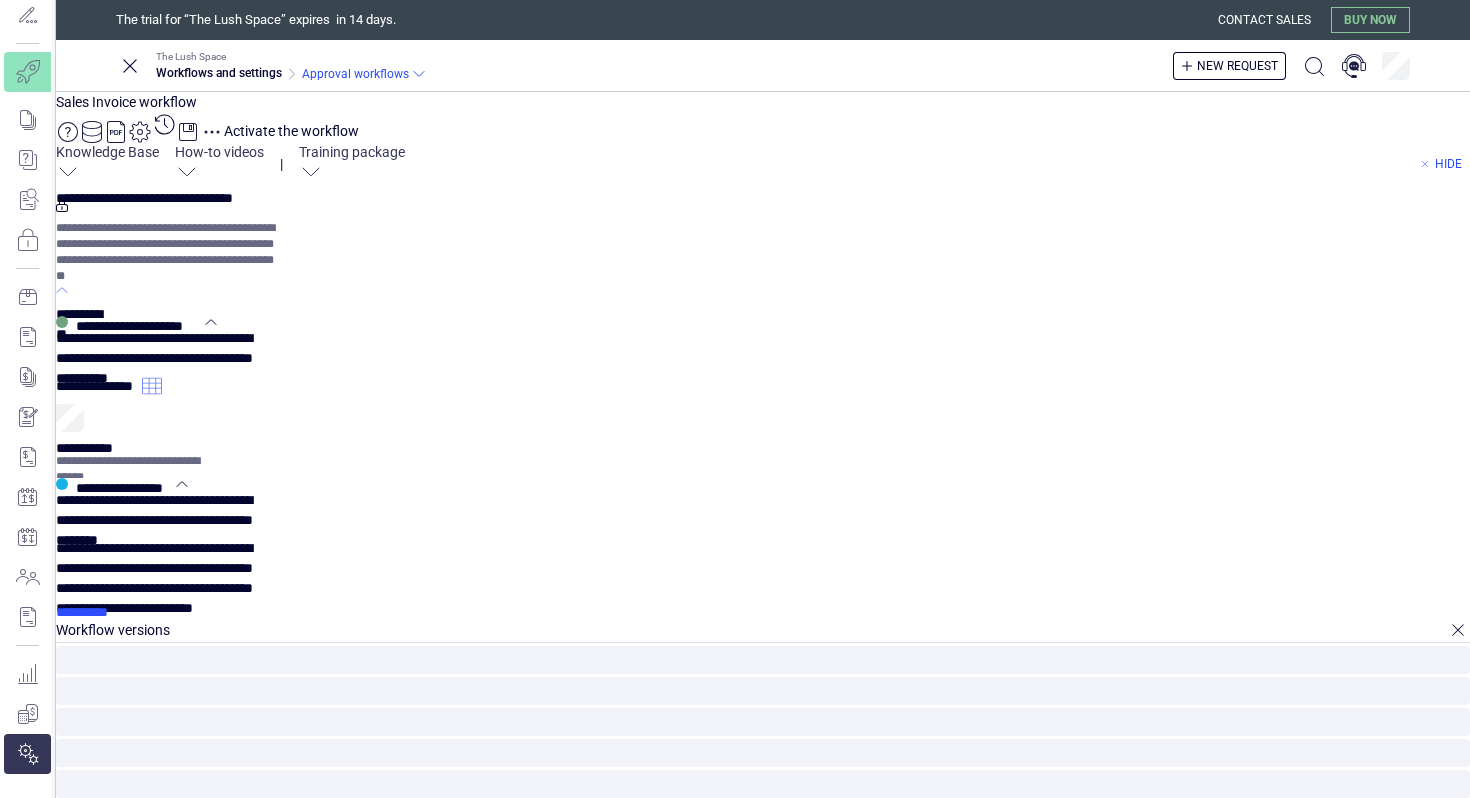 click on "**********" at bounding box center (99, 382) 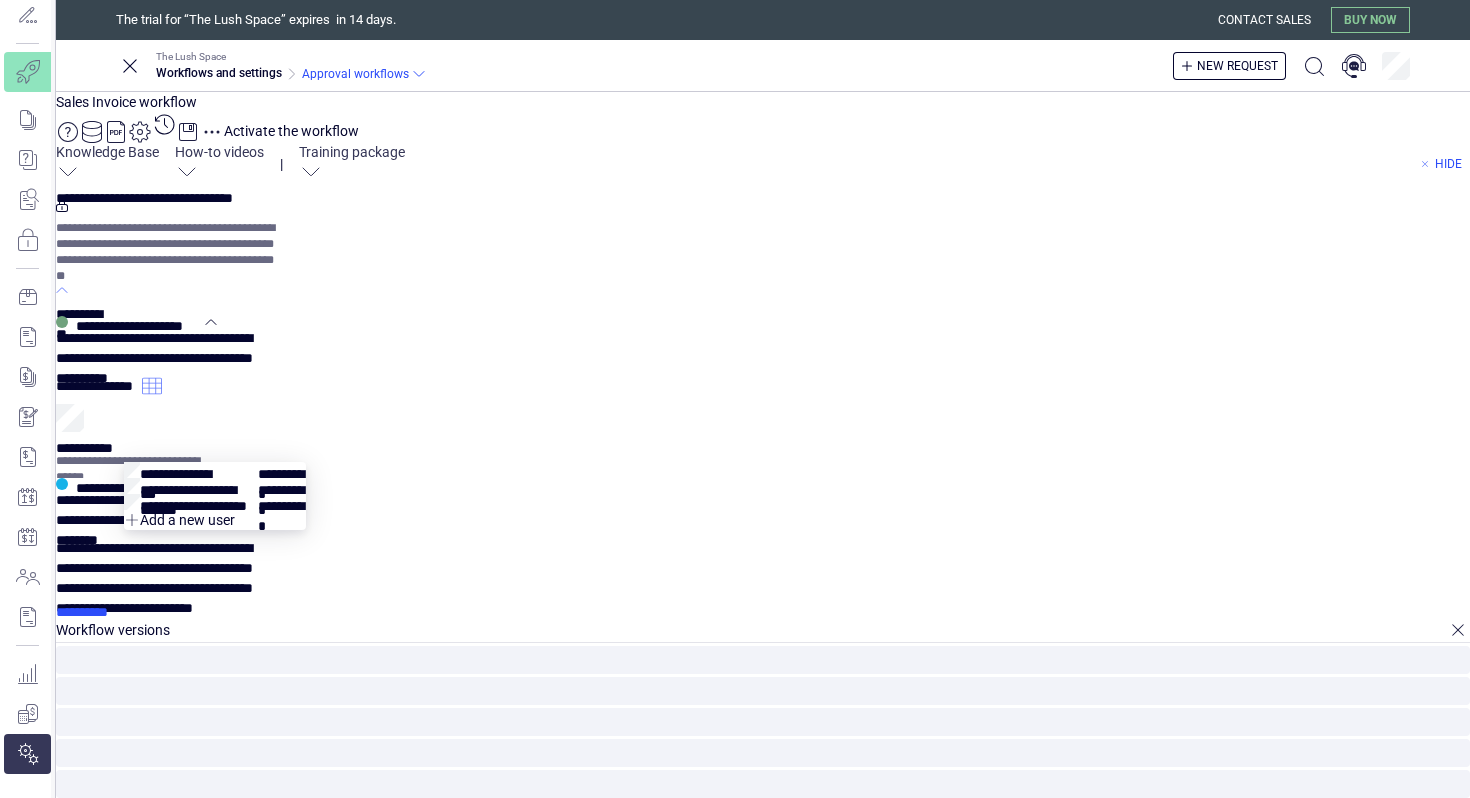click at bounding box center [215, 486] 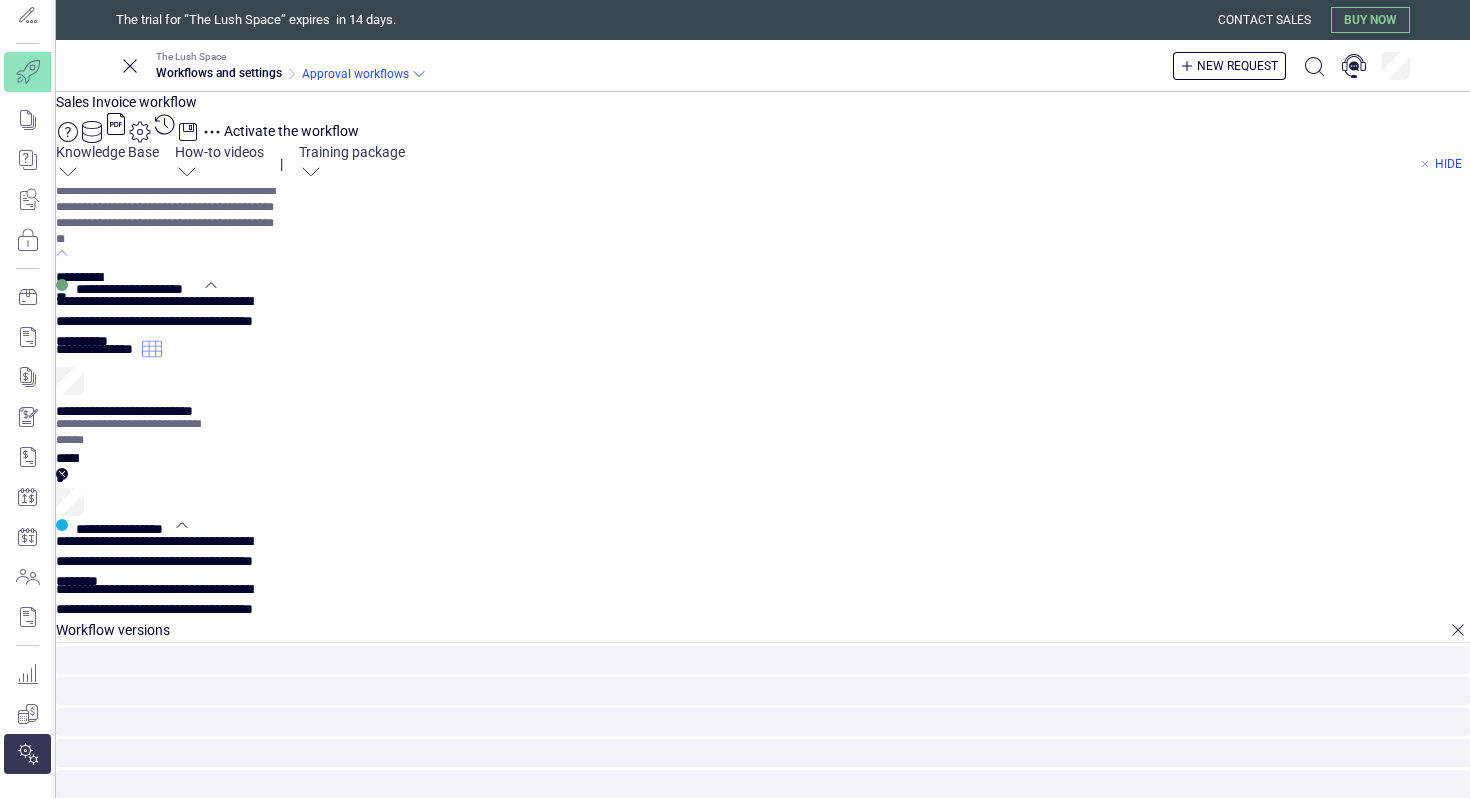 scroll, scrollTop: 0, scrollLeft: 0, axis: both 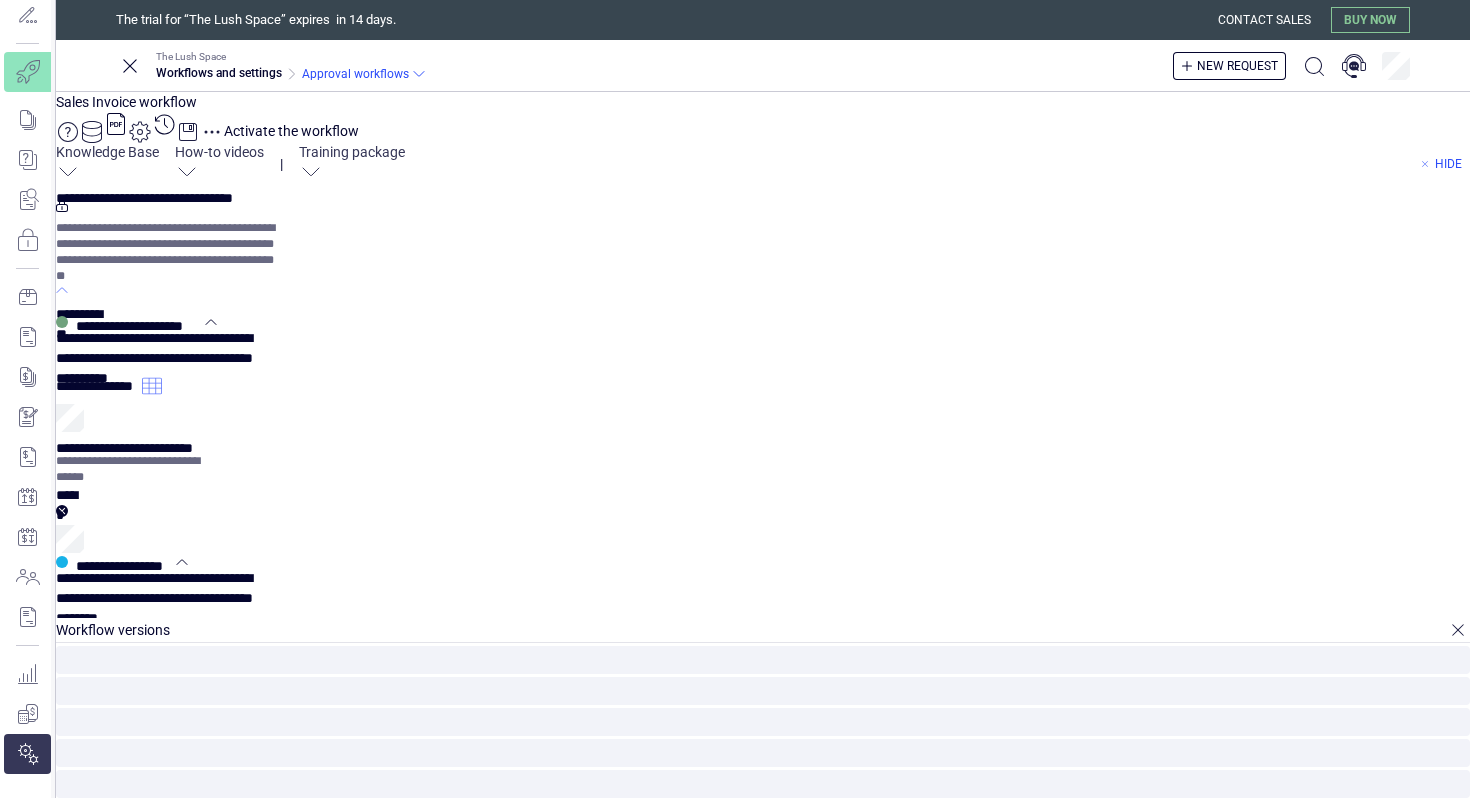 click on "****" at bounding box center (70, 1415) 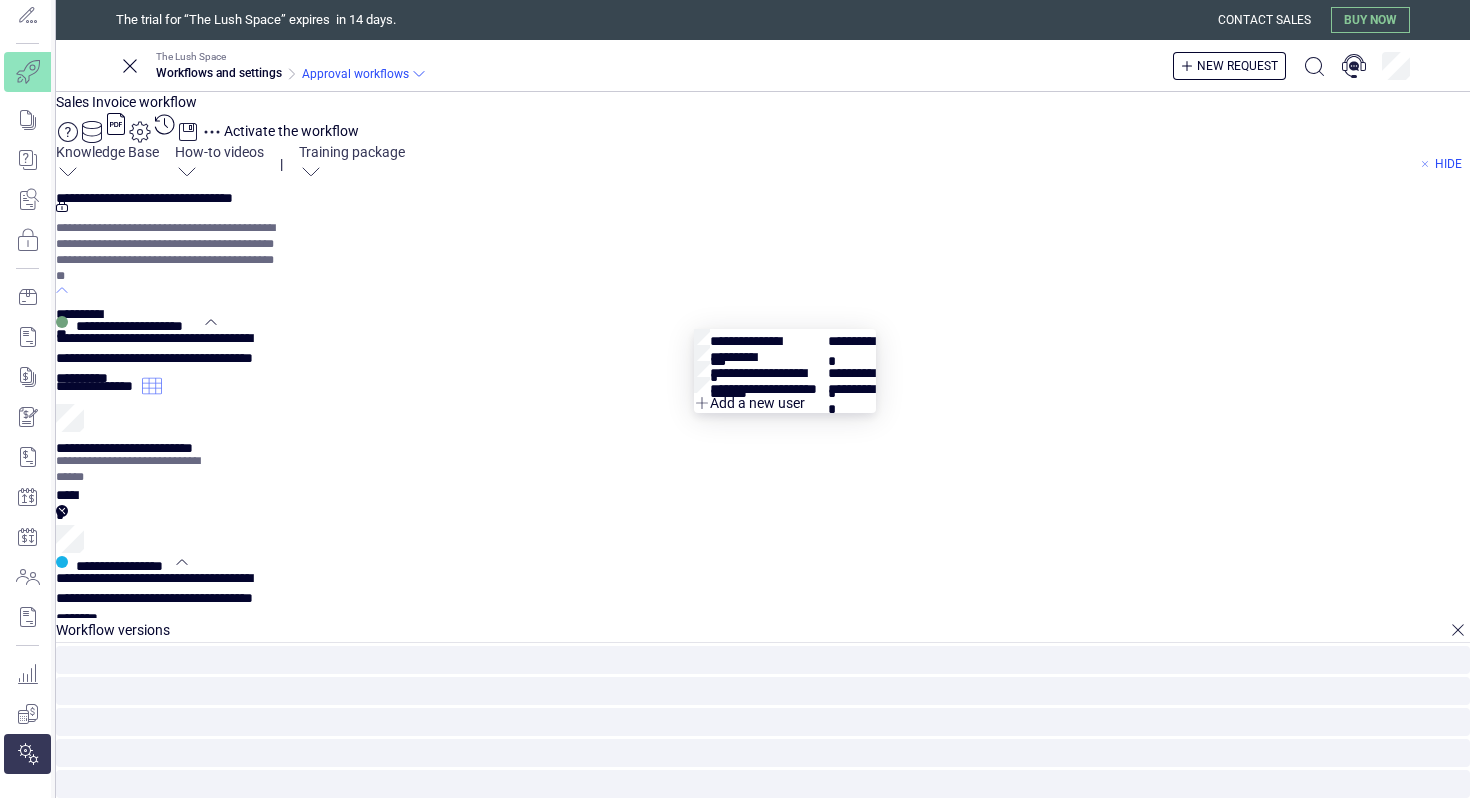 click on "**********" at bounding box center (100, 1505) 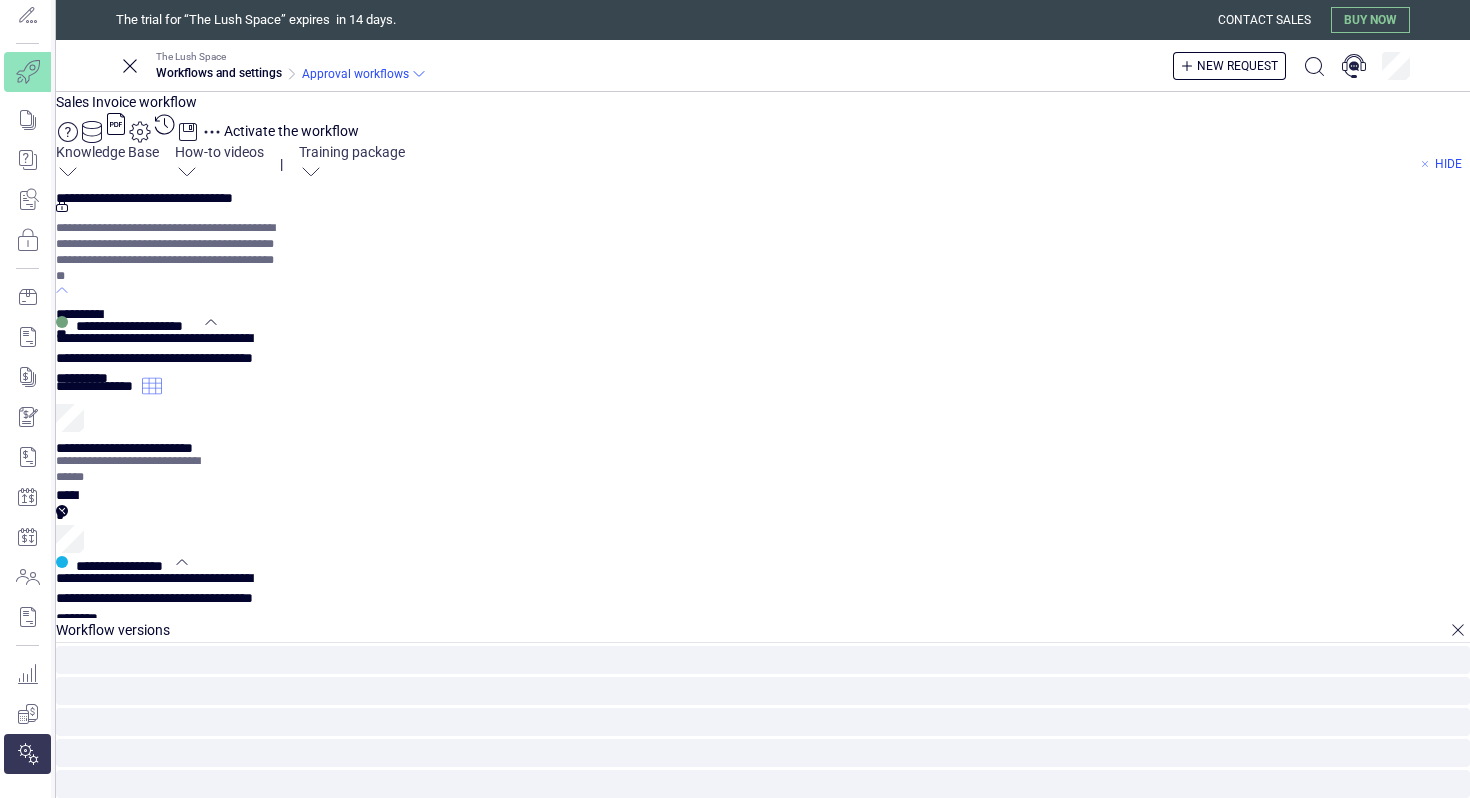 click 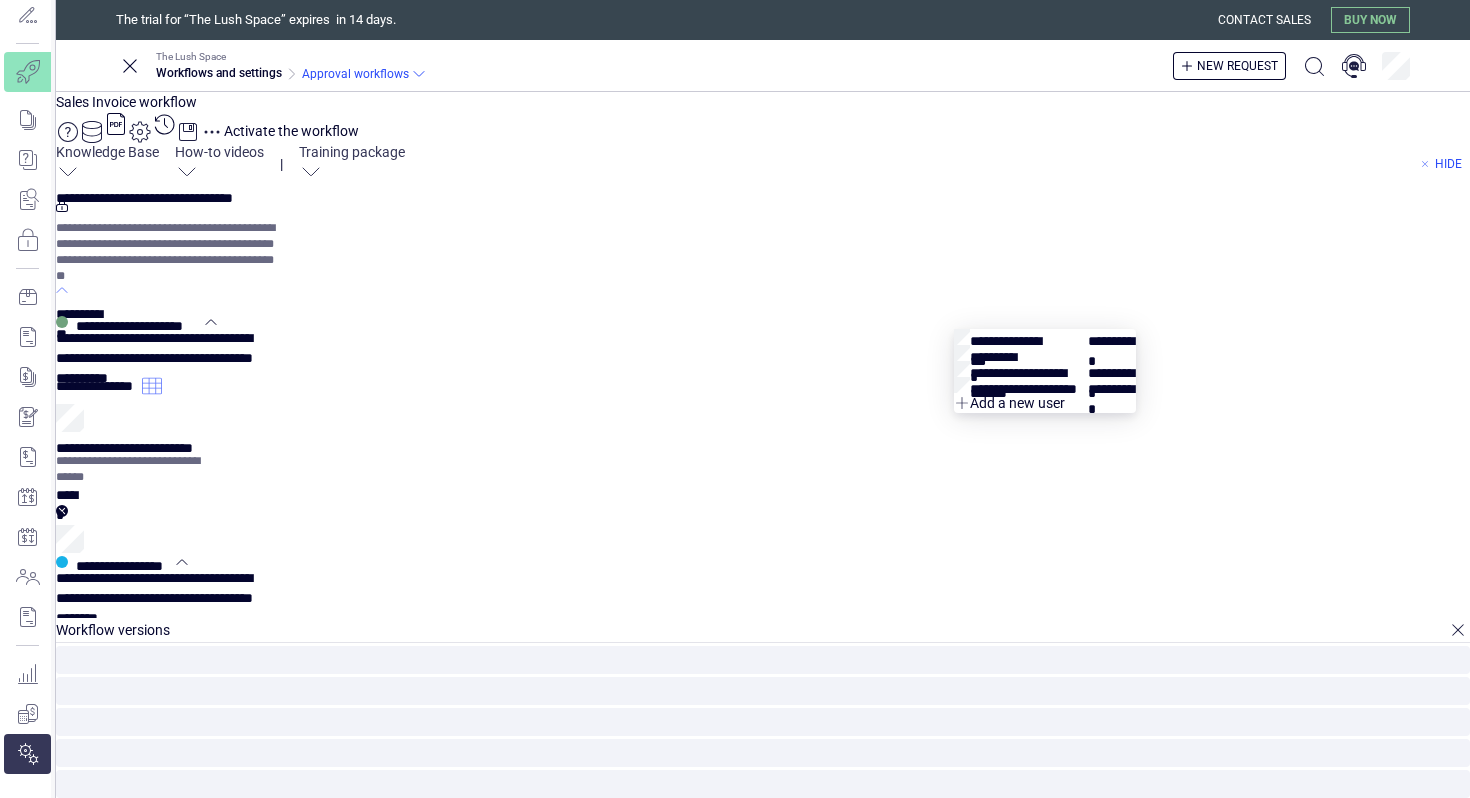 click at bounding box center [1045, 385] 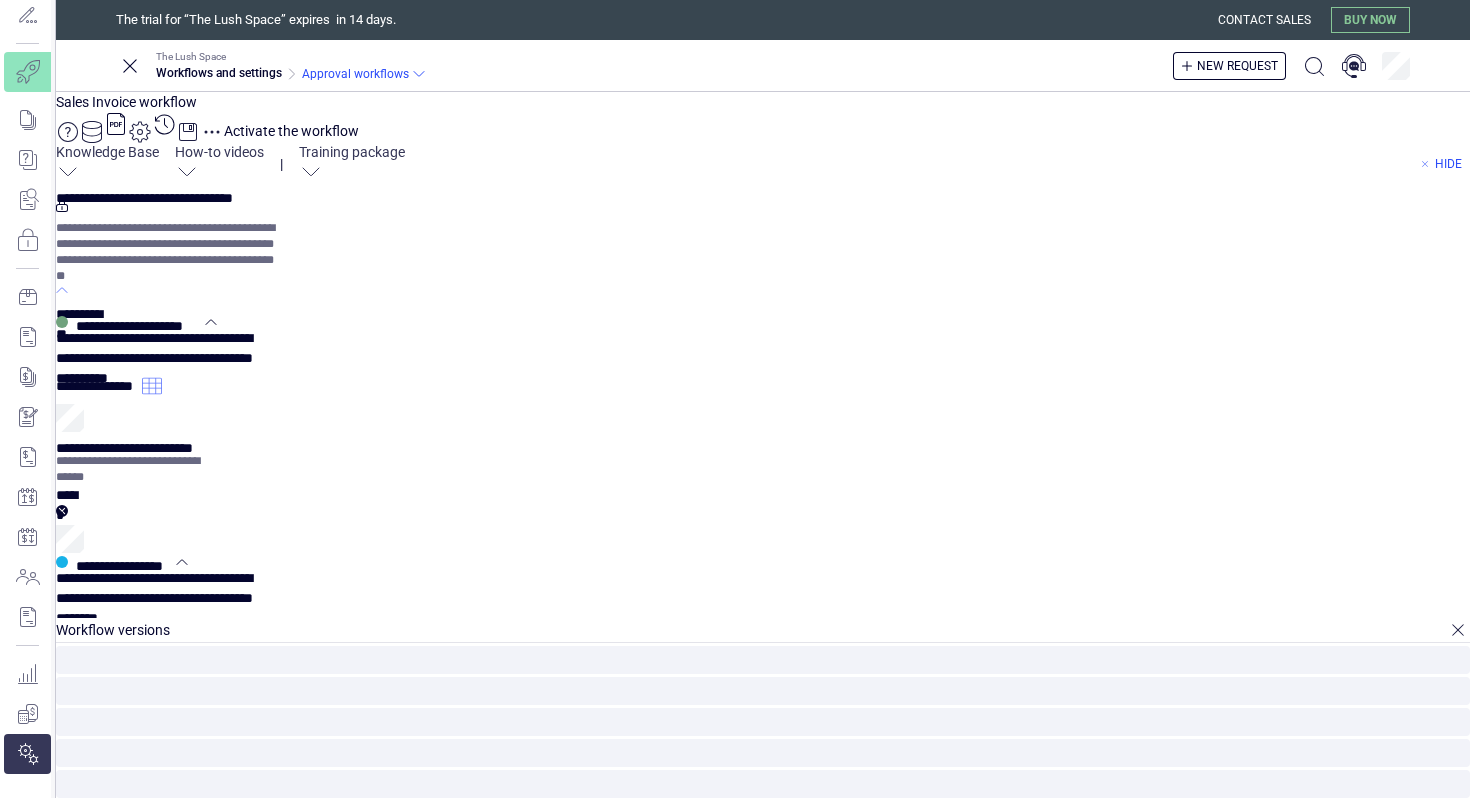 scroll, scrollTop: 0, scrollLeft: 0, axis: both 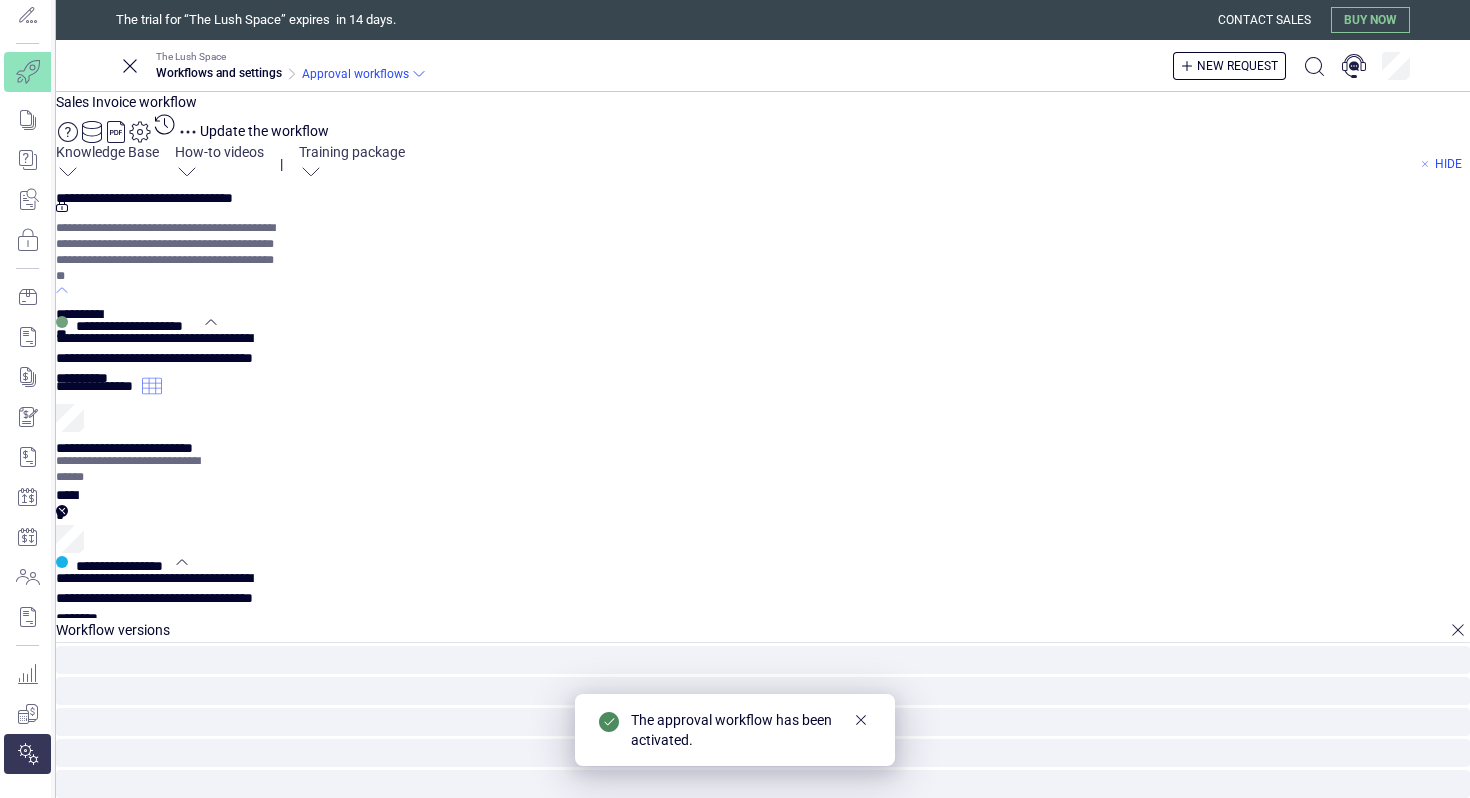 click on "Go to requests" at bounding box center (0, 0) 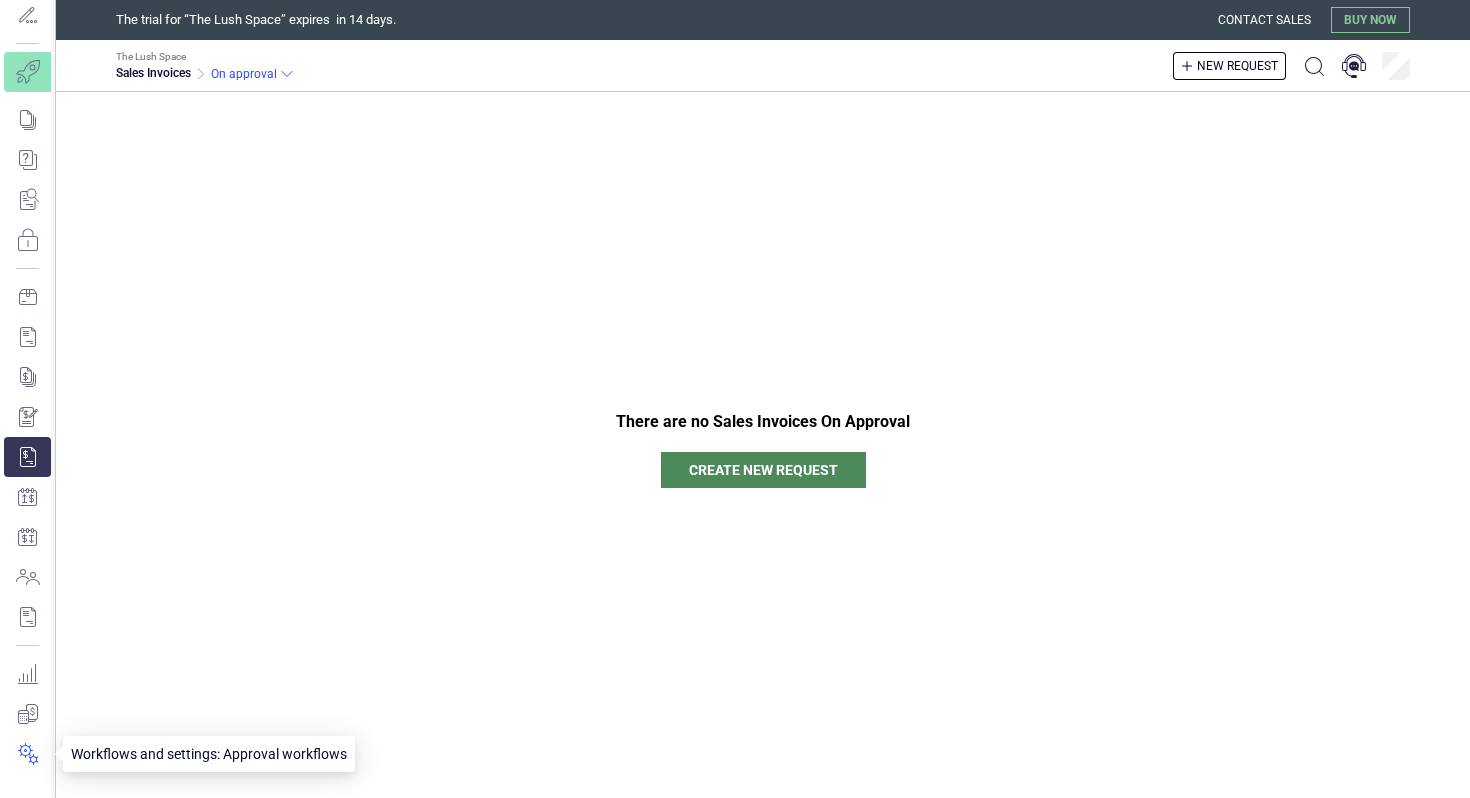 click at bounding box center [27, 754] 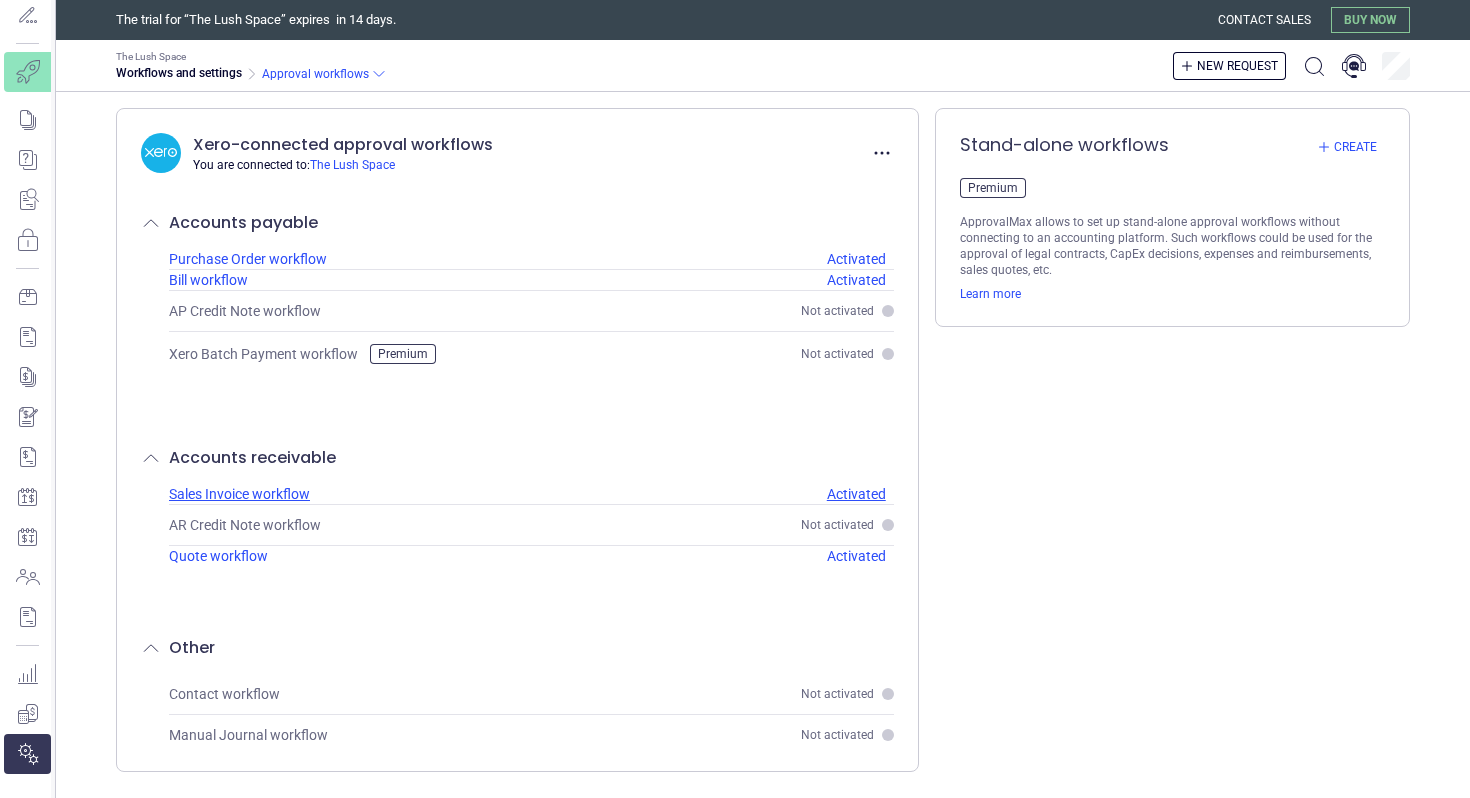 scroll, scrollTop: 14, scrollLeft: 0, axis: vertical 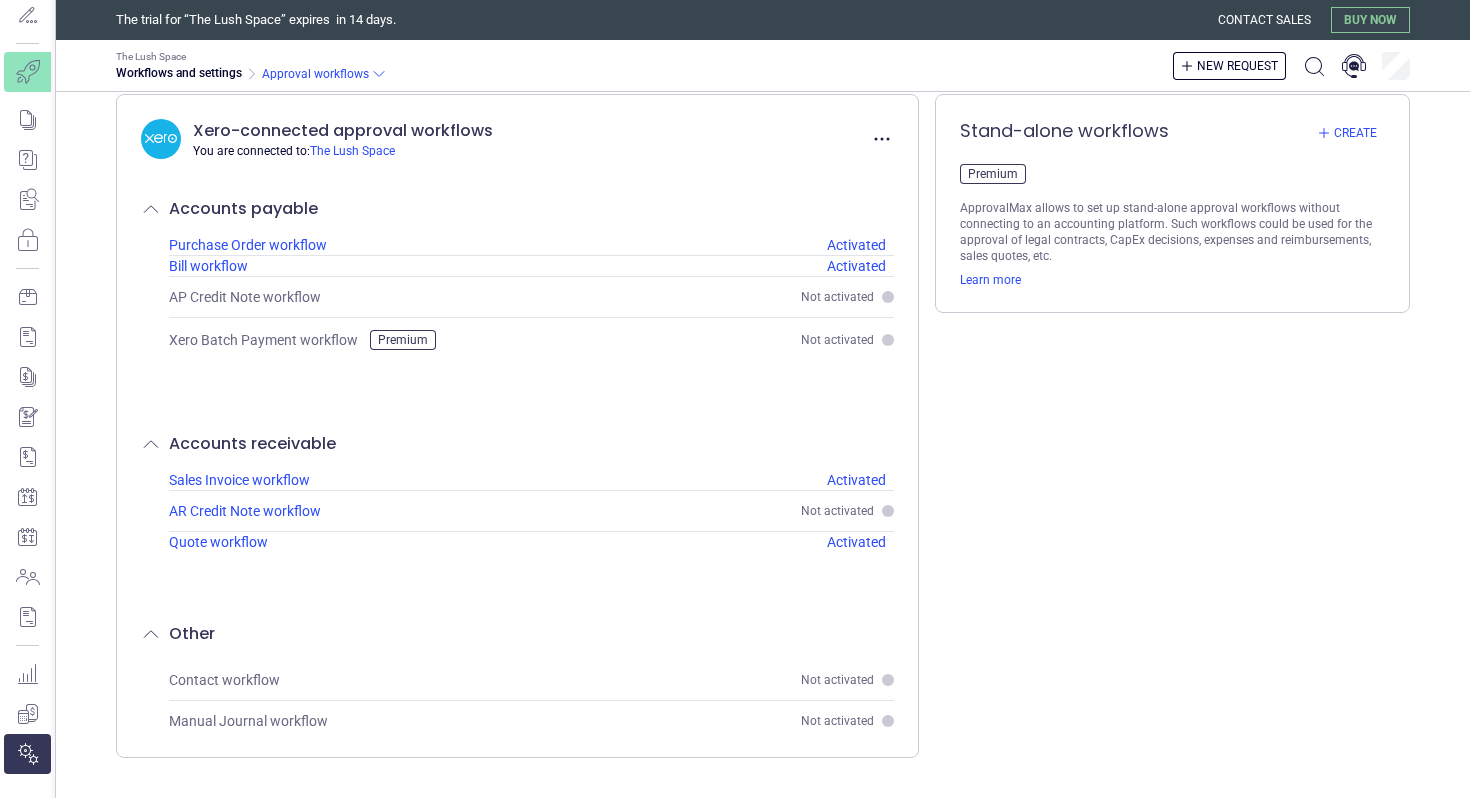 click on "Not activated" at bounding box center (837, 511) 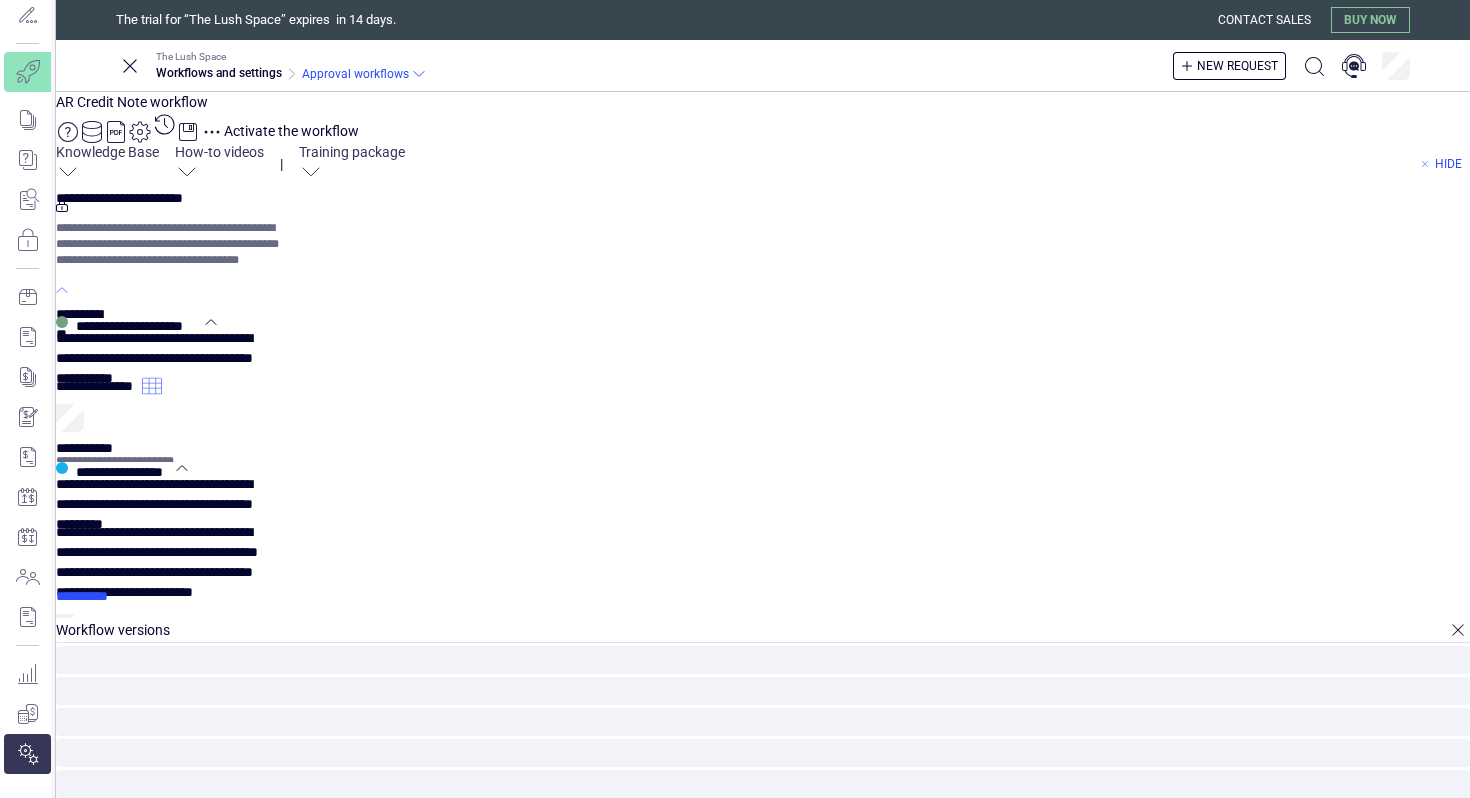 click on "**********" at bounding box center [99, 382] 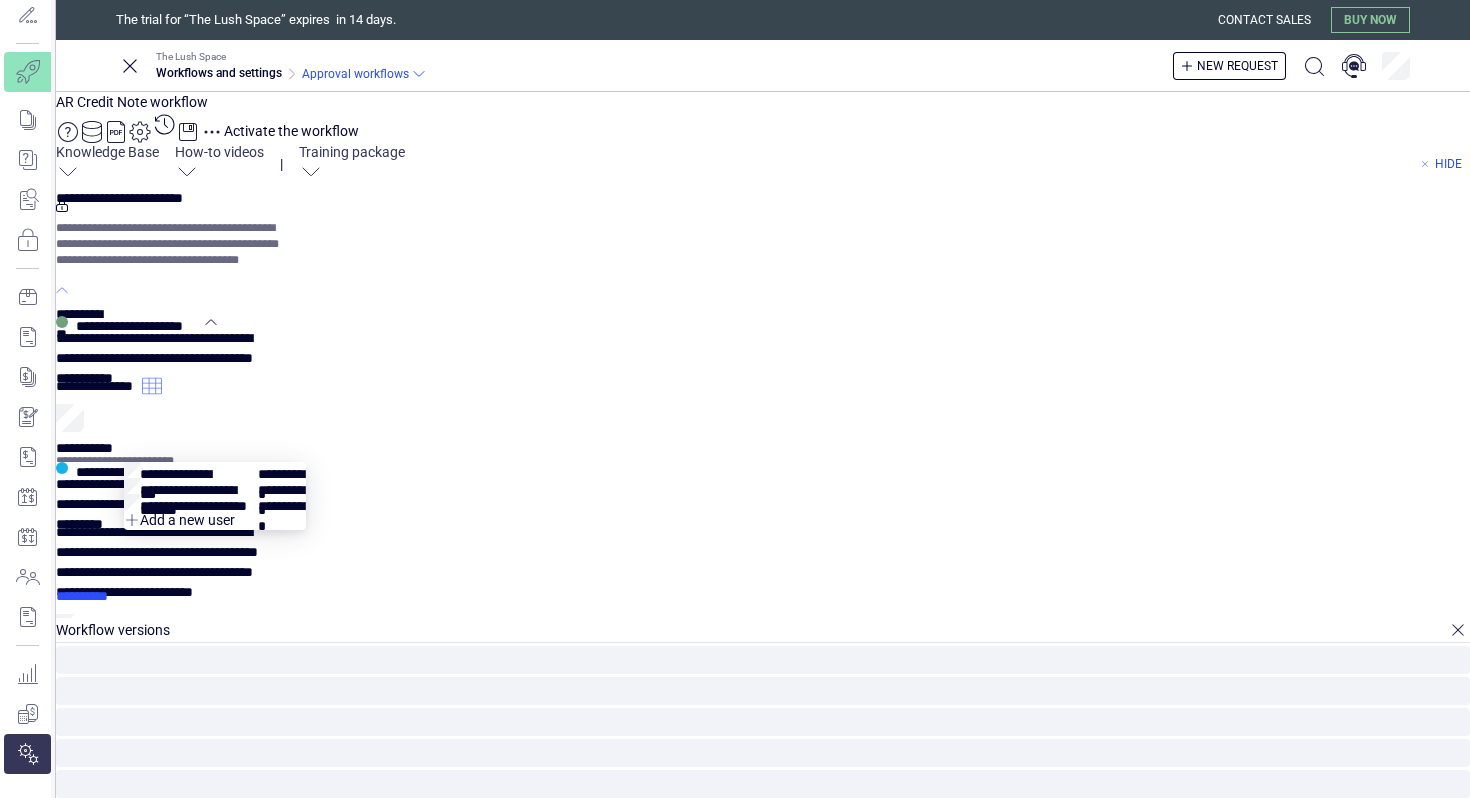 click on "**********" at bounding box center (763, 626) 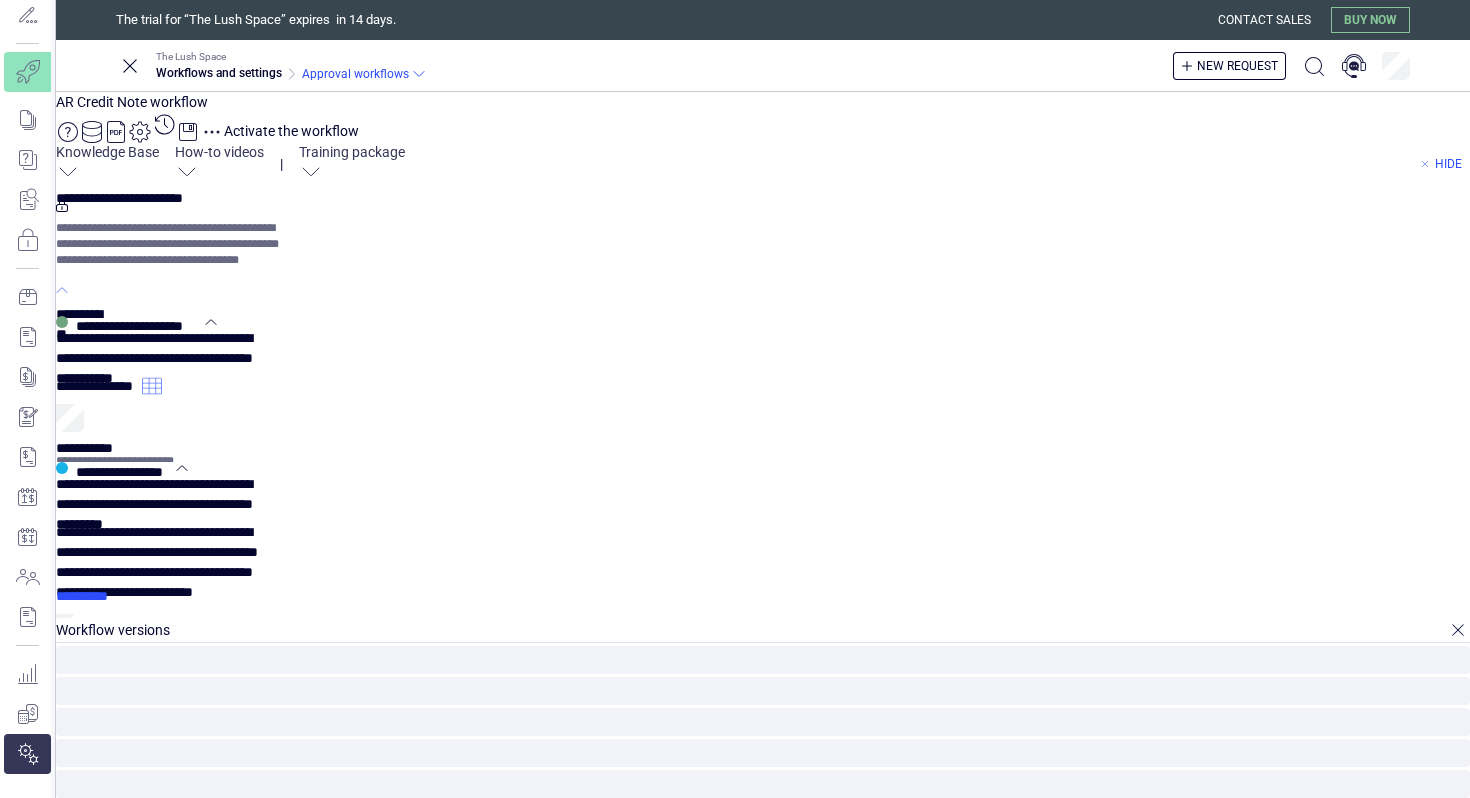 click on "**********" at bounding box center [763, 746] 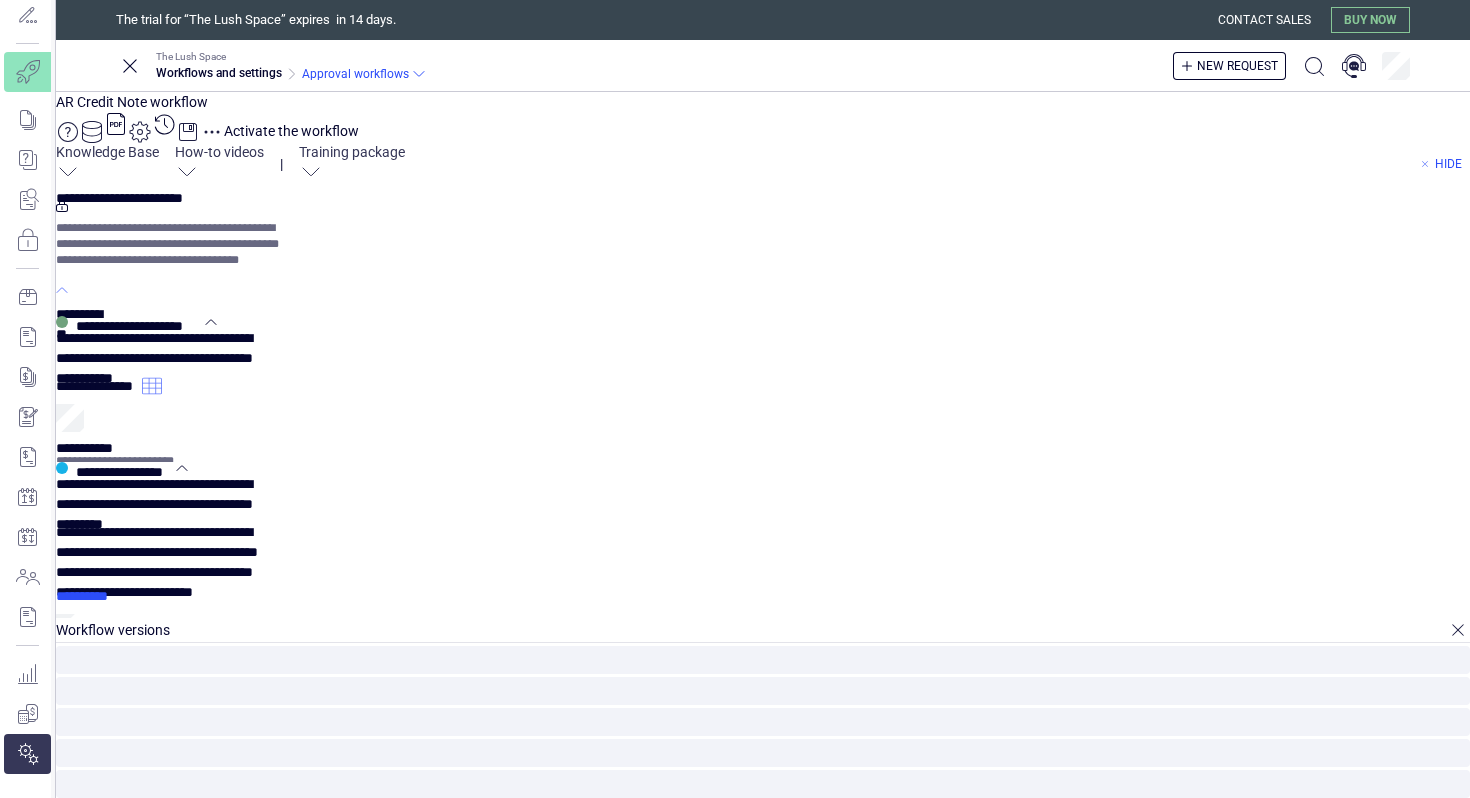 click 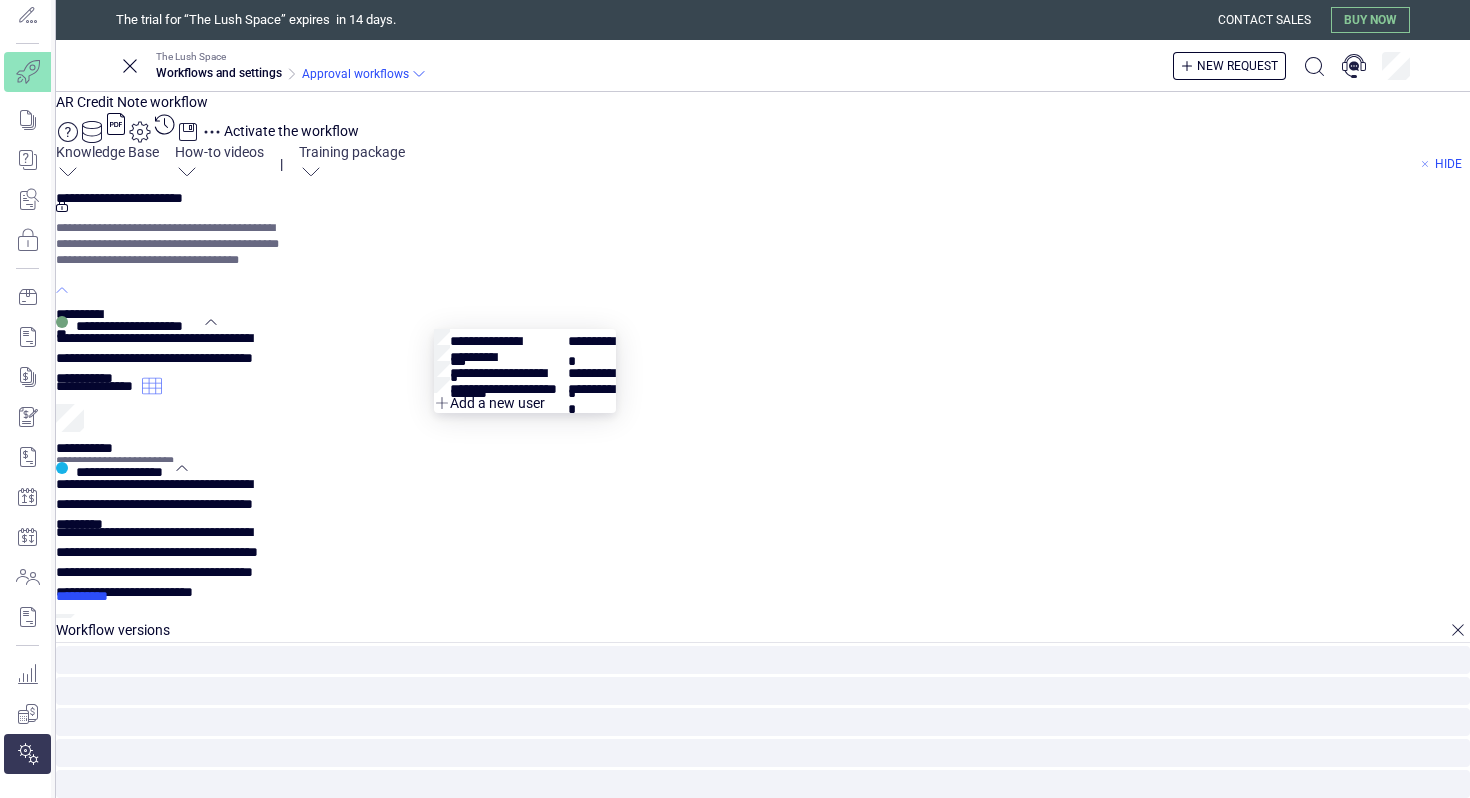 click on "**********" at bounding box center [100, 816] 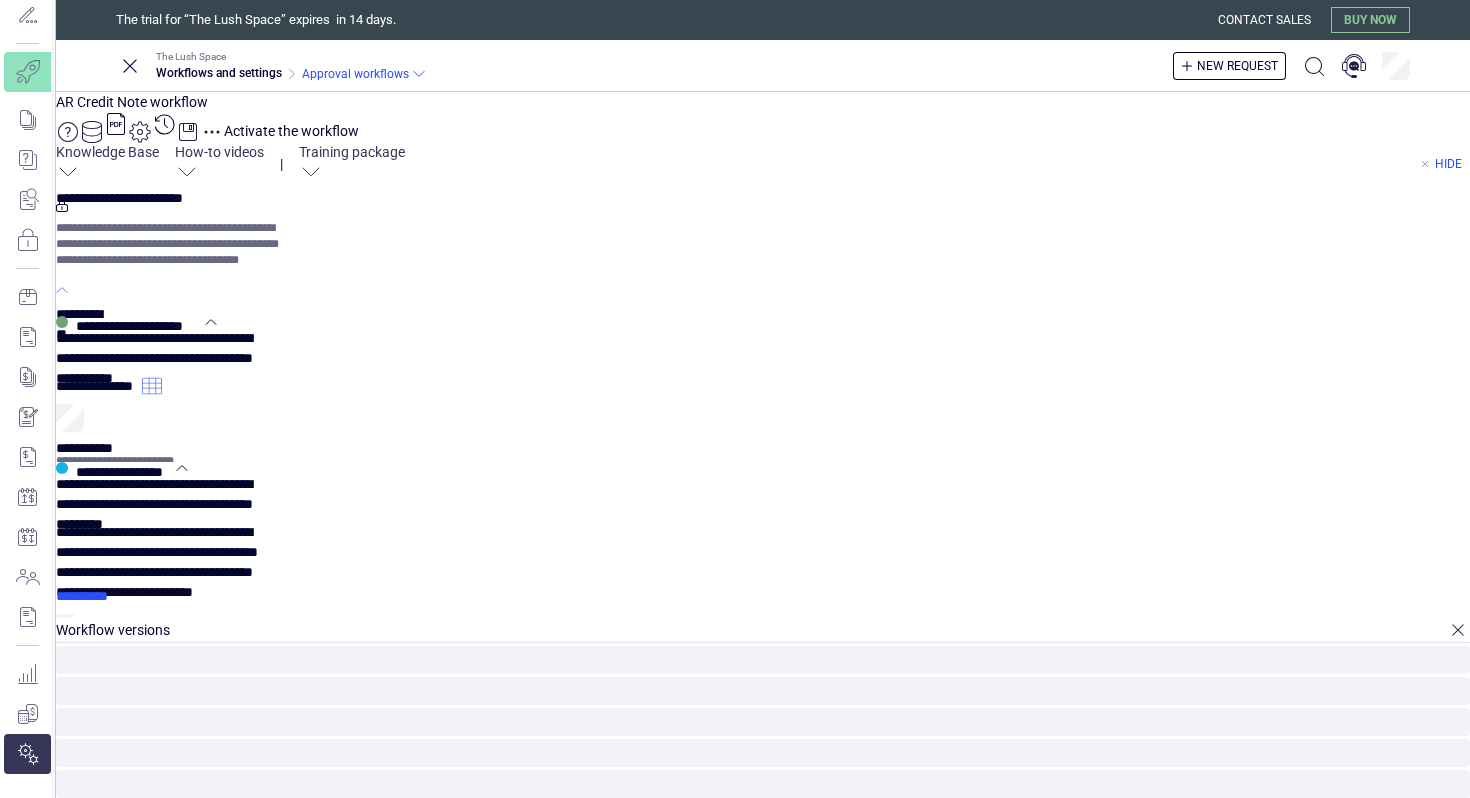 click on "****" at bounding box center [70, 986] 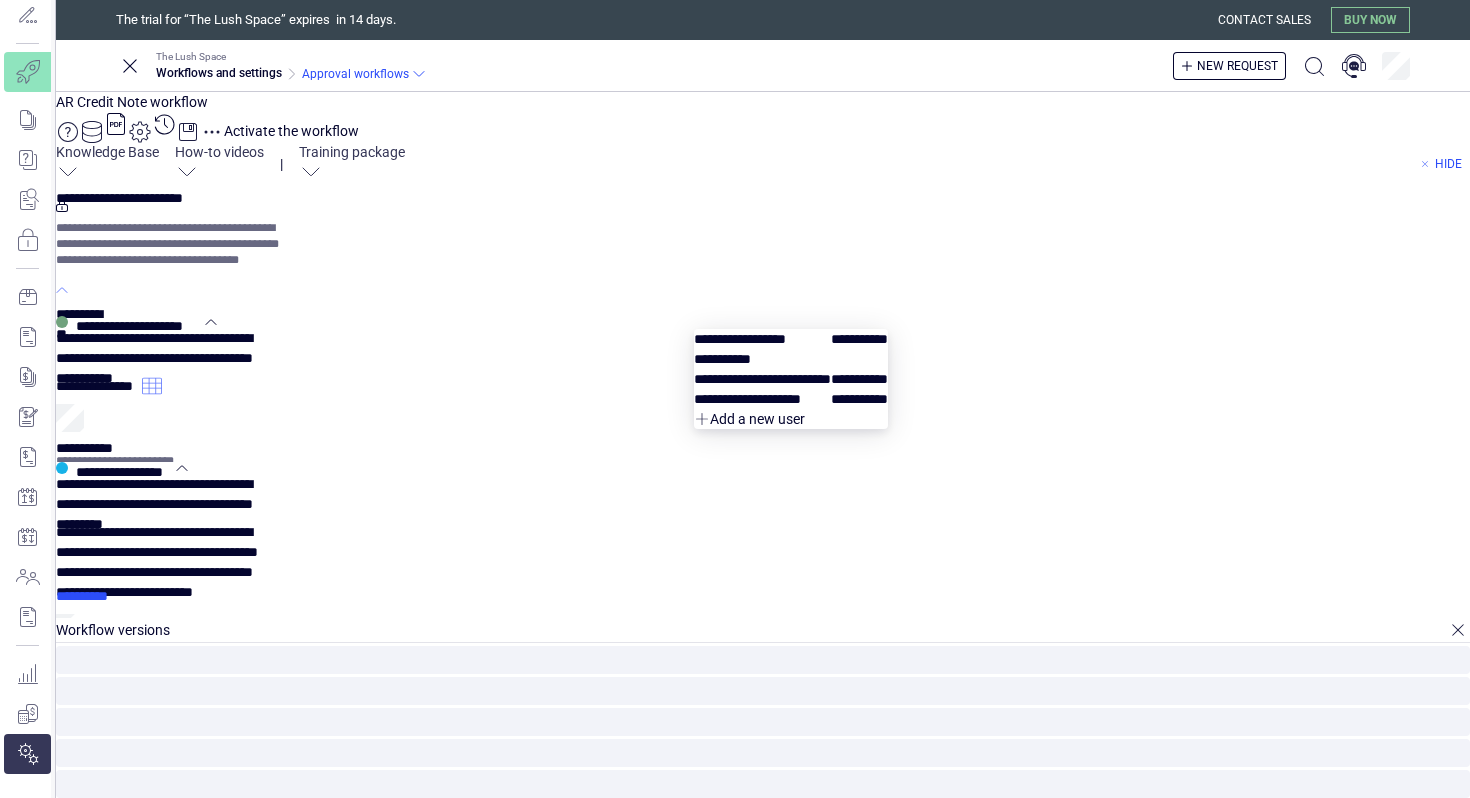 click on "**********" at bounding box center [100, 1066] 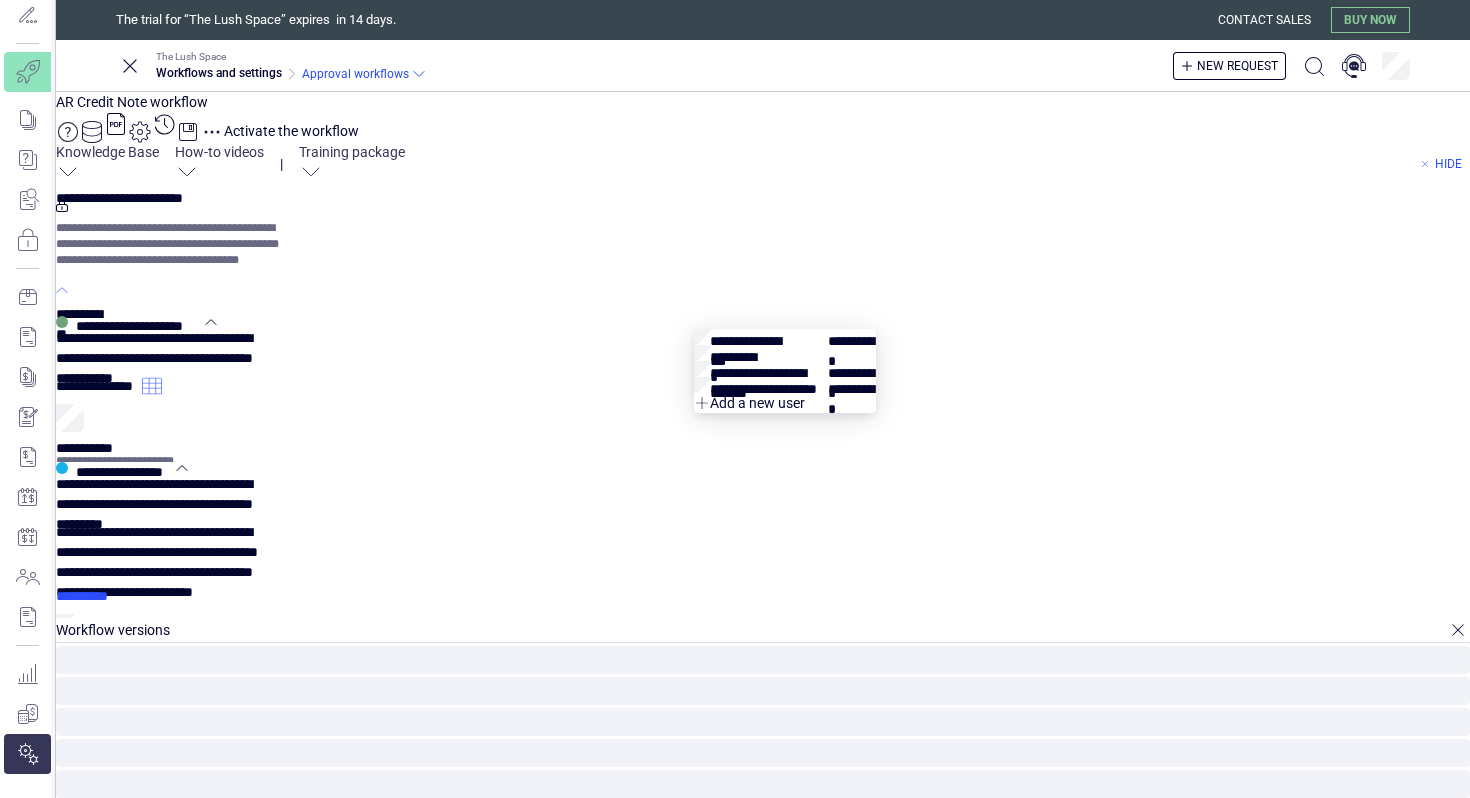 click at bounding box center [785, 385] 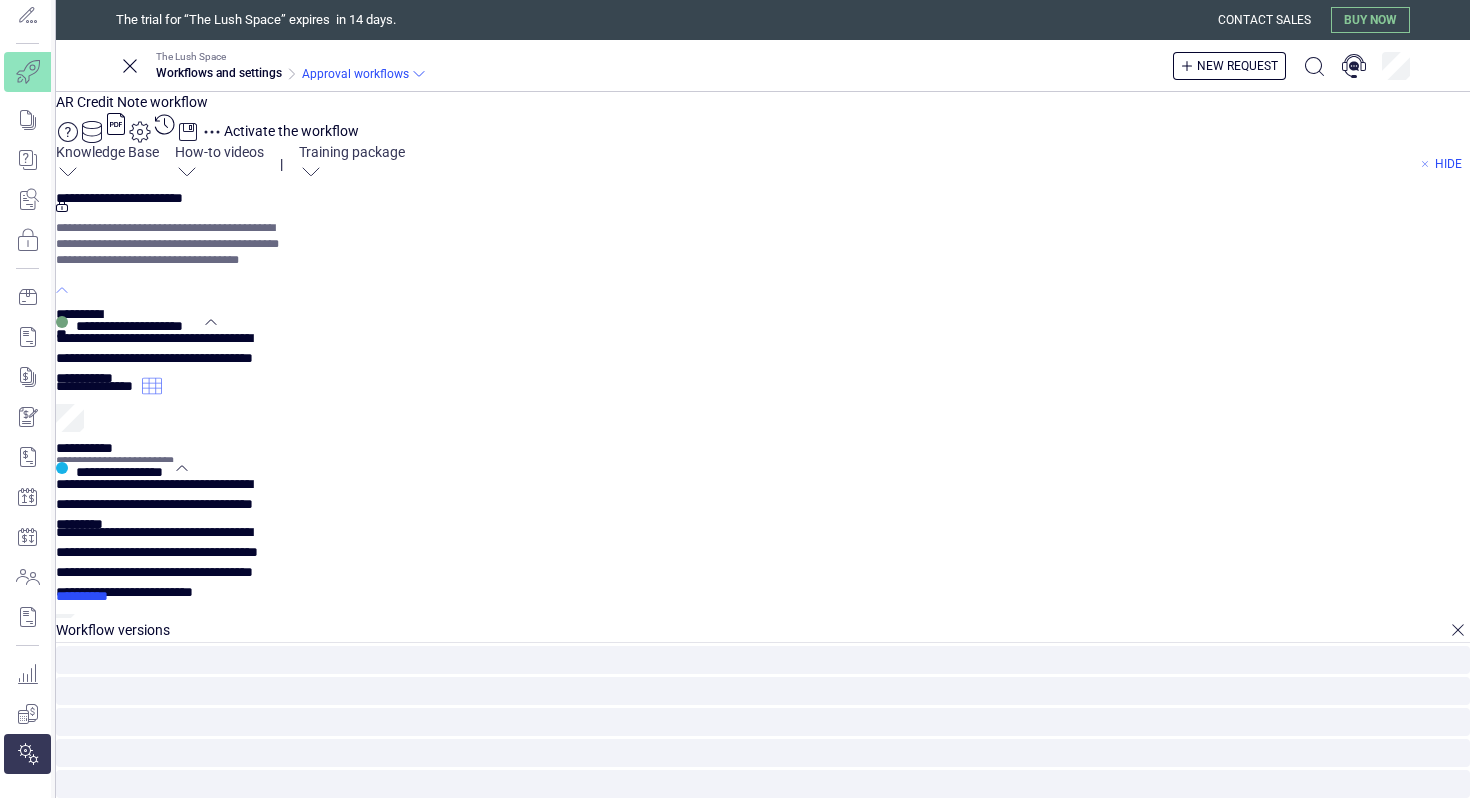 click on "Activate the workflow" at bounding box center [291, 131] 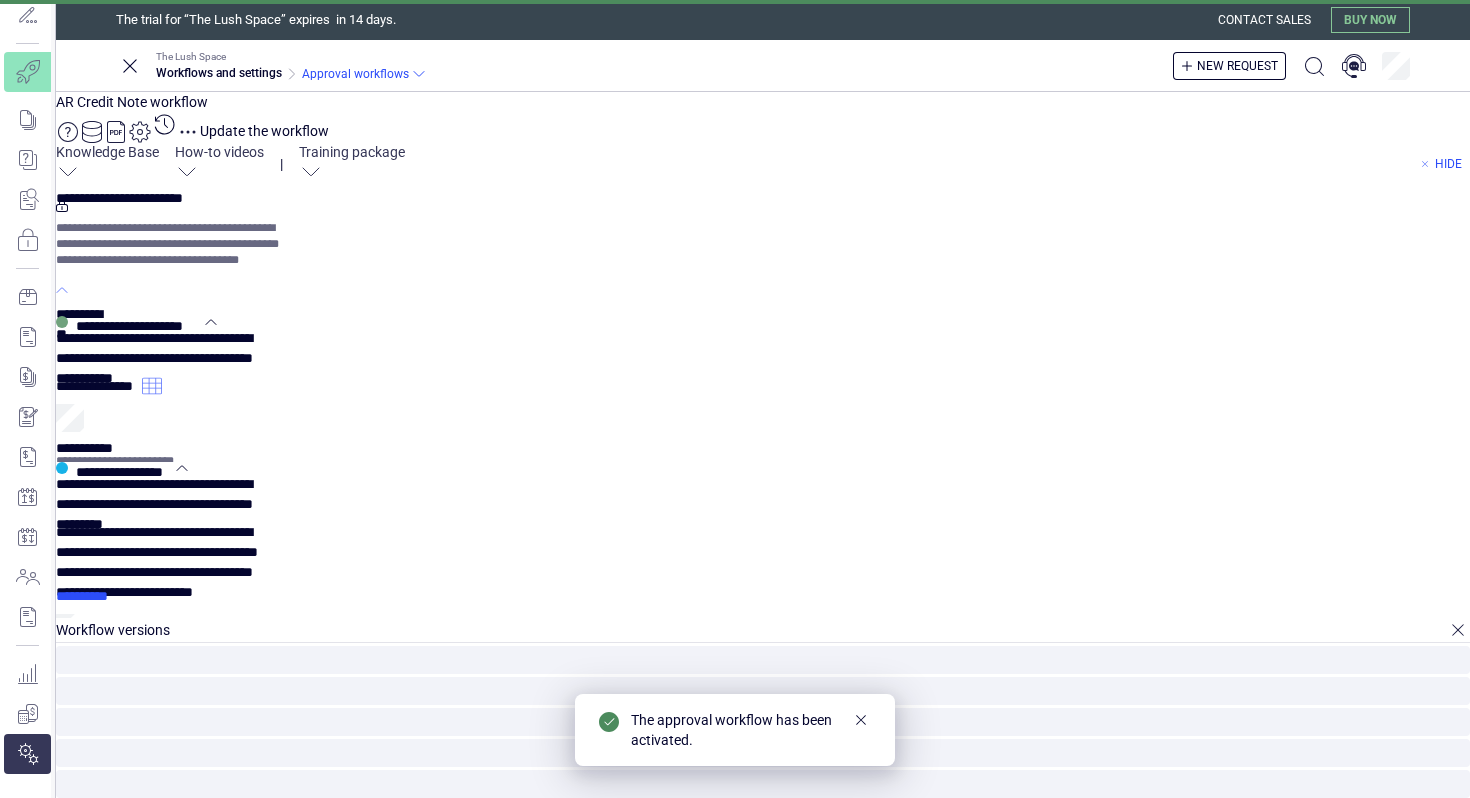 click on "Go to requests" at bounding box center (0, 0) 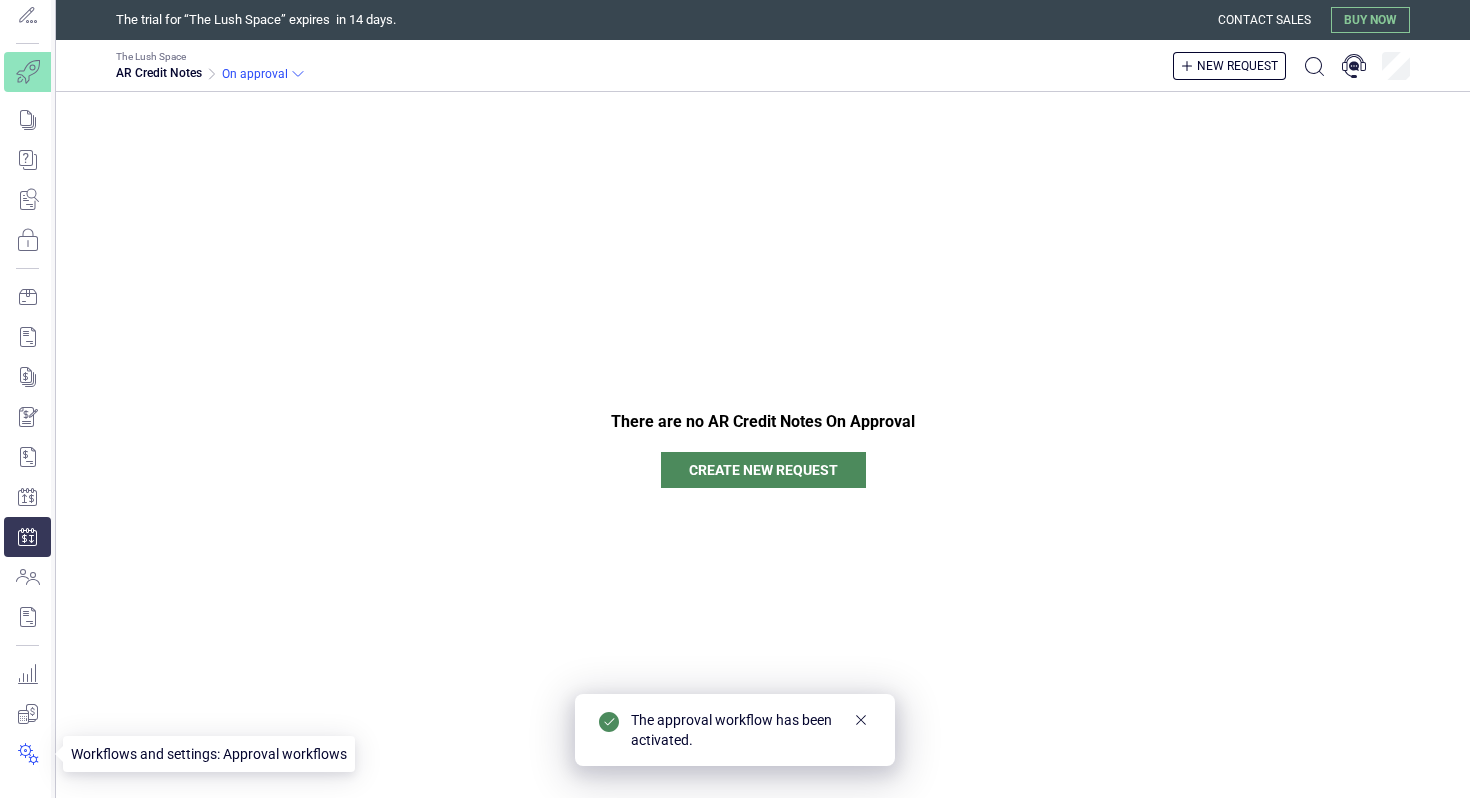 click at bounding box center [27, 754] 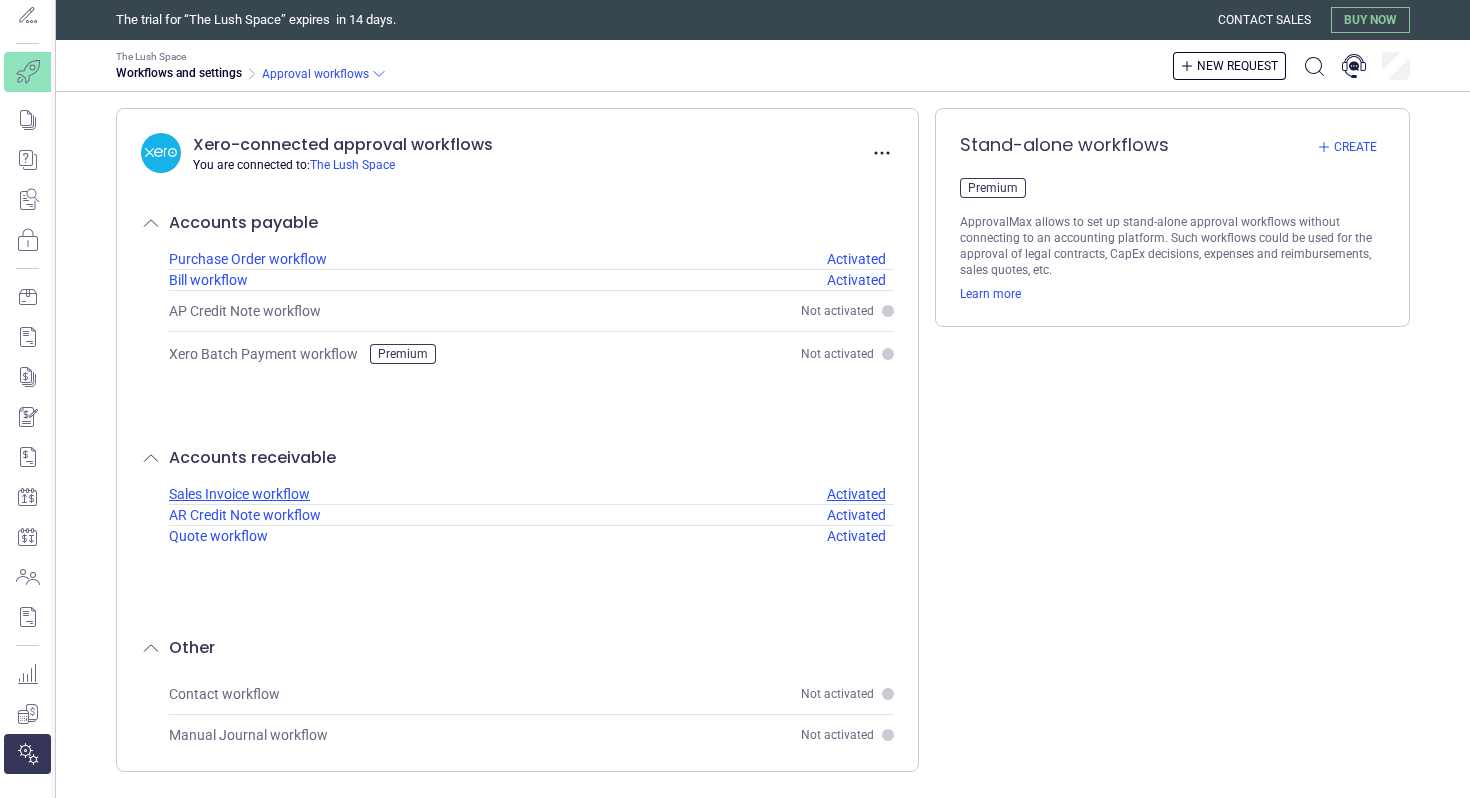 scroll, scrollTop: 14, scrollLeft: 0, axis: vertical 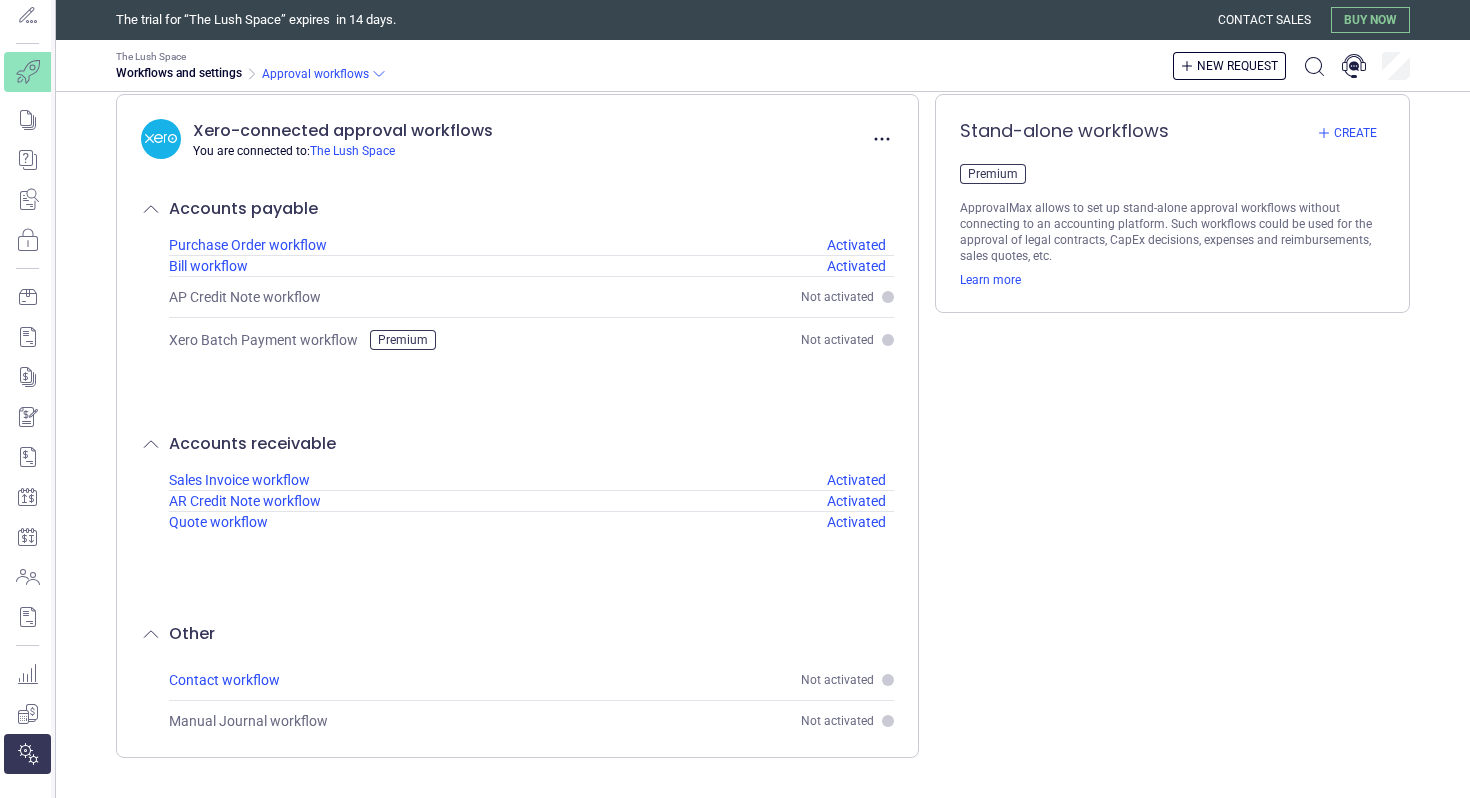 click on "Not activated" at bounding box center (837, 680) 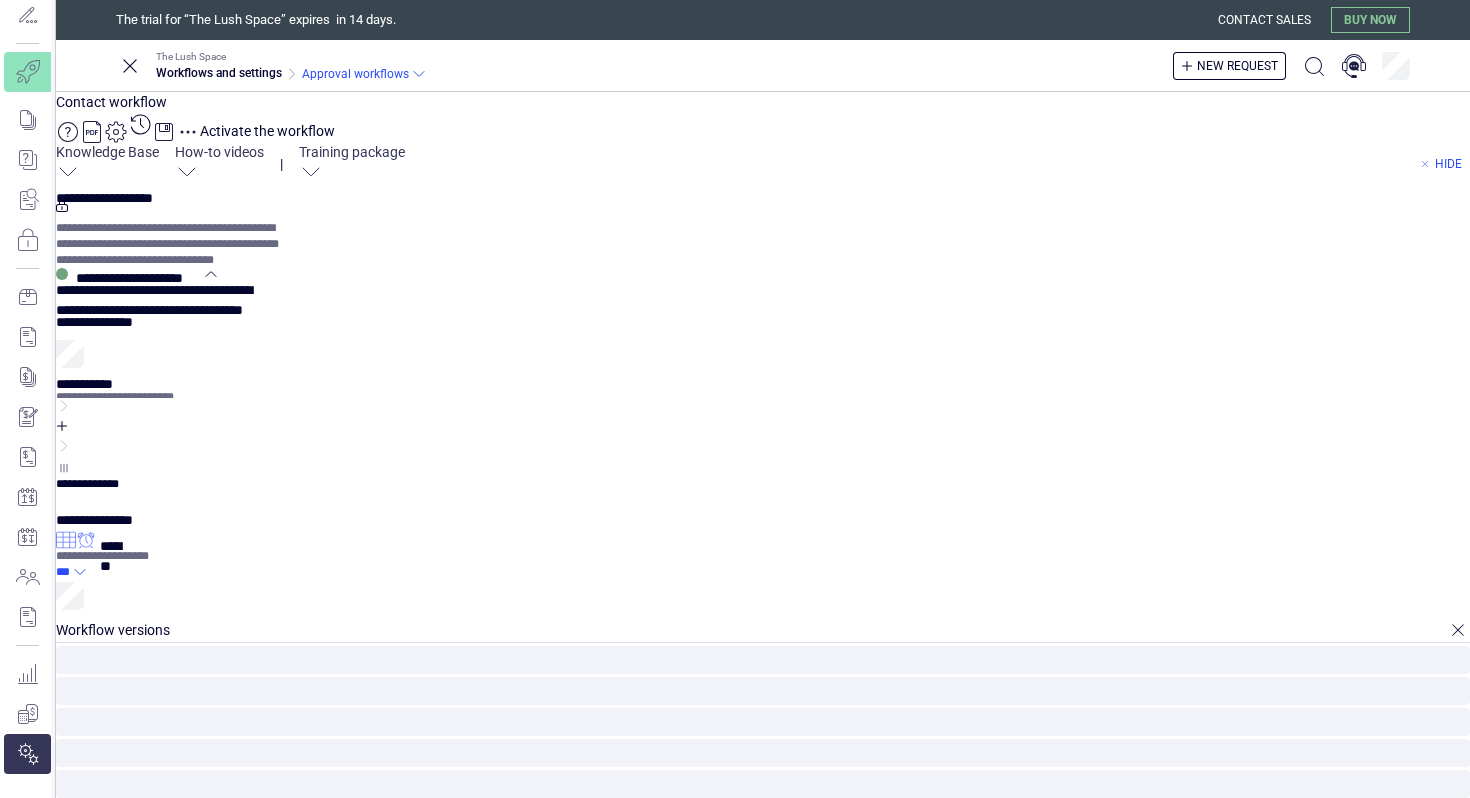 click 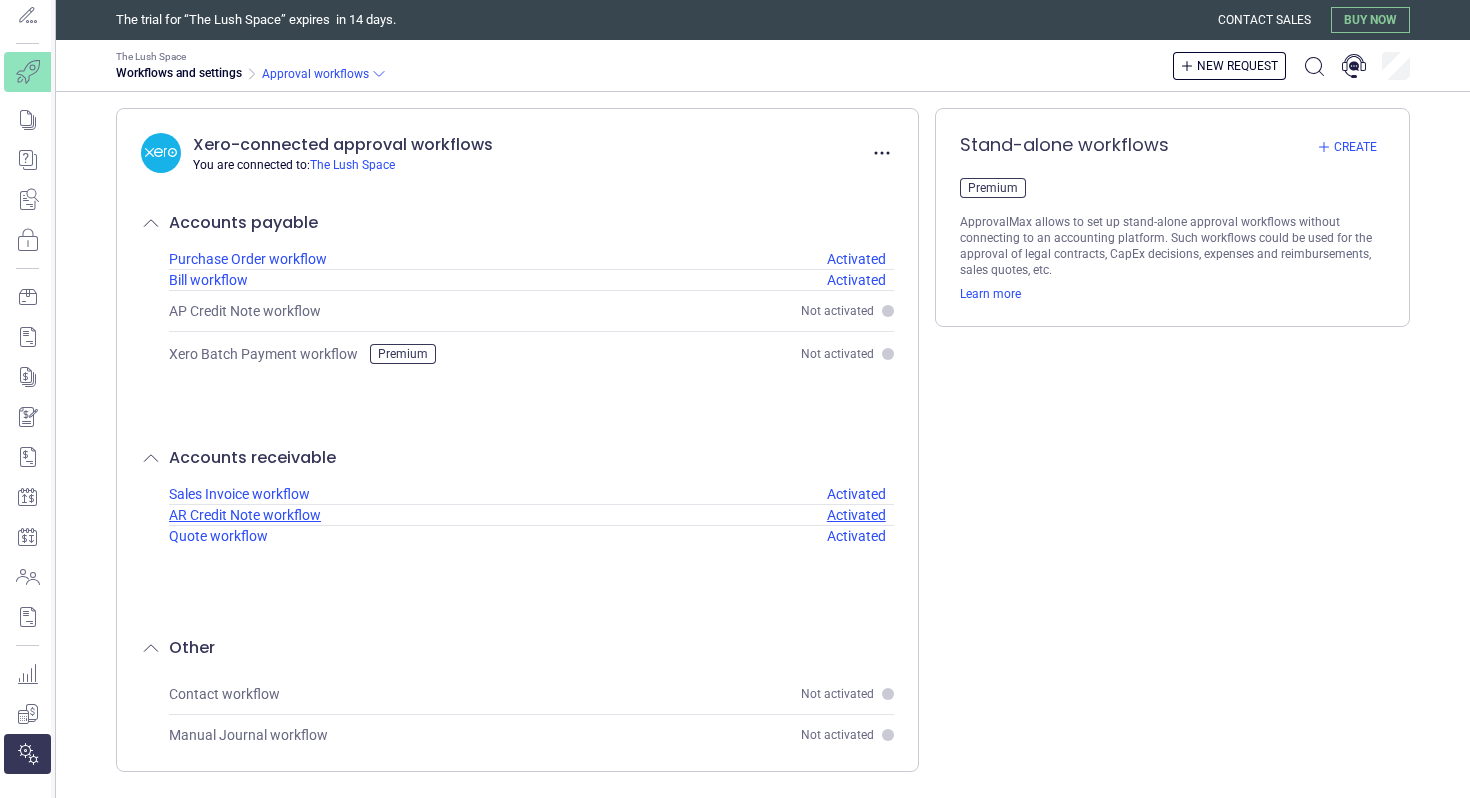 scroll, scrollTop: 14, scrollLeft: 0, axis: vertical 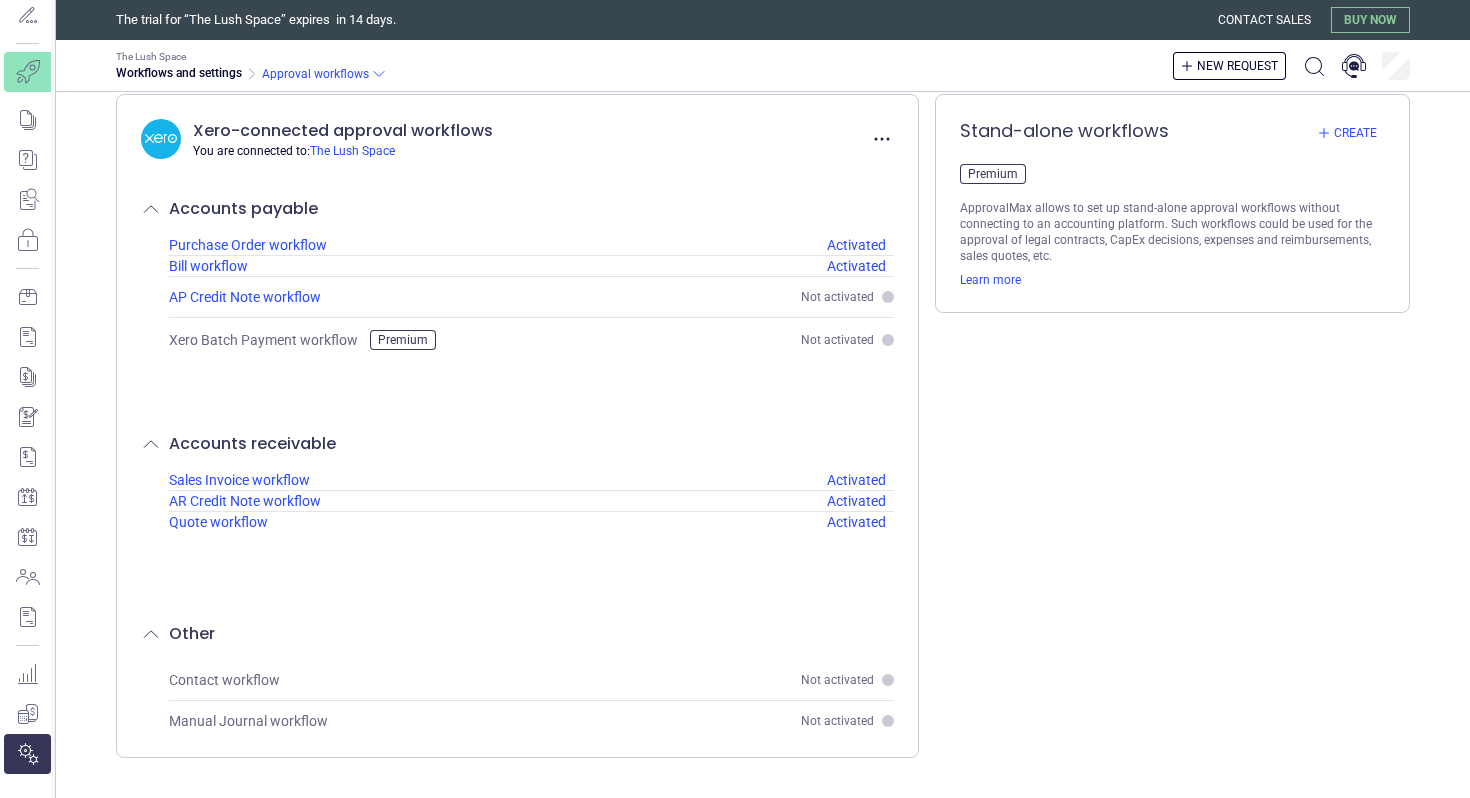 click on "Not activated" at bounding box center (837, 297) 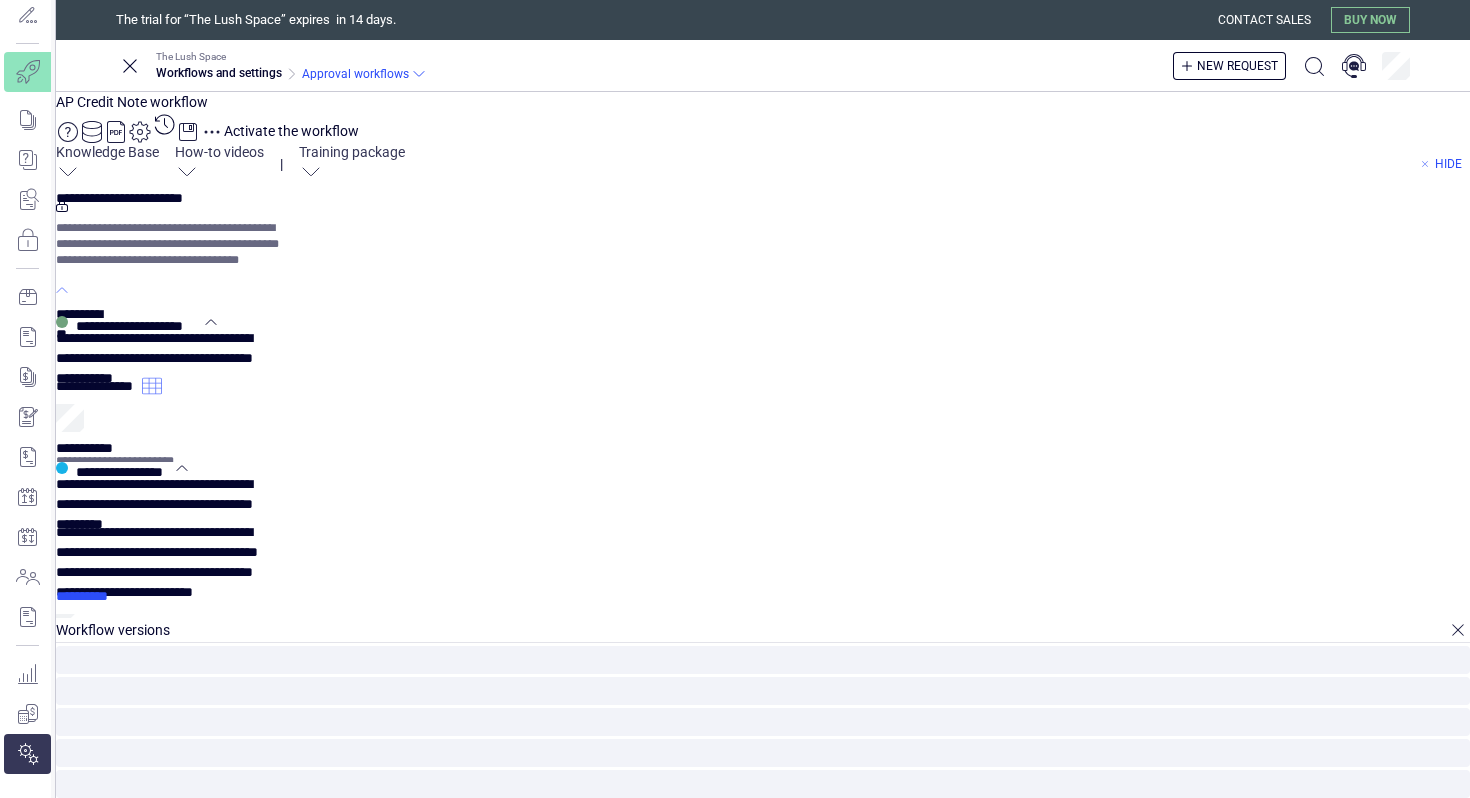click on "**********" at bounding box center (99, 382) 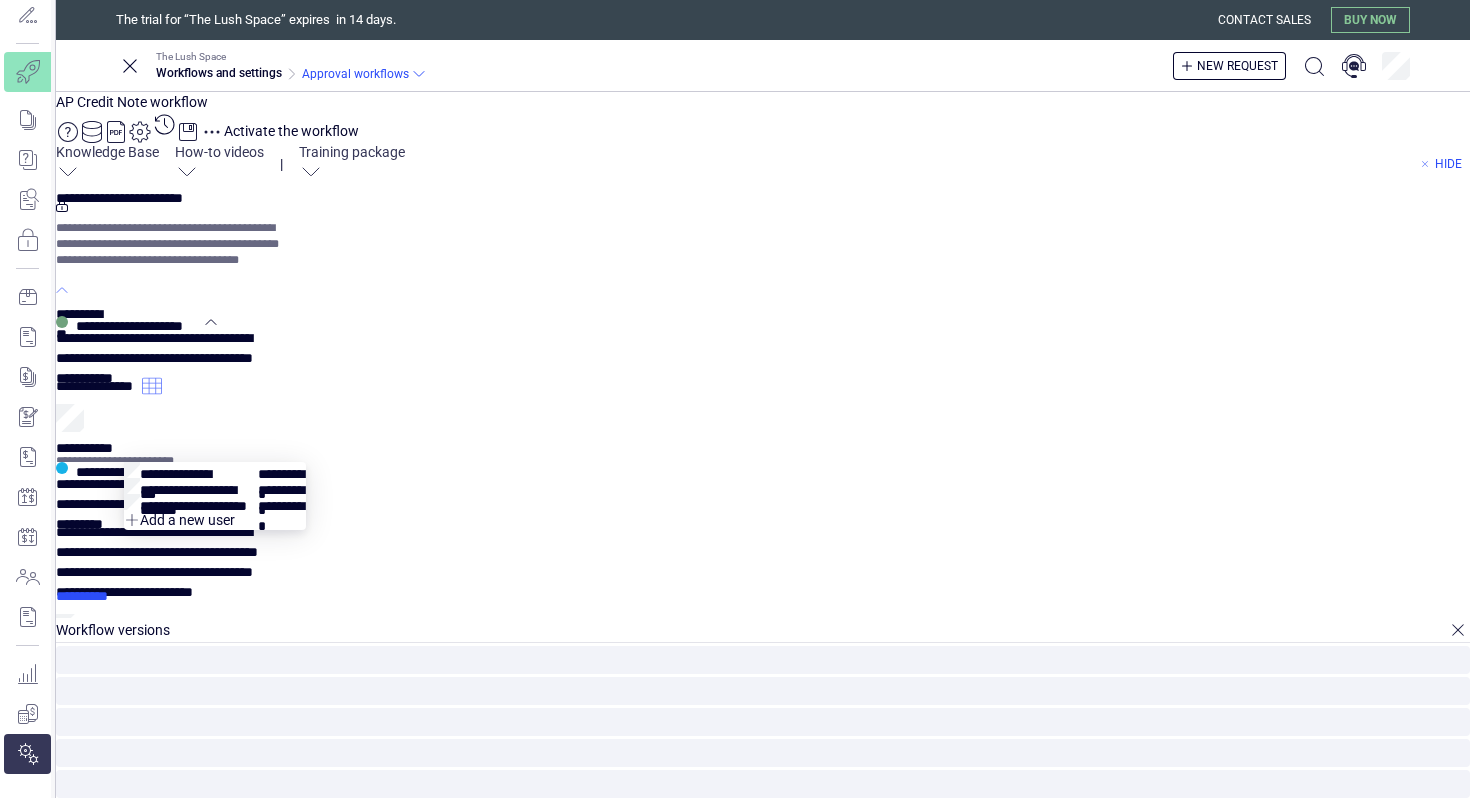 click at bounding box center [215, 486] 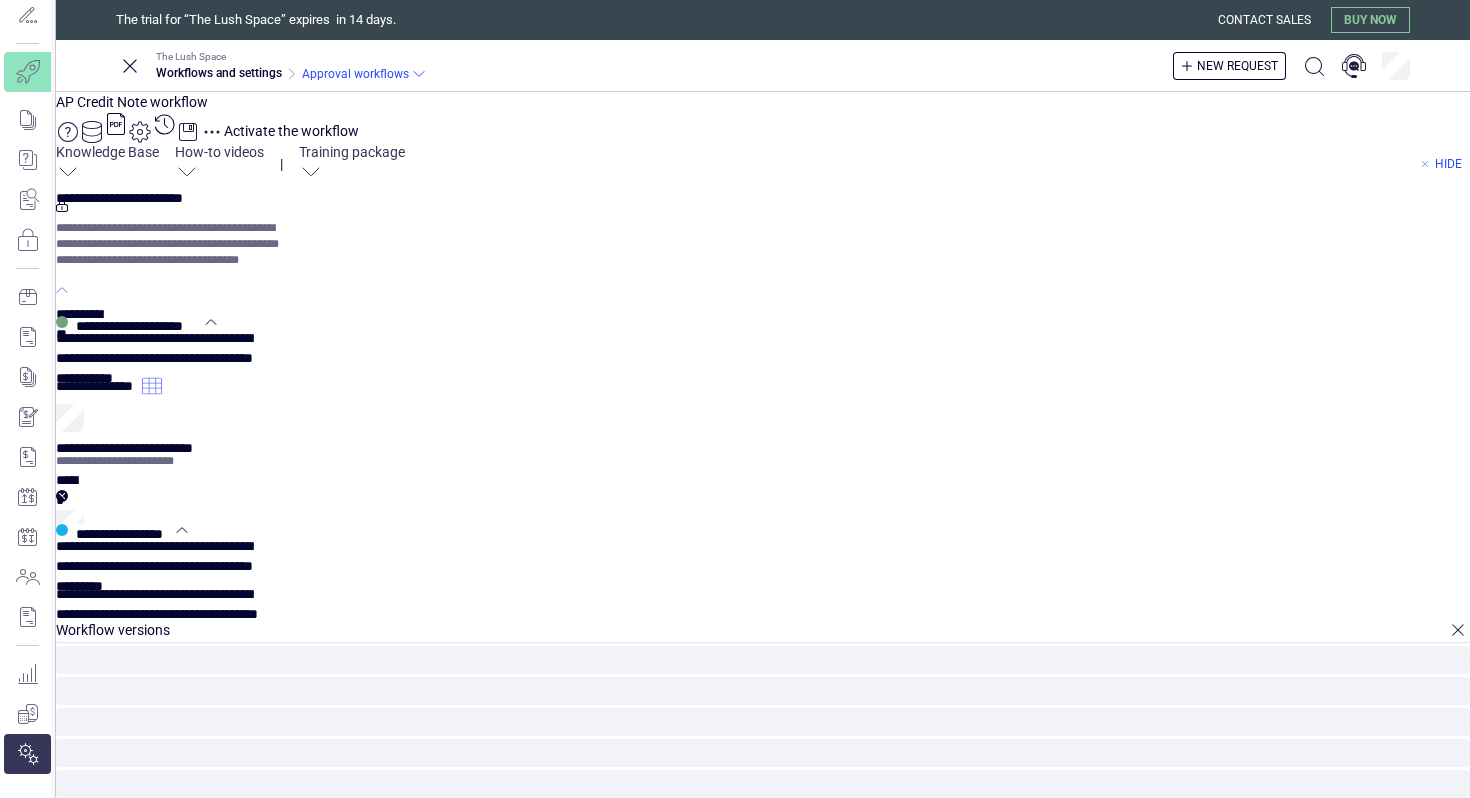 click on "****" at bounding box center (70, 1373) 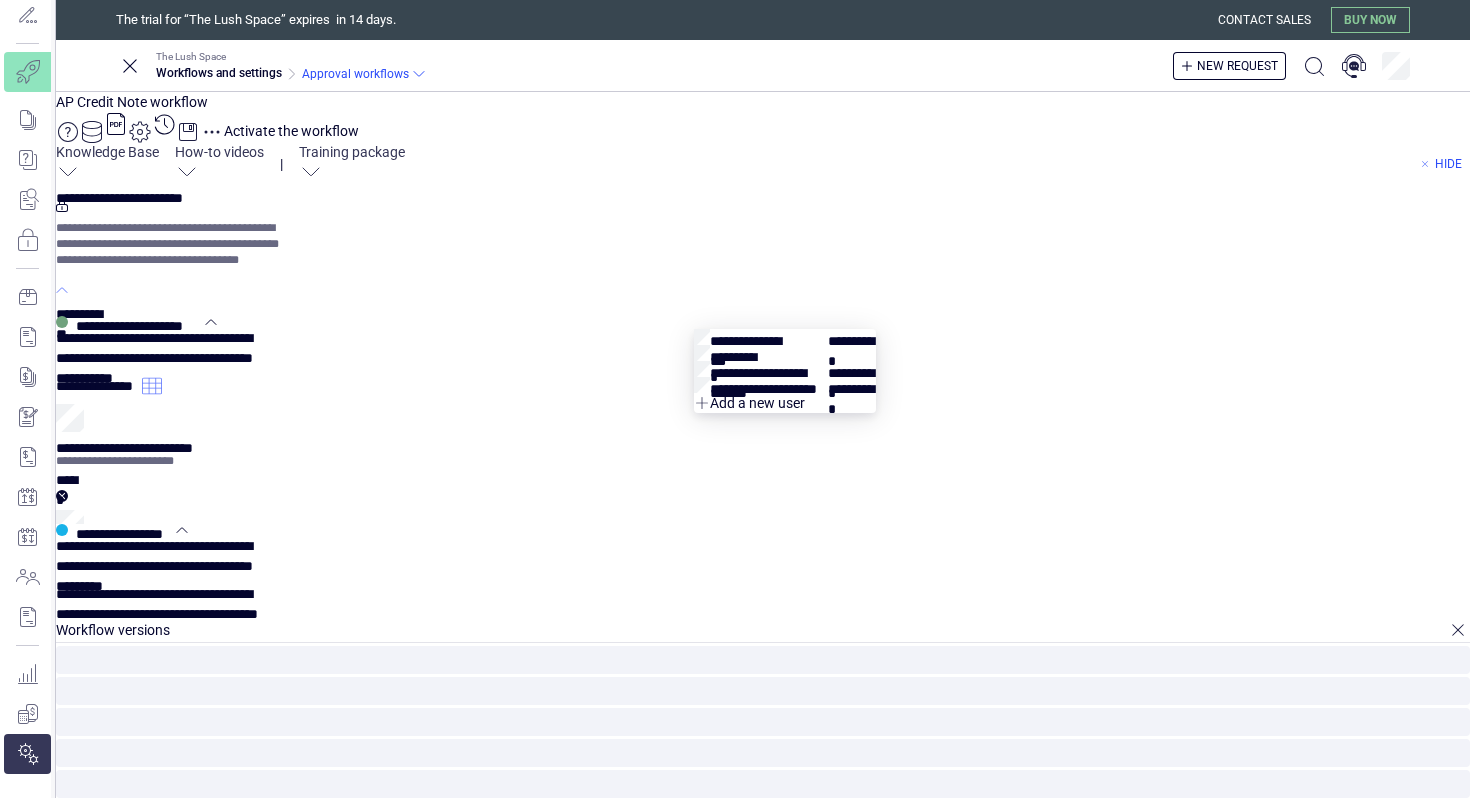 click at bounding box center [785, 337] 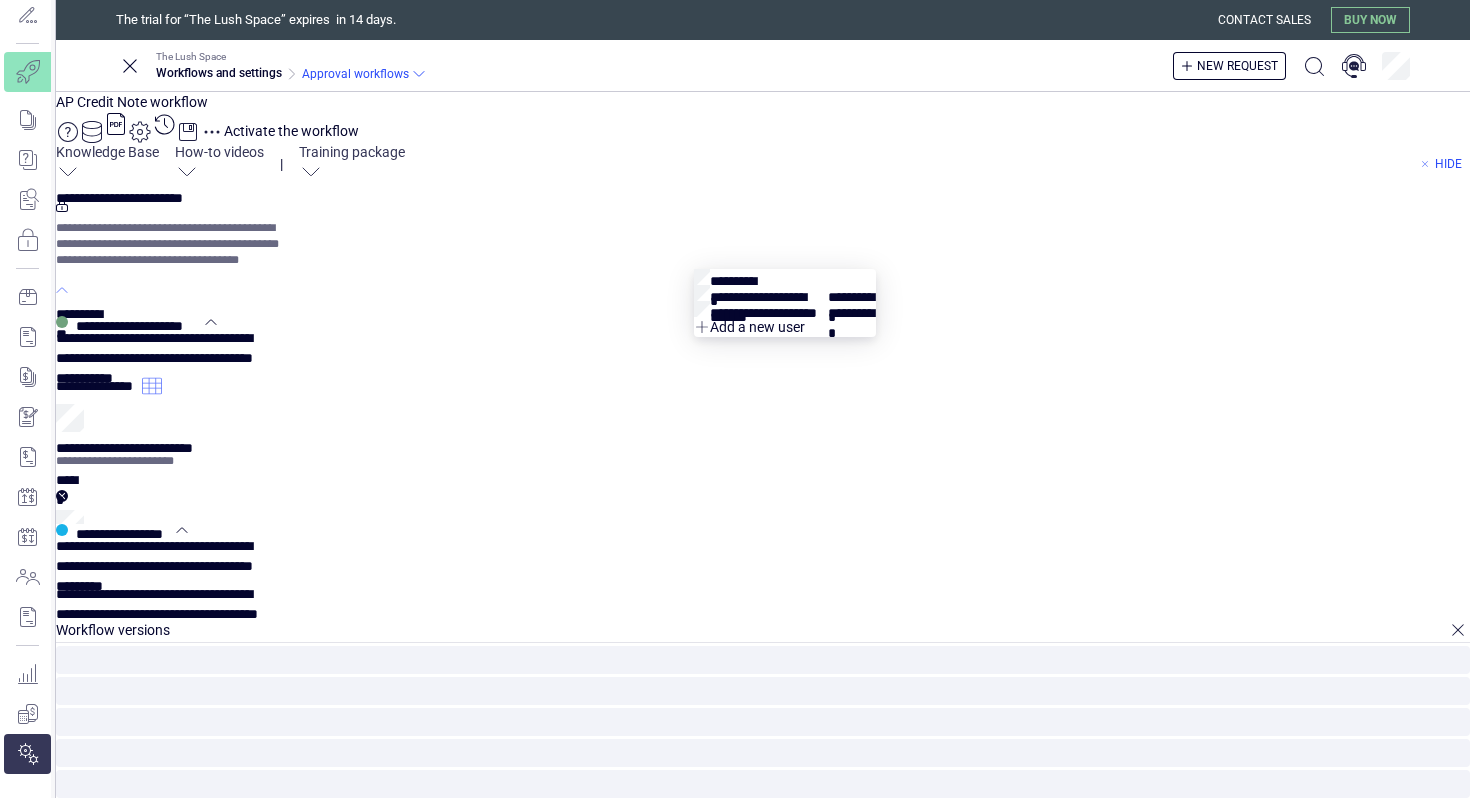click on "**********" at bounding box center (100, 1405) 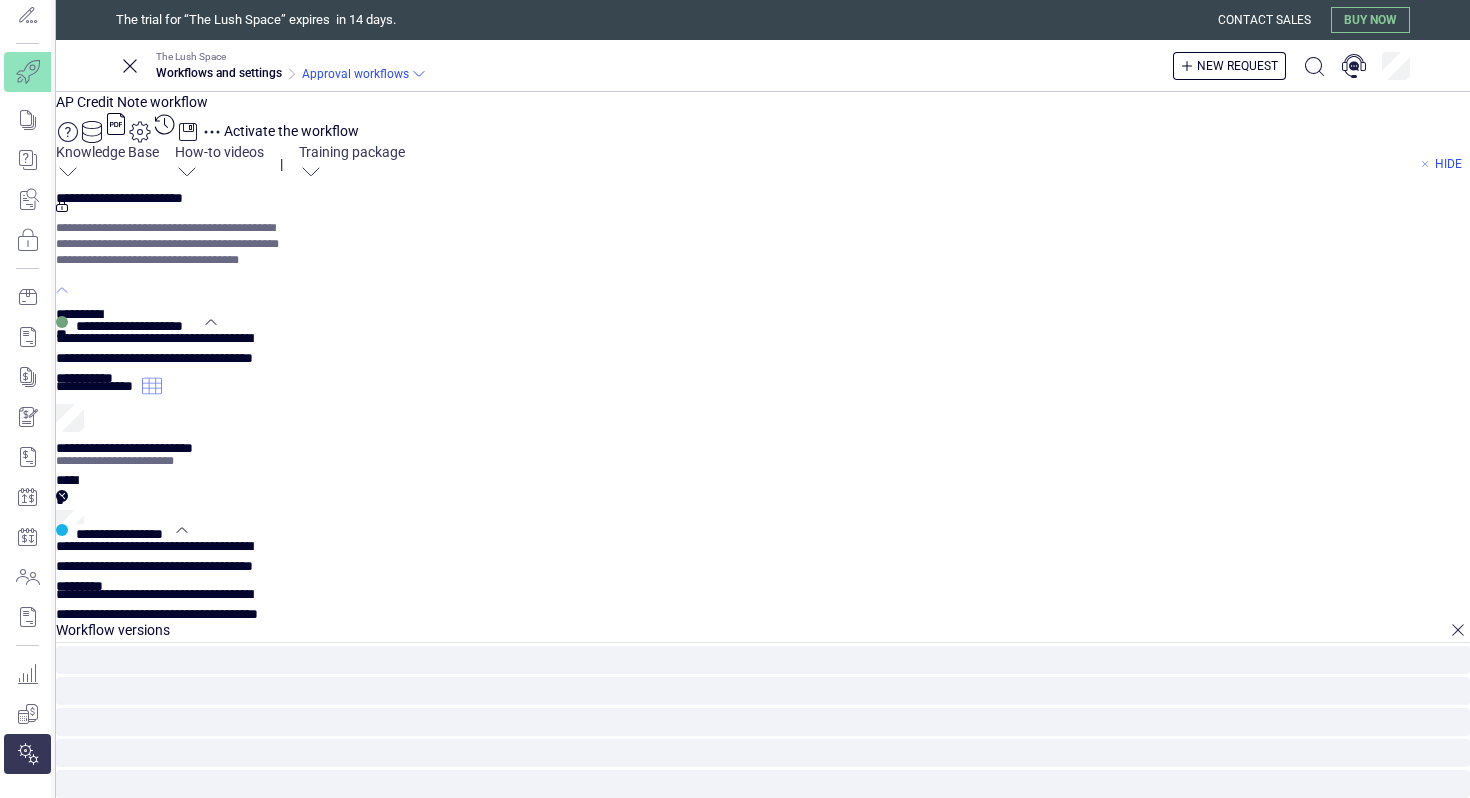 click on "**********" at bounding box center [126, 1634] 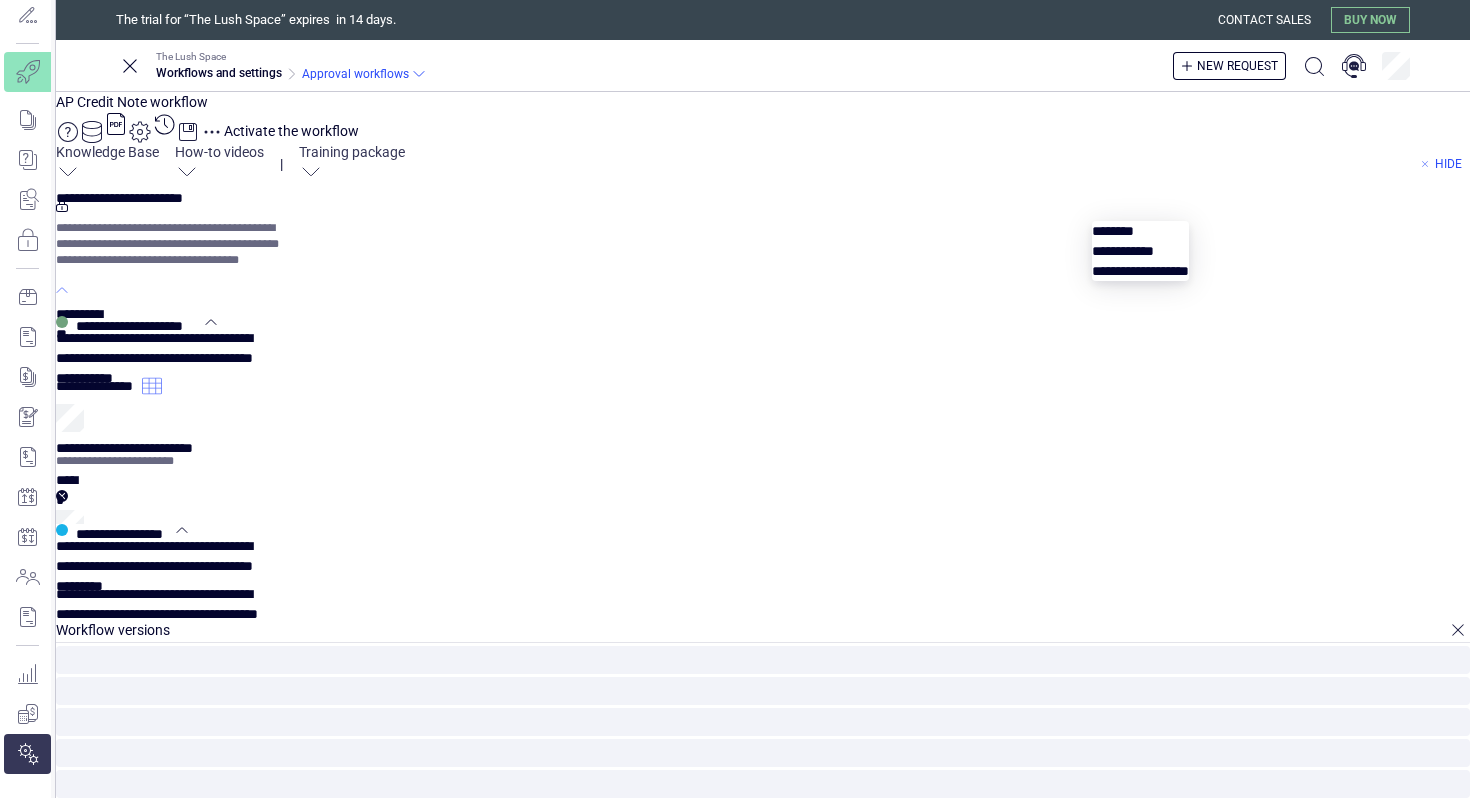 click on "********" at bounding box center (0, 0) 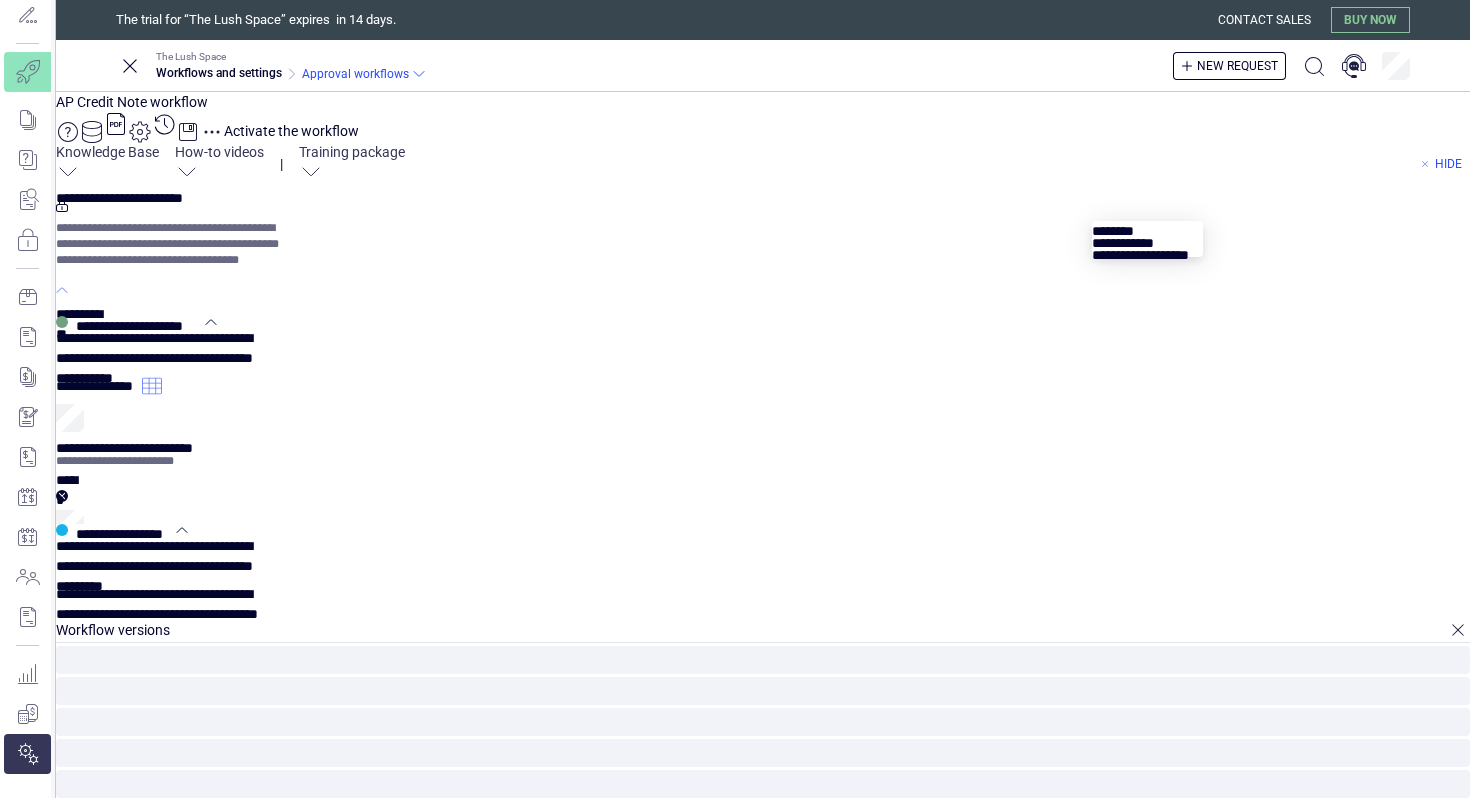 click at bounding box center [1147, 239] 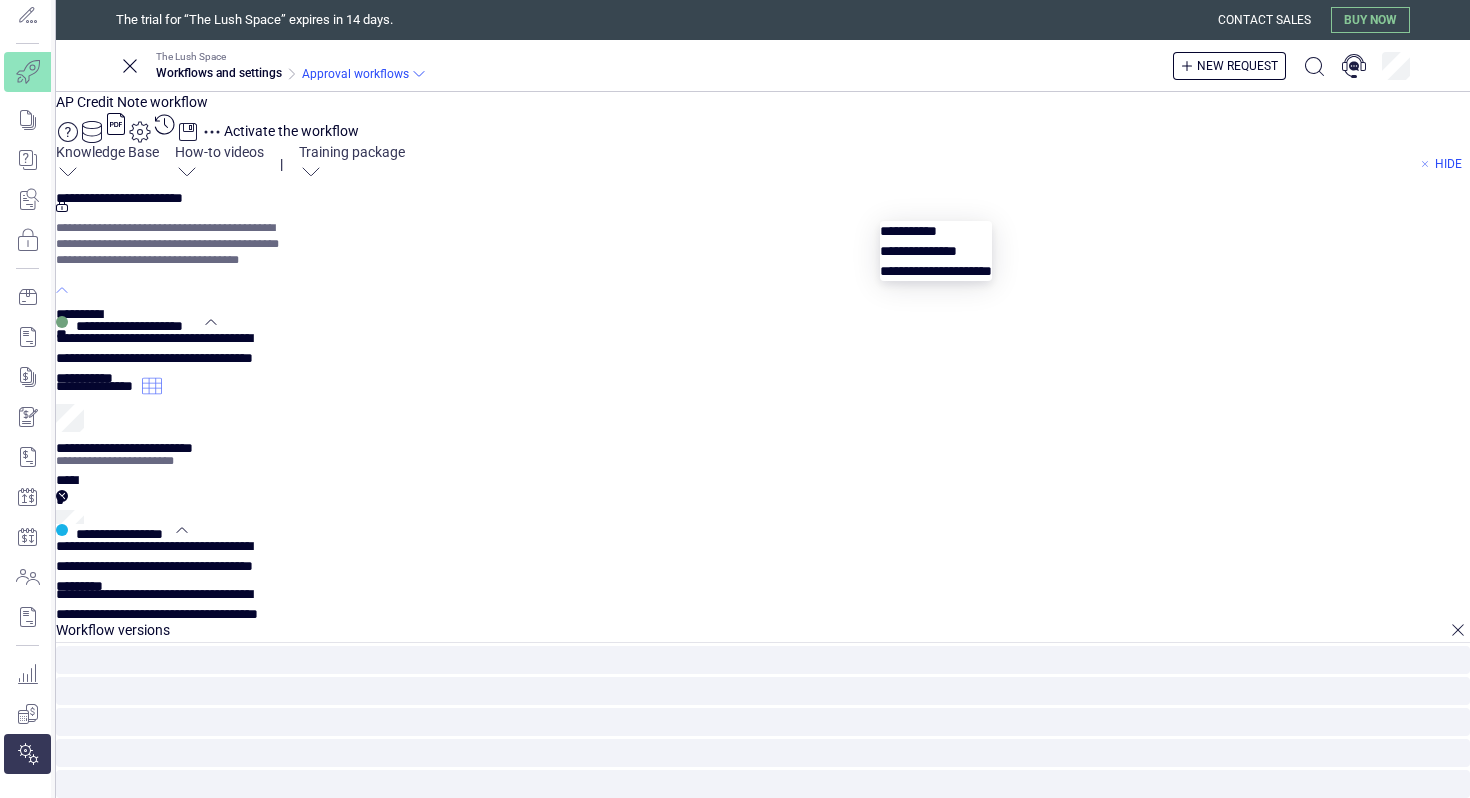click on "**********" at bounding box center [0, 0] 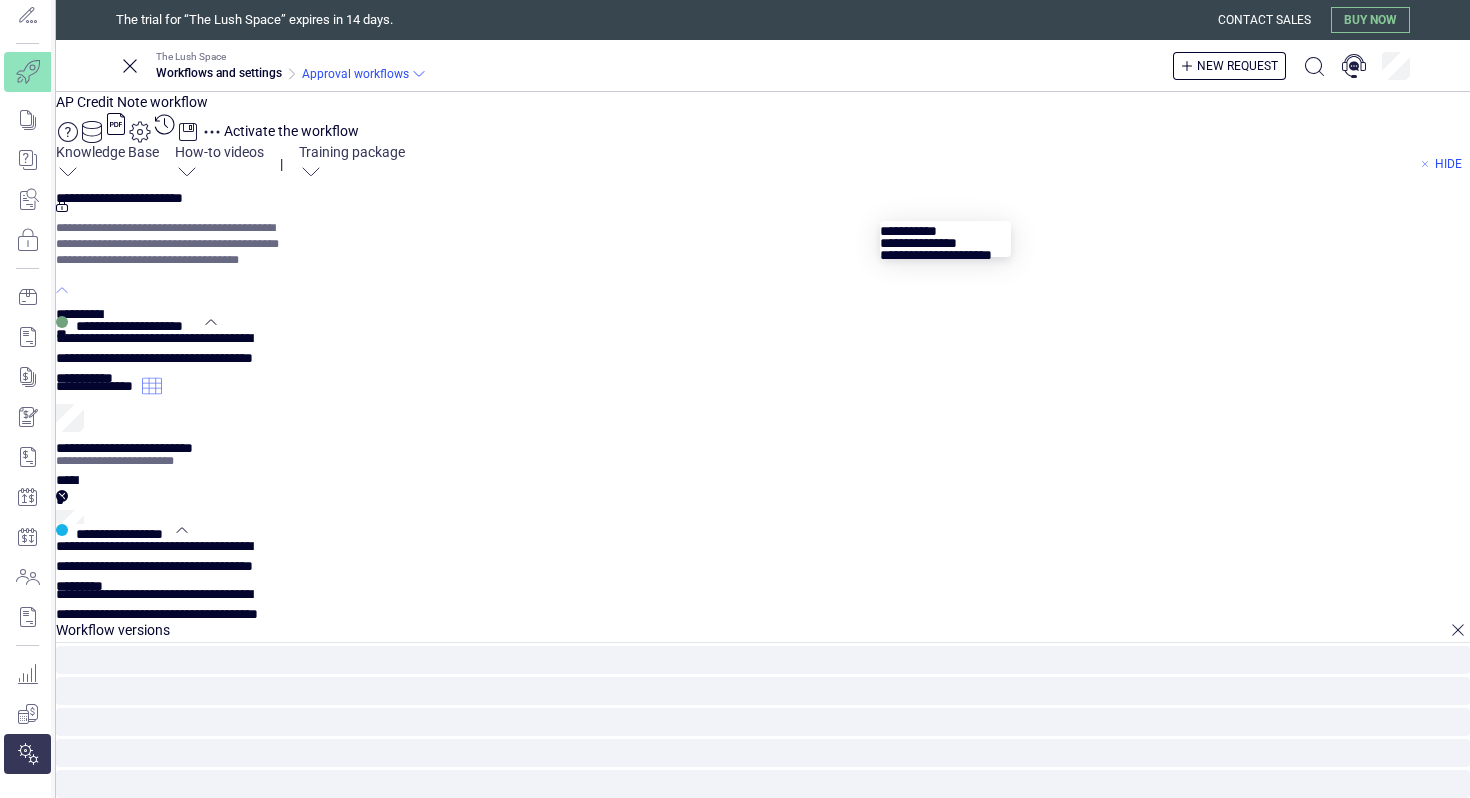 click at bounding box center [945, 239] 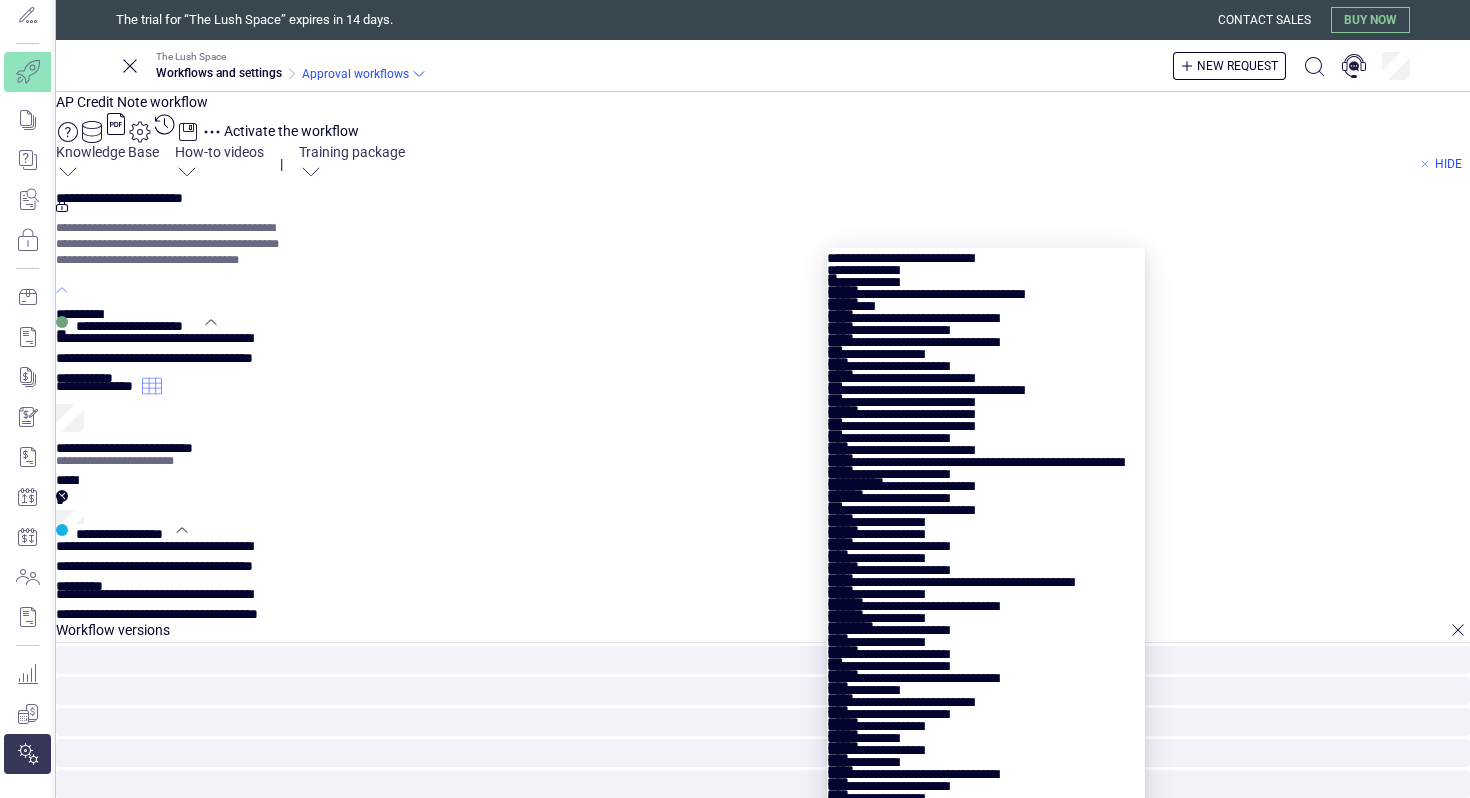 click at bounding box center [0, 0] 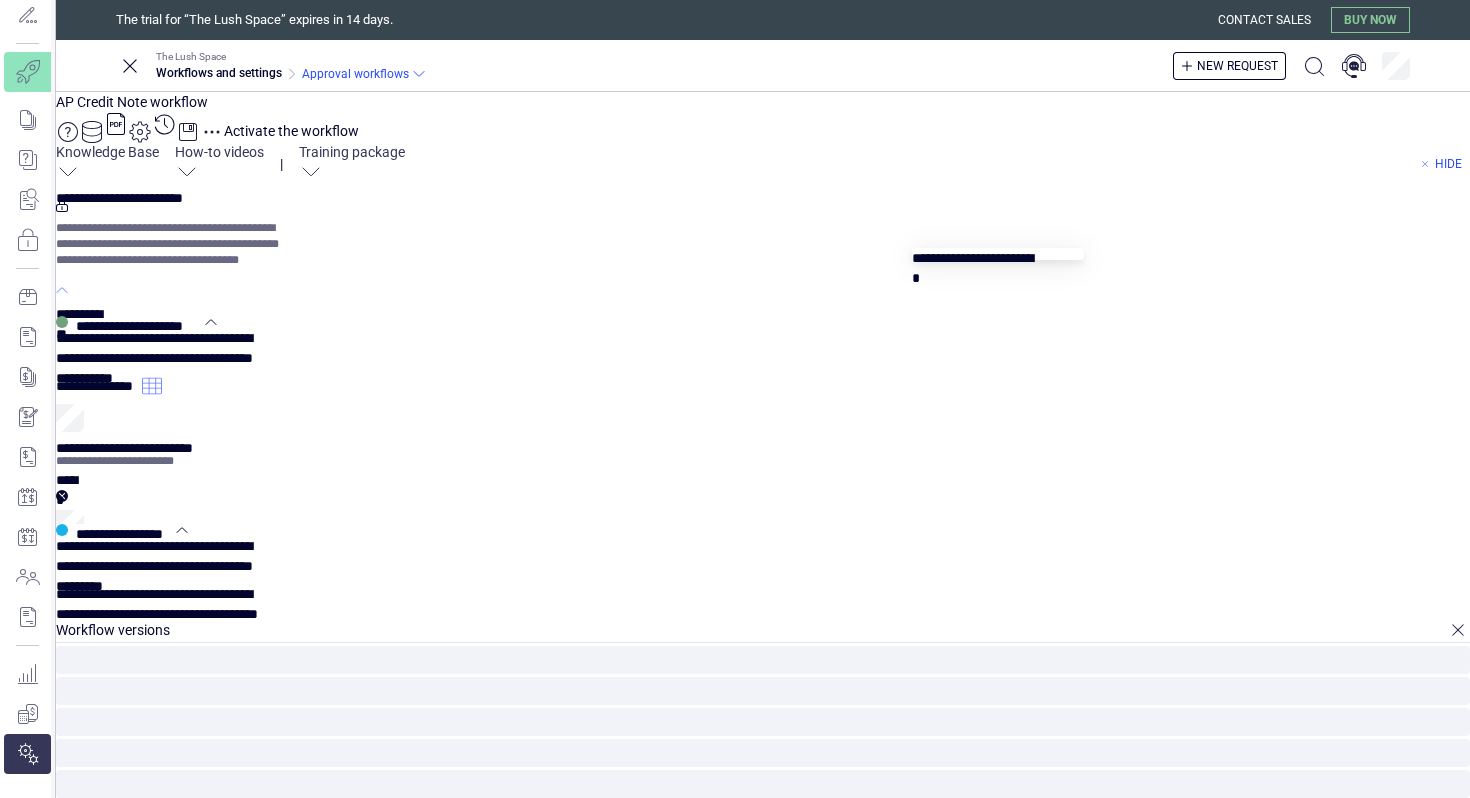 click at bounding box center [998, 254] 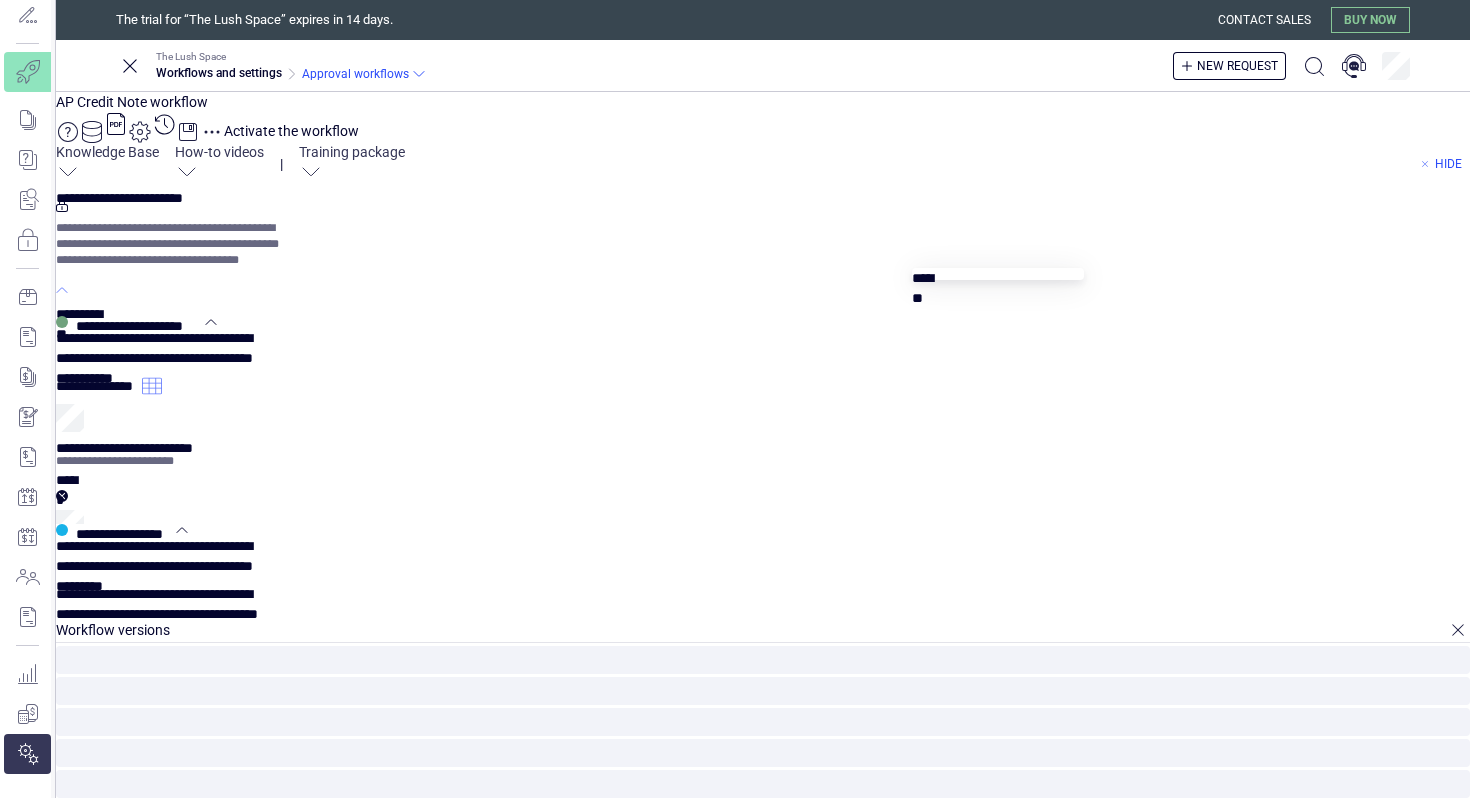 click on "****" at bounding box center [0, 0] 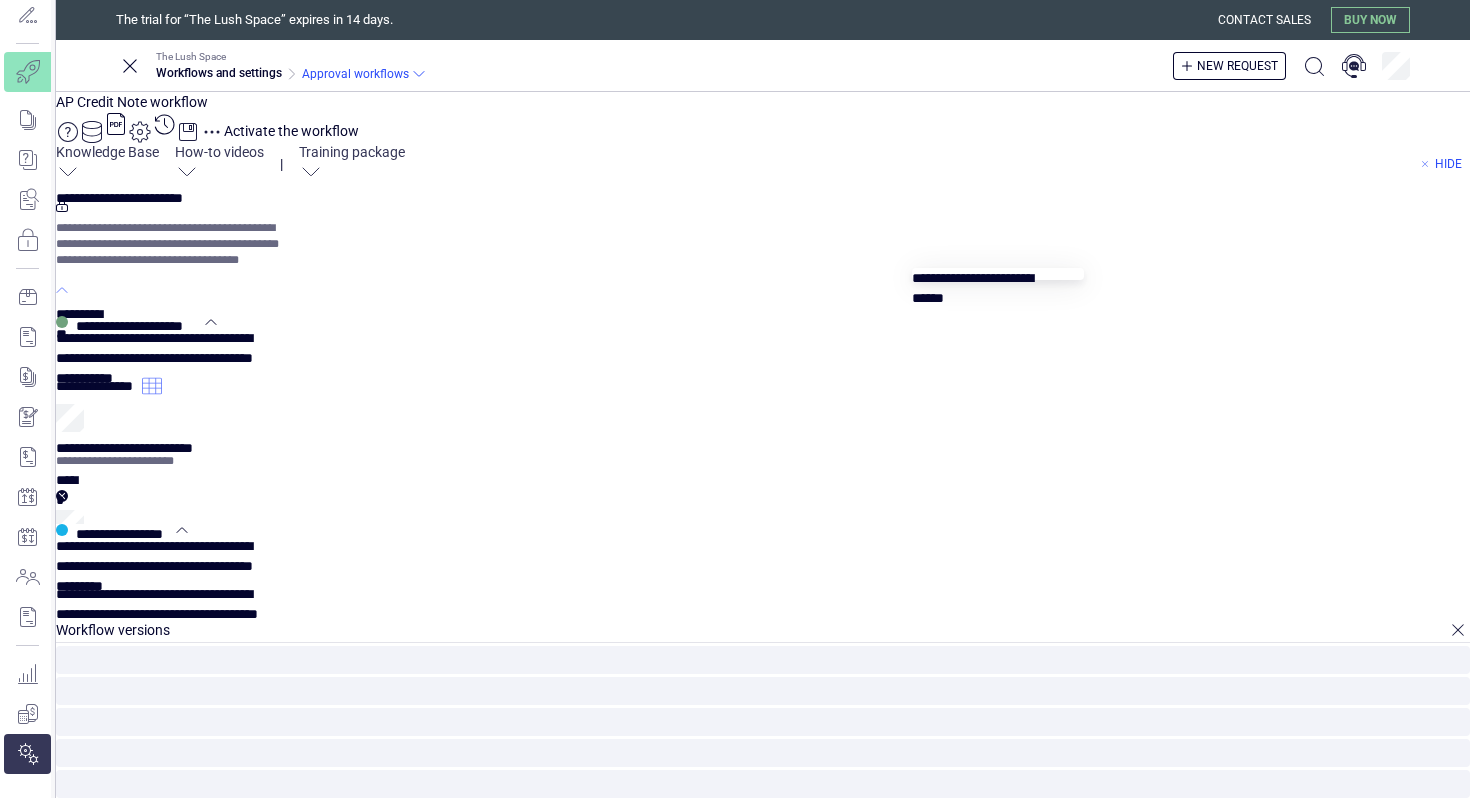 click at bounding box center [998, 274] 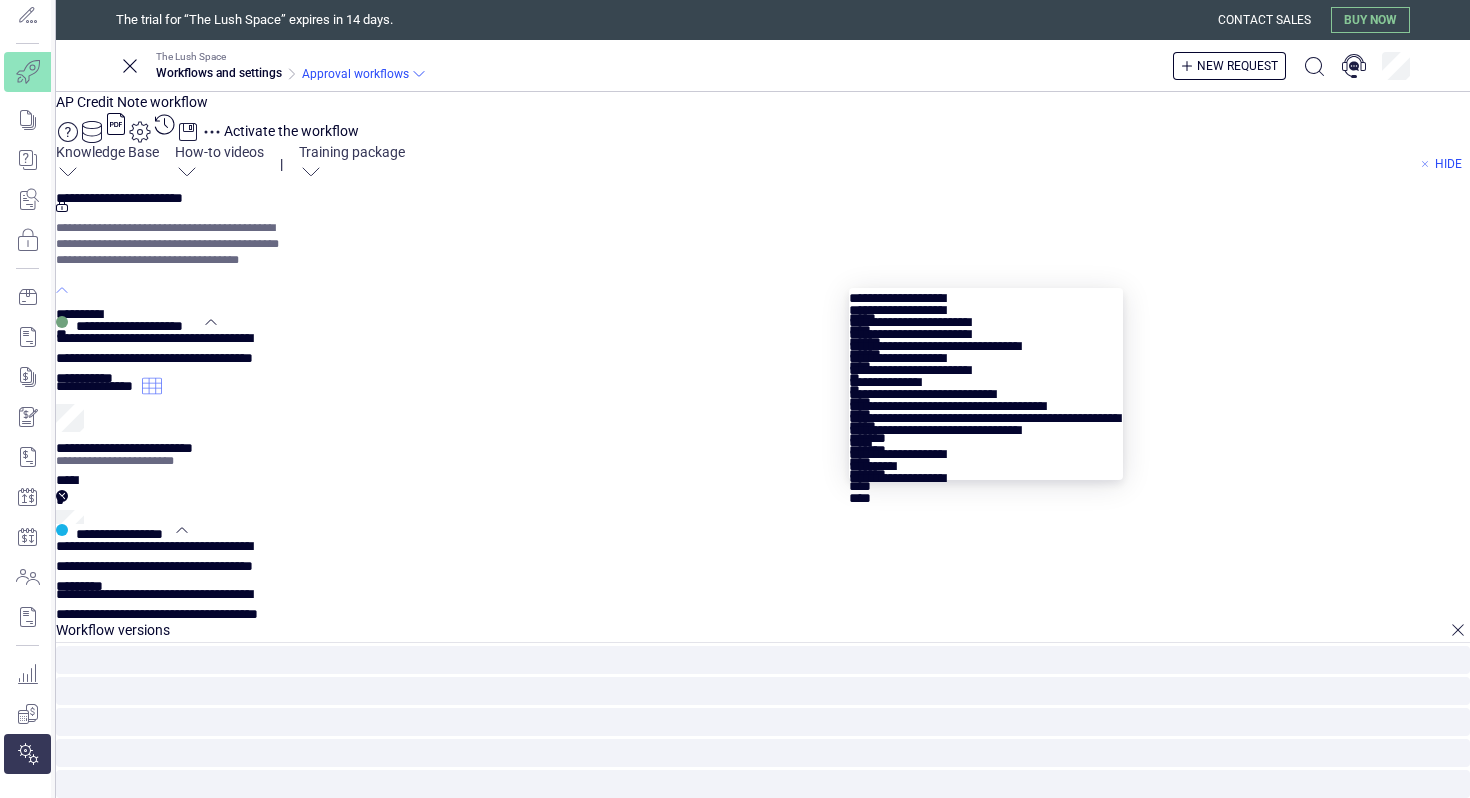 type on "*" 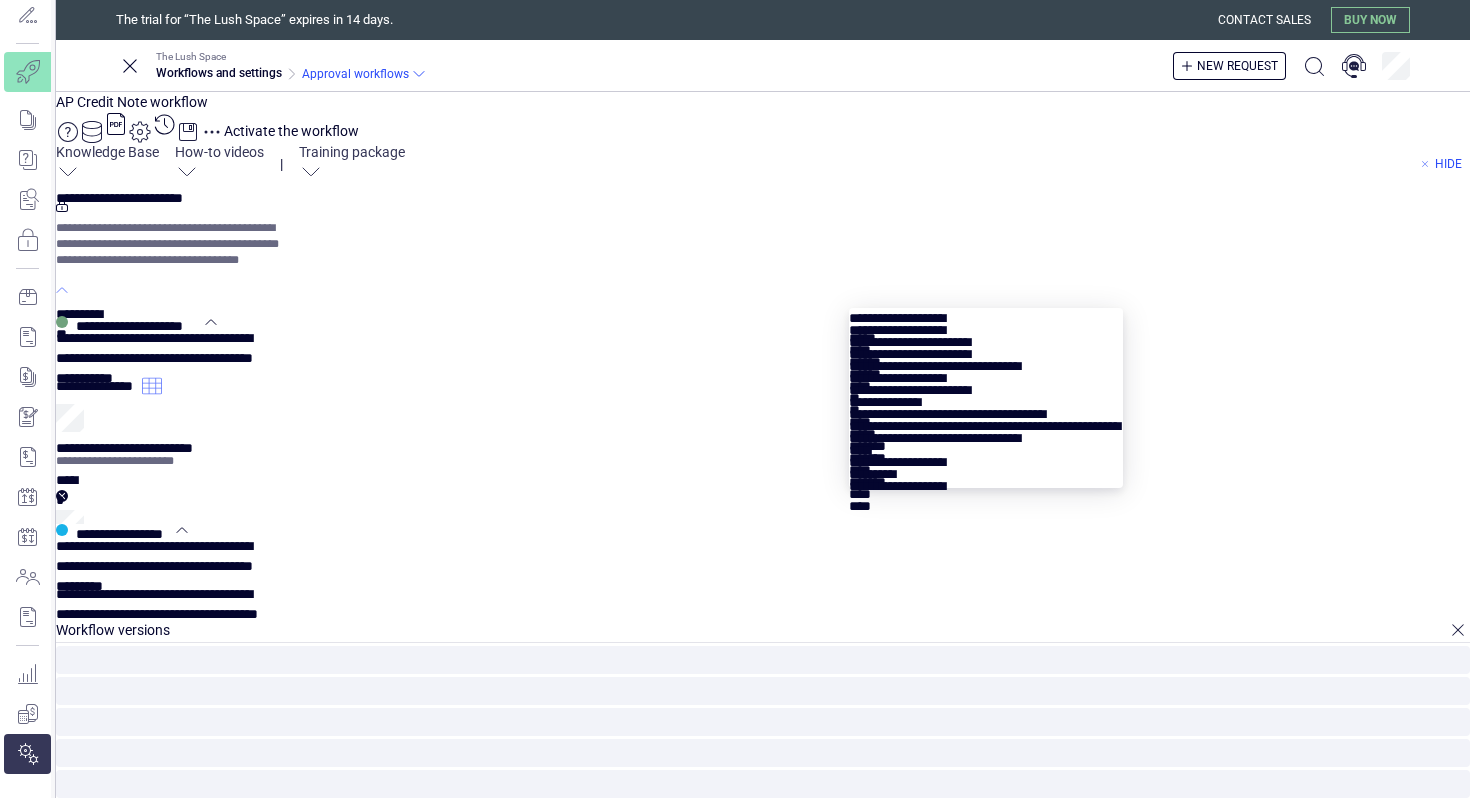 click at bounding box center [986, 410] 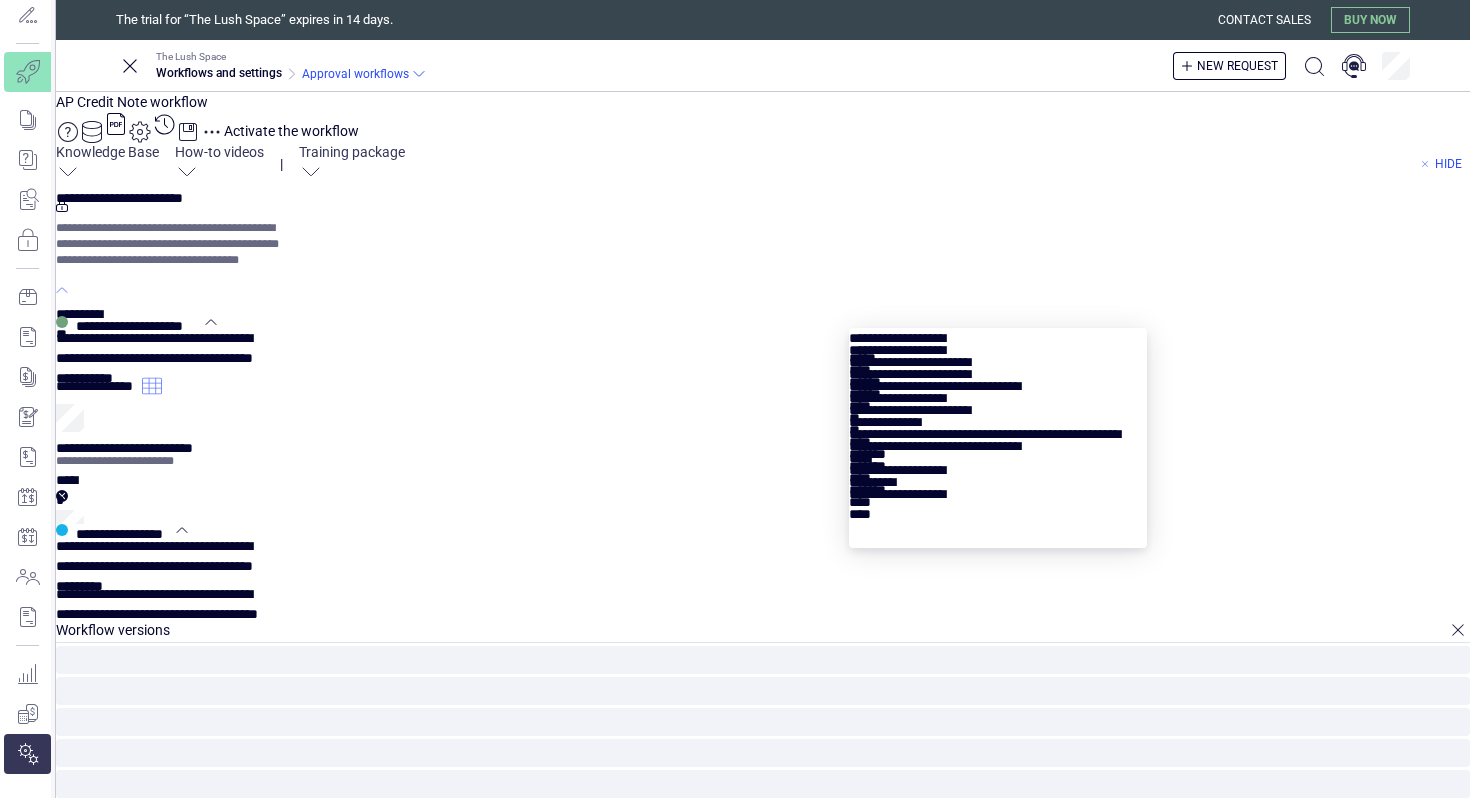 scroll, scrollTop: 73, scrollLeft: 0, axis: vertical 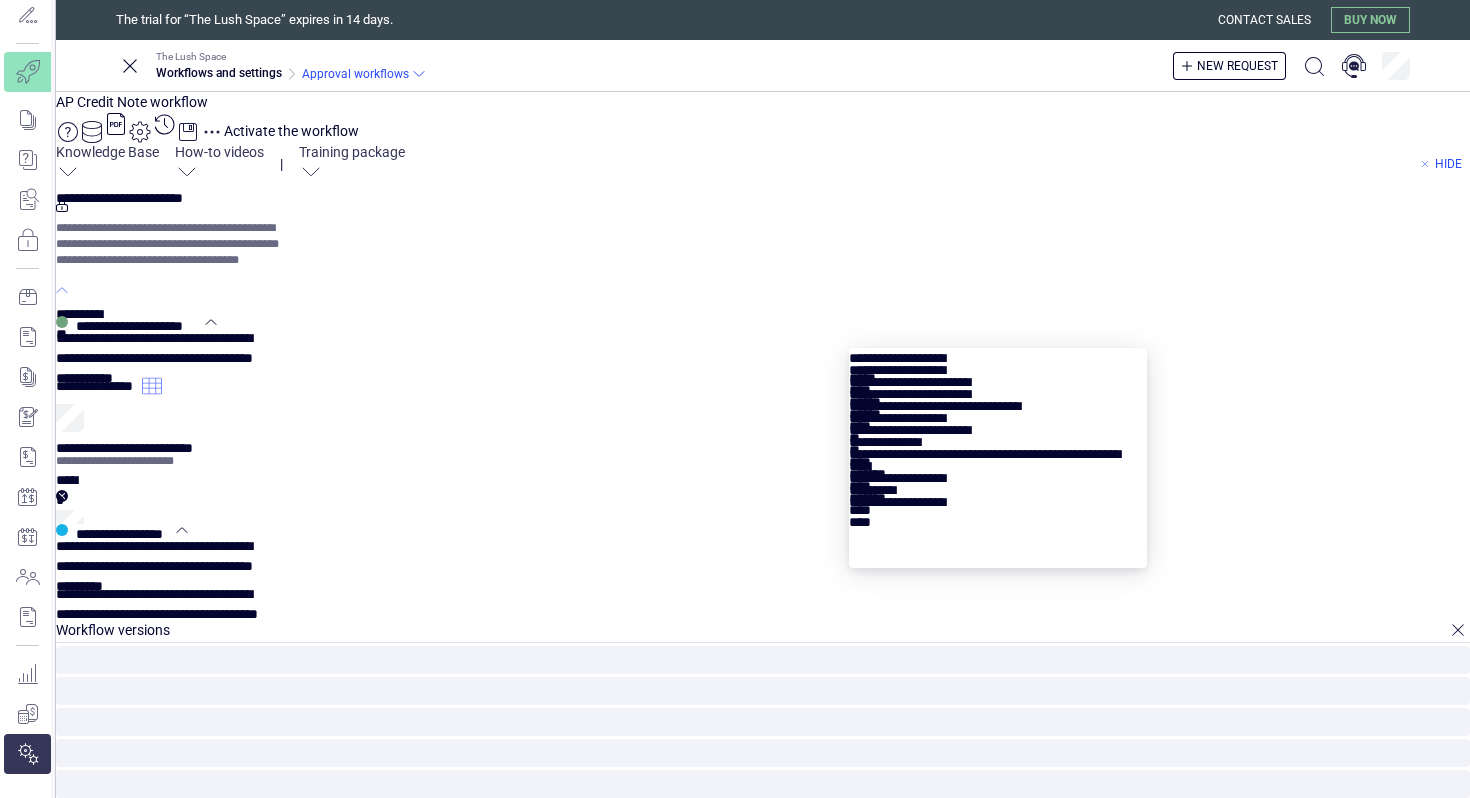 click at bounding box center (998, 450) 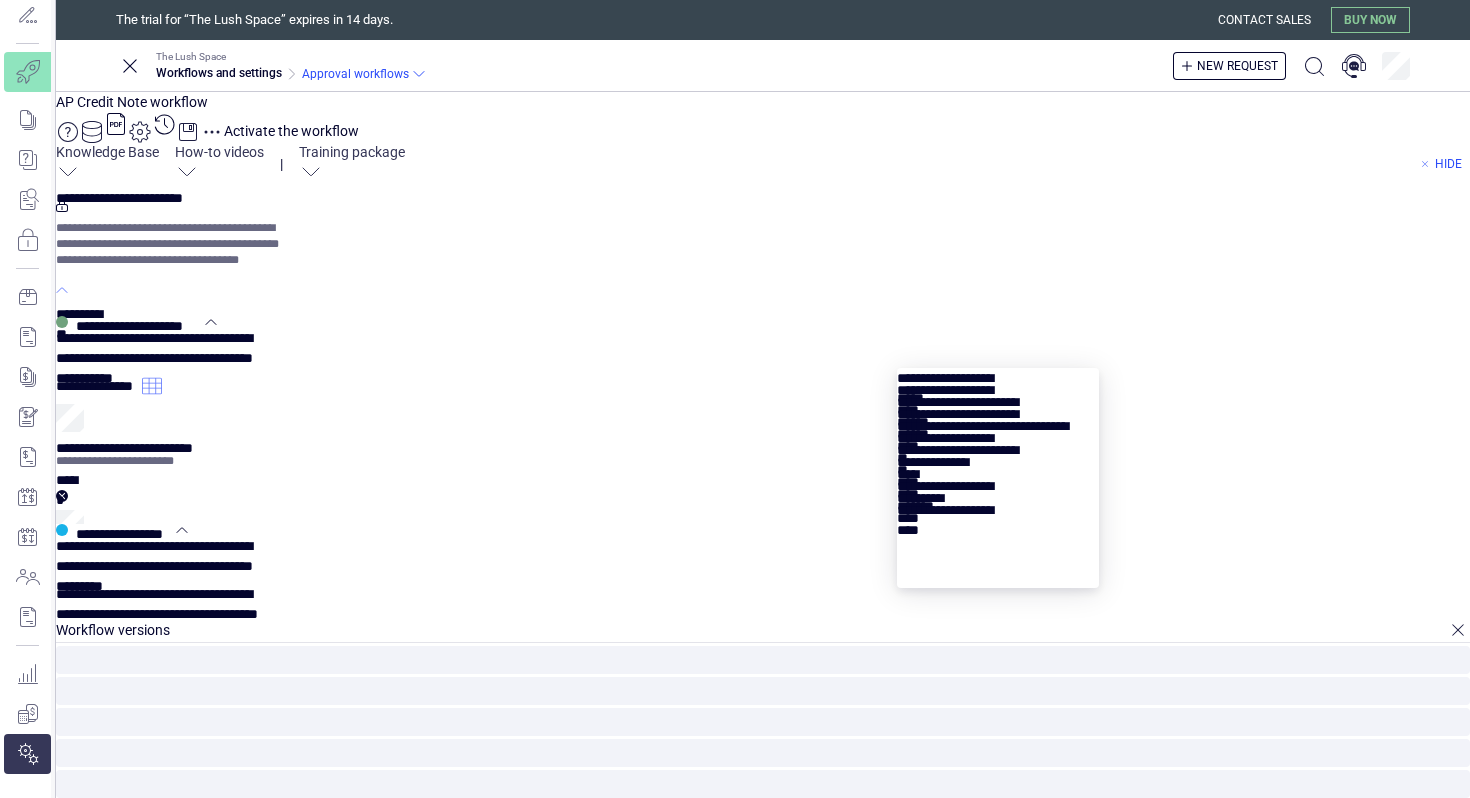 scroll, scrollTop: 31, scrollLeft: 0, axis: vertical 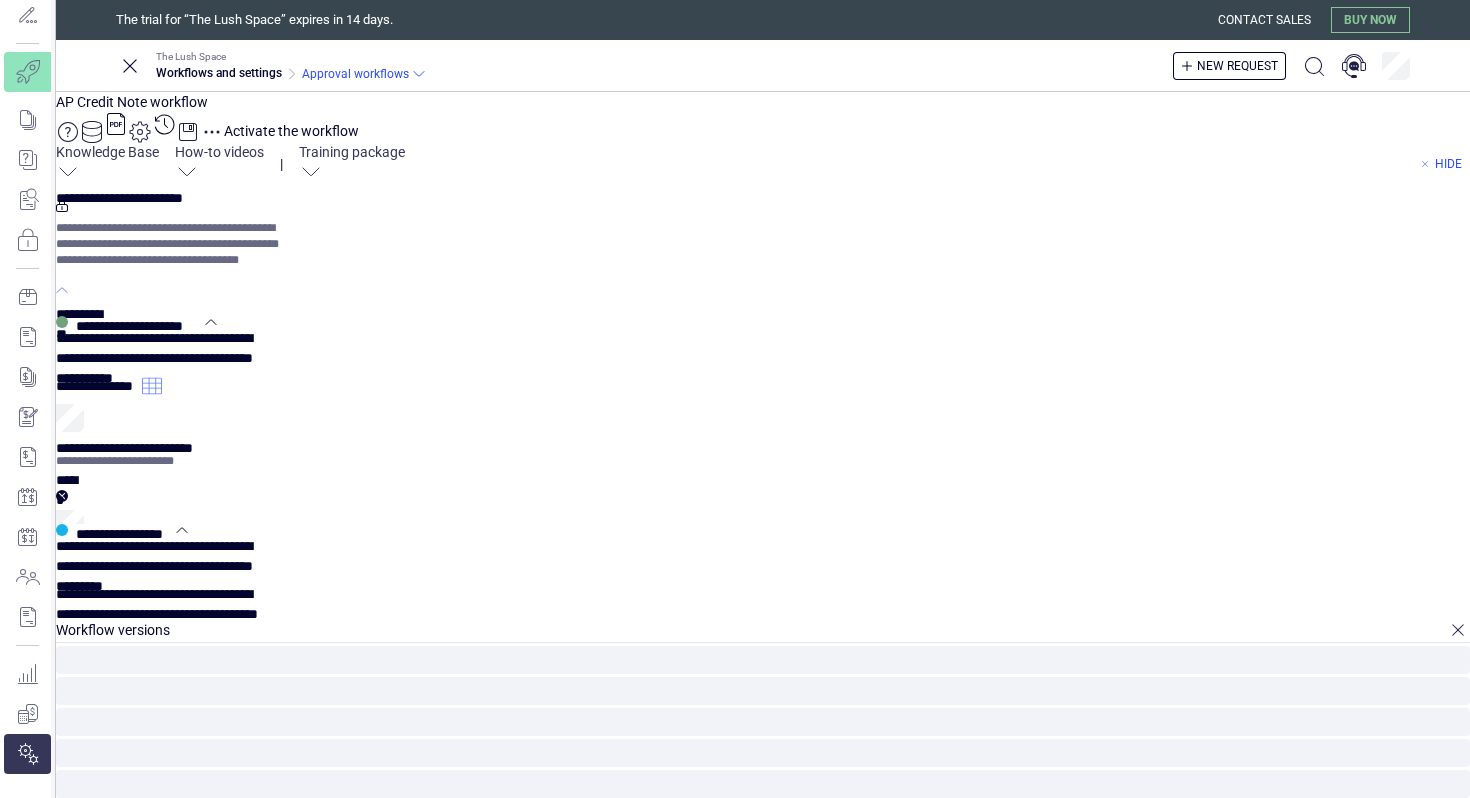 click on "**********" at bounding box center [0, 0] 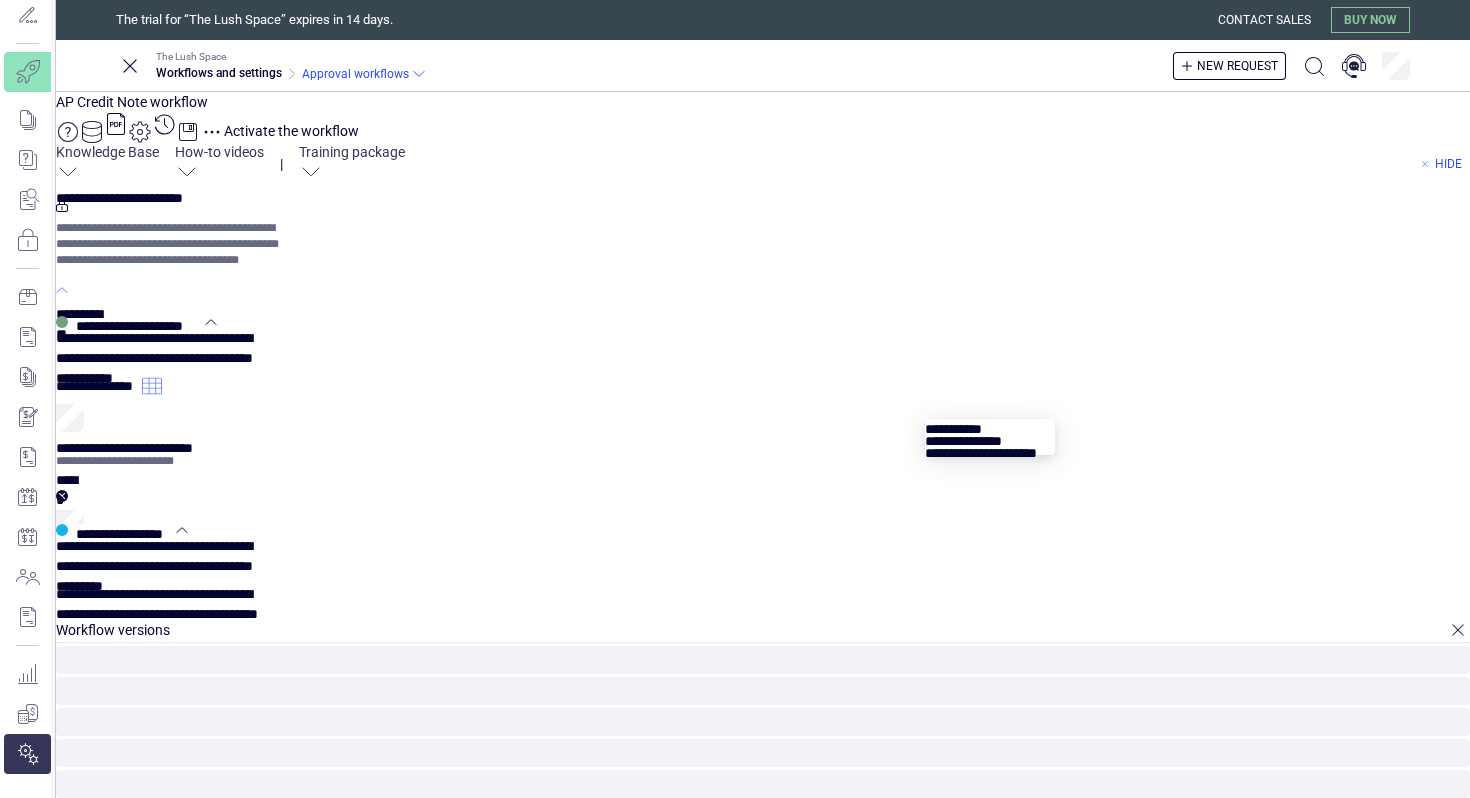 click on "**********" at bounding box center [0, 0] 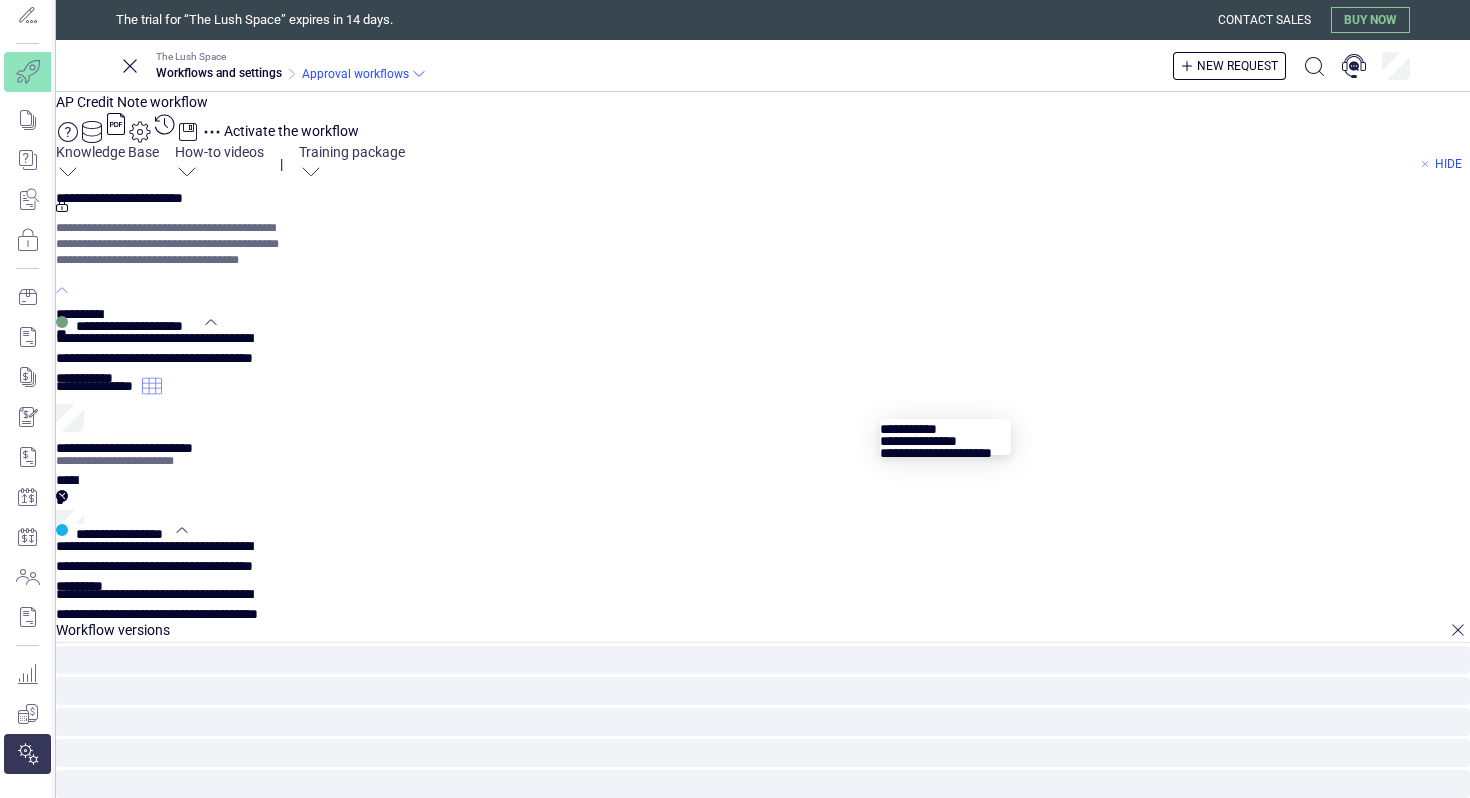 click at bounding box center (945, 437) 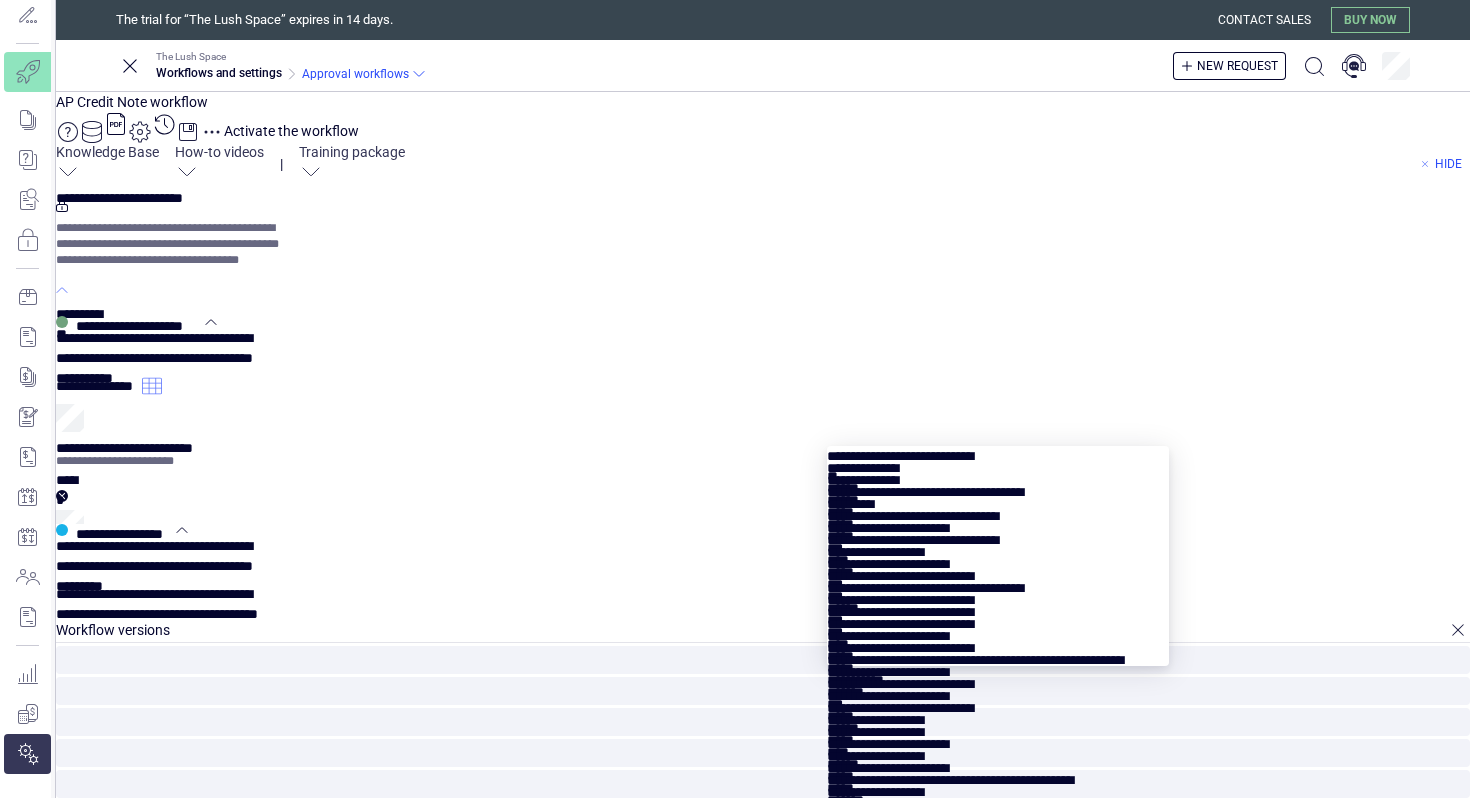scroll, scrollTop: 426, scrollLeft: 0, axis: vertical 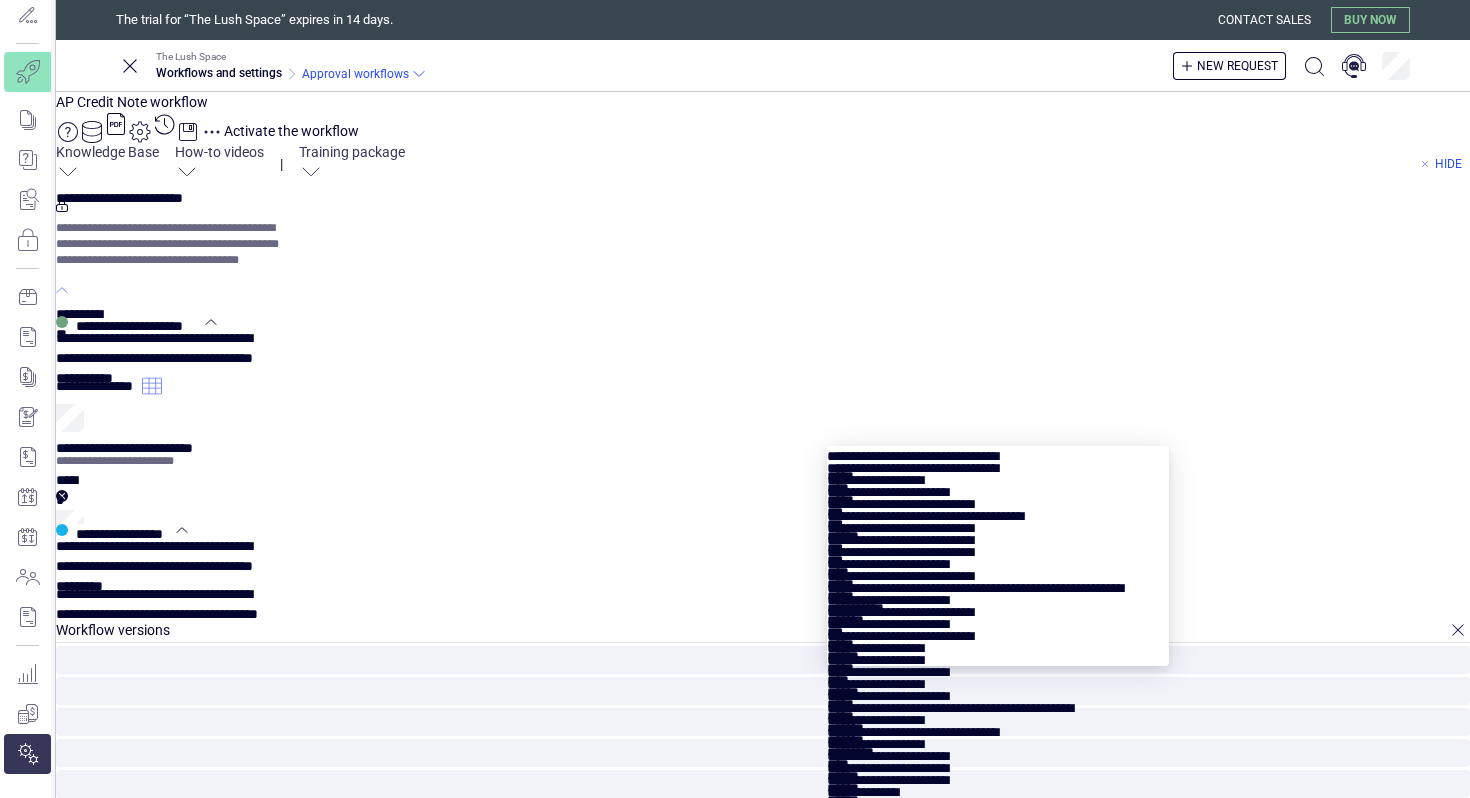 type on "*" 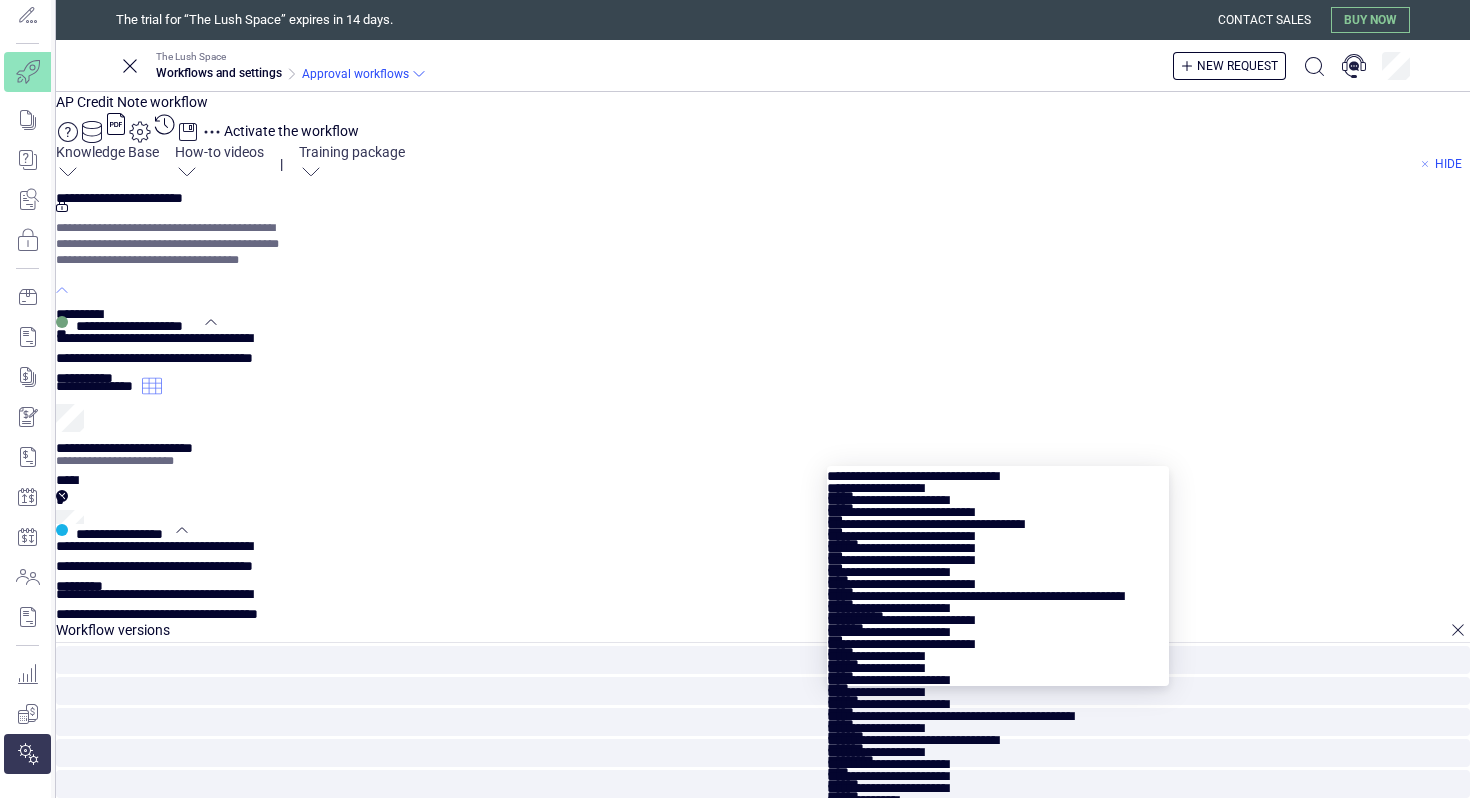 click at bounding box center [997, 484] 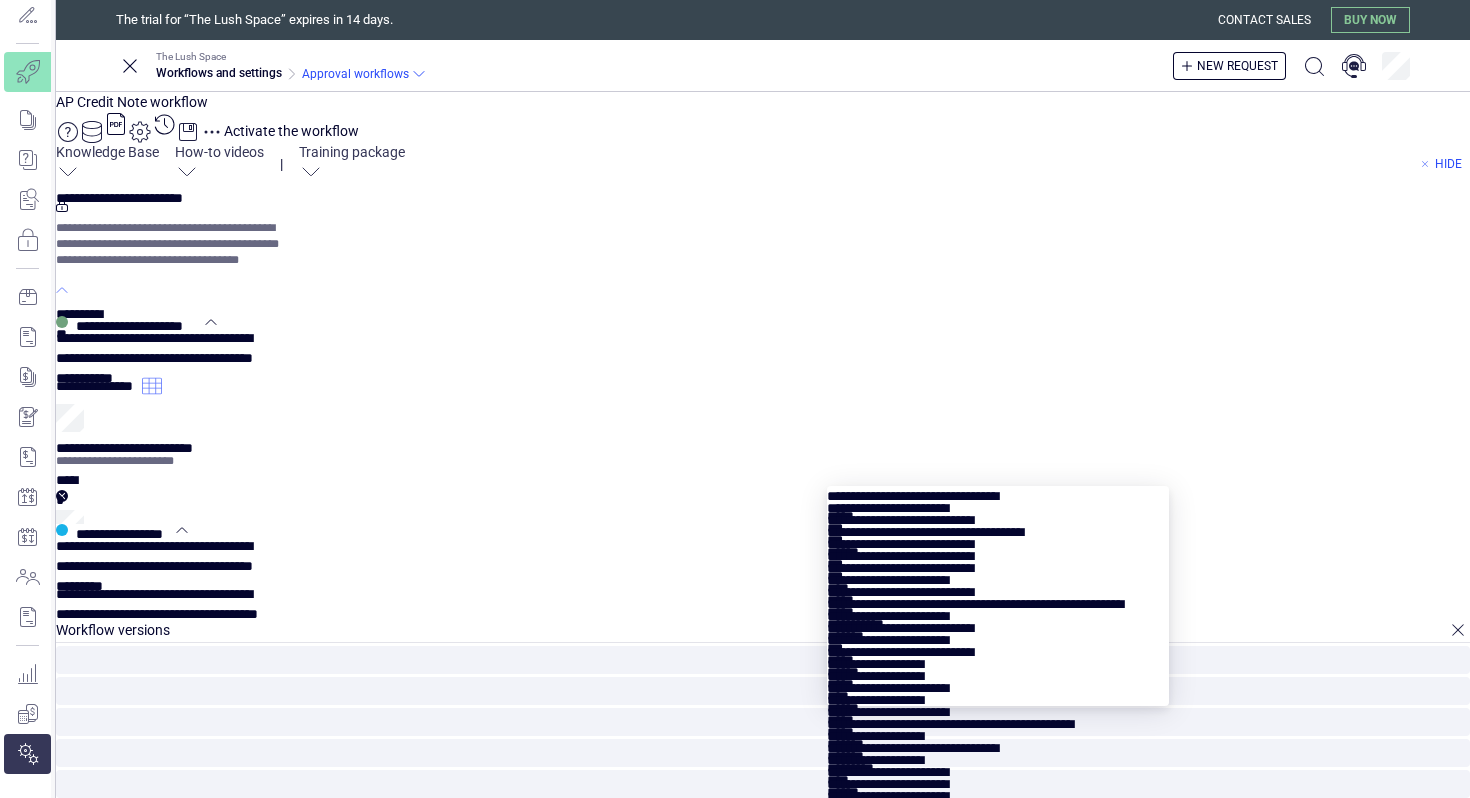 click at bounding box center [997, 504] 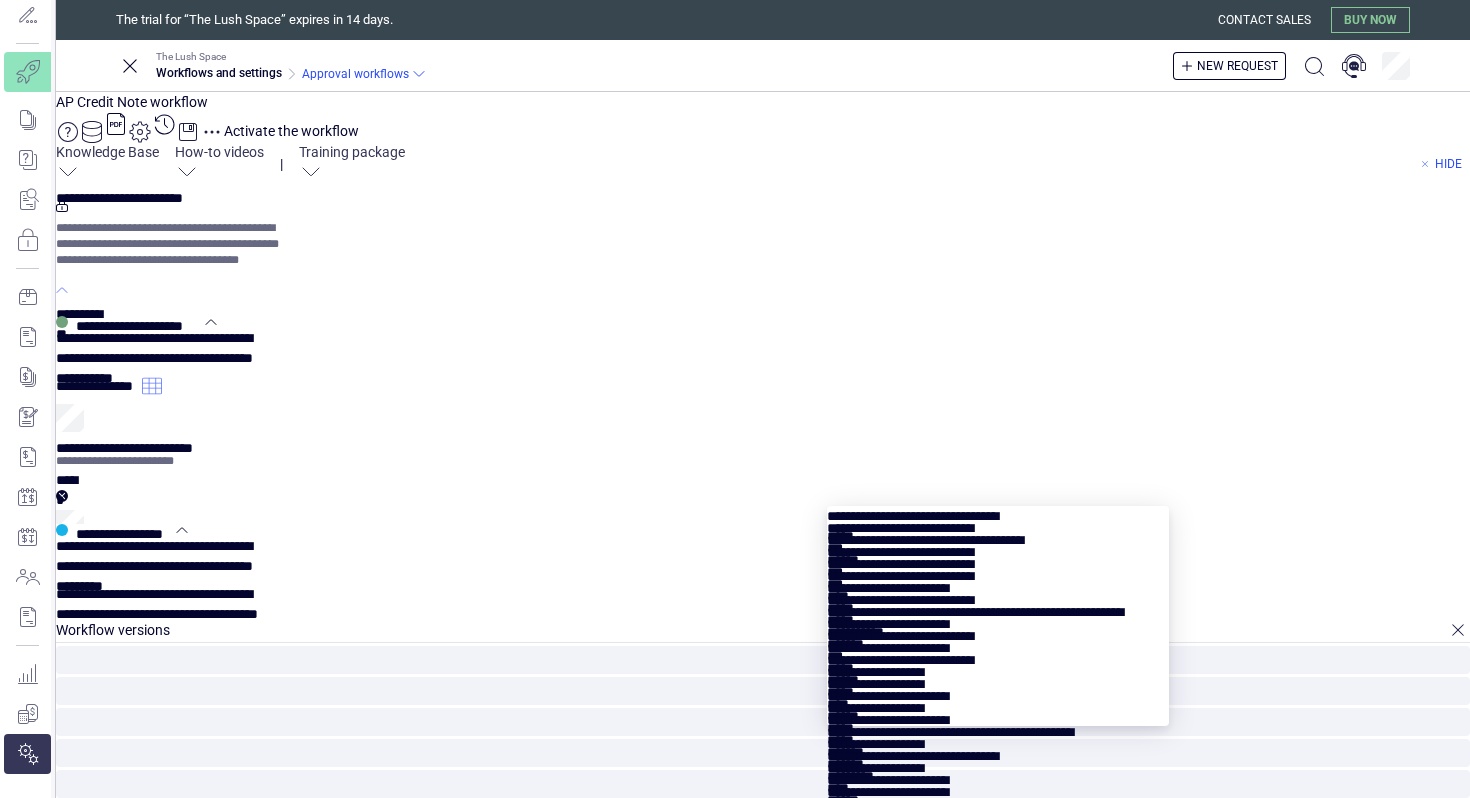 click at bounding box center [997, 524] 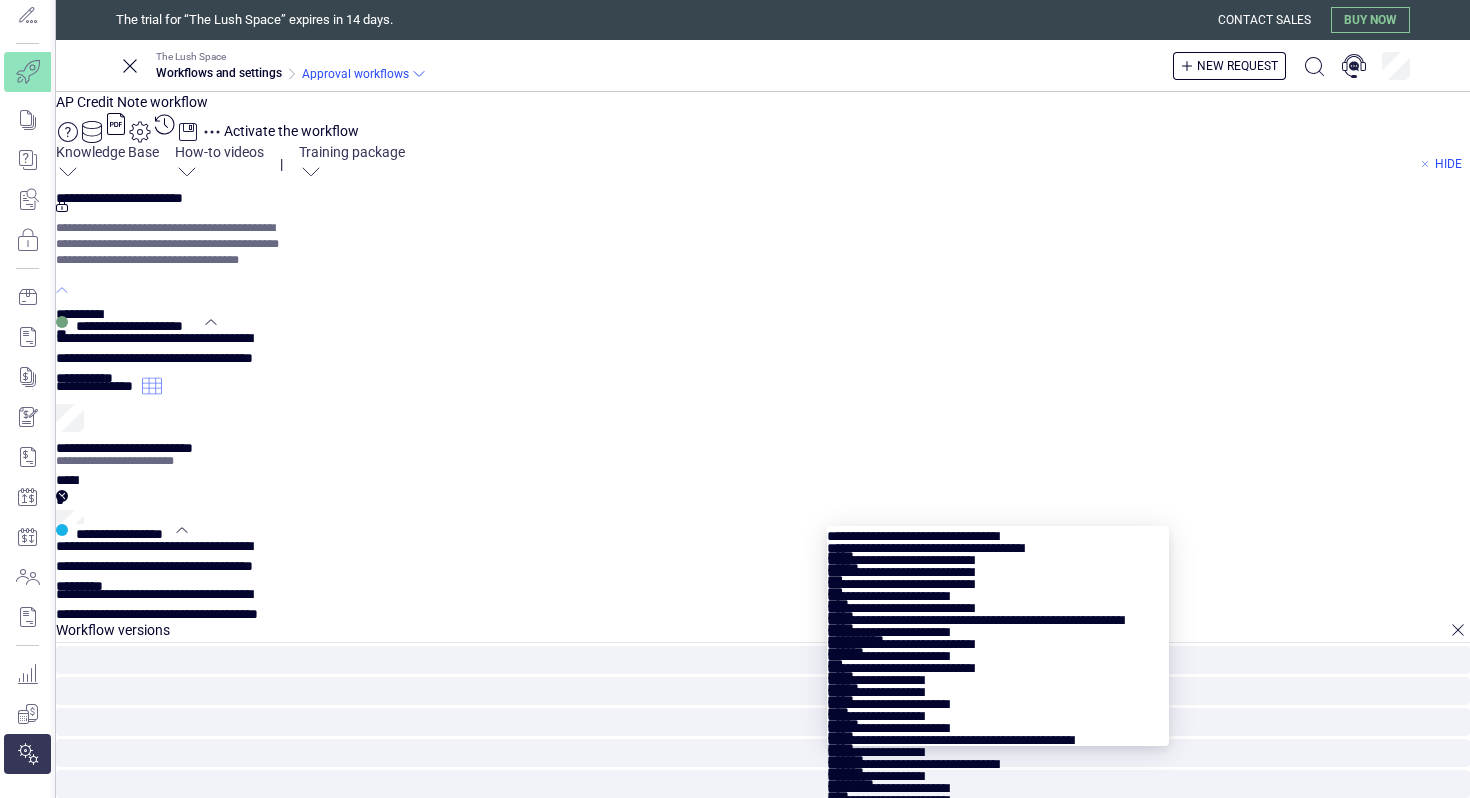 click at bounding box center [997, 544] 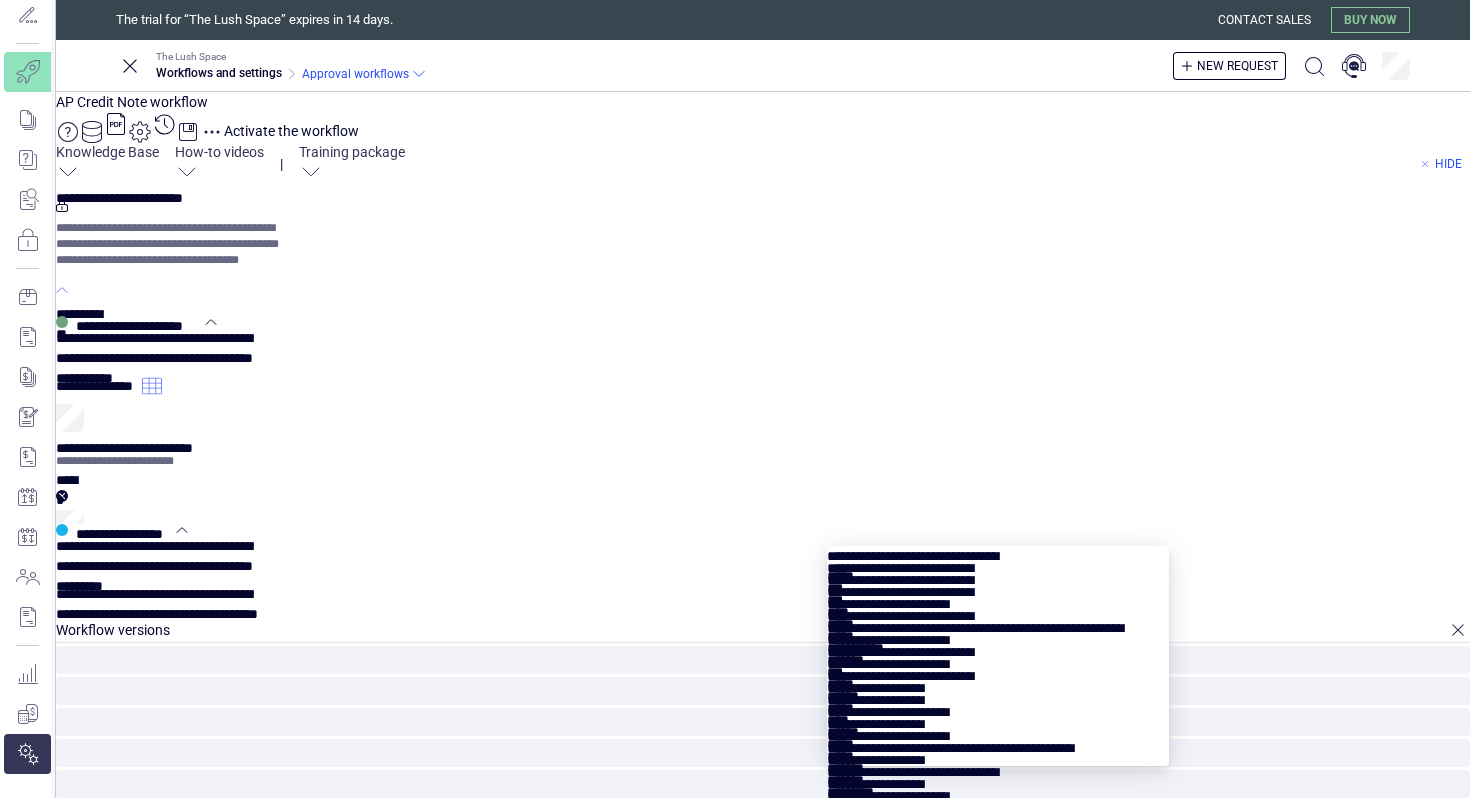 click at bounding box center (997, 564) 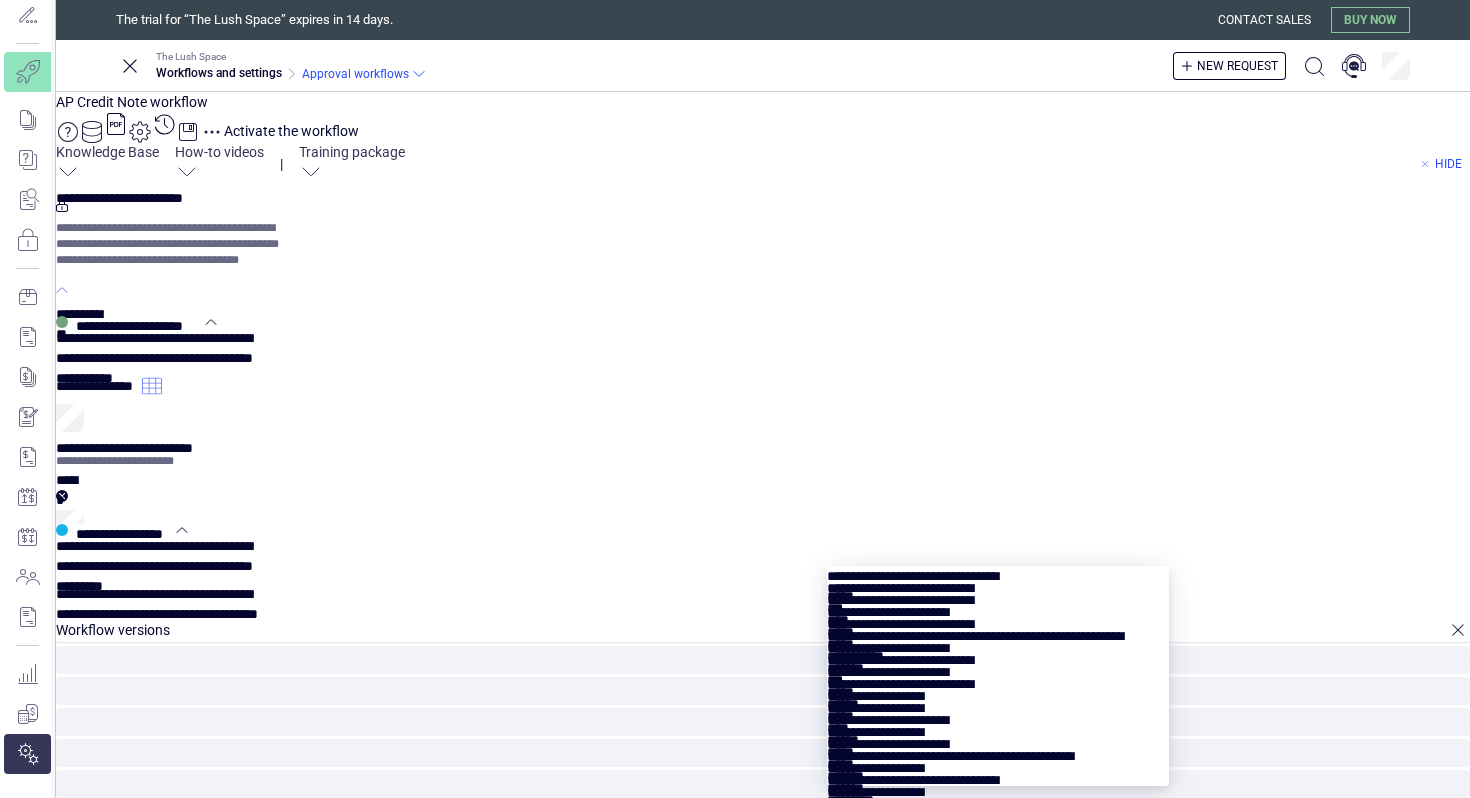 click at bounding box center (997, 584) 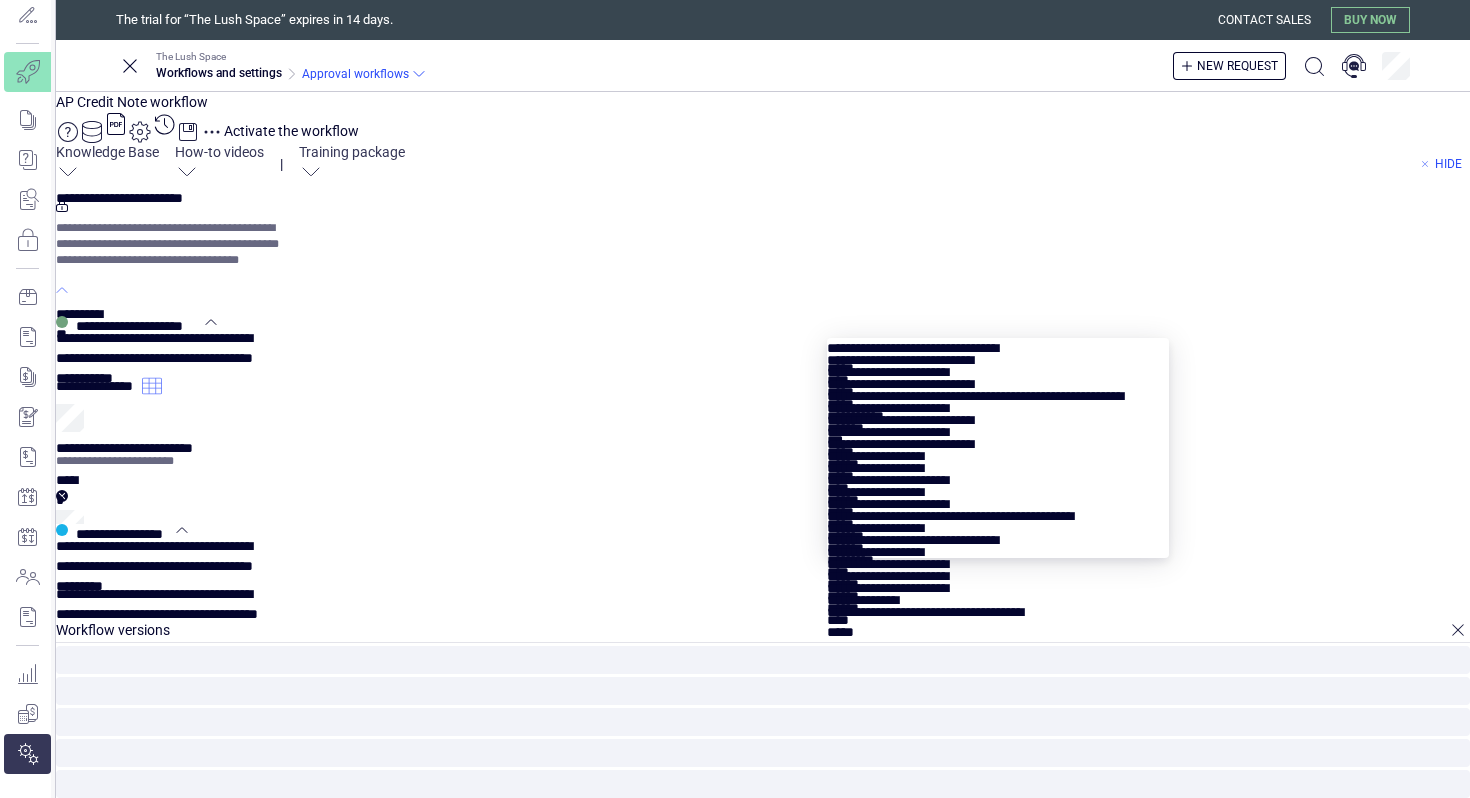 click at bounding box center [997, 356] 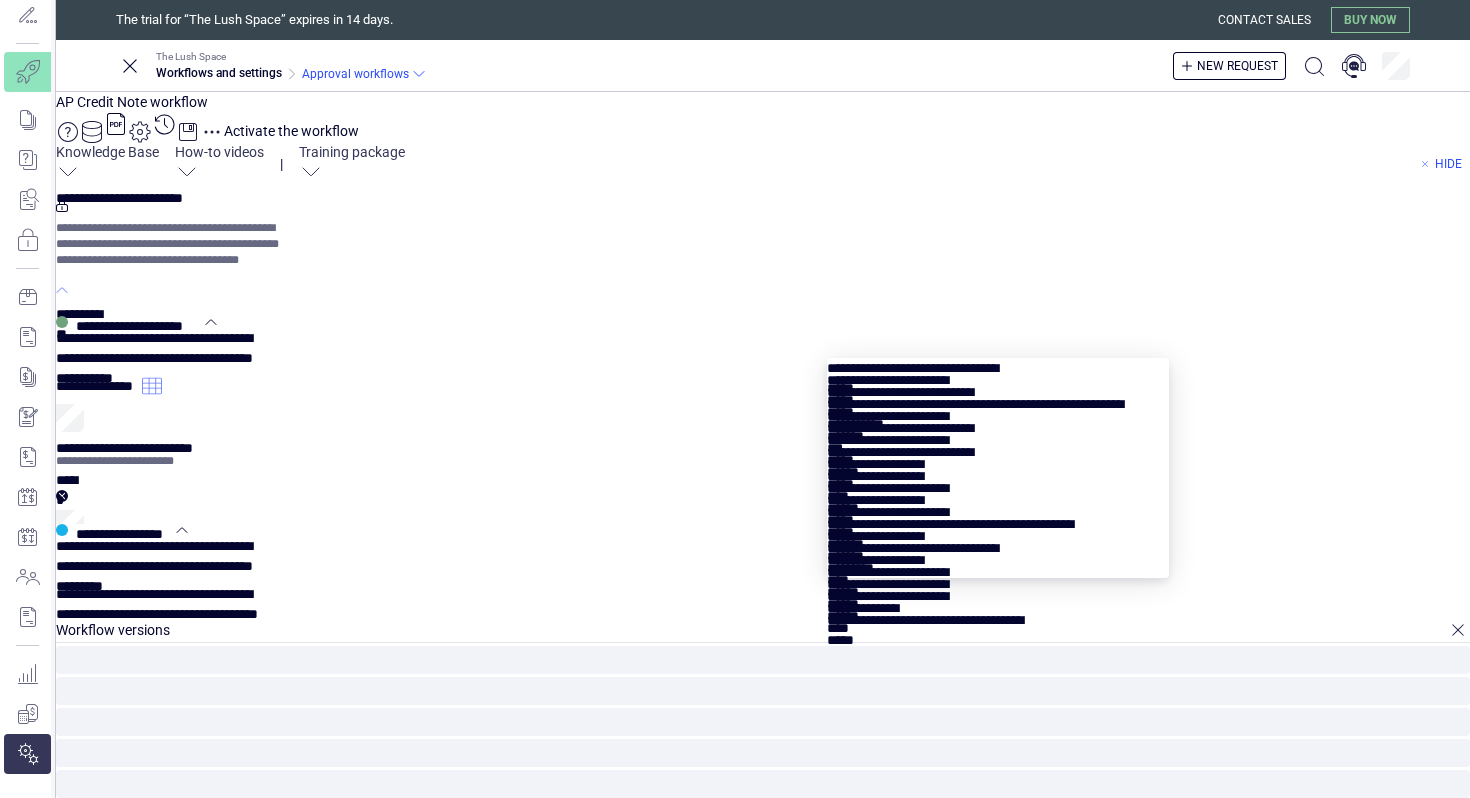 click at bounding box center (997, 376) 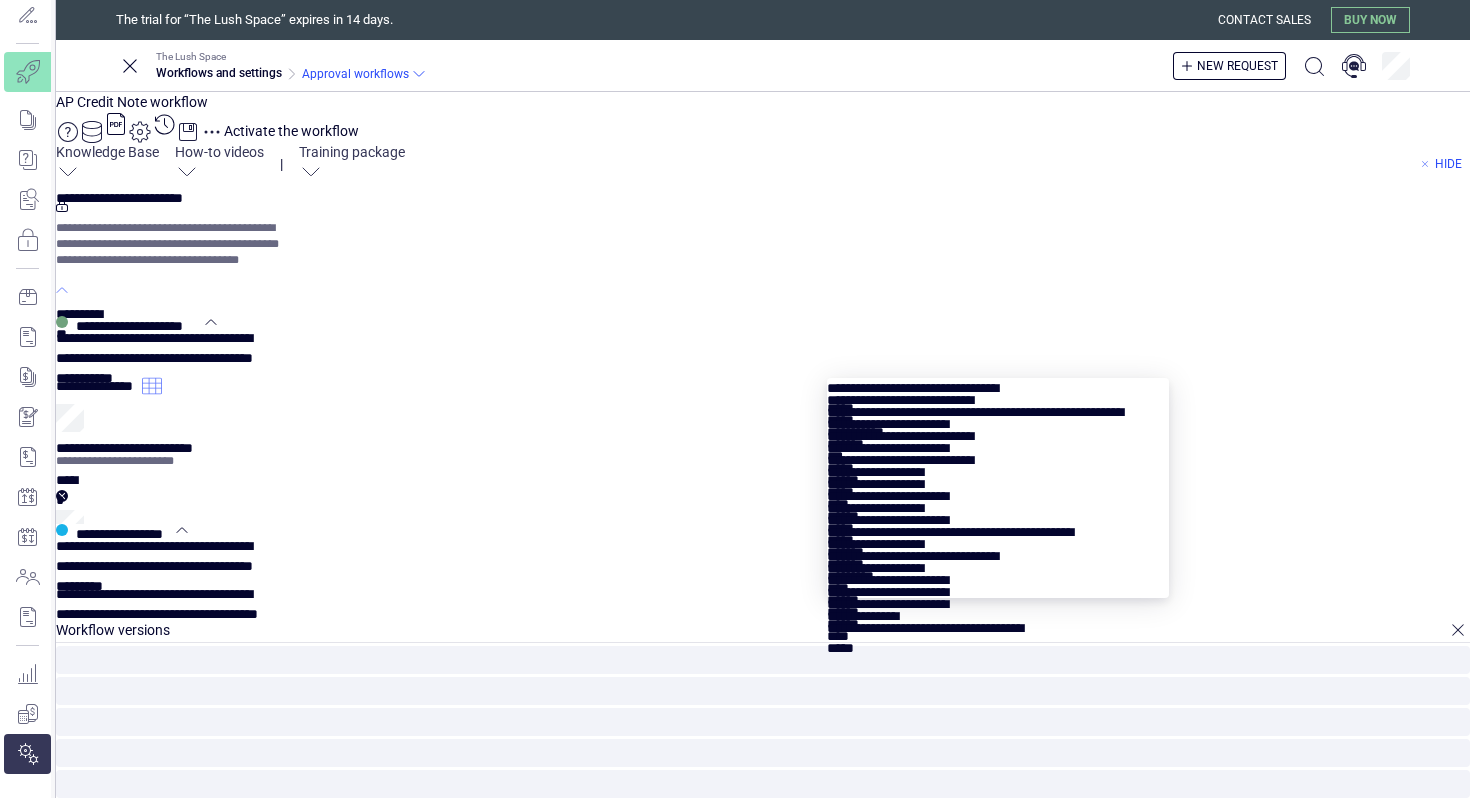 click at bounding box center [997, 396] 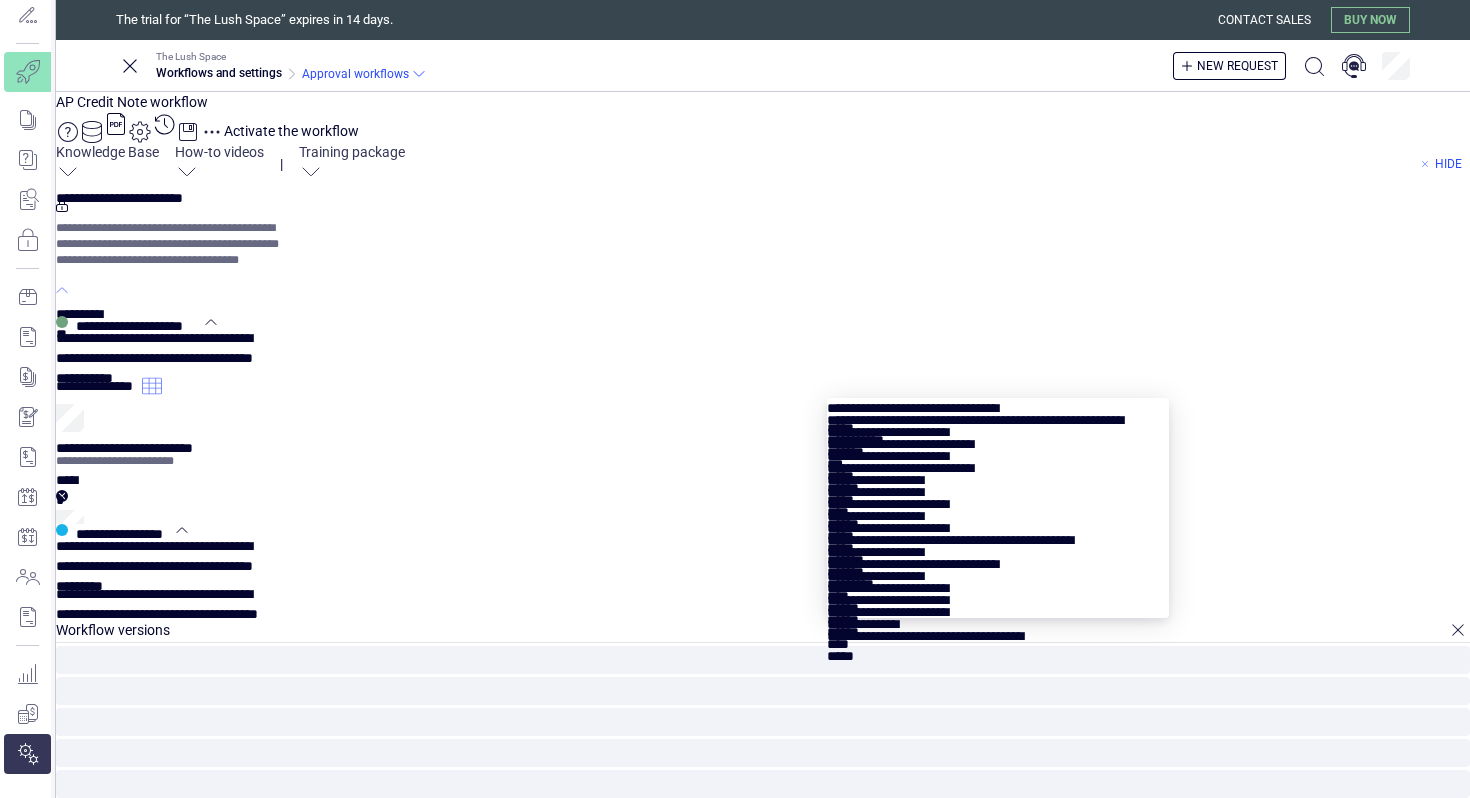 click at bounding box center [997, 416] 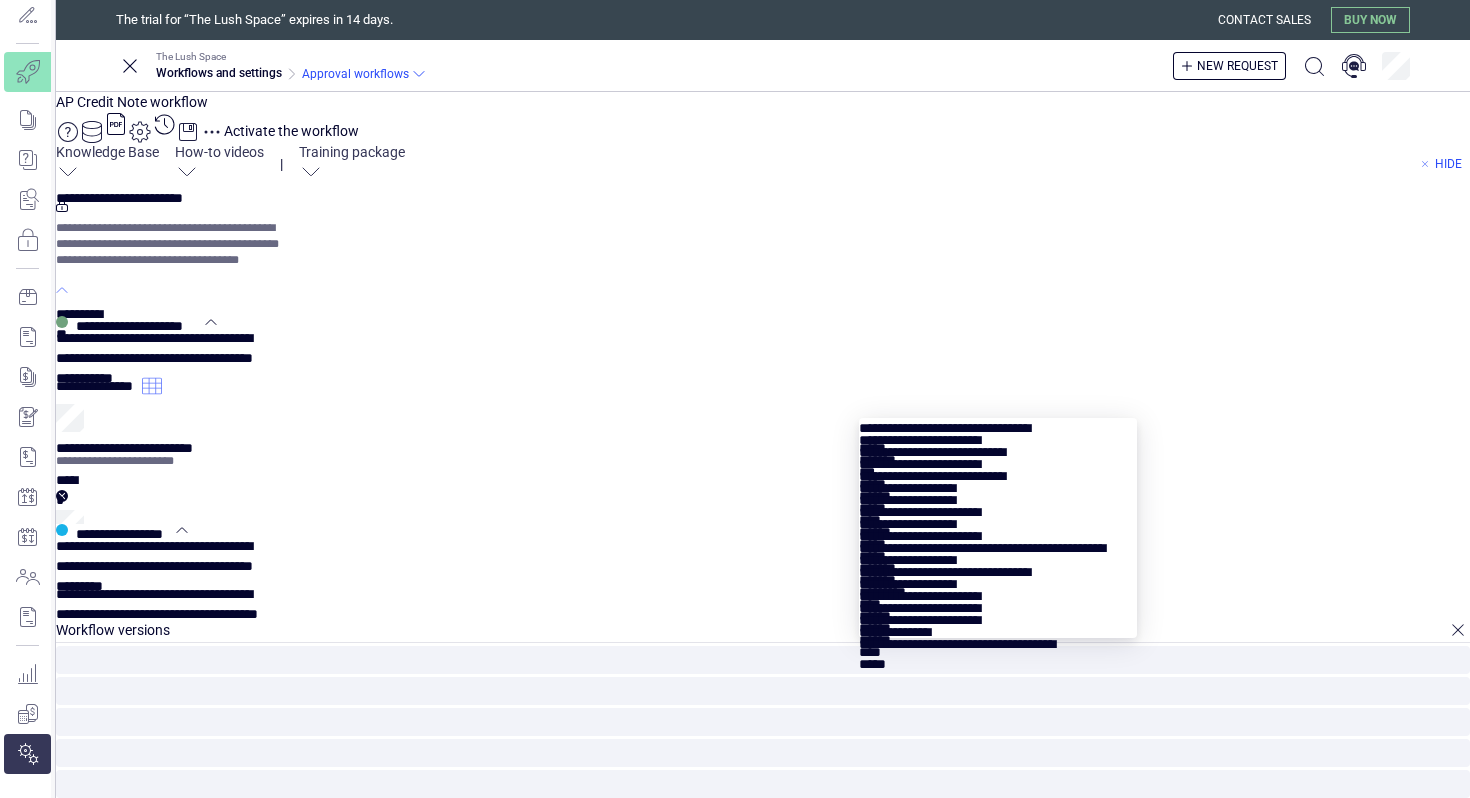 click at bounding box center (998, 436) 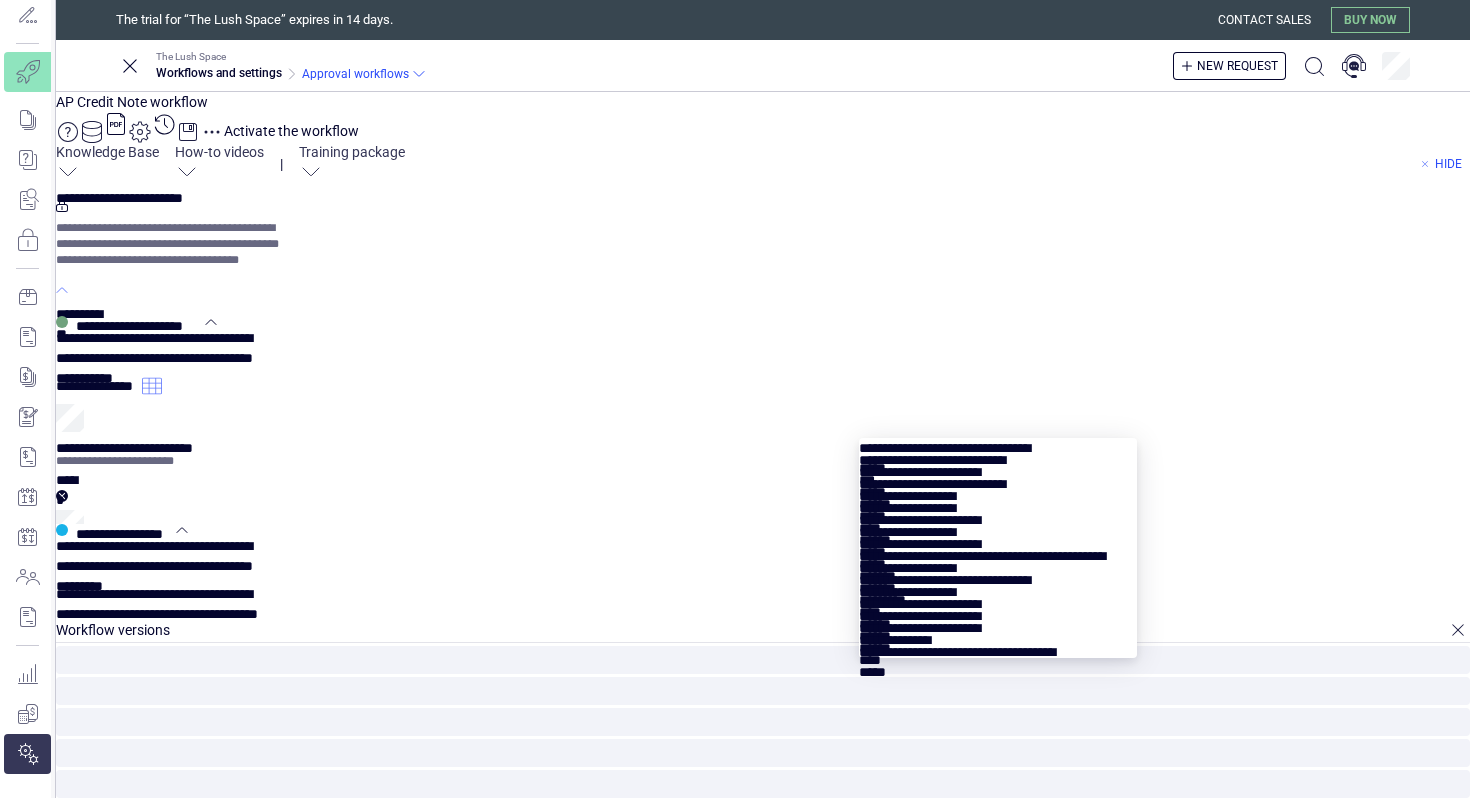 click at bounding box center [998, 456] 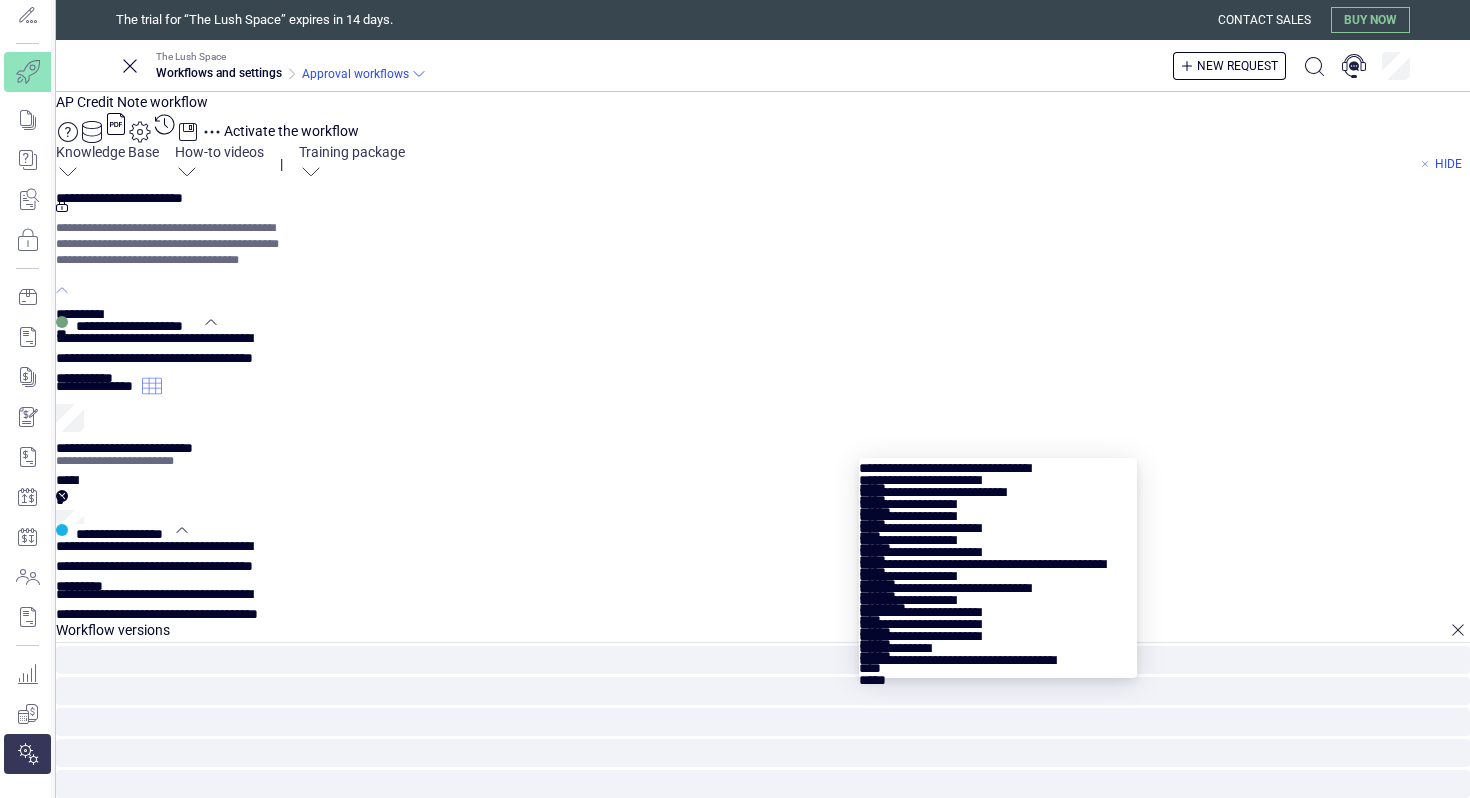 click at bounding box center (998, 476) 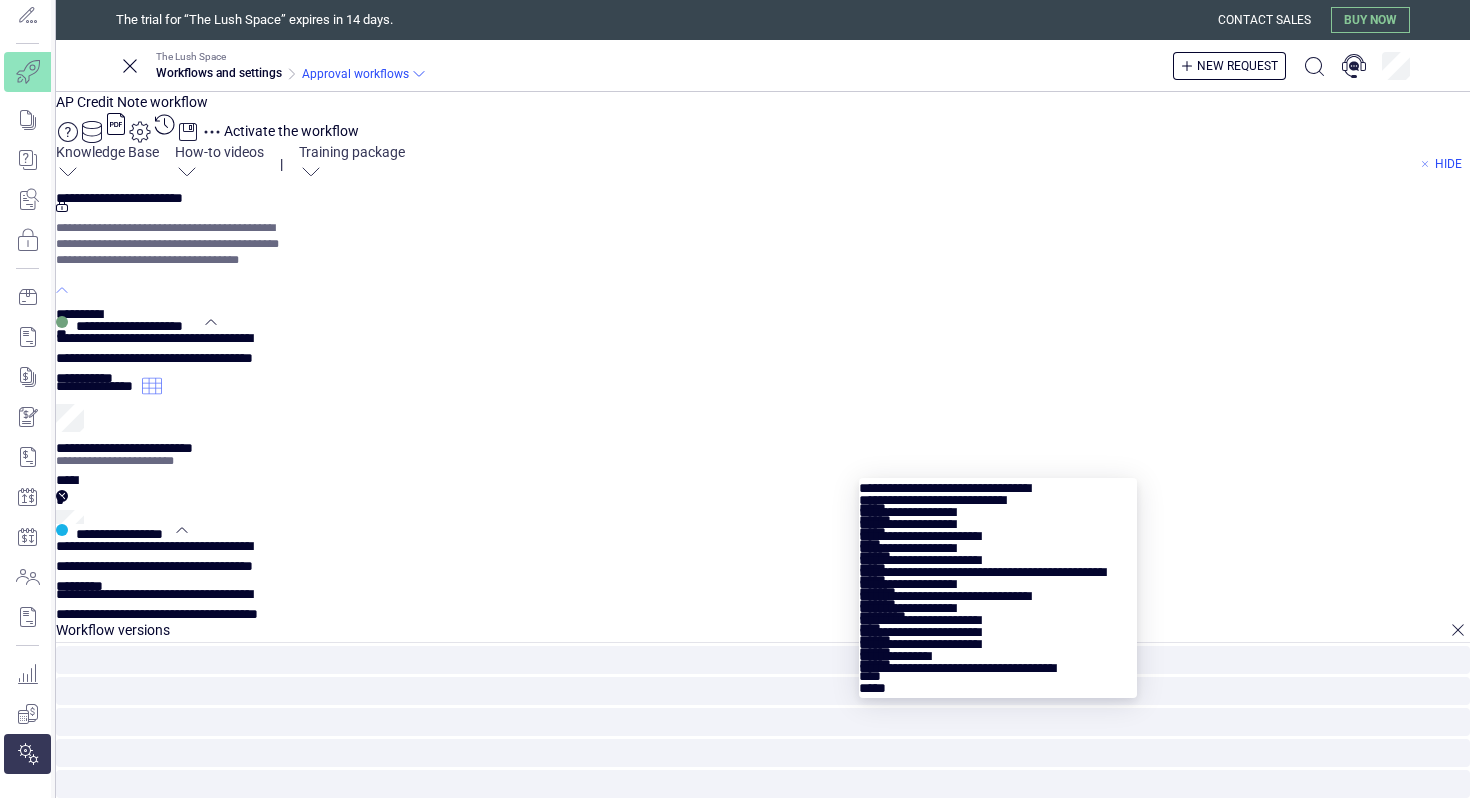 click at bounding box center [998, 496] 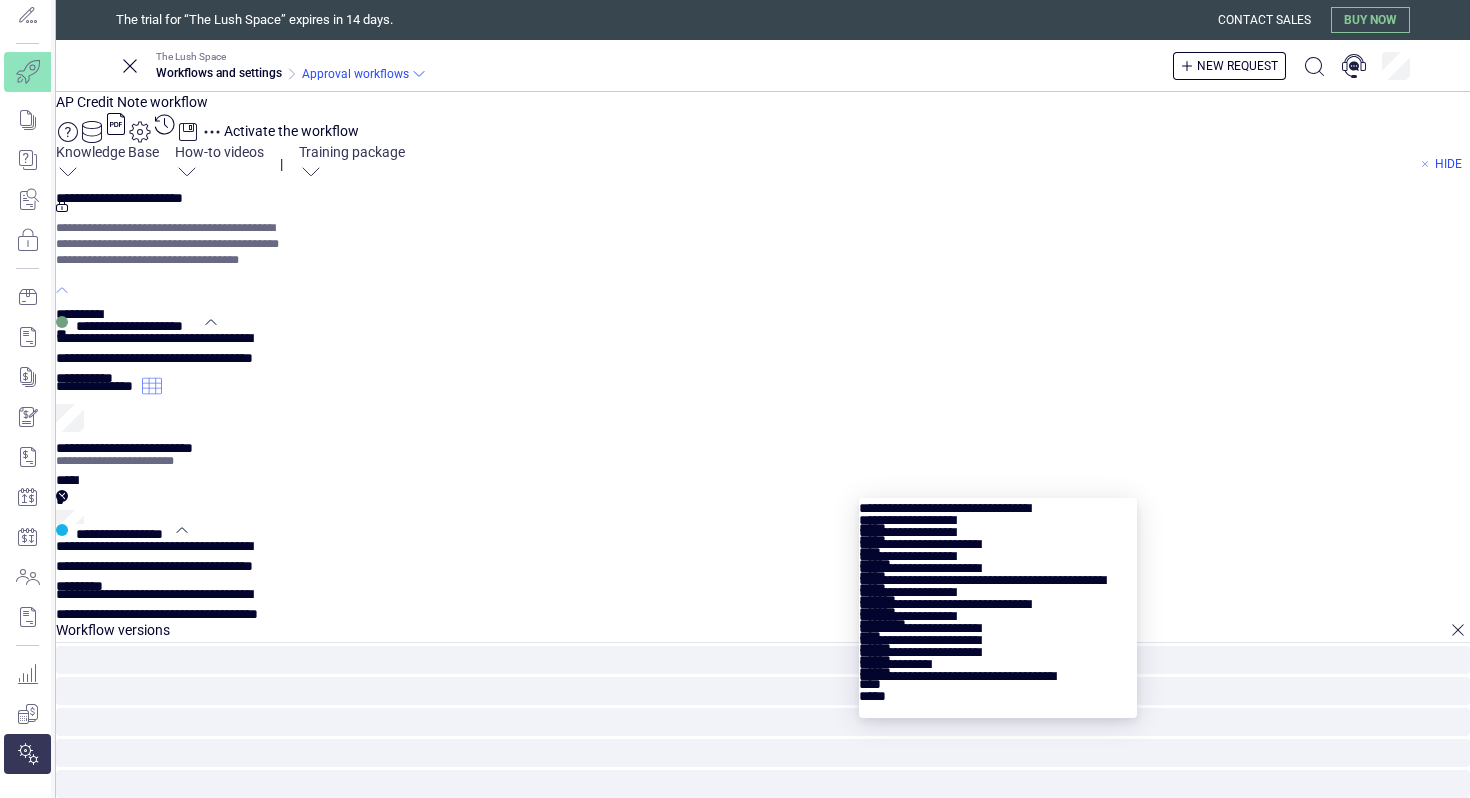 click at bounding box center [998, 516] 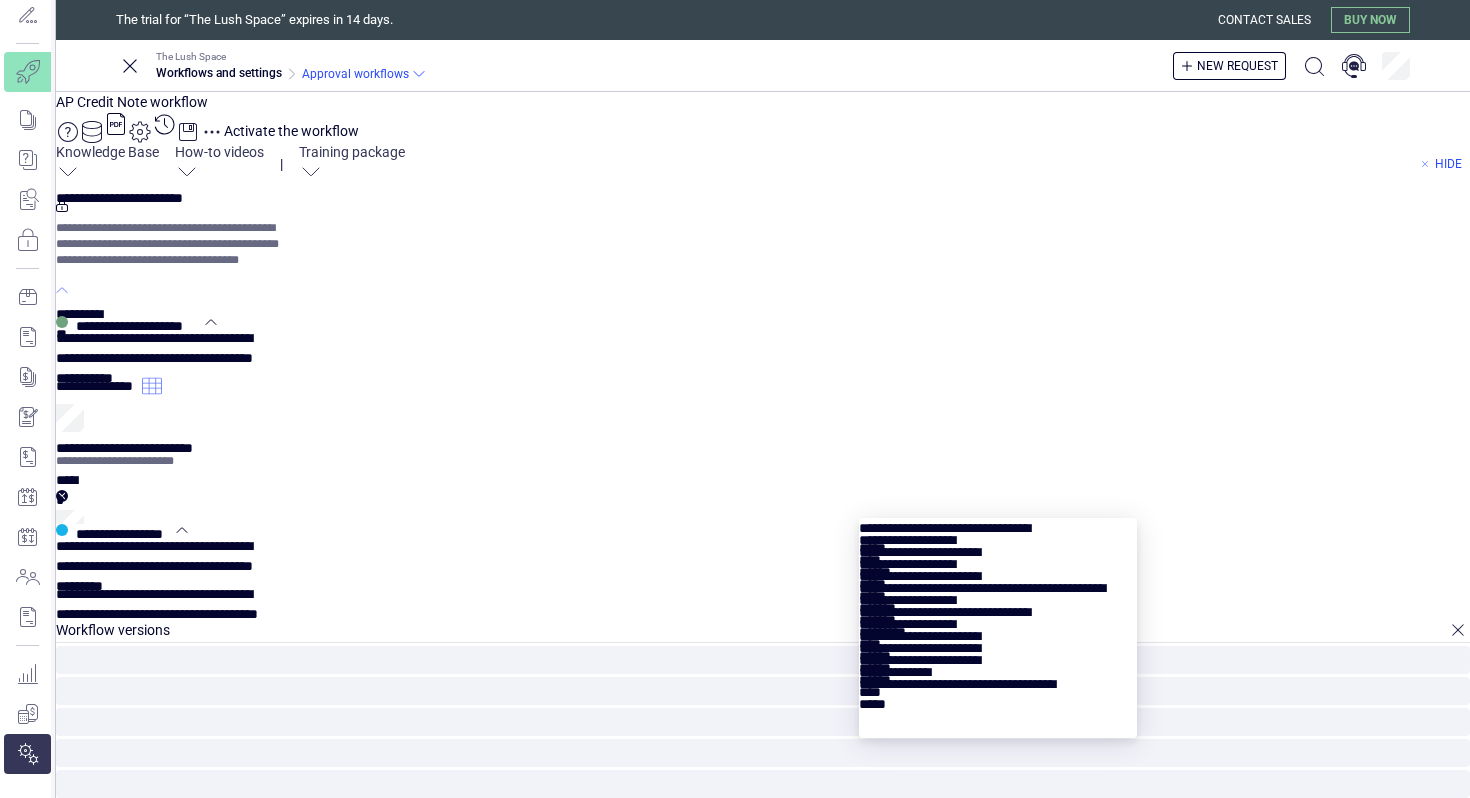 click at bounding box center [998, 536] 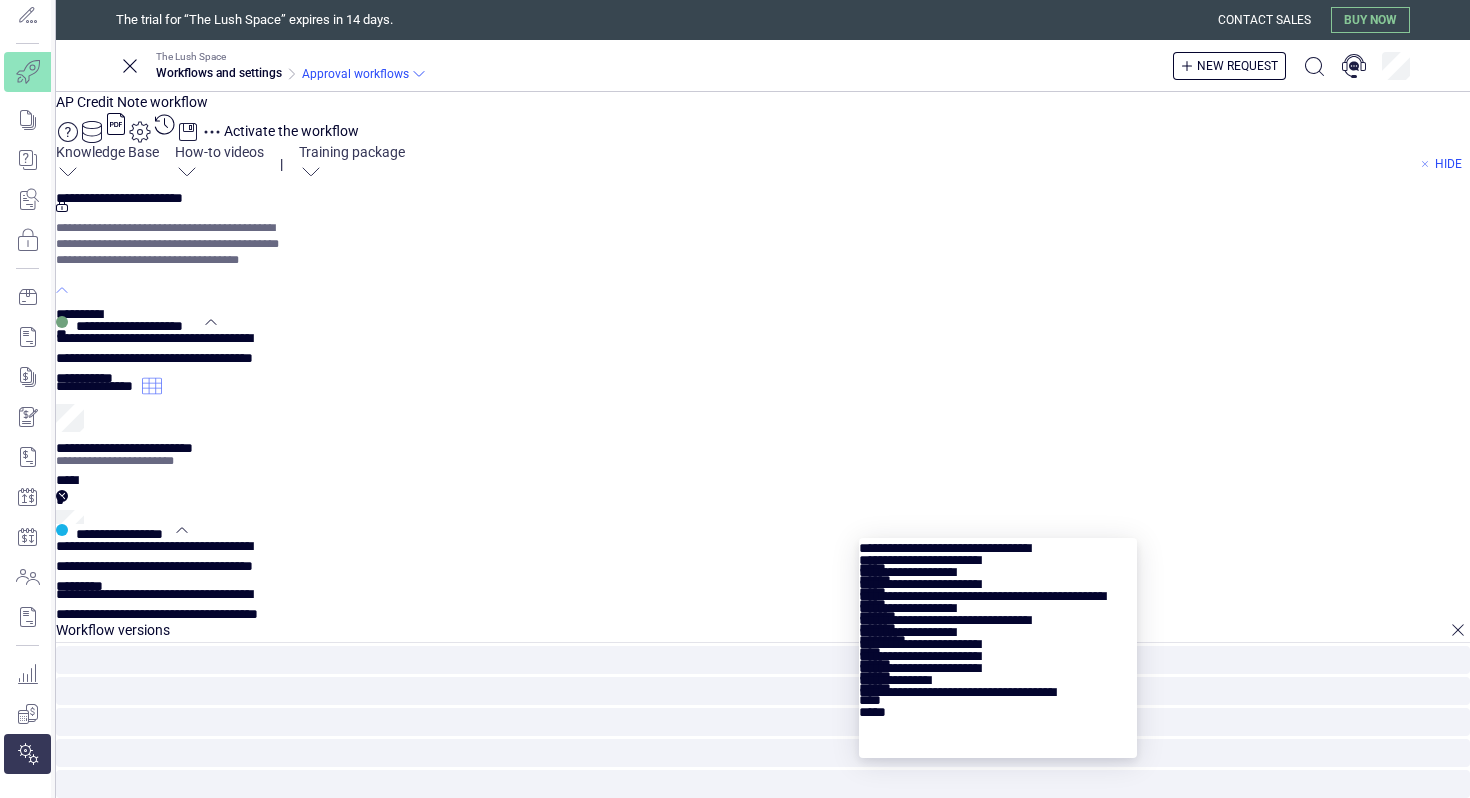 click at bounding box center [998, 556] 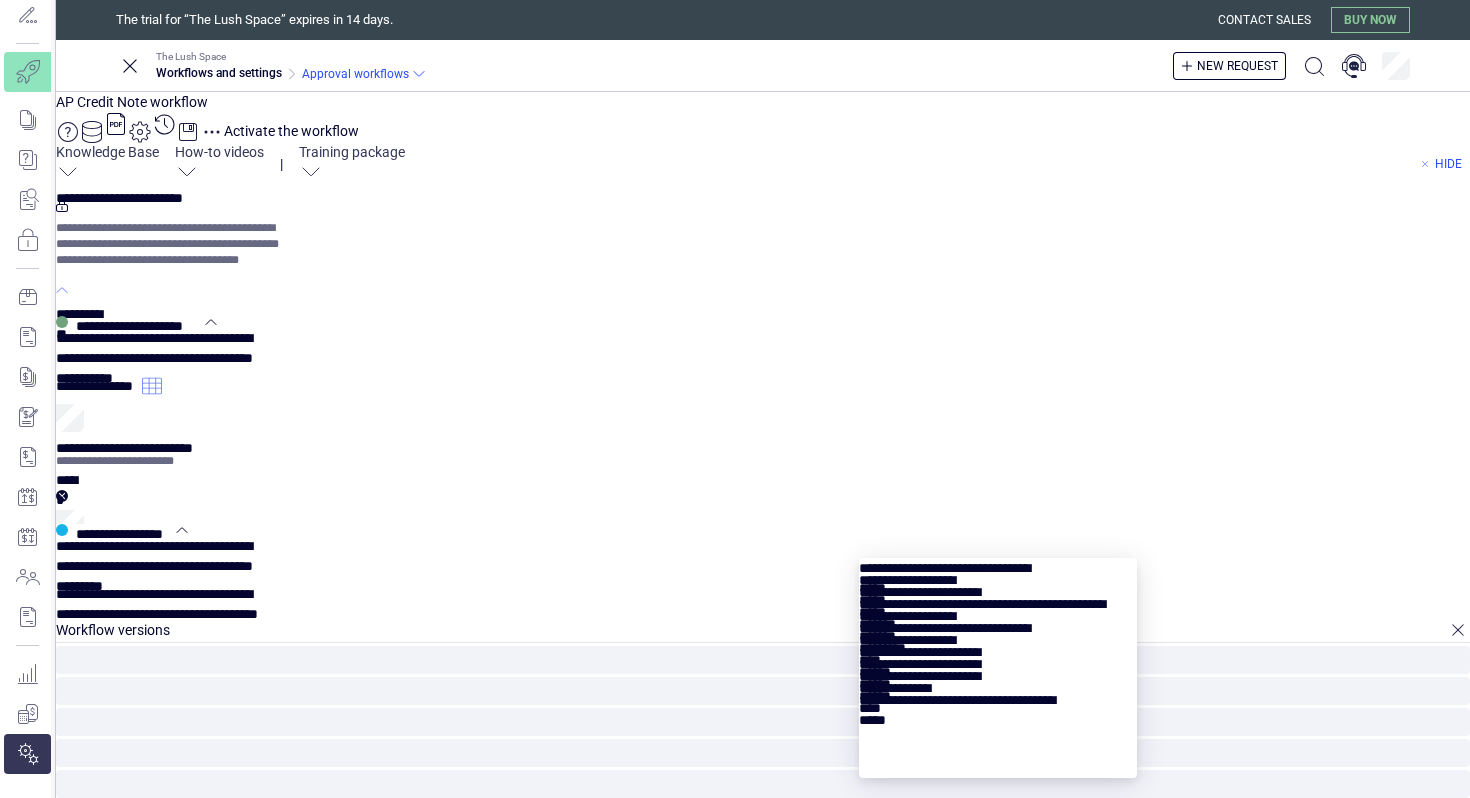 click at bounding box center [998, 576] 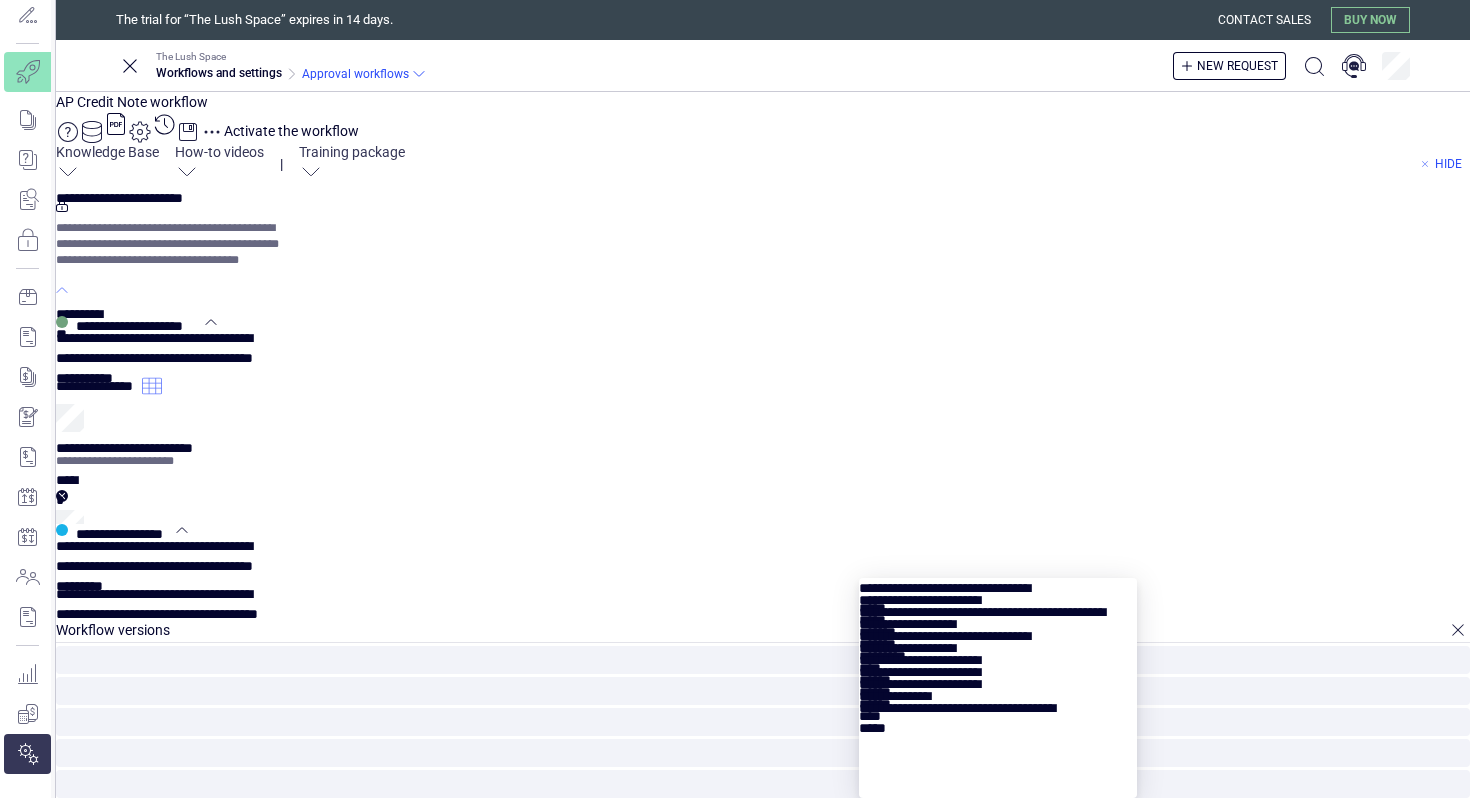 click at bounding box center (998, 596) 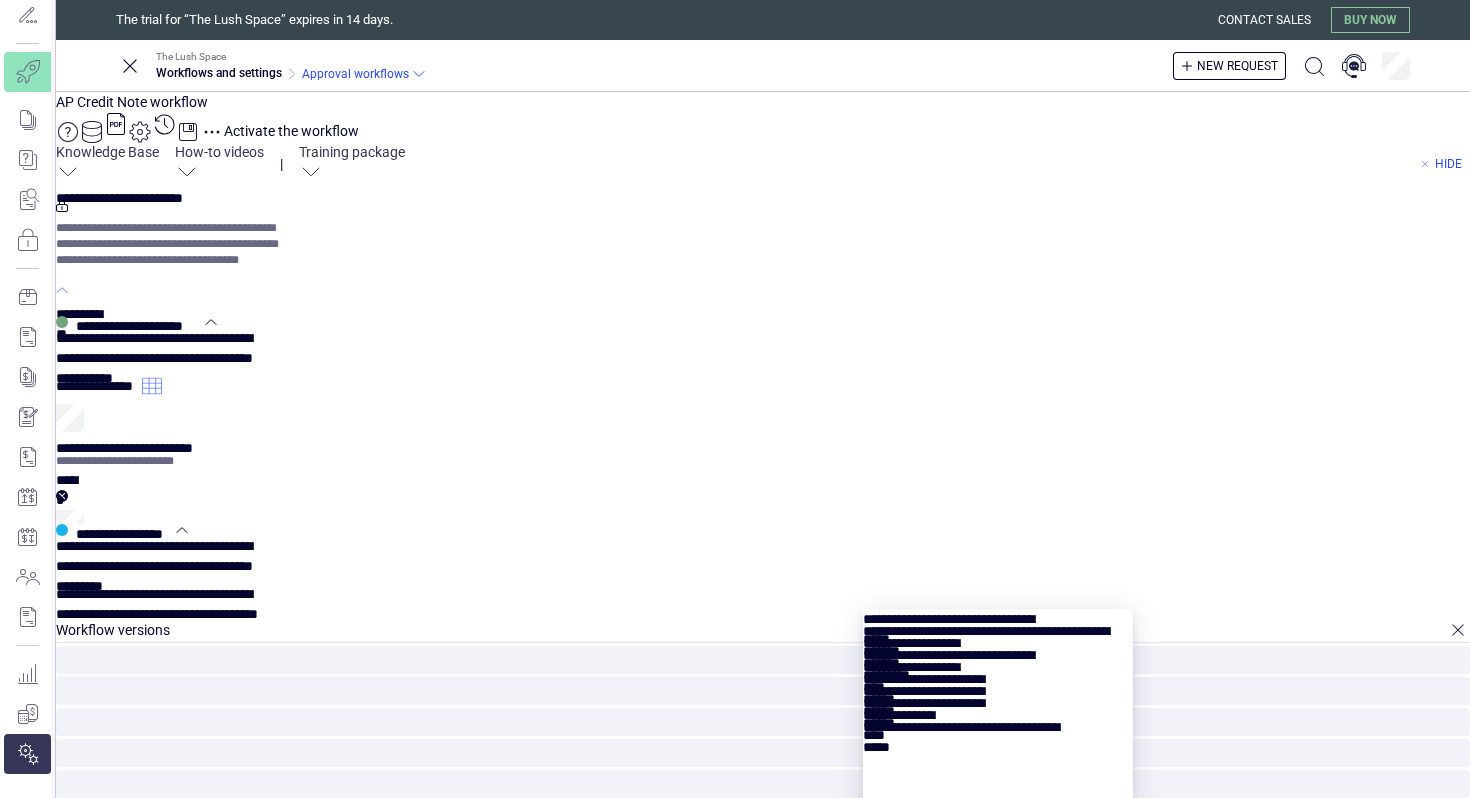 click at bounding box center (998, 627) 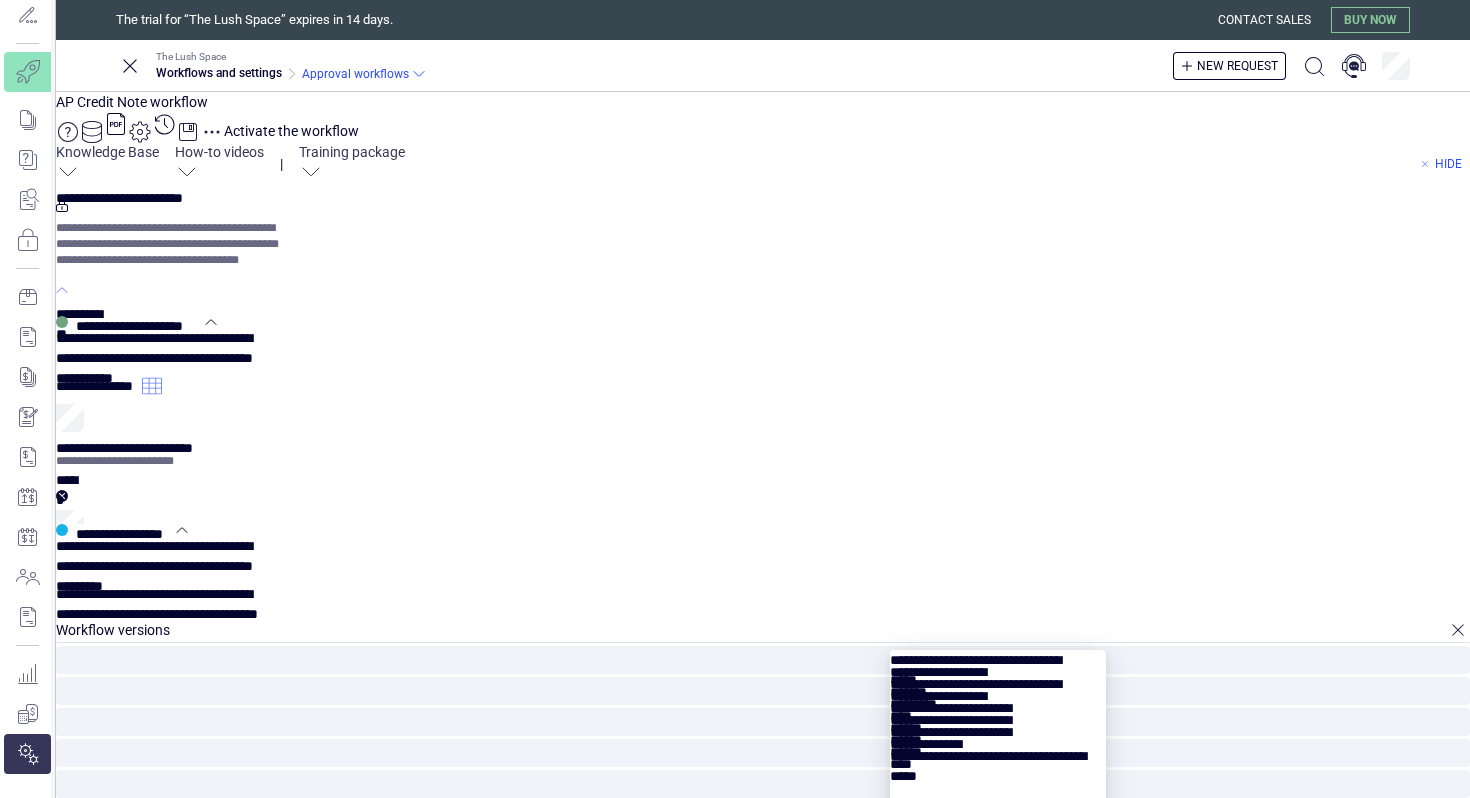 click at bounding box center [998, 668] 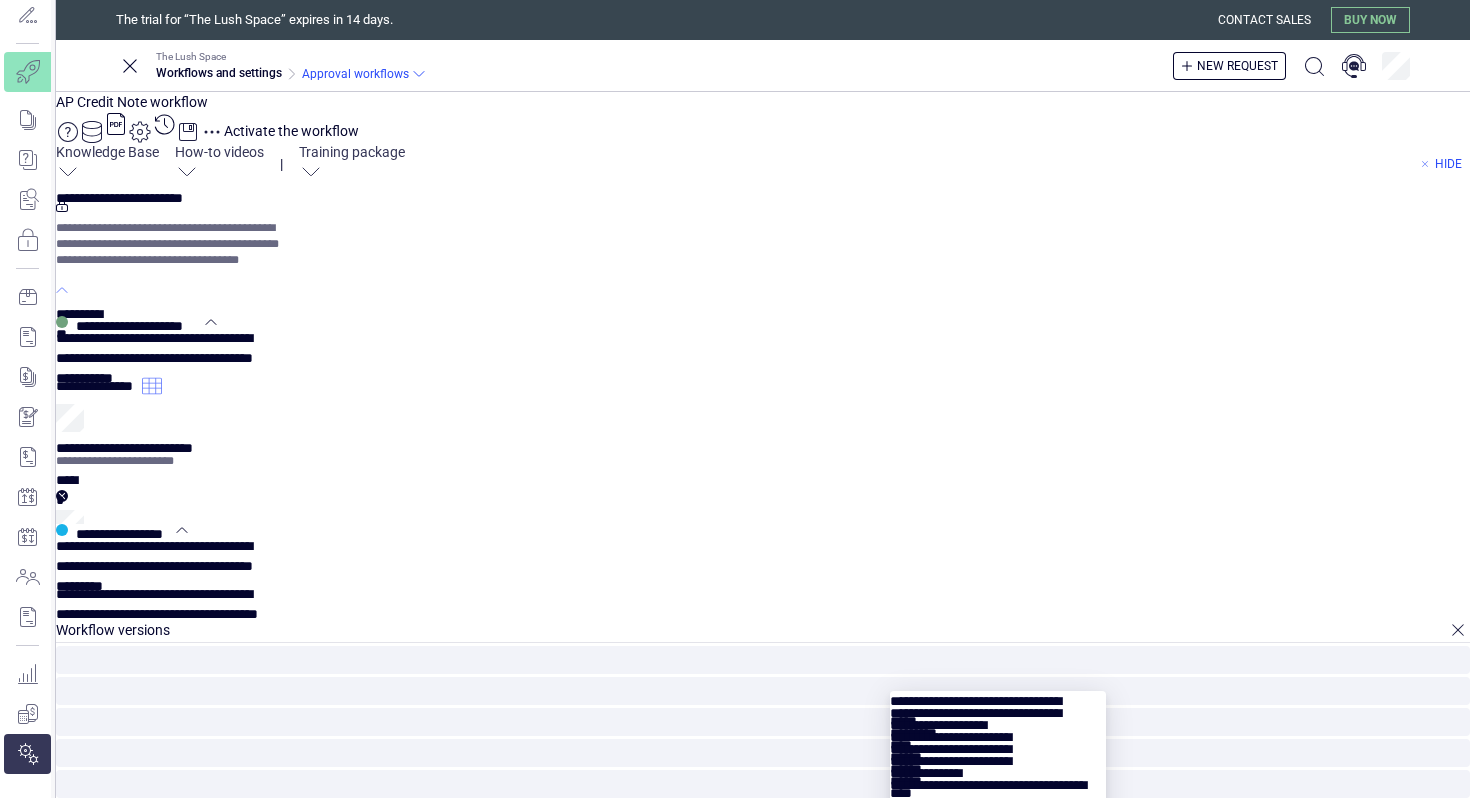 click at bounding box center (998, 709) 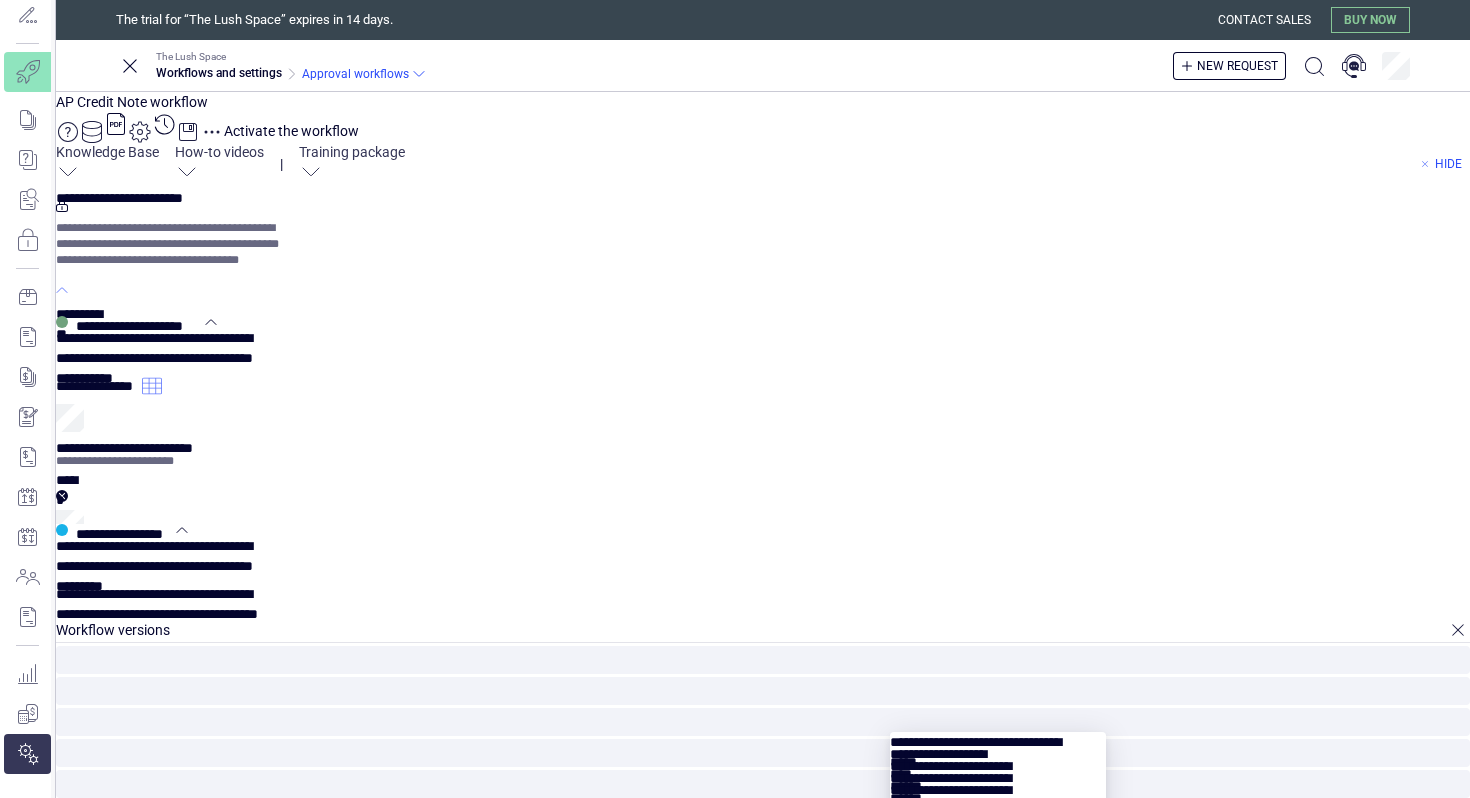 click at bounding box center [998, 750] 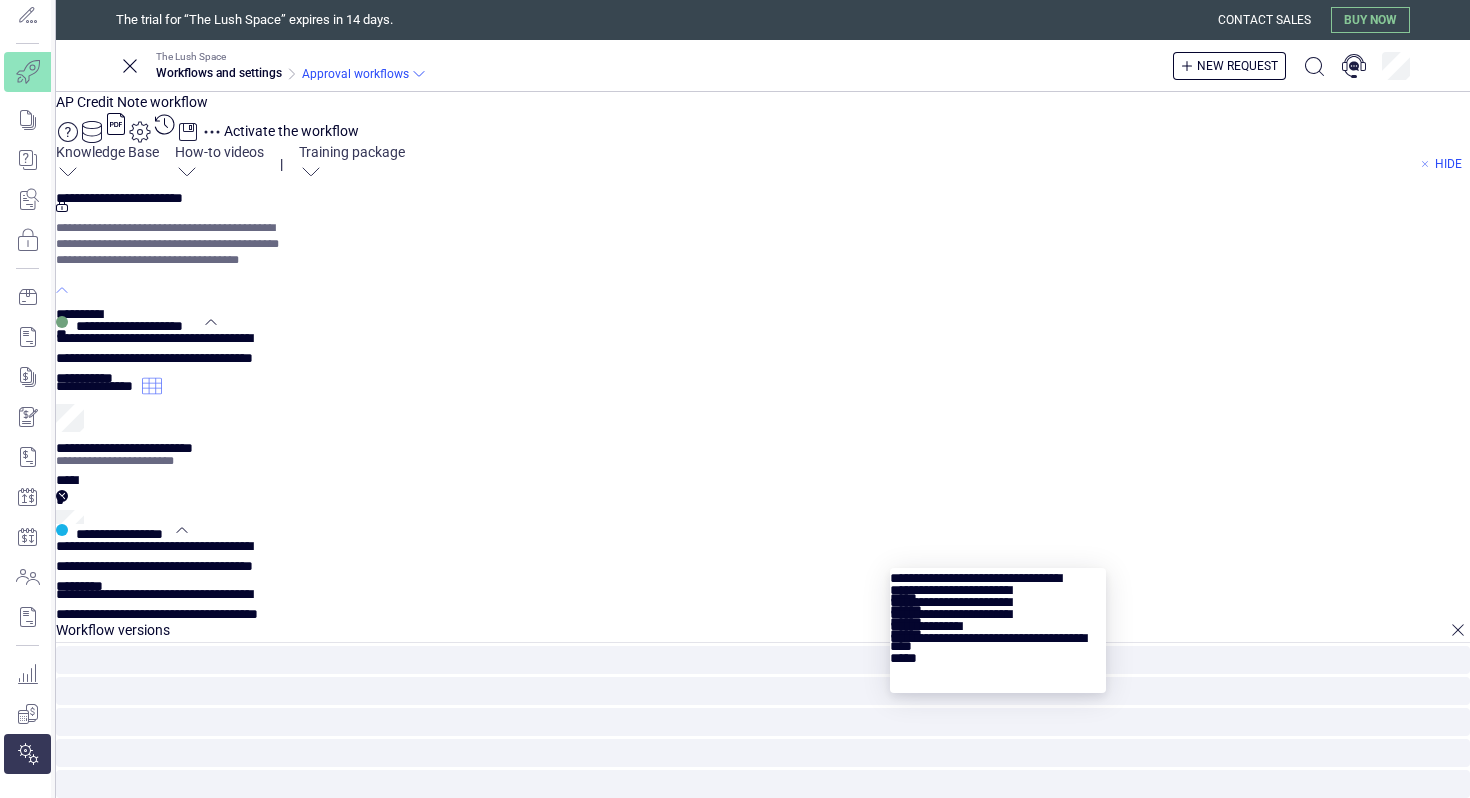 scroll, scrollTop: 205, scrollLeft: 0, axis: vertical 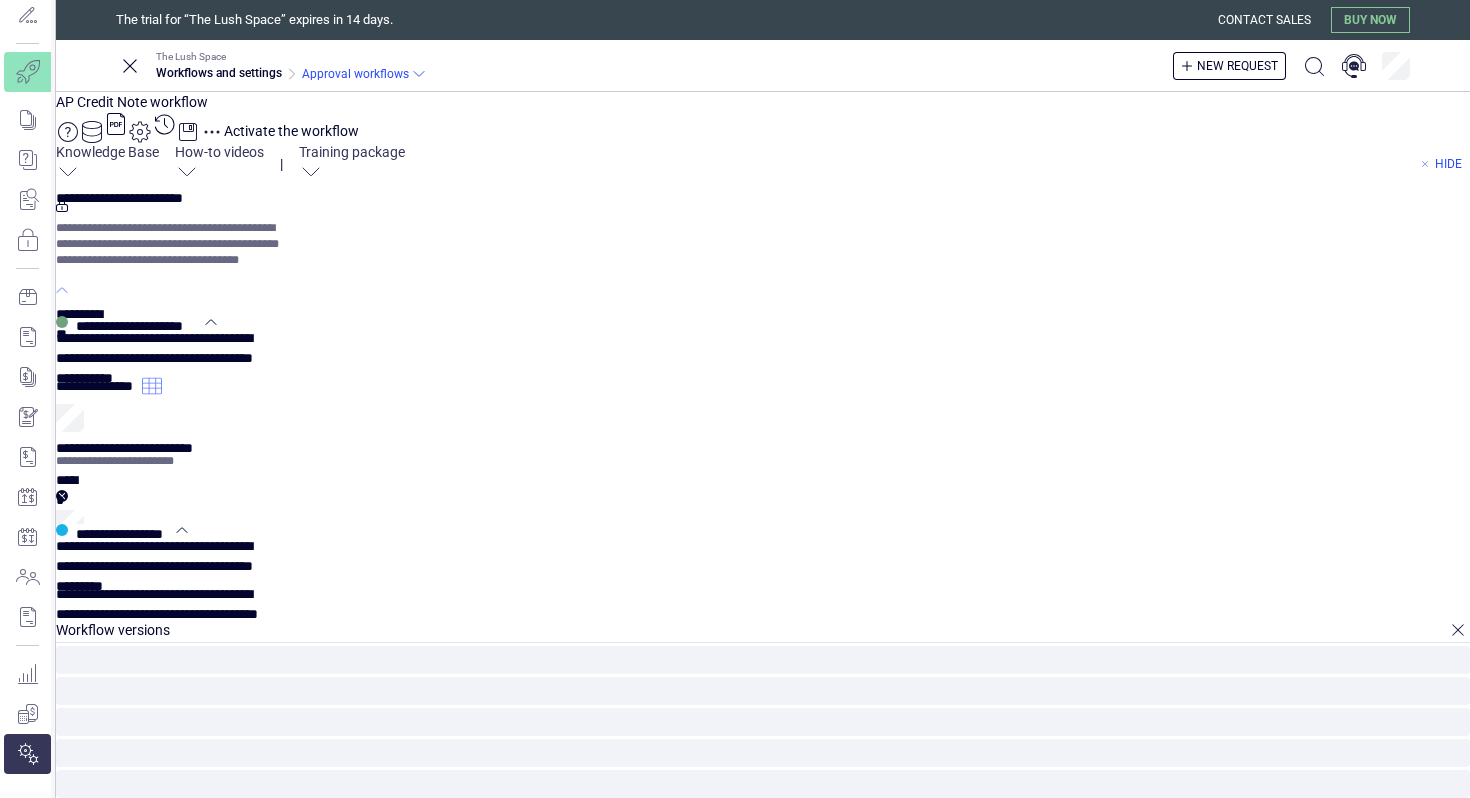 click on "********" at bounding box center [0, 0] 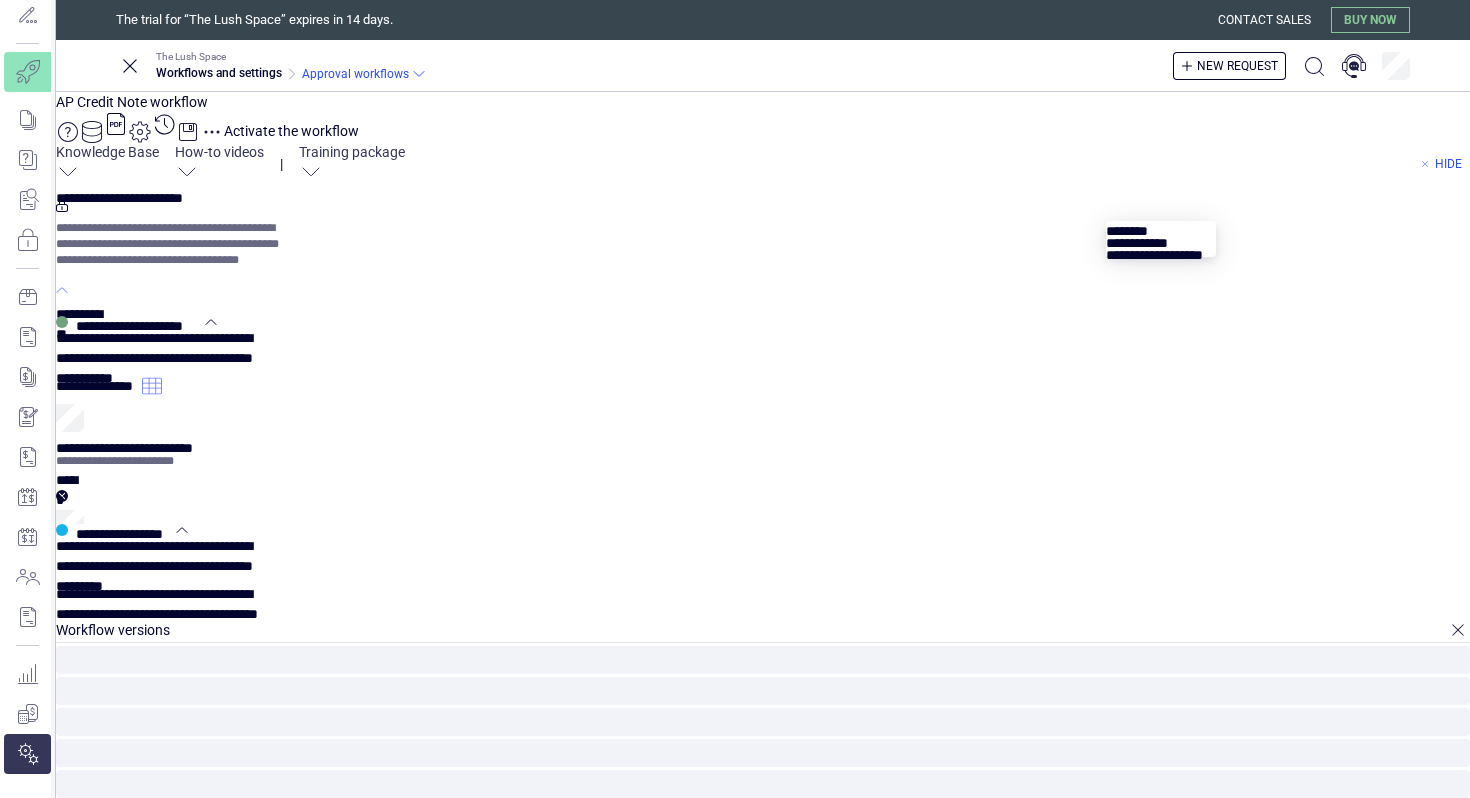 click at bounding box center [1161, 227] 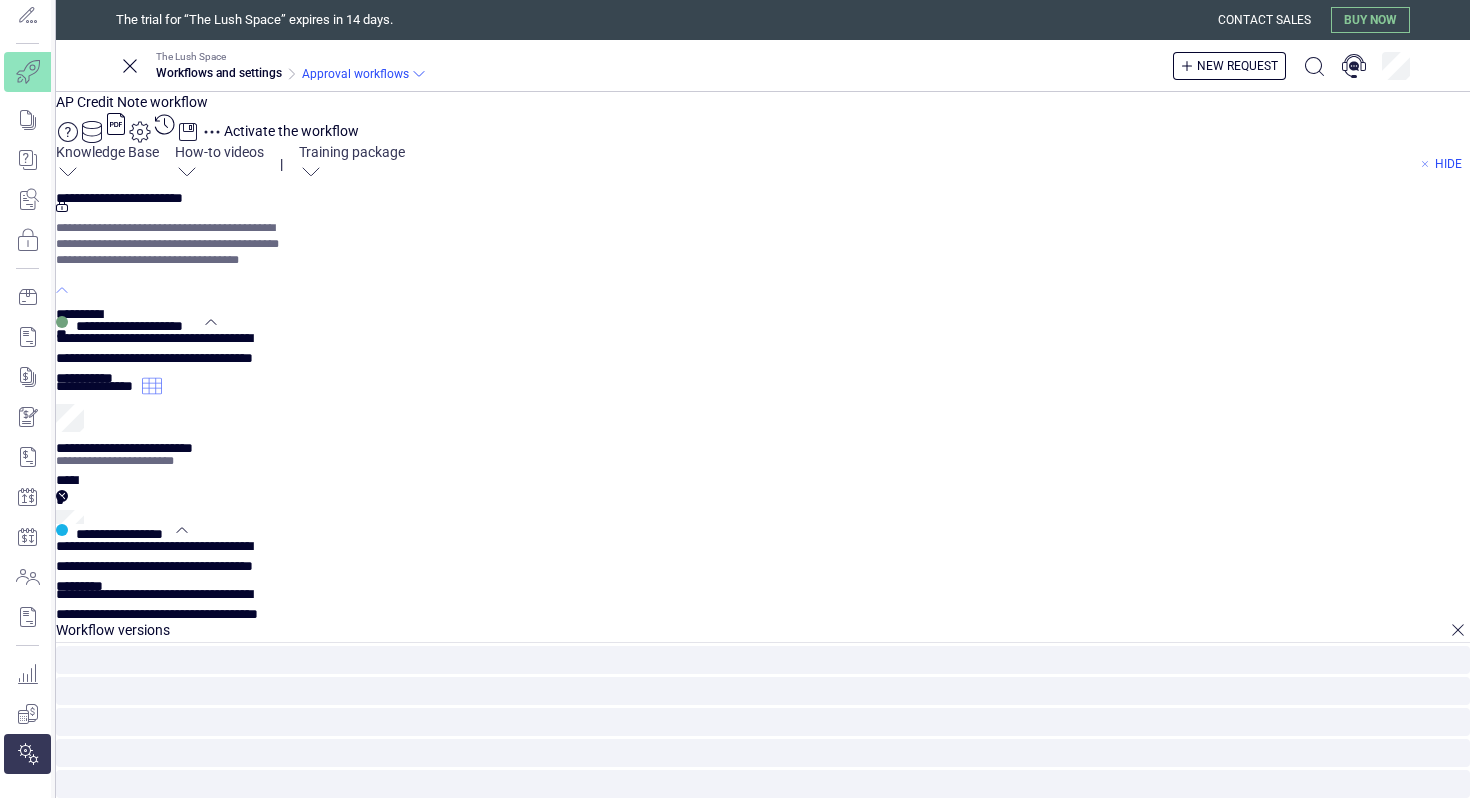 click on "Done" at bounding box center (0, 0) 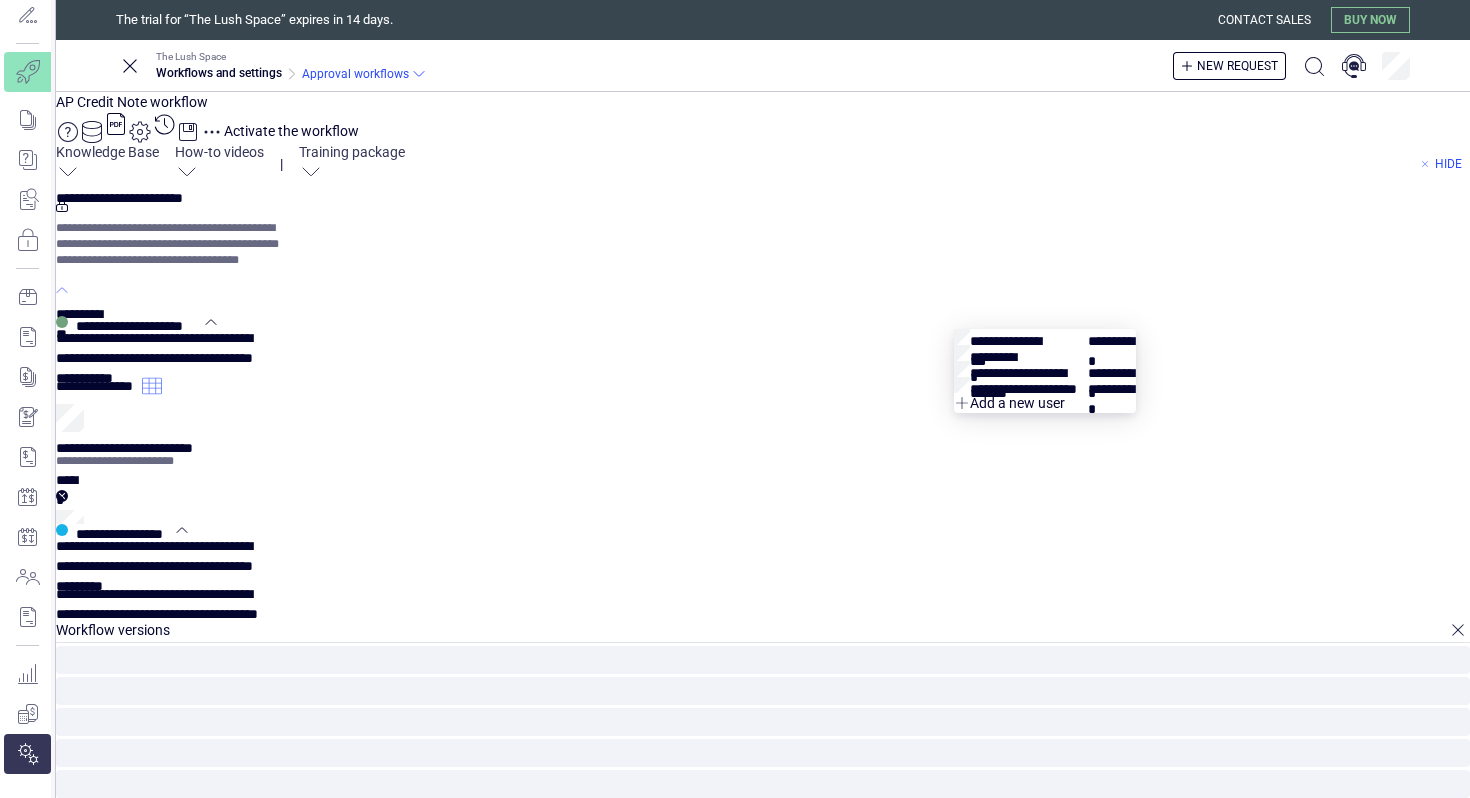 click at bounding box center (1045, 337) 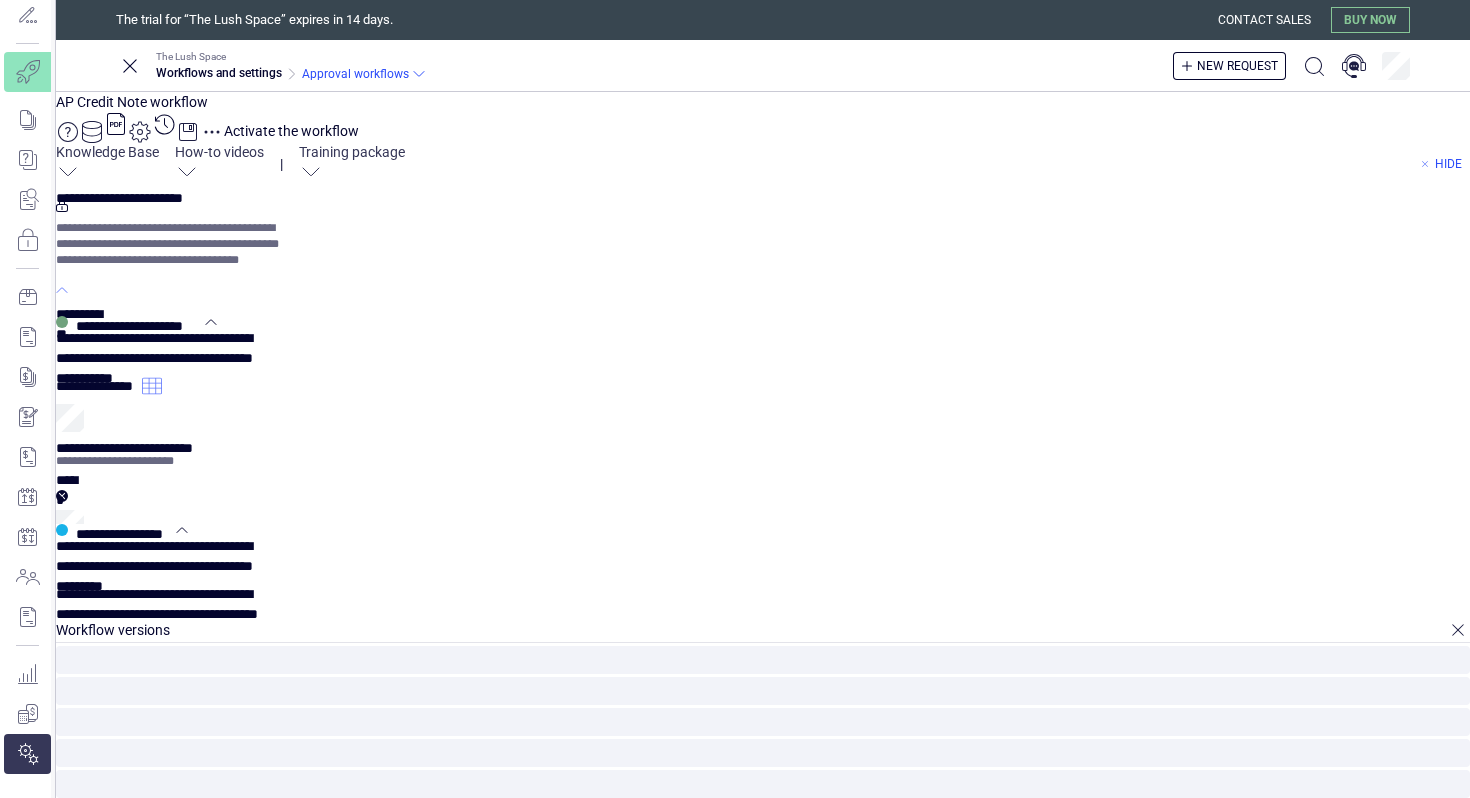 click on "**********" at bounding box center (100, 1939) 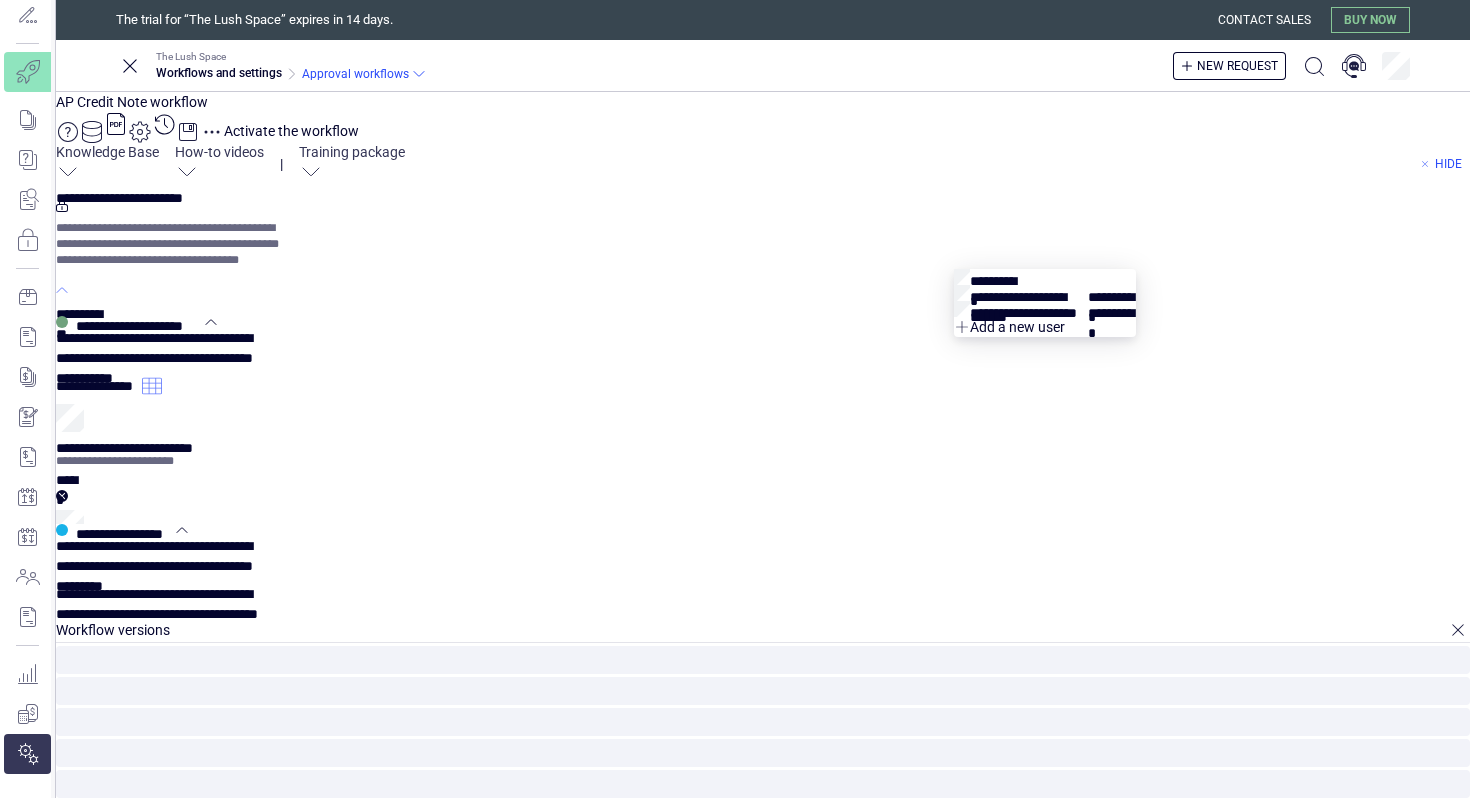 click at bounding box center [1045, 309] 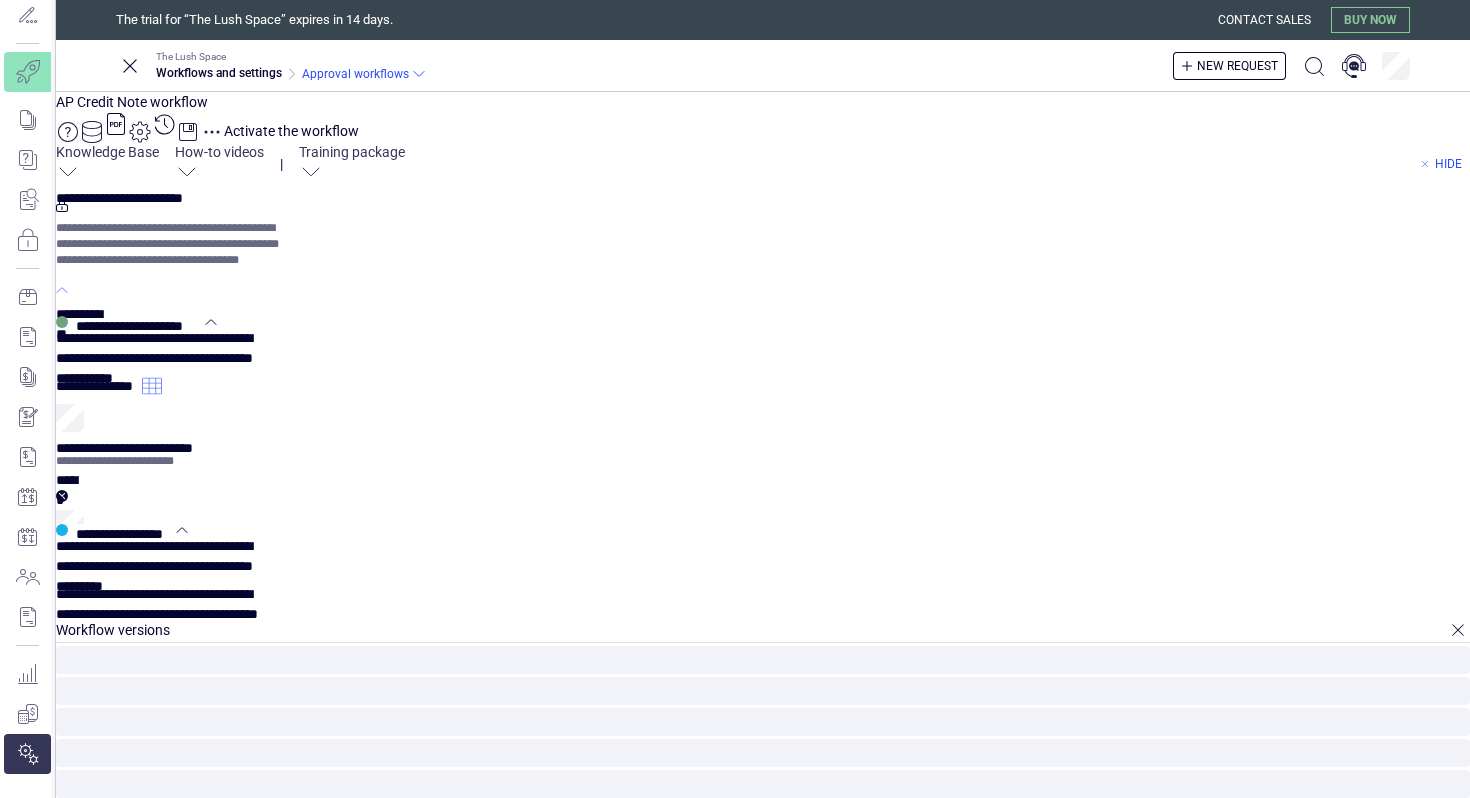 click on "***" at bounding box center (71, 1995) 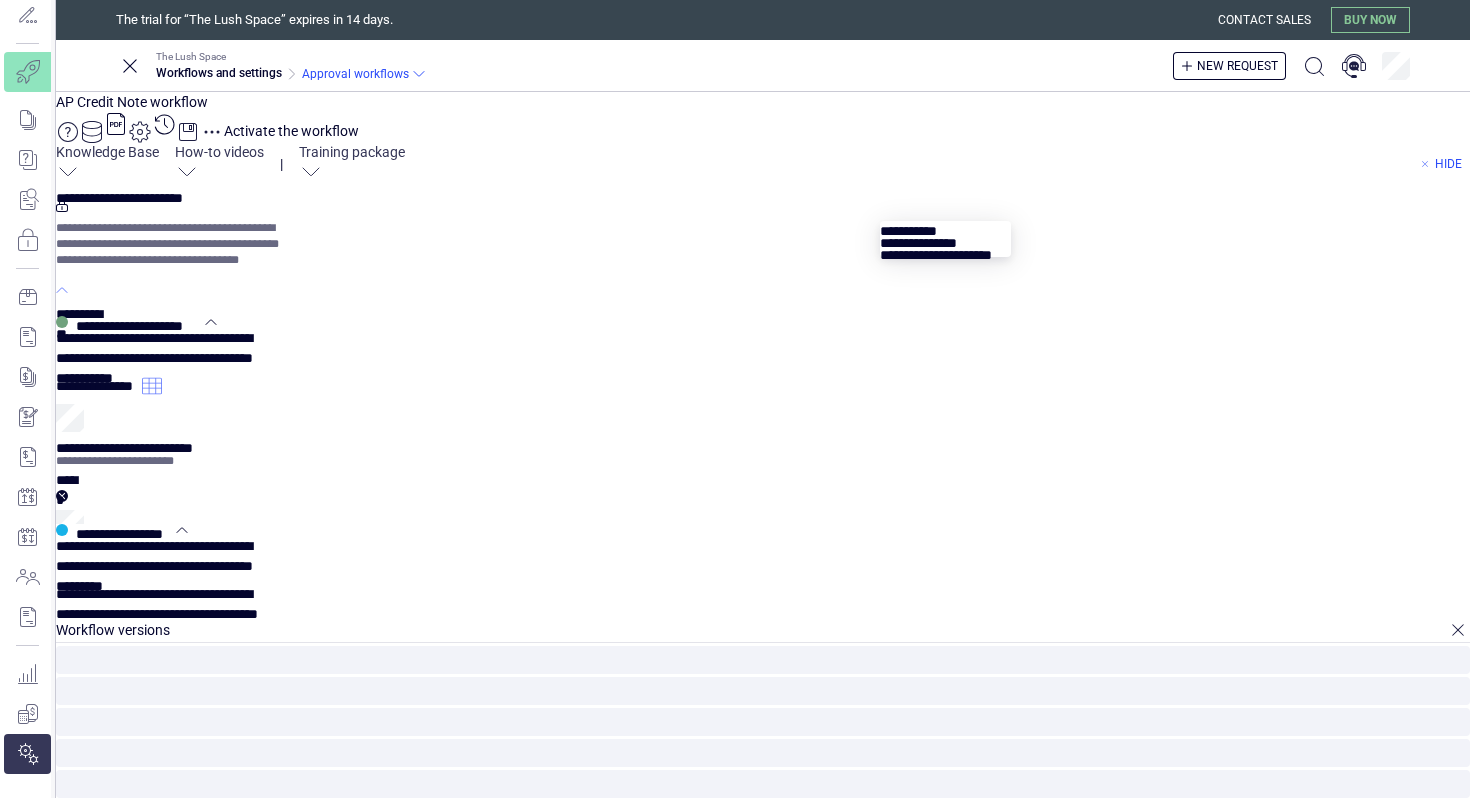 click on "**********" at bounding box center (0, 0) 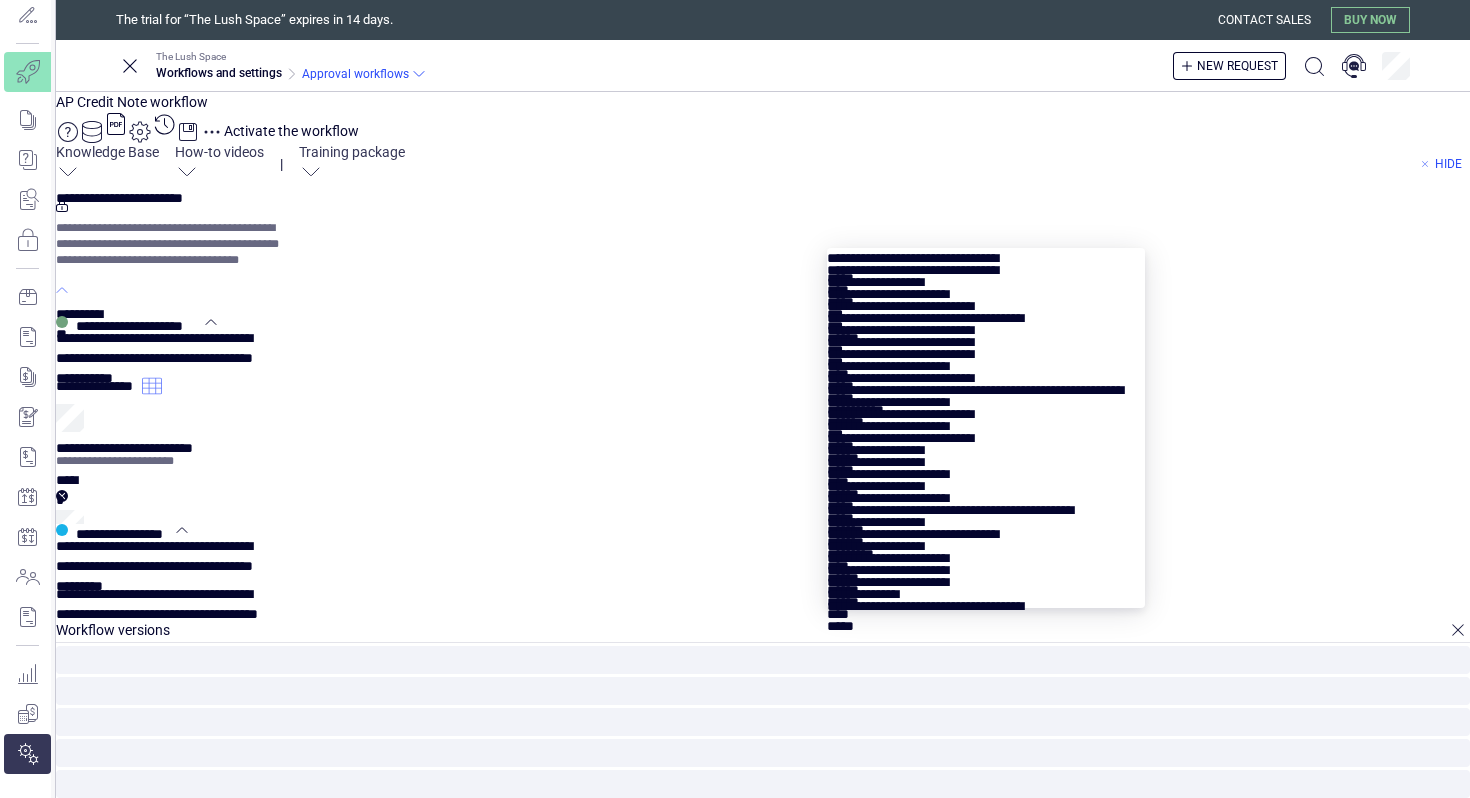 type on "*" 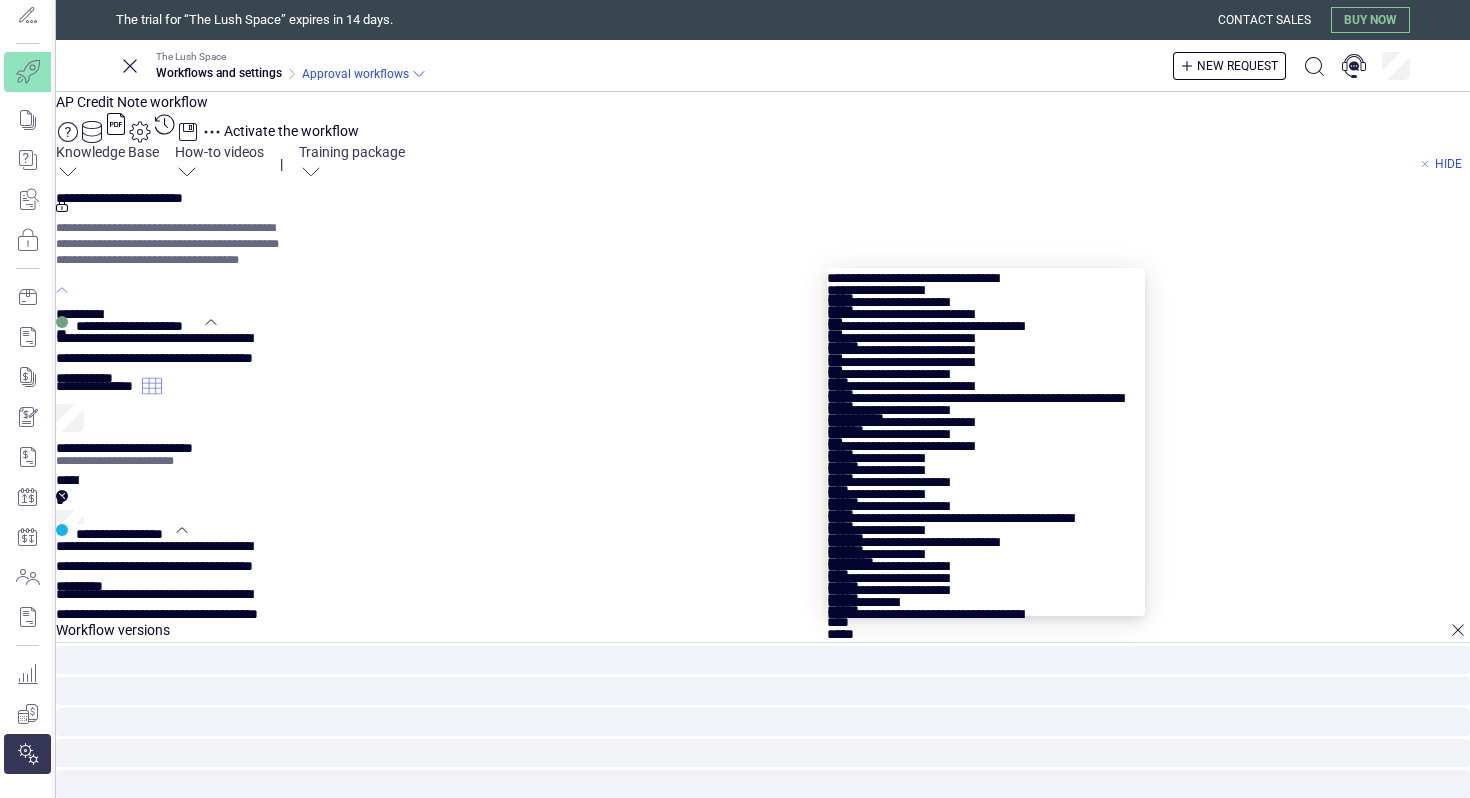 click at bounding box center (985, 286) 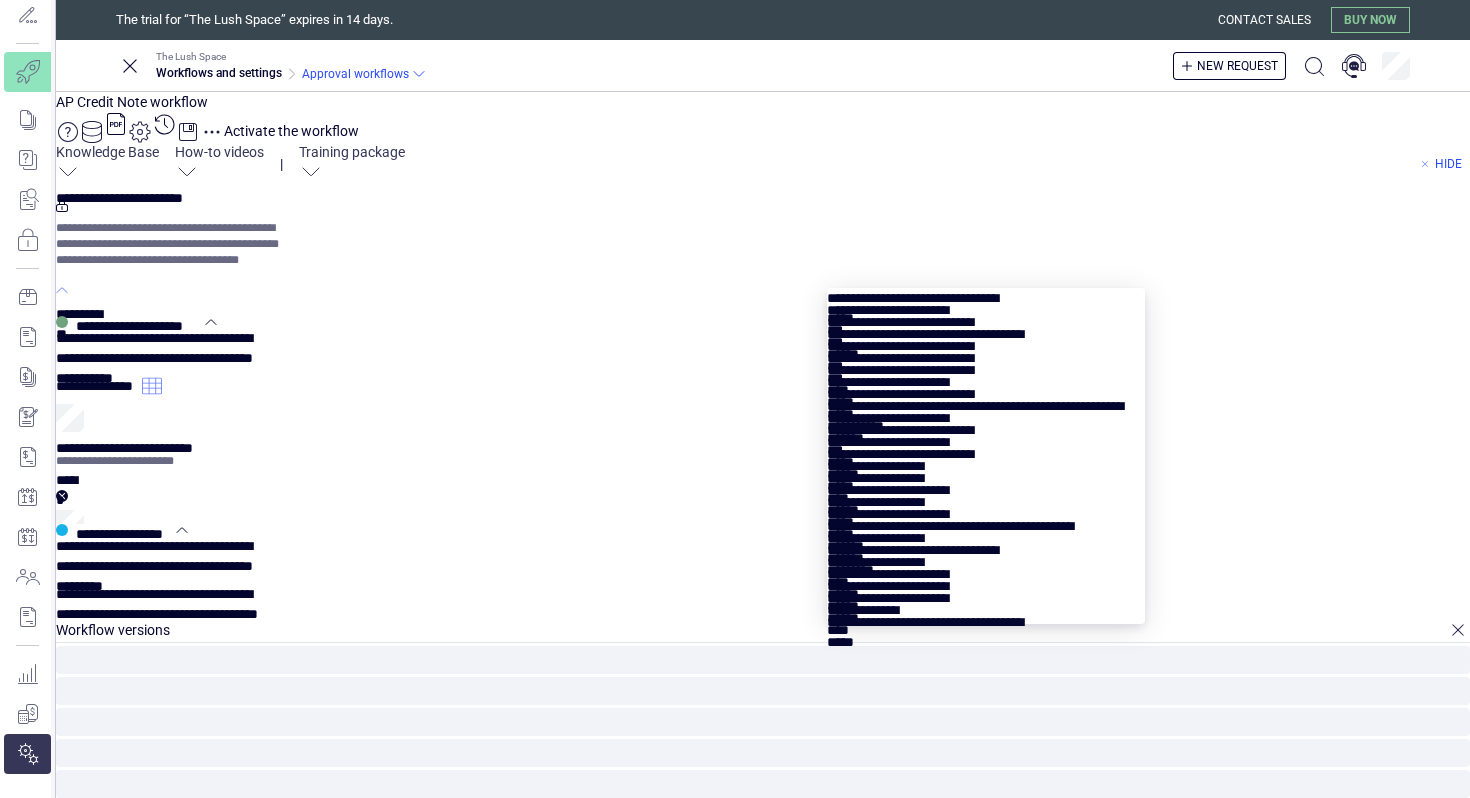 click at bounding box center [985, 306] 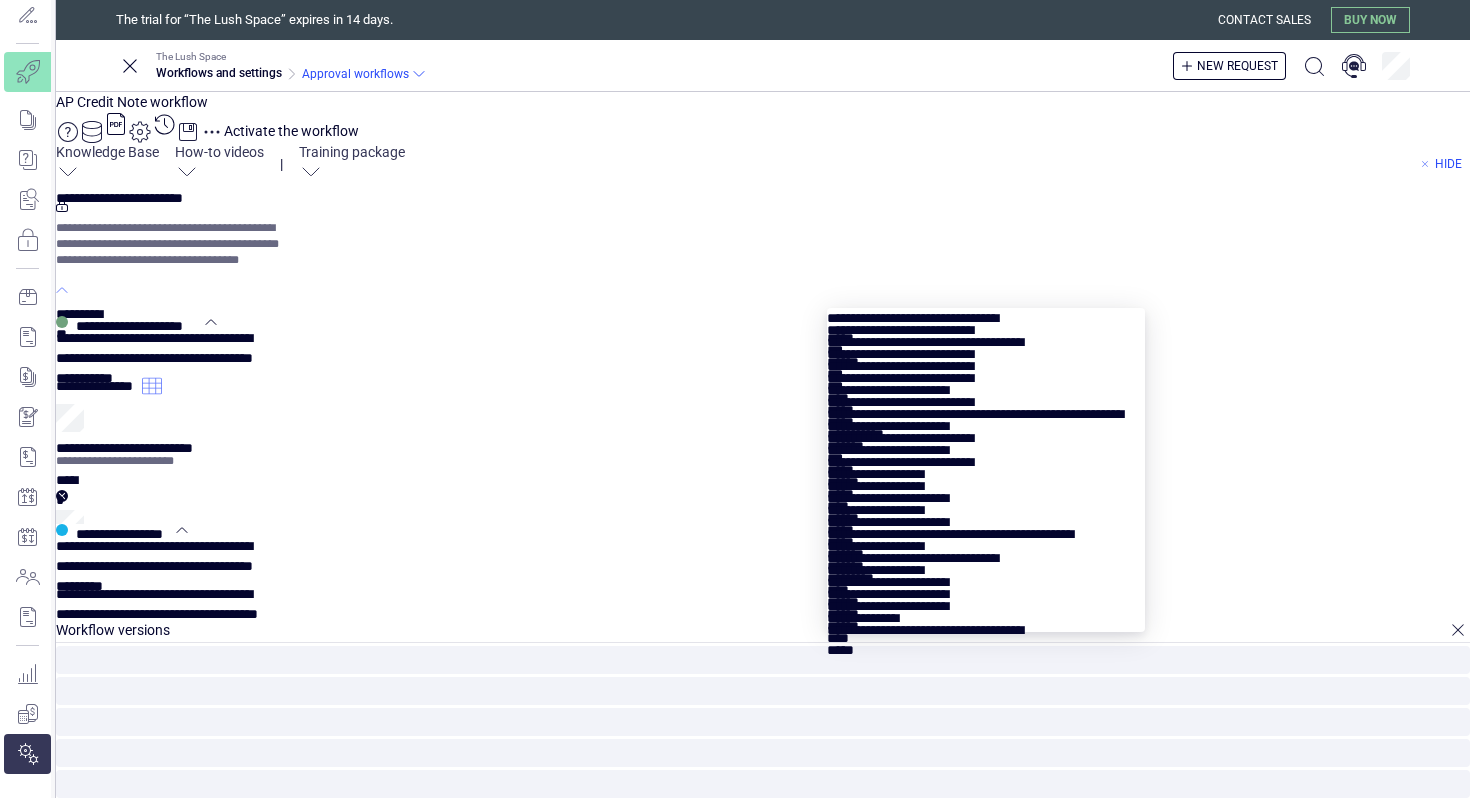 click at bounding box center (985, 326) 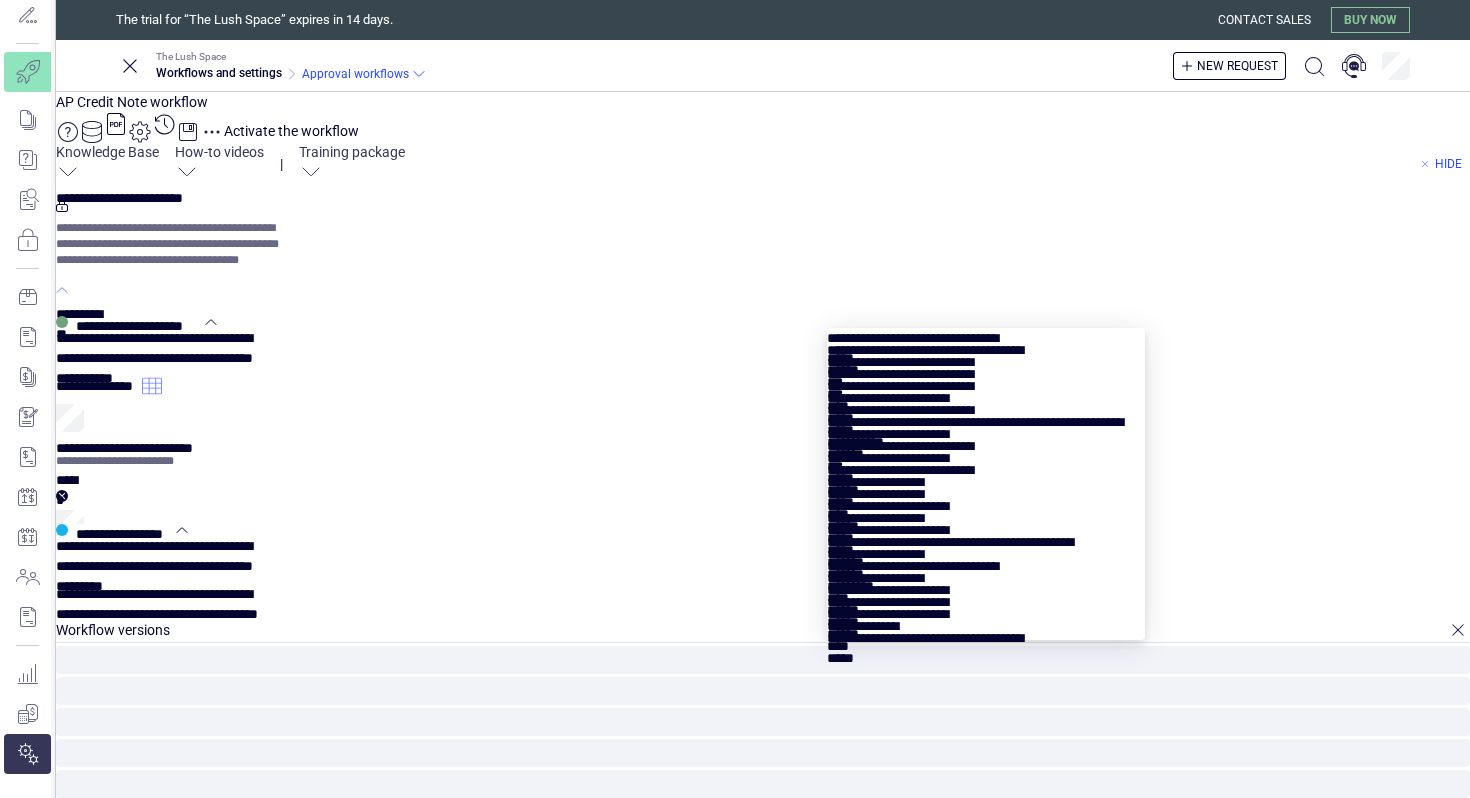 click at bounding box center [985, 346] 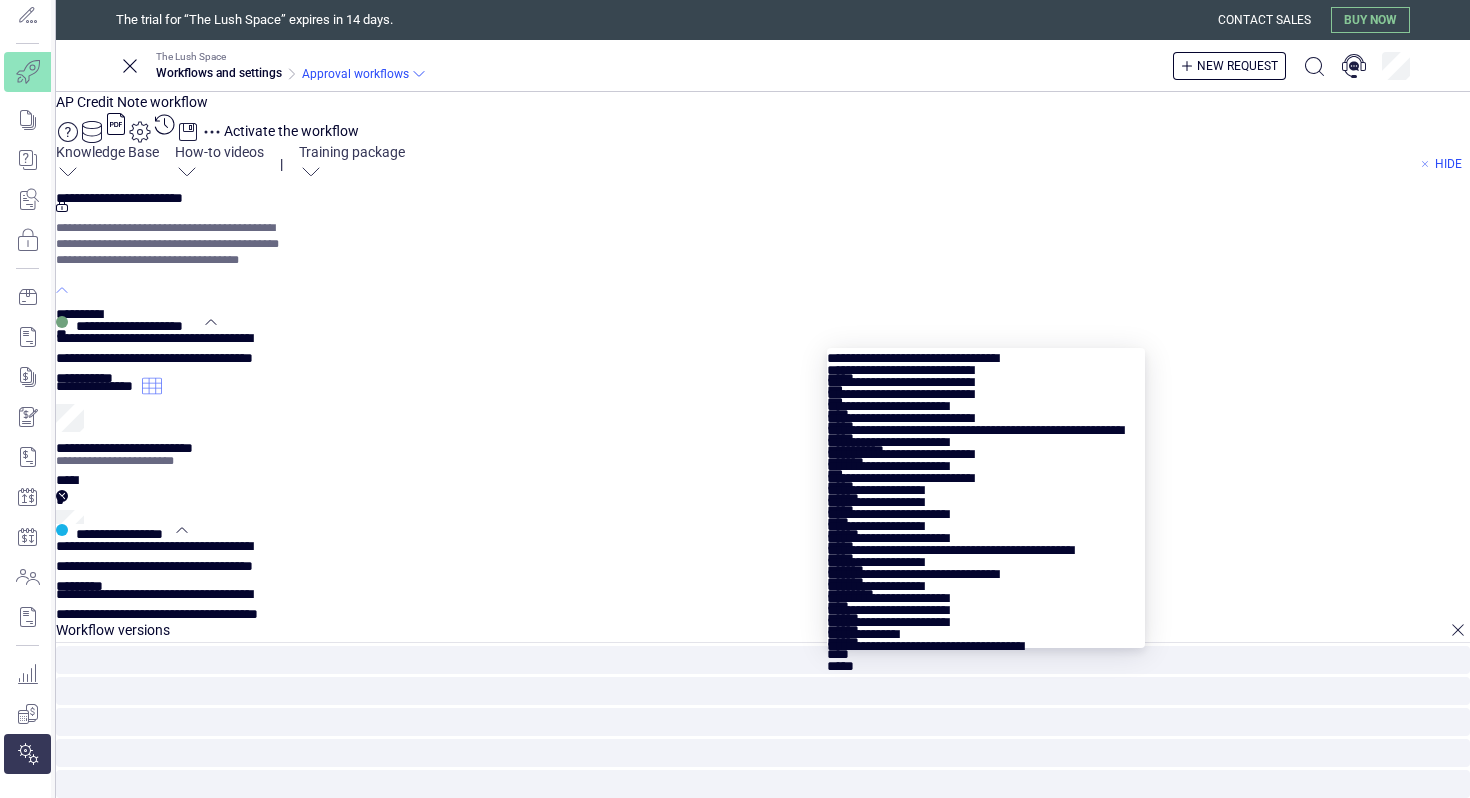 click at bounding box center [985, 366] 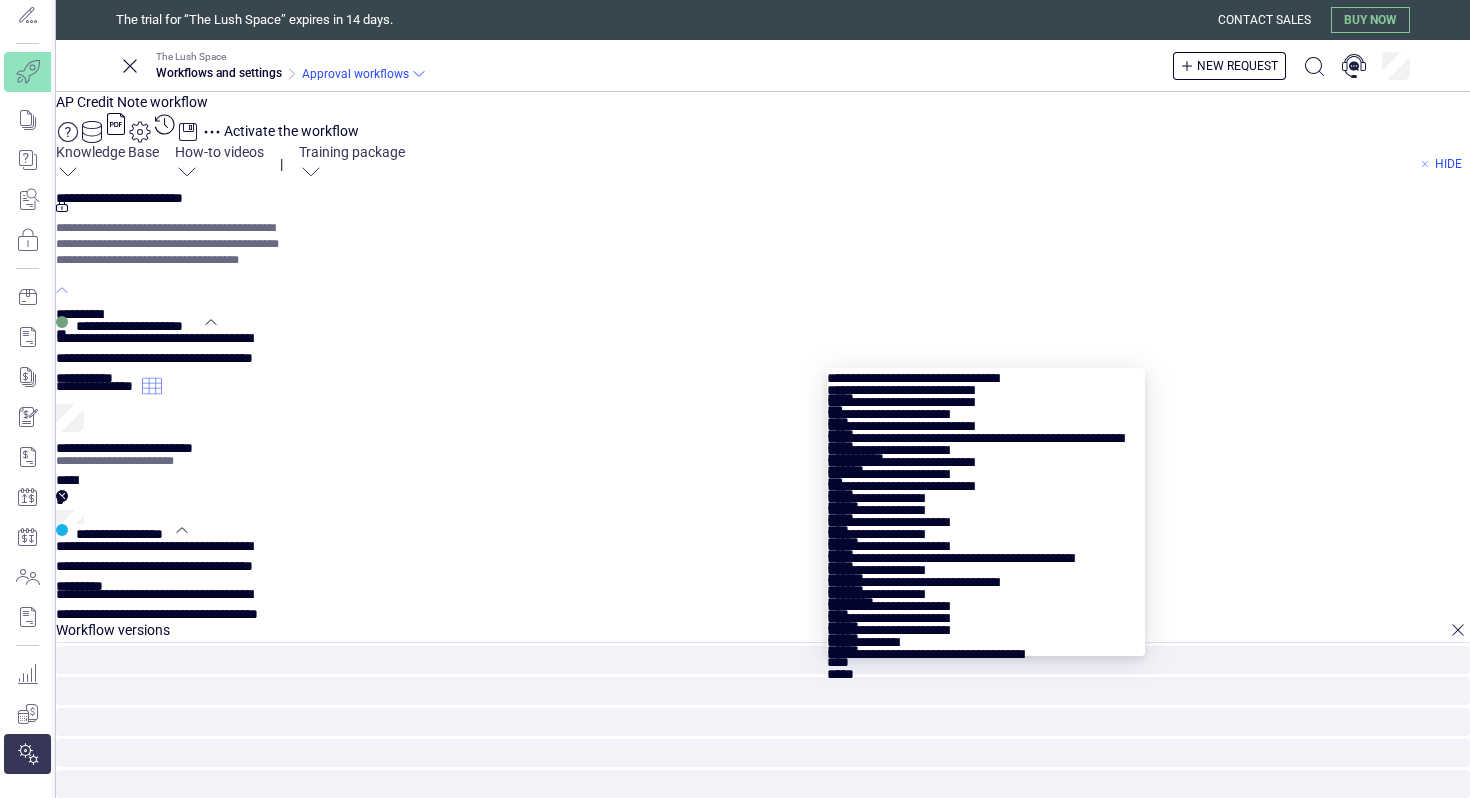 click at bounding box center (985, 386) 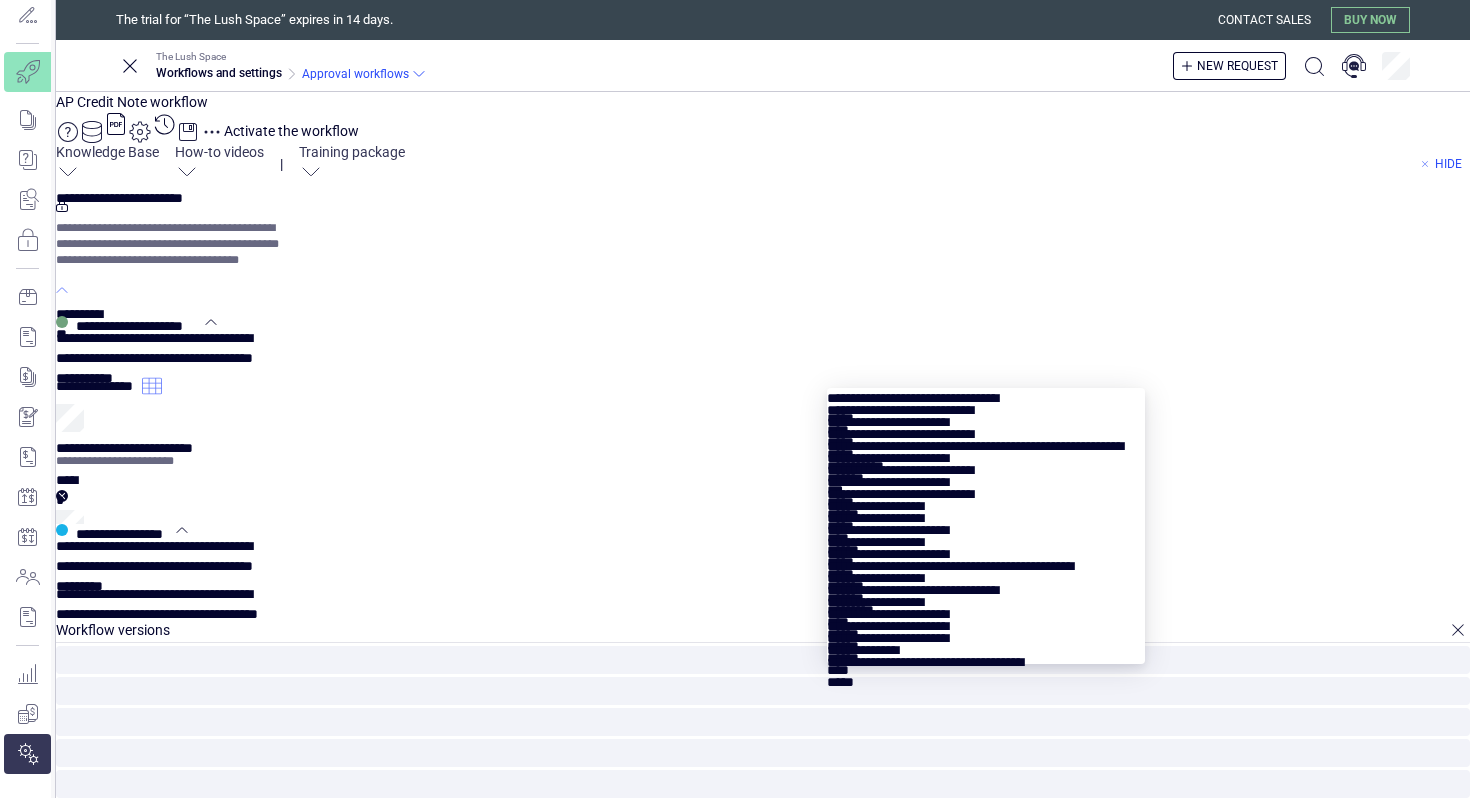 click at bounding box center [985, 406] 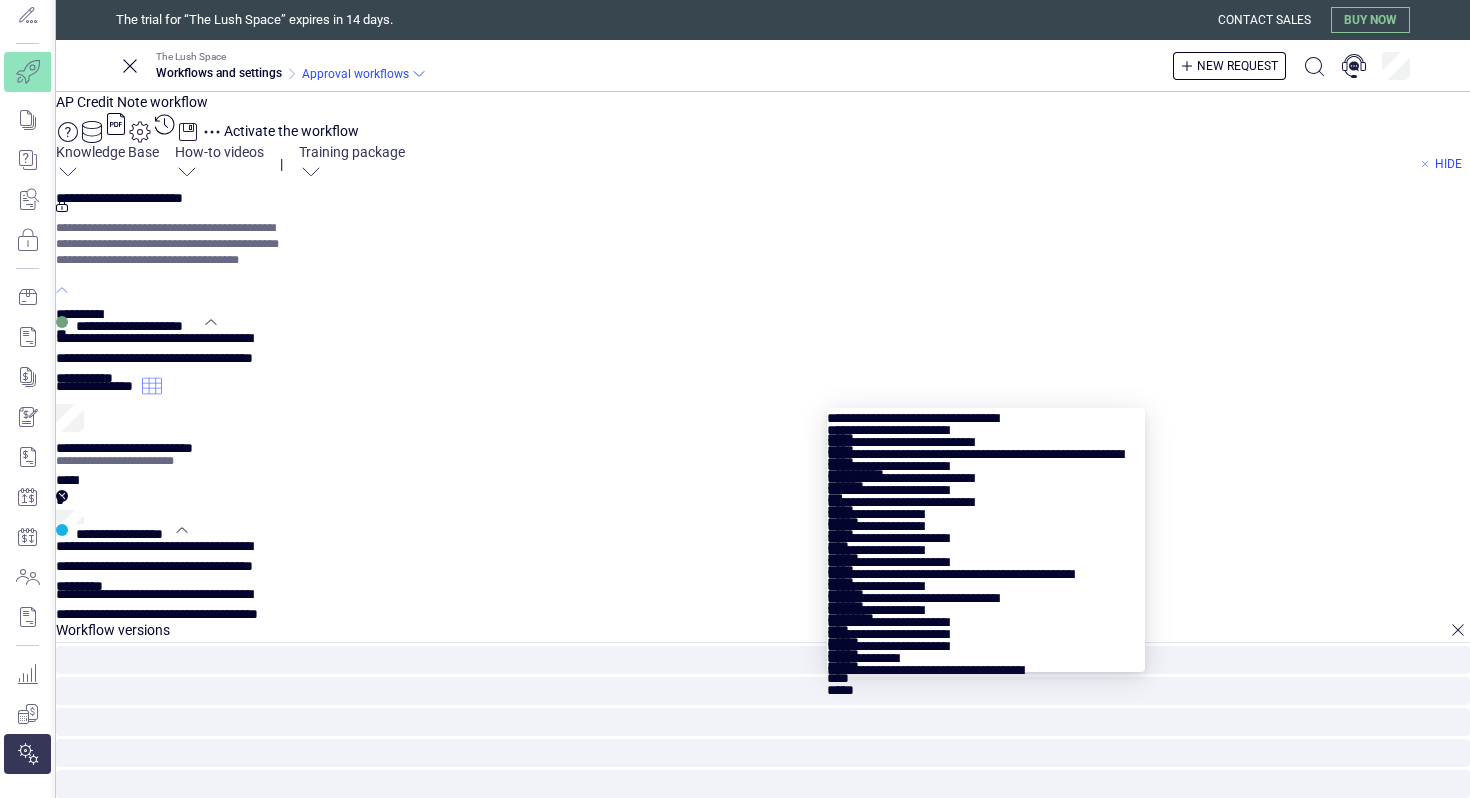 click at bounding box center (985, 426) 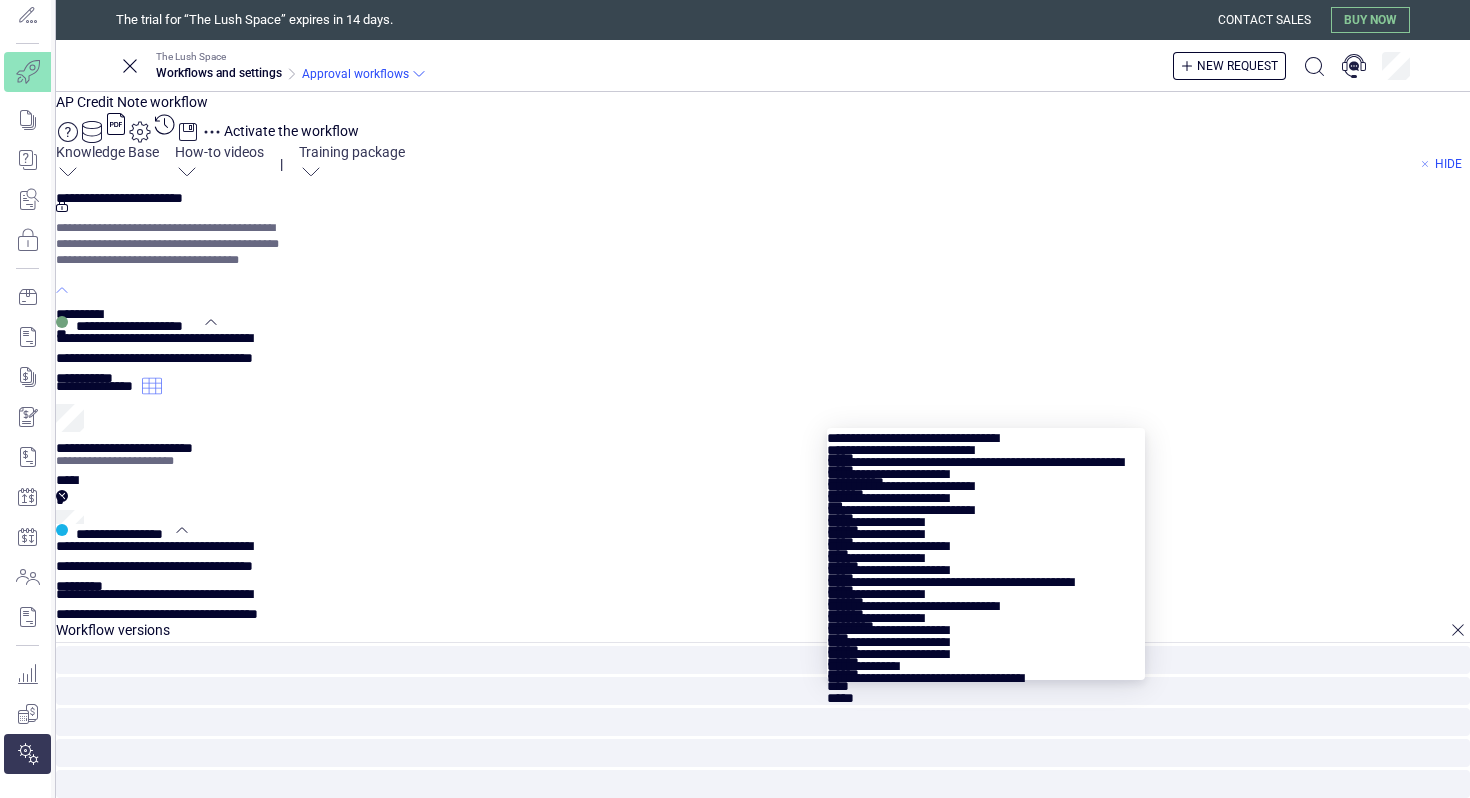 click at bounding box center [985, 446] 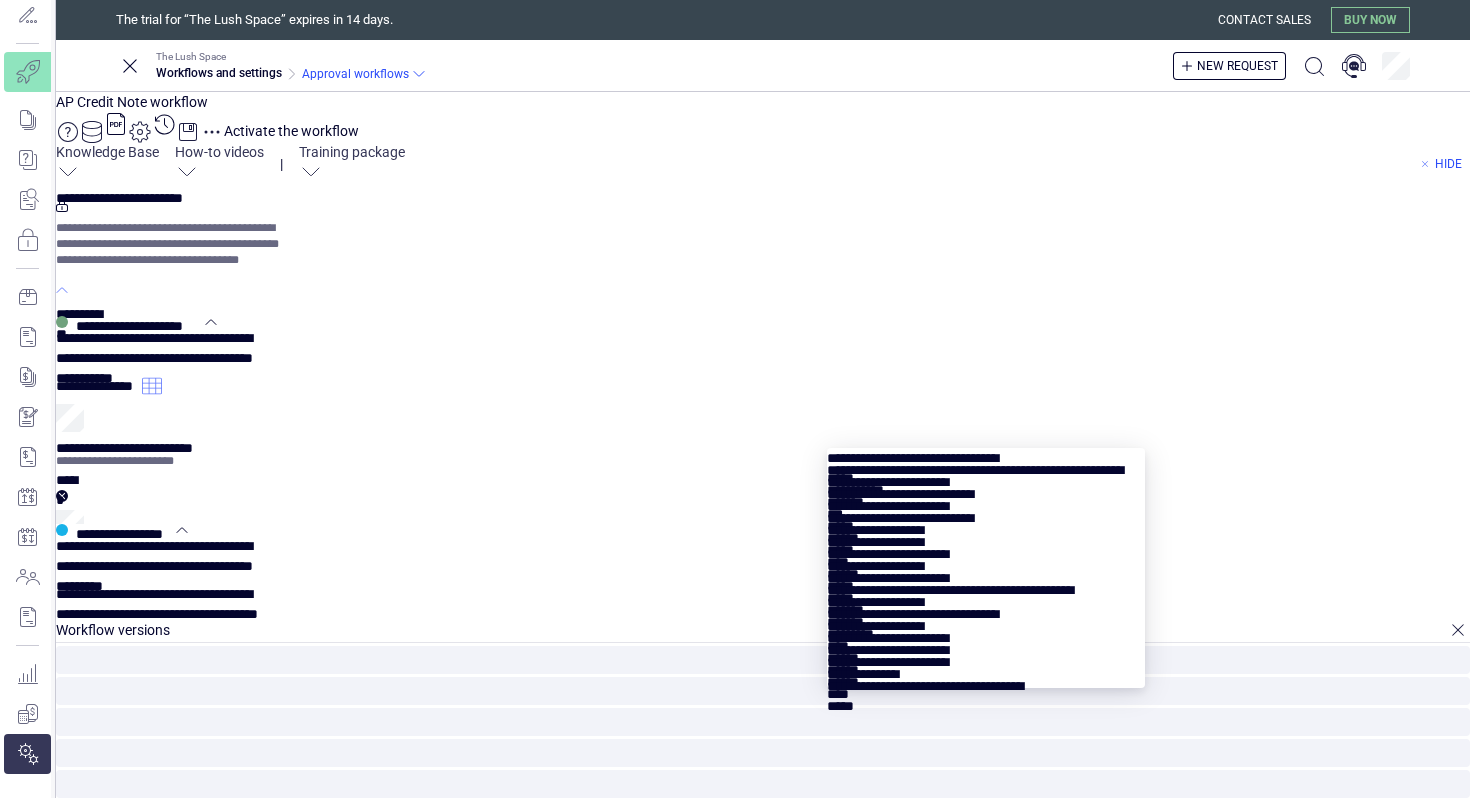 click at bounding box center (985, 466) 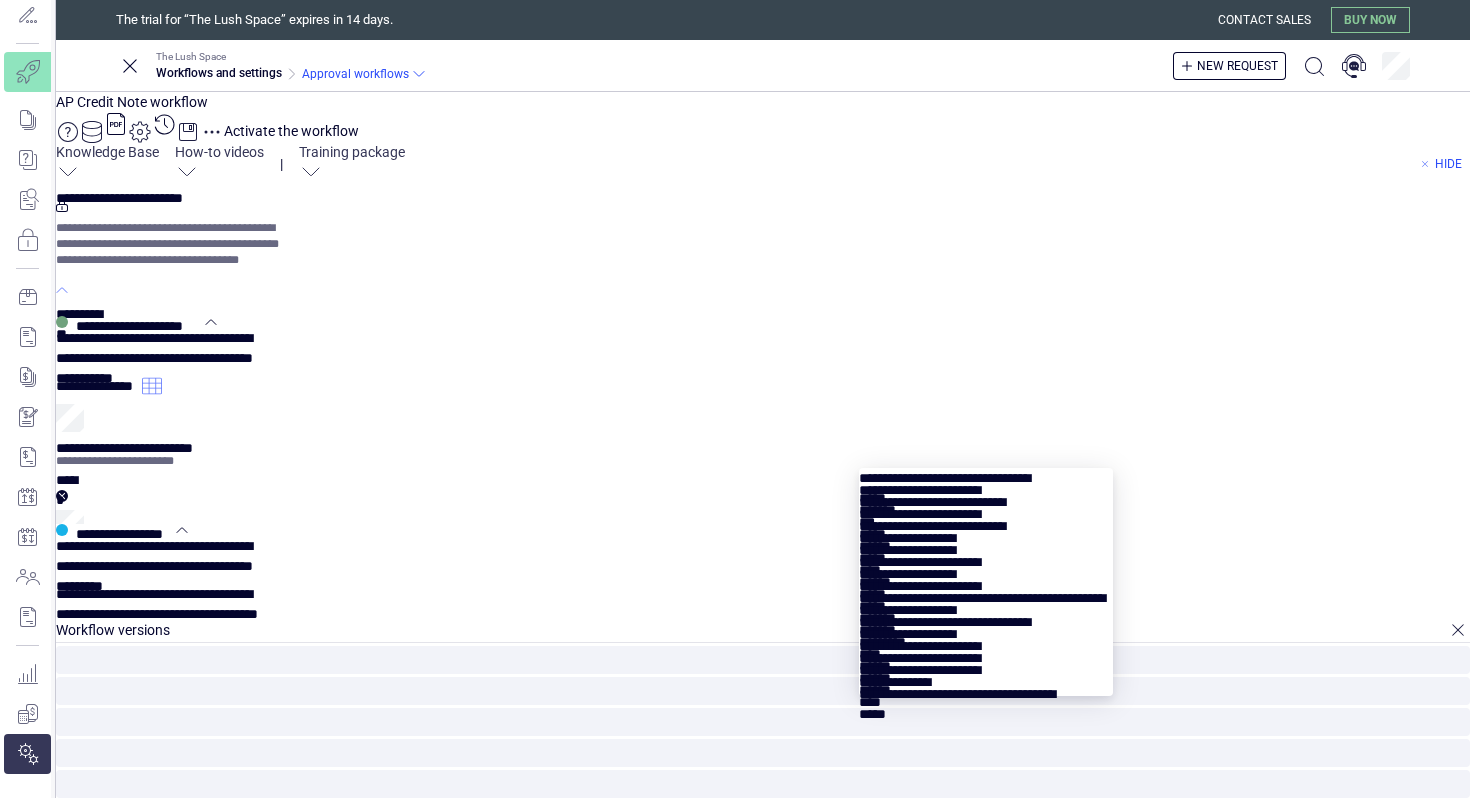 click at bounding box center (986, 486) 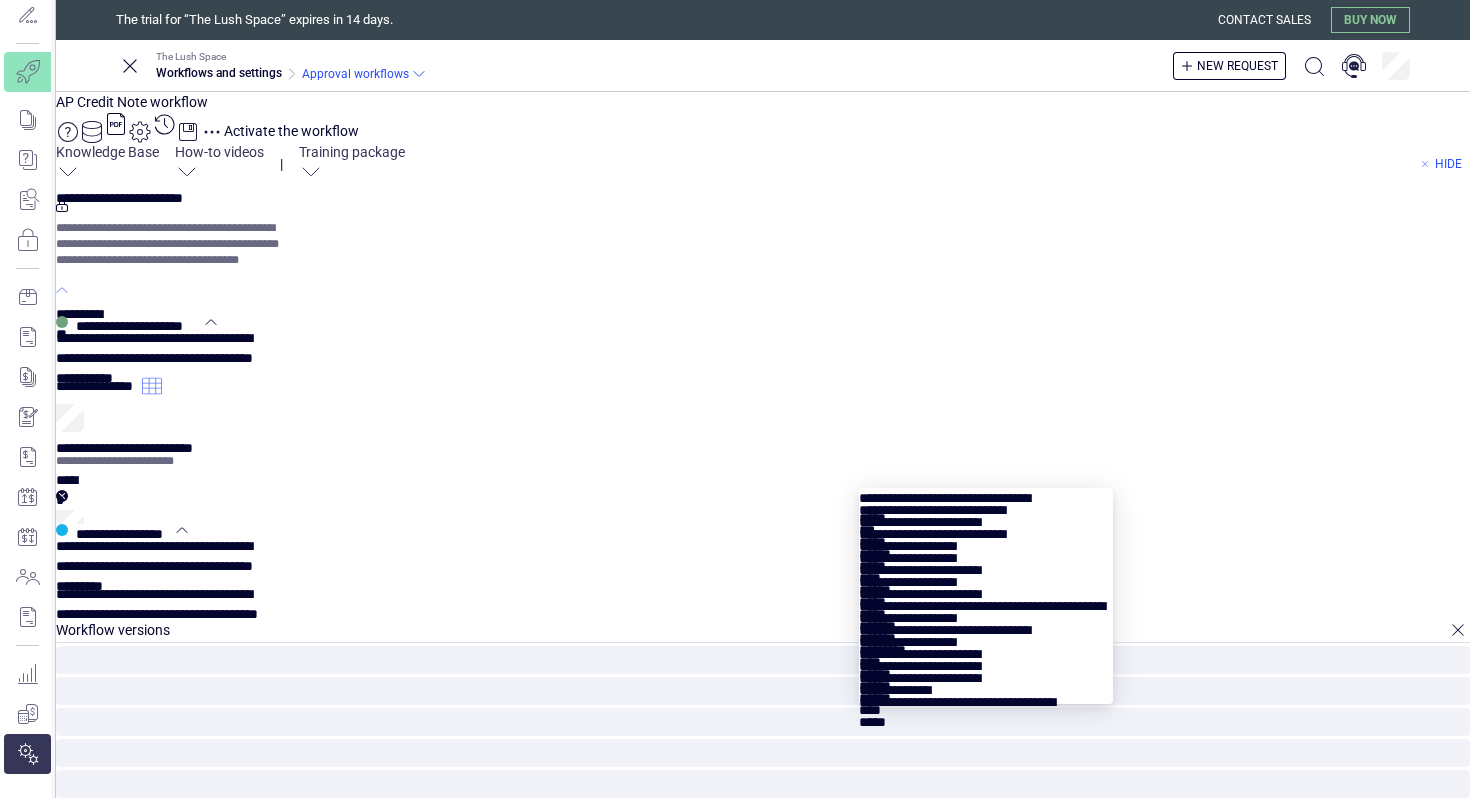 click at bounding box center (986, 506) 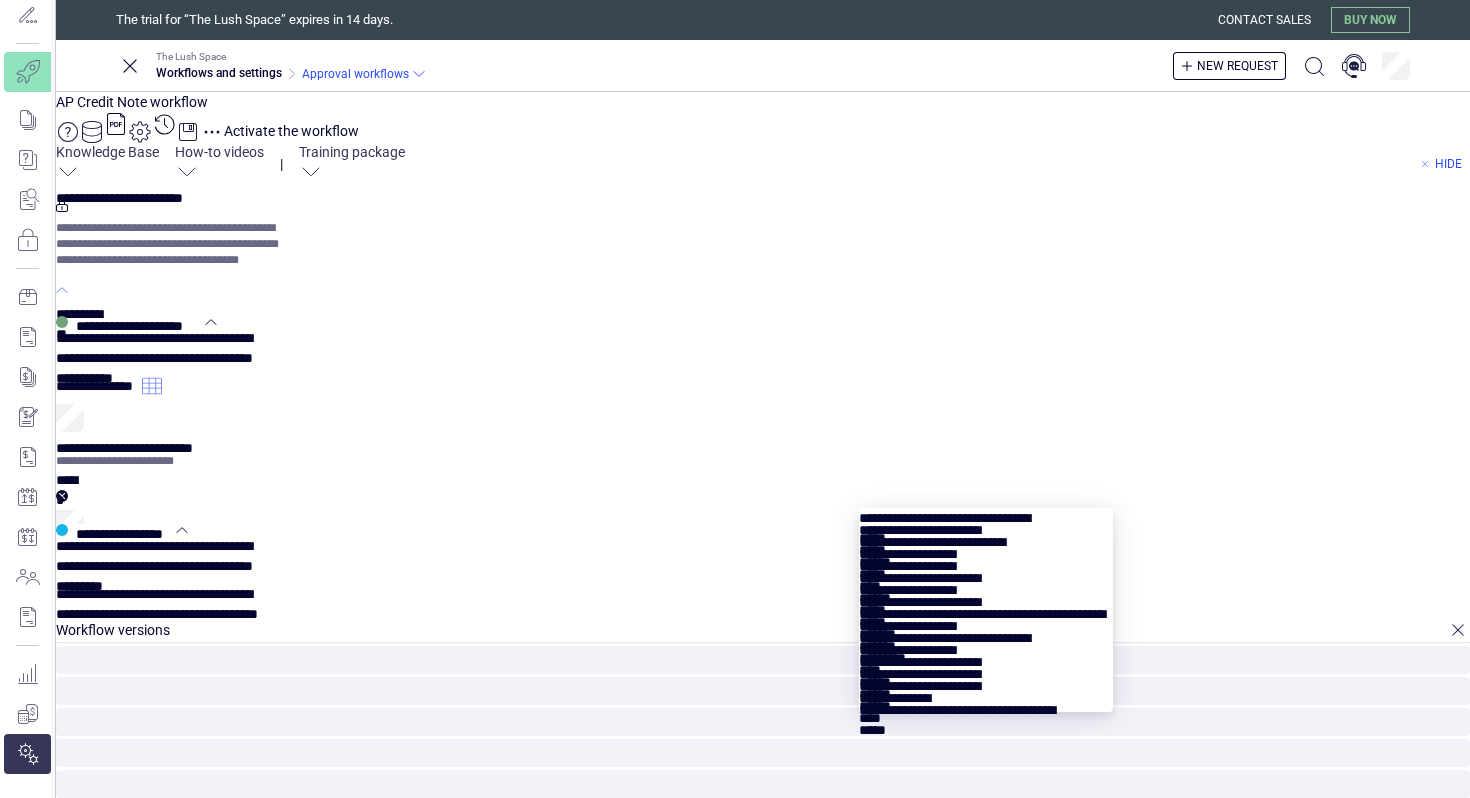 click at bounding box center (986, 526) 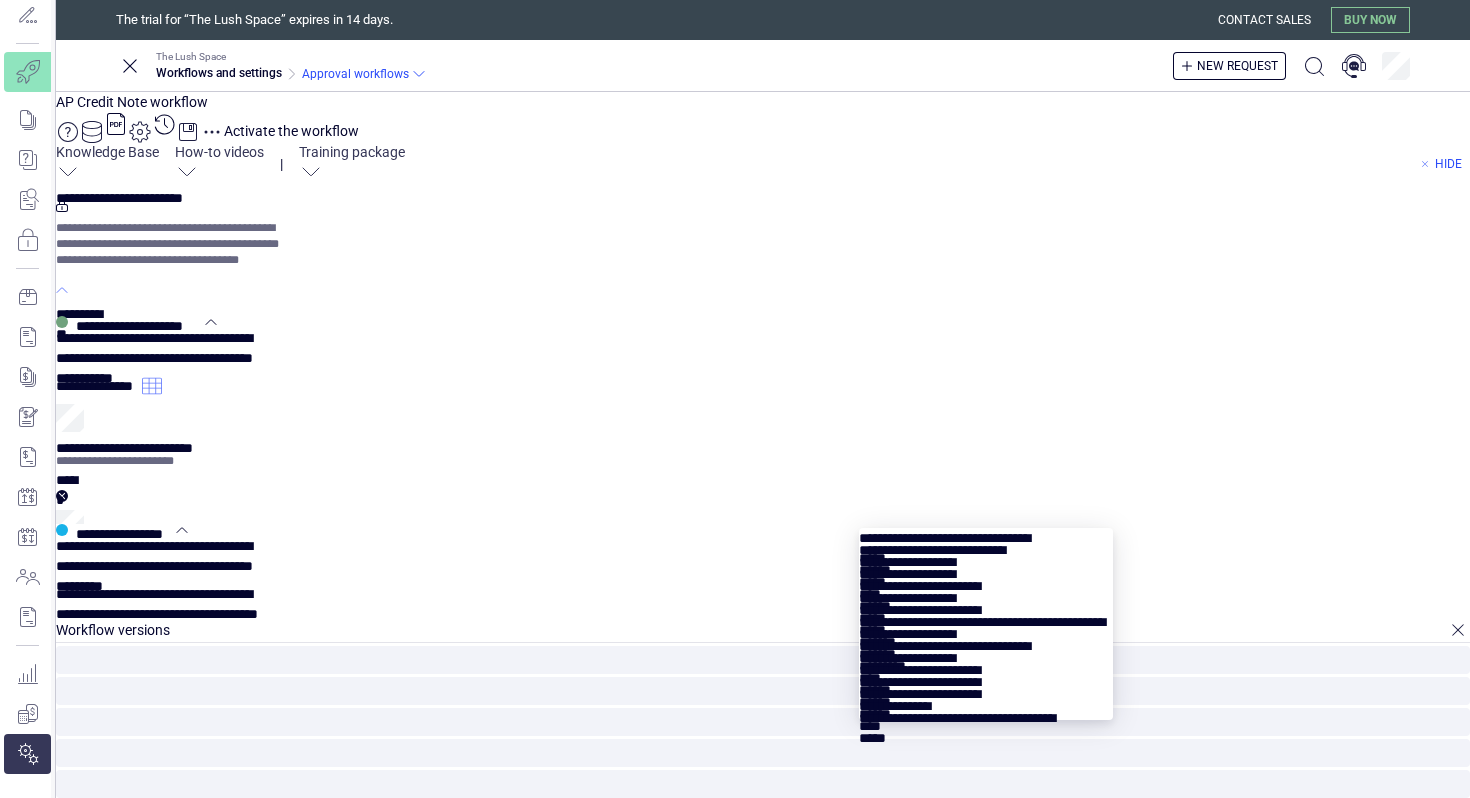 click at bounding box center [986, 546] 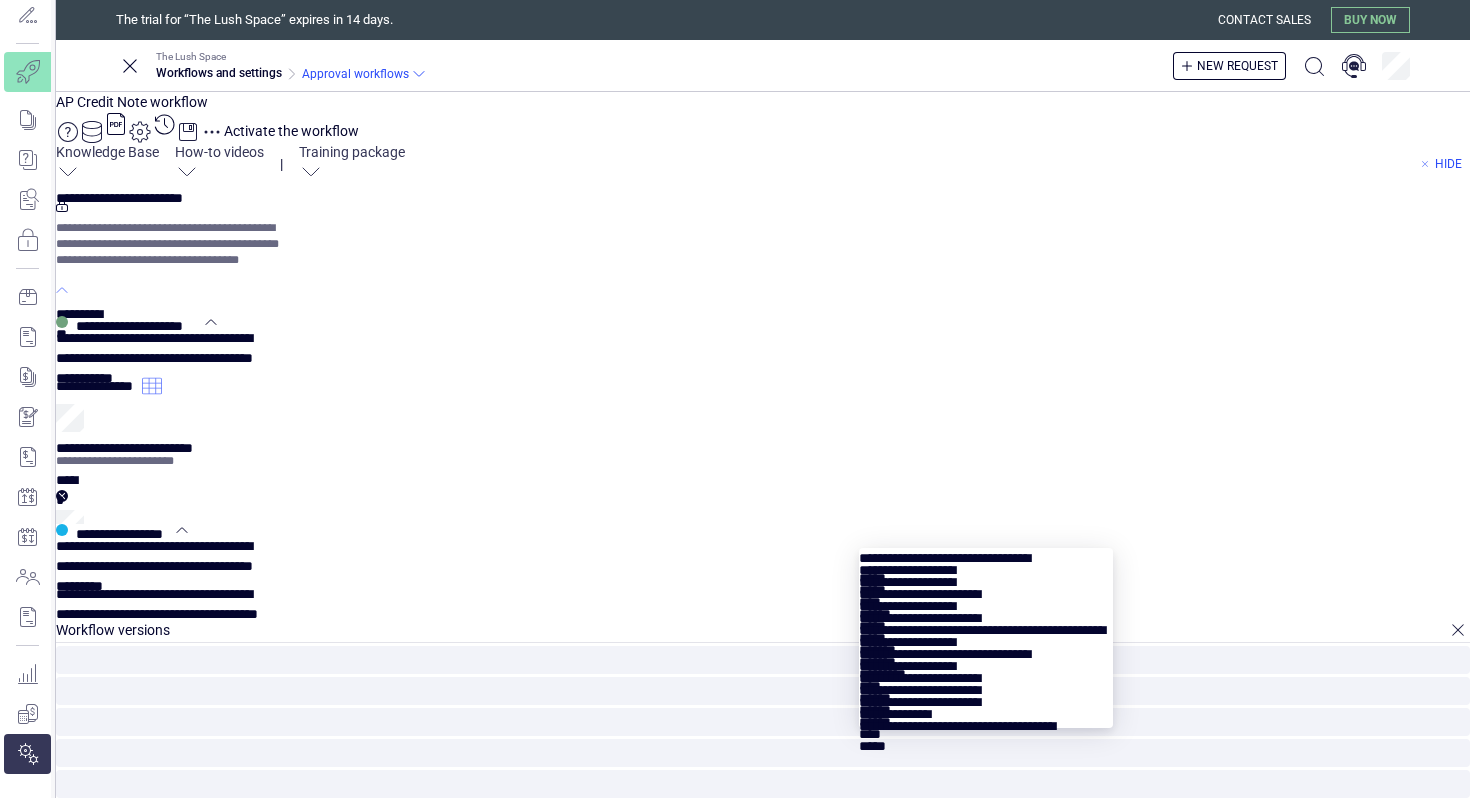 click at bounding box center (986, 566) 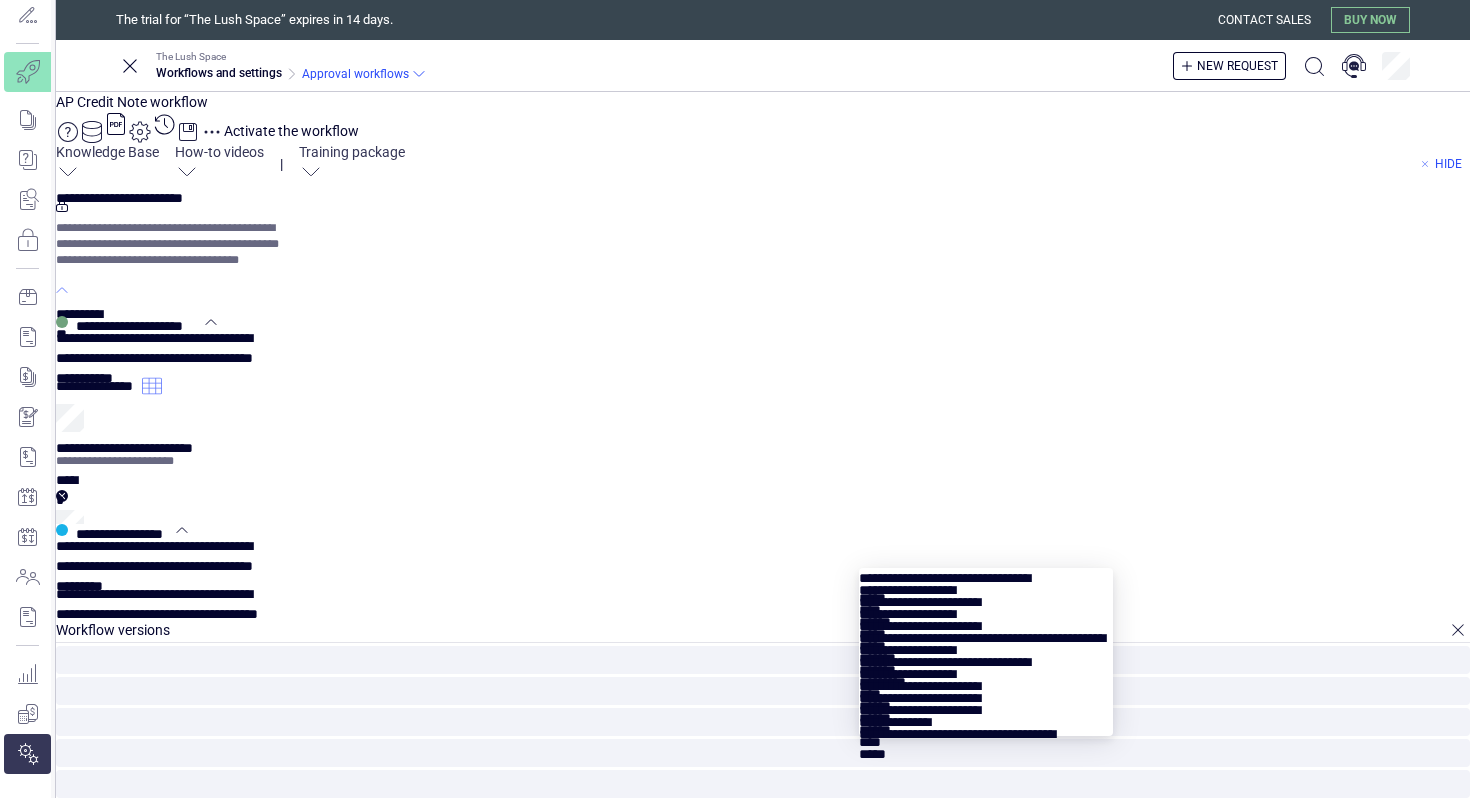 click at bounding box center [986, 586] 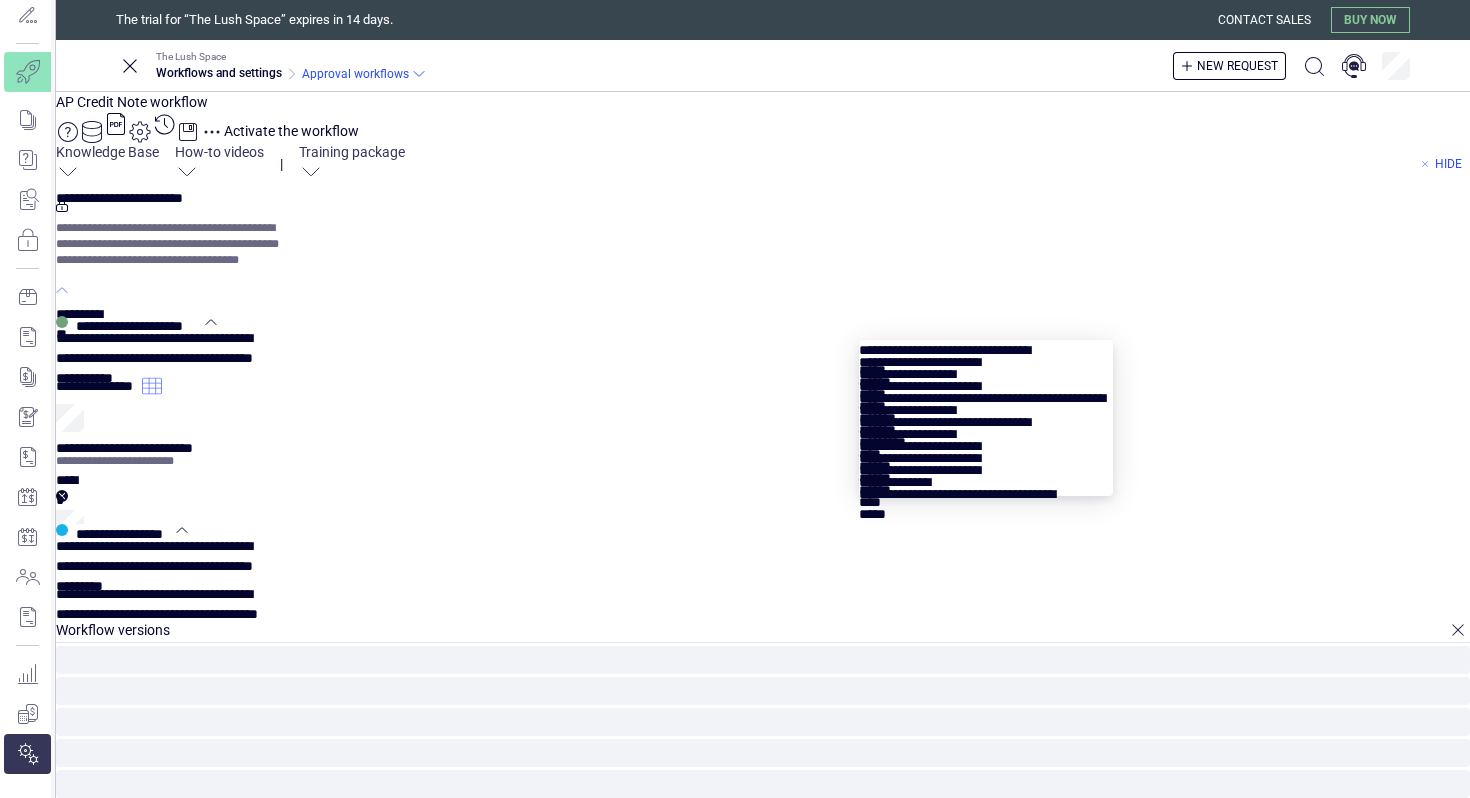click at bounding box center (986, 358) 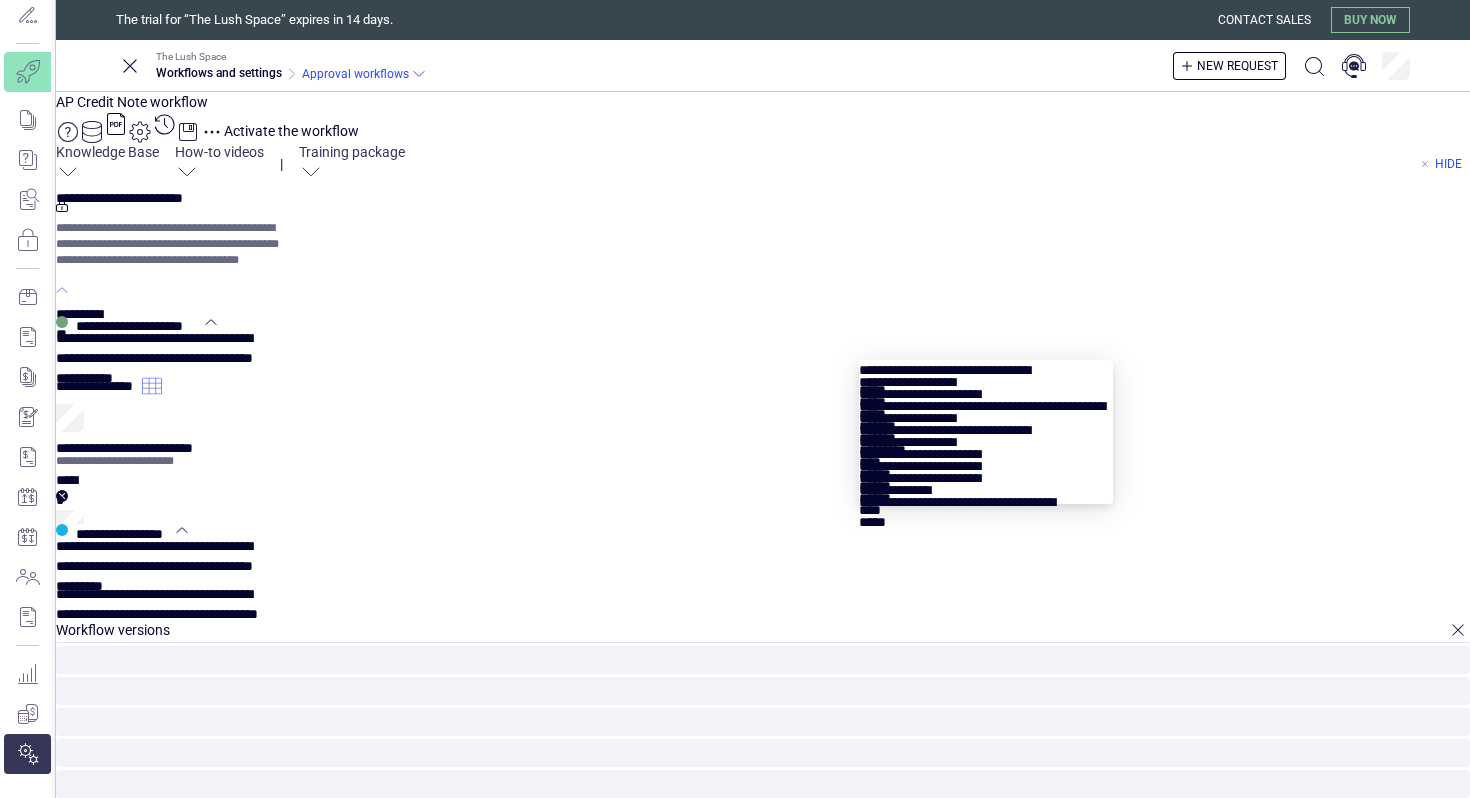 click at bounding box center [986, 378] 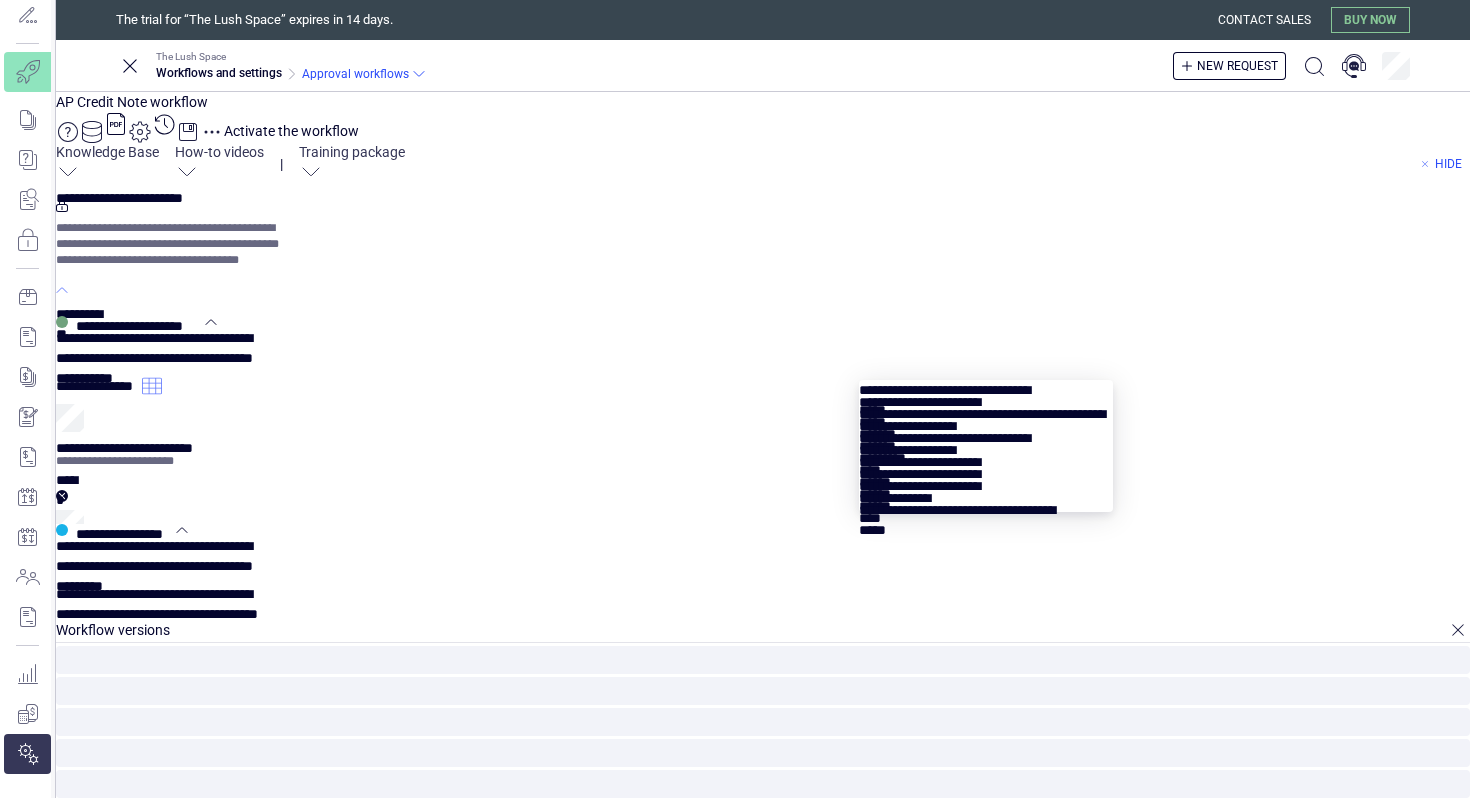 click at bounding box center (986, 398) 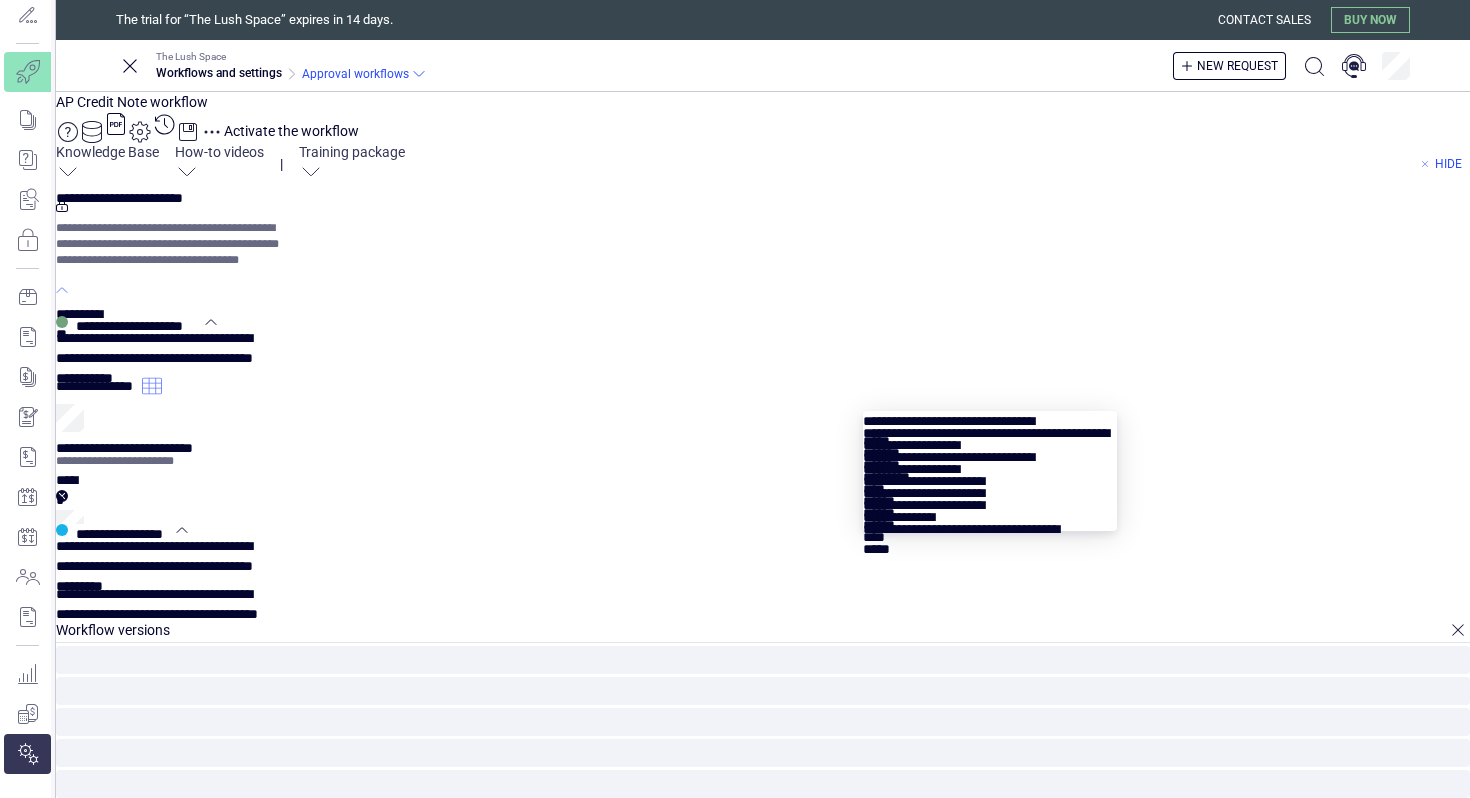click at bounding box center [990, 429] 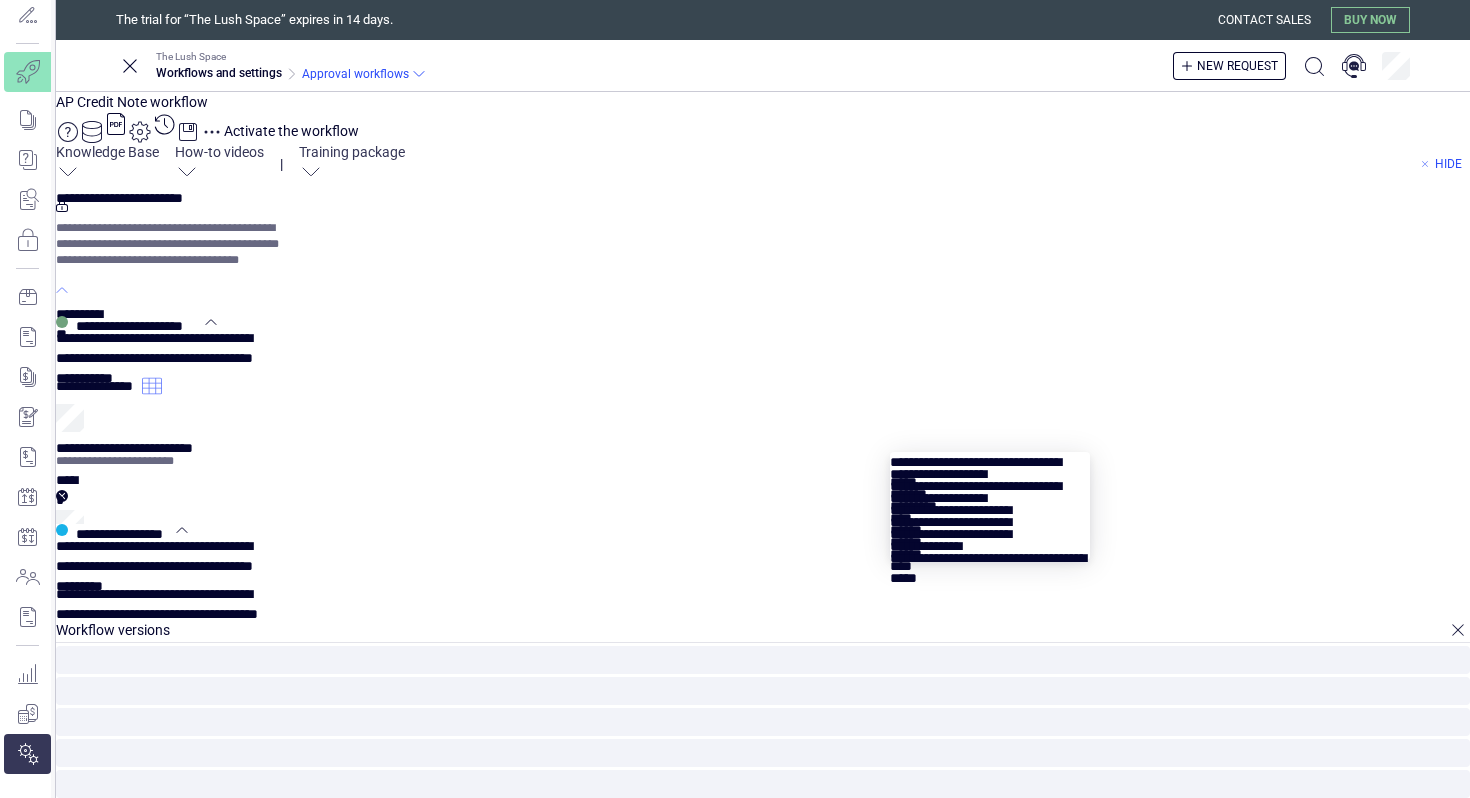 click at bounding box center (990, 470) 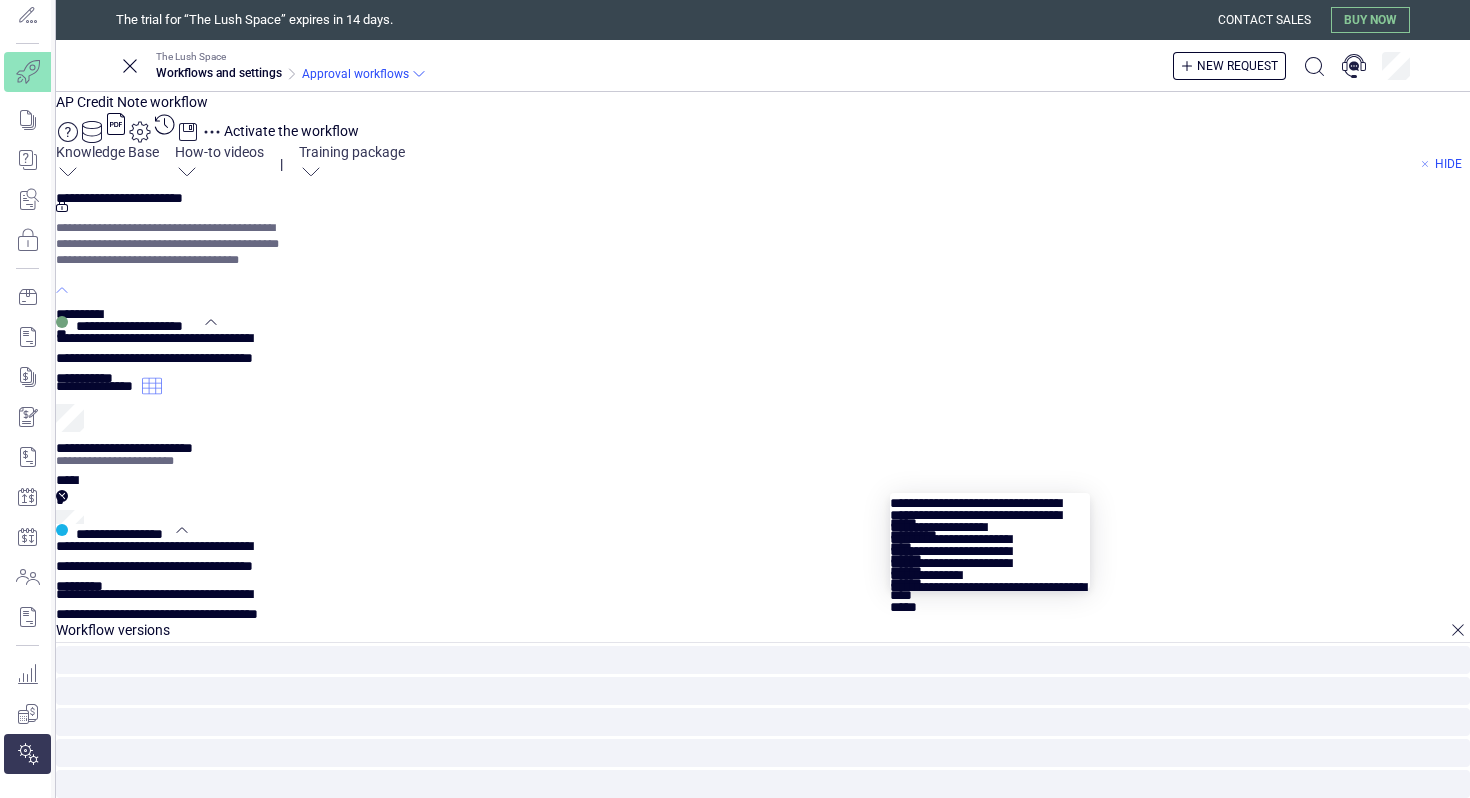 click at bounding box center [990, 511] 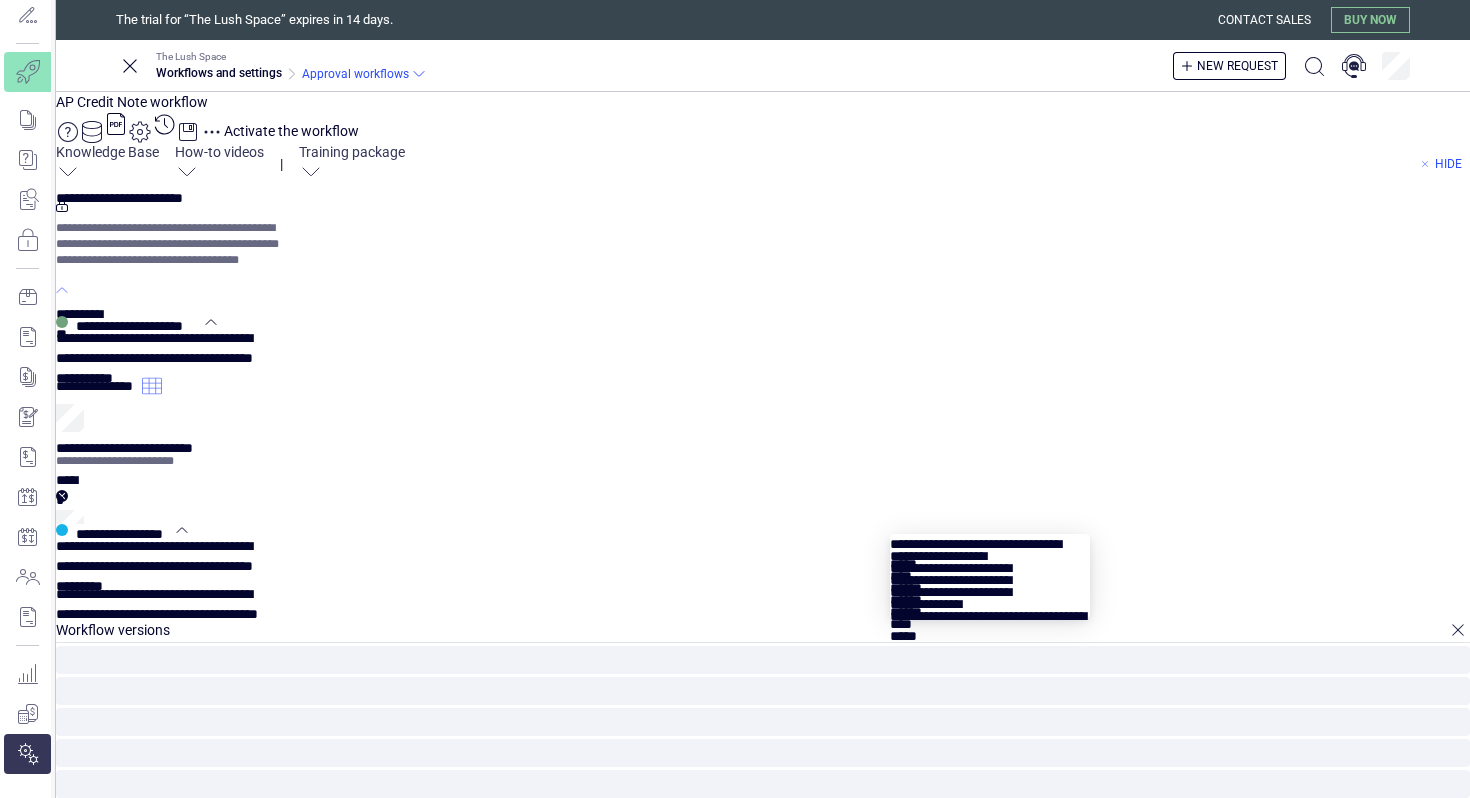 click at bounding box center [990, 552] 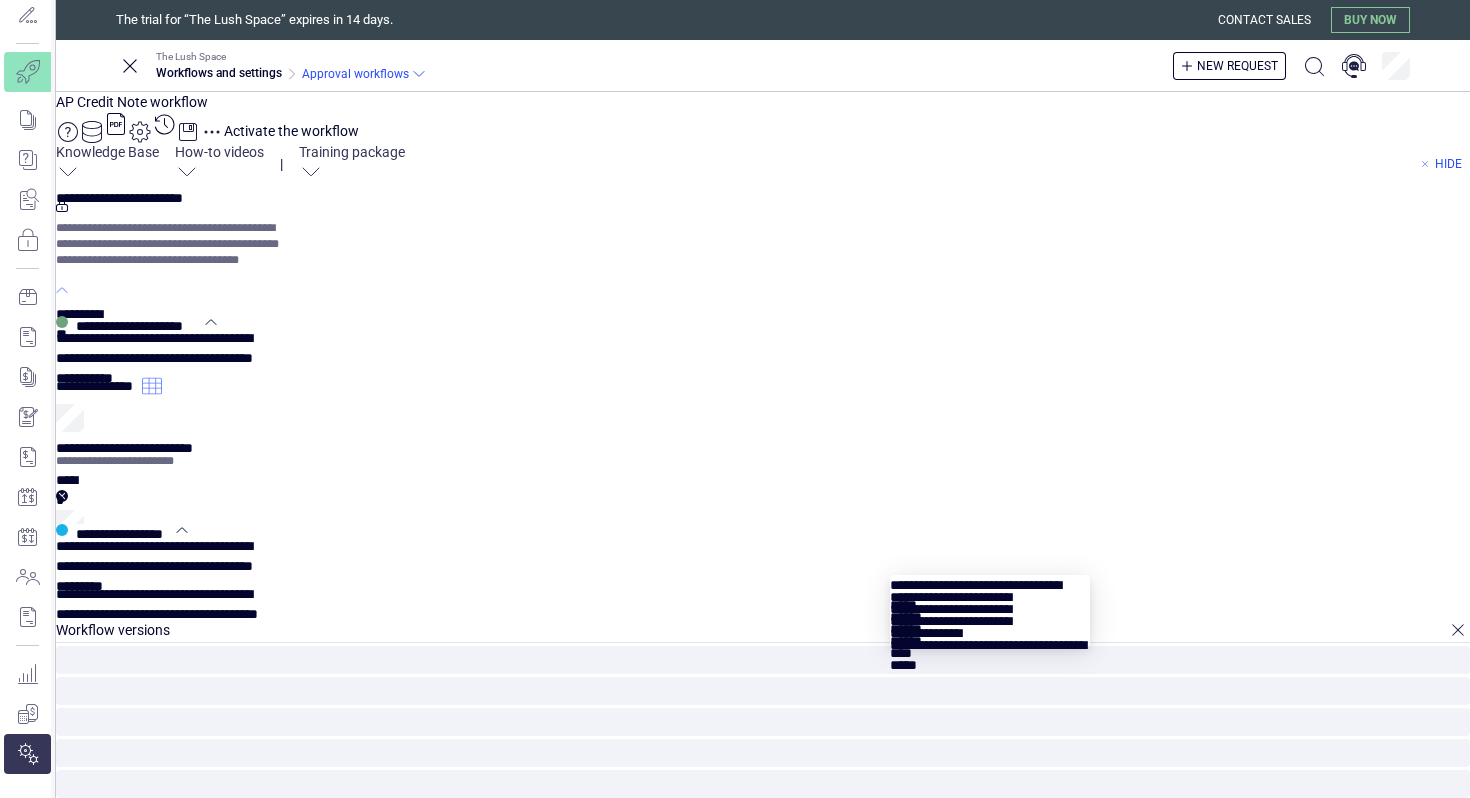 click at bounding box center (990, 593) 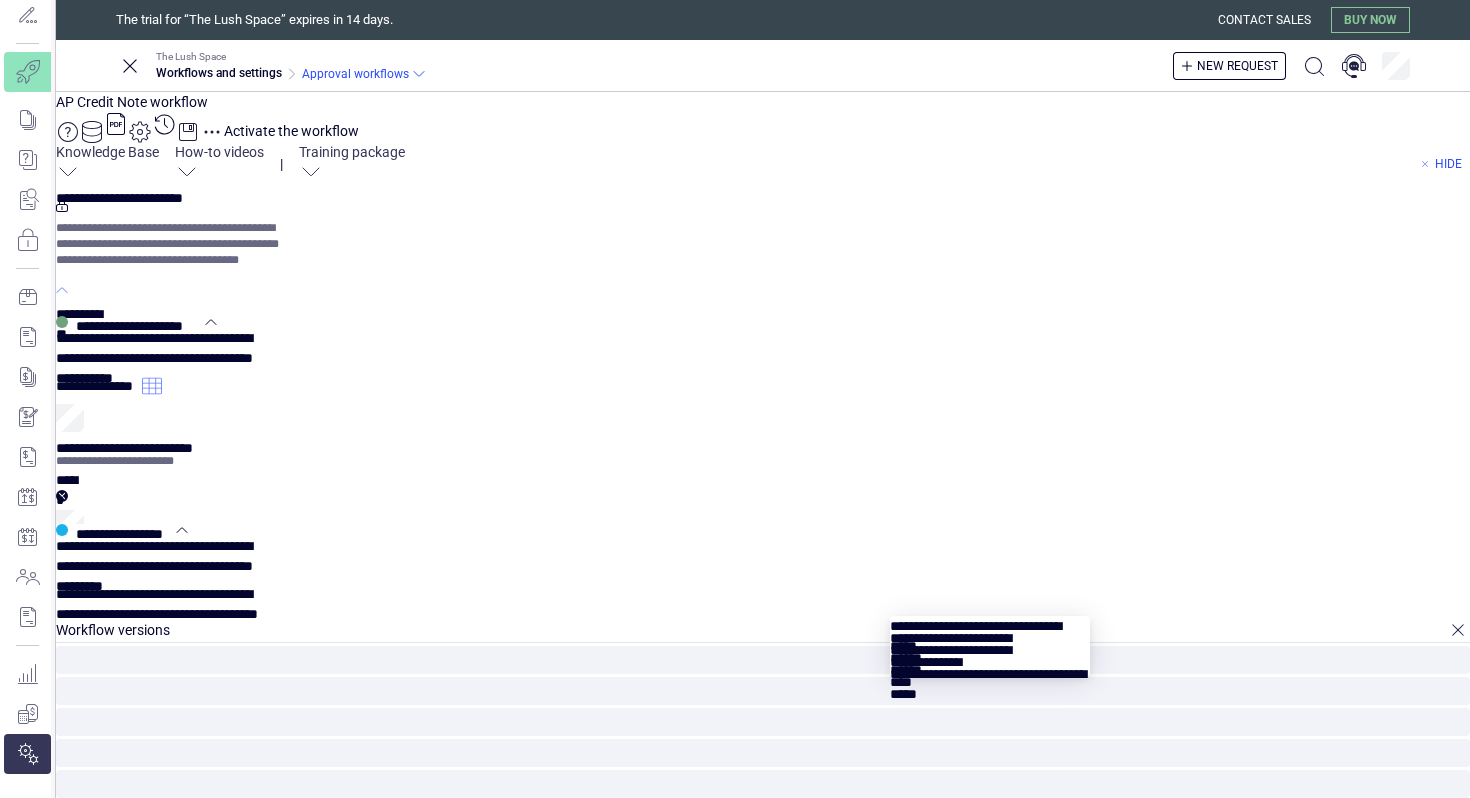 click on "********" at bounding box center [0, 0] 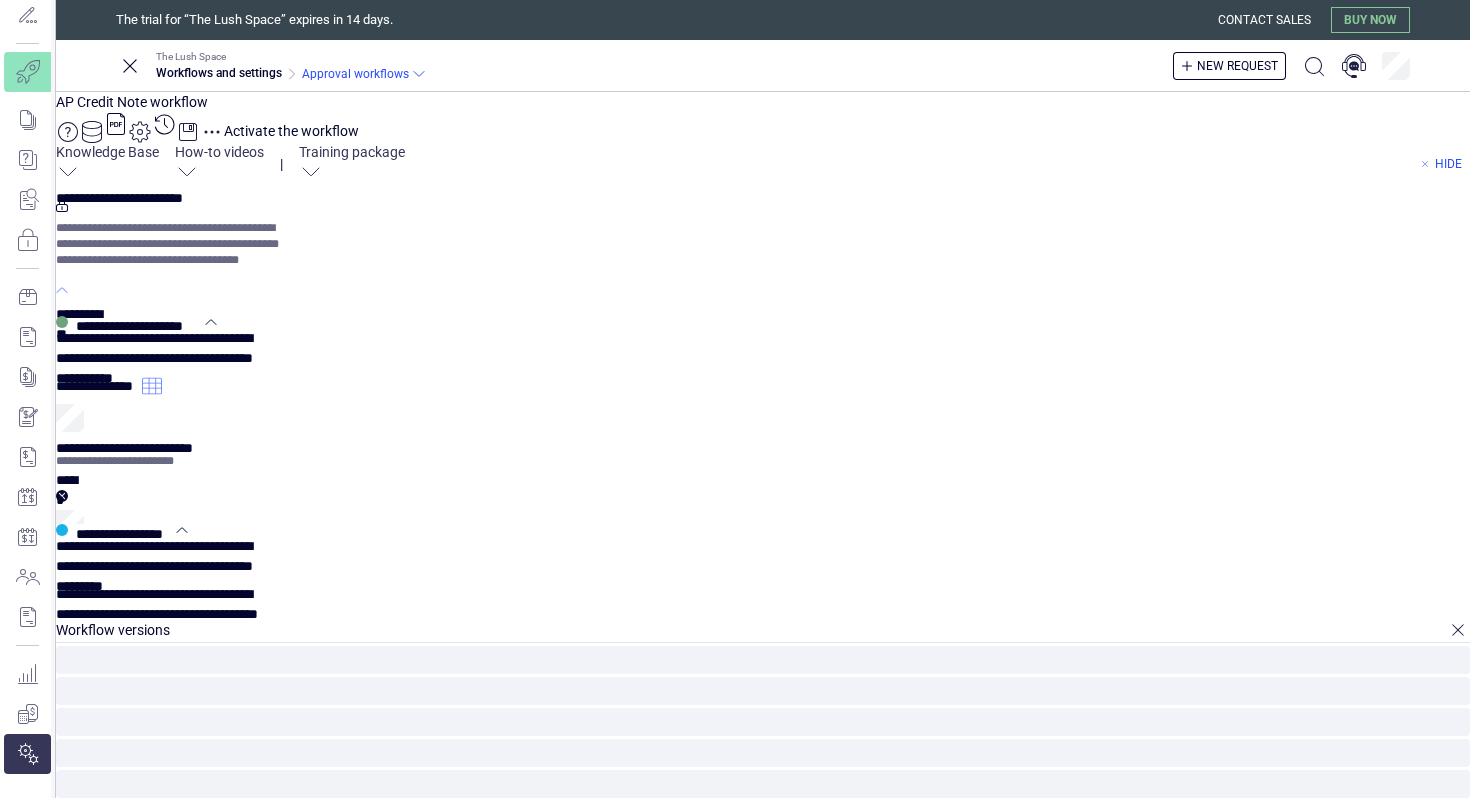 scroll, scrollTop: 85, scrollLeft: 0, axis: vertical 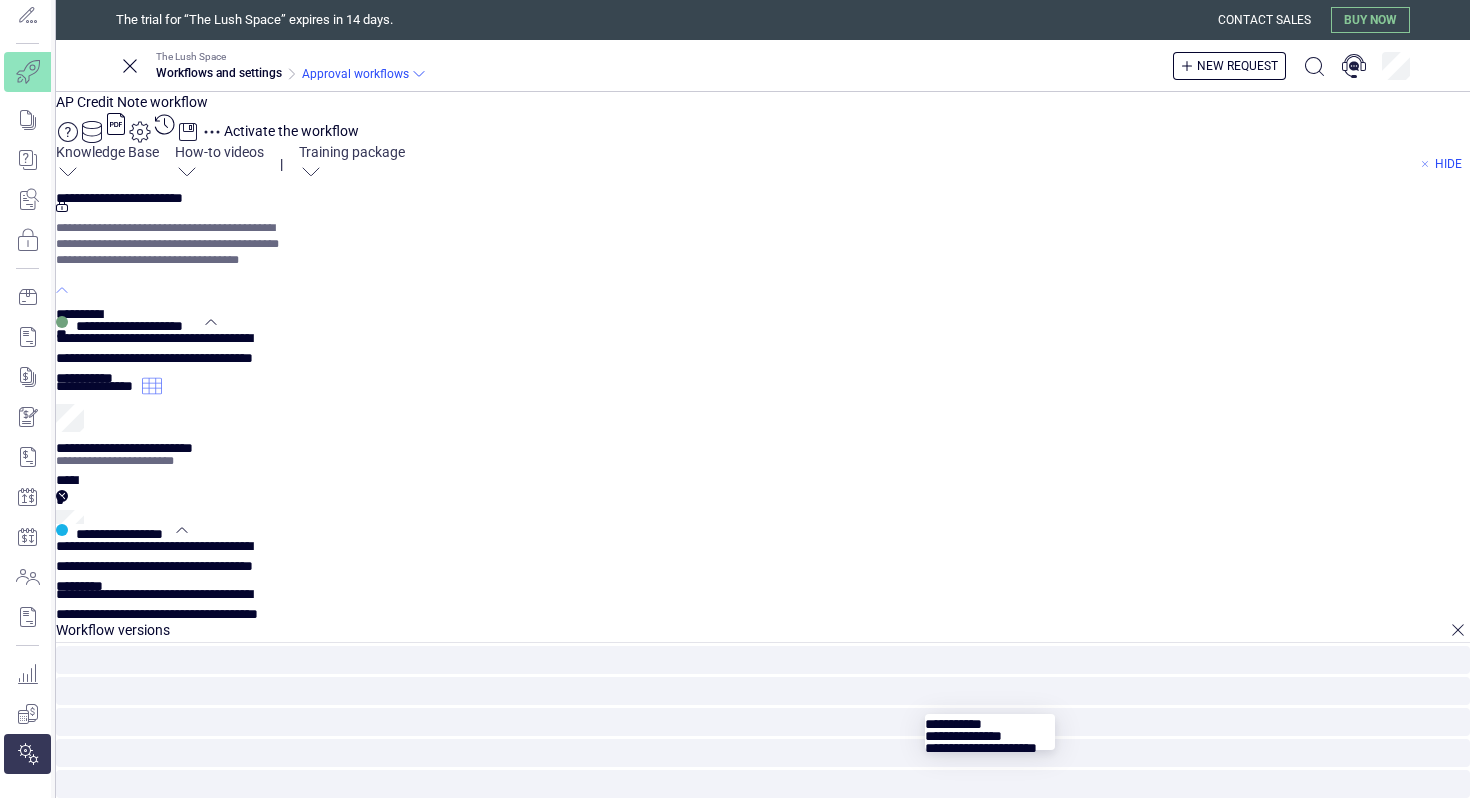 click on "**********" at bounding box center [0, 0] 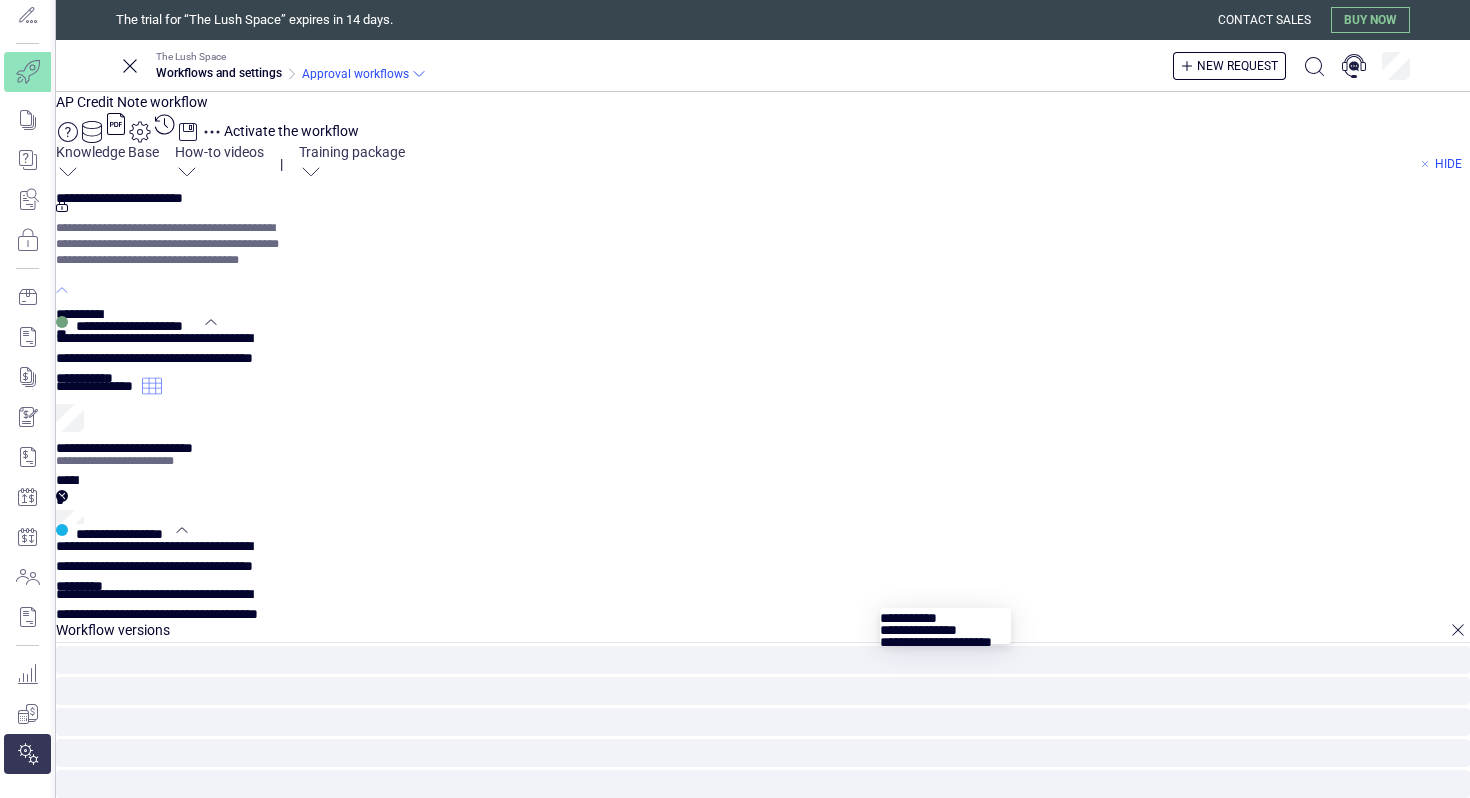 click at bounding box center (945, 626) 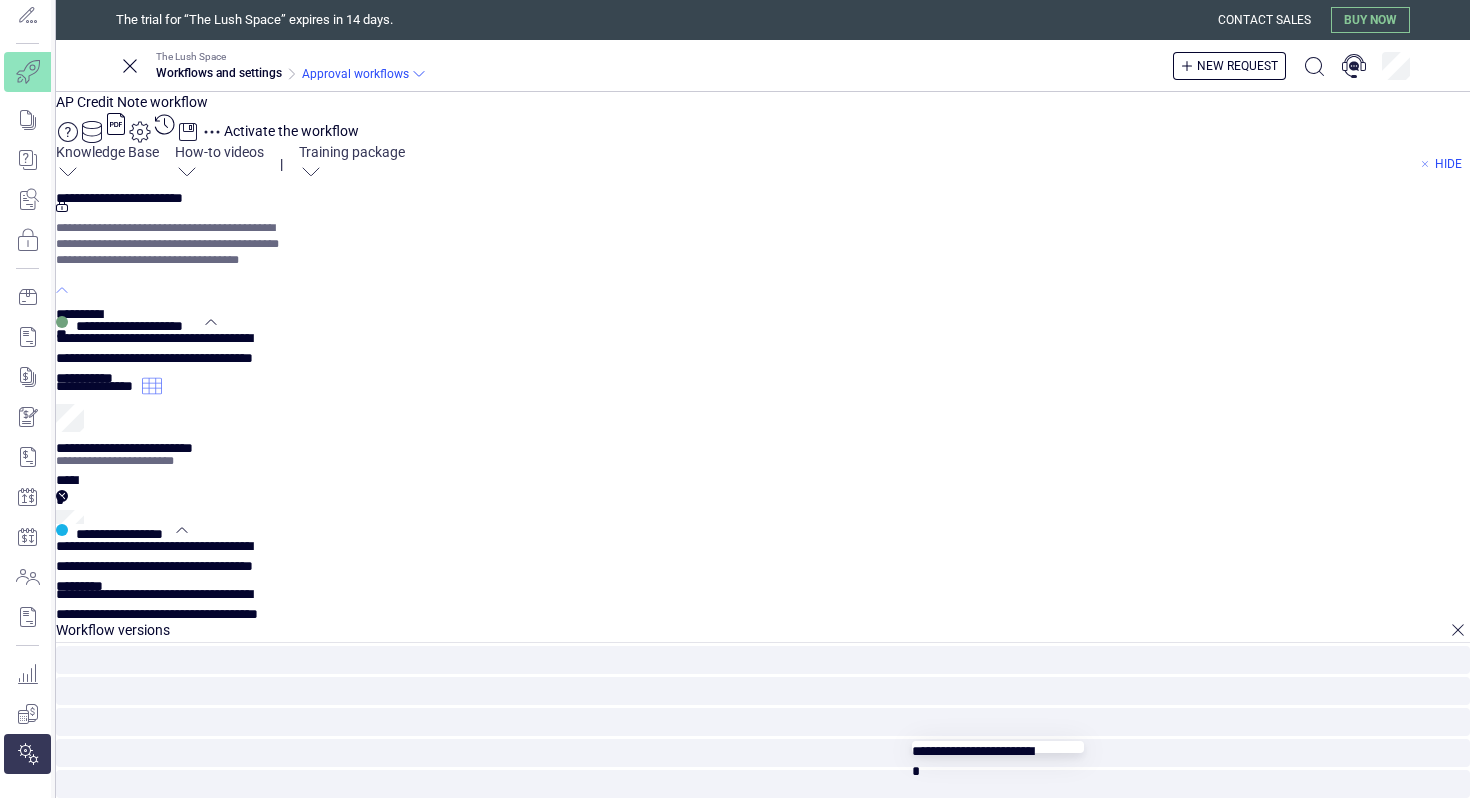 type on "****" 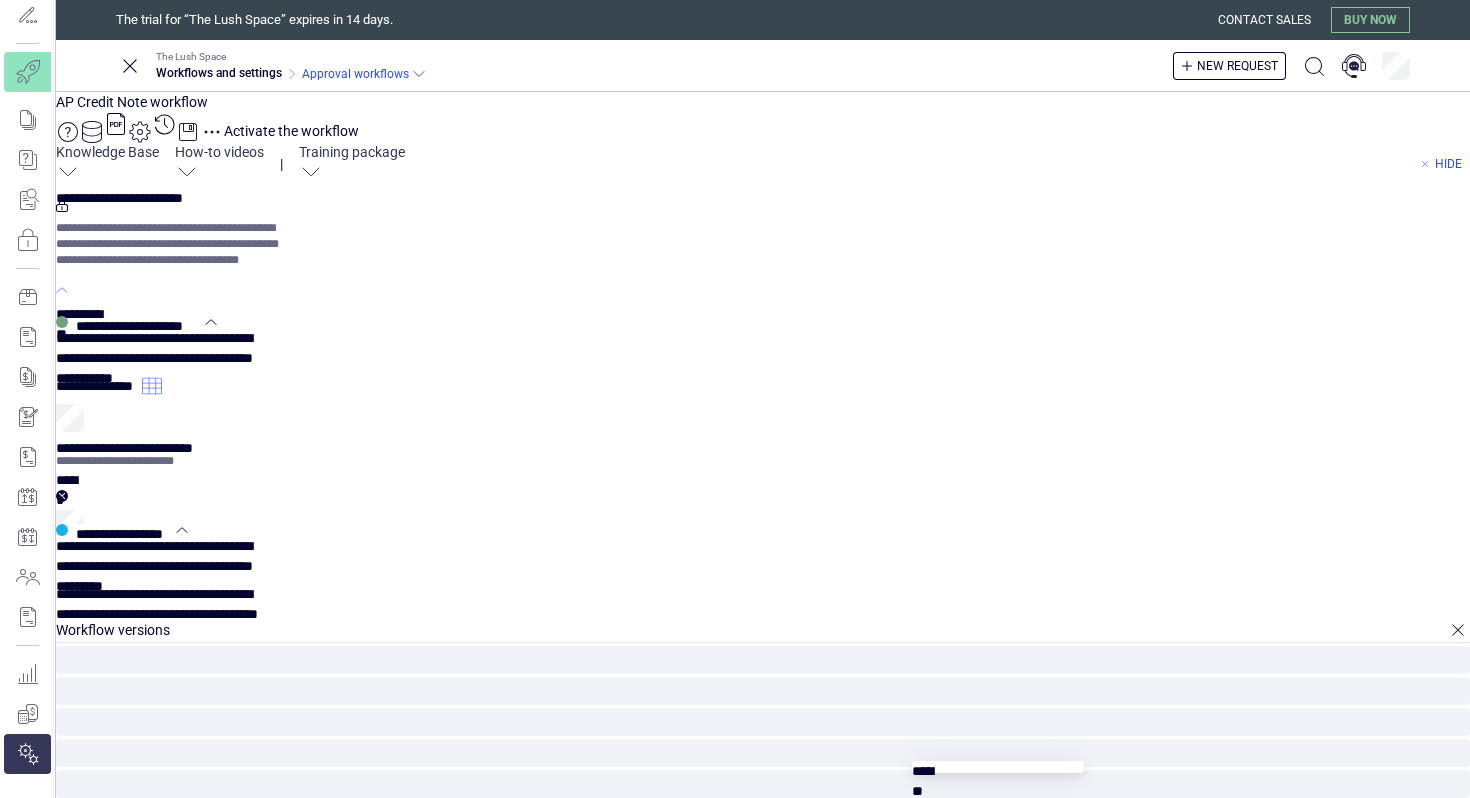 scroll, scrollTop: 225, scrollLeft: 0, axis: vertical 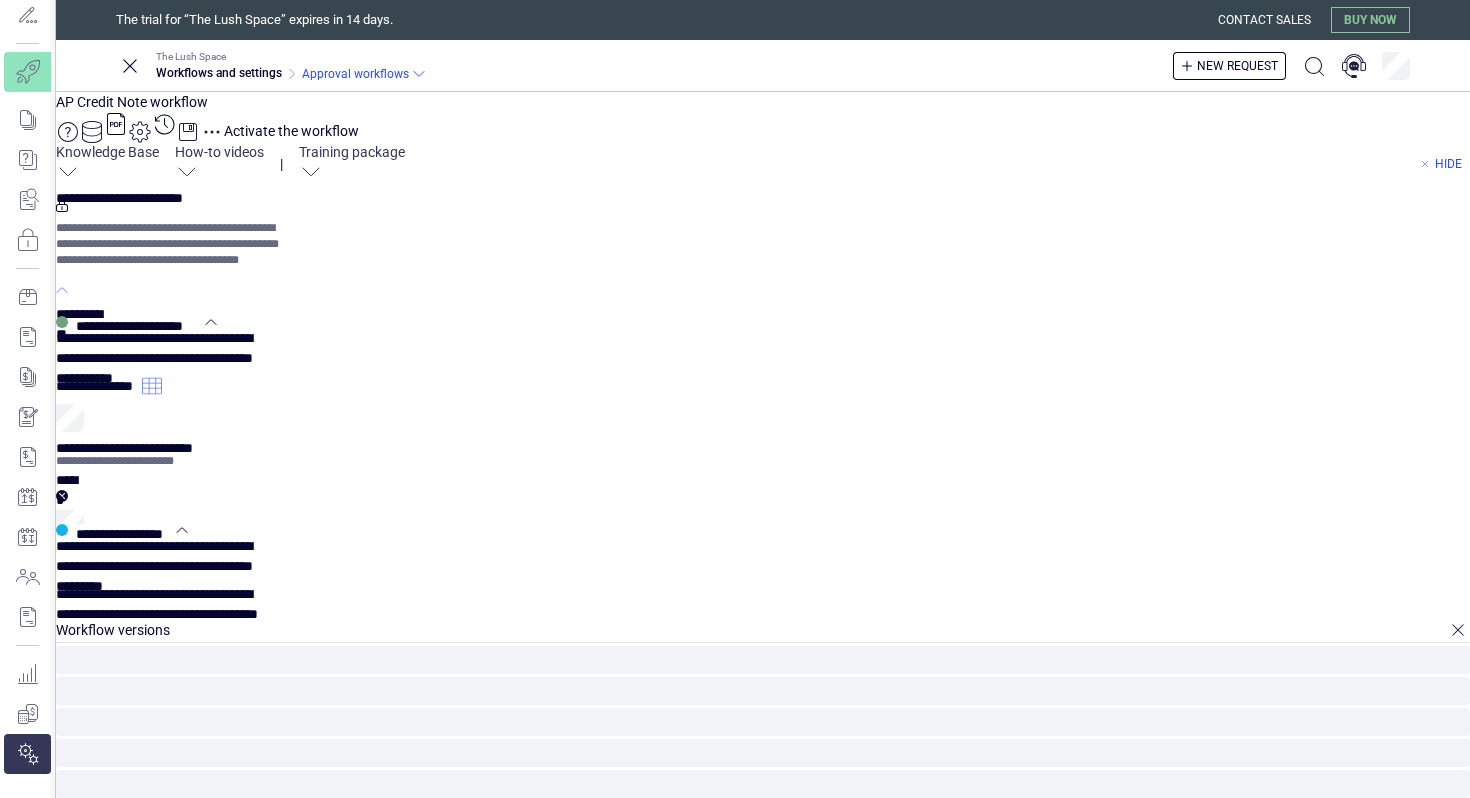click on "**********" at bounding box center [0, 0] 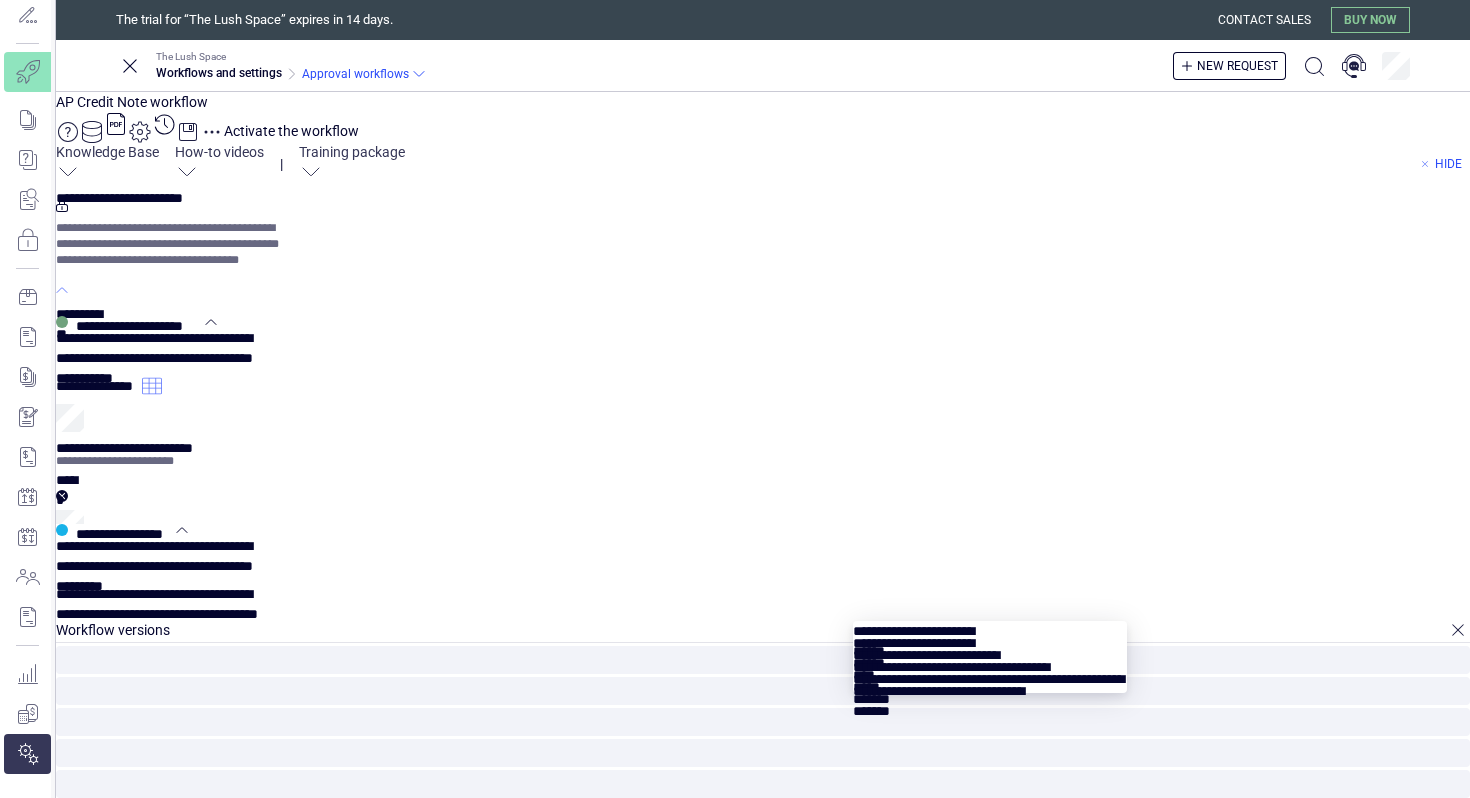 type on "**" 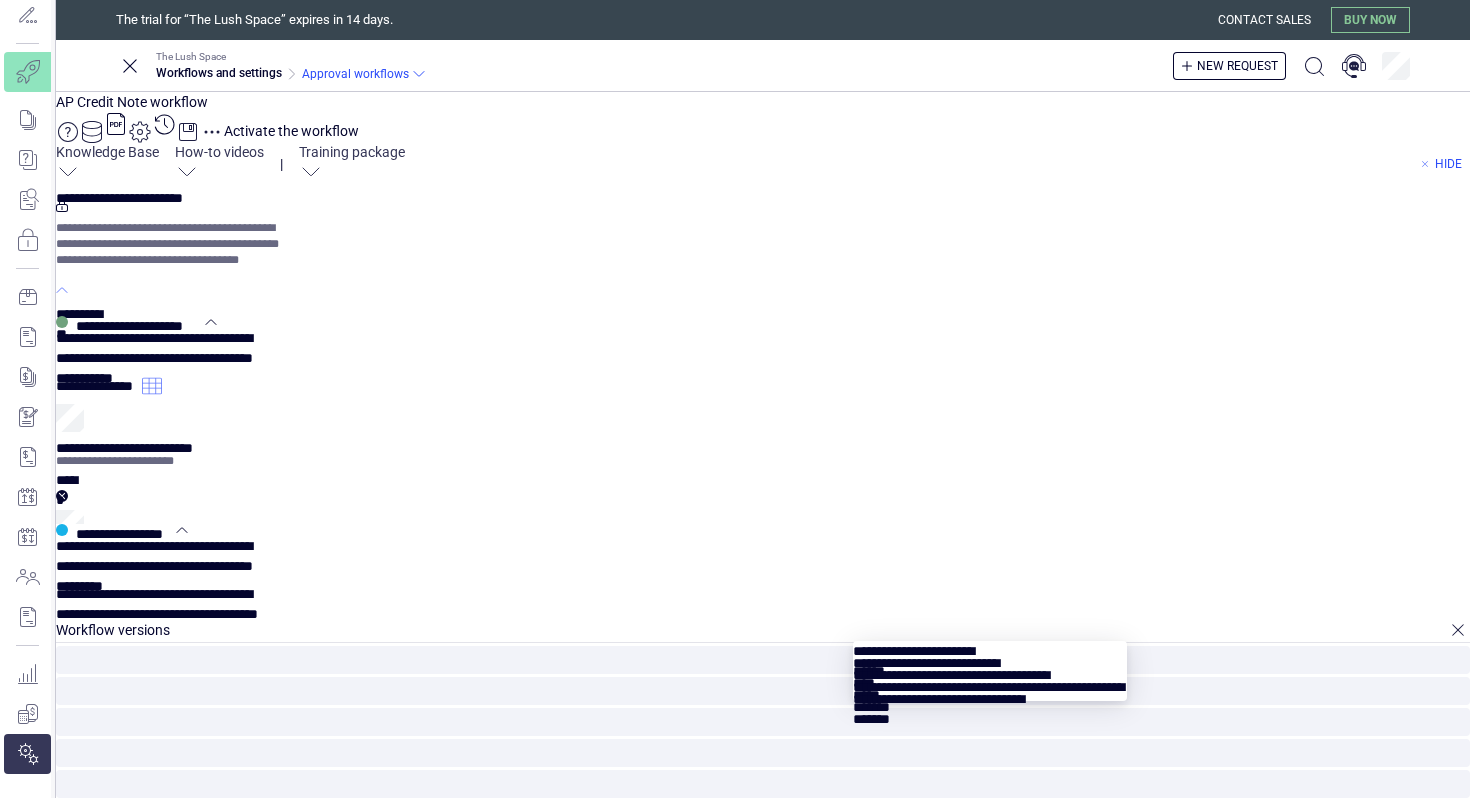 click at bounding box center (990, 659) 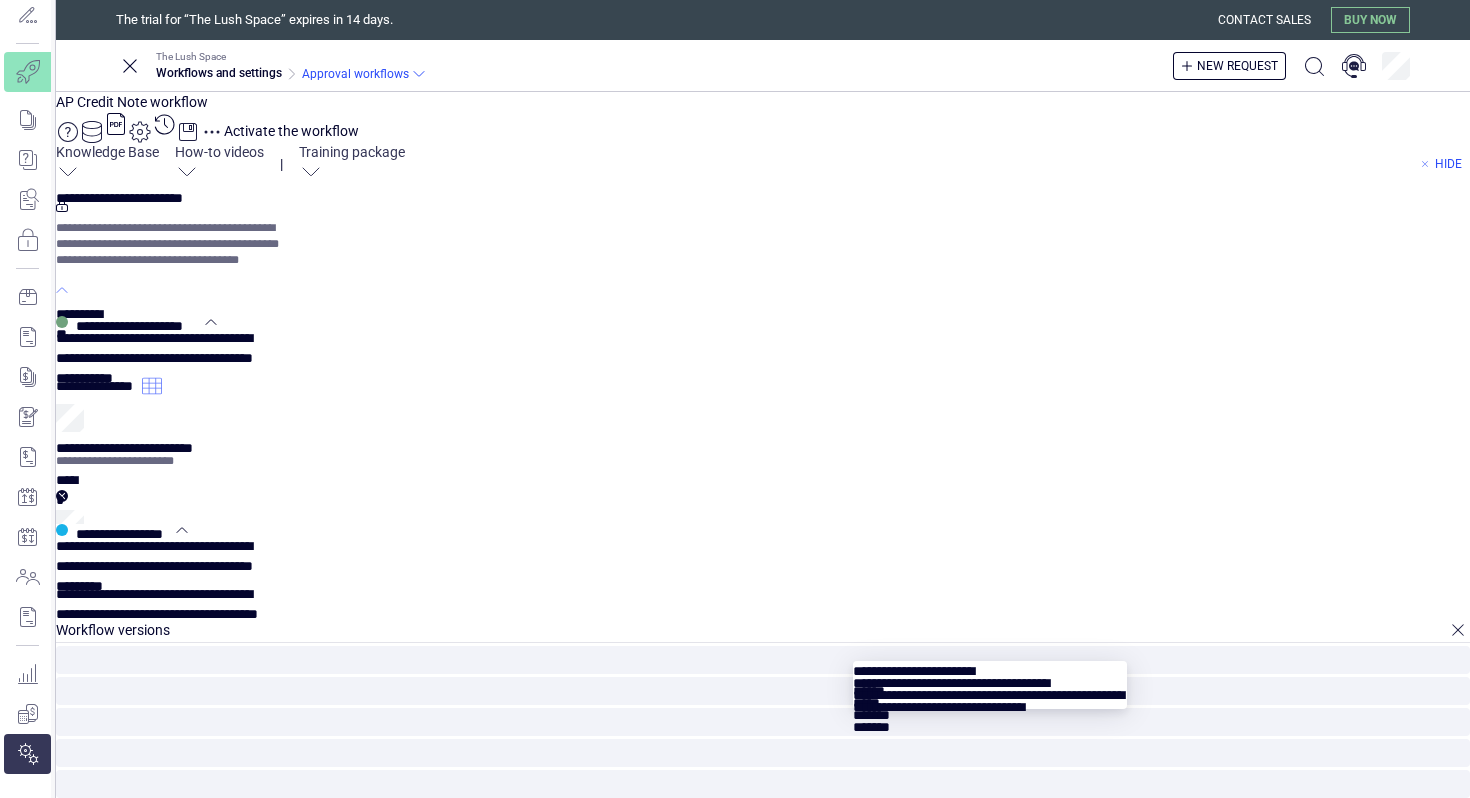 click at bounding box center (990, 679) 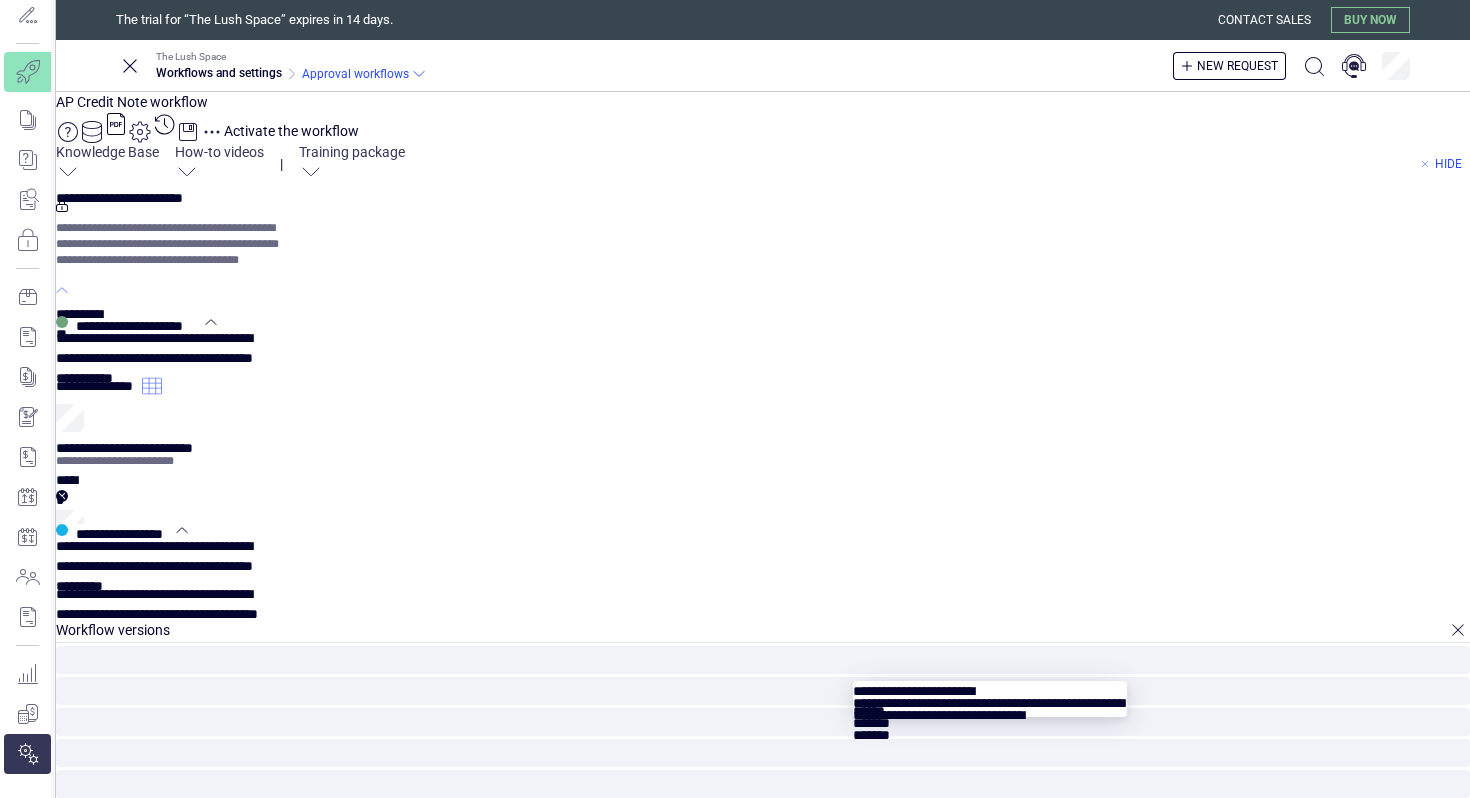 click at bounding box center [990, 699] 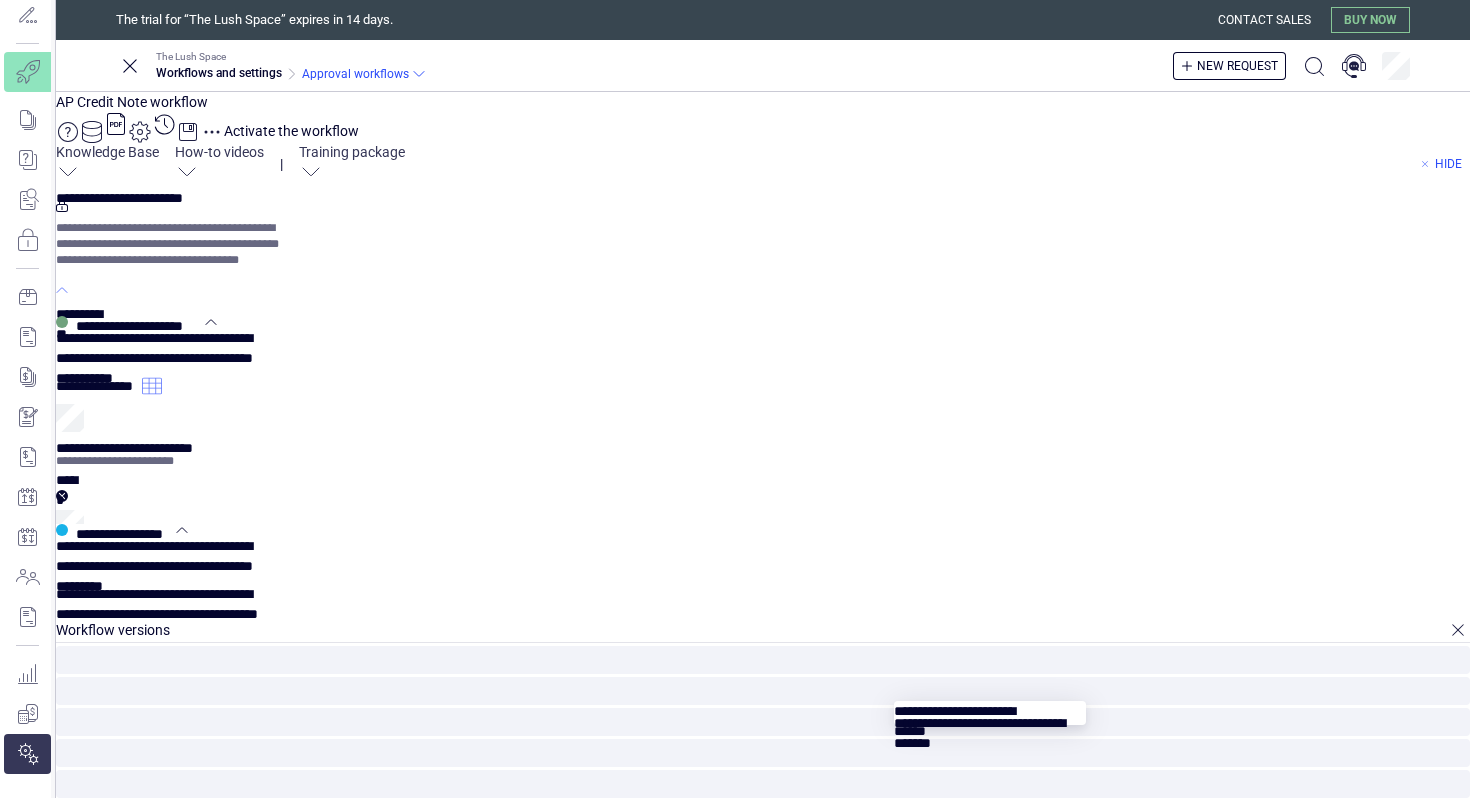 click at bounding box center (990, 719) 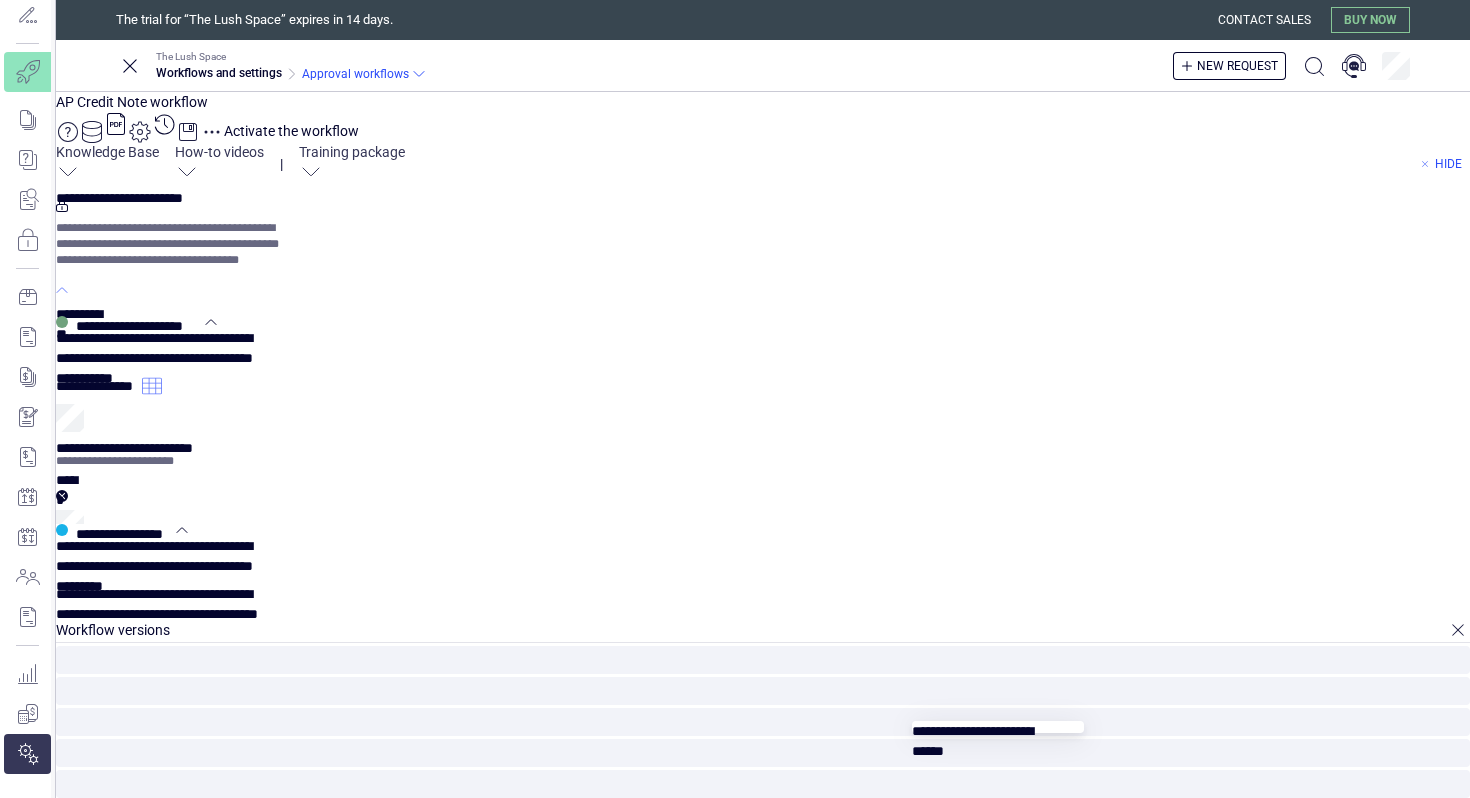 scroll, scrollTop: 325, scrollLeft: 0, axis: vertical 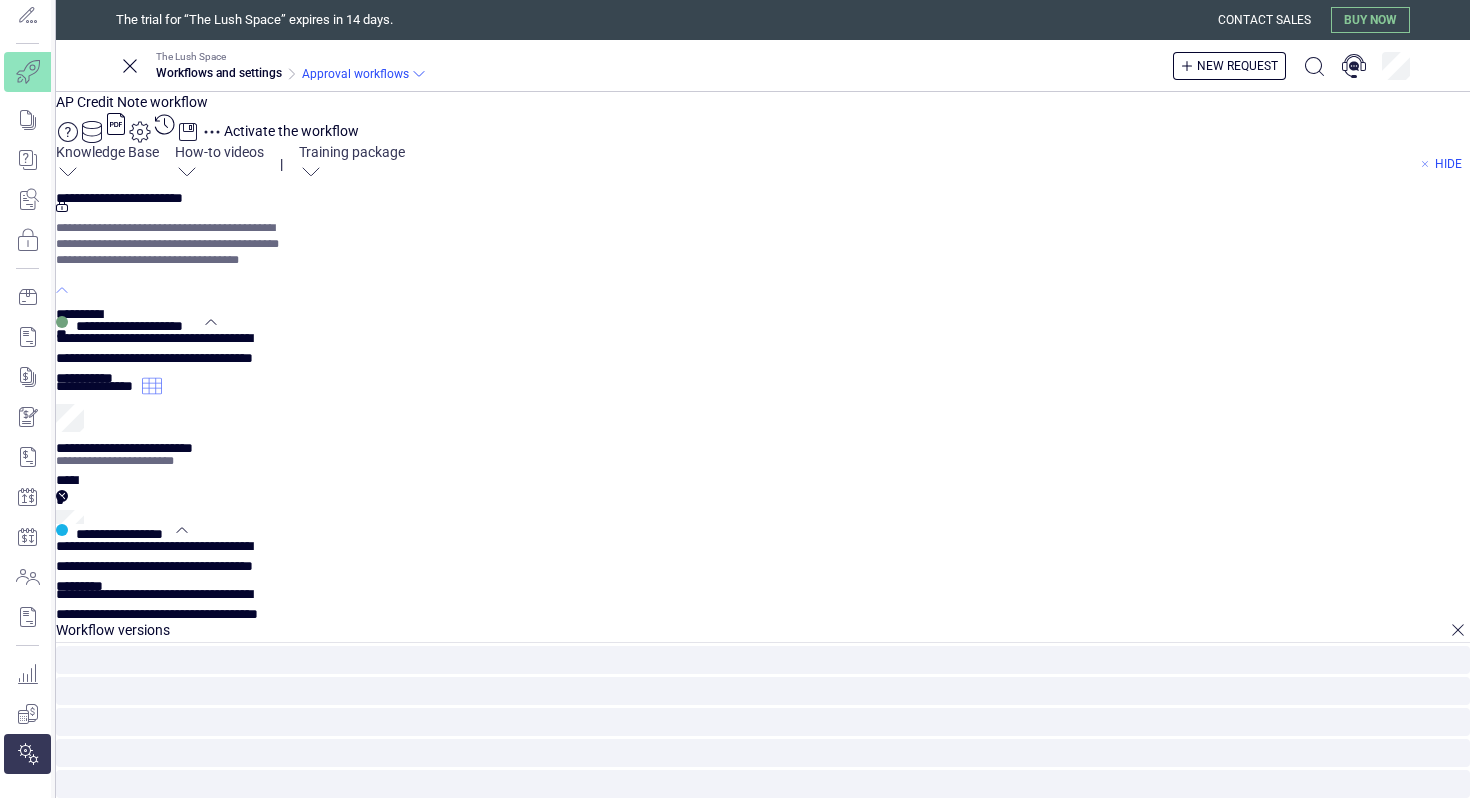 click on "********" at bounding box center (0, 0) 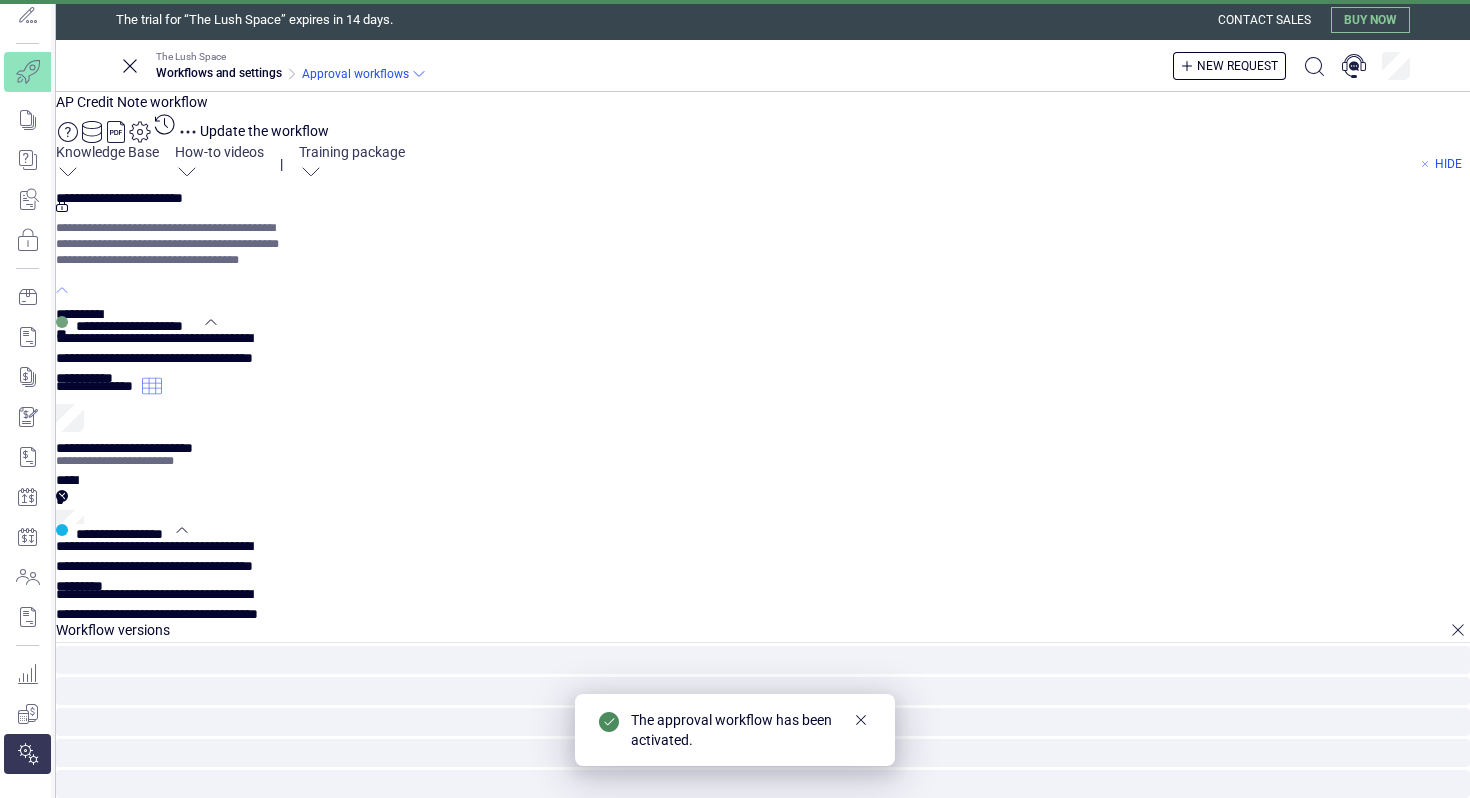 click 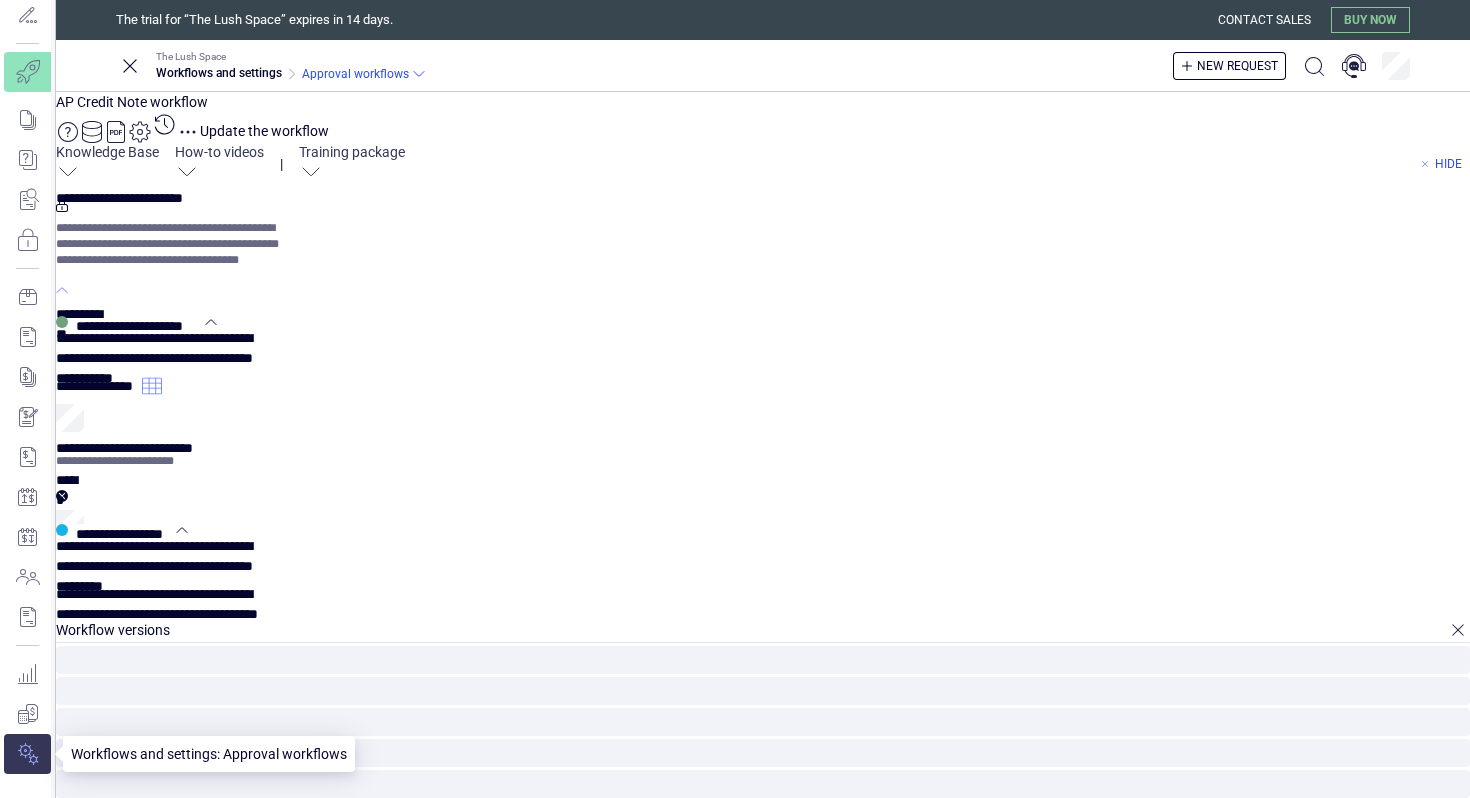 click at bounding box center [27, 754] 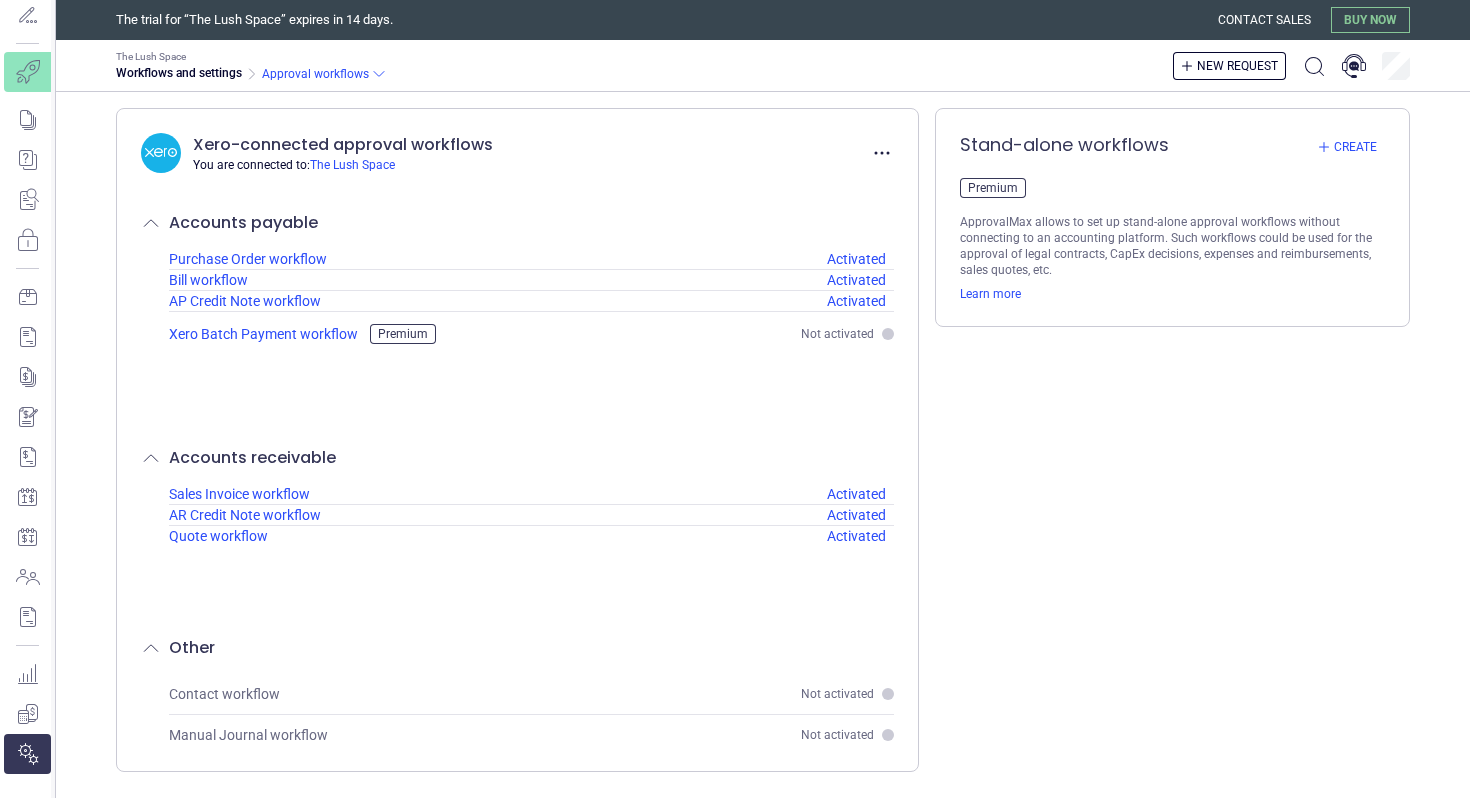 scroll, scrollTop: 14, scrollLeft: 0, axis: vertical 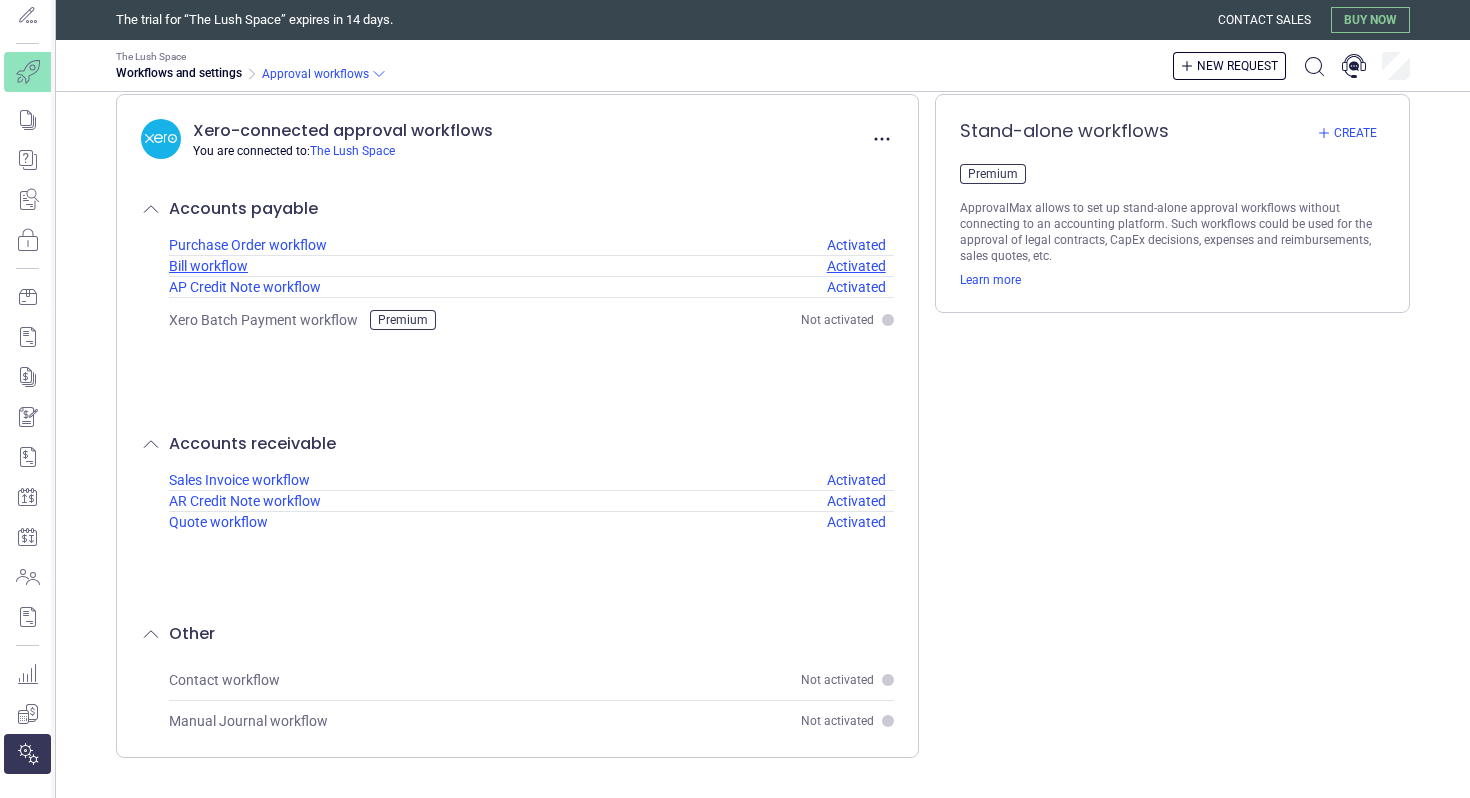 click on "Activated" at bounding box center (856, 266) 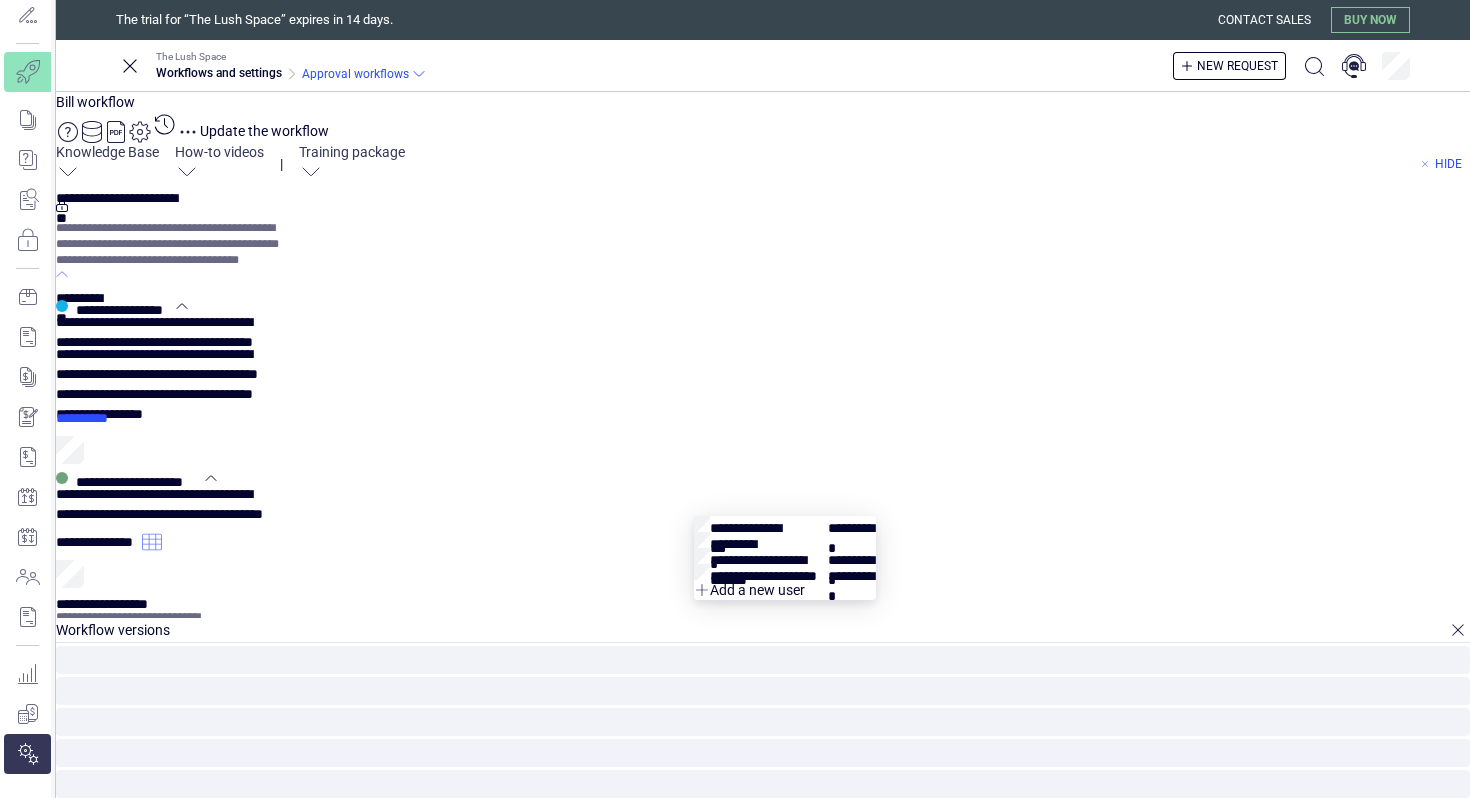 click on "**********" at bounding box center [100, 1834] 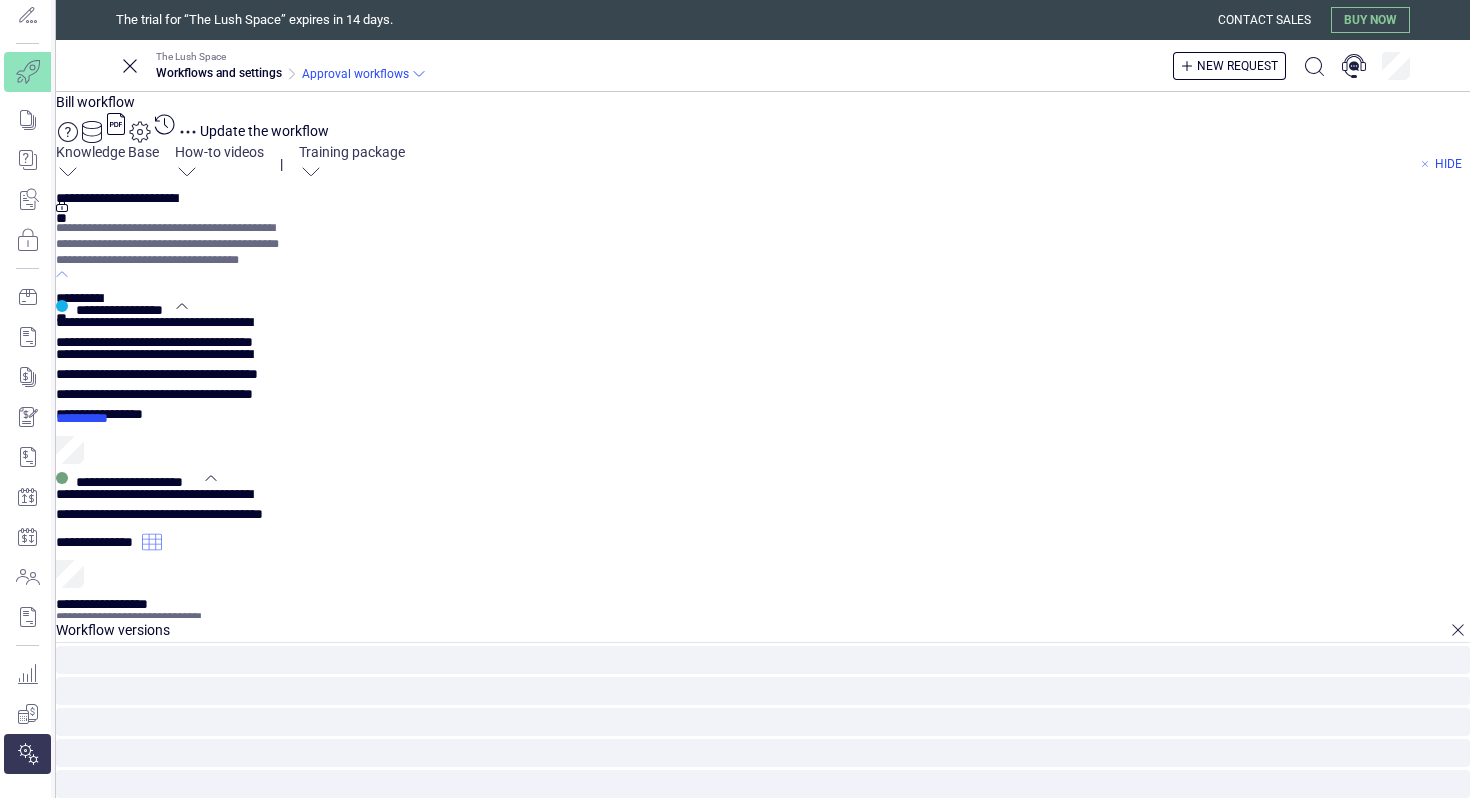 click 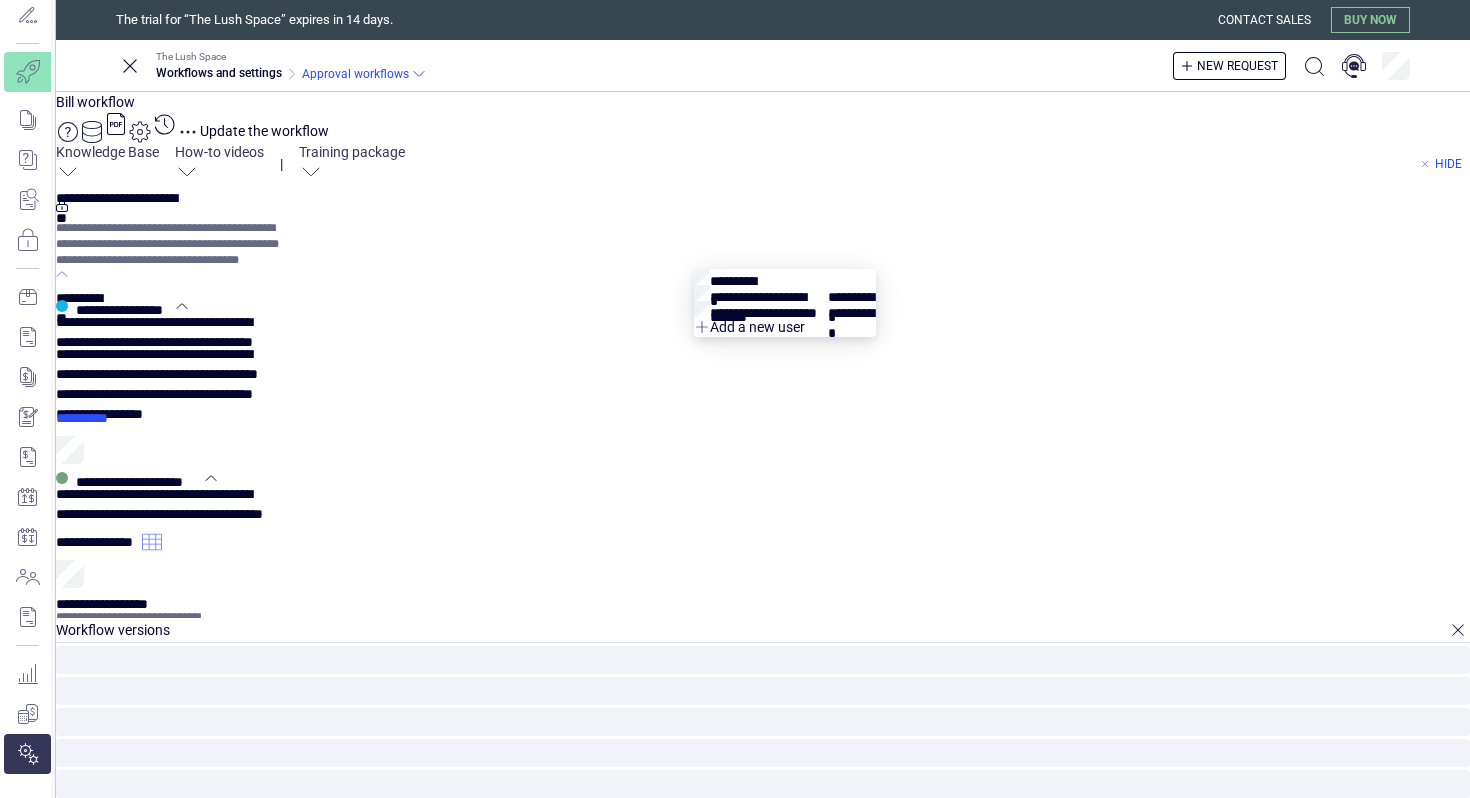 click on "**********" at bounding box center (100, 1545) 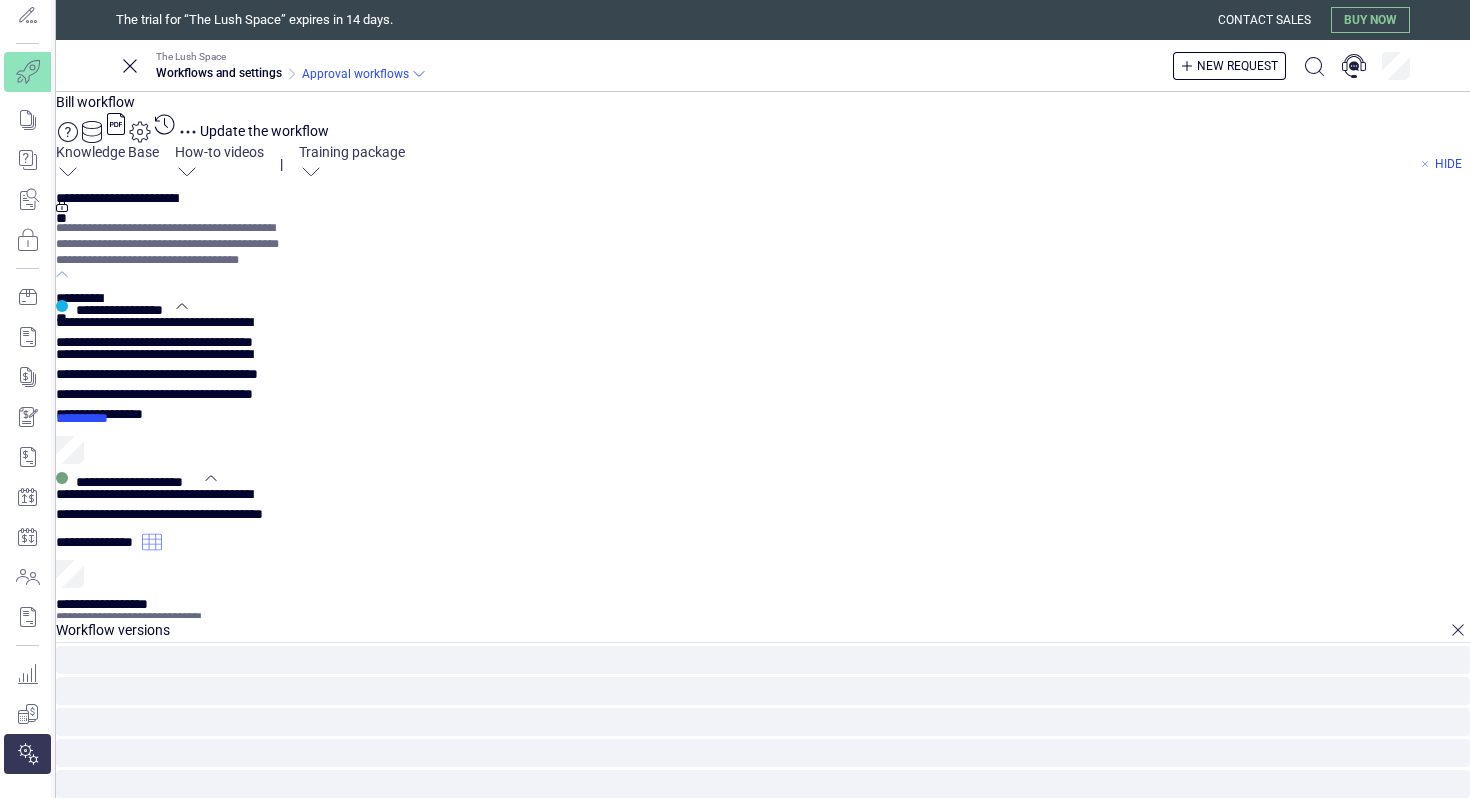 click on "**********" at bounding box center (126, 1821) 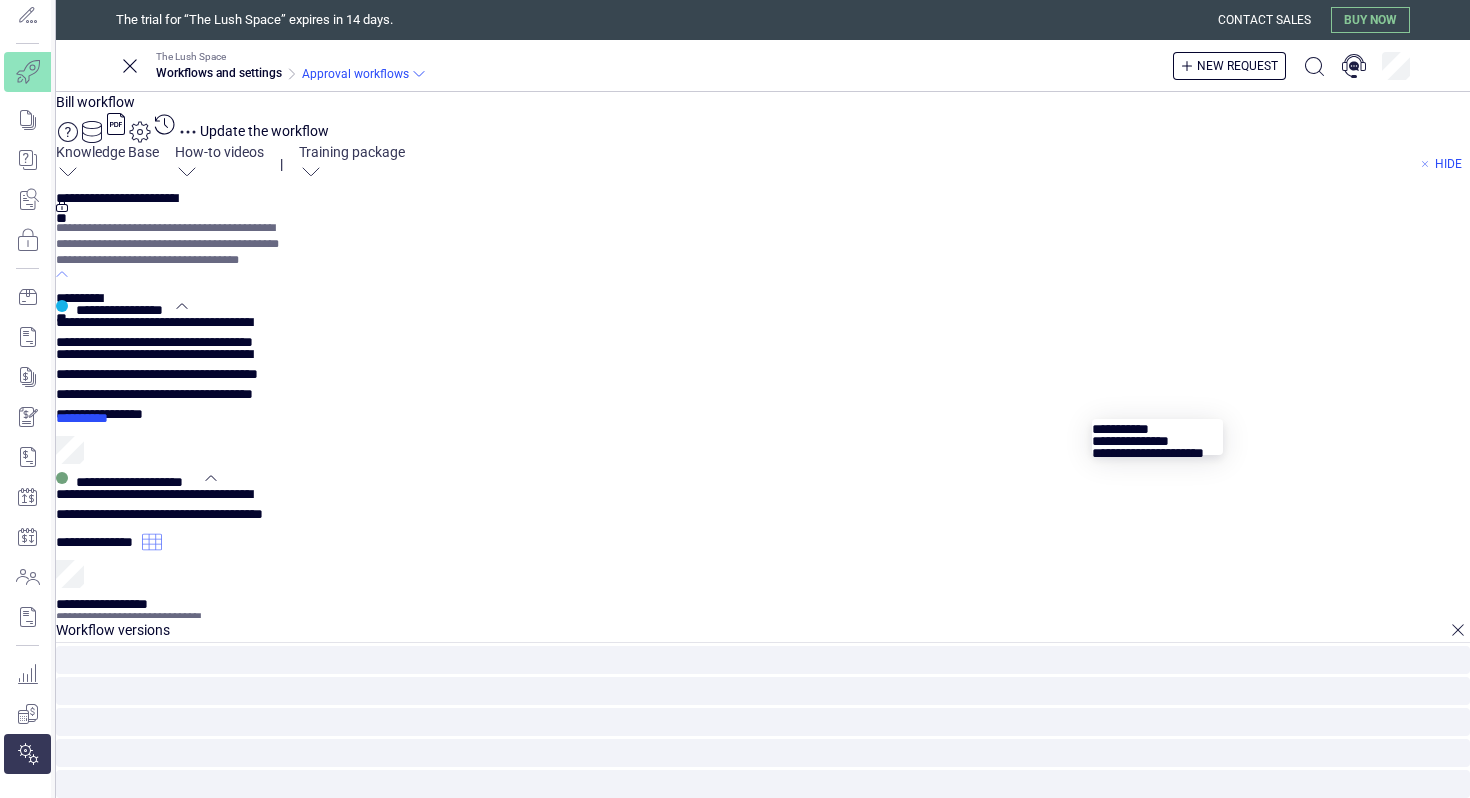 click at bounding box center [1157, 437] 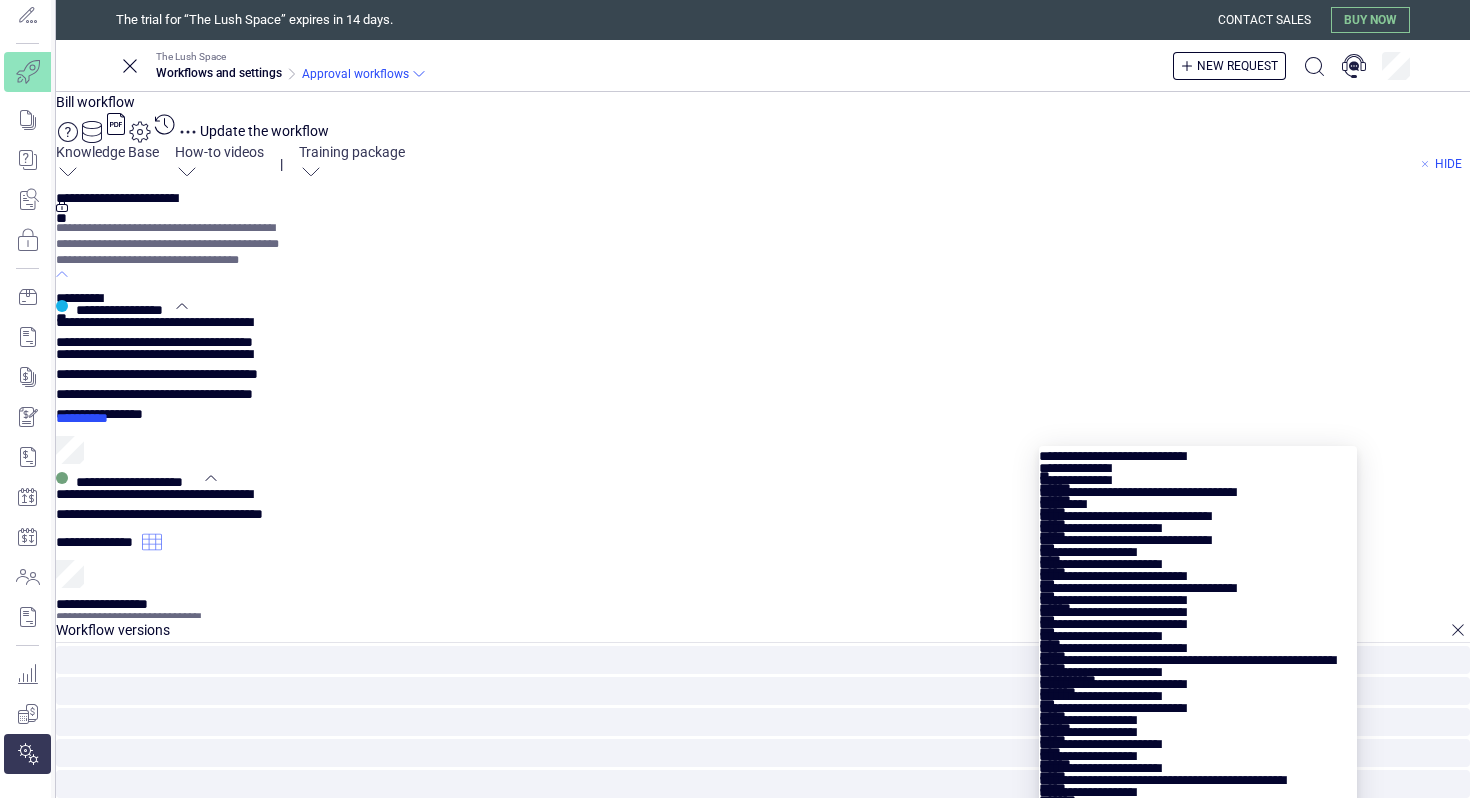 click at bounding box center [0, 0] 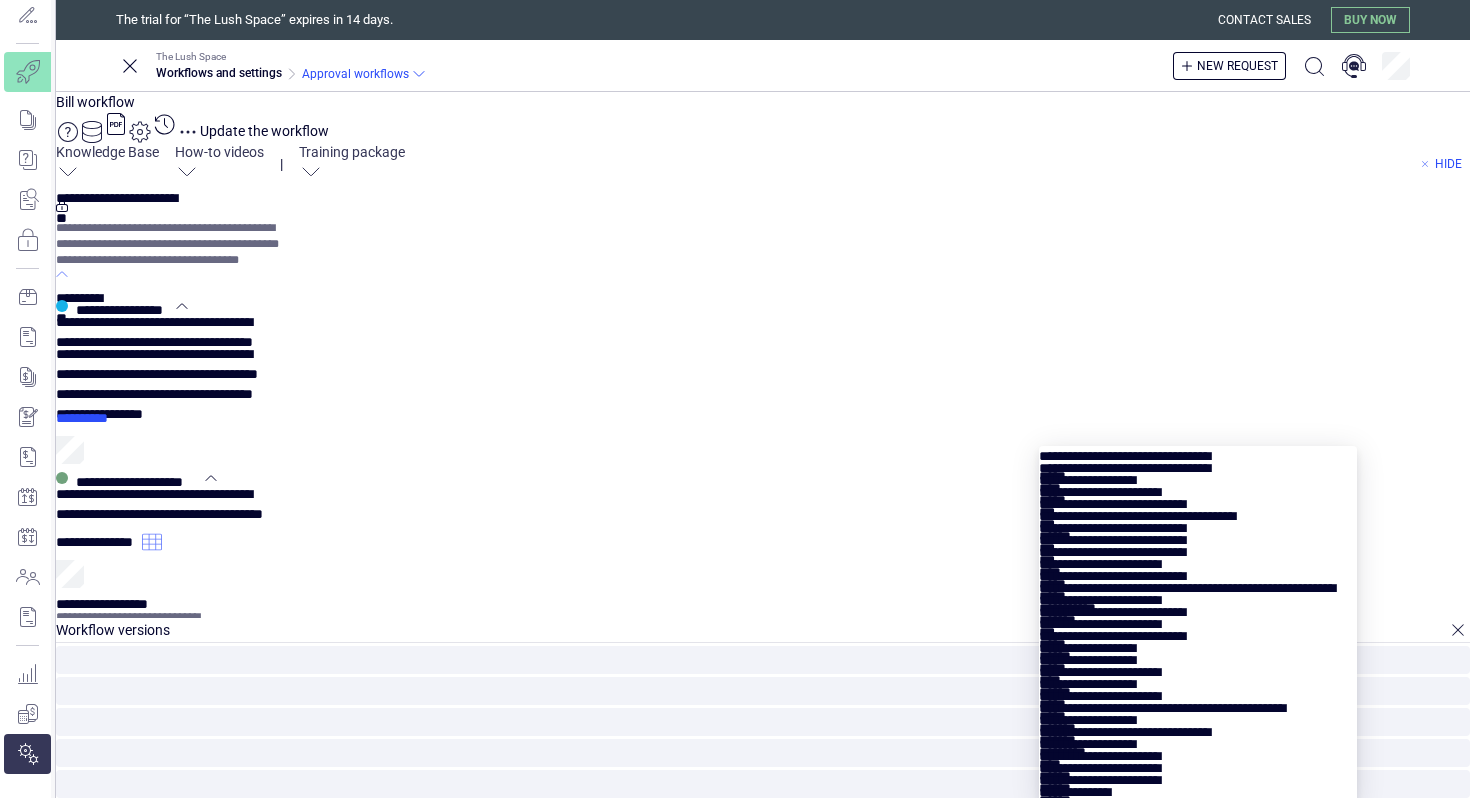 type on "*" 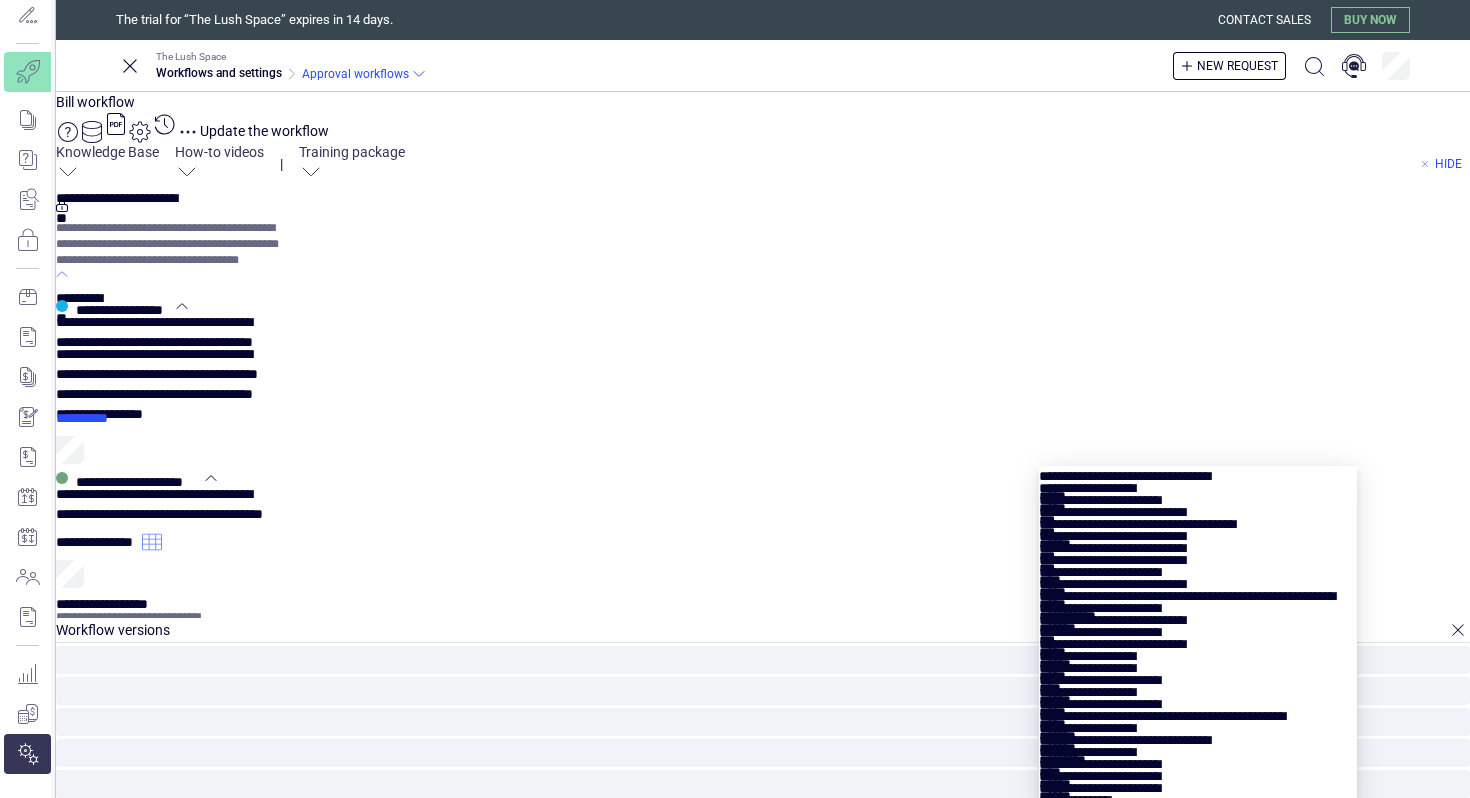 click at bounding box center [1197, 484] 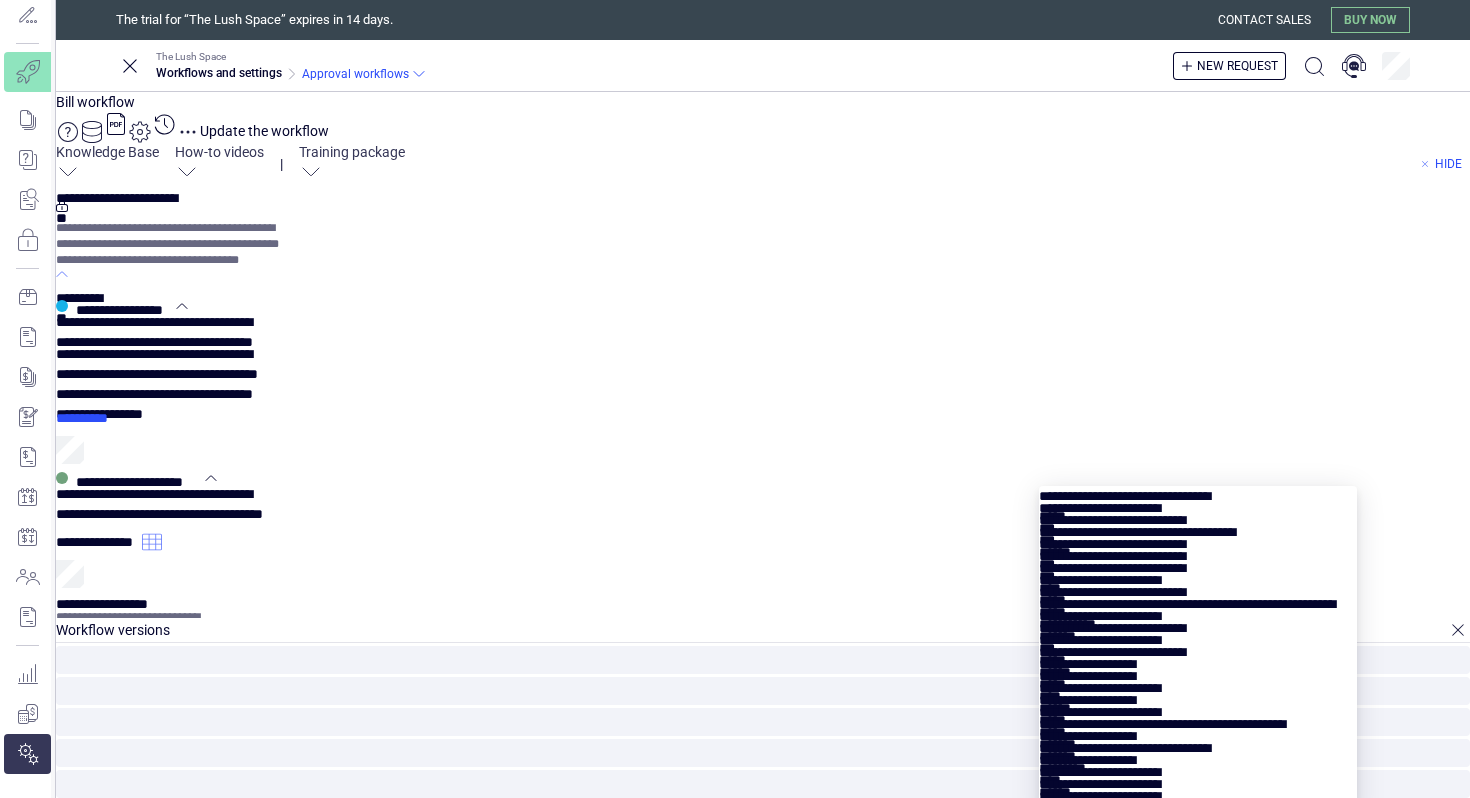 click at bounding box center [1197, 504] 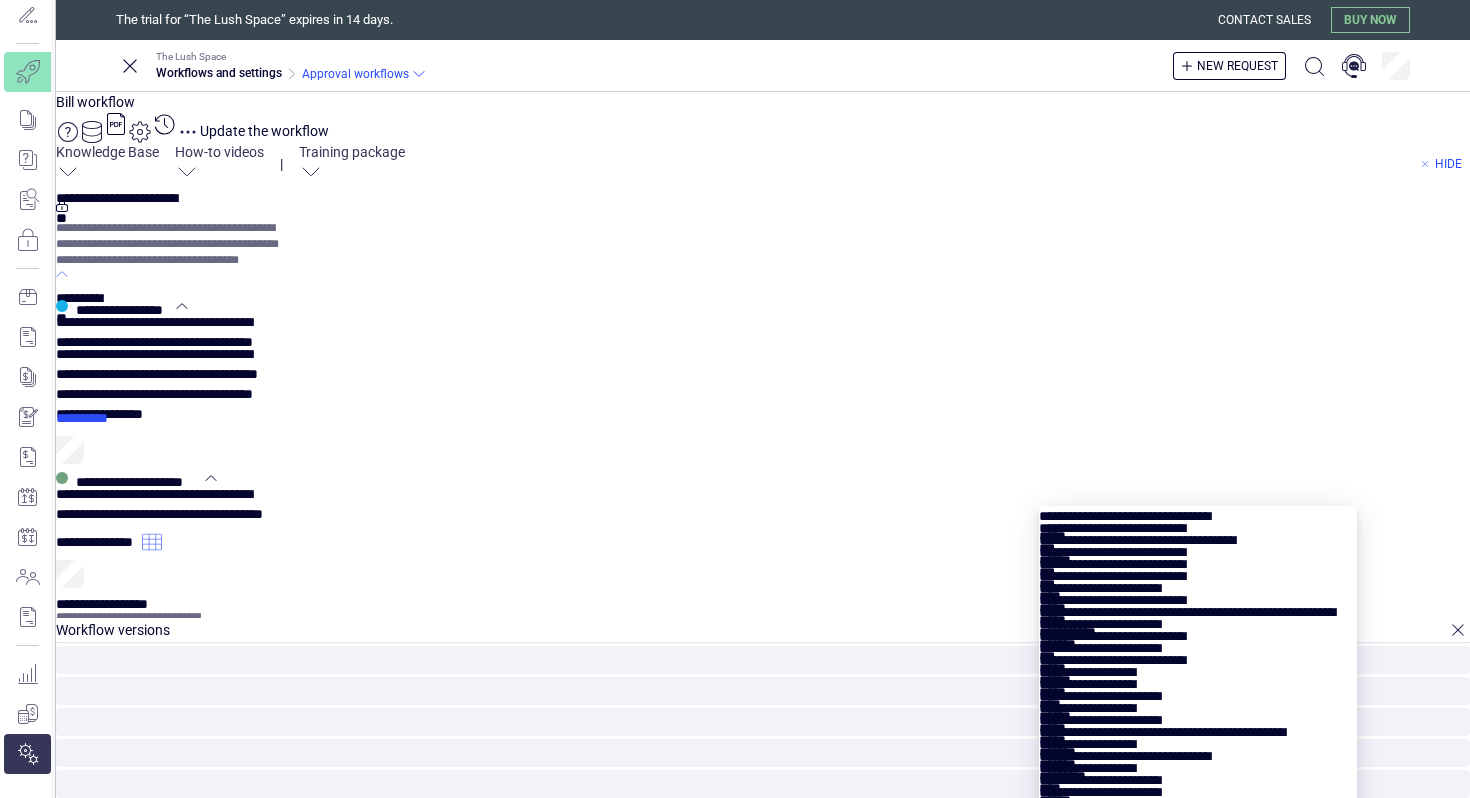 click at bounding box center (1197, 524) 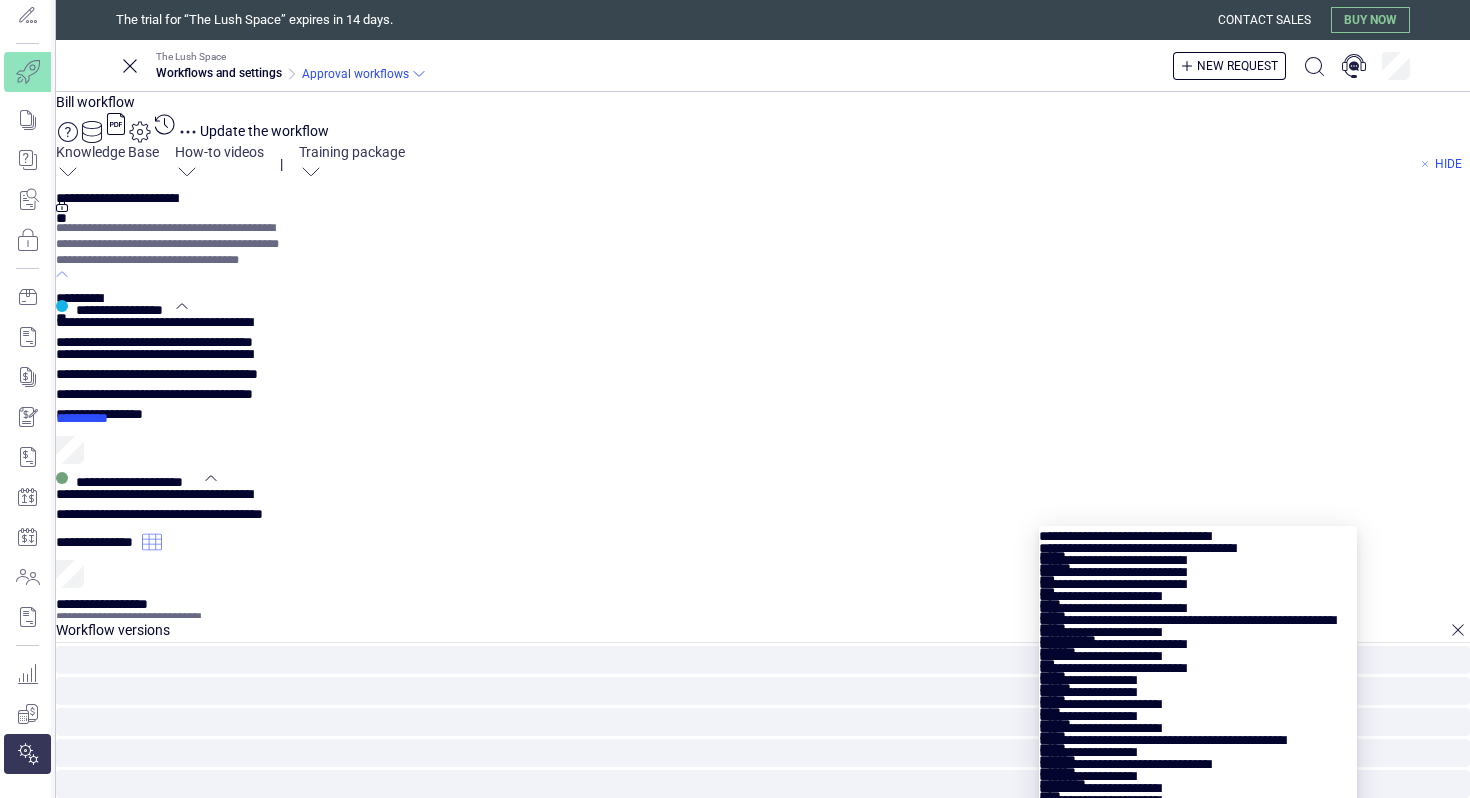 click at bounding box center (1197, 544) 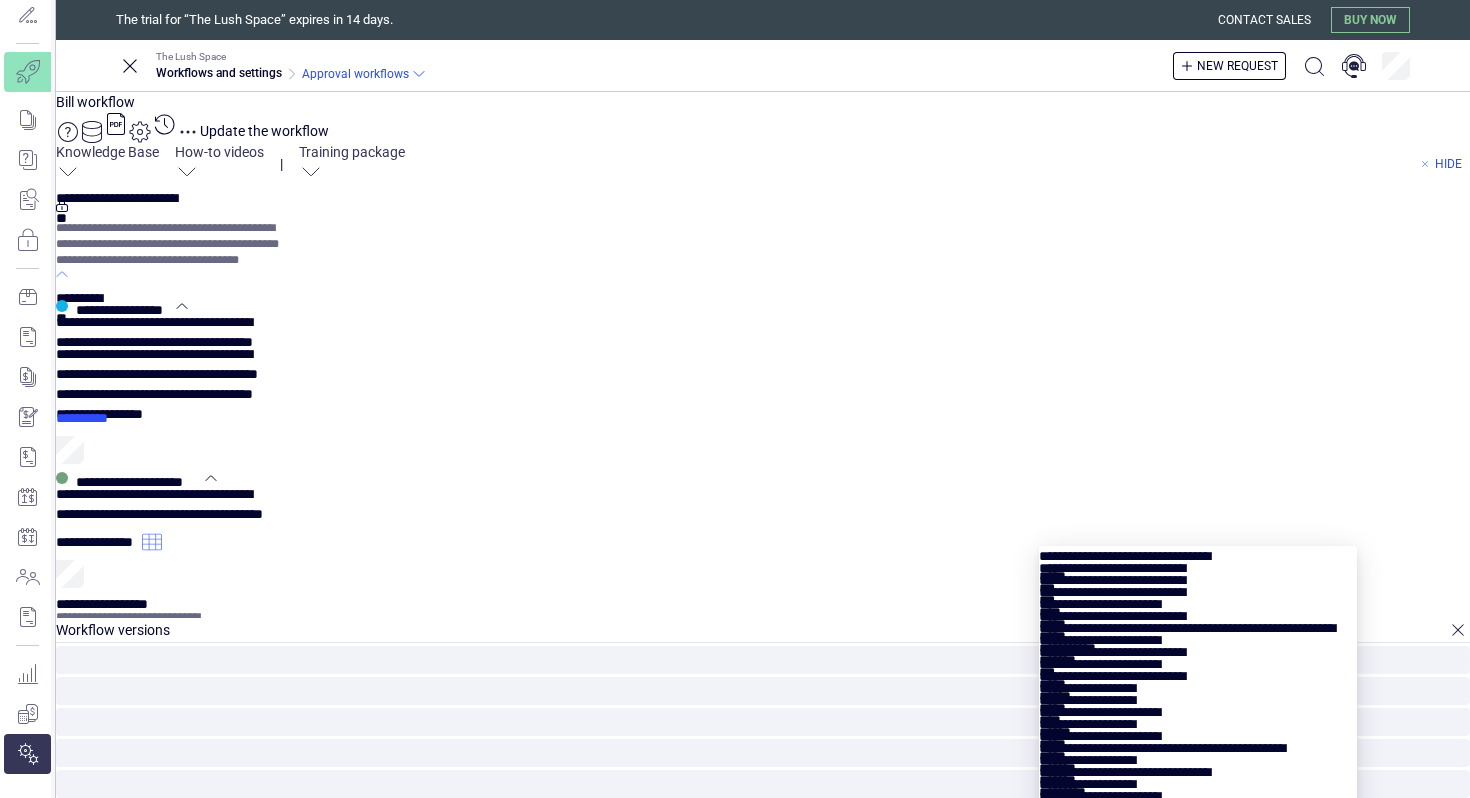 click at bounding box center [1197, 564] 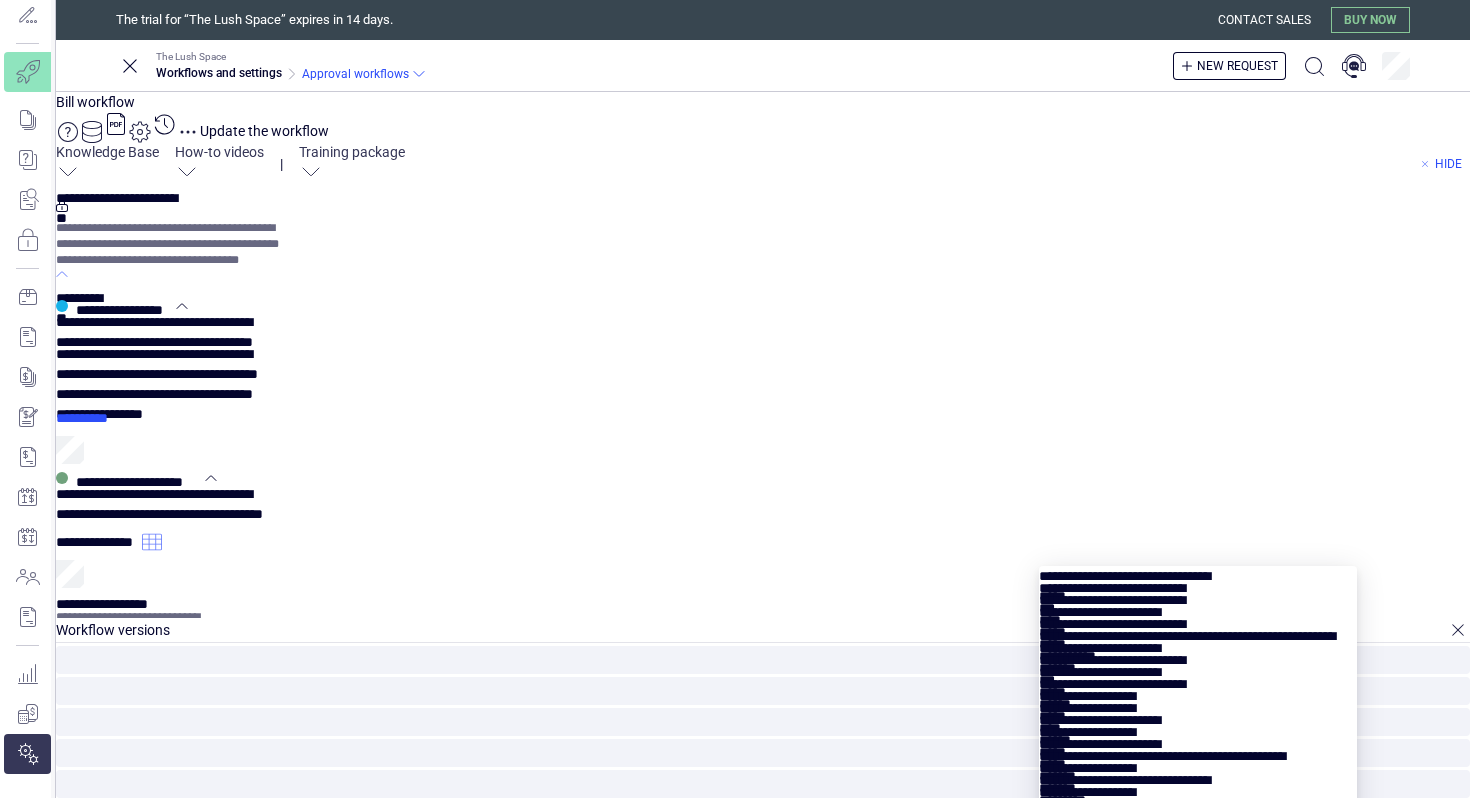 click at bounding box center (1197, 584) 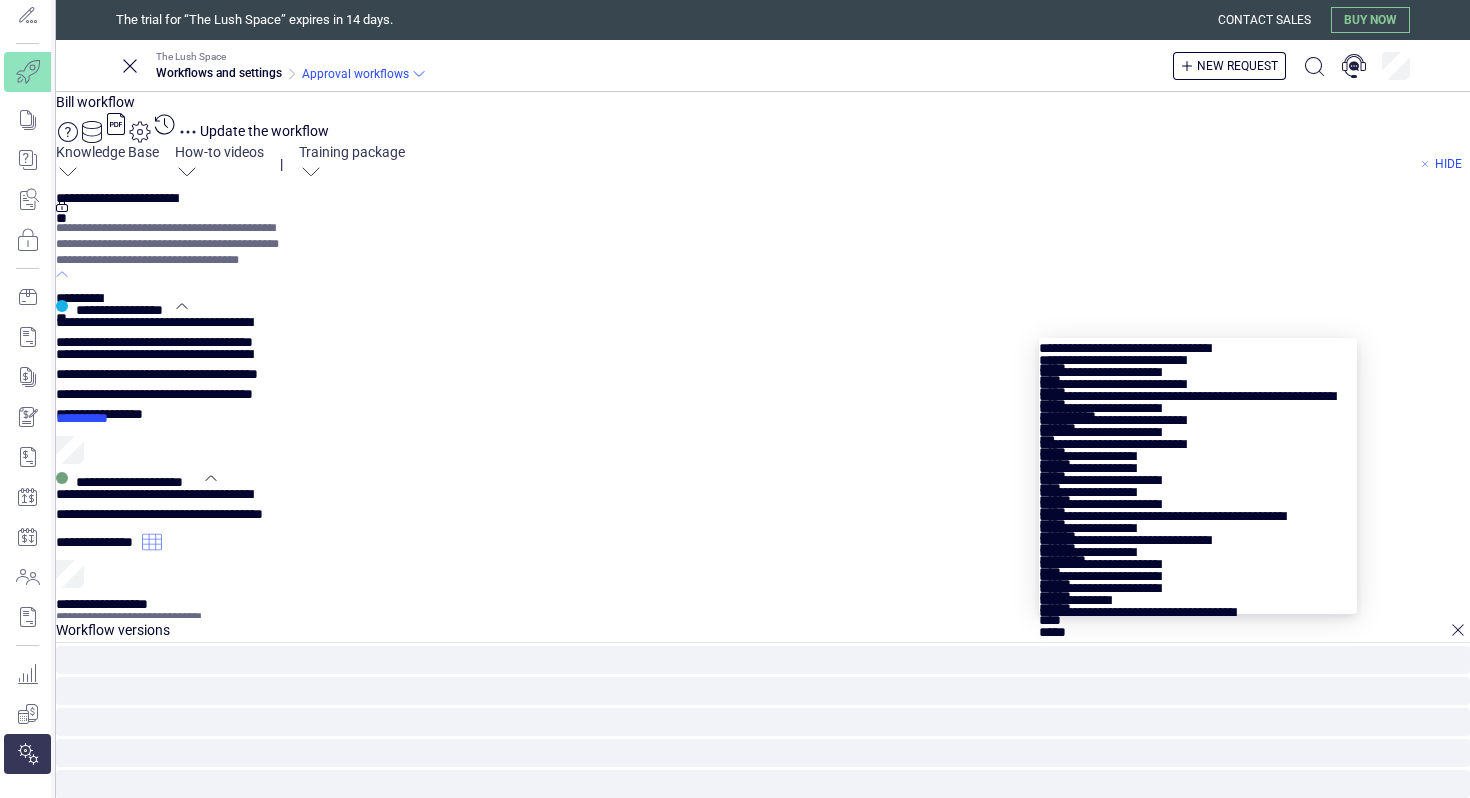 click at bounding box center (1197, 356) 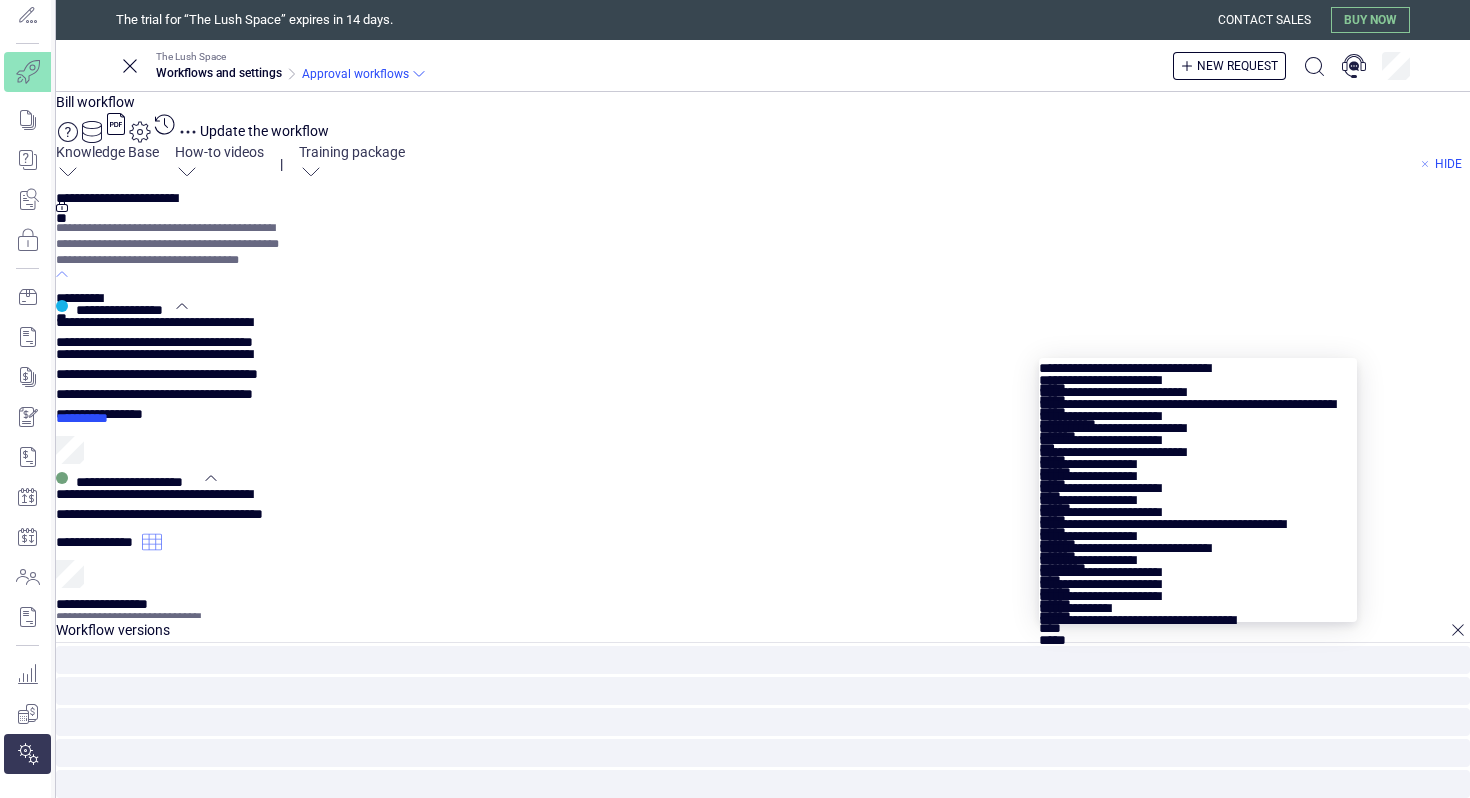 click at bounding box center [1197, 376] 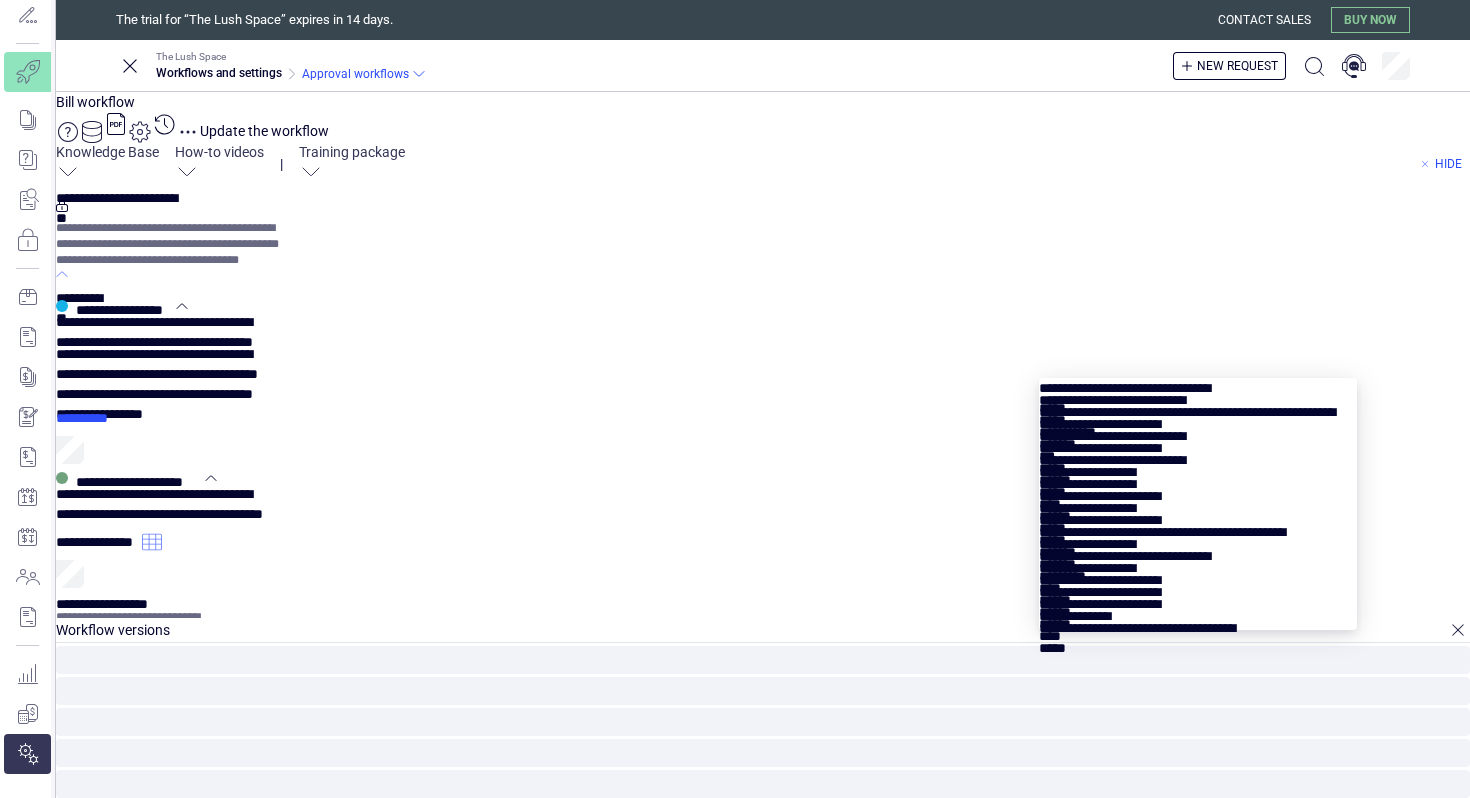 click at bounding box center (1197, 396) 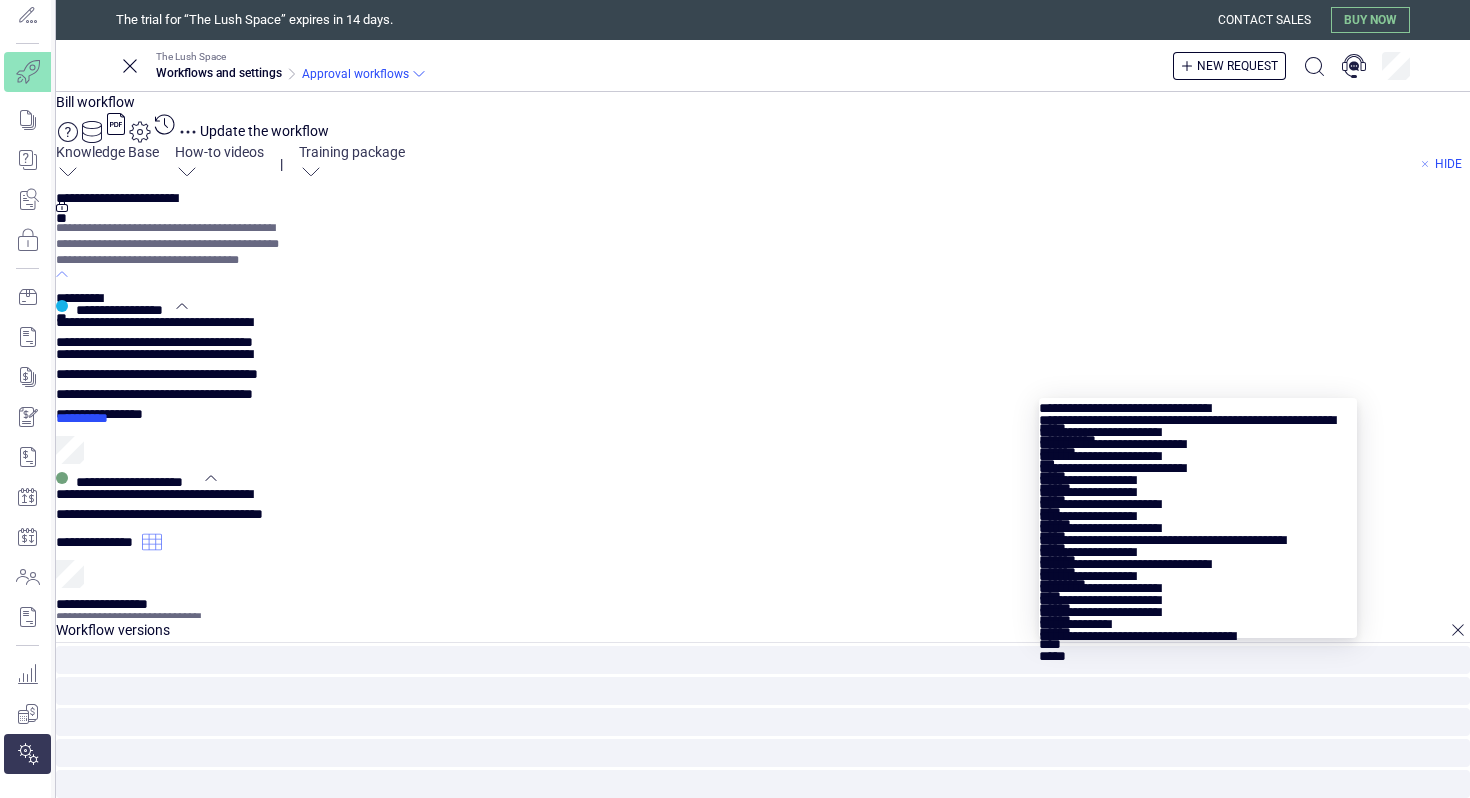 click at bounding box center (1197, 416) 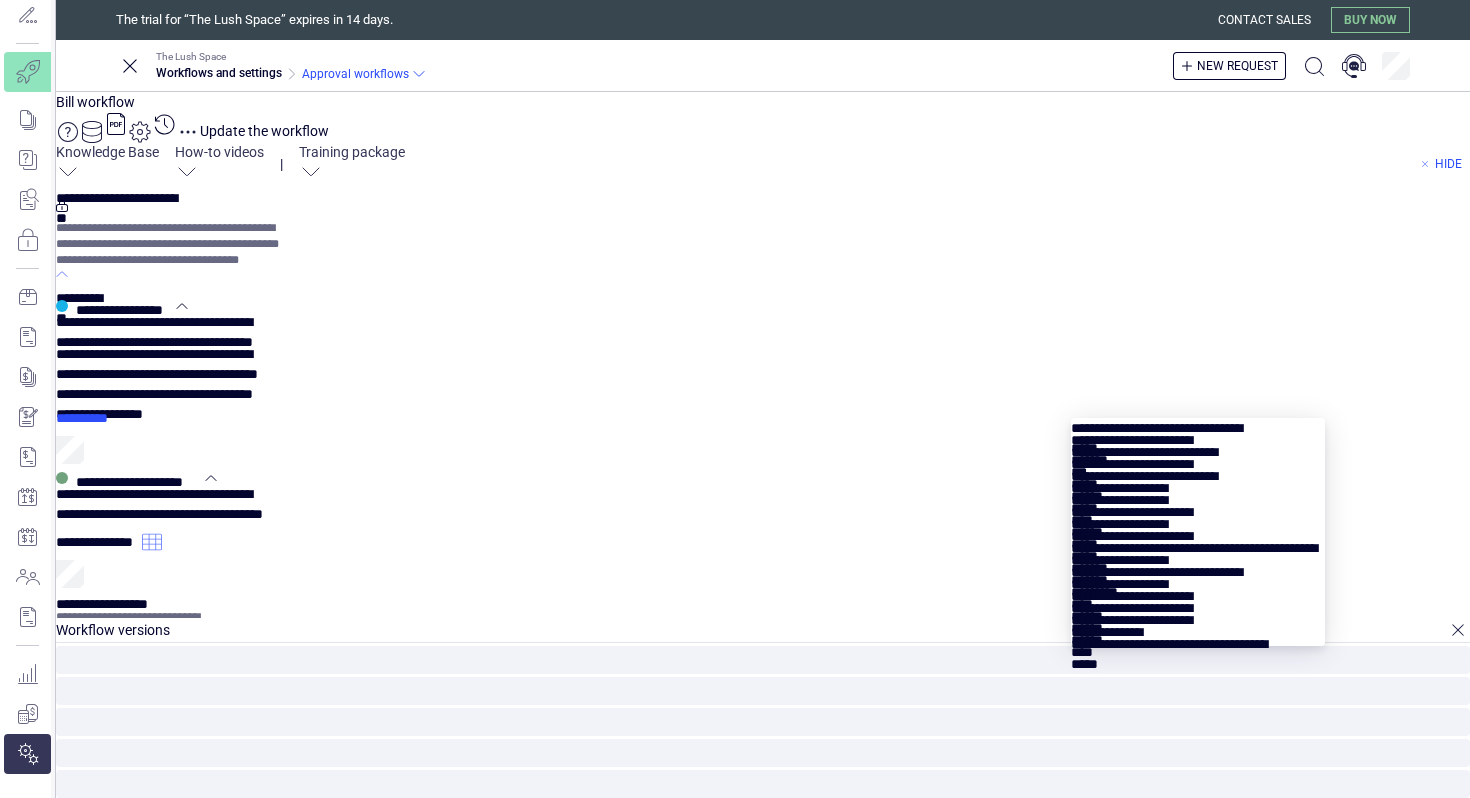 click at bounding box center (1198, 436) 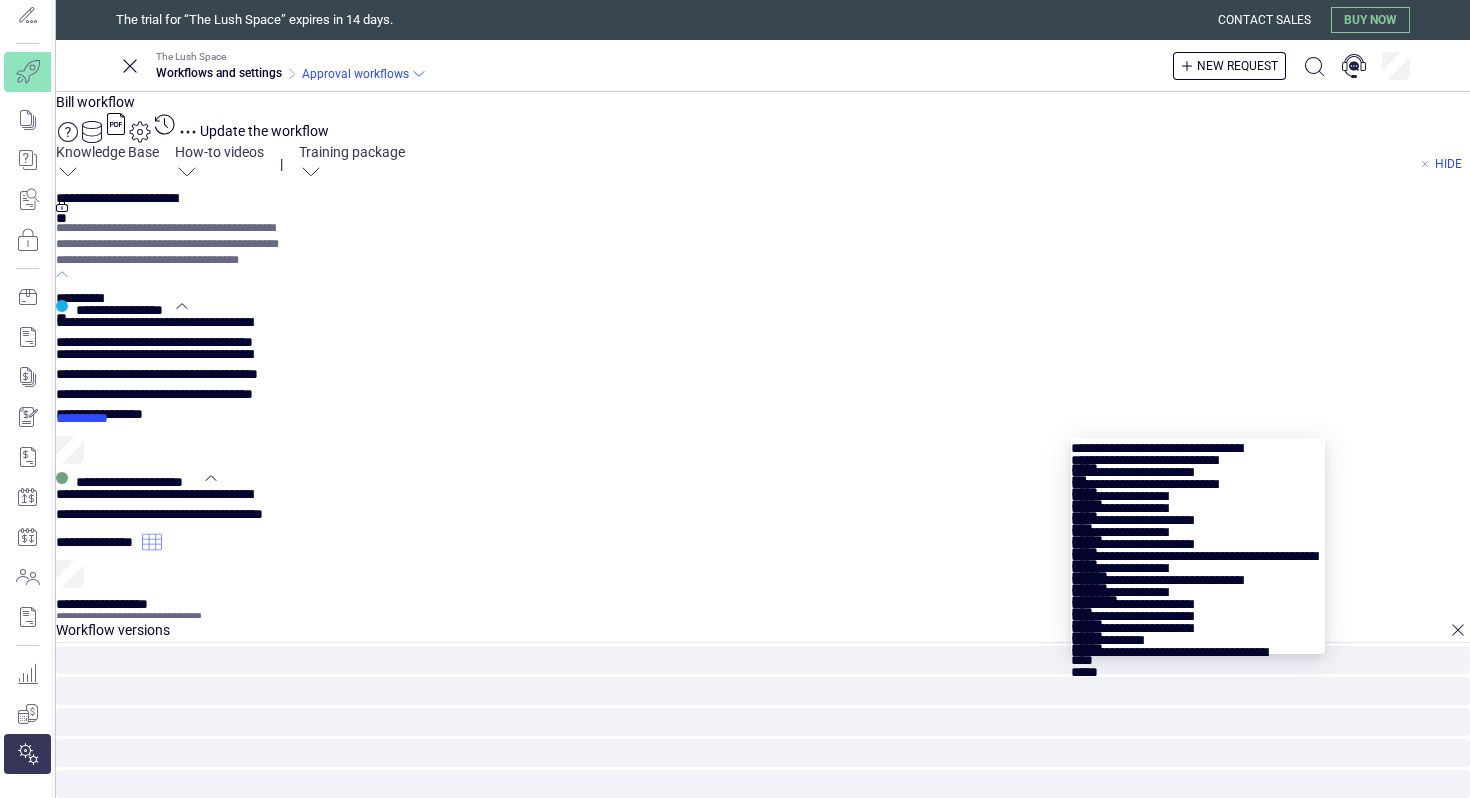 click at bounding box center [1198, 456] 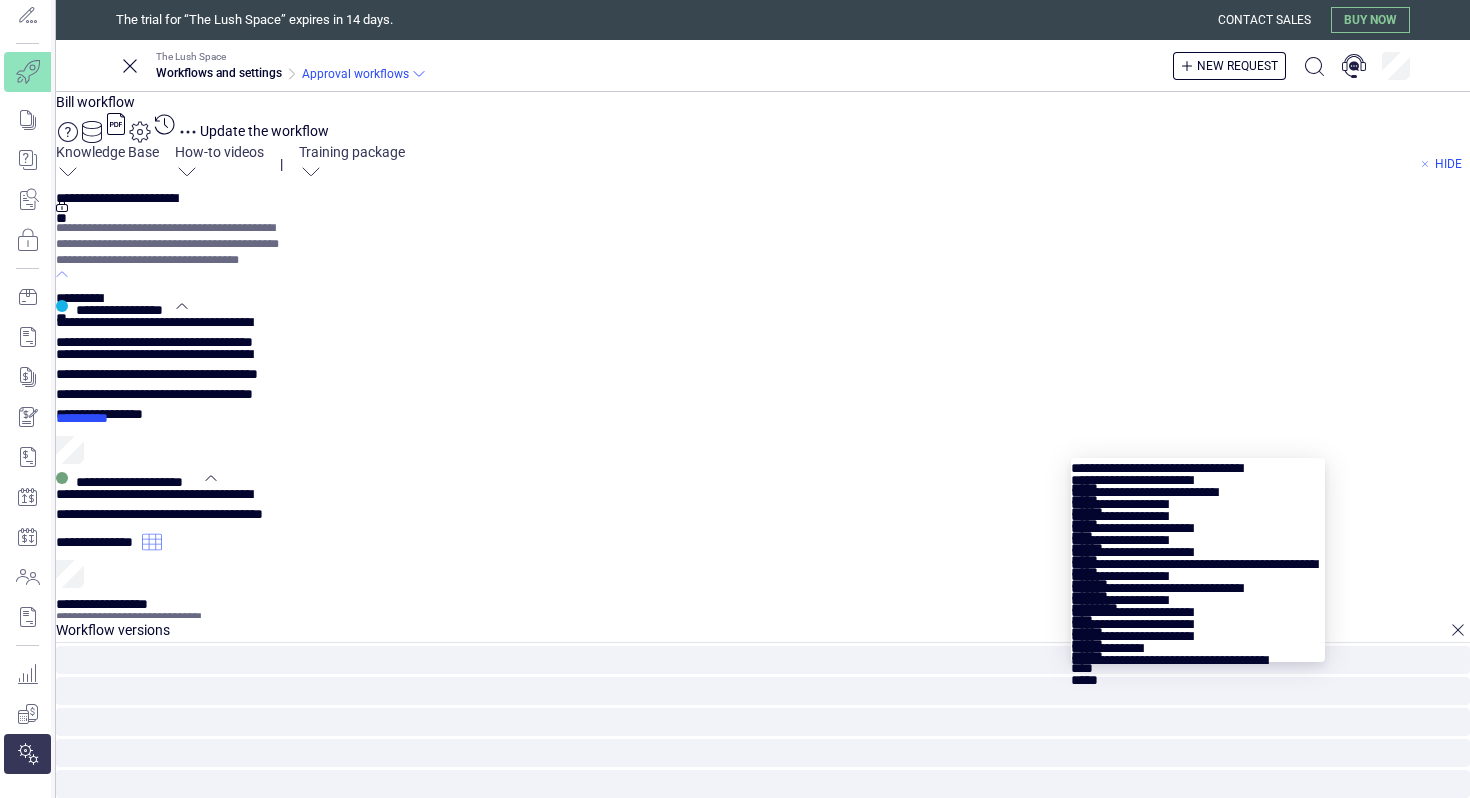 click at bounding box center (1198, 464) 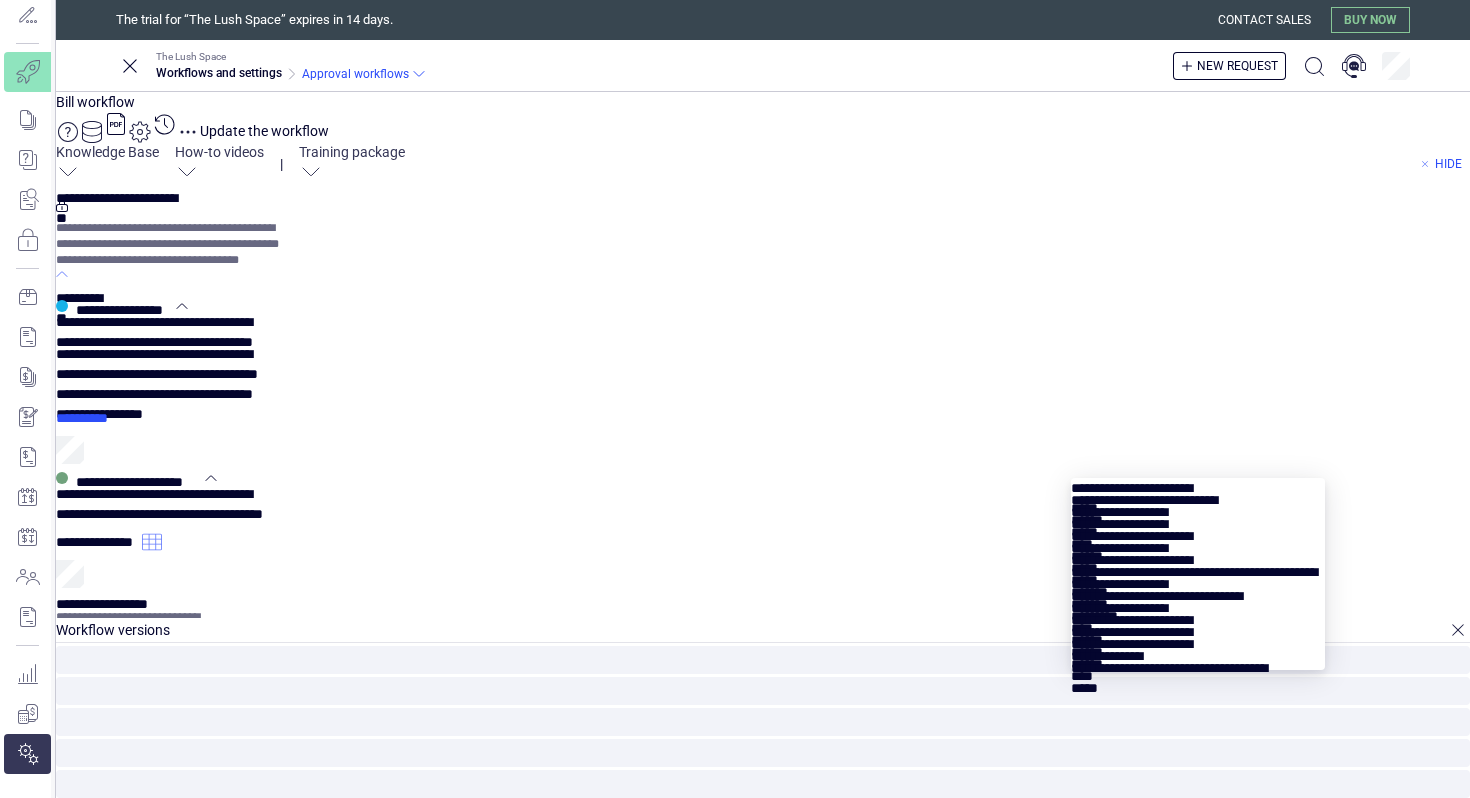 click at bounding box center (1198, 484) 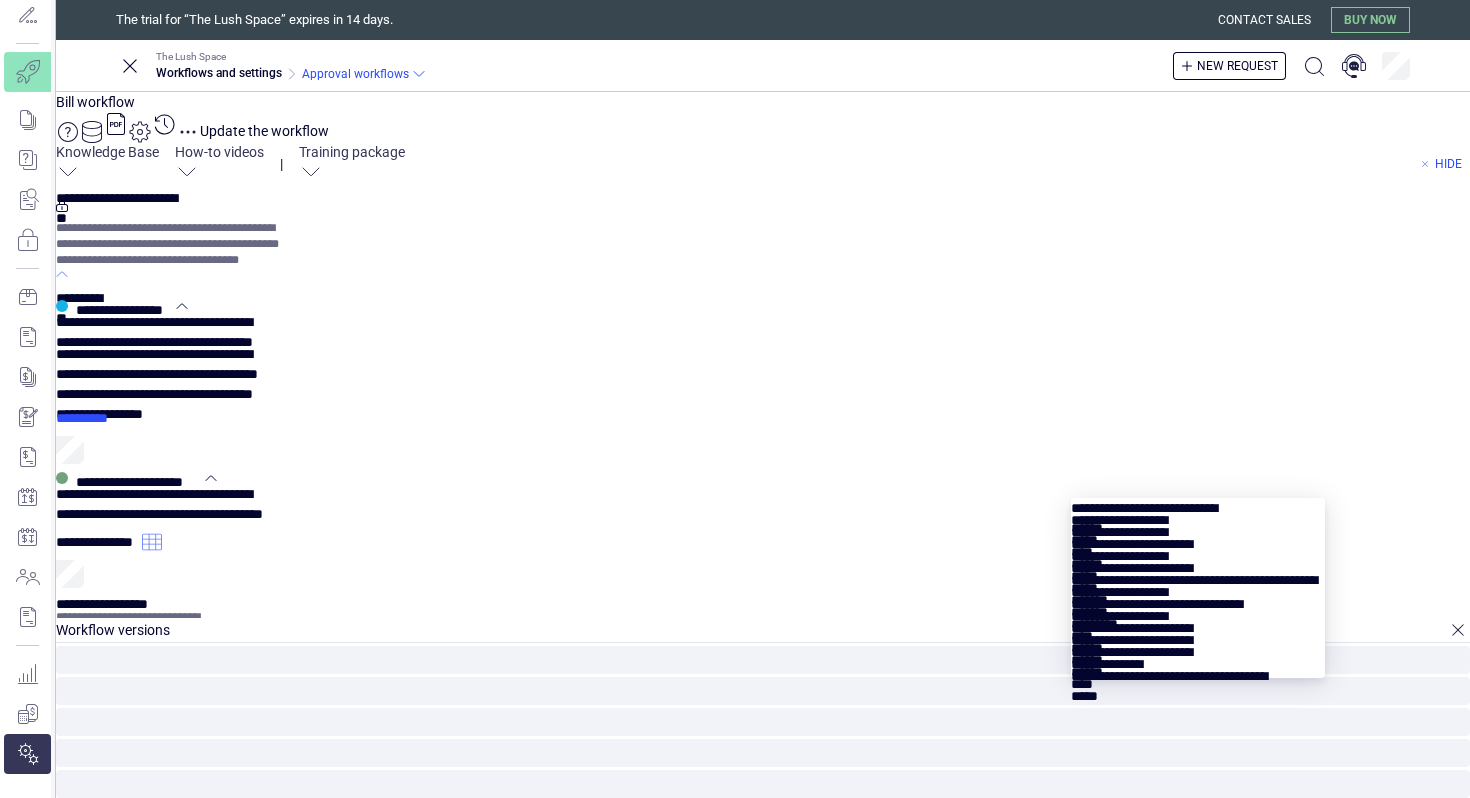 click at bounding box center [1198, 504] 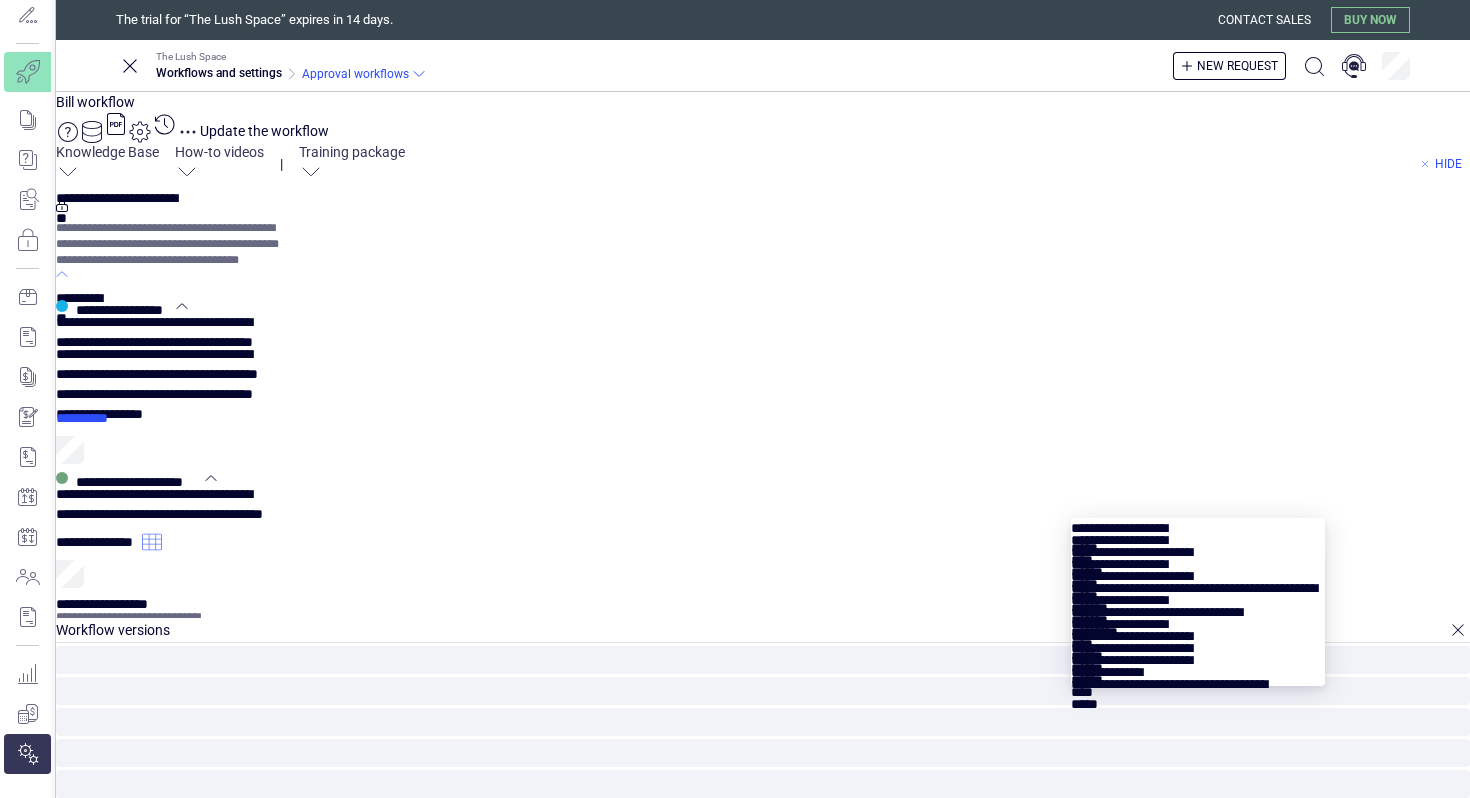click at bounding box center (1198, 524) 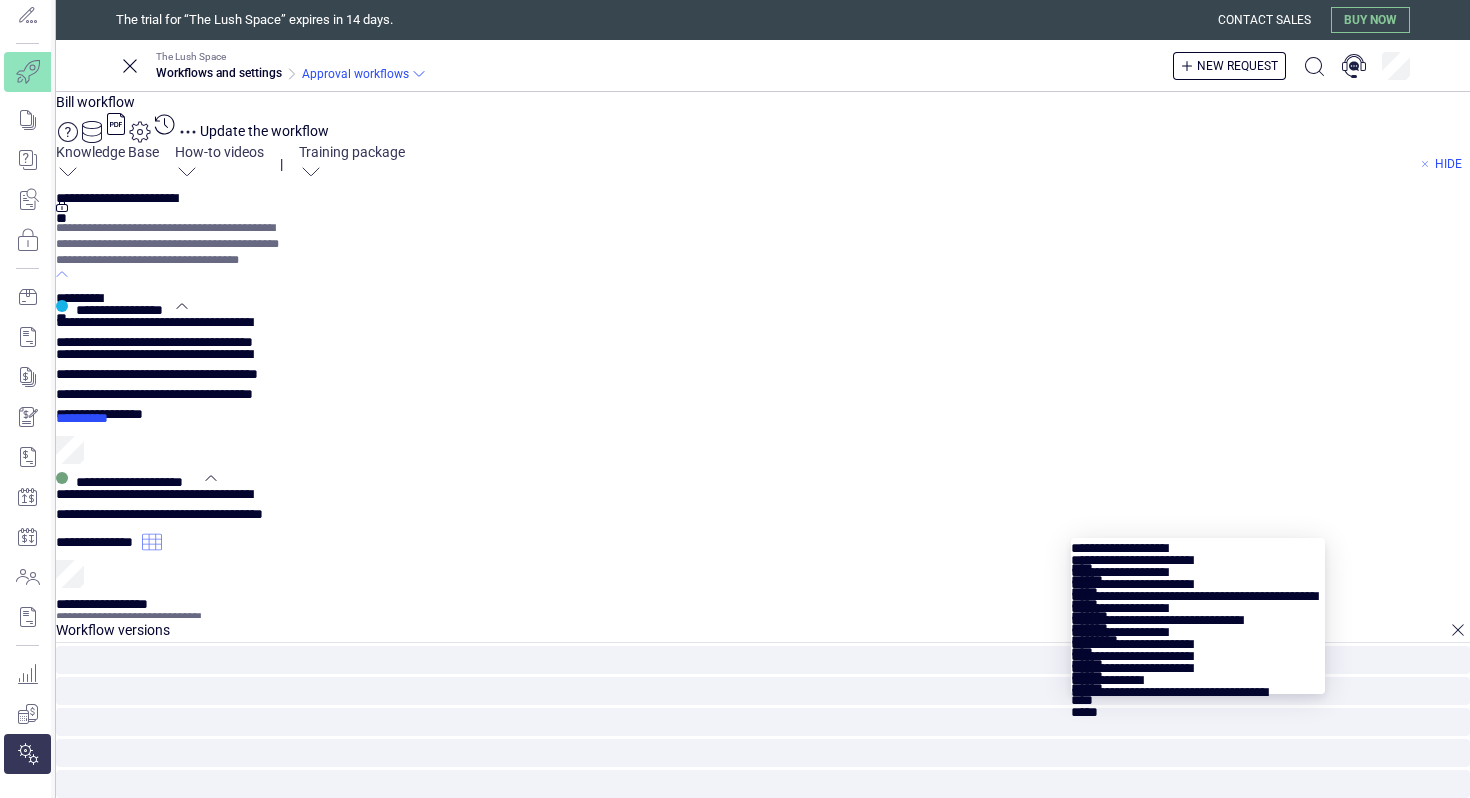 click at bounding box center (1198, 544) 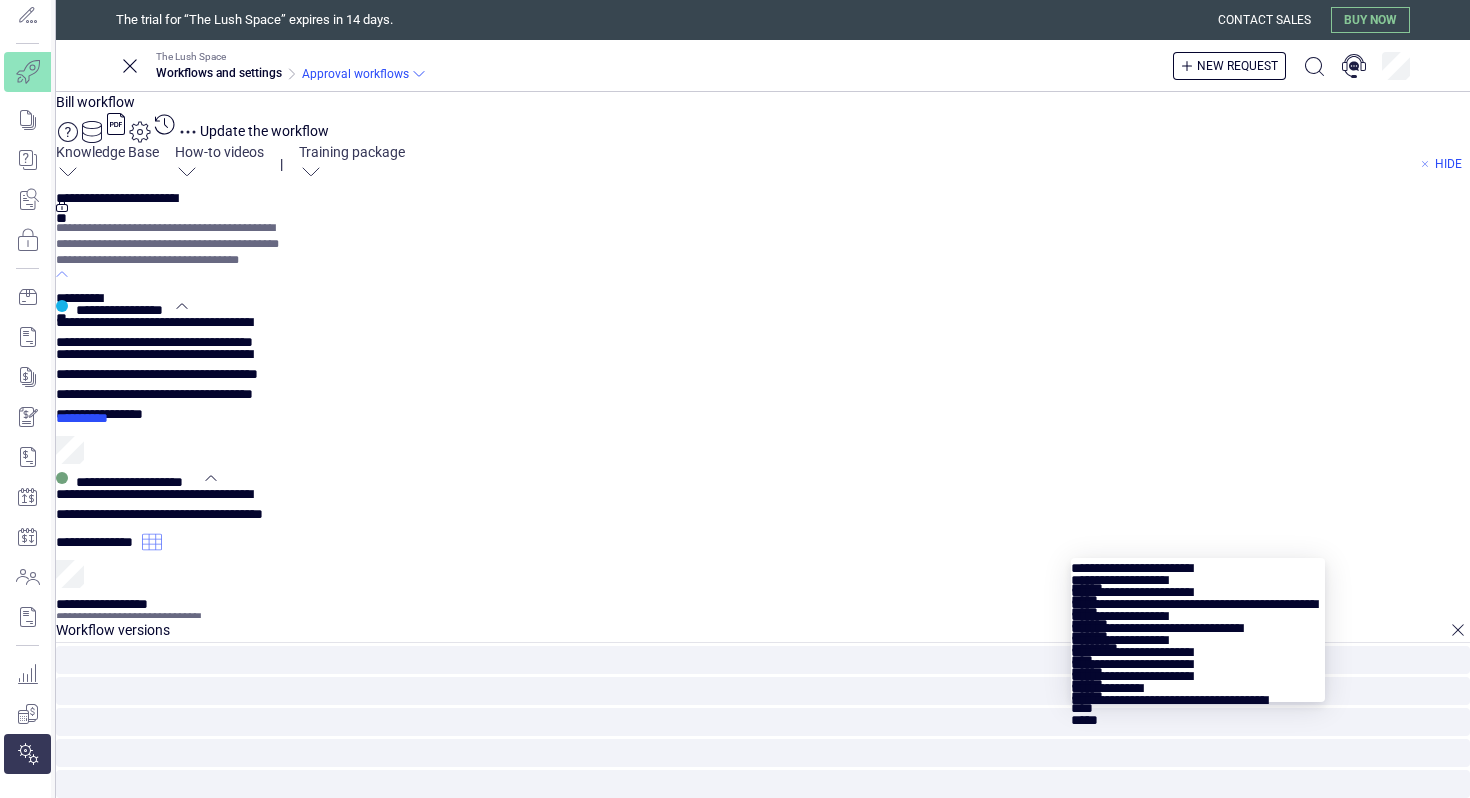click at bounding box center (1198, 564) 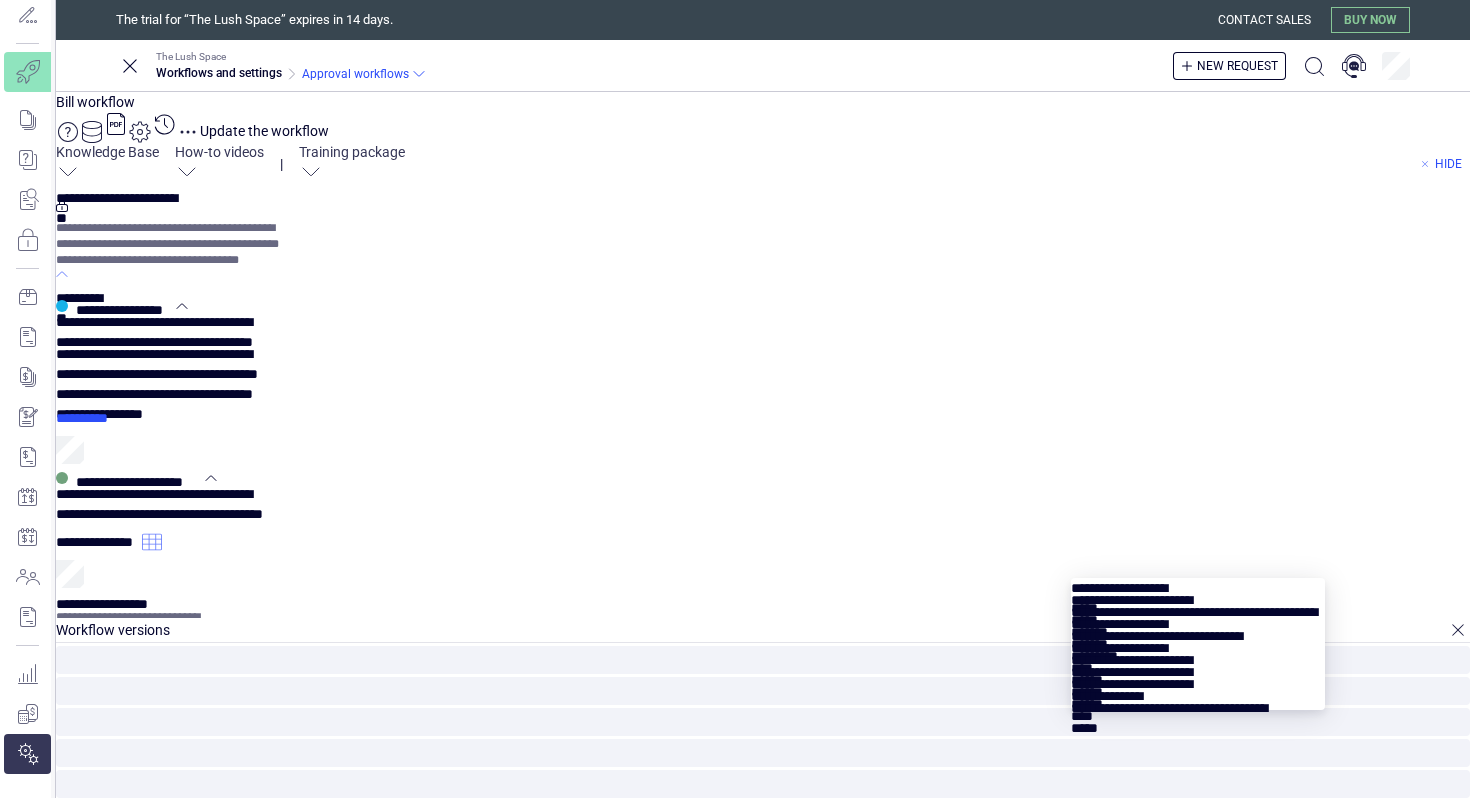 click at bounding box center (1198, 584) 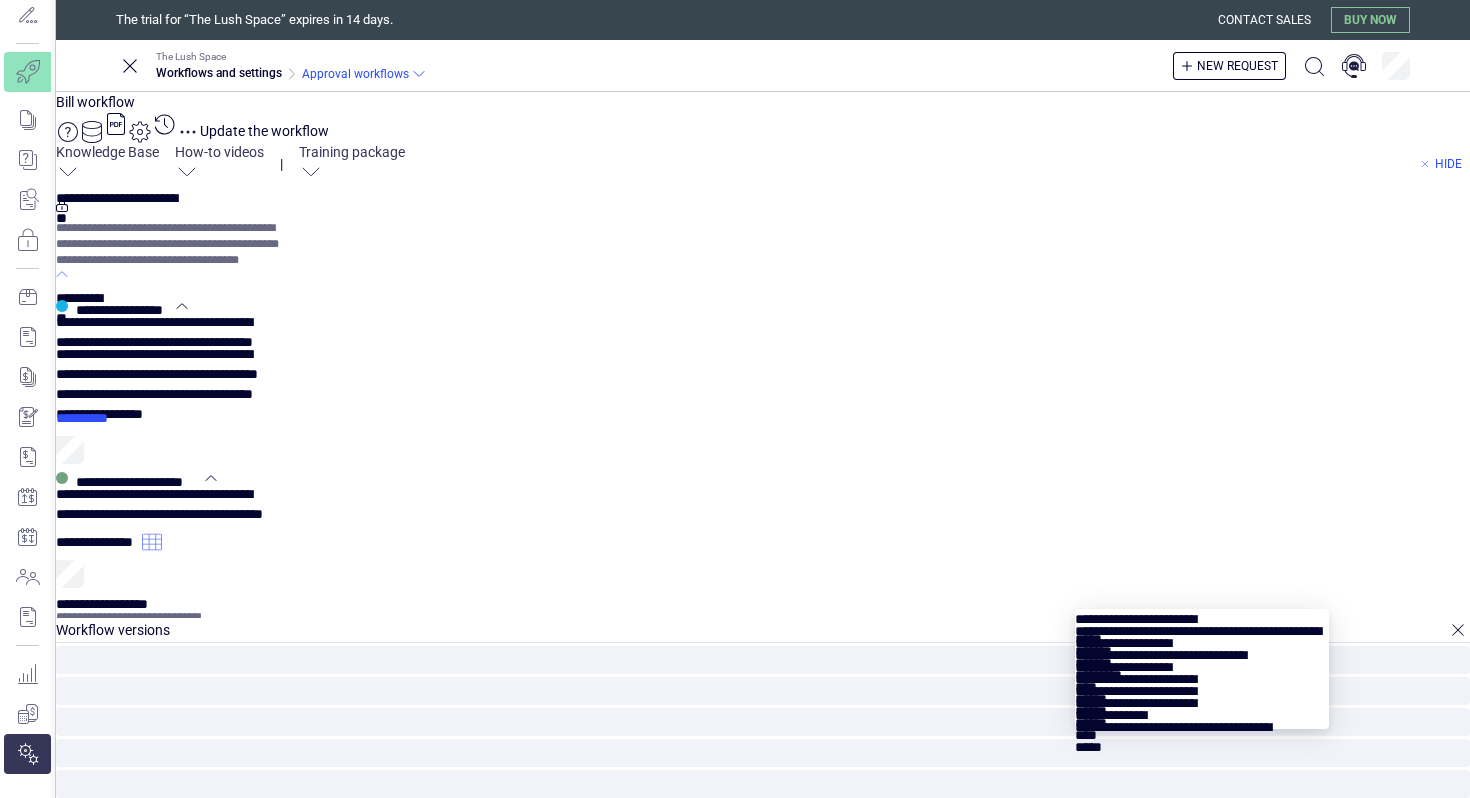click at bounding box center [1202, 615] 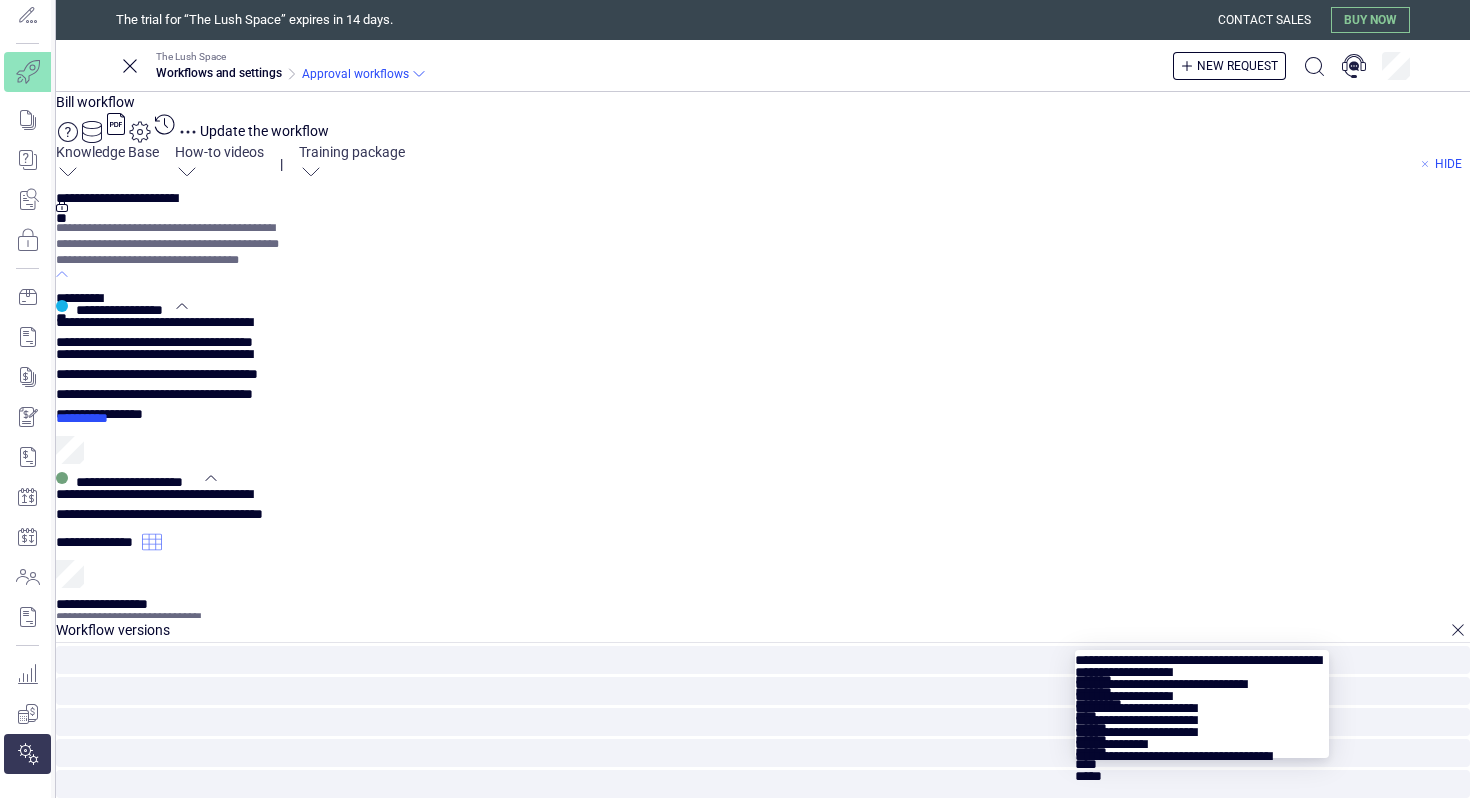 click at bounding box center [1202, 656] 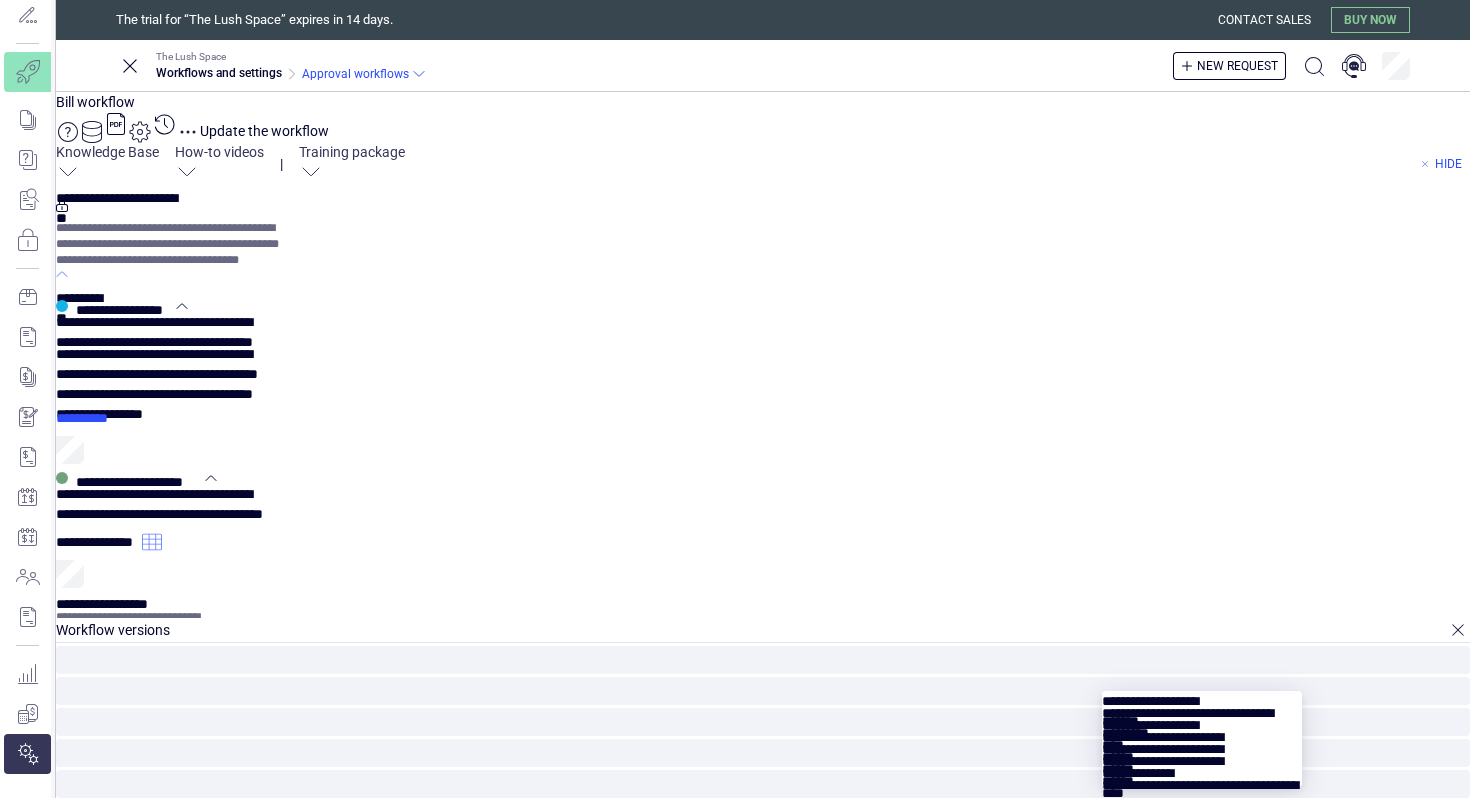 click at bounding box center [1202, 697] 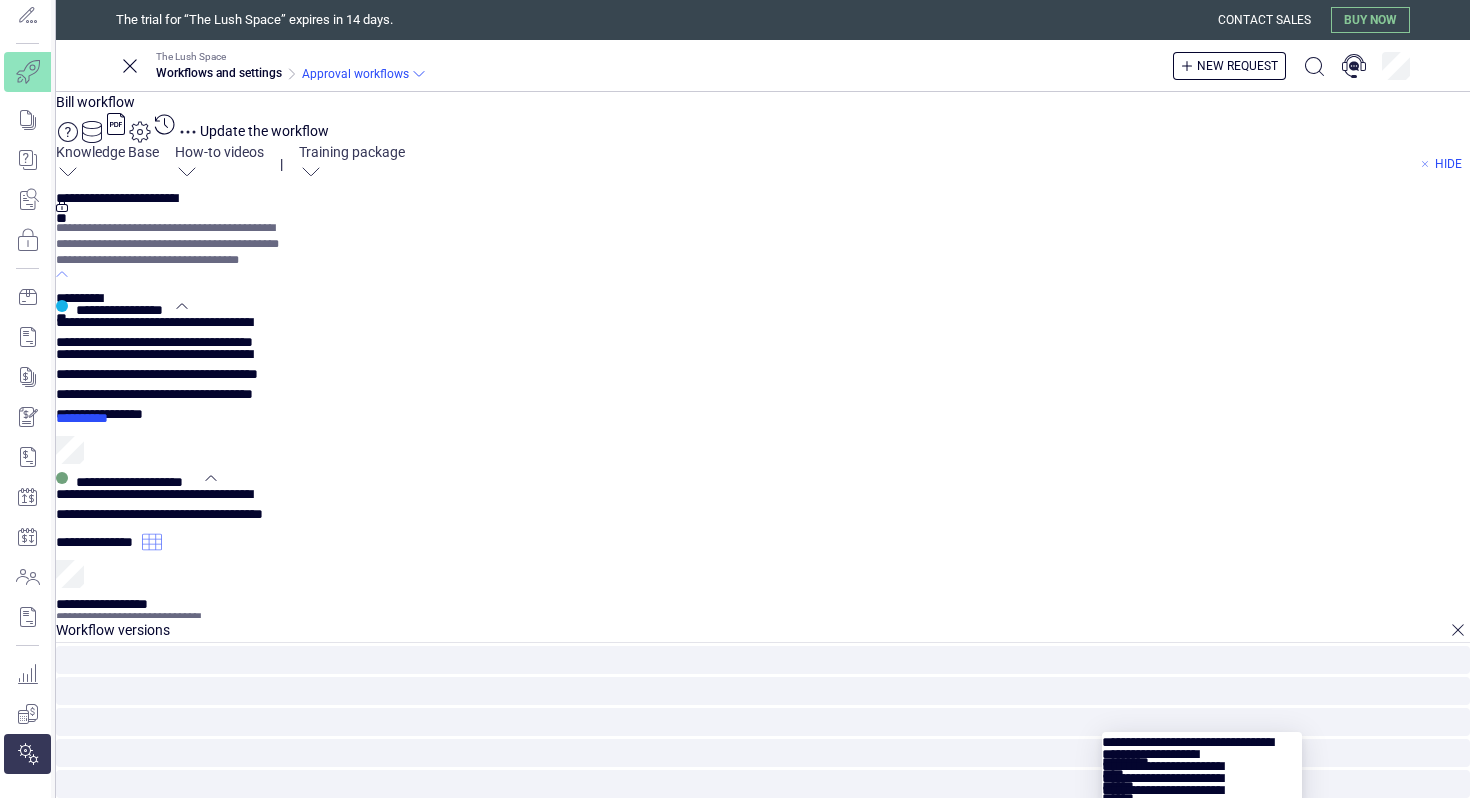 click at bounding box center (1202, 738) 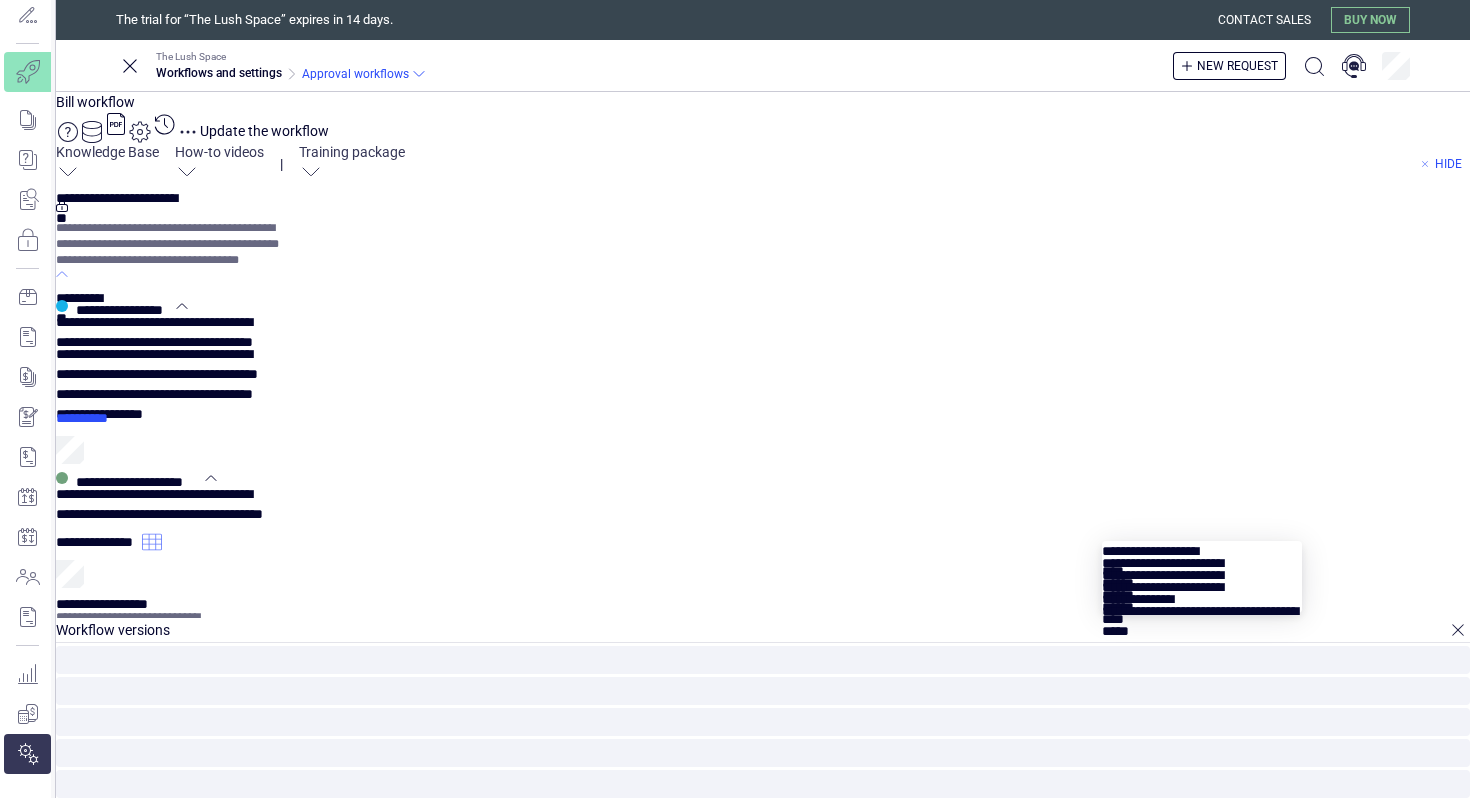 scroll, scrollTop: 305, scrollLeft: 0, axis: vertical 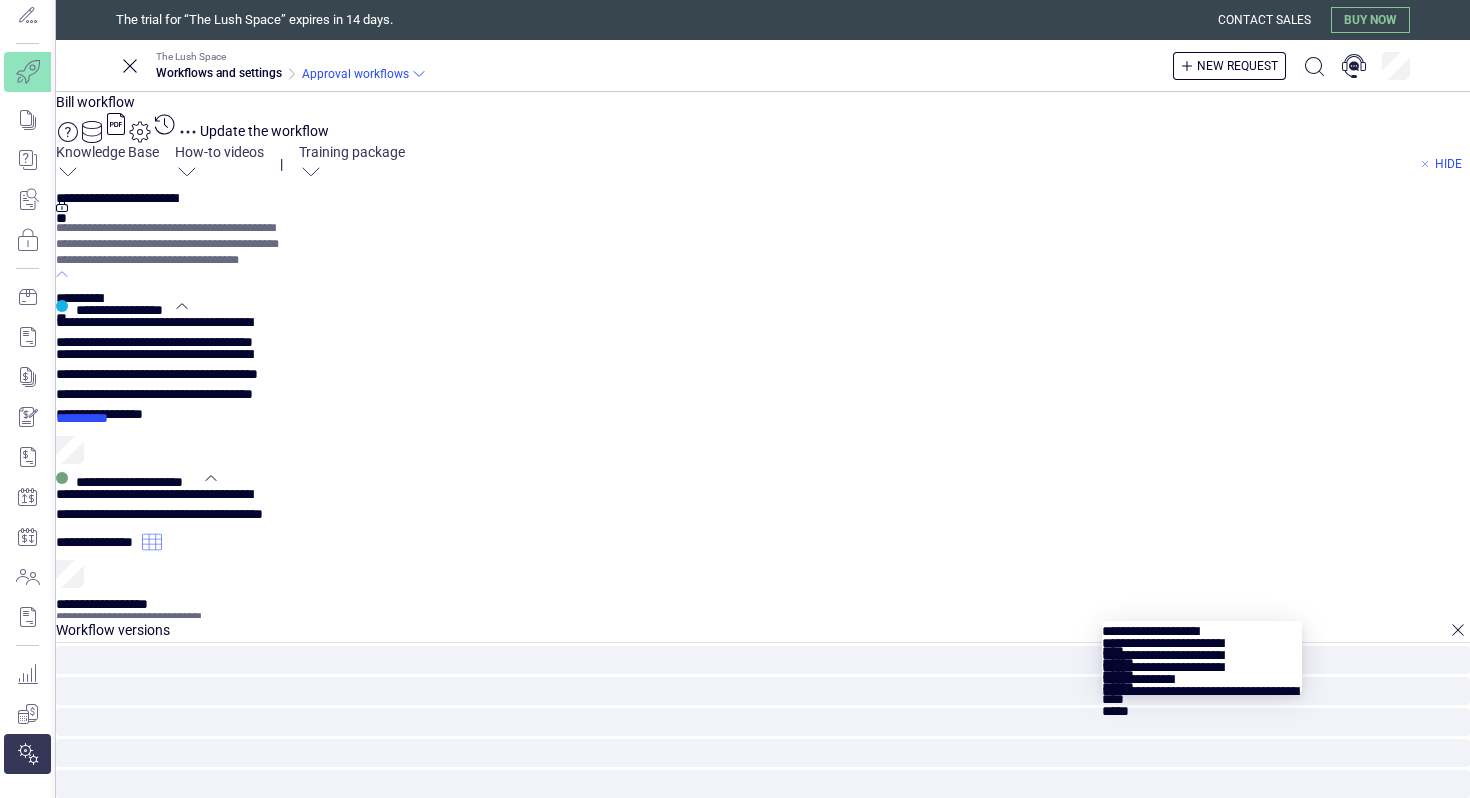 click at bounding box center (1202, 627) 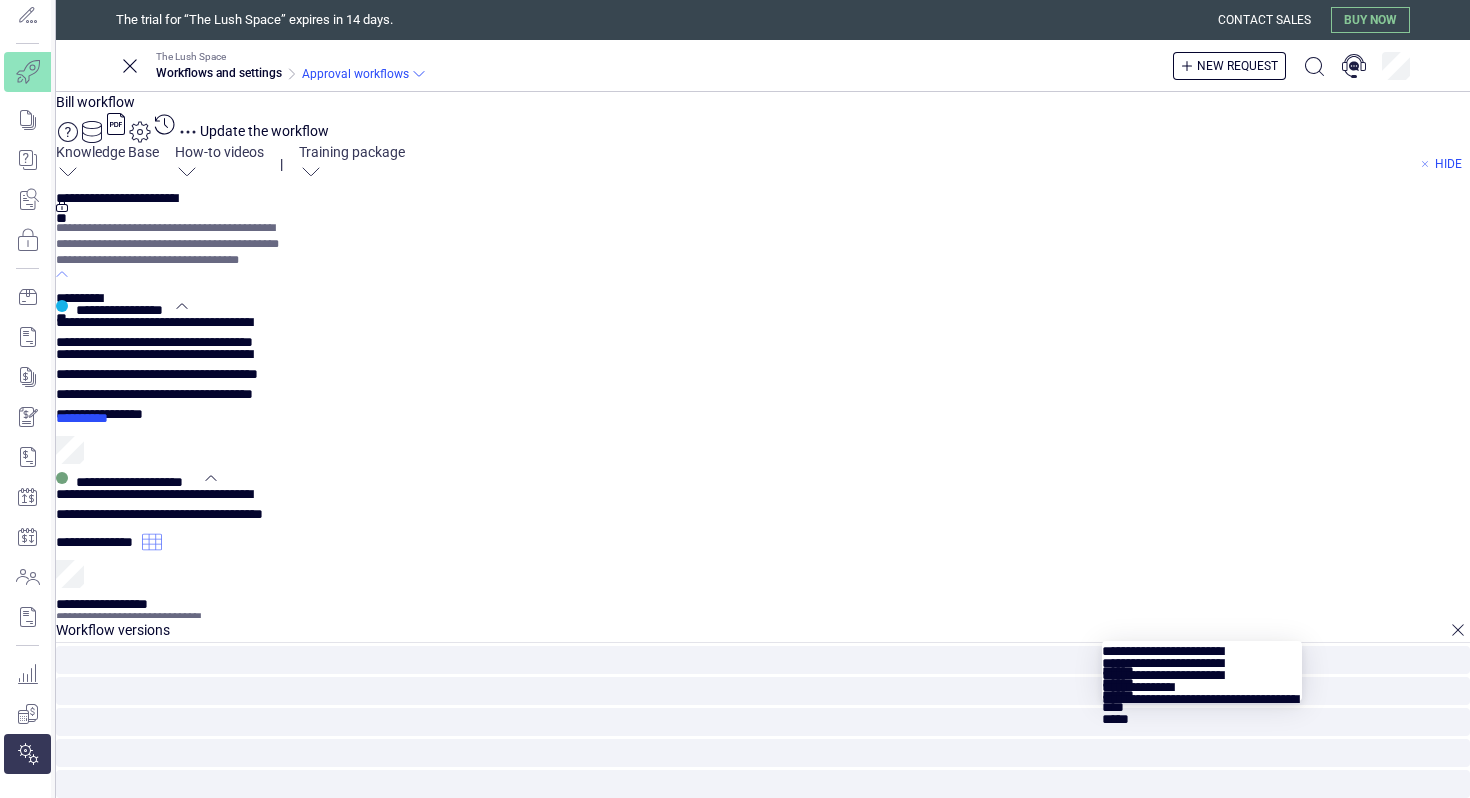 click at bounding box center (1202, 647) 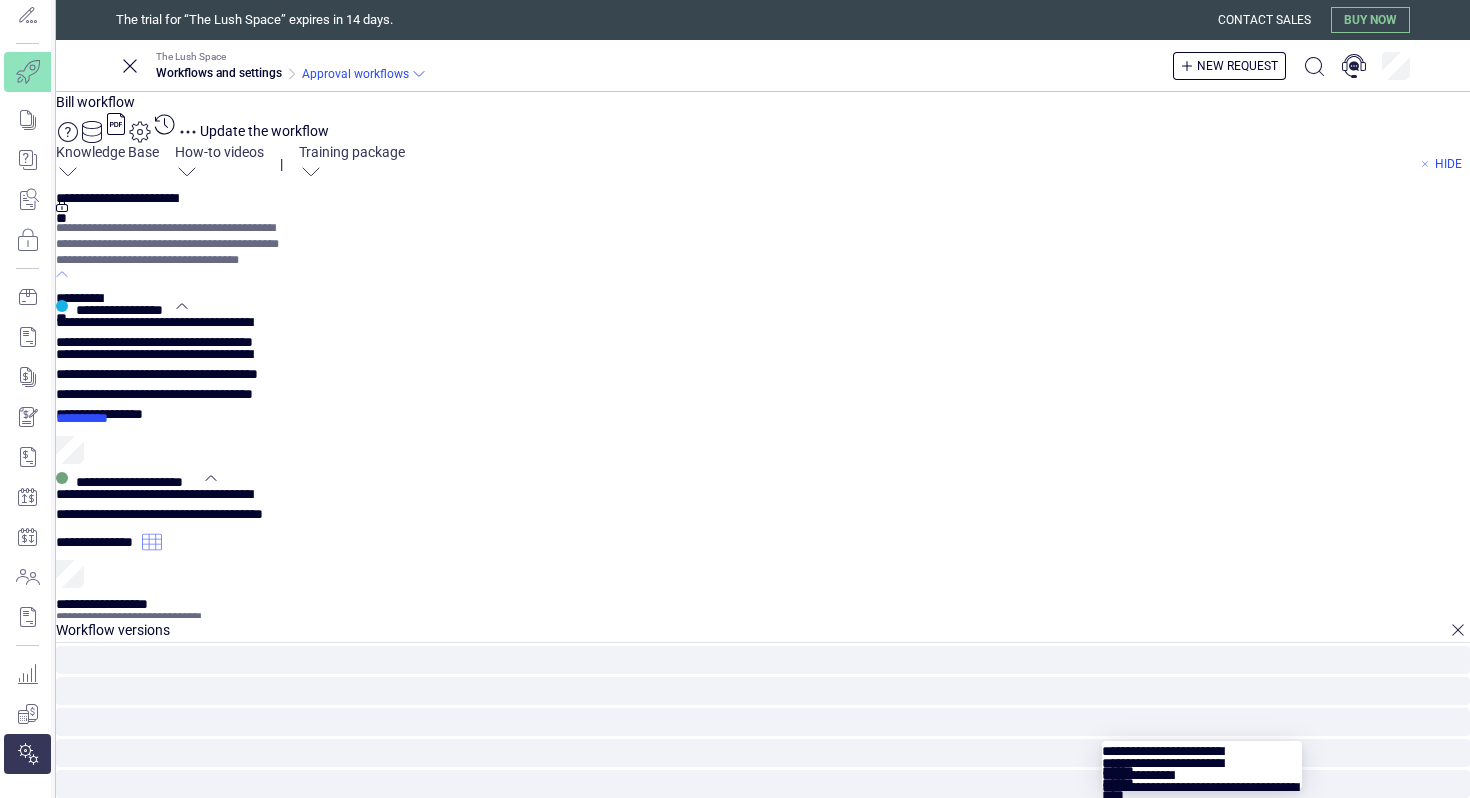 scroll, scrollTop: 0, scrollLeft: 0, axis: both 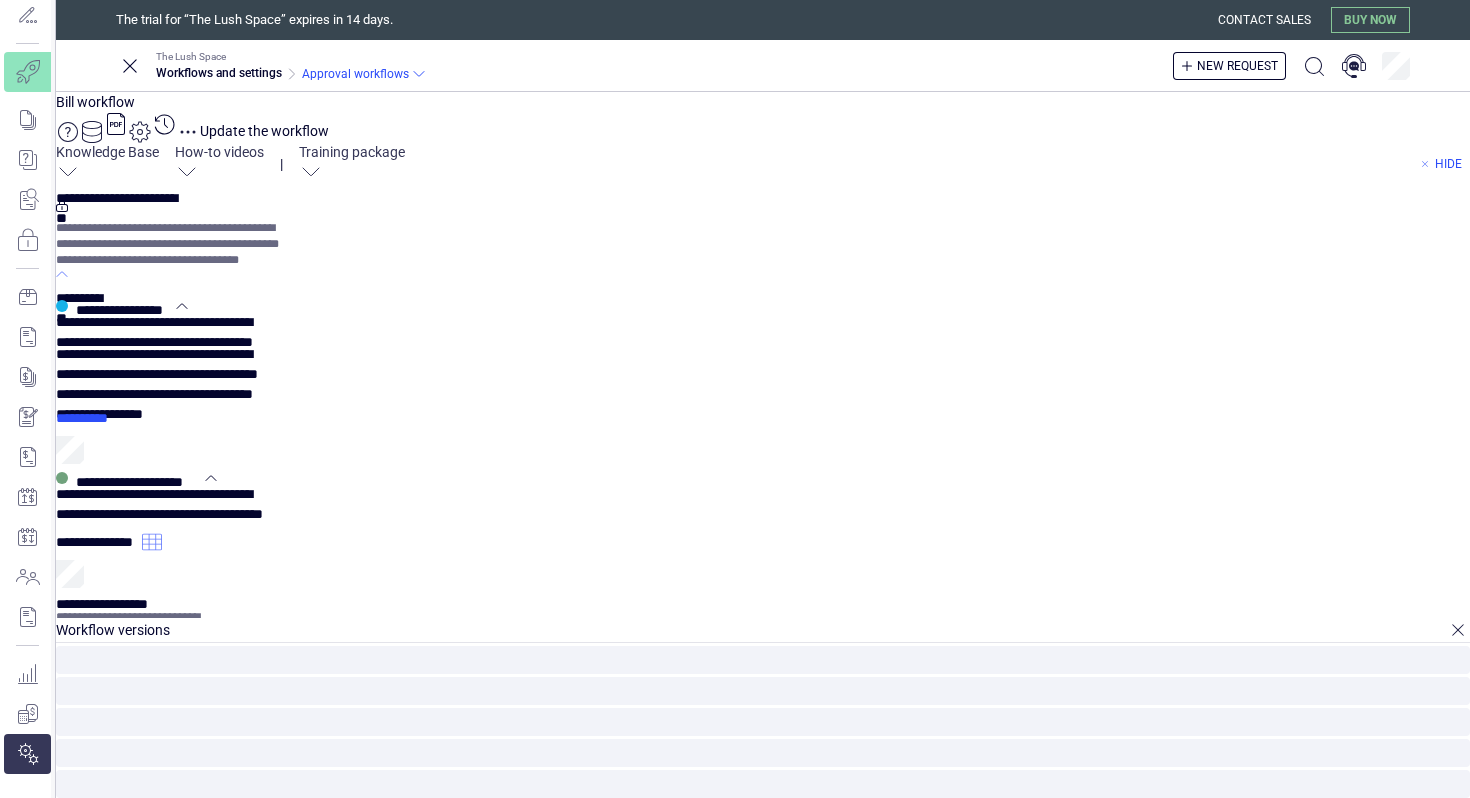 click on "Done" at bounding box center (0, 0) 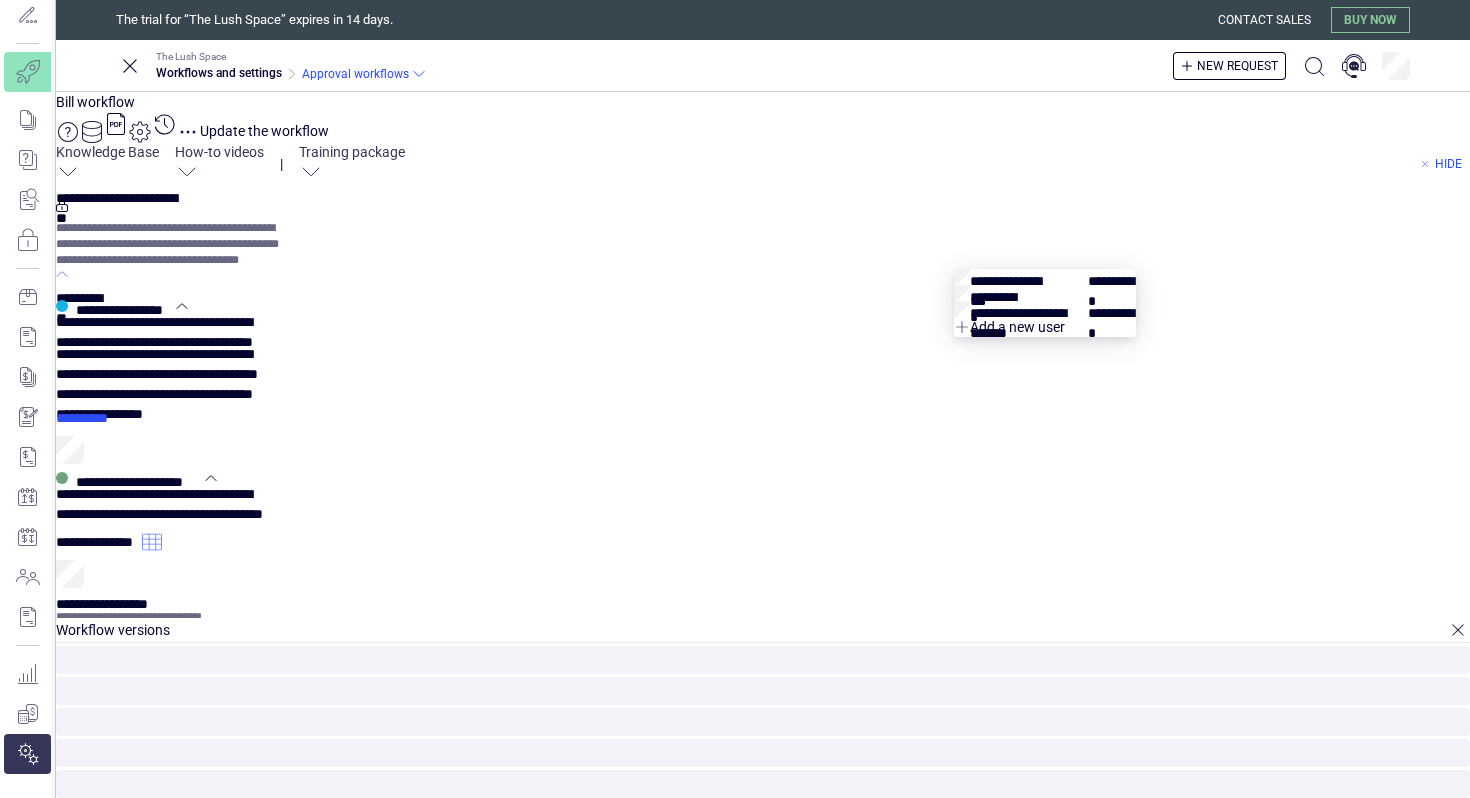 click on "**********" at bounding box center [100, 2095] 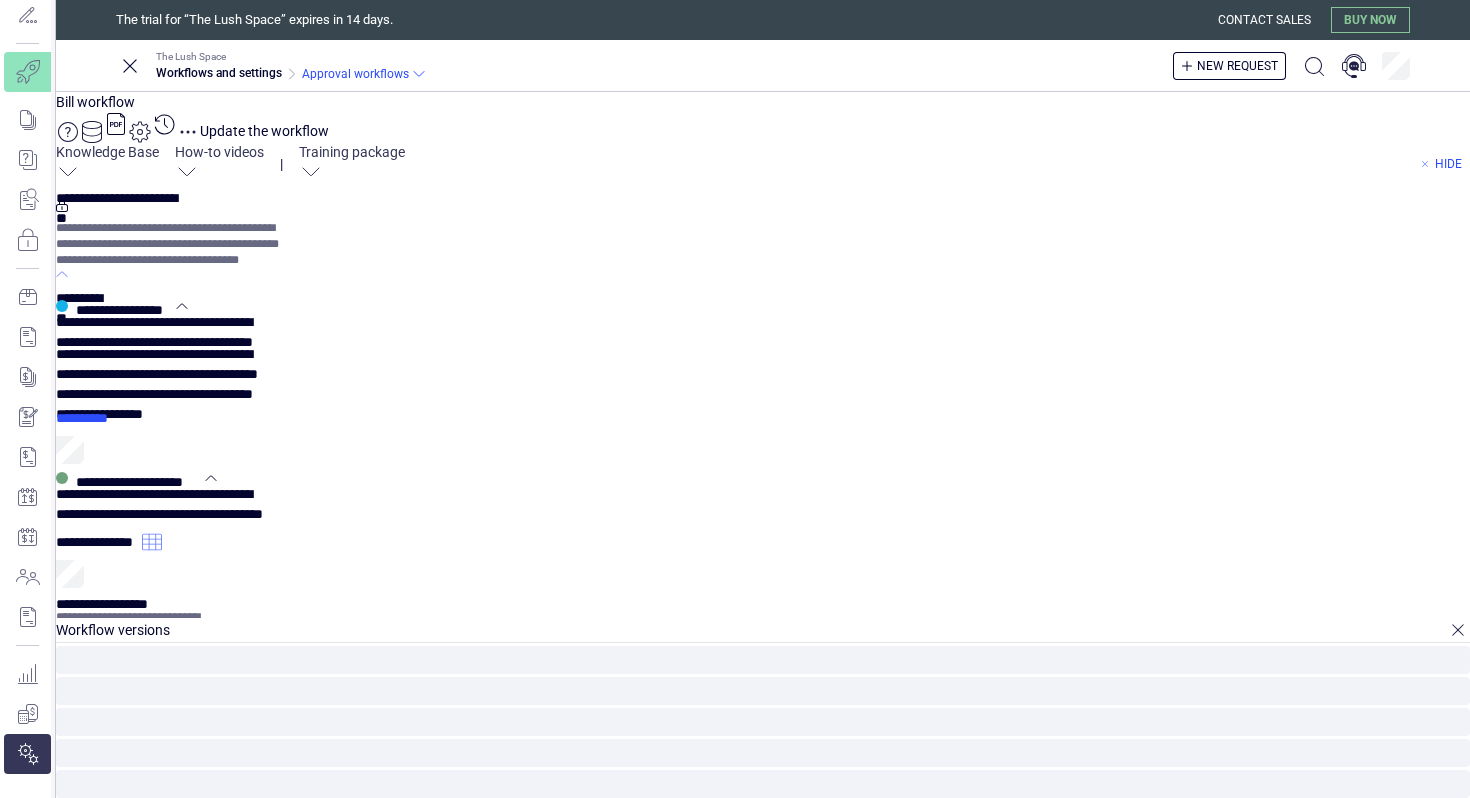 click on "**********" at bounding box center [126, 2218] 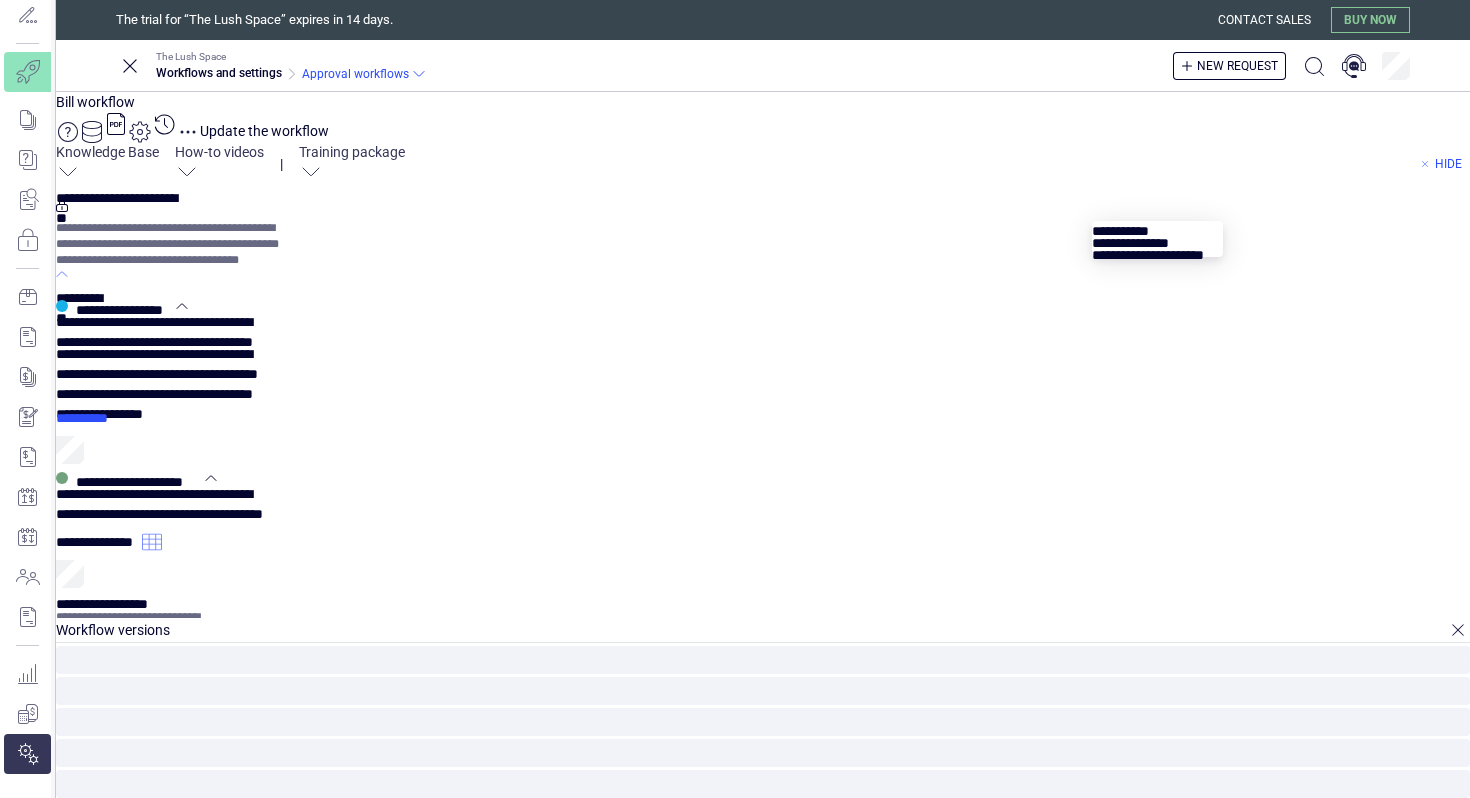 click at bounding box center [1157, 239] 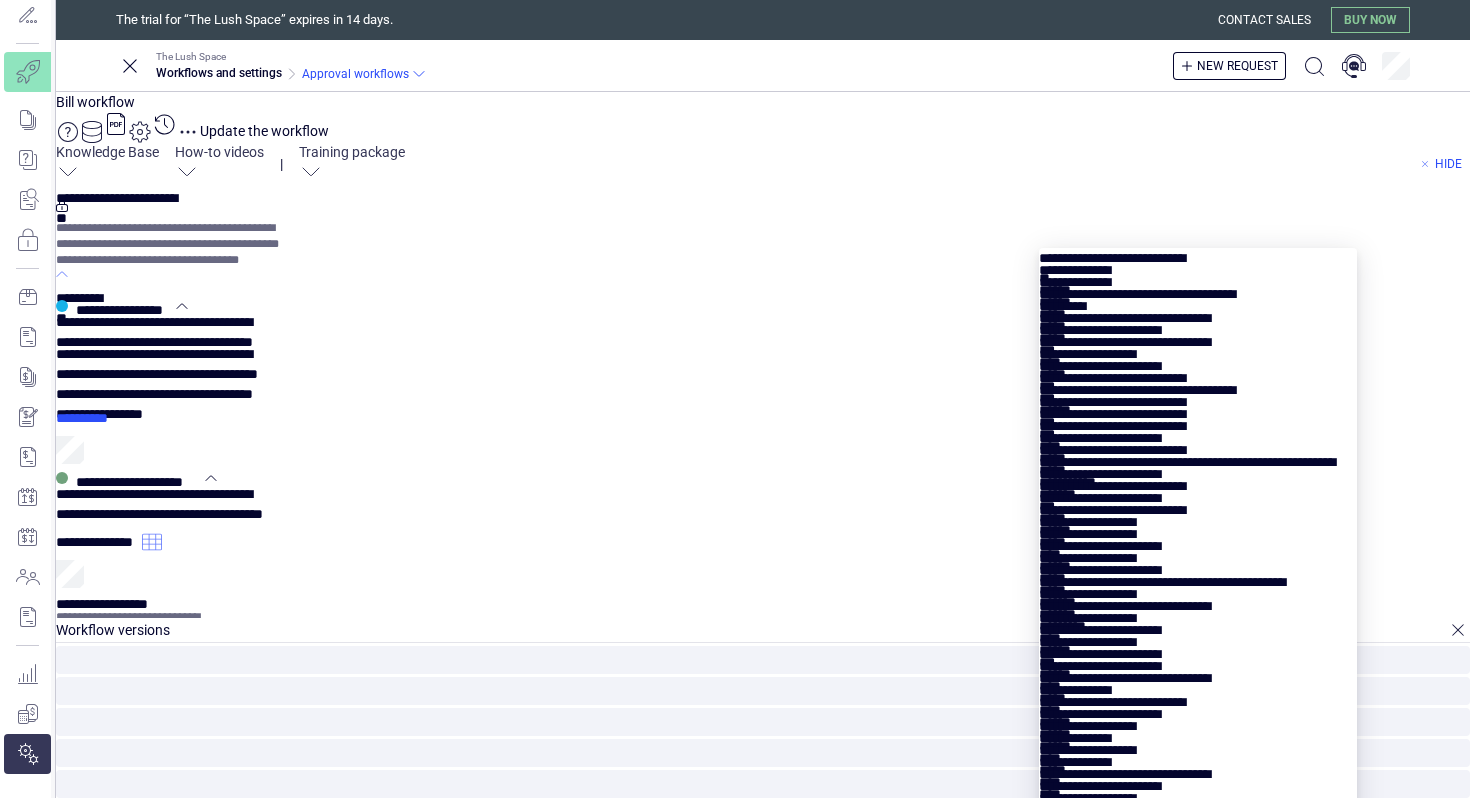 click at bounding box center [1197, 338] 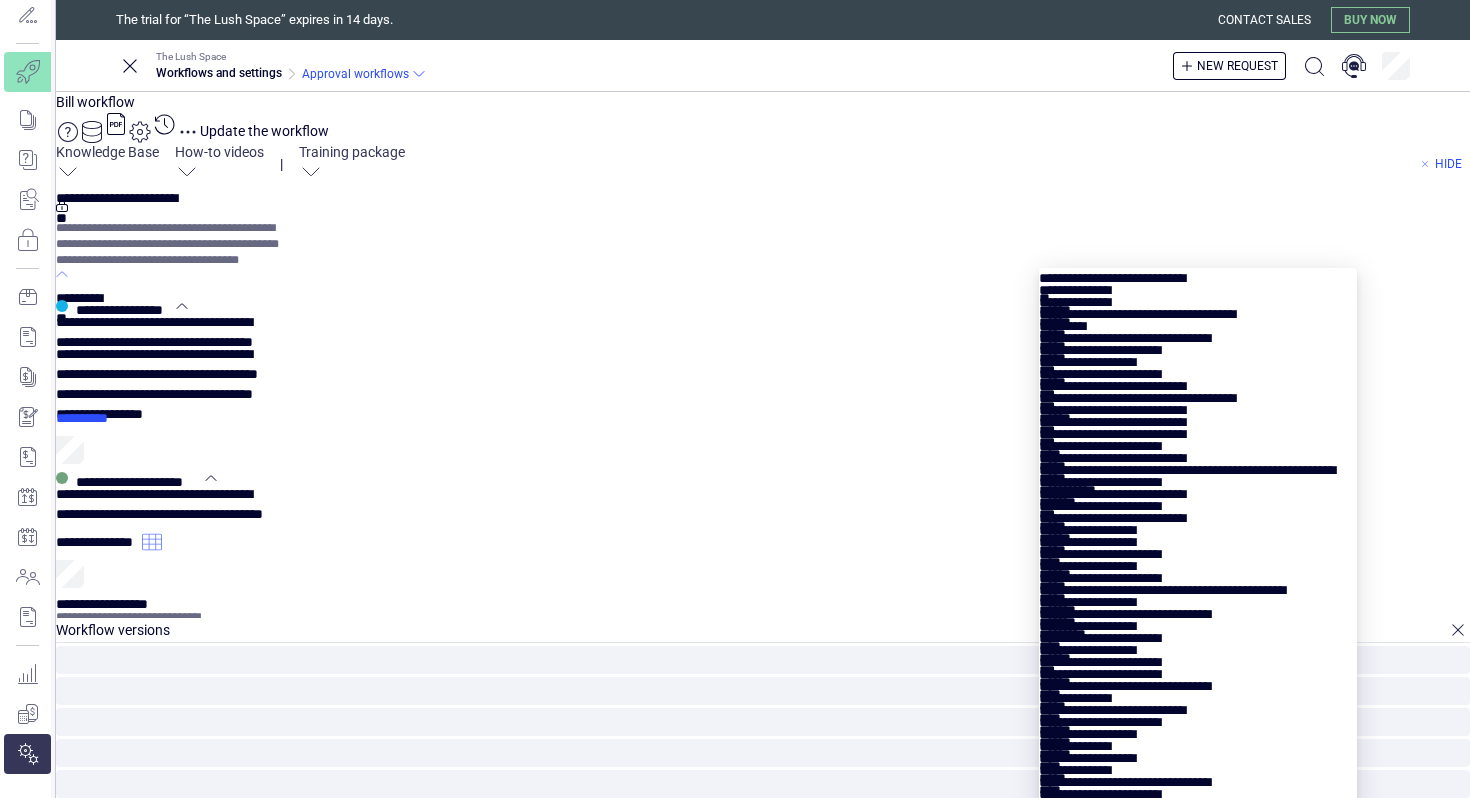 click at bounding box center (1197, 358) 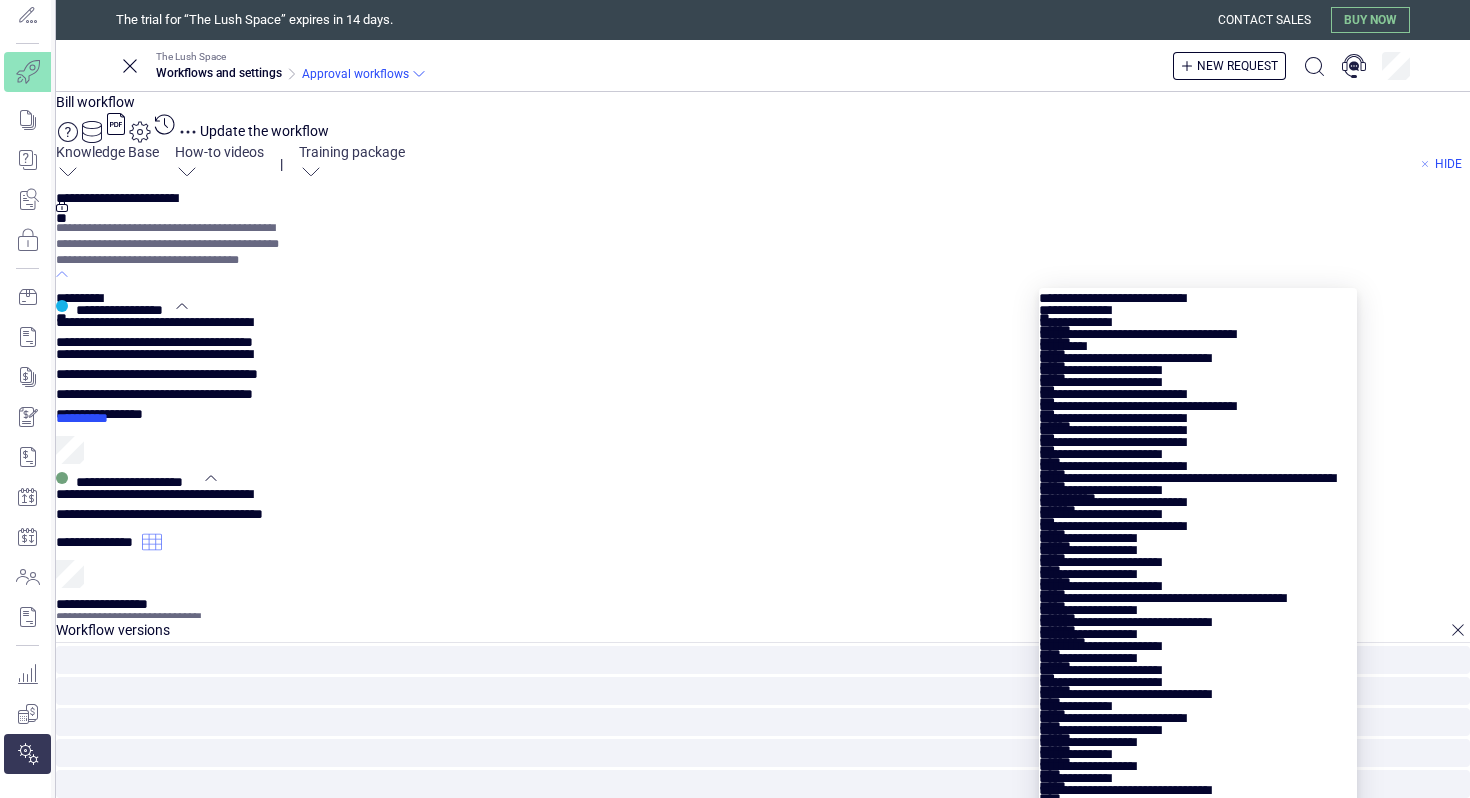 click at bounding box center (1197, 378) 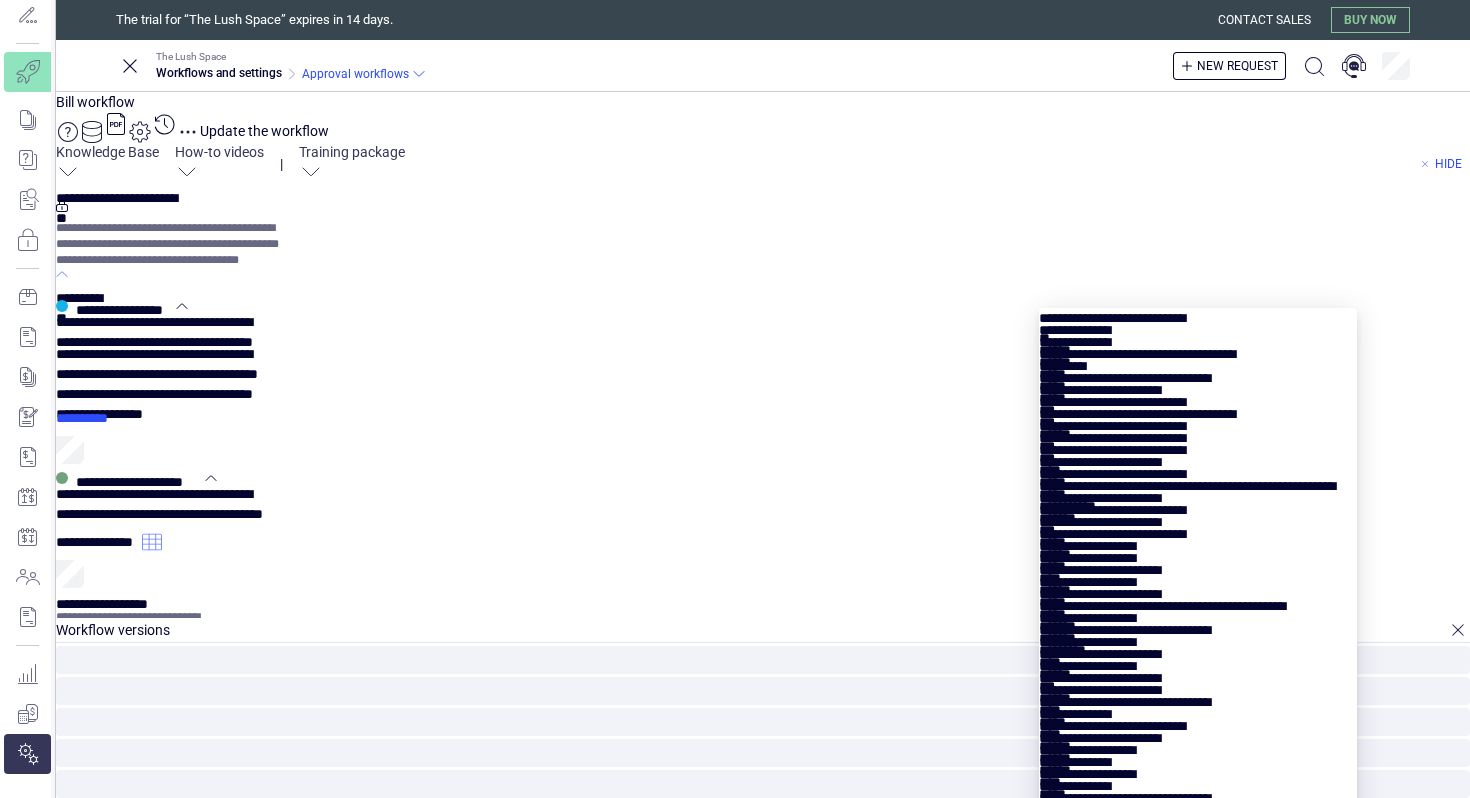 click at bounding box center (1197, 398) 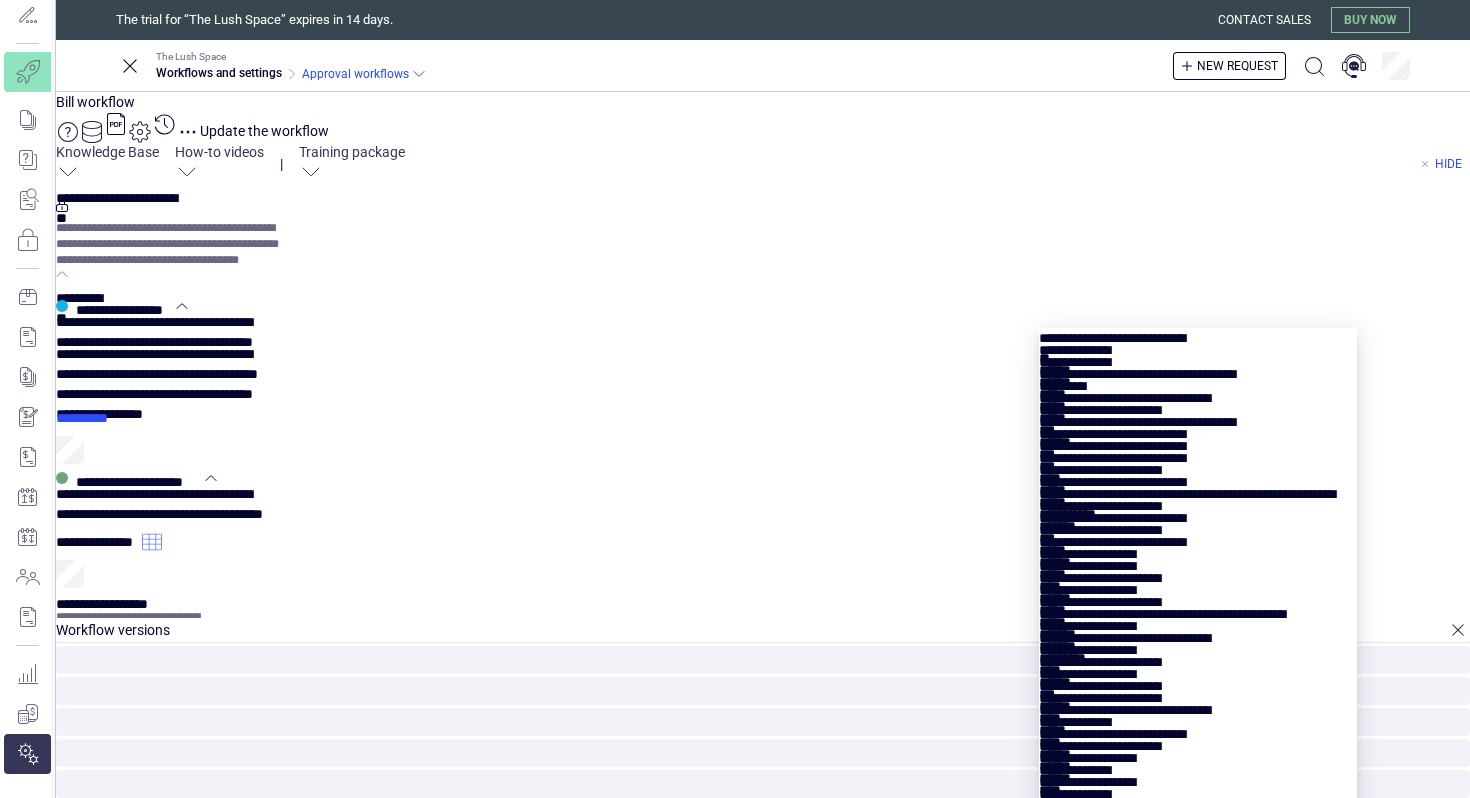 click at bounding box center [1197, 418] 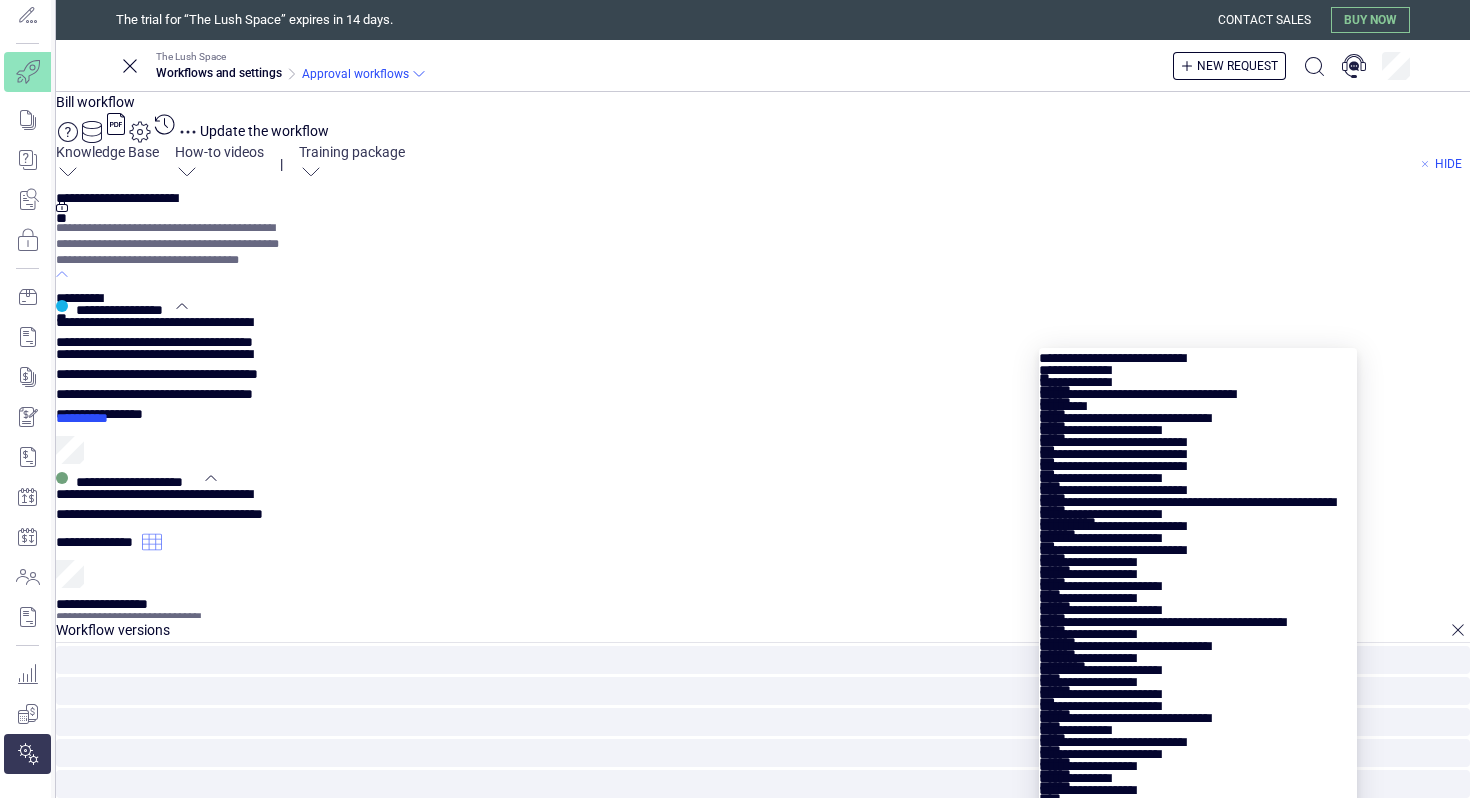 click at bounding box center (1197, 438) 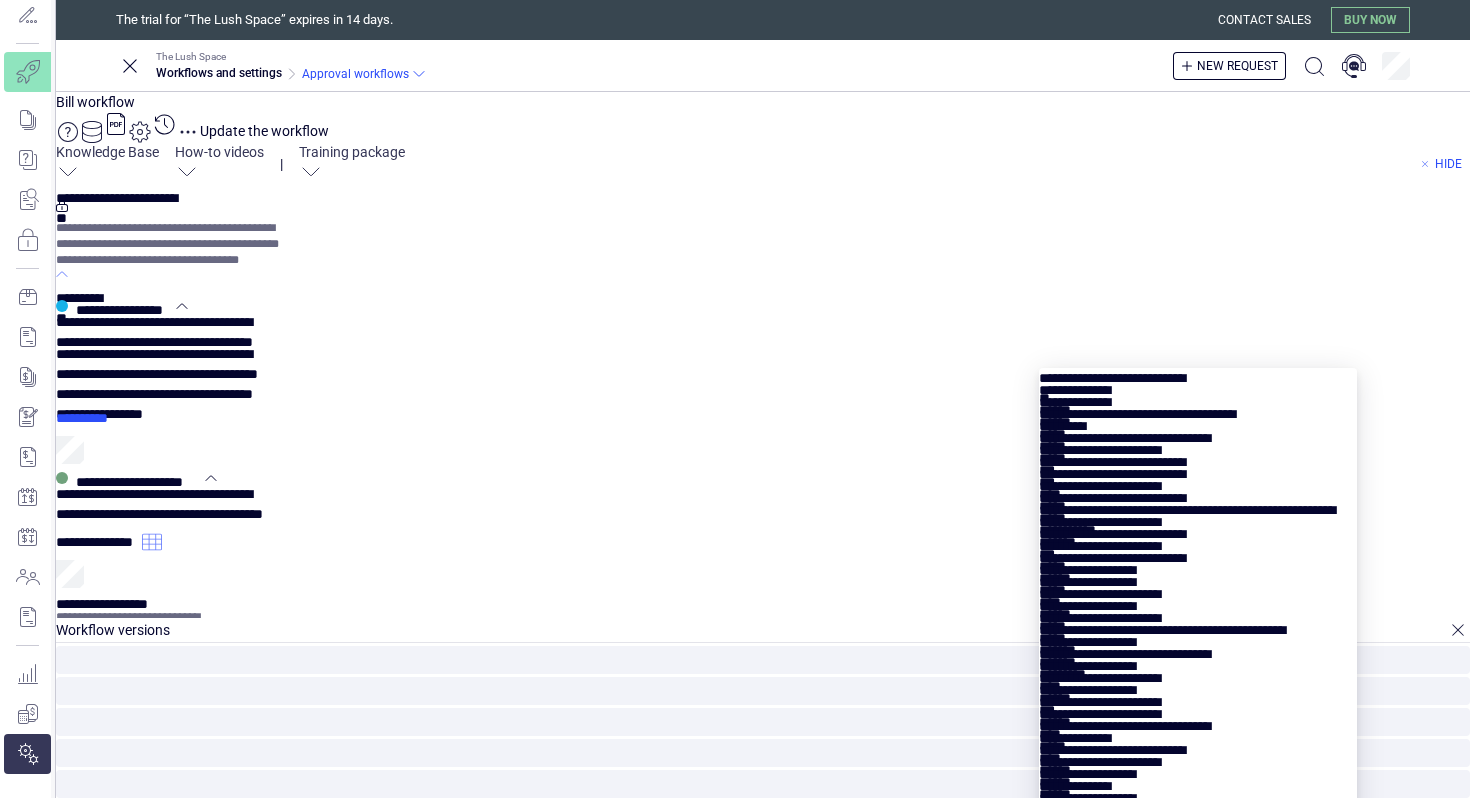 click at bounding box center [1197, 458] 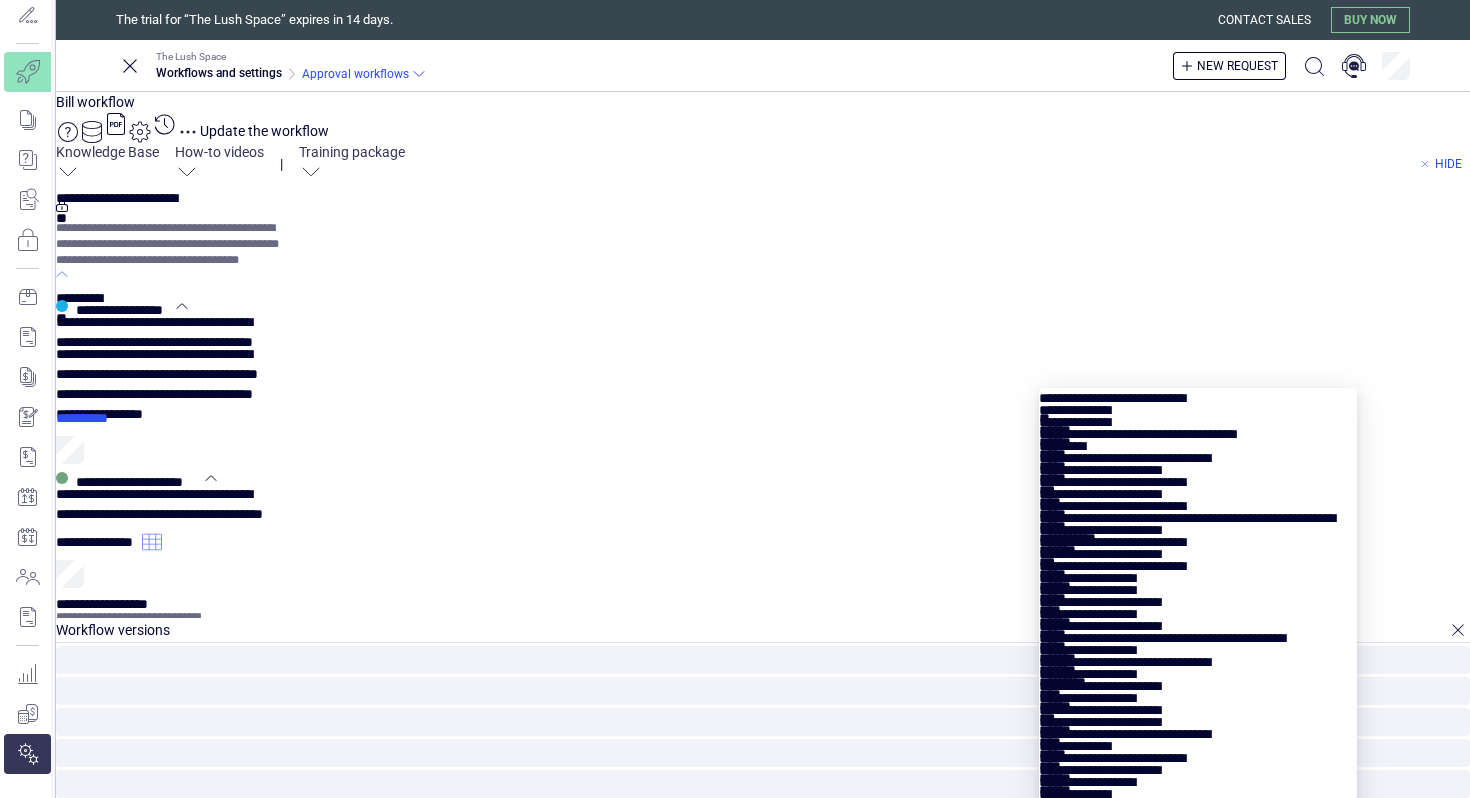 click at bounding box center [1197, 478] 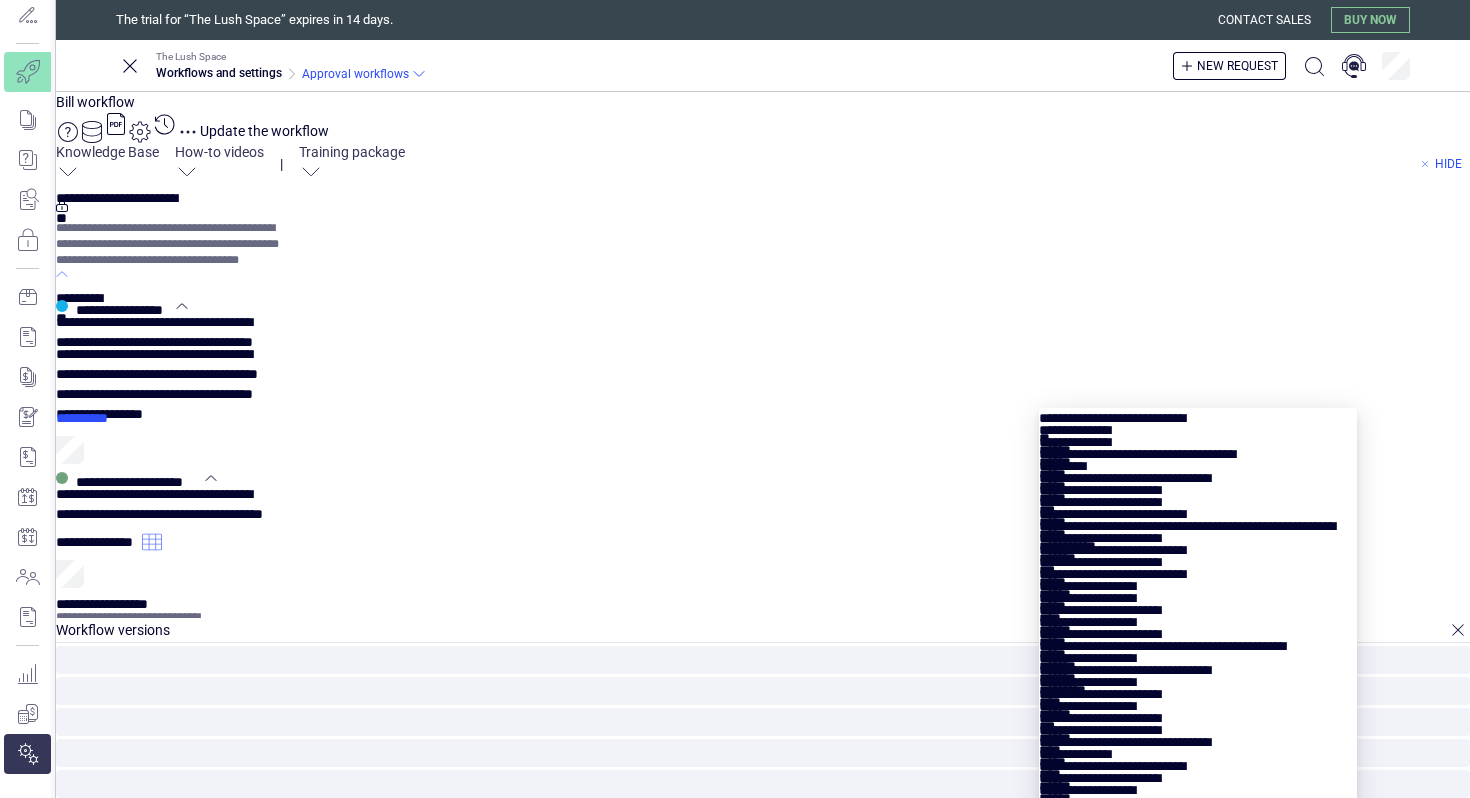click at bounding box center (1197, 498) 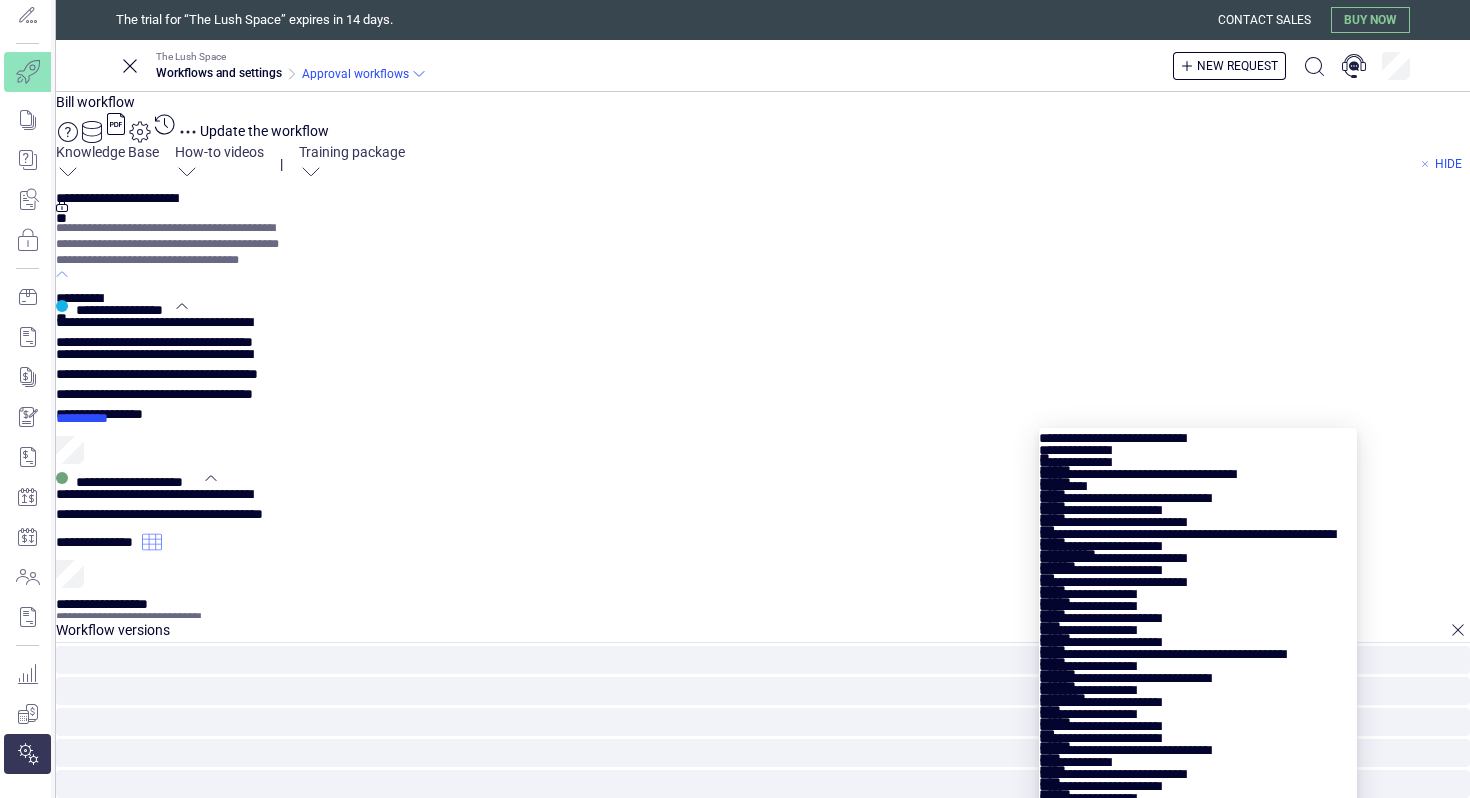 click at bounding box center [1197, 518] 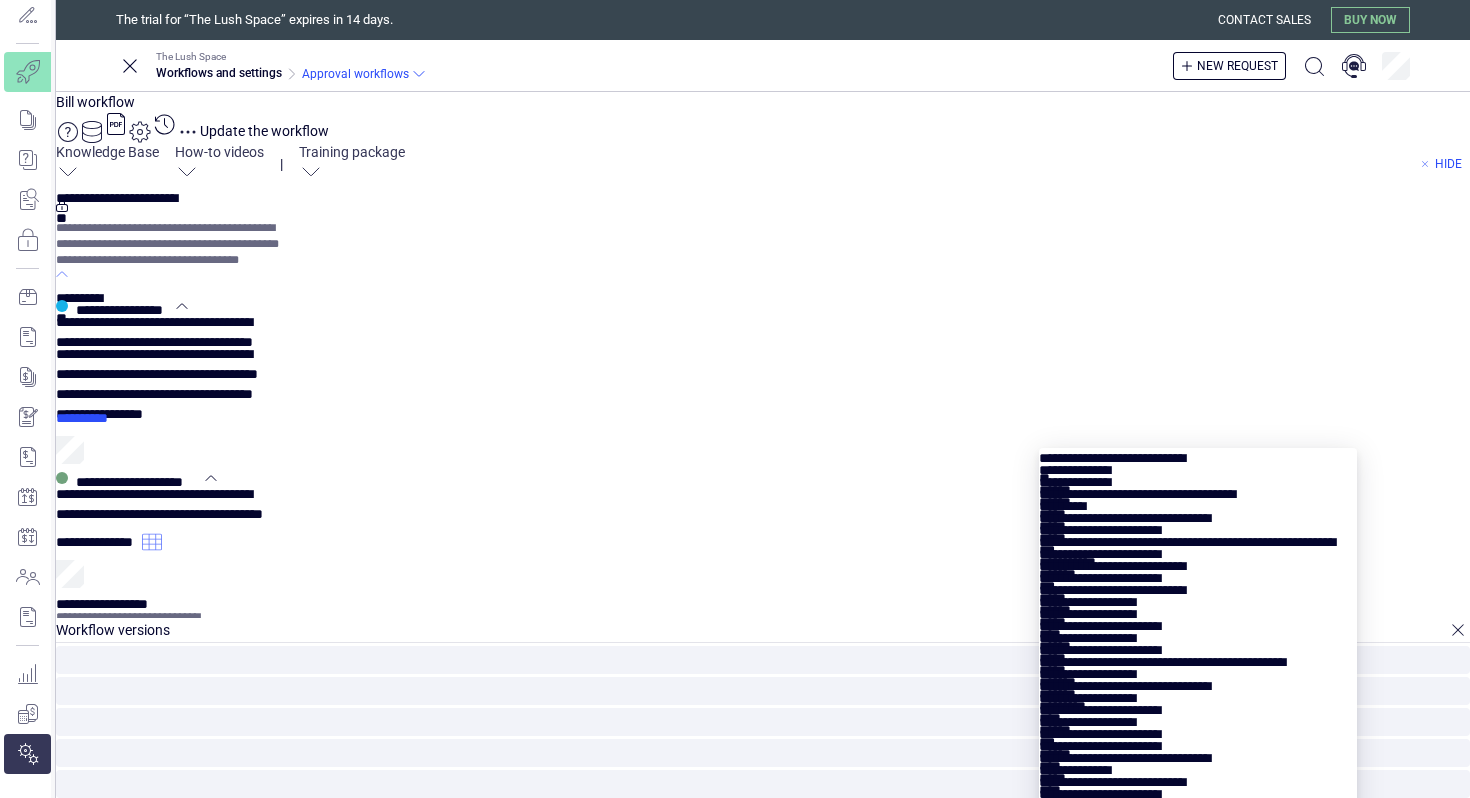 click at bounding box center [1197, 538] 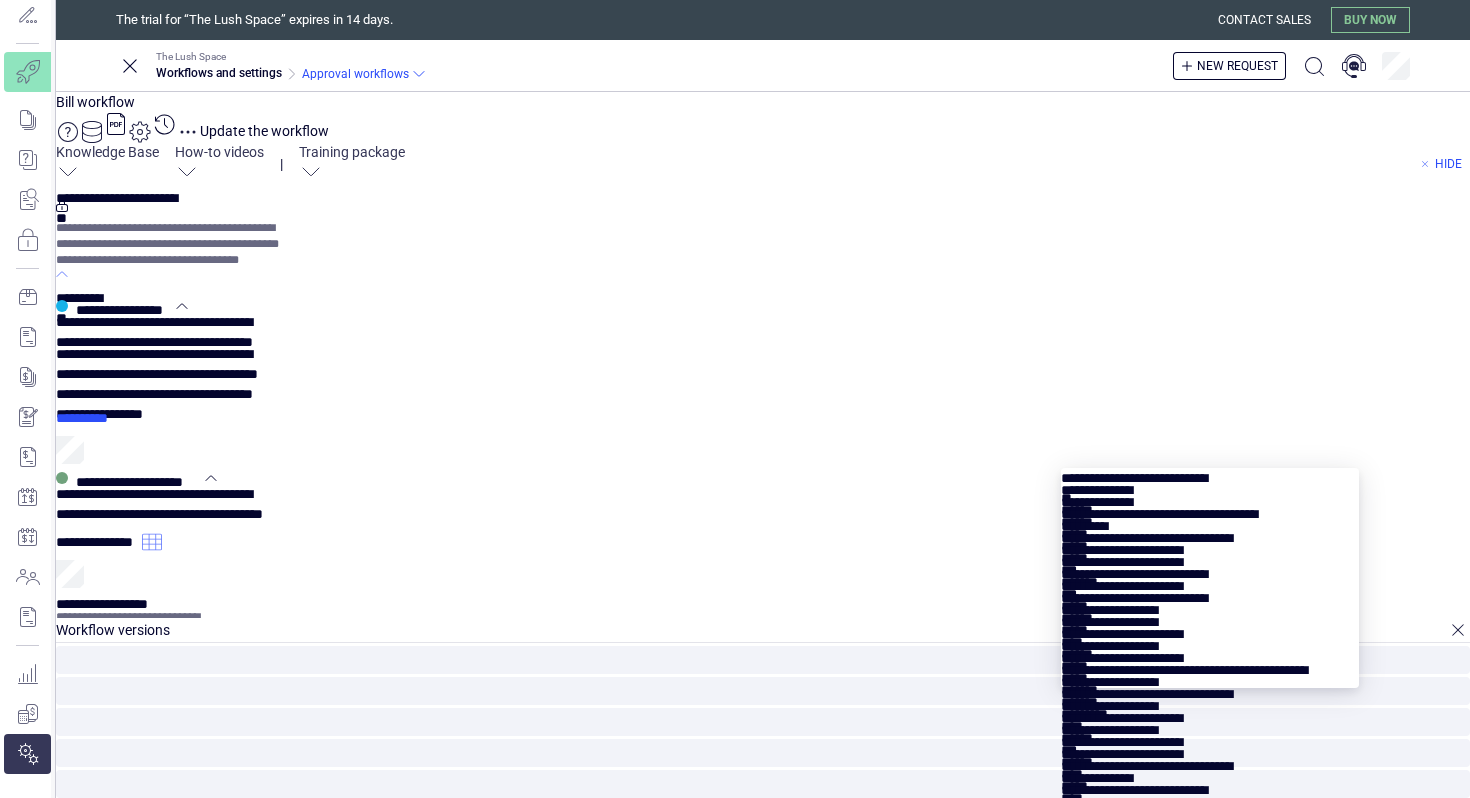 scroll, scrollTop: 70, scrollLeft: 0, axis: vertical 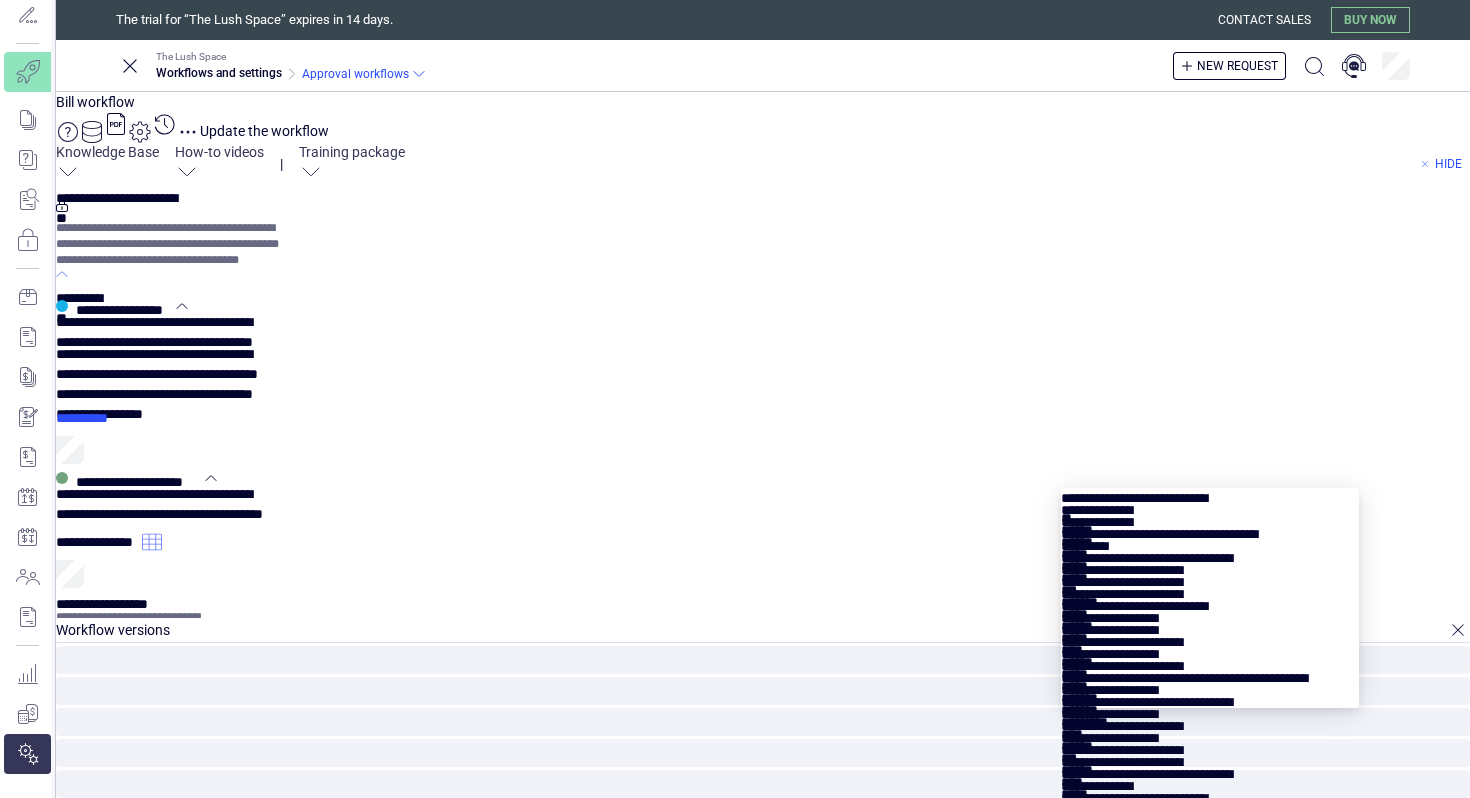 click at bounding box center [1210, 578] 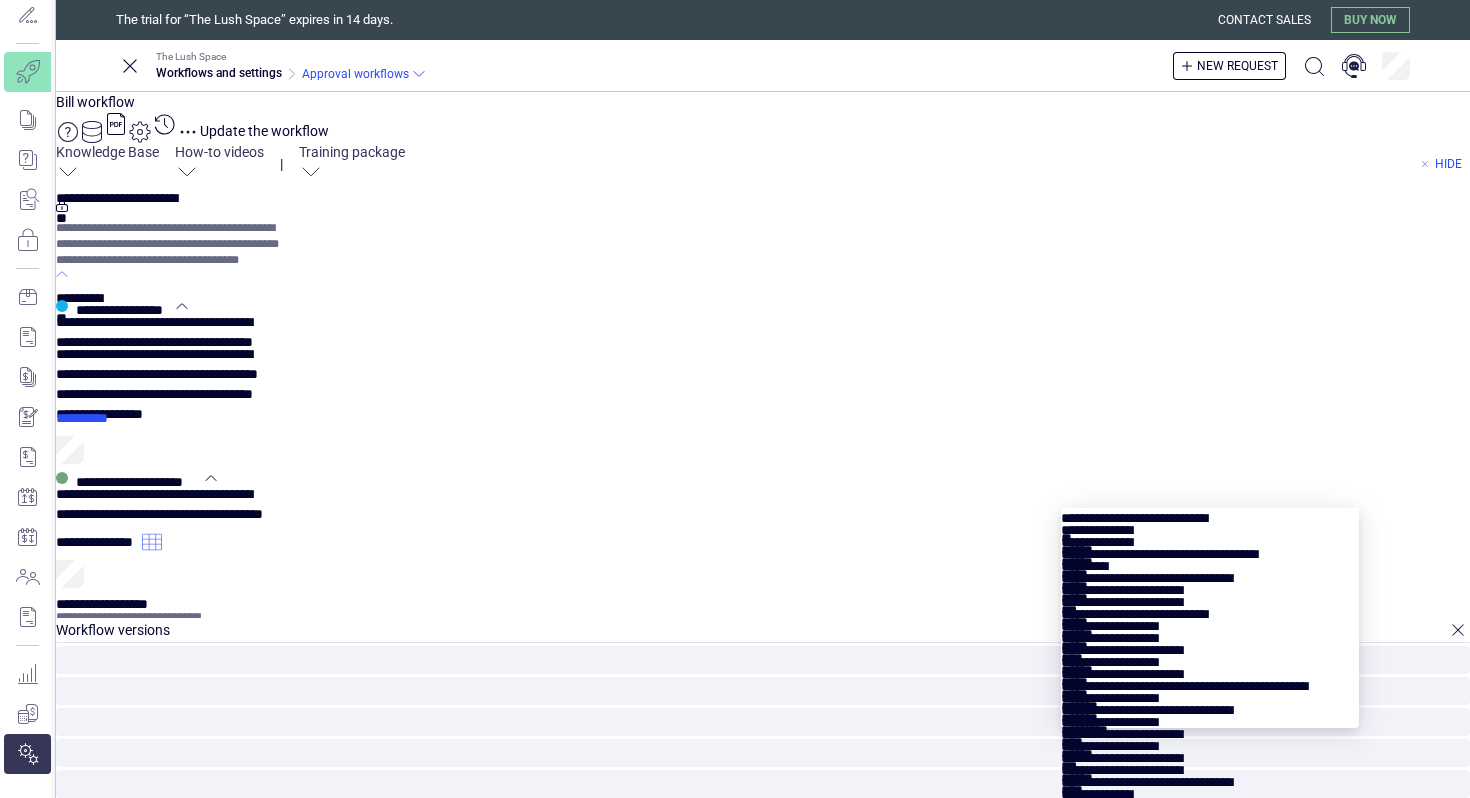 click at bounding box center [1210, 598] 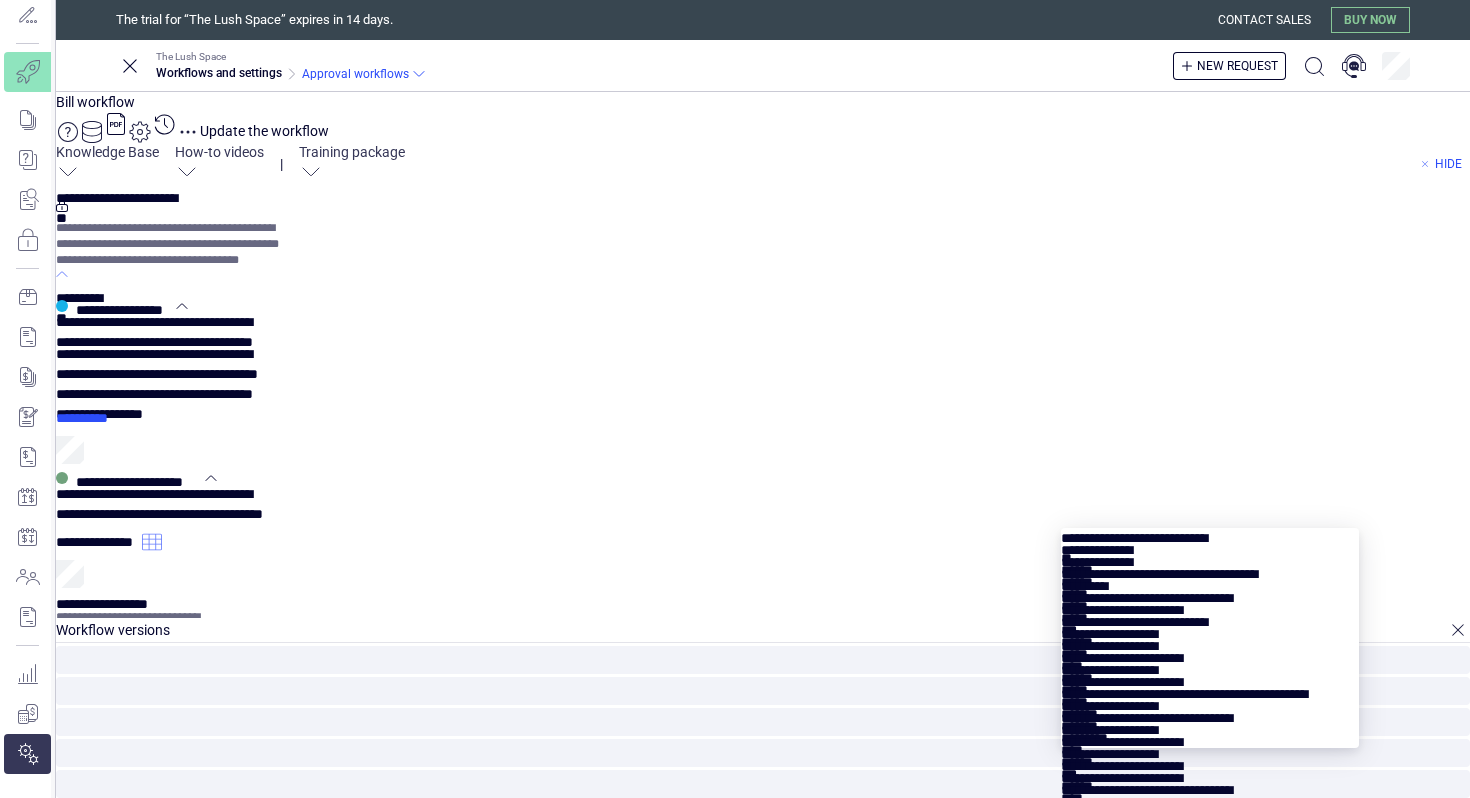 click at bounding box center (1210, 618) 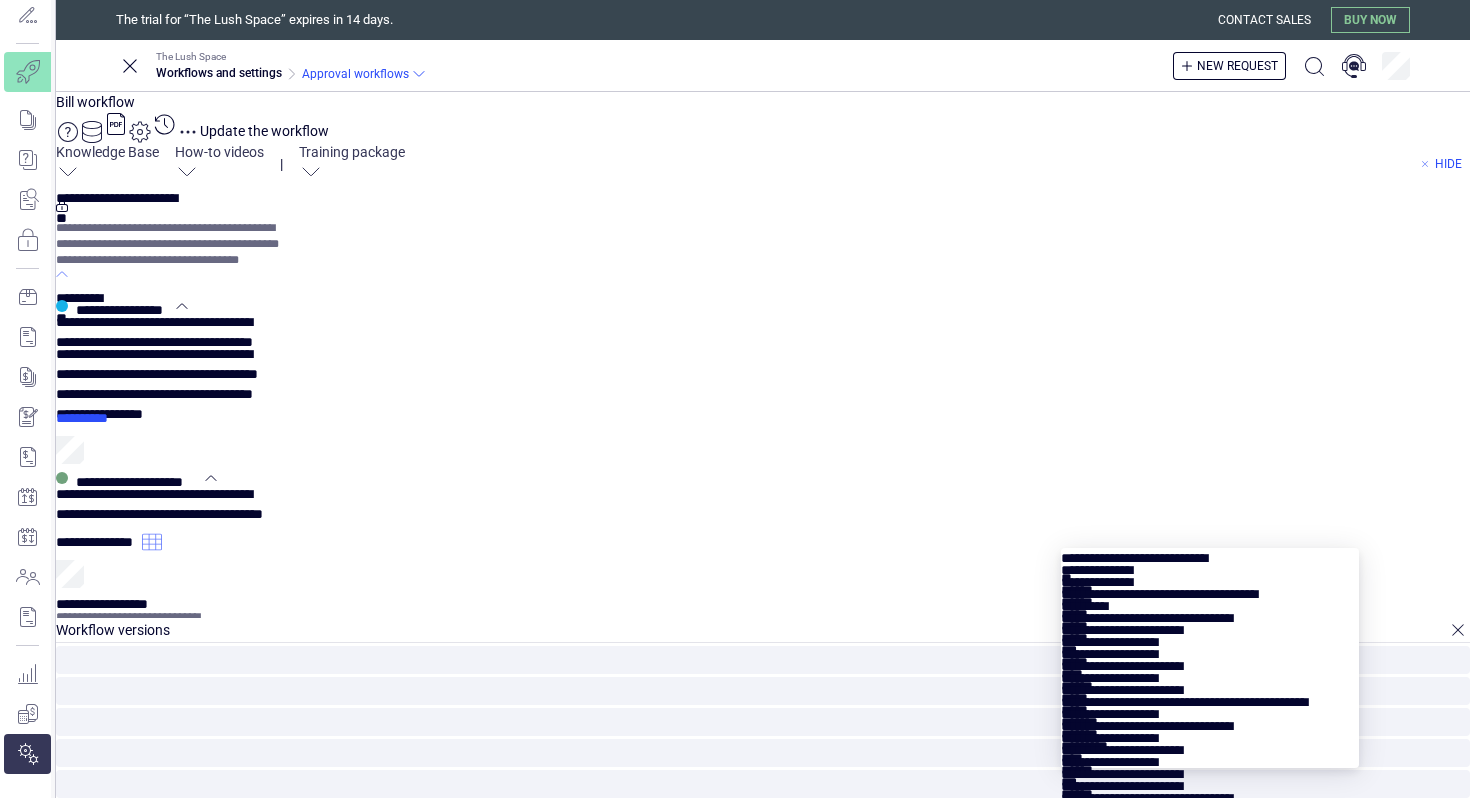 click at bounding box center [1210, 638] 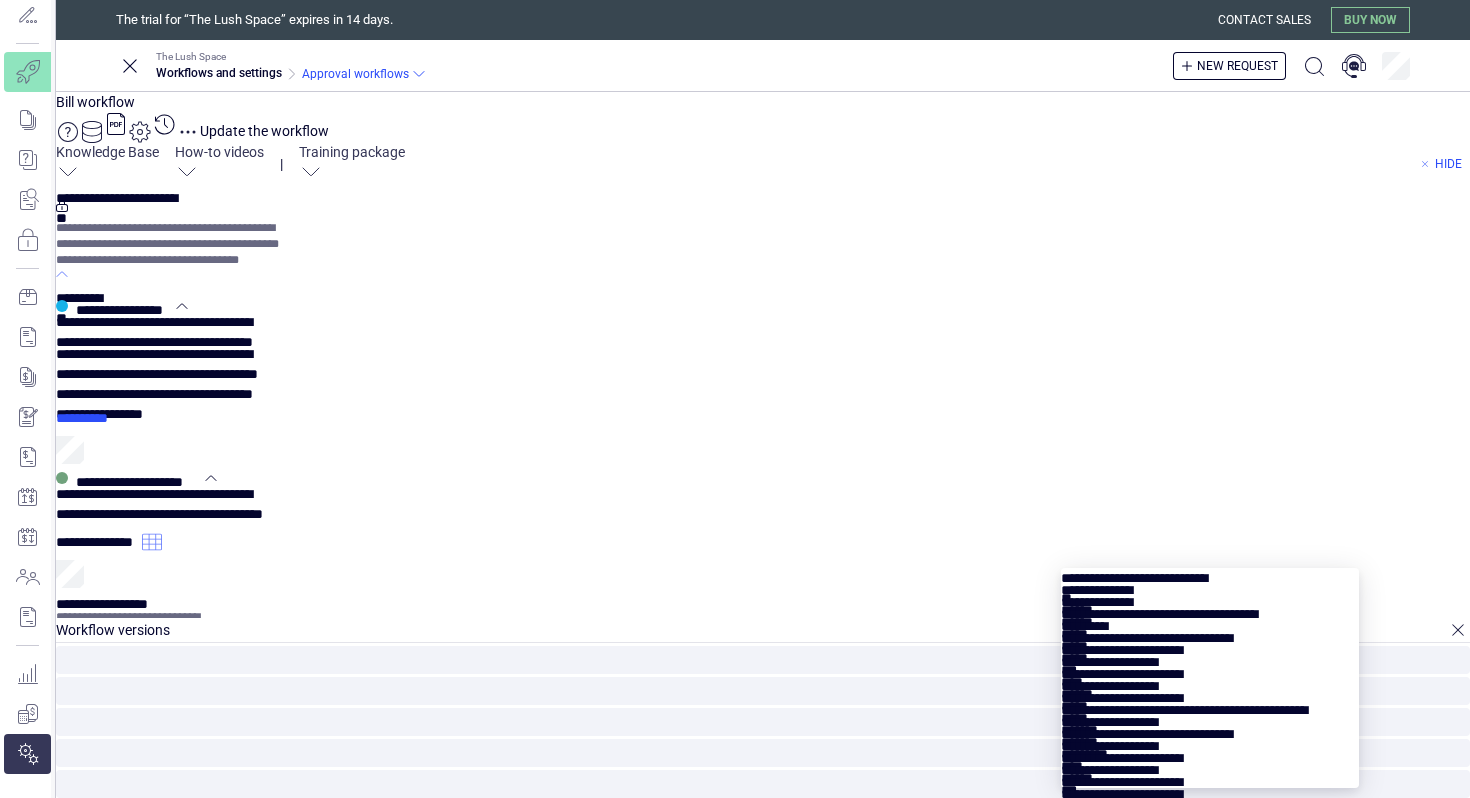 click at bounding box center [1210, 658] 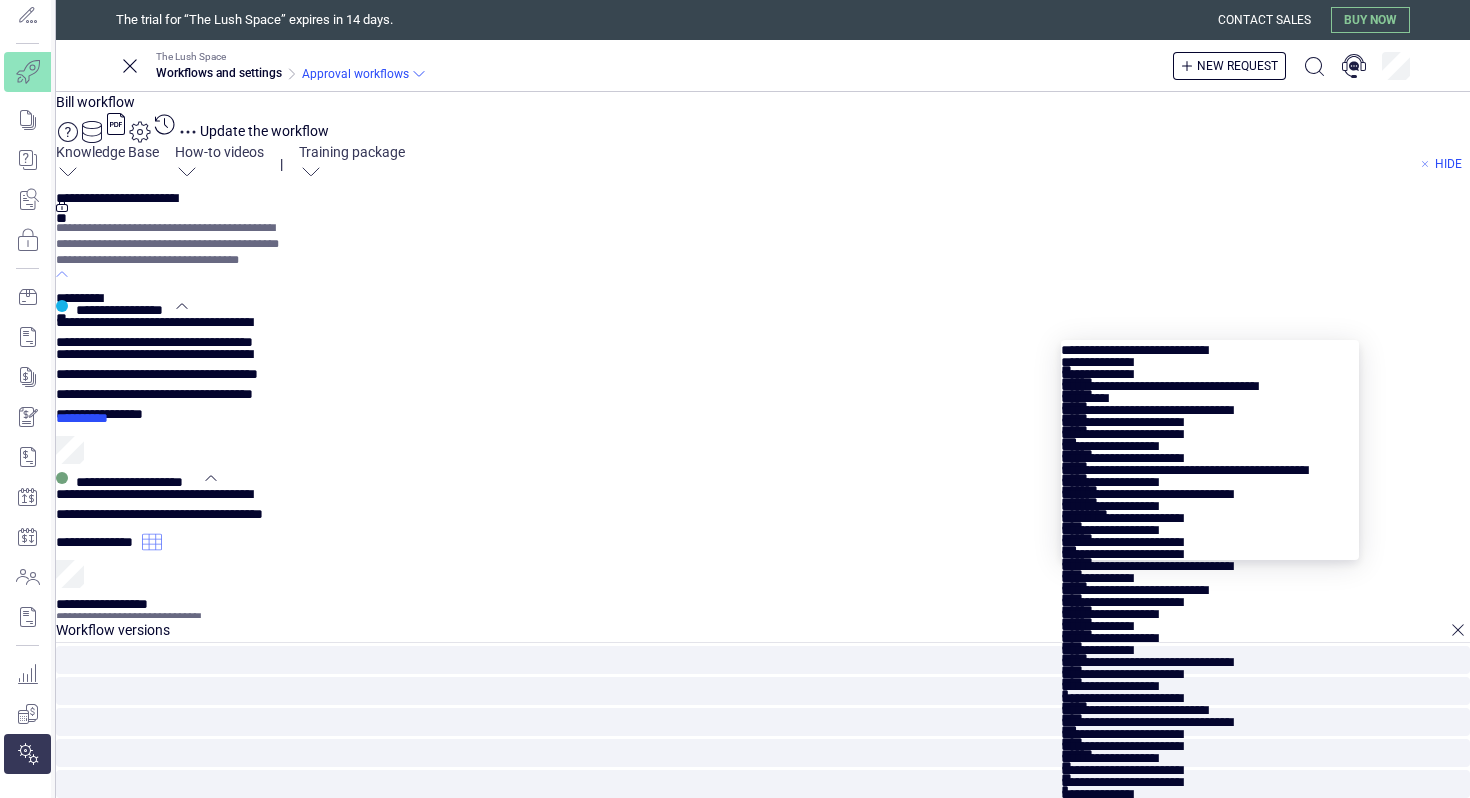 click at bounding box center (1210, 430) 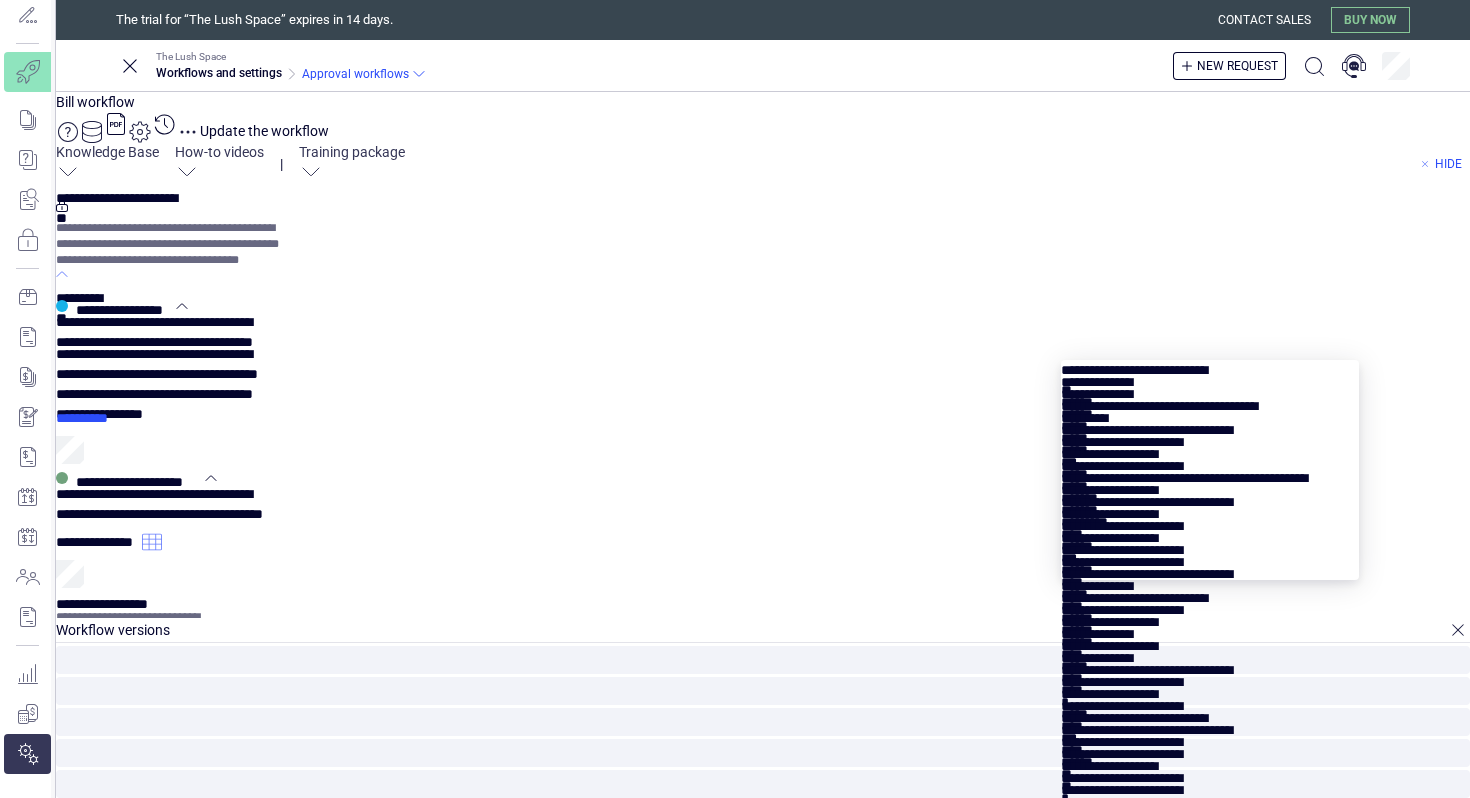click at bounding box center (1210, 450) 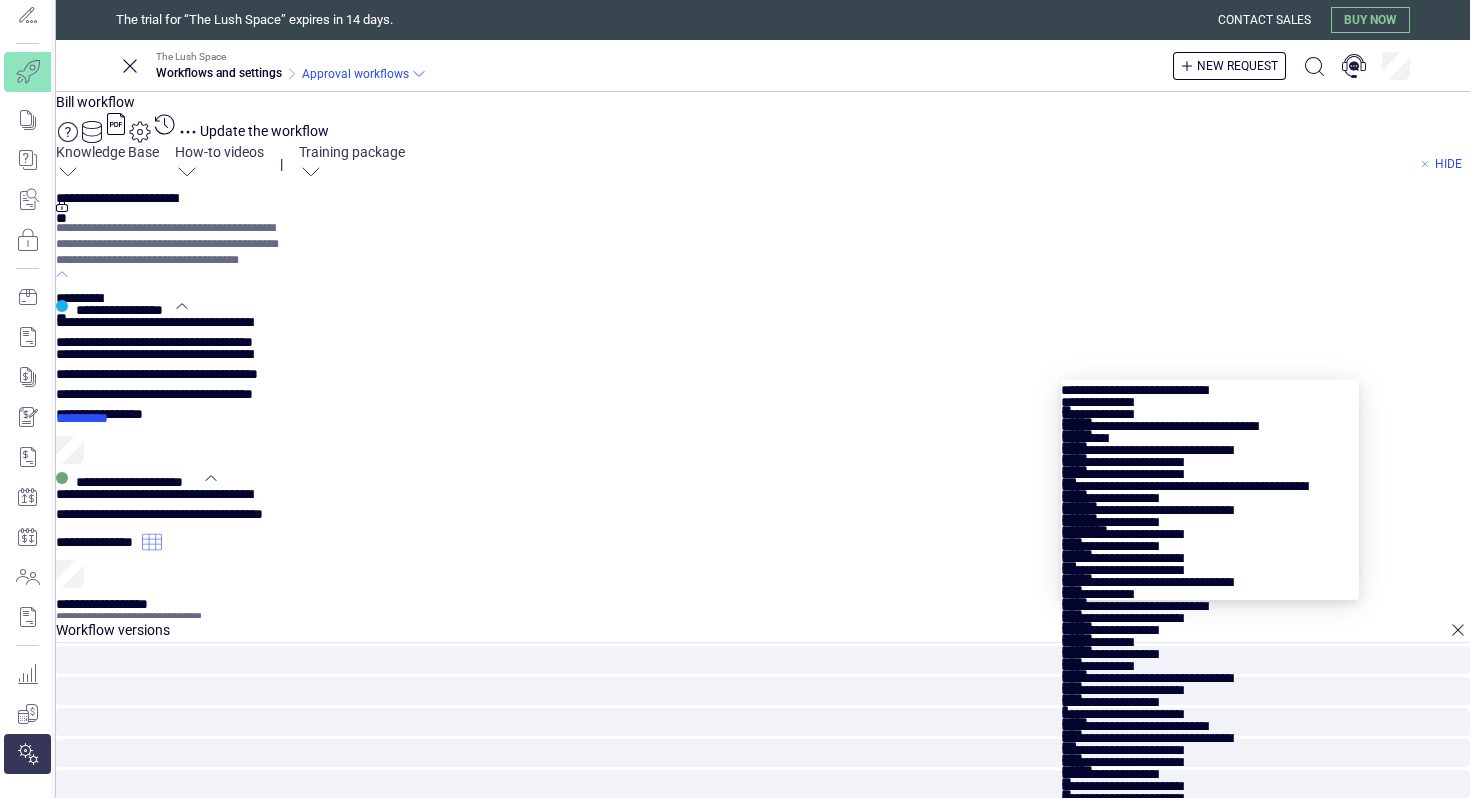 click at bounding box center (1210, 470) 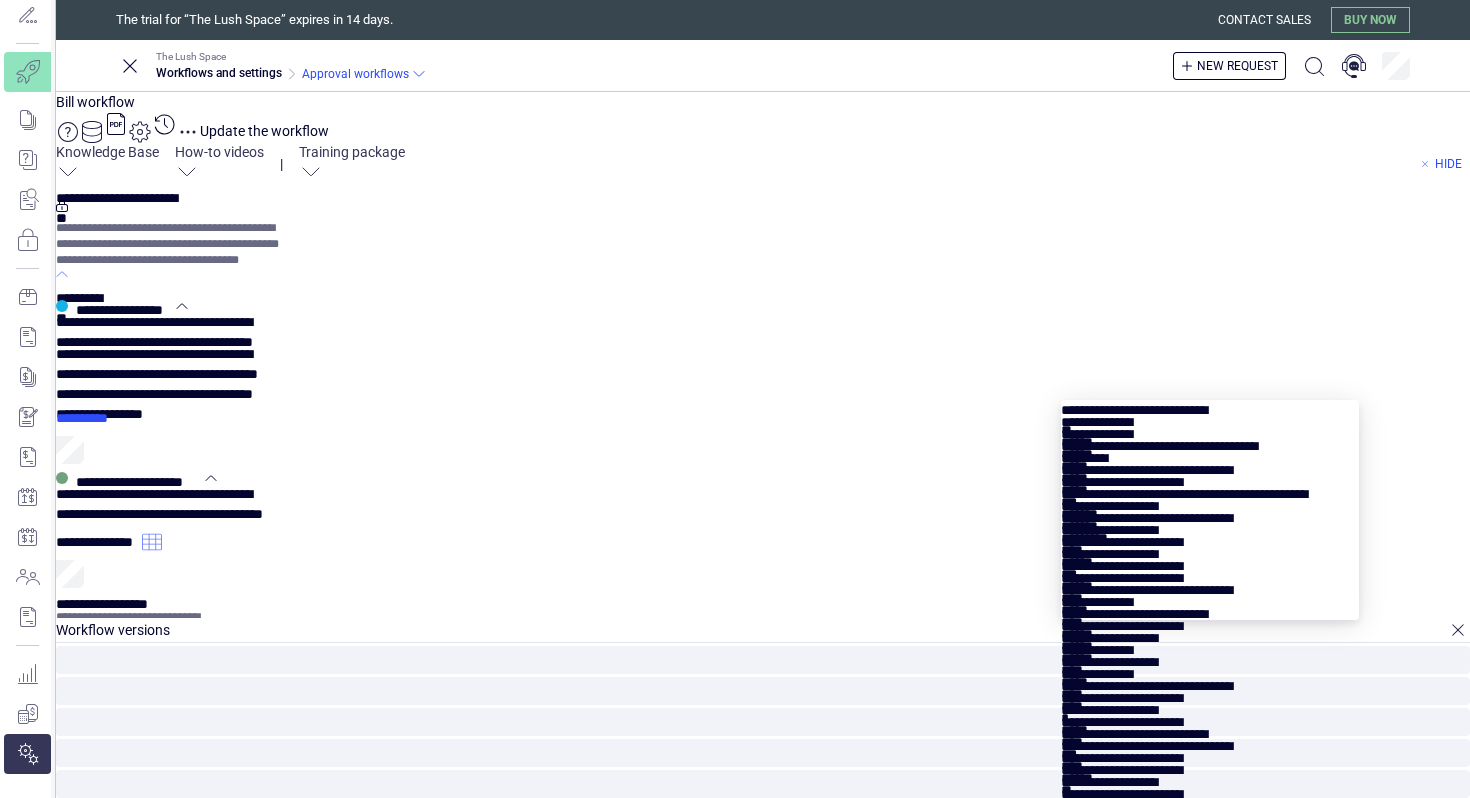 click at bounding box center [1210, 490] 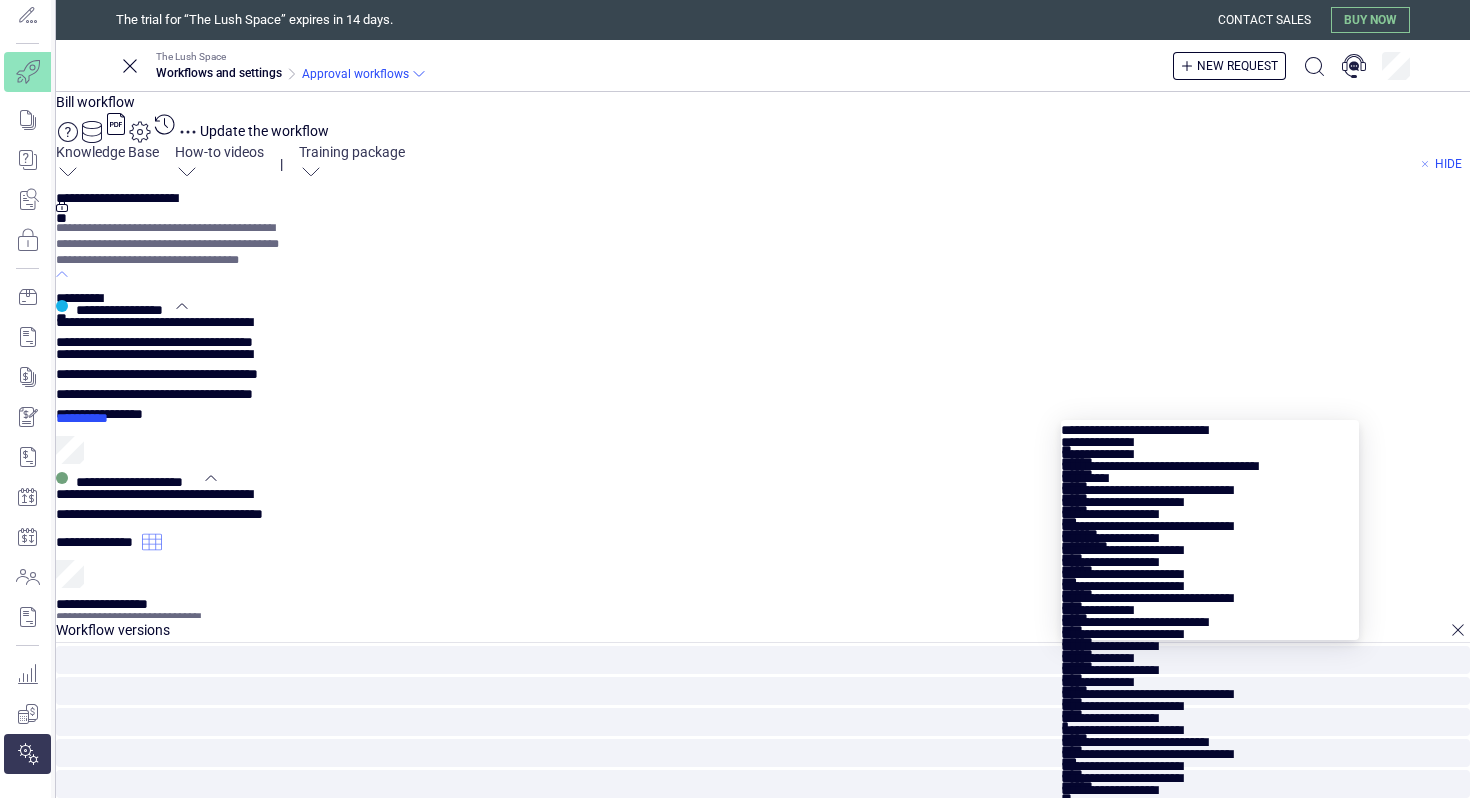 click at bounding box center [1210, 510] 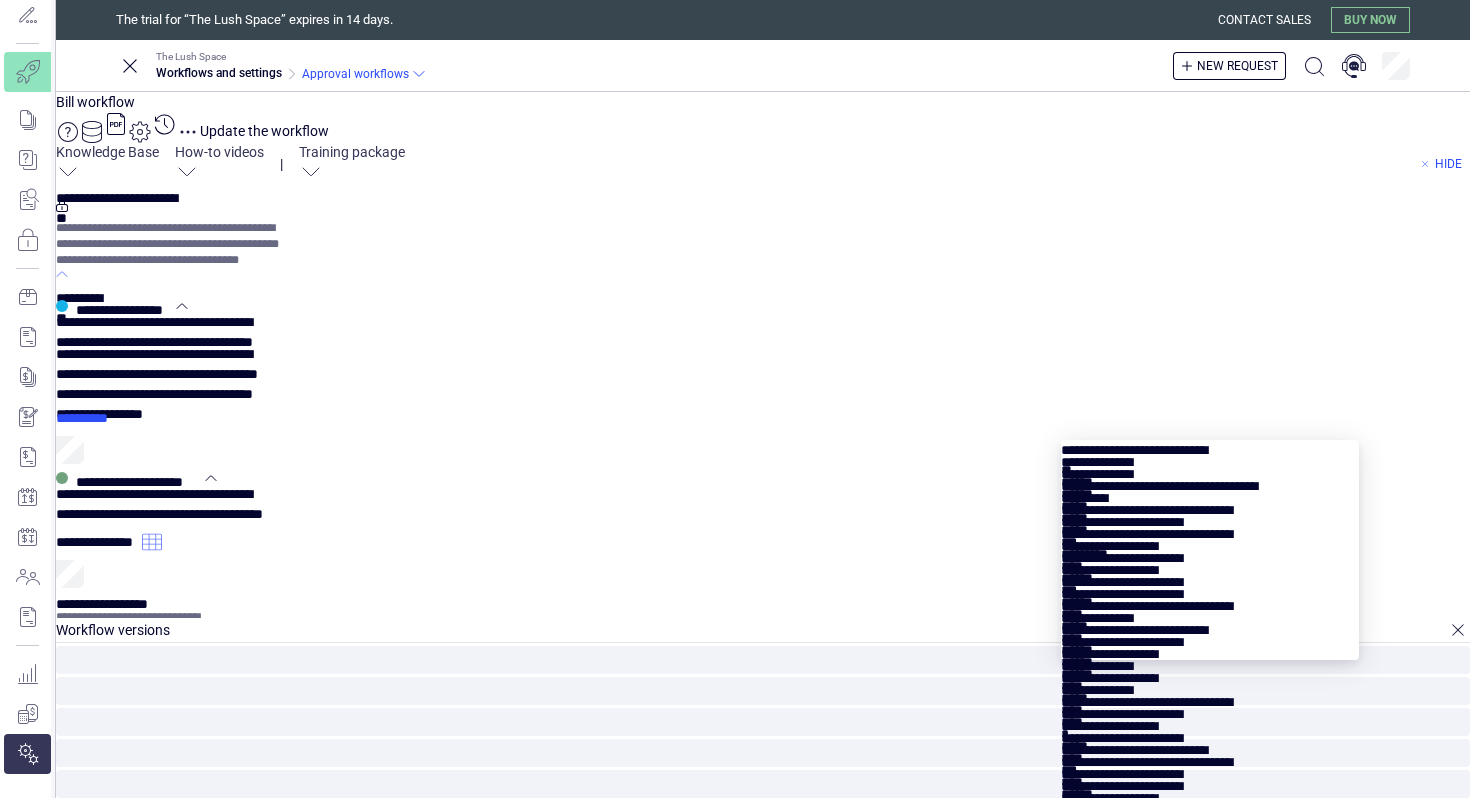 click at bounding box center (1210, 530) 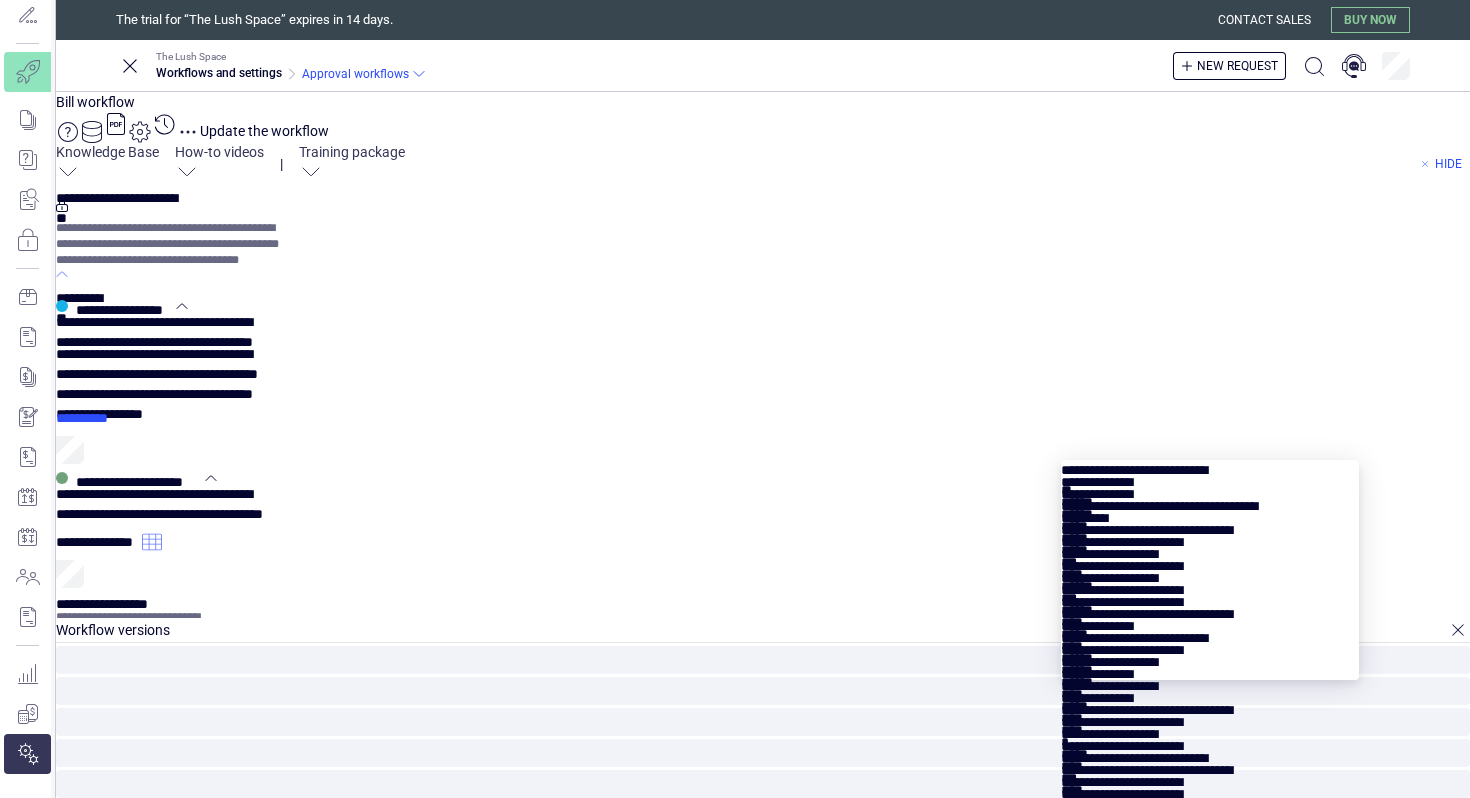 click at bounding box center [1210, 550] 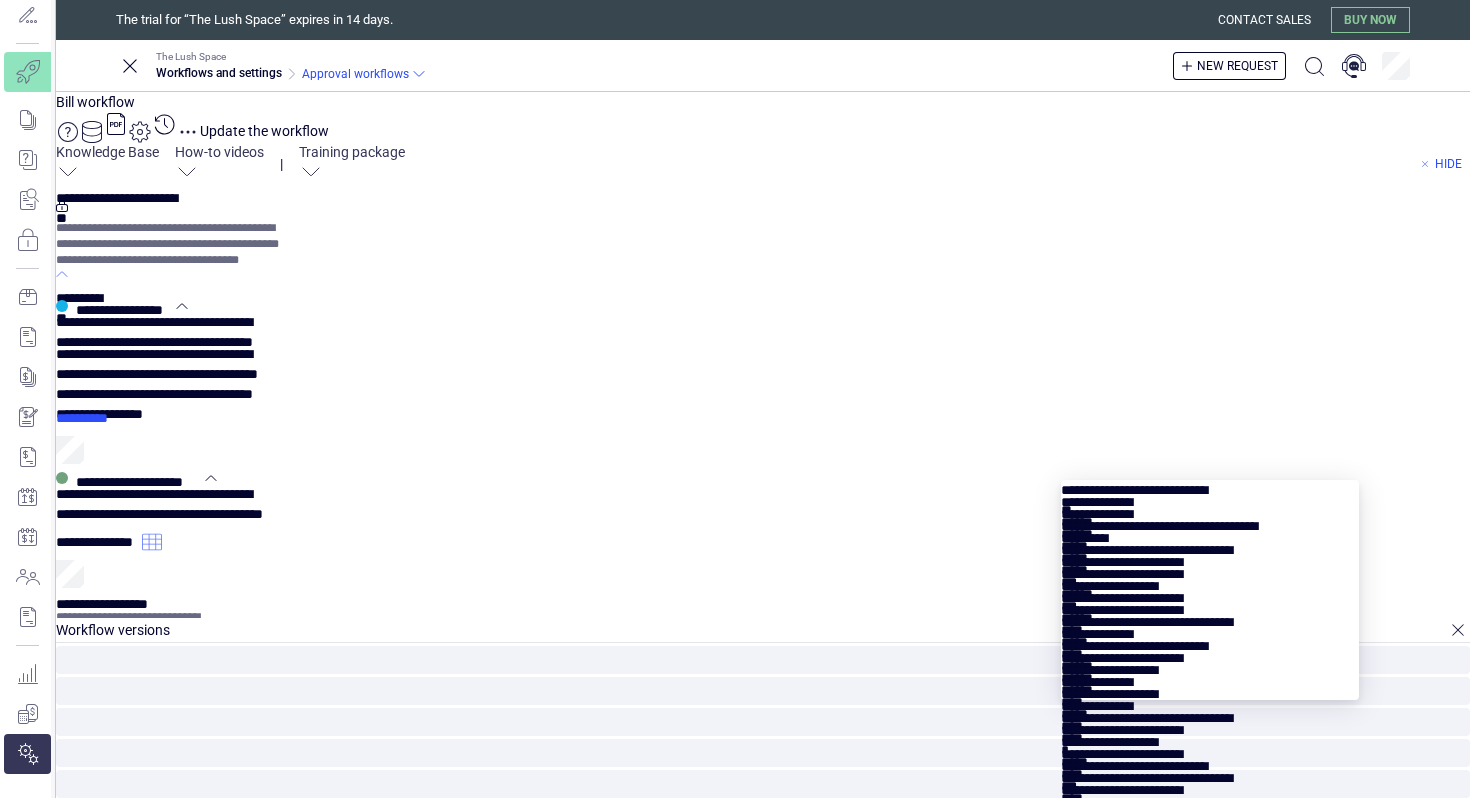 click at bounding box center [1210, 570] 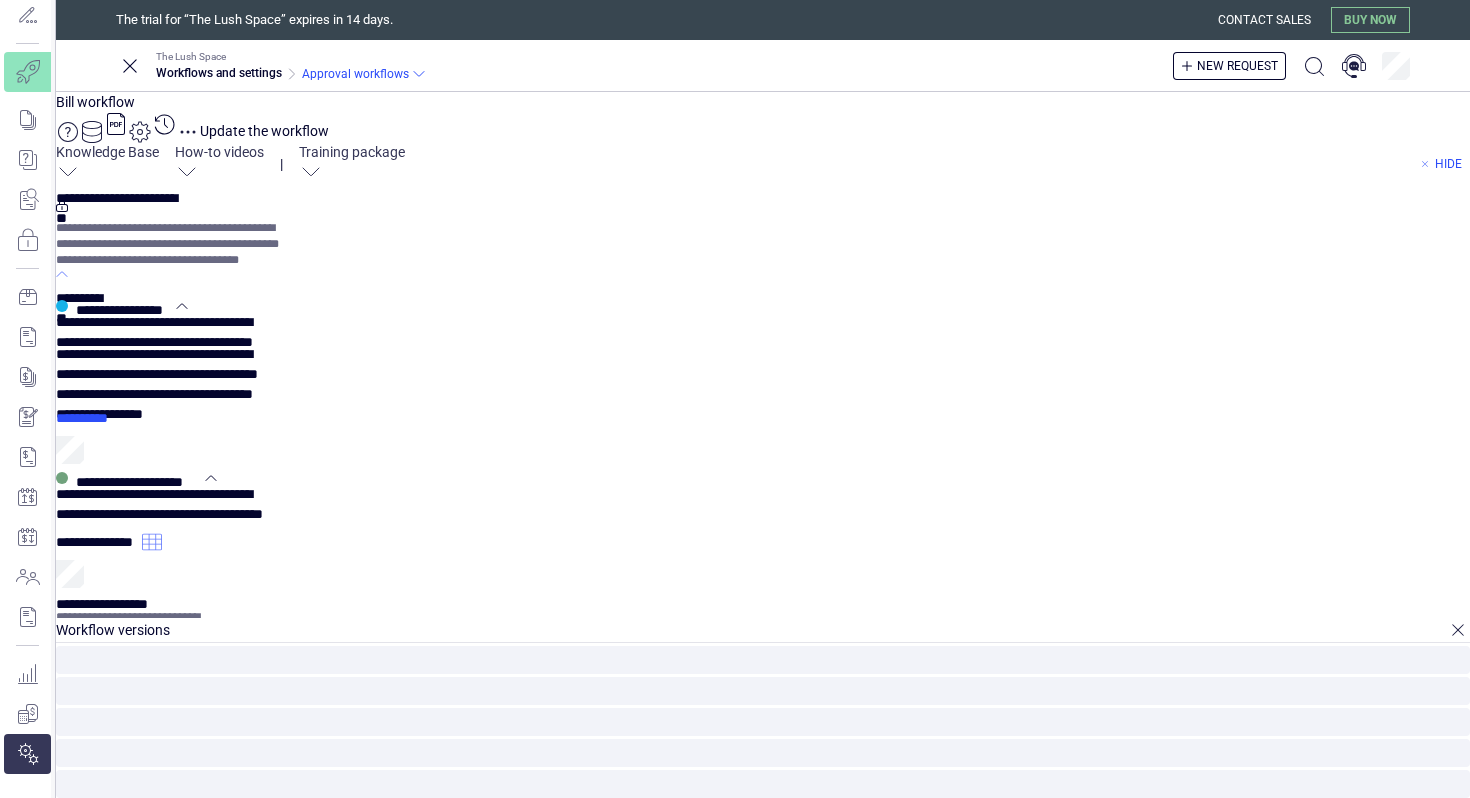 click on "********" at bounding box center [0, 0] 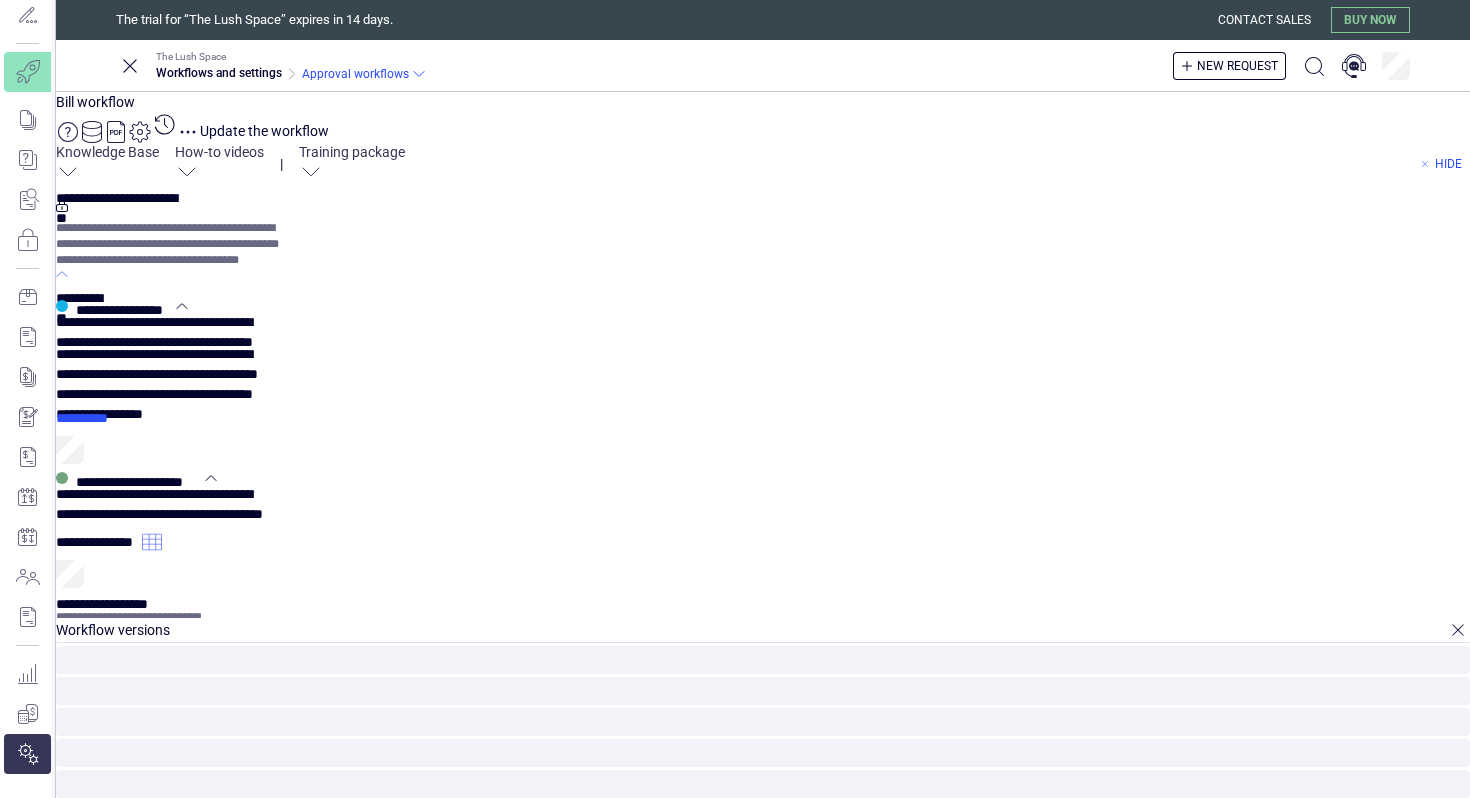 click on "Skip" at bounding box center (0, 0) 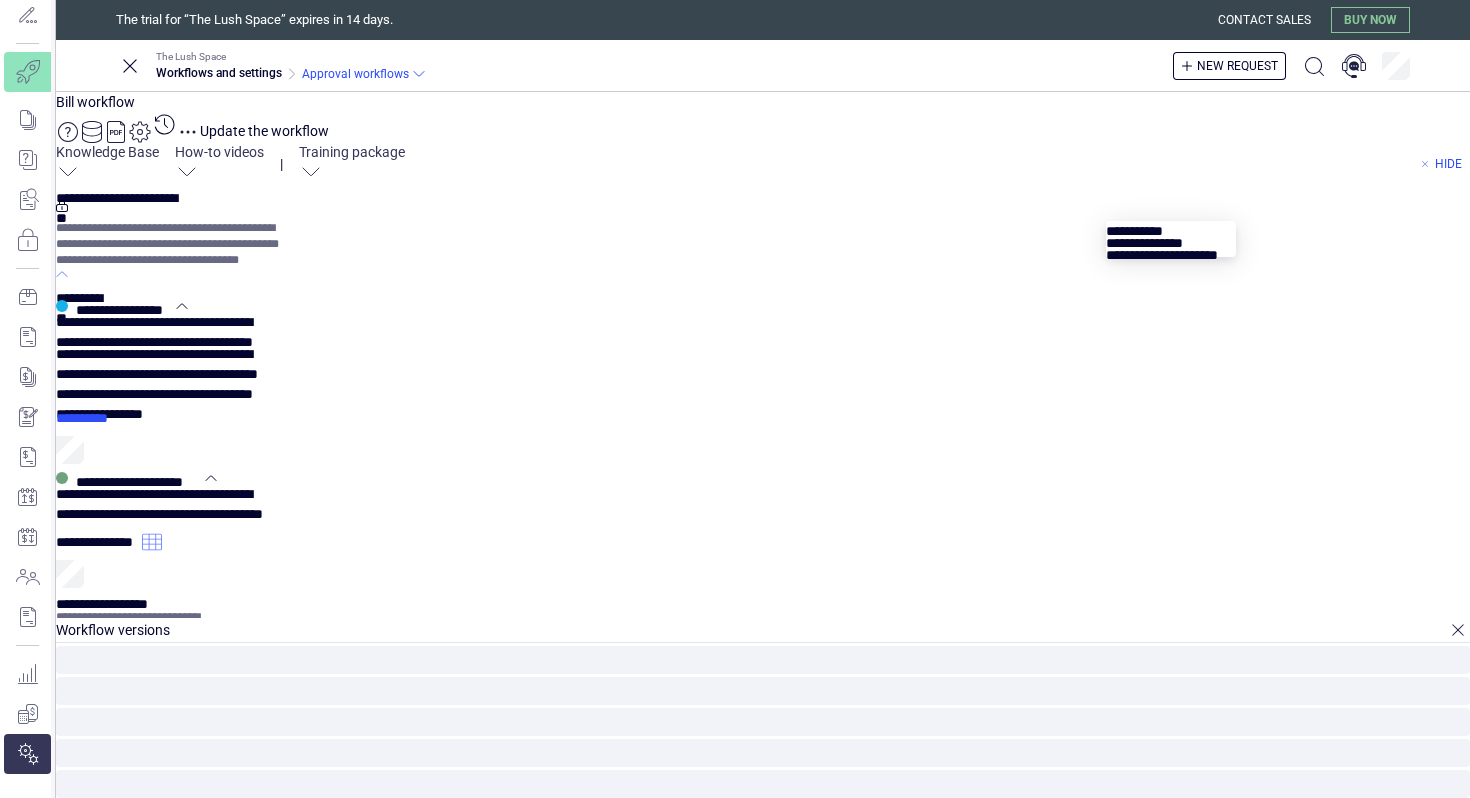 click at bounding box center (1171, 239) 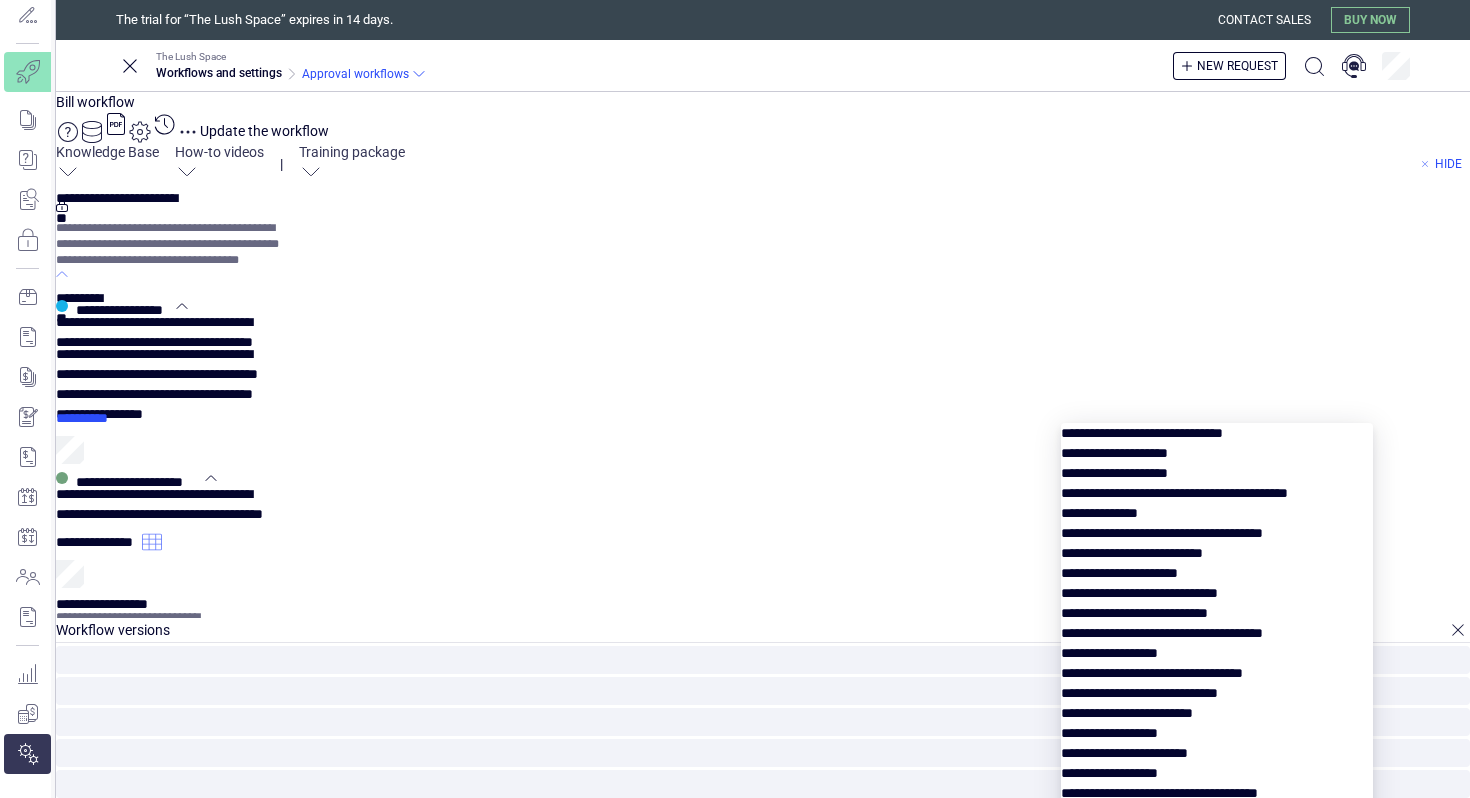 scroll, scrollTop: 325, scrollLeft: 0, axis: vertical 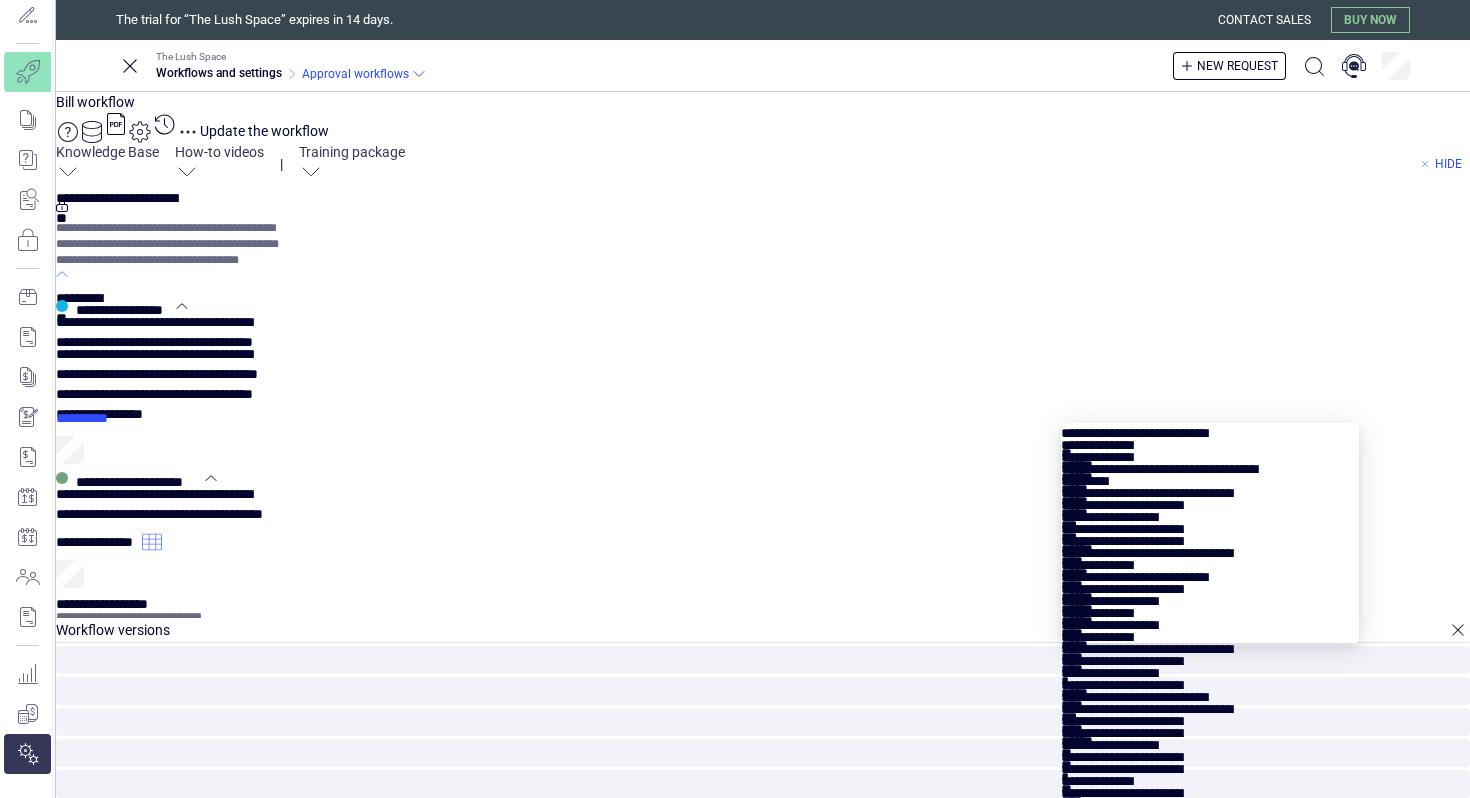click at bounding box center [1210, 549] 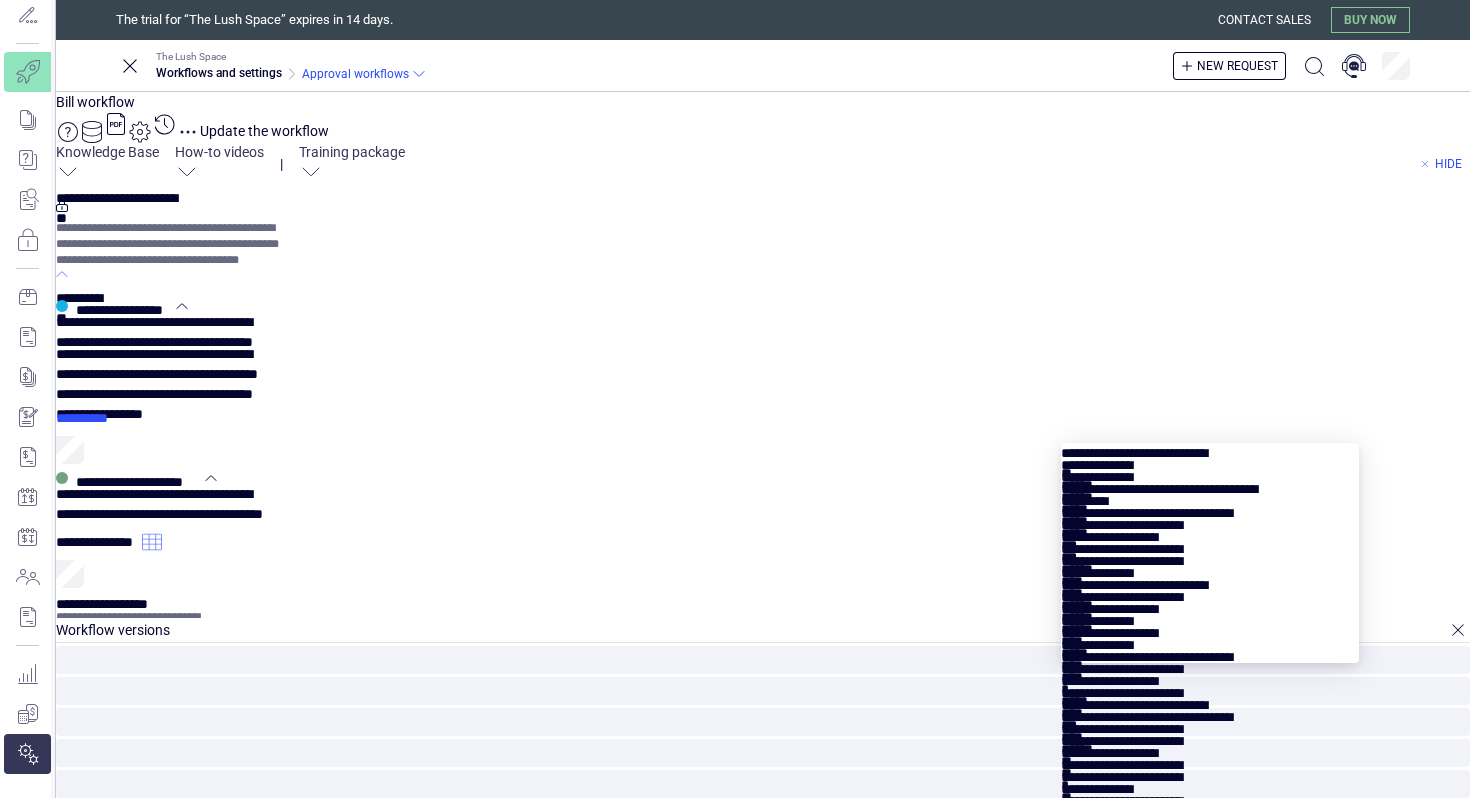 click at bounding box center (1210, 569) 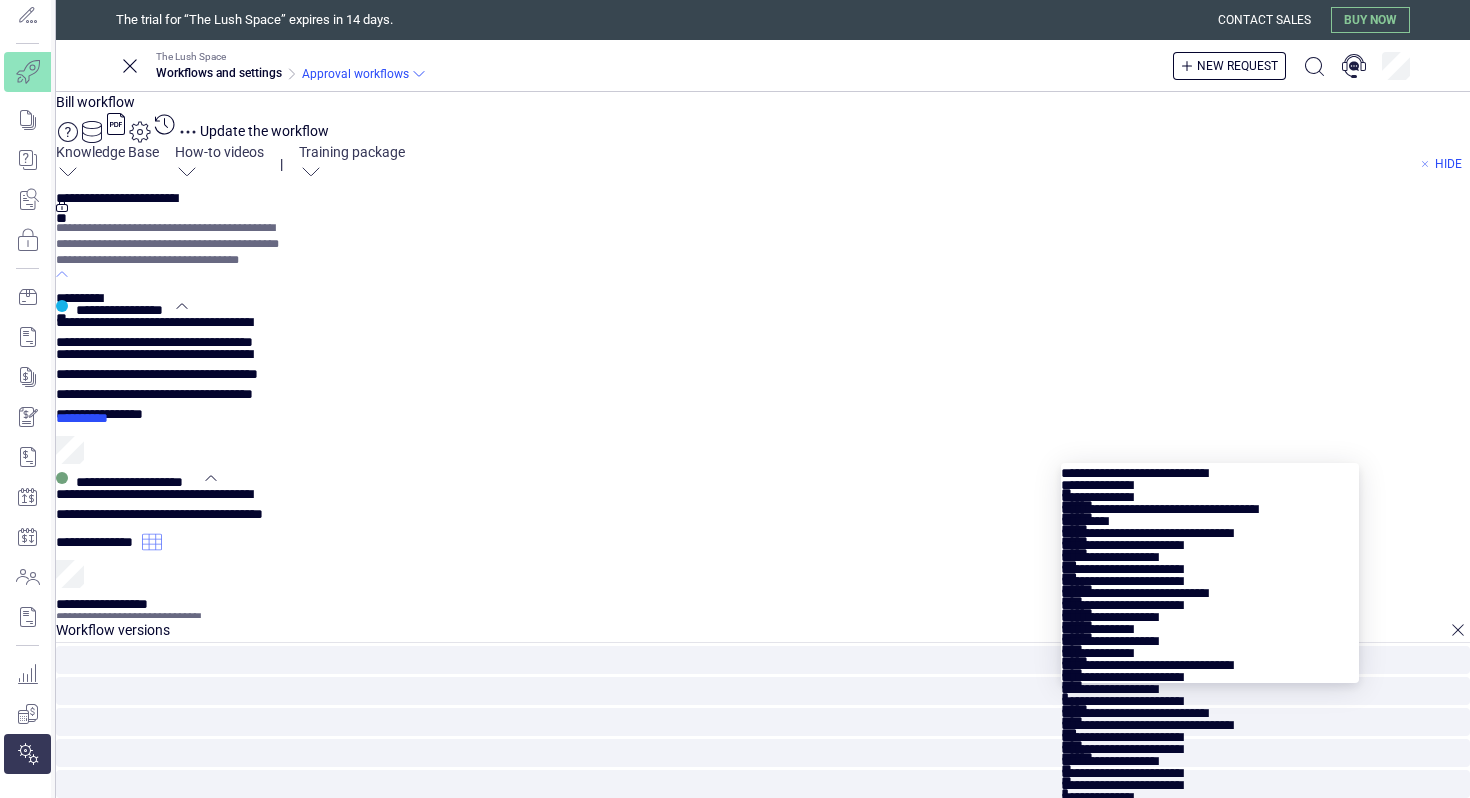 click at bounding box center [1210, 589] 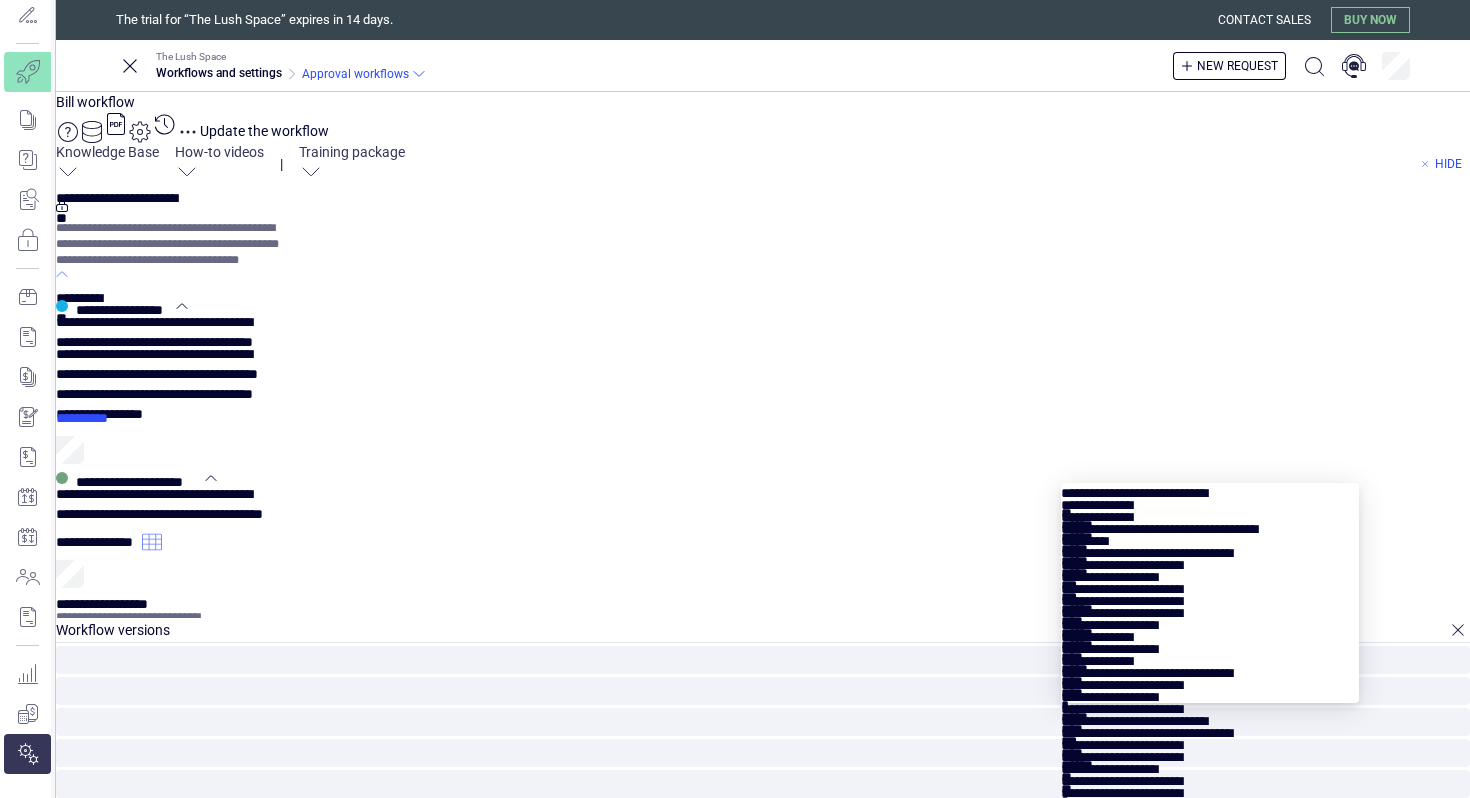 click at bounding box center [1210, 609] 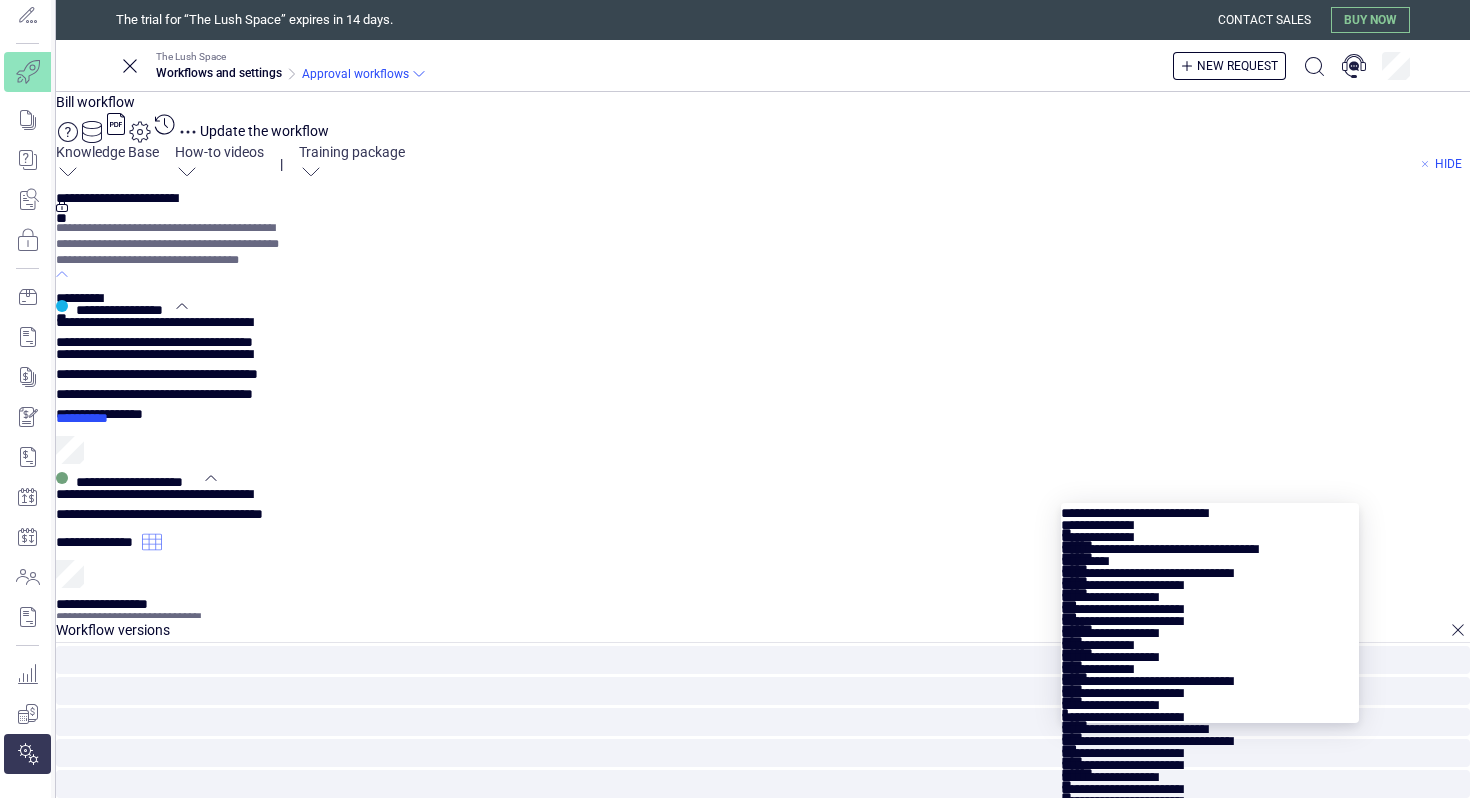 click at bounding box center (1210, 629) 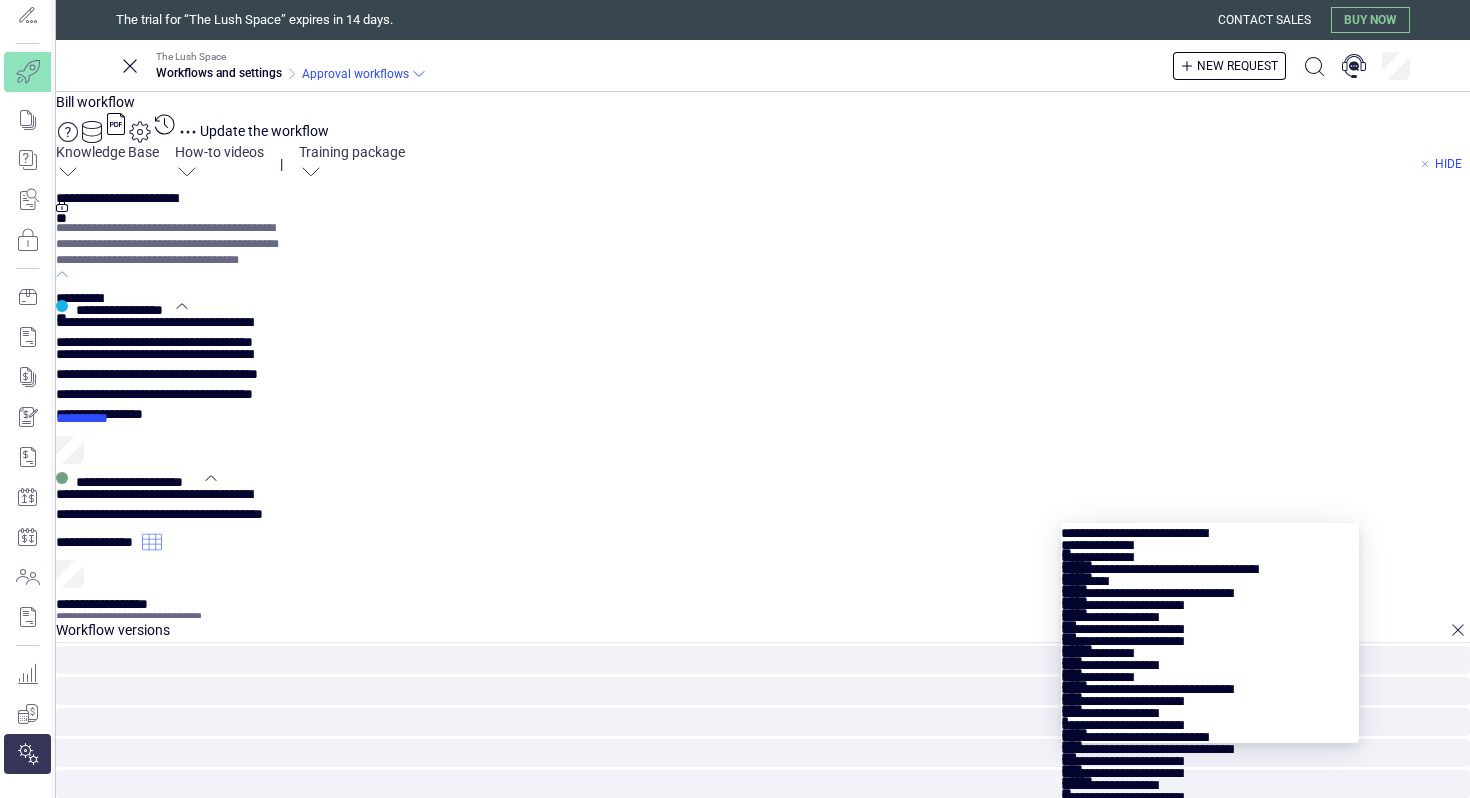 click at bounding box center (1210, 649) 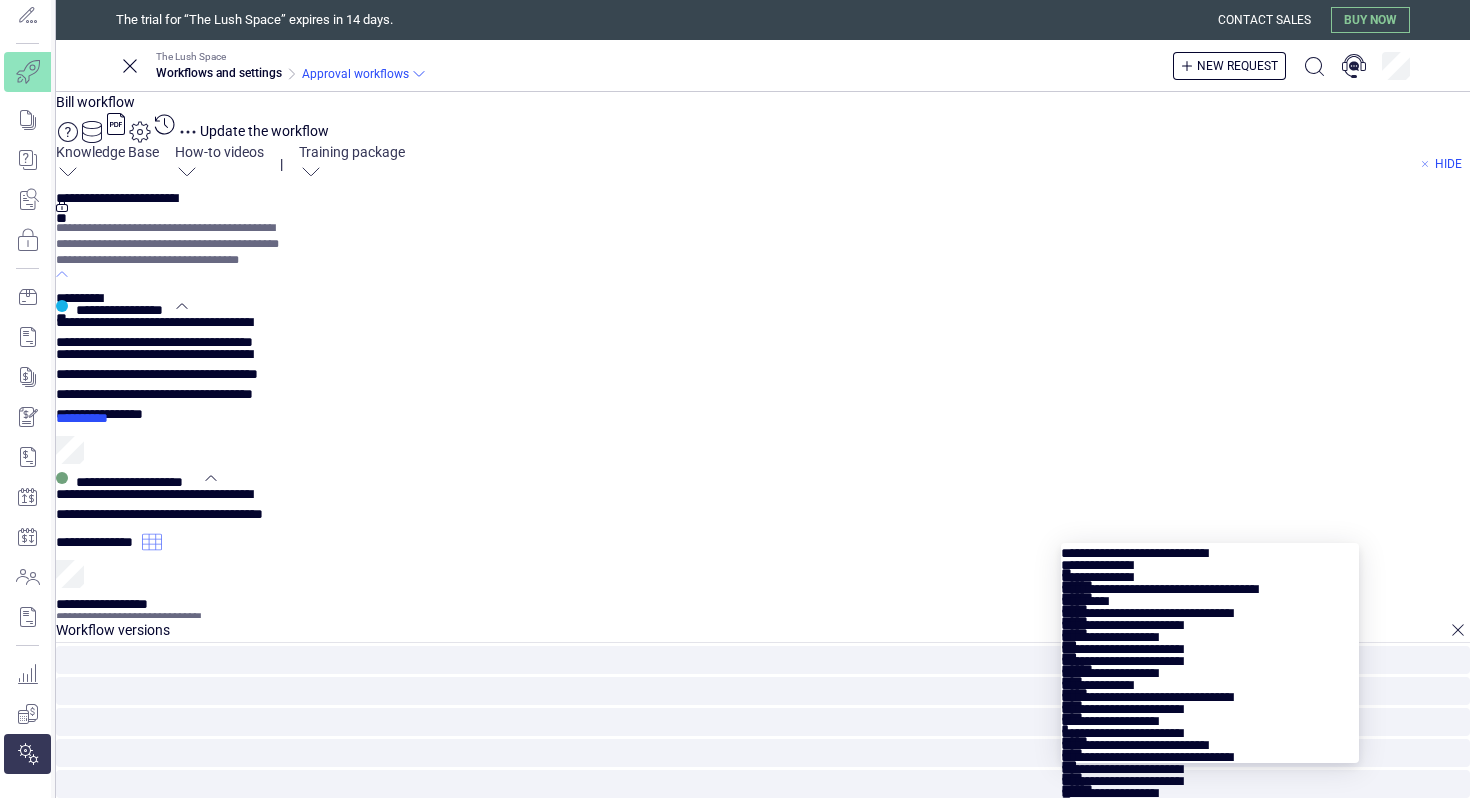 click at bounding box center [1210, 669] 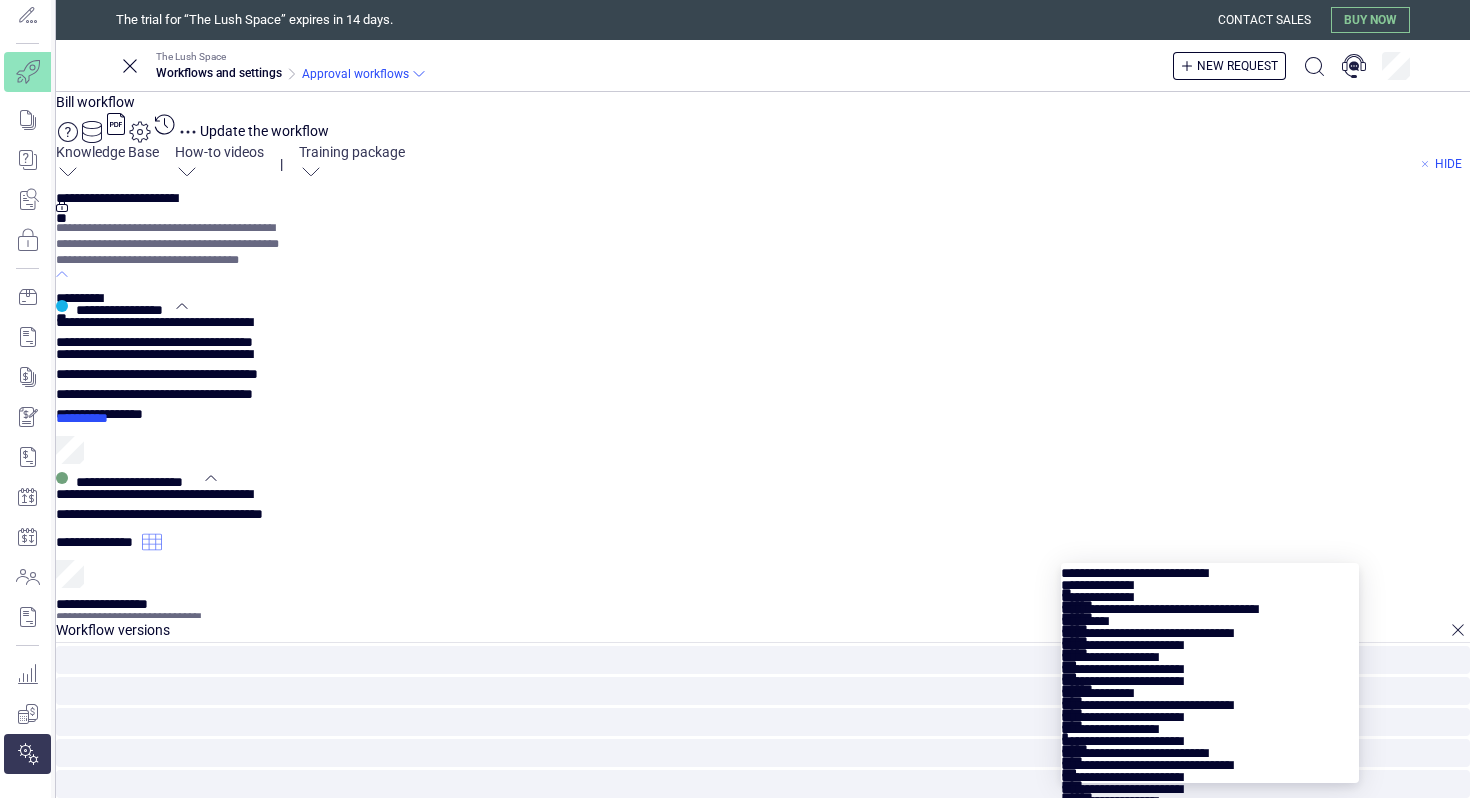 click at bounding box center (1210, 689) 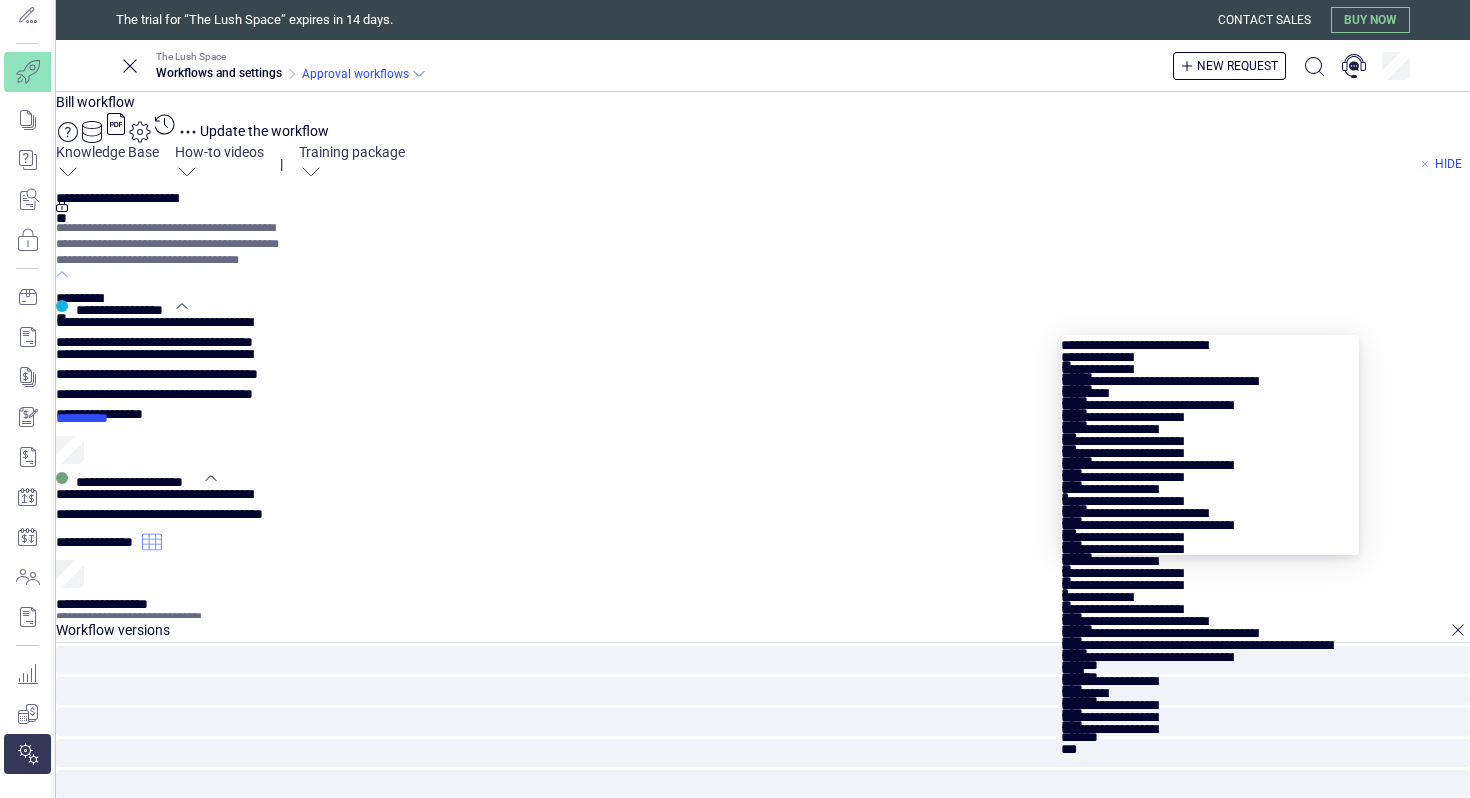 click at bounding box center (1210, 461) 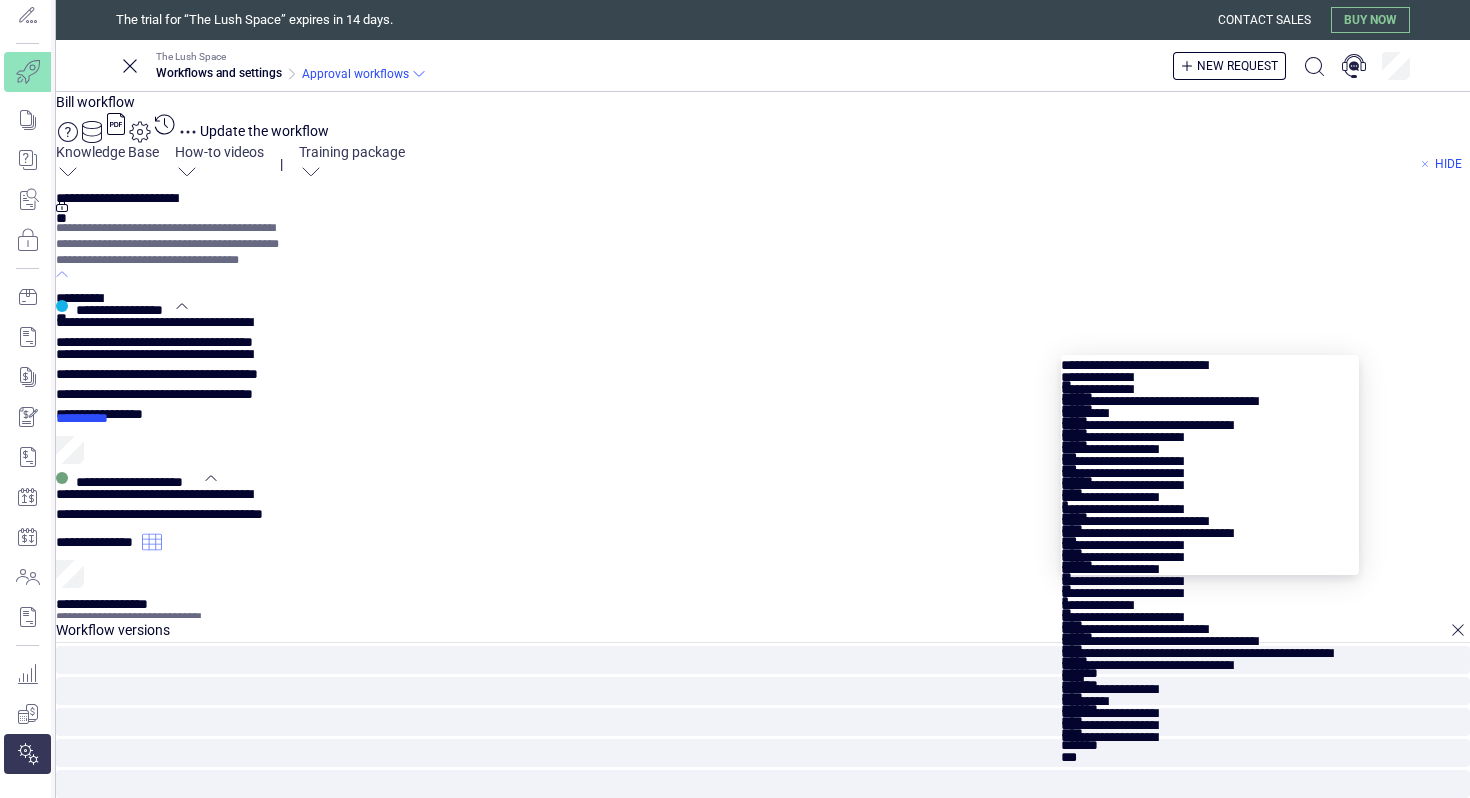 click at bounding box center [1210, 481] 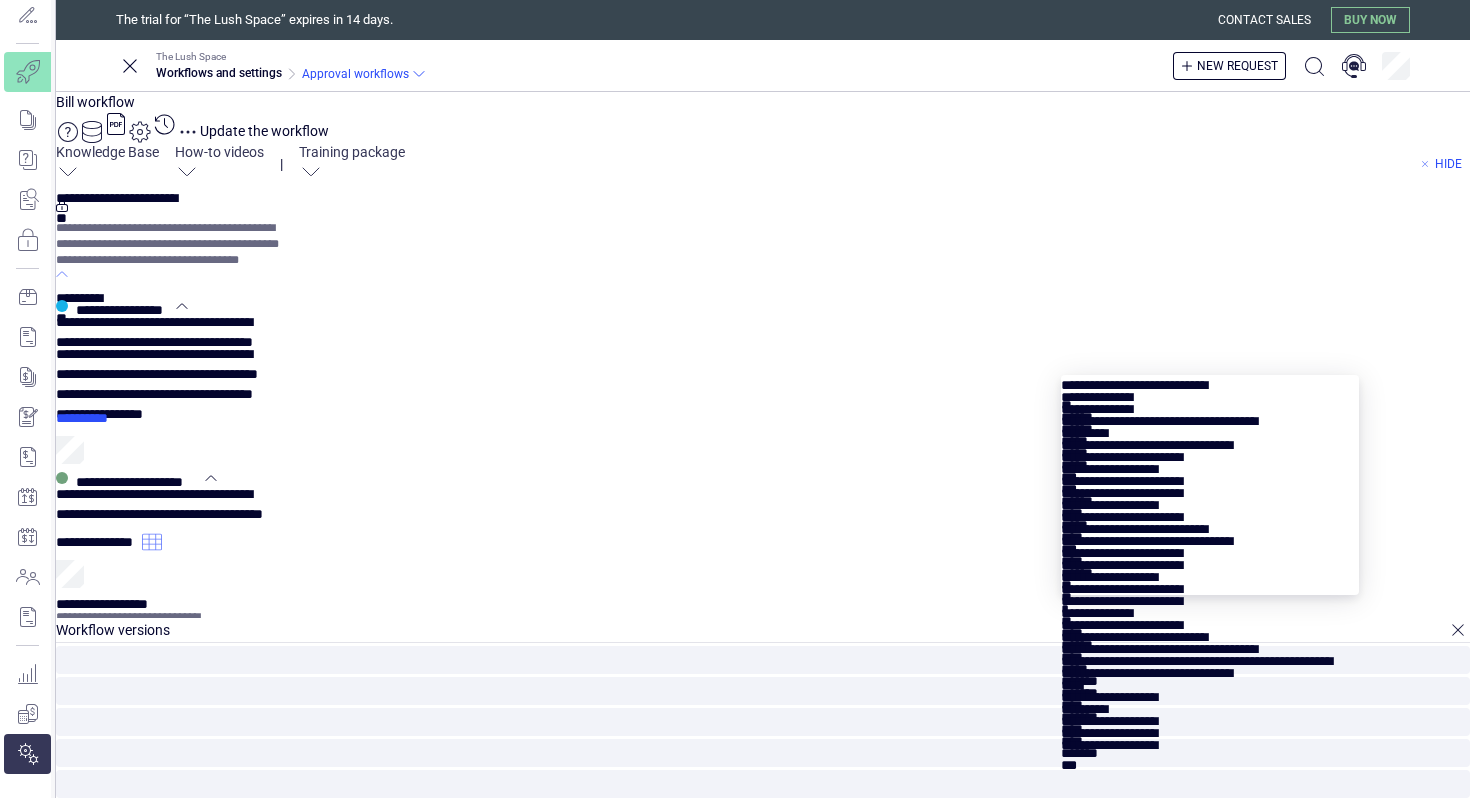 click at bounding box center (1210, 501) 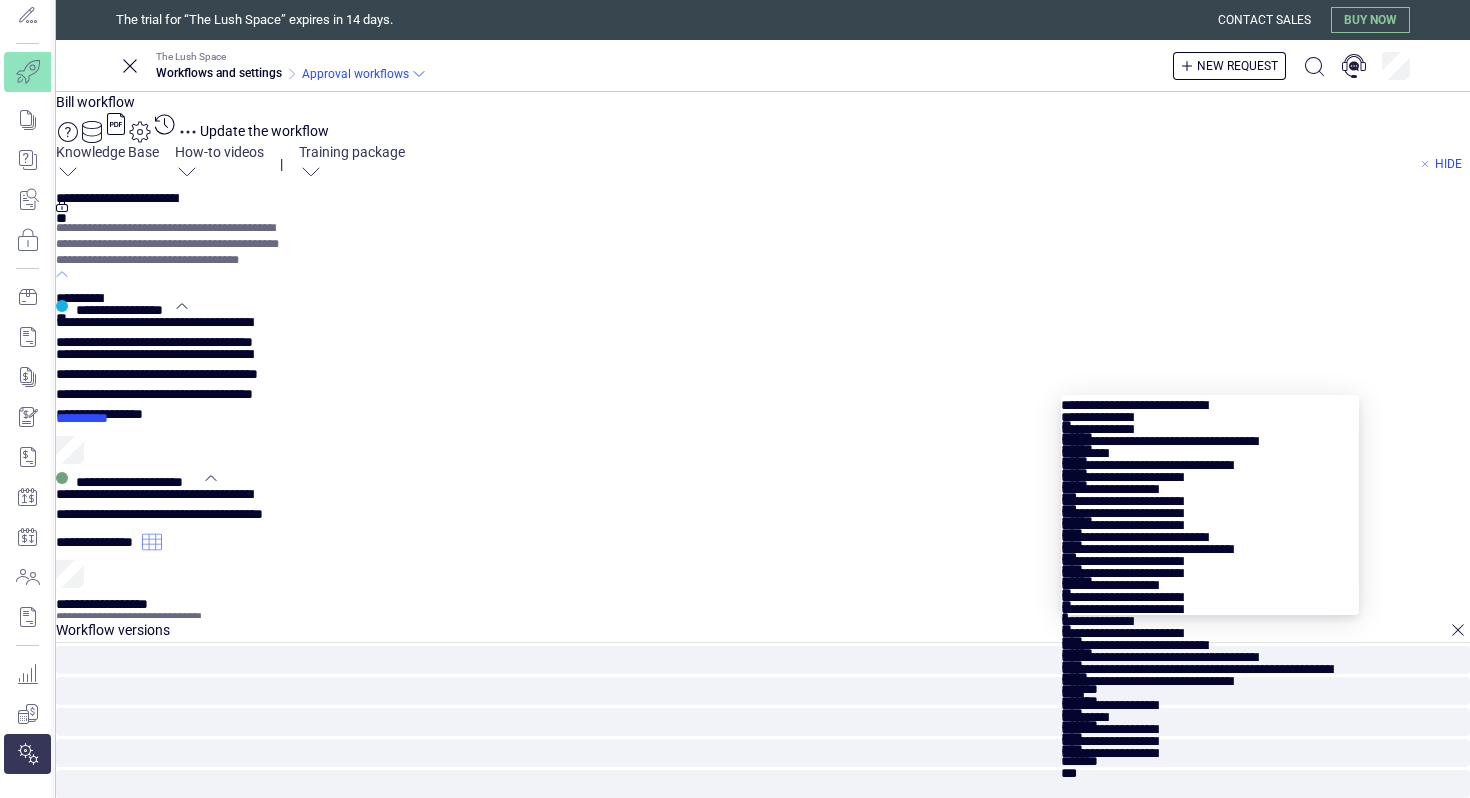 click at bounding box center (1210, 521) 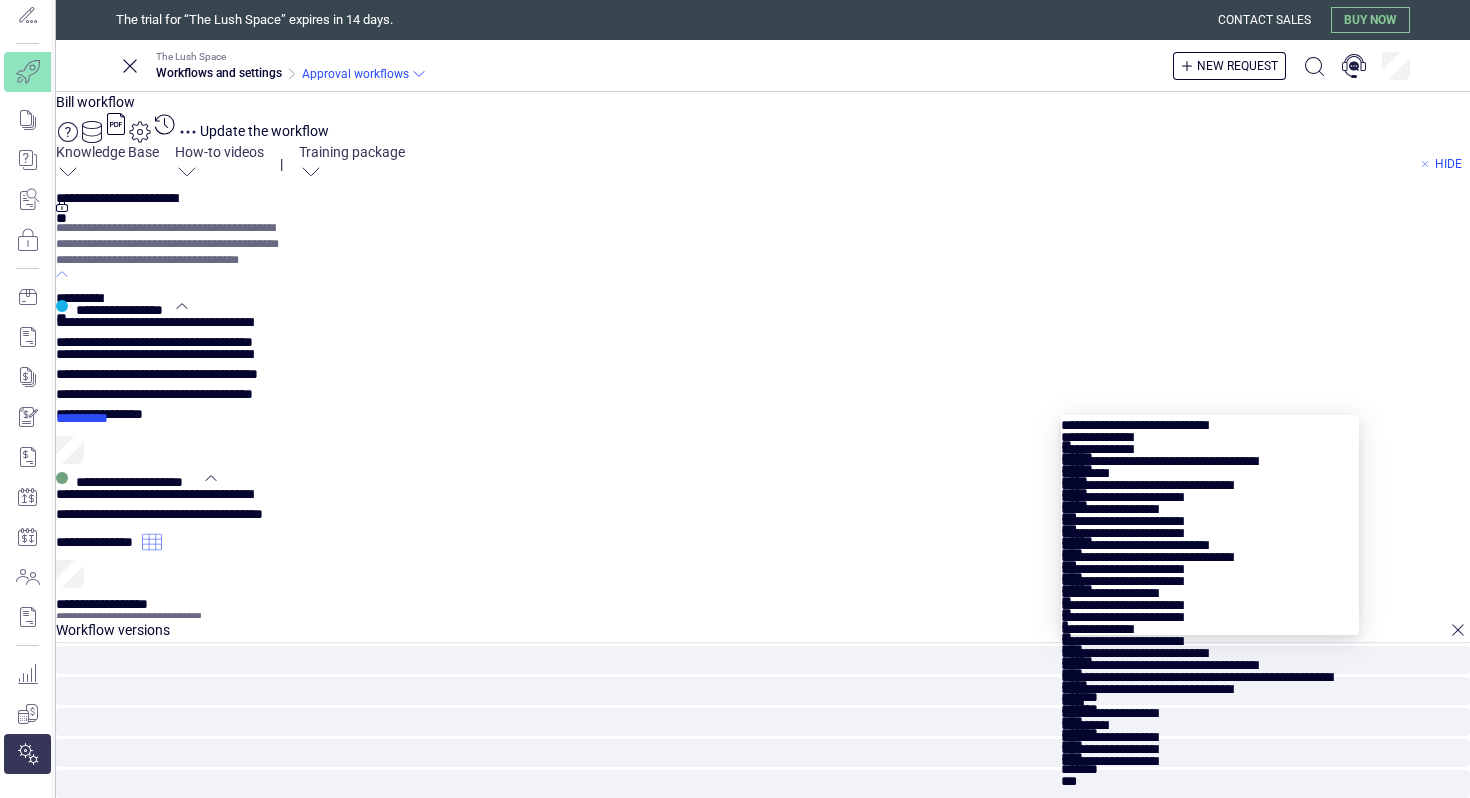 click at bounding box center [1210, 541] 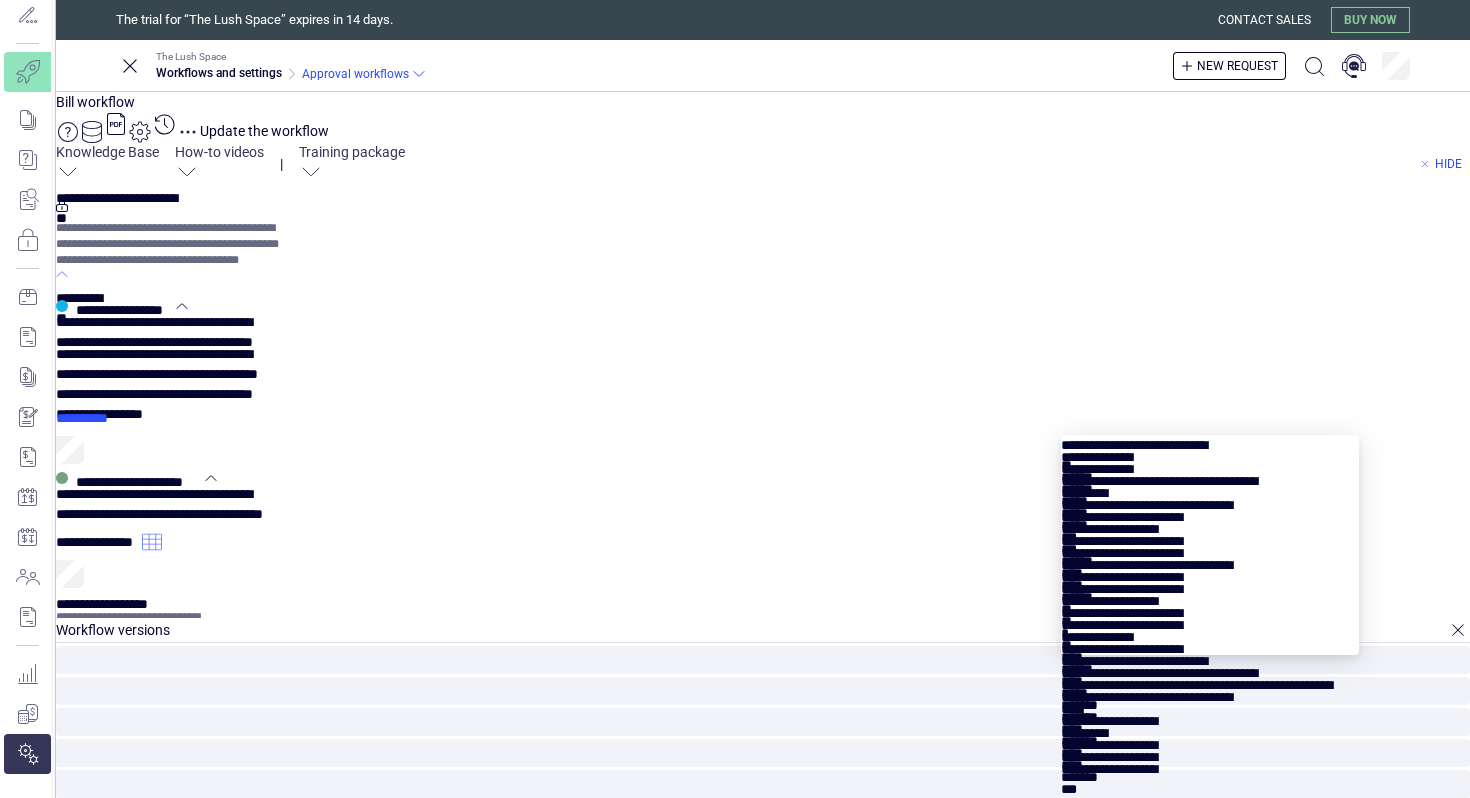 click at bounding box center (1210, 561) 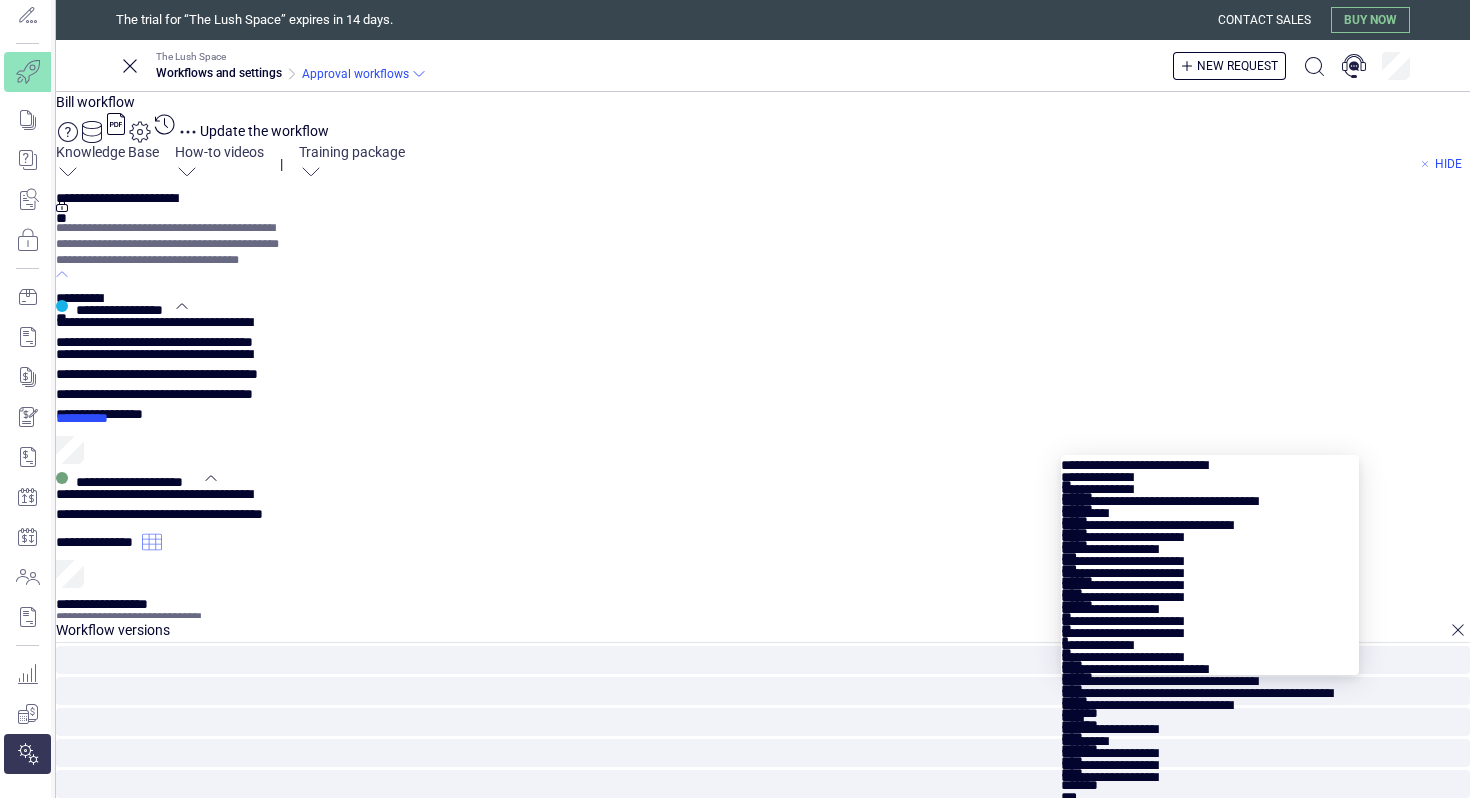 click at bounding box center [1210, 581] 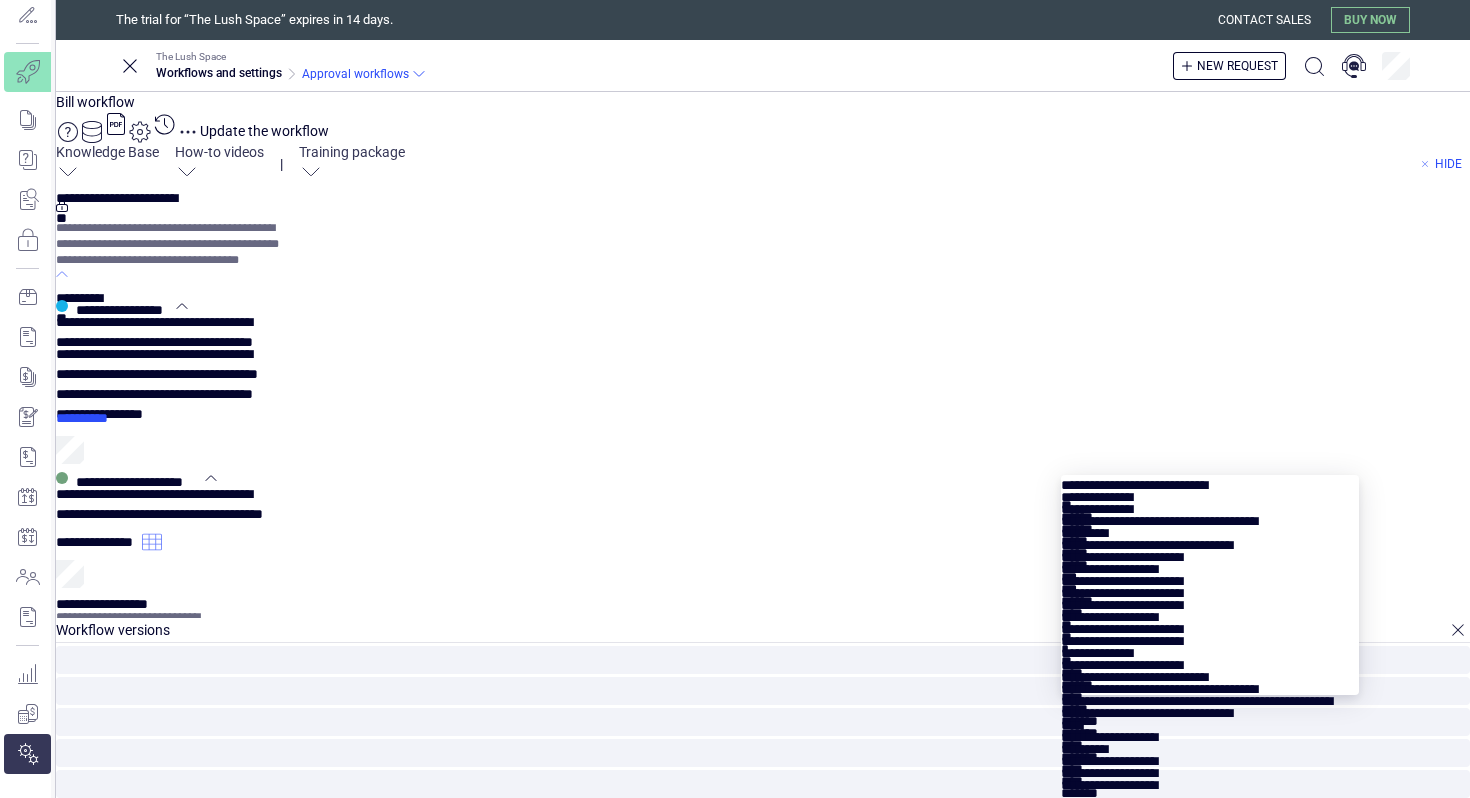 click at bounding box center [1210, 601] 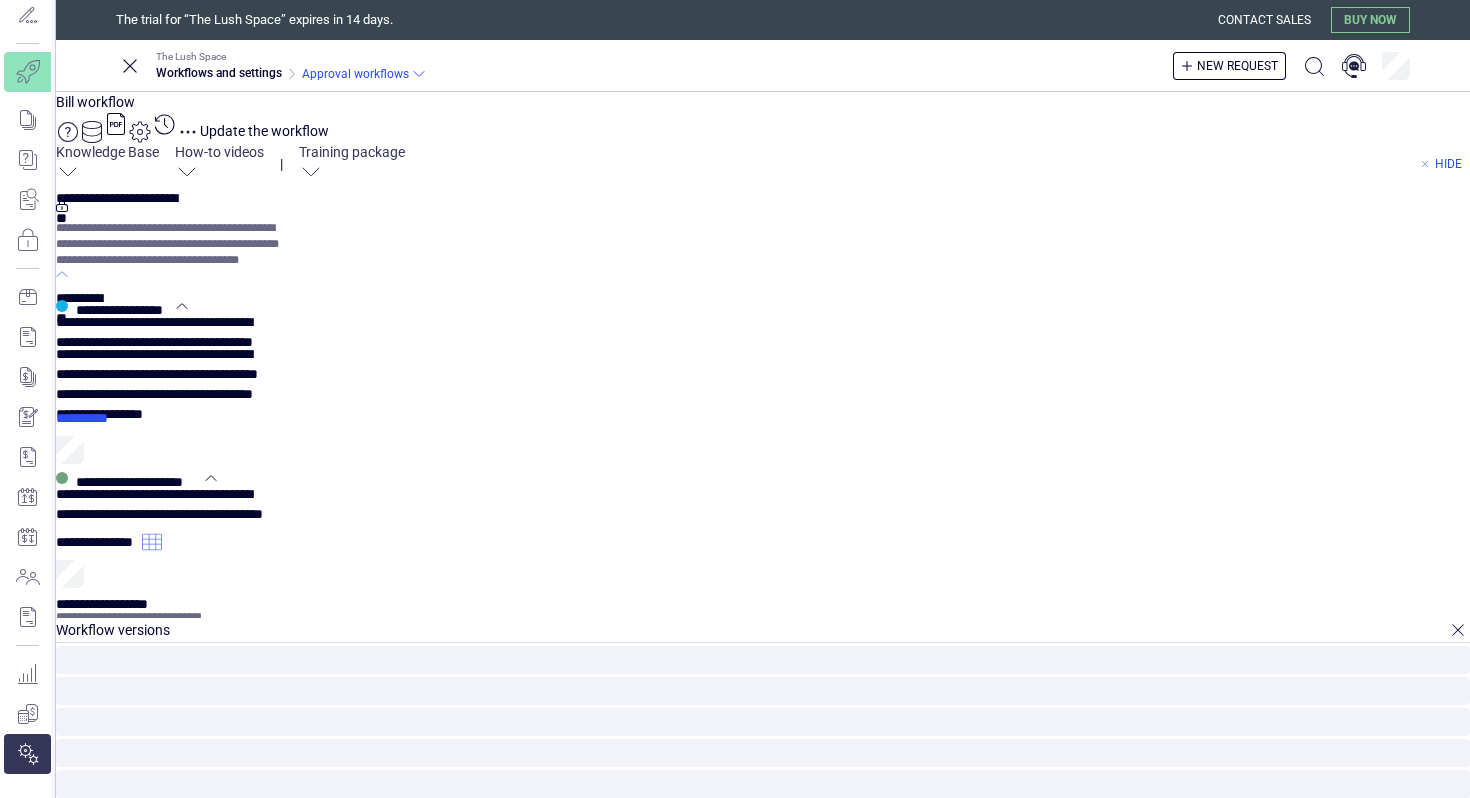 click on "**********" at bounding box center [0, 0] 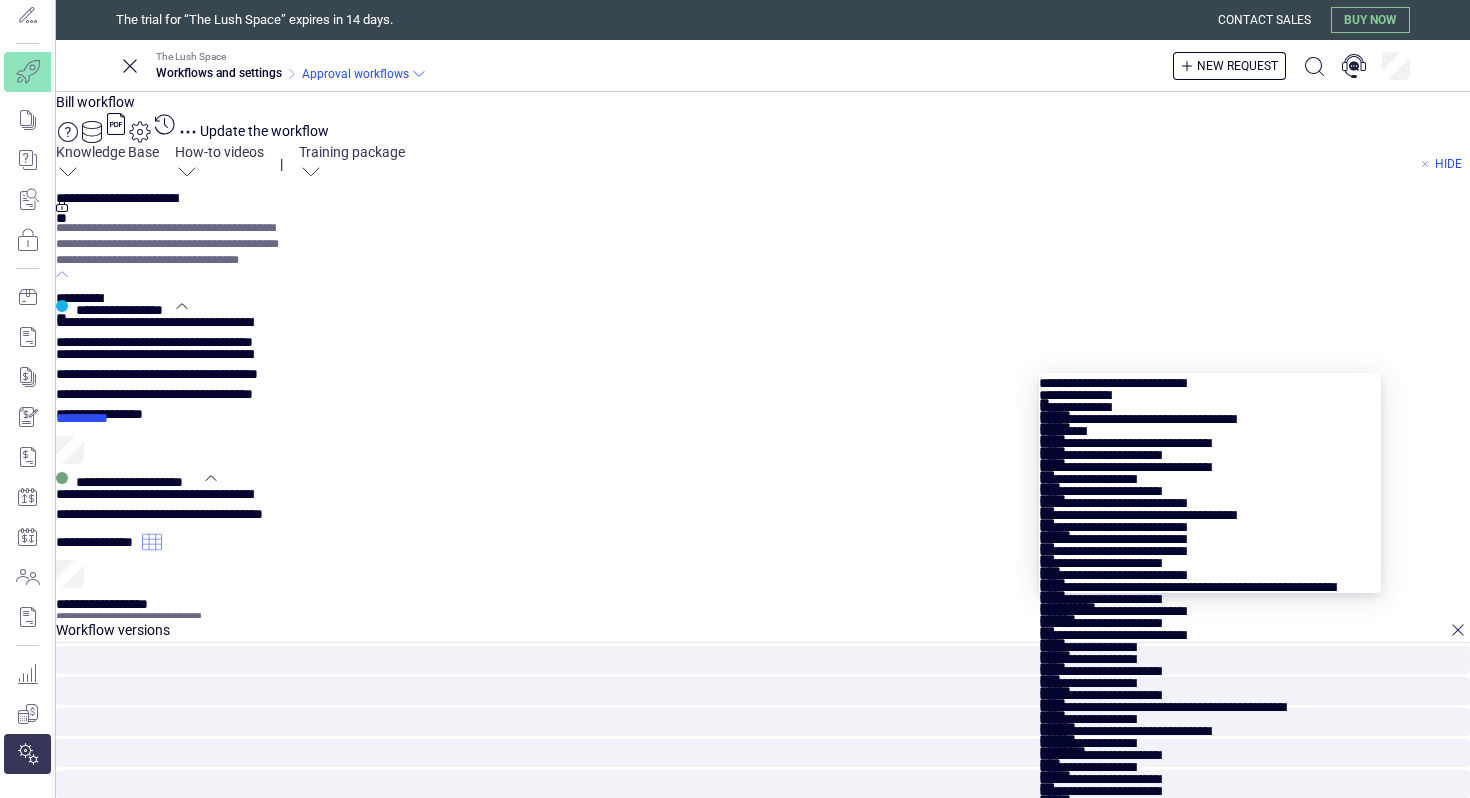 scroll, scrollTop: 685, scrollLeft: 0, axis: vertical 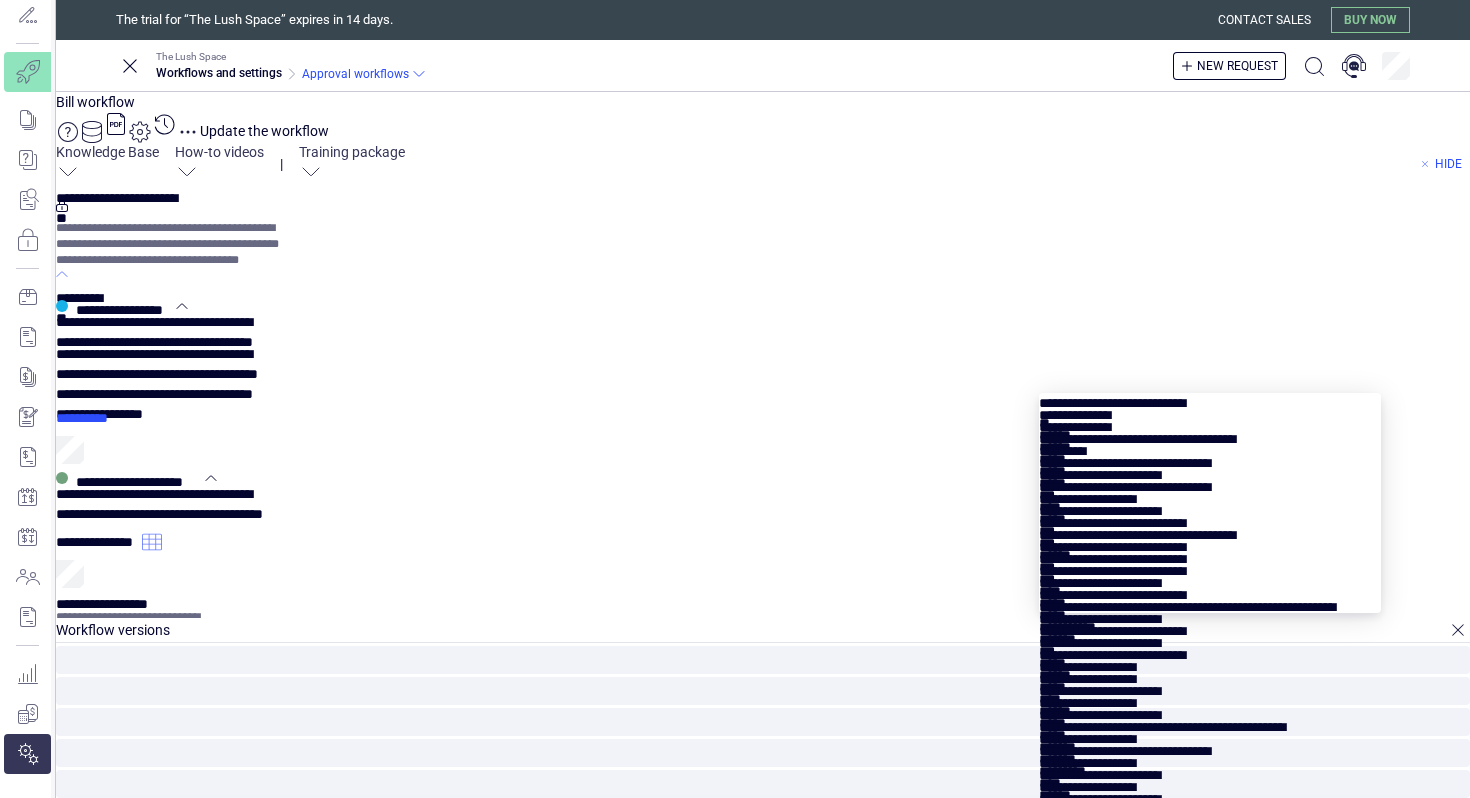 click at bounding box center (1209, 819) 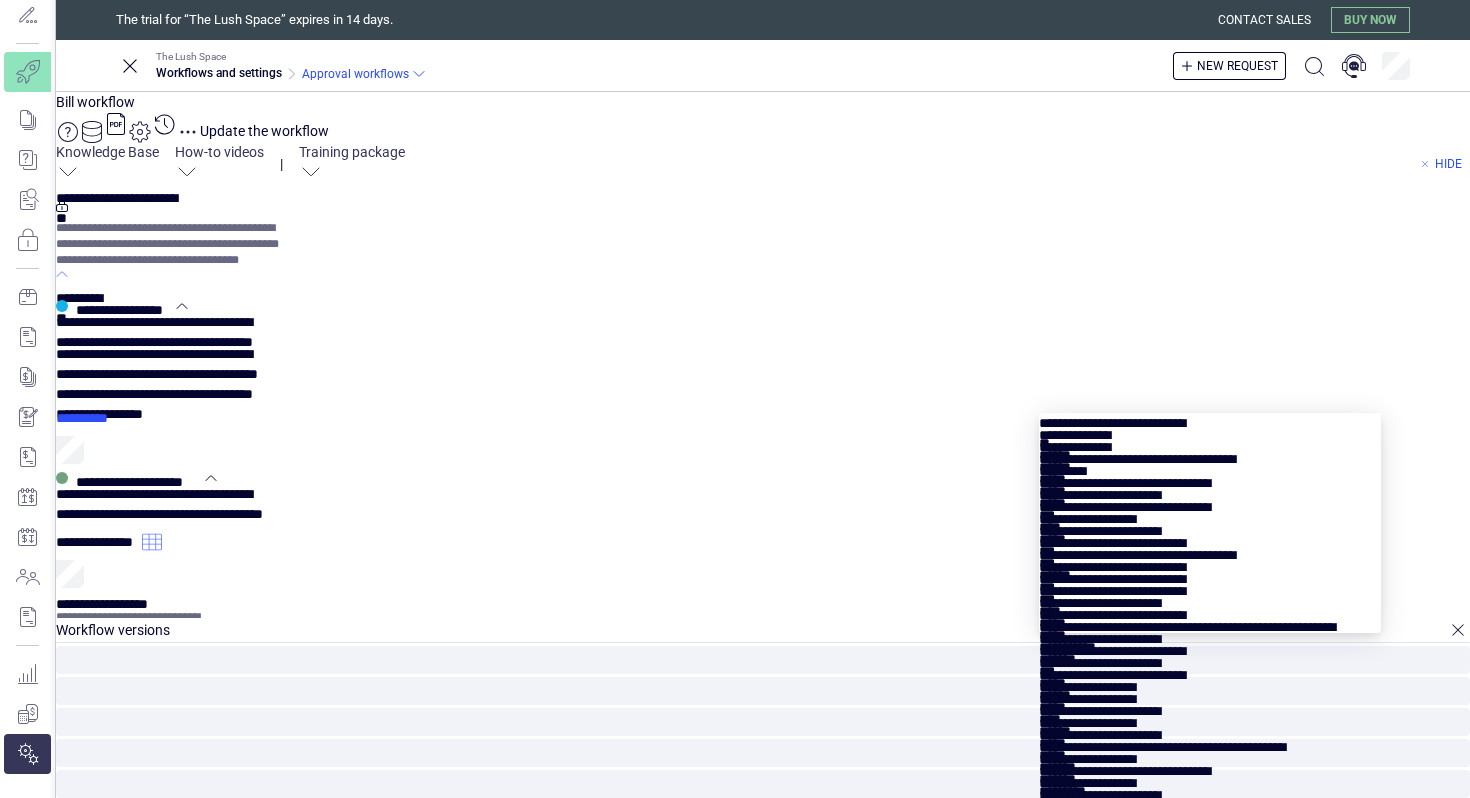 click at bounding box center (1209, 839) 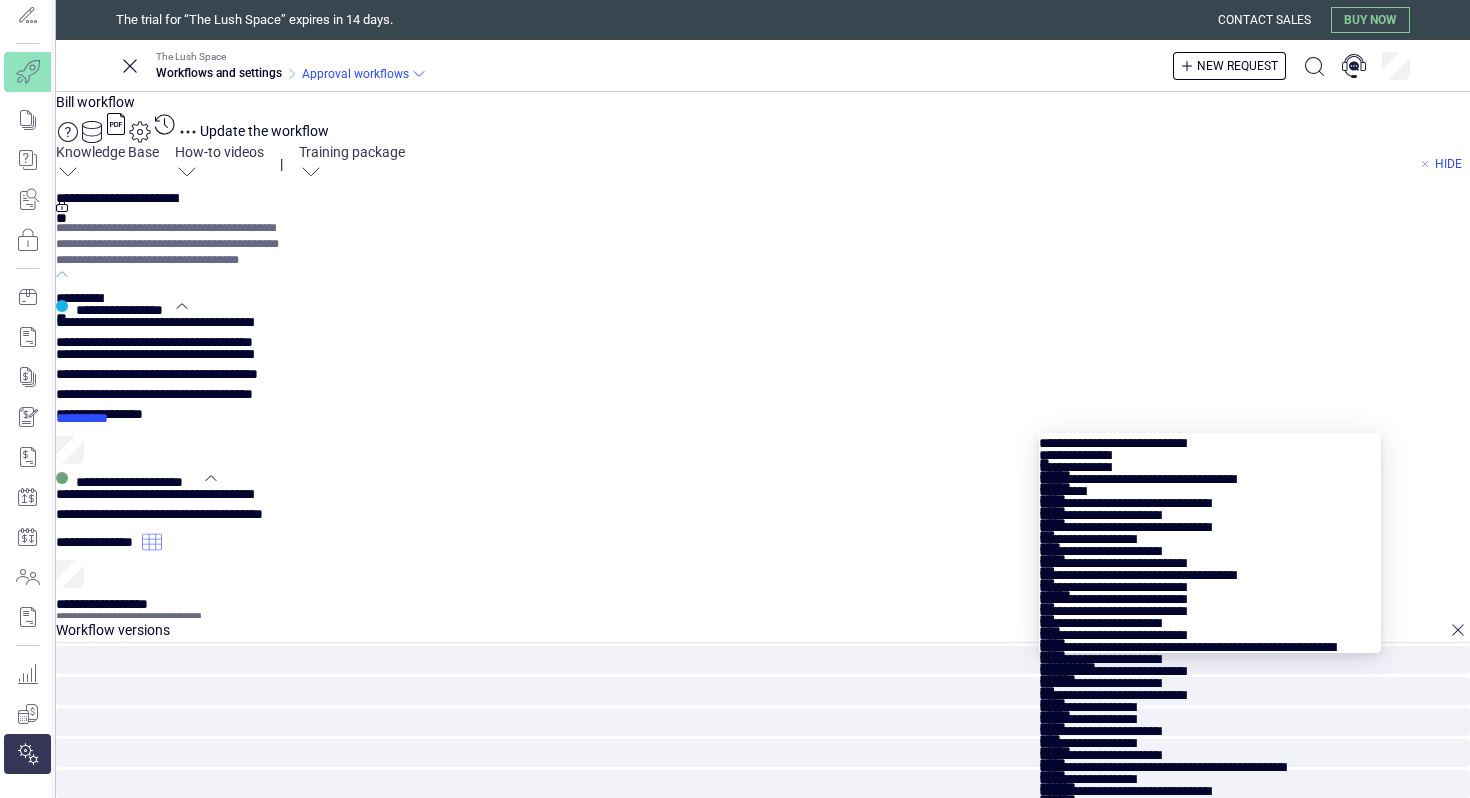 click at bounding box center (1209, 859) 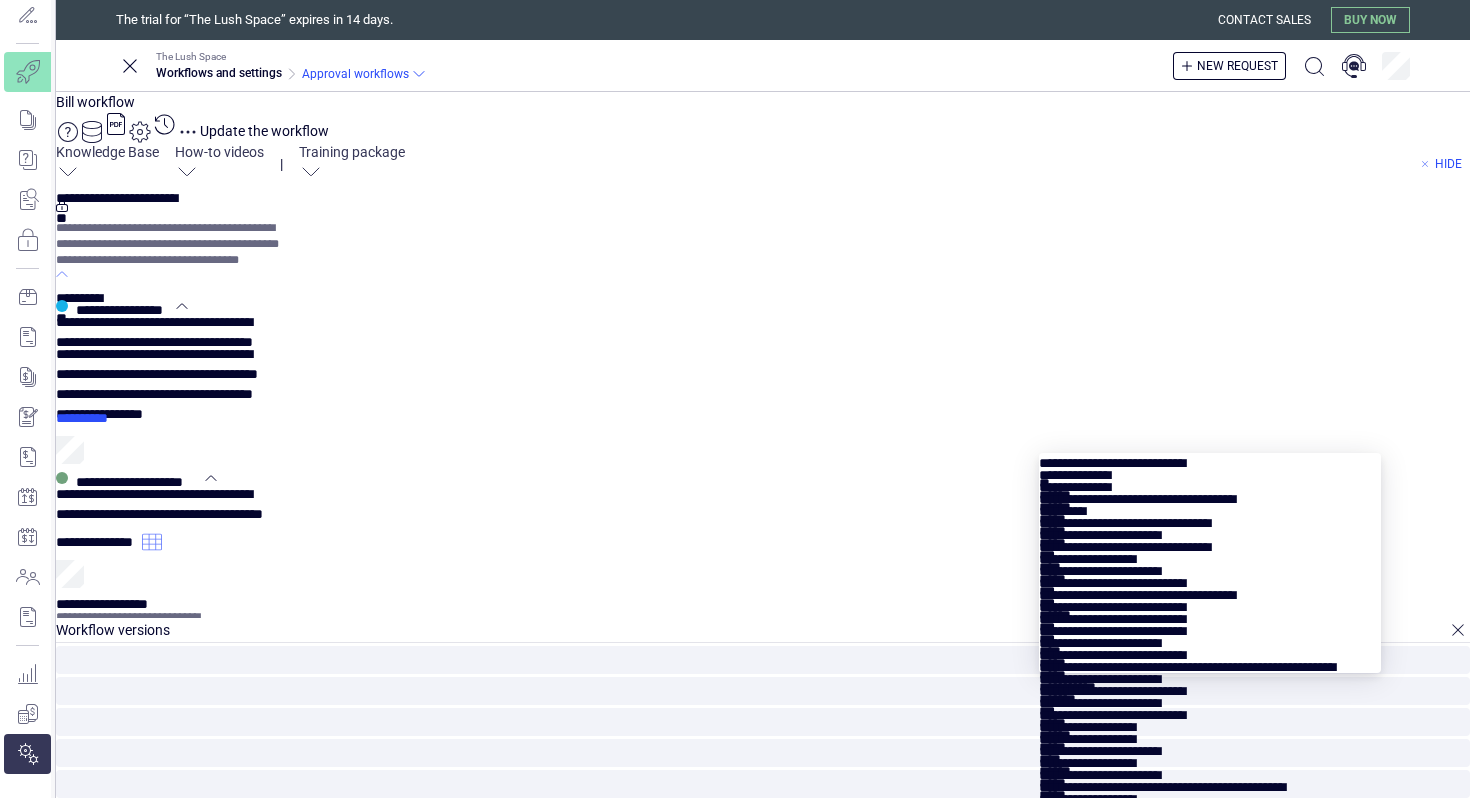 click at bounding box center [1209, 879] 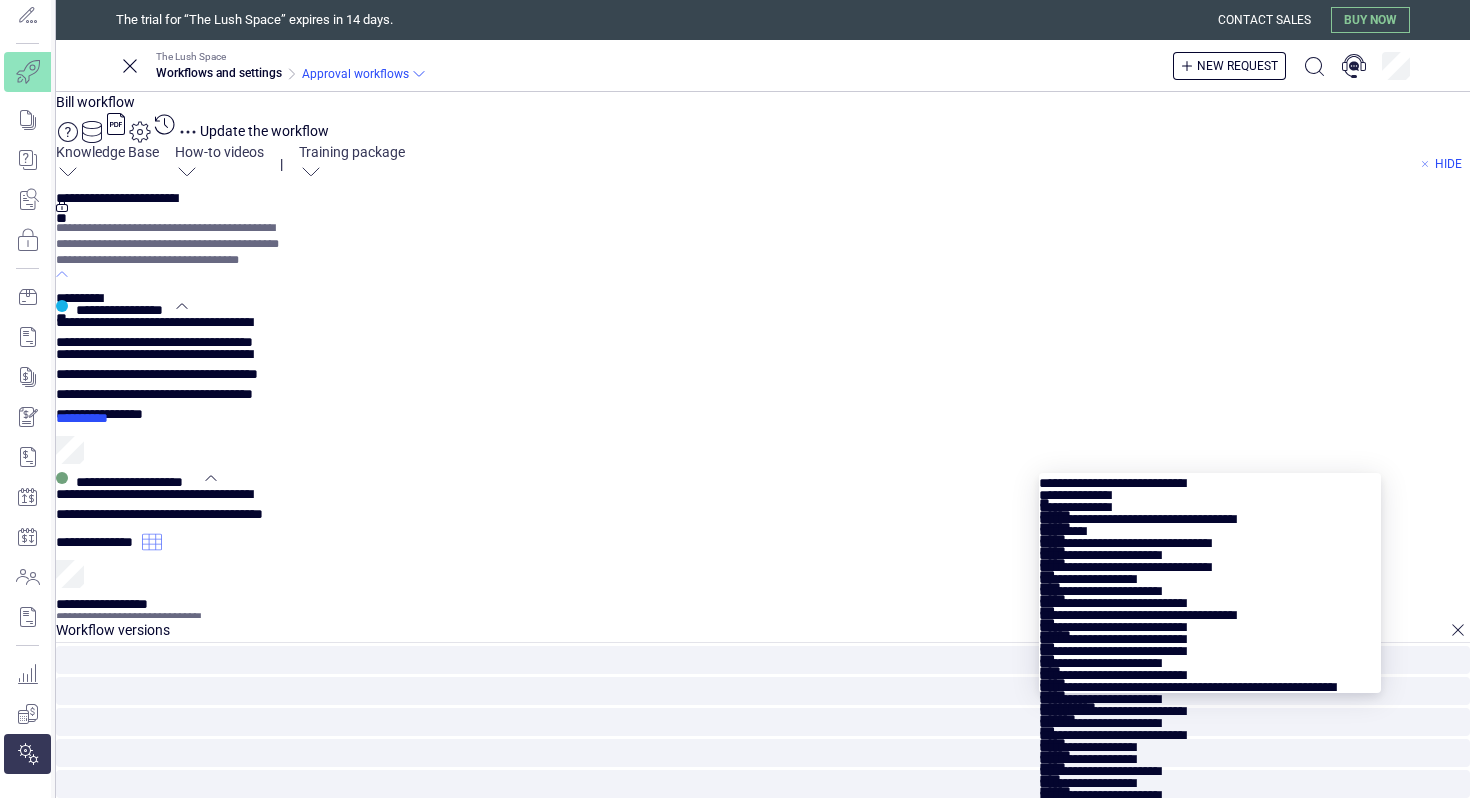 click at bounding box center [1209, 899] 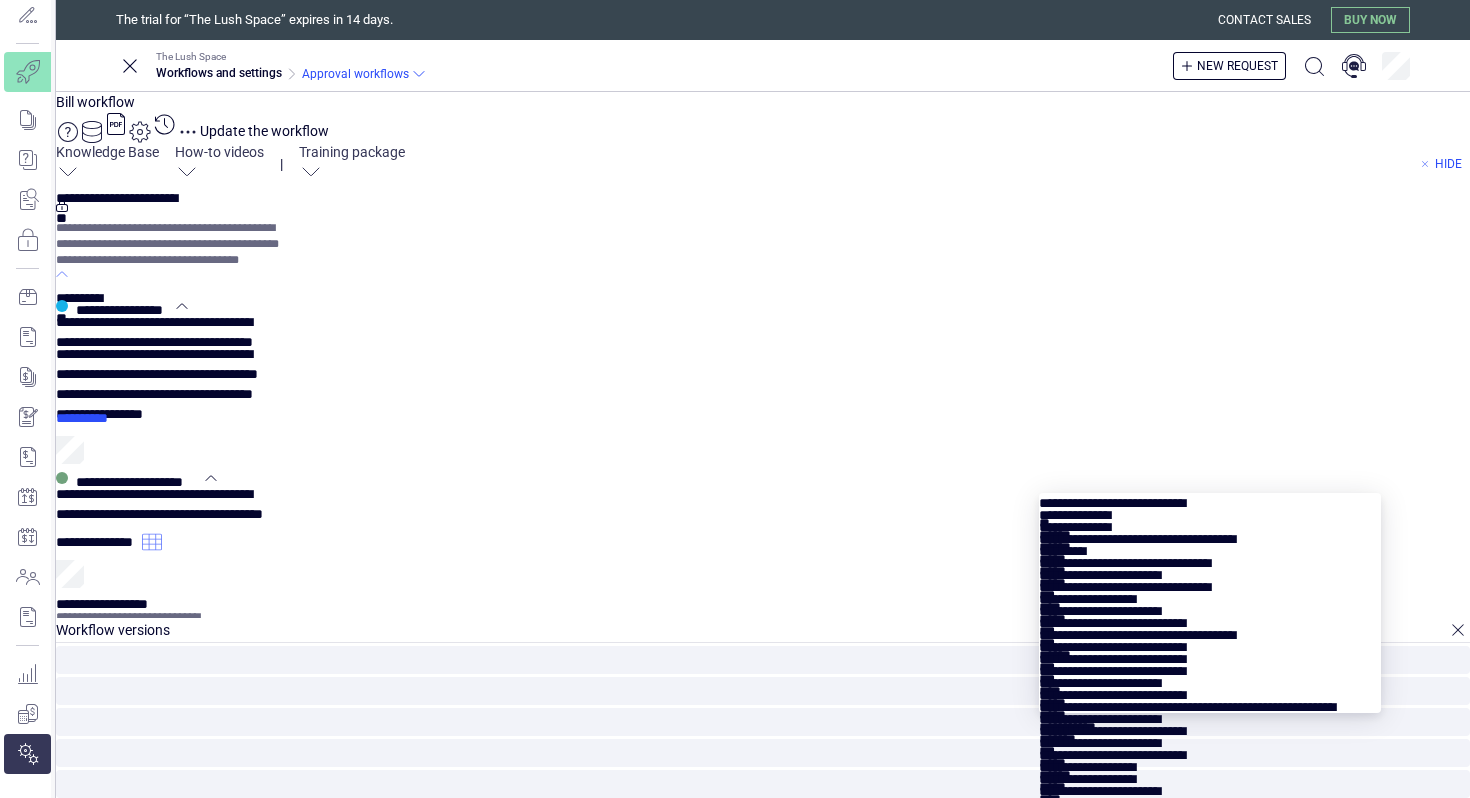 click at bounding box center [1209, 919] 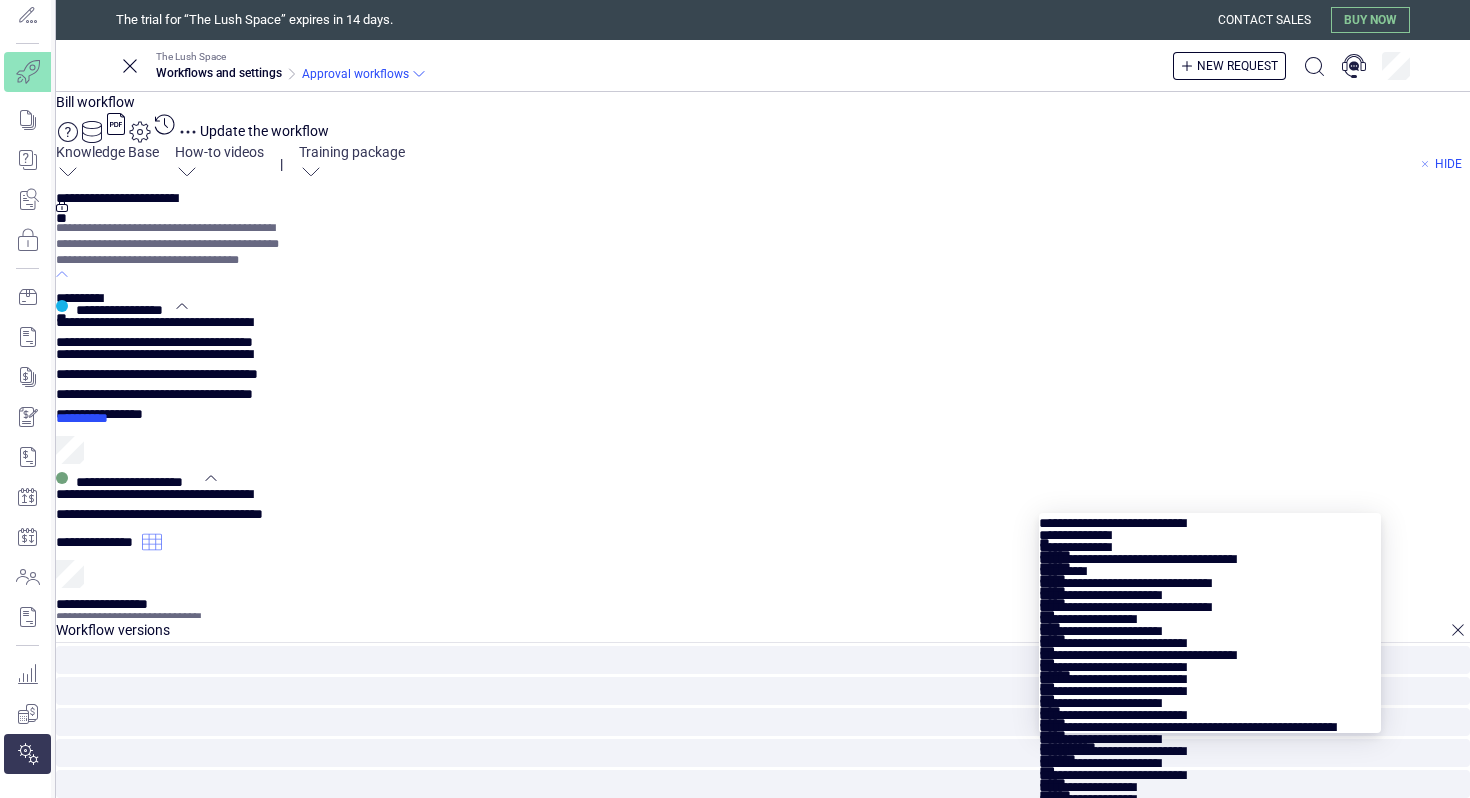 click at bounding box center [1209, 939] 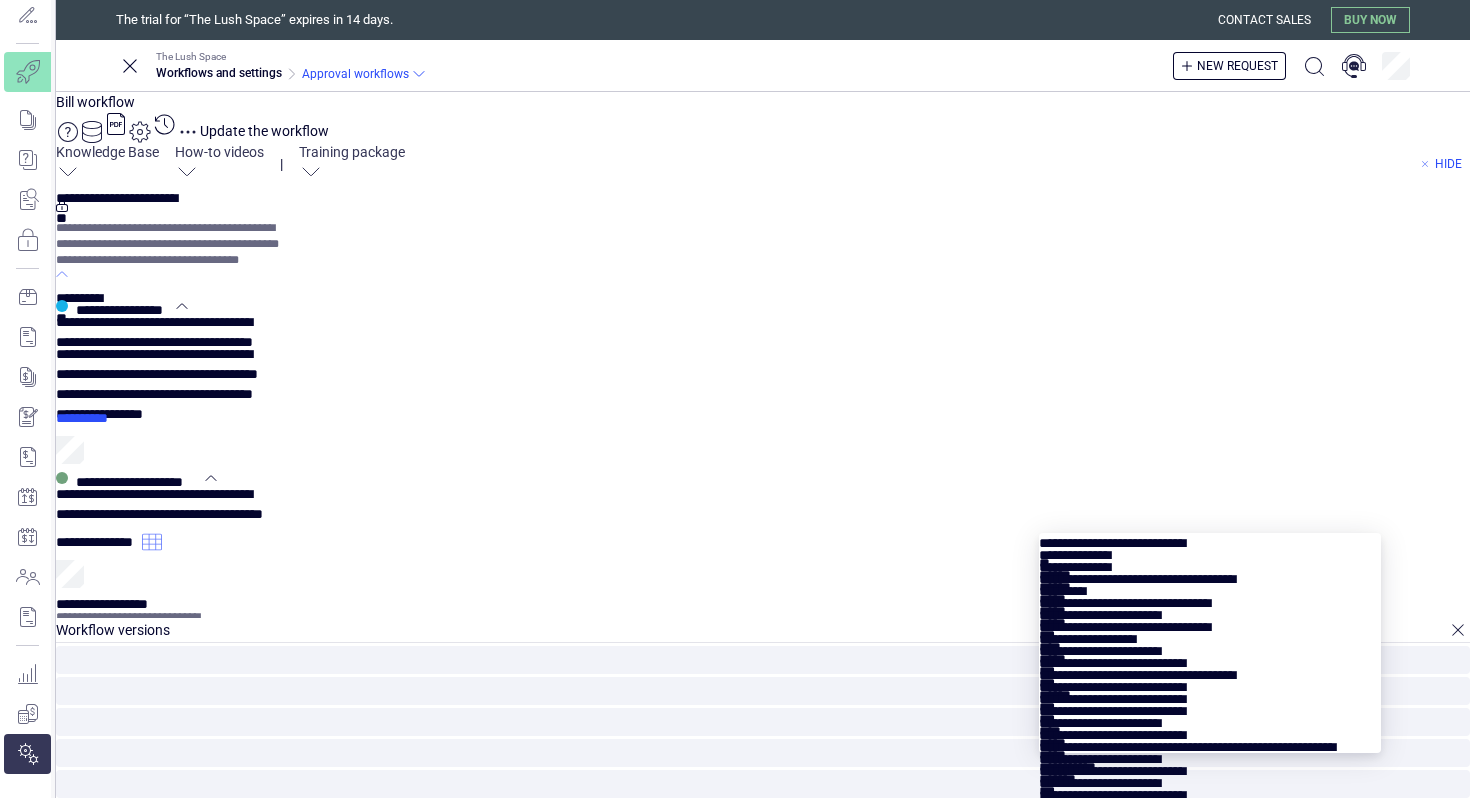 click at bounding box center [1209, 959] 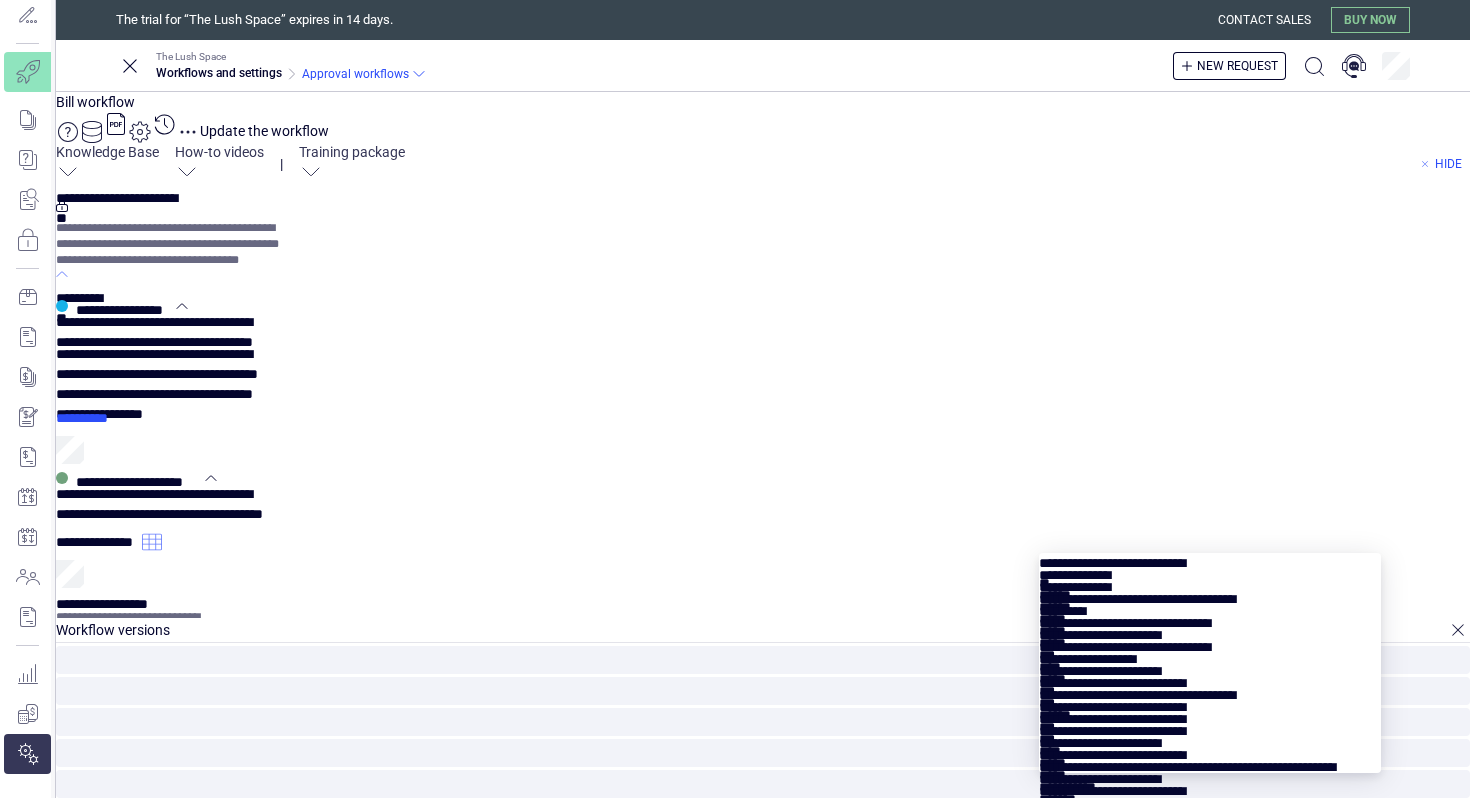 click at bounding box center (1209, 979) 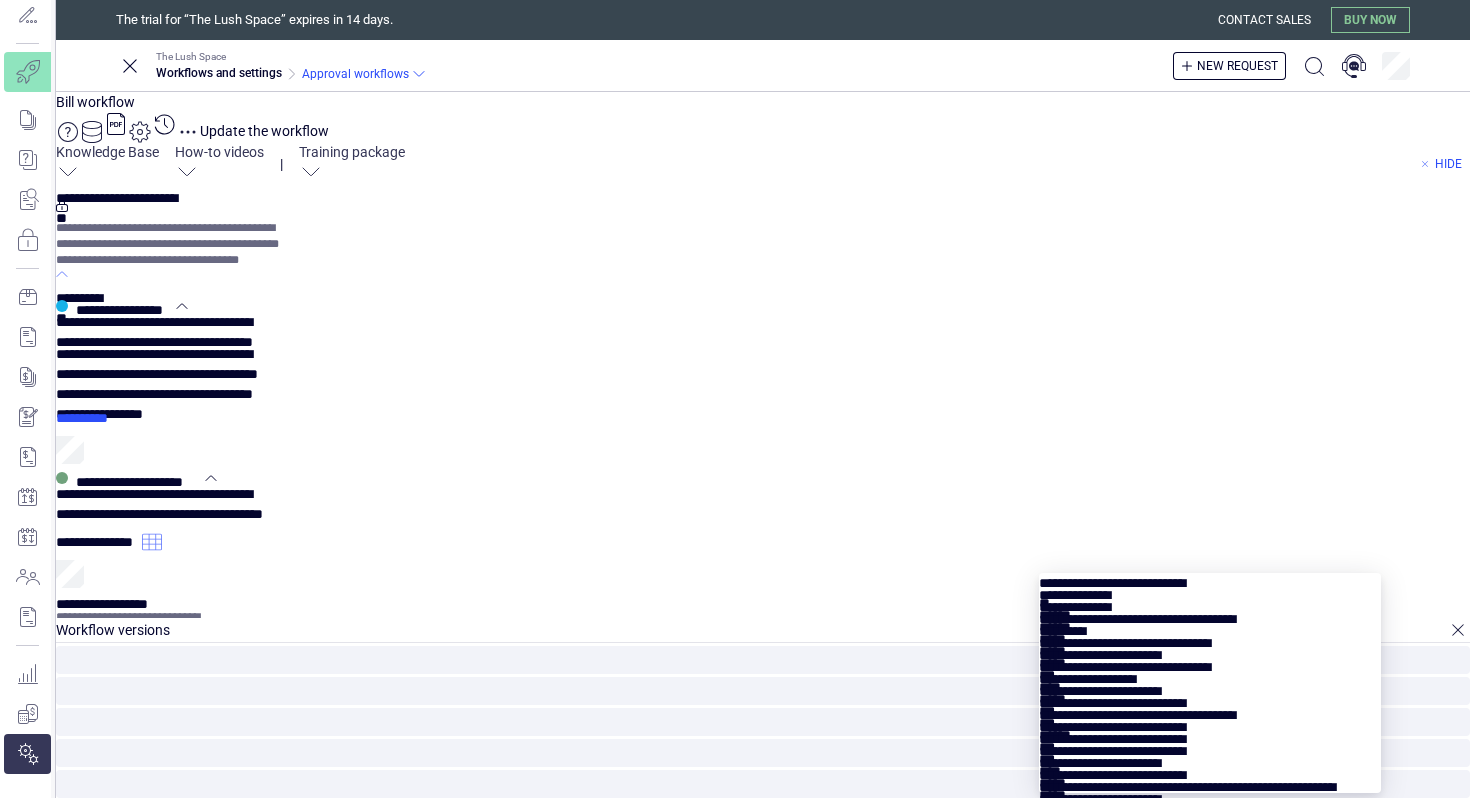 click at bounding box center [1209, 1011] 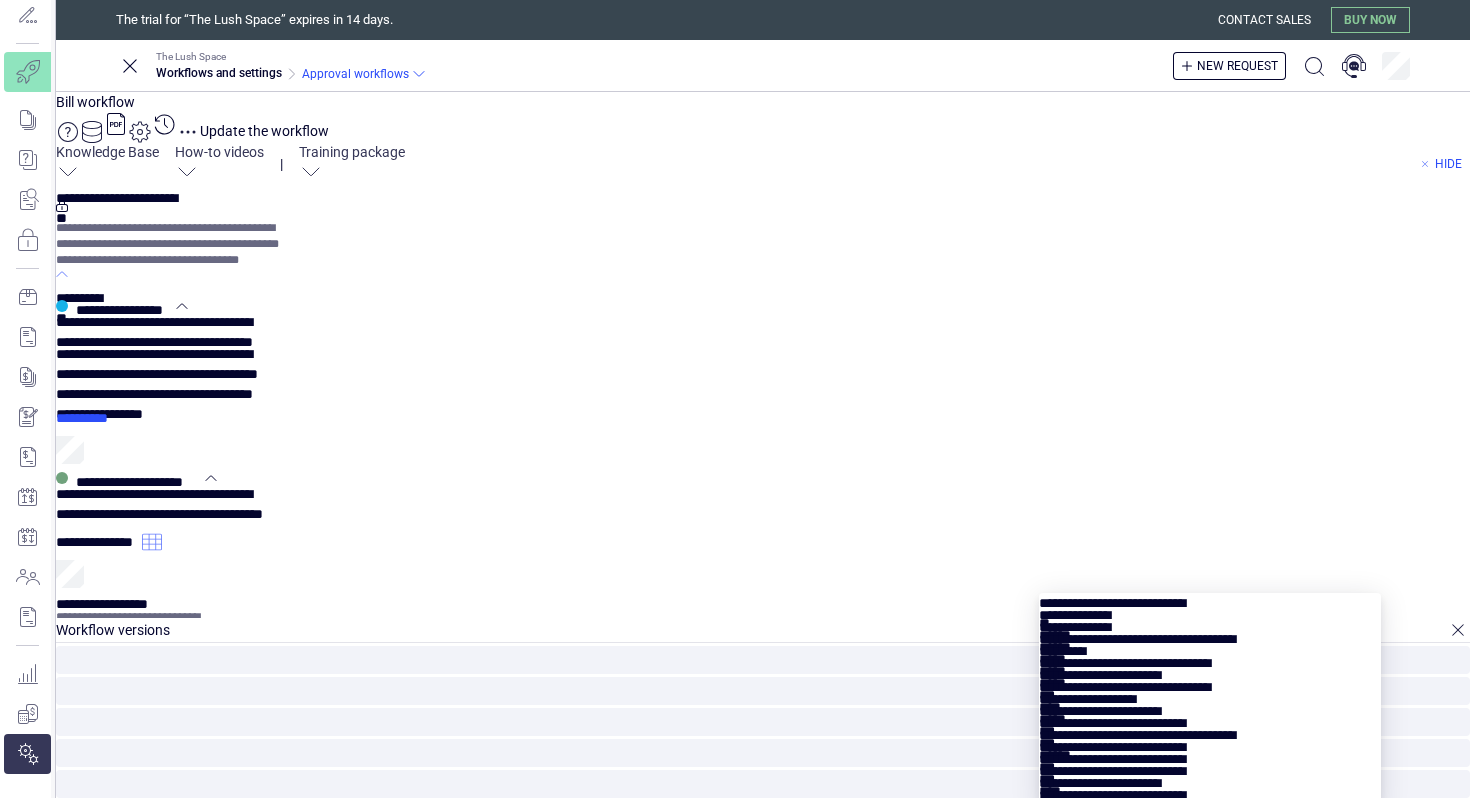 scroll, scrollTop: 710, scrollLeft: 0, axis: vertical 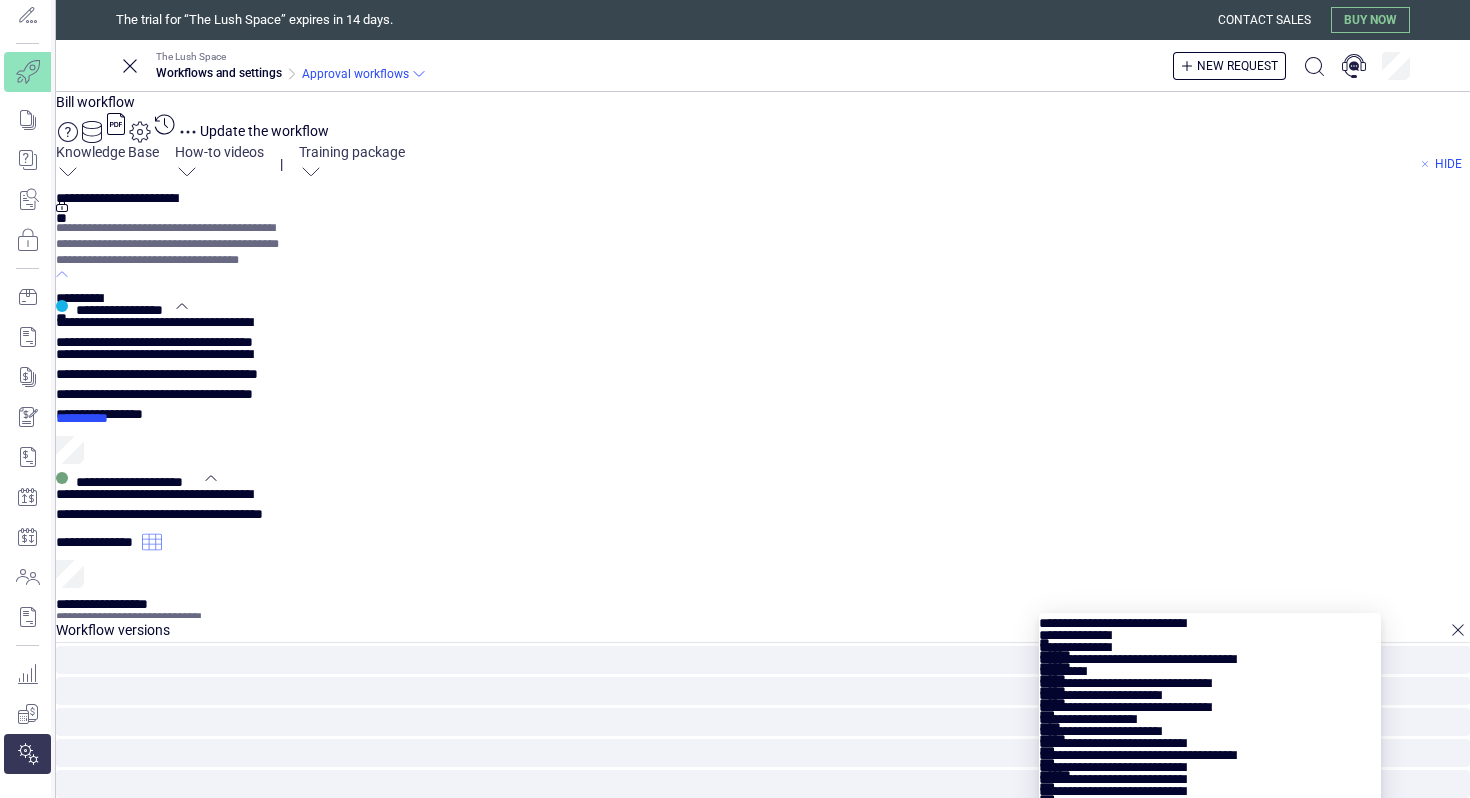 click at bounding box center (1209, 1051) 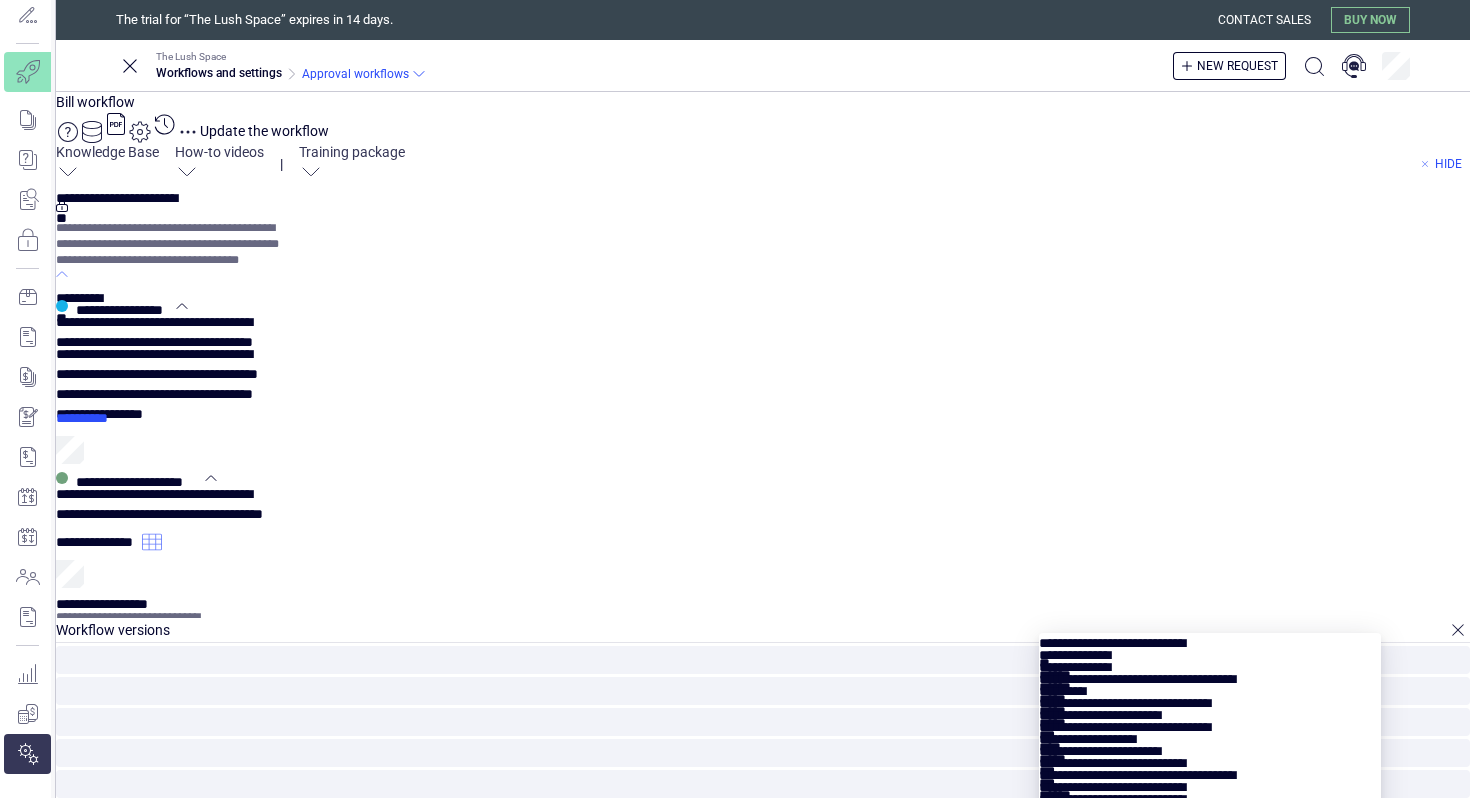 click at bounding box center [1209, 1071] 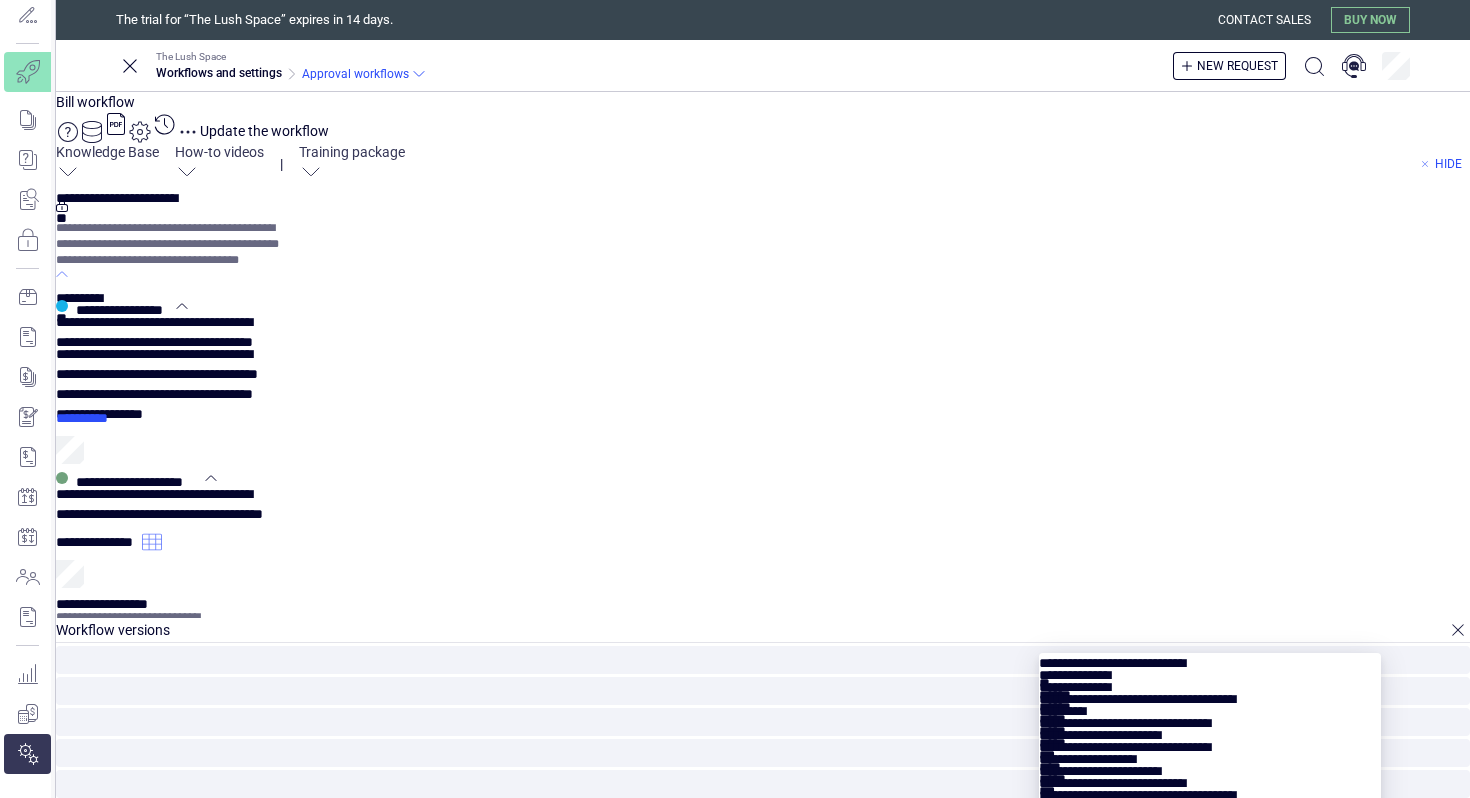 click at bounding box center (1209, 1091) 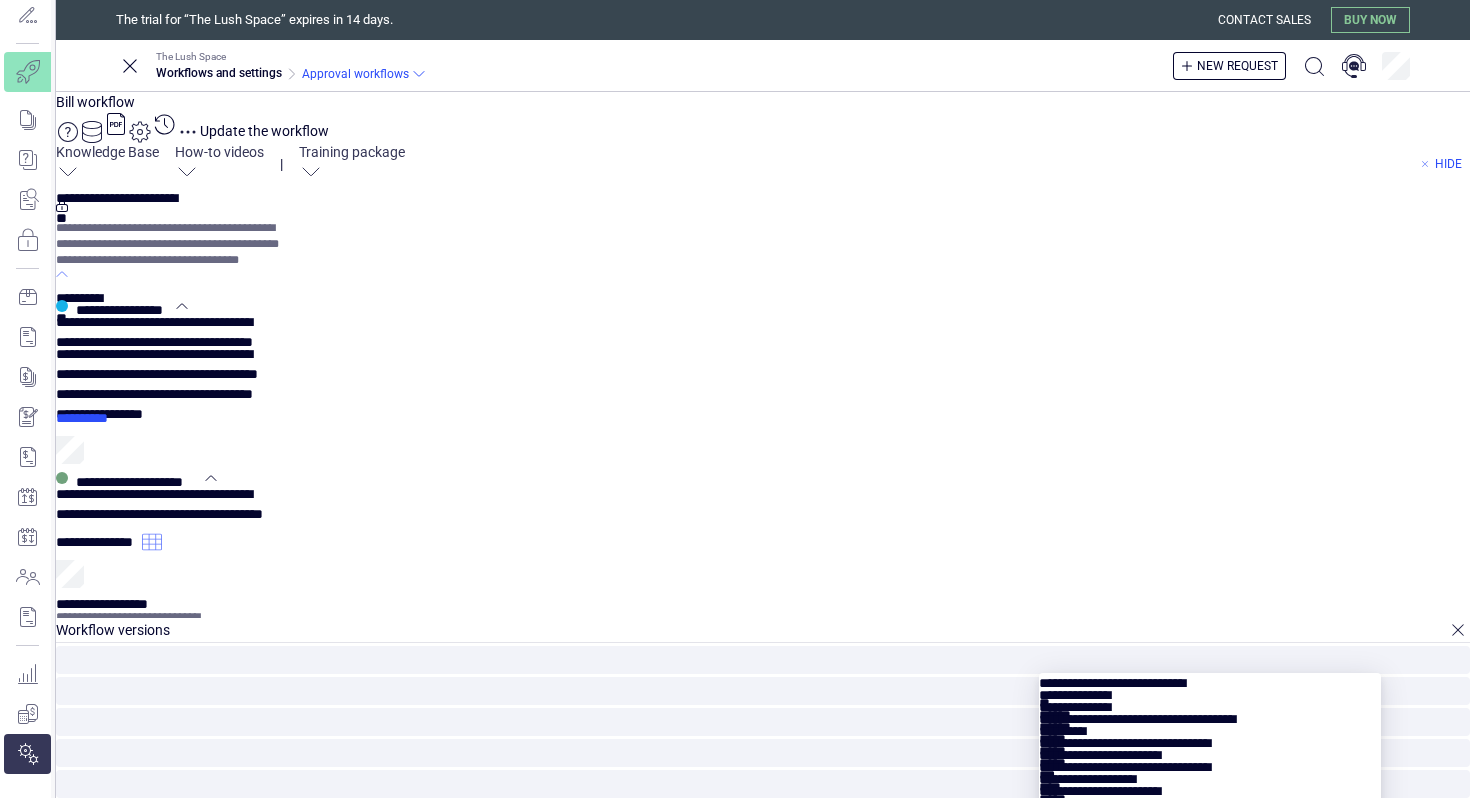 scroll, scrollTop: 724, scrollLeft: 0, axis: vertical 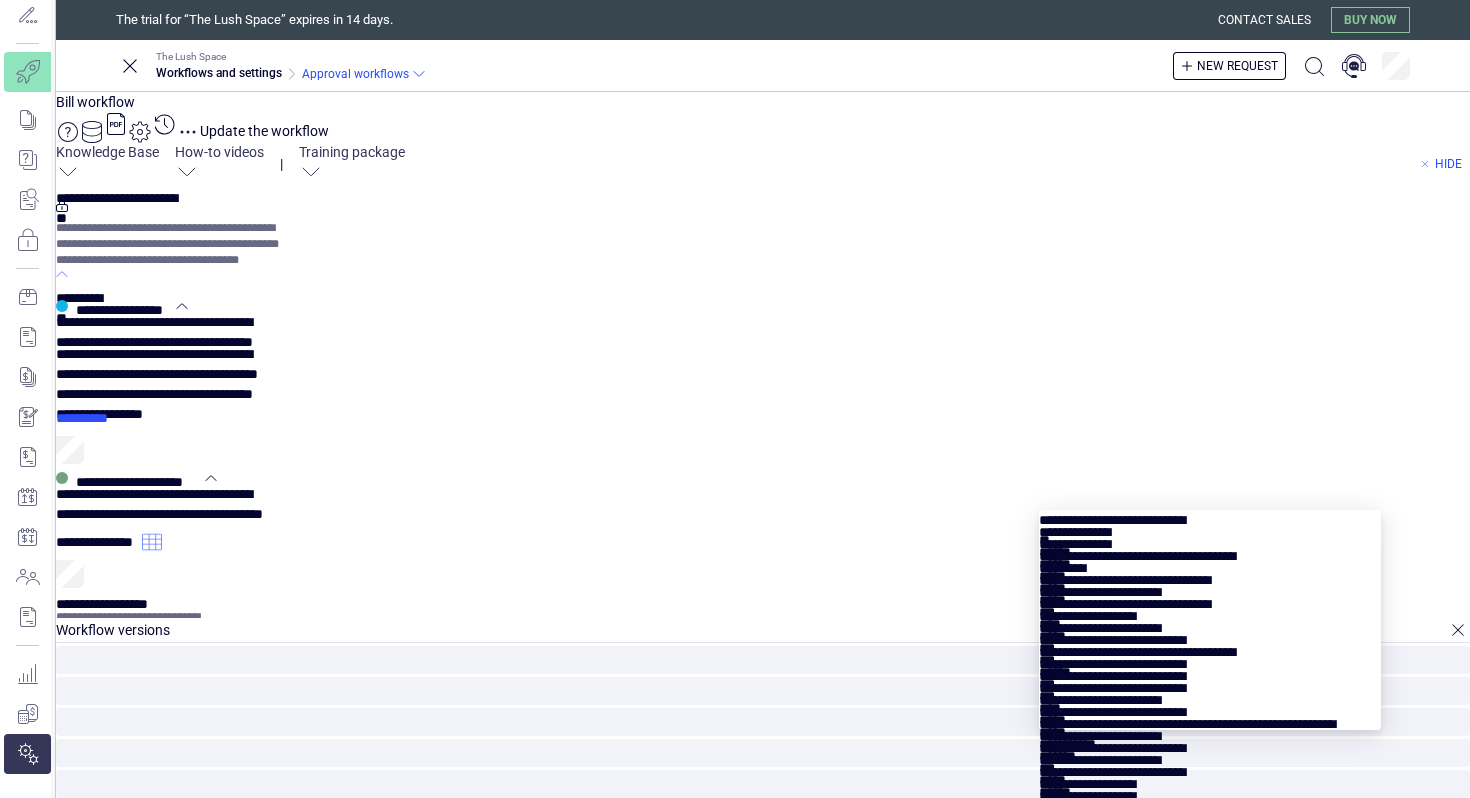 click on "**********" at bounding box center [0, 0] 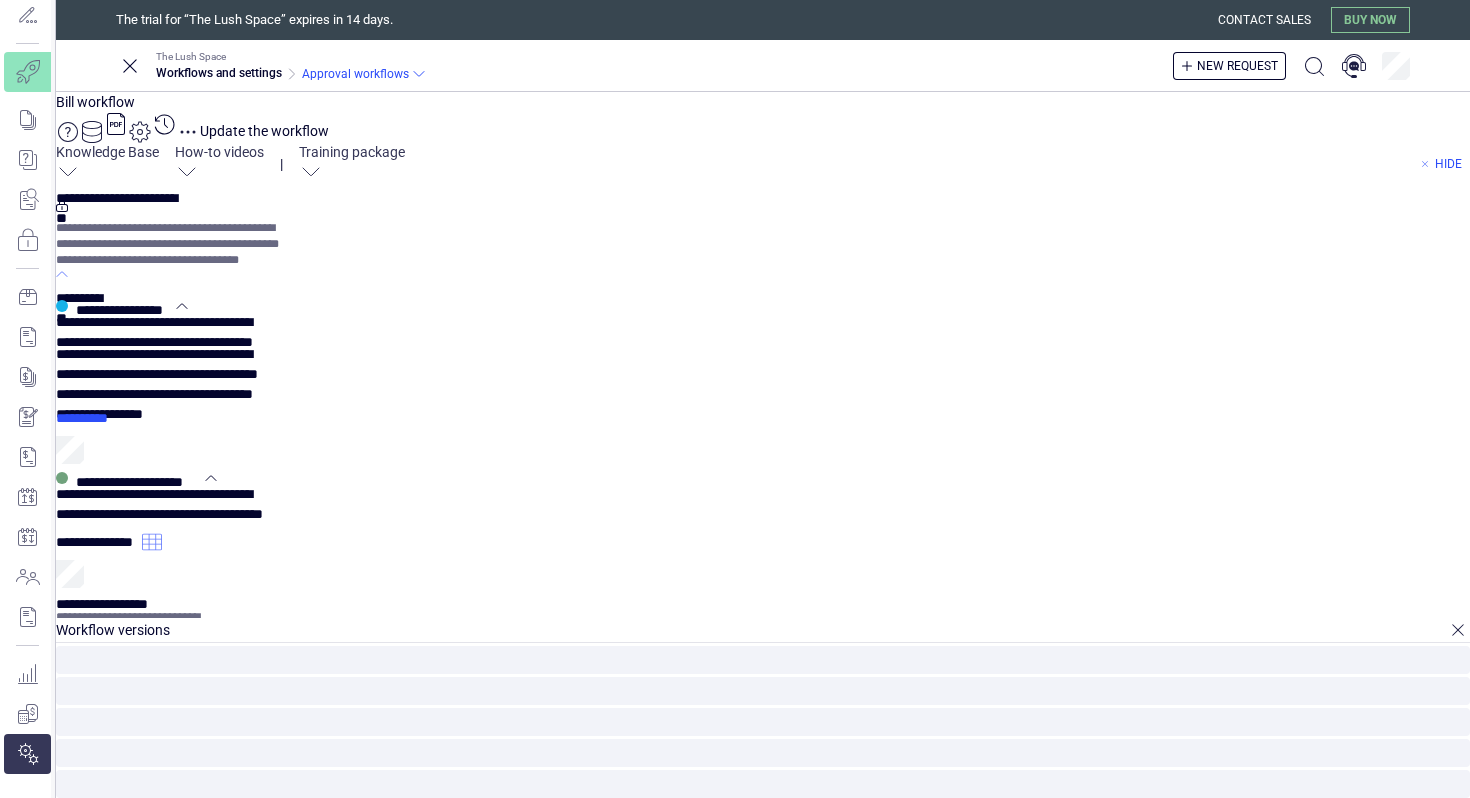 scroll, scrollTop: 945, scrollLeft: 0, axis: vertical 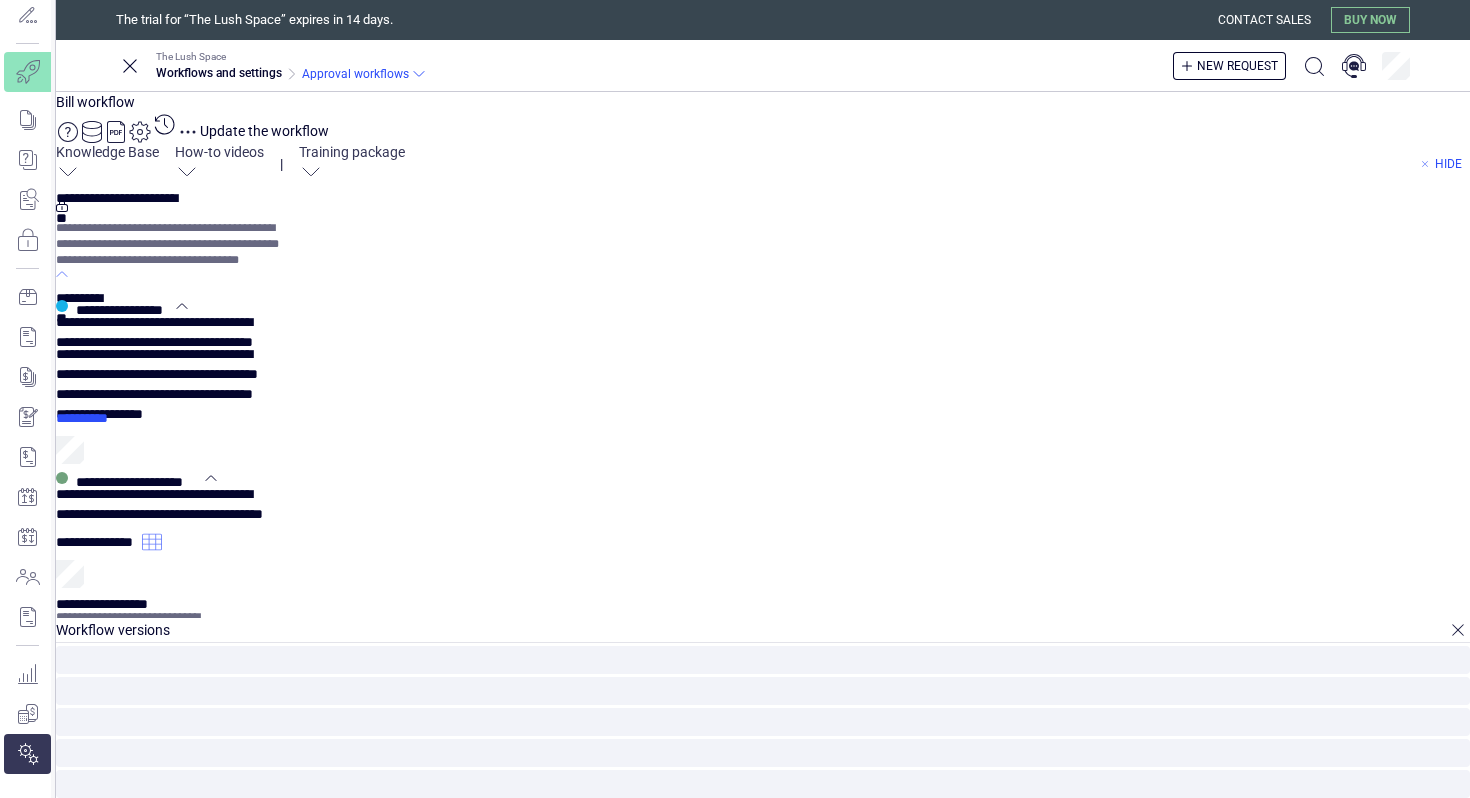 click on "Skip" at bounding box center (0, 0) 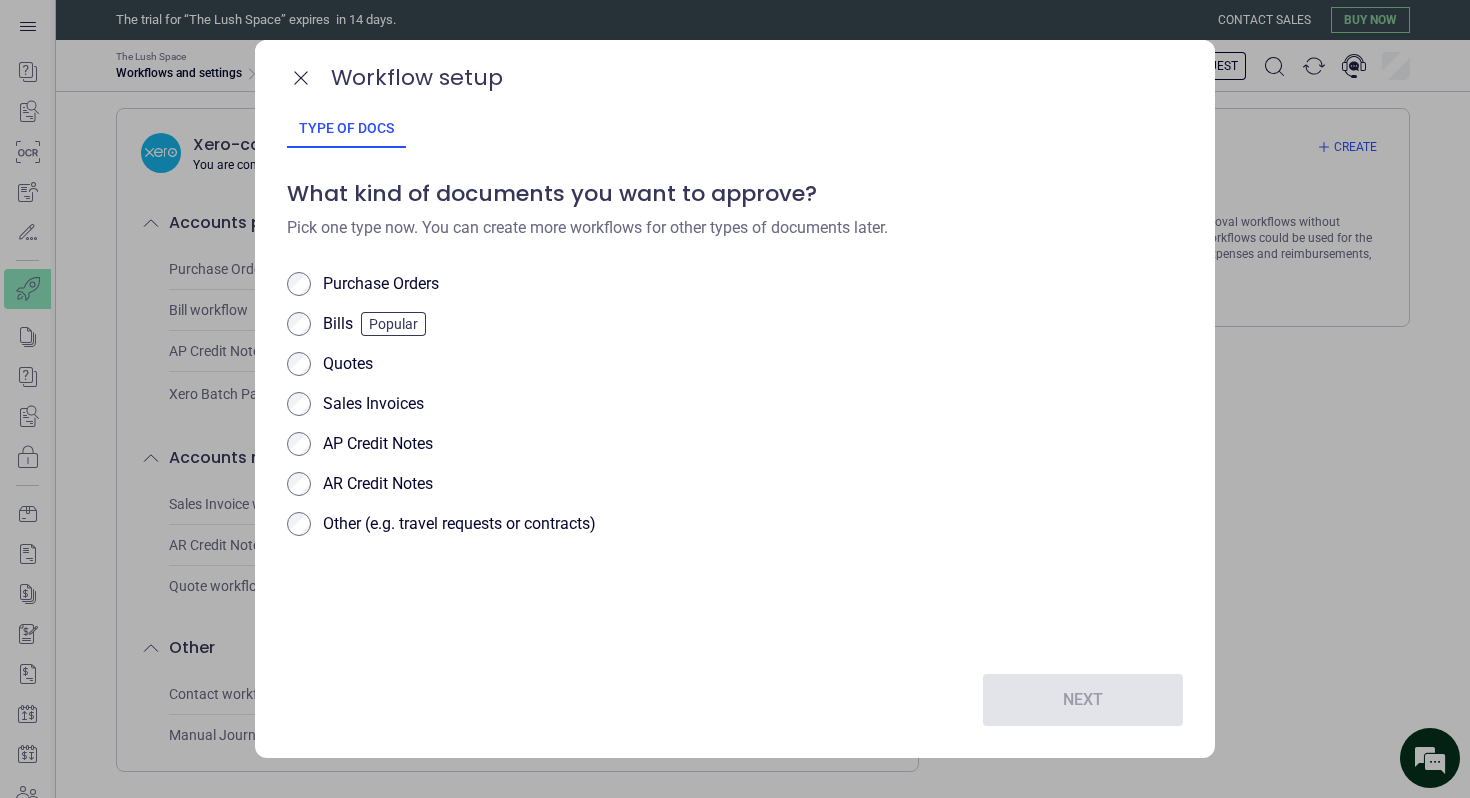 scroll, scrollTop: 0, scrollLeft: 0, axis: both 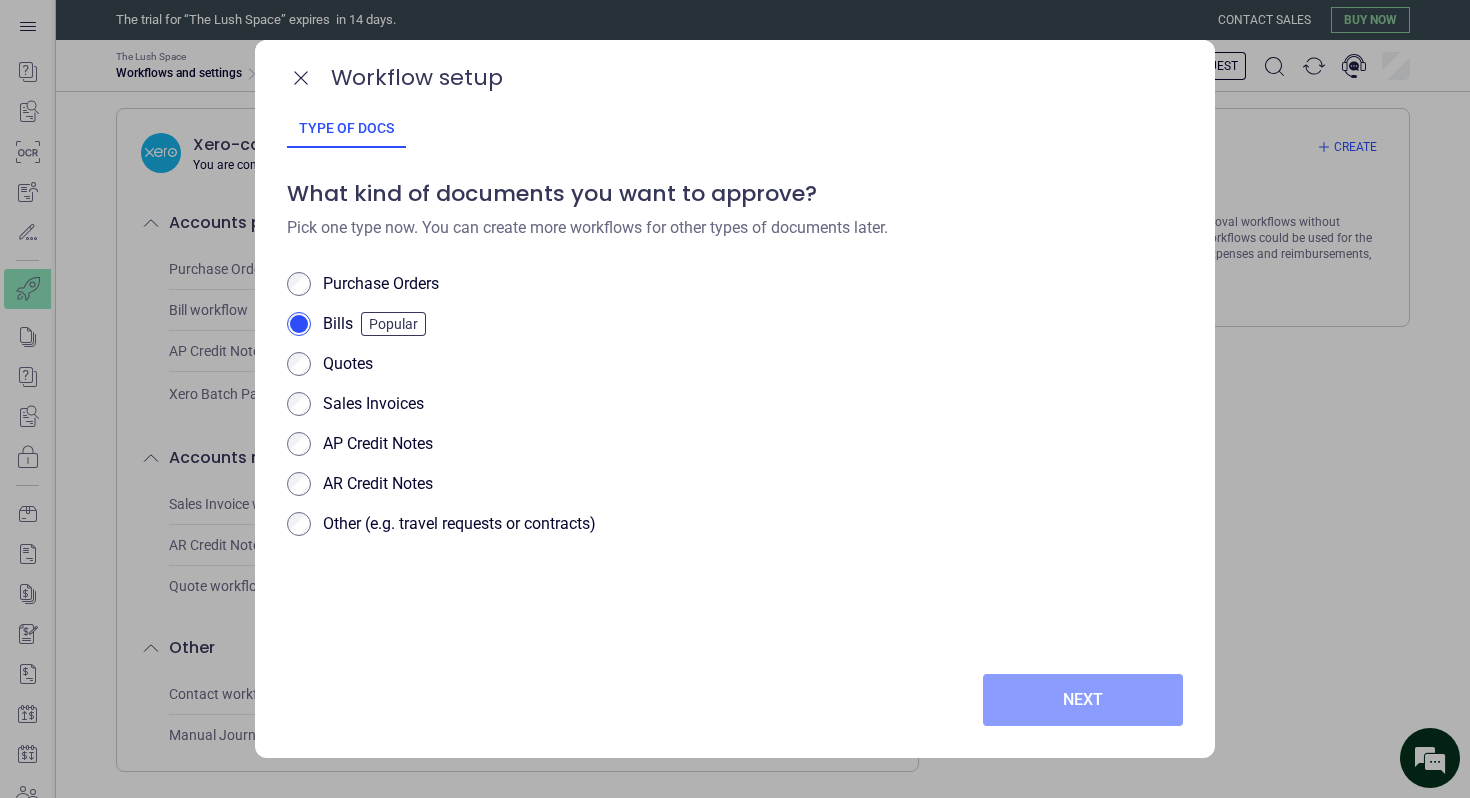 click on "Next" at bounding box center [1083, 700] 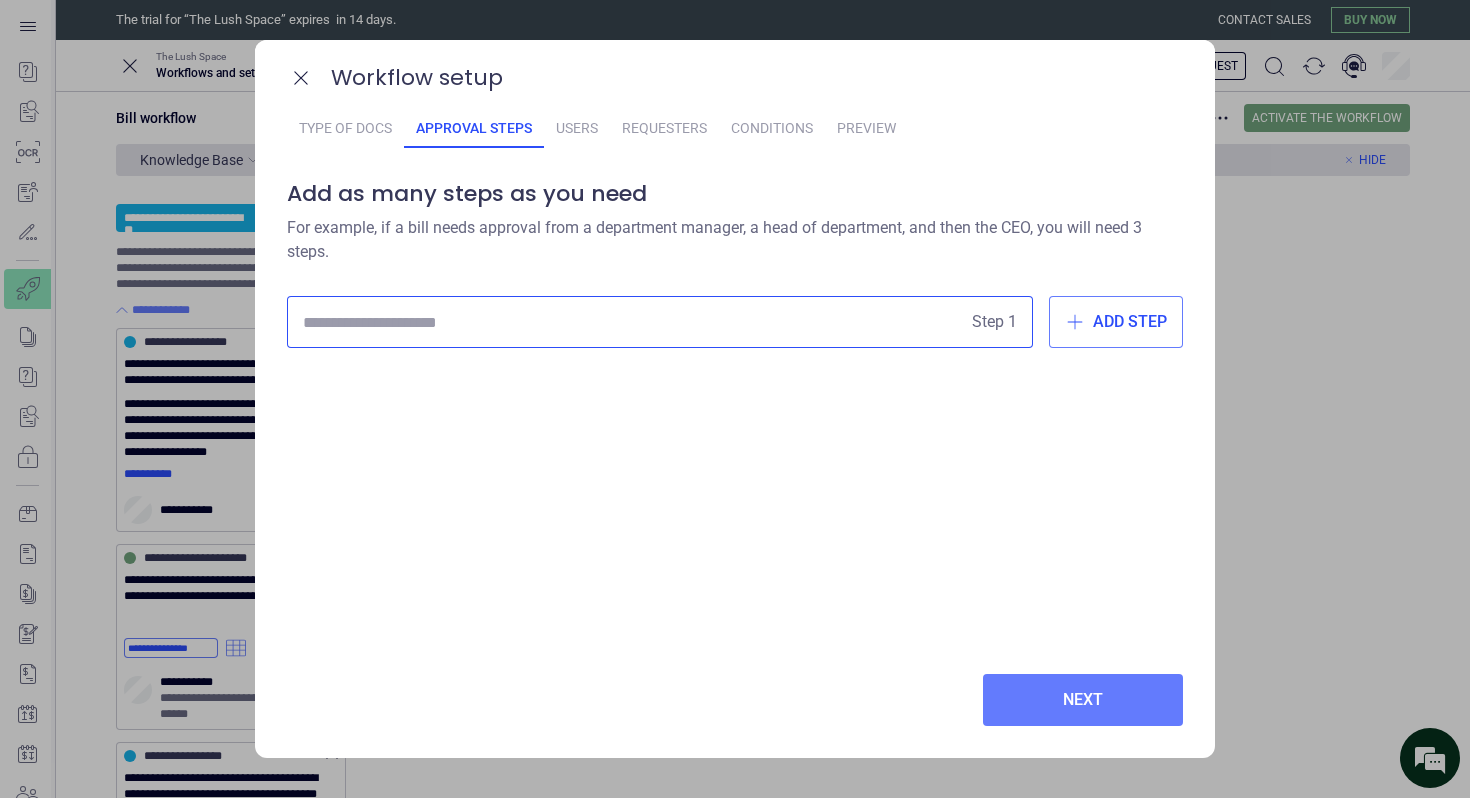 click at bounding box center [633, 322] 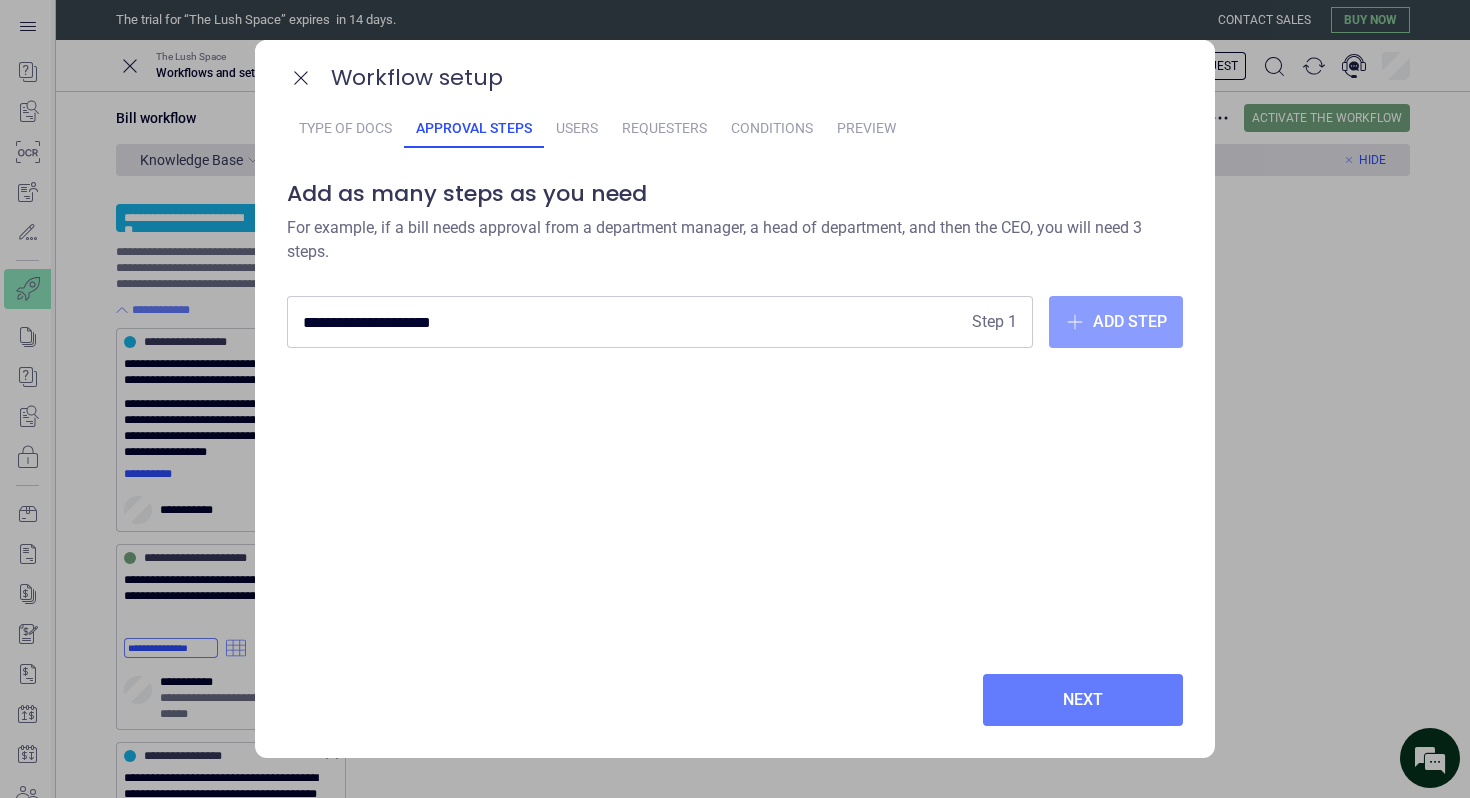 click on "Add step" at bounding box center (1116, 322) 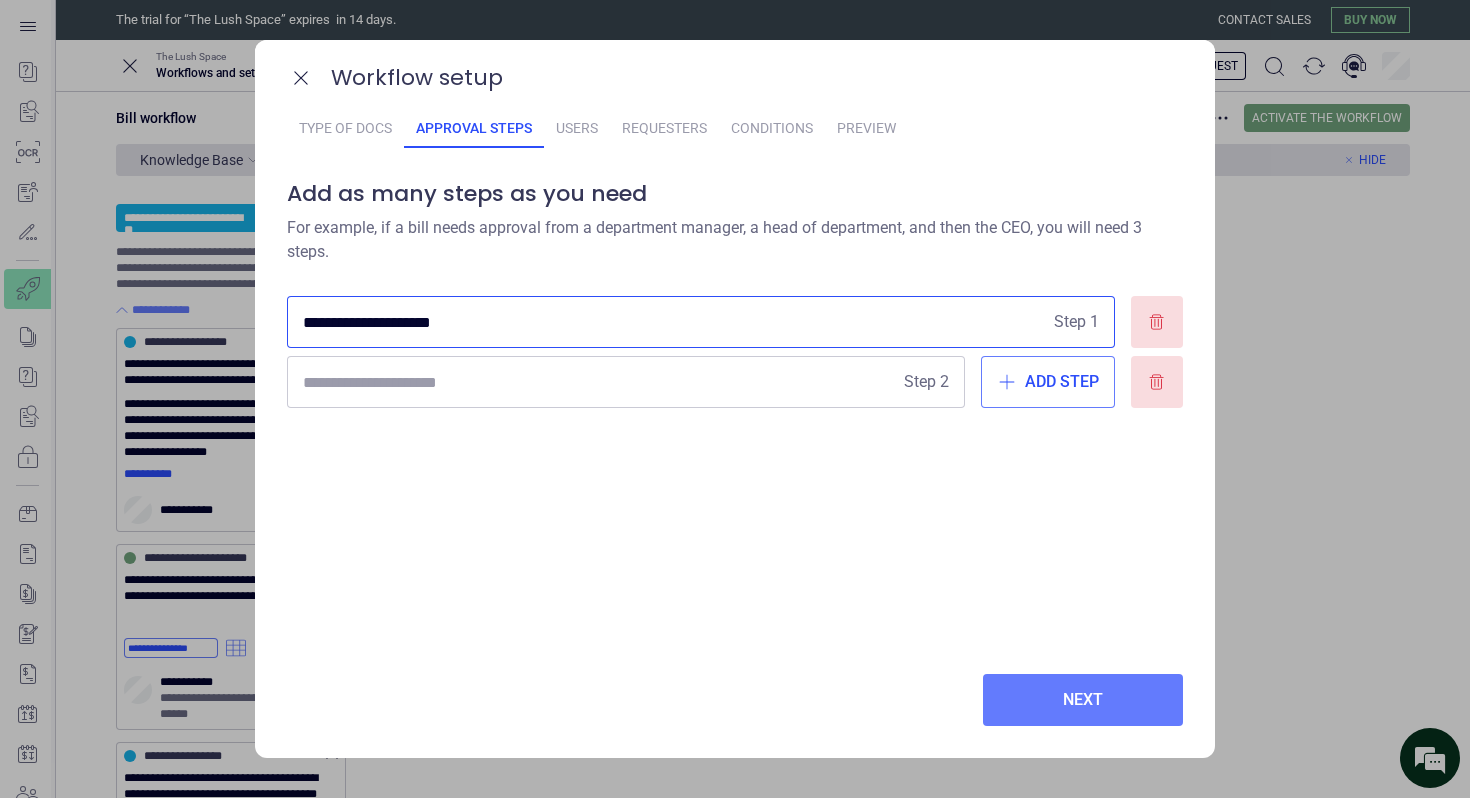 click on "**********" at bounding box center [674, 322] 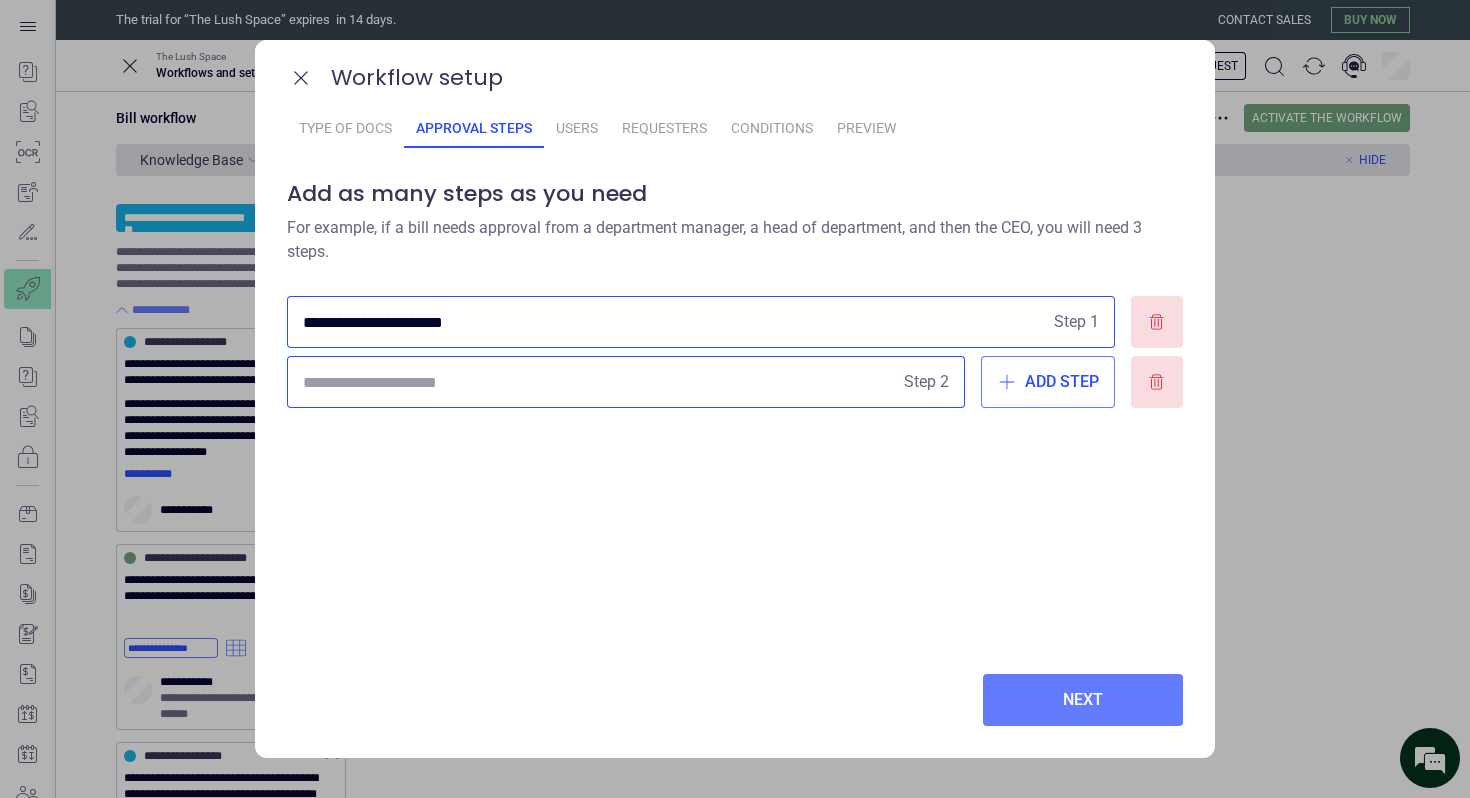 type on "**********" 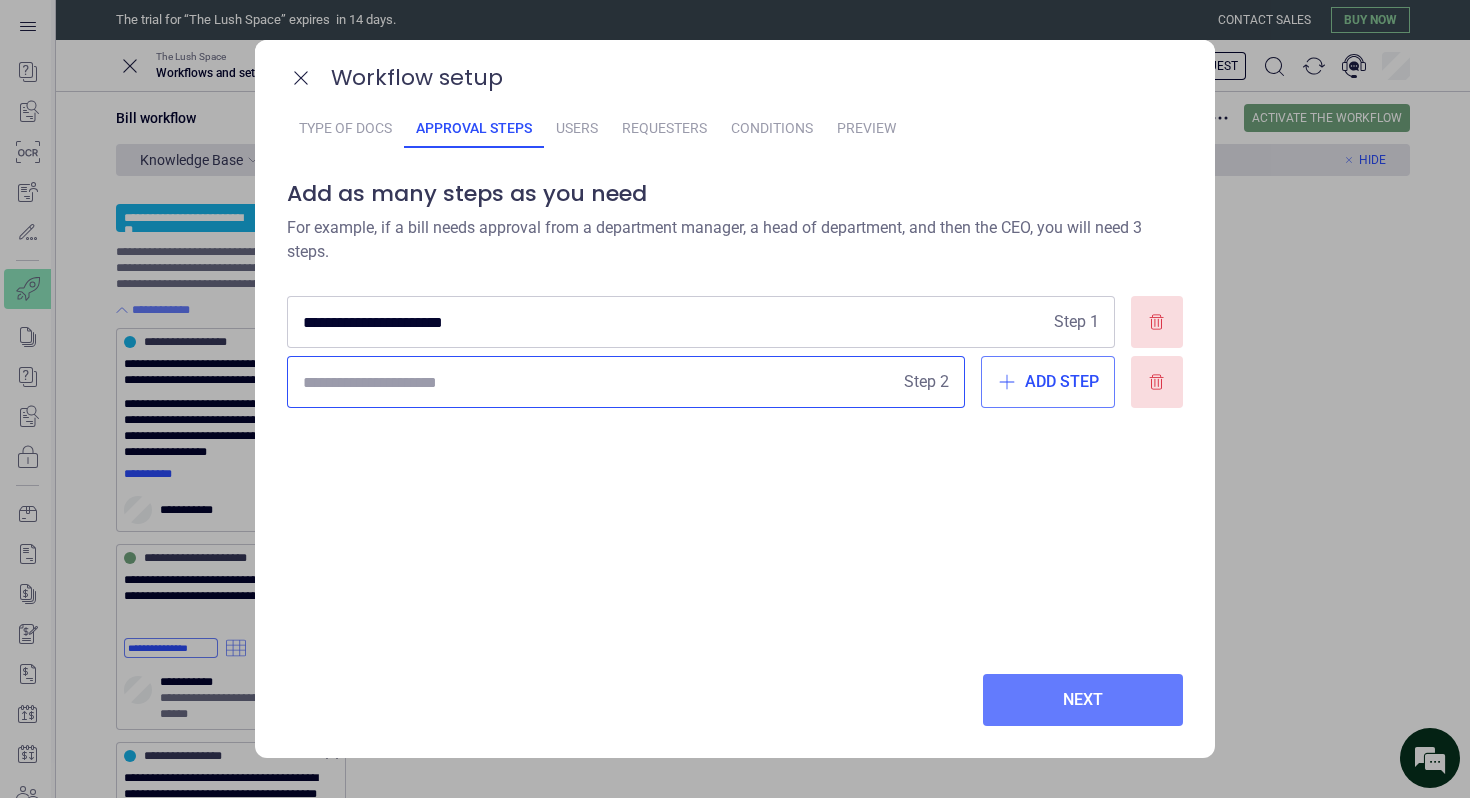 click at bounding box center [599, 382] 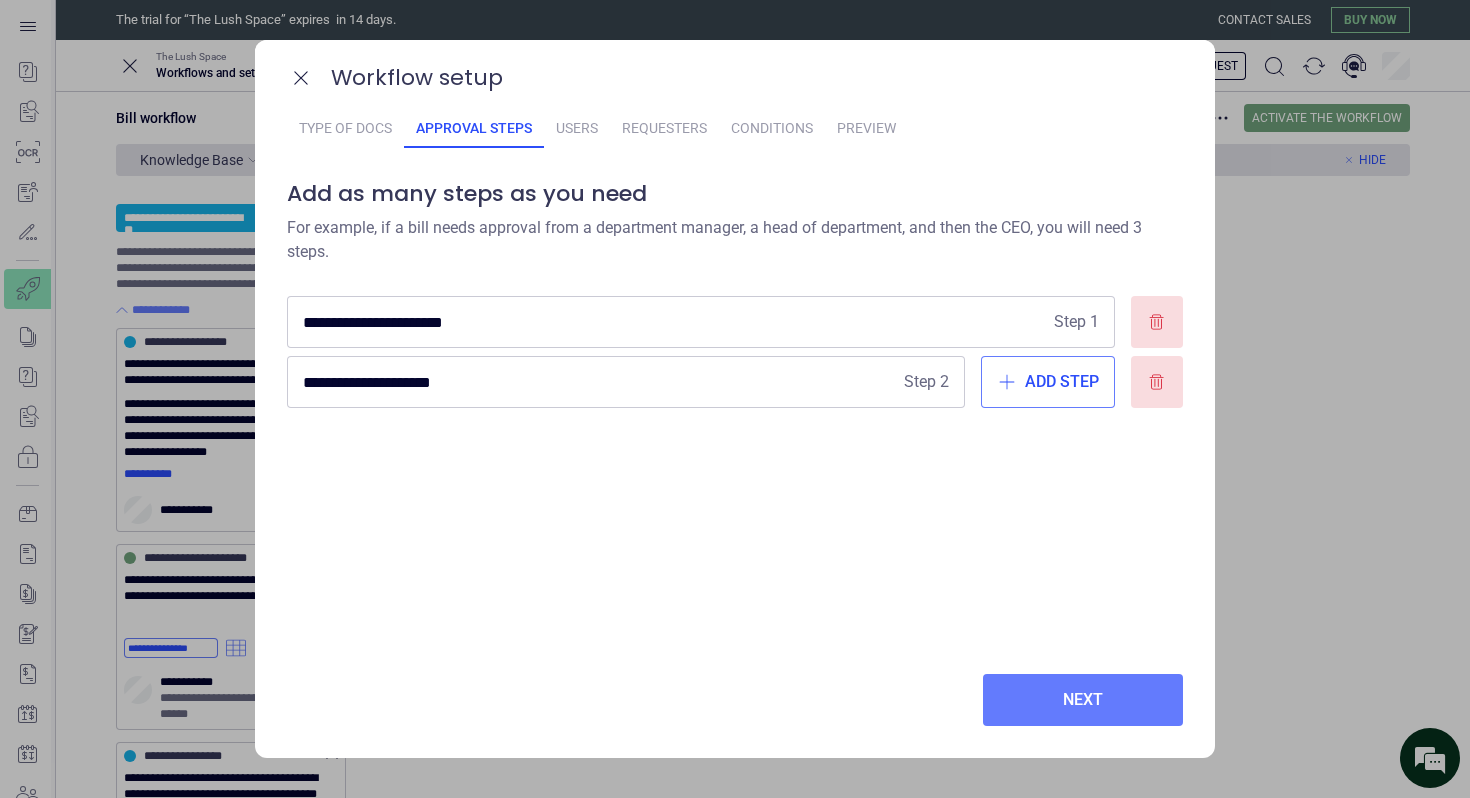 click on "**********" at bounding box center [735, 463] 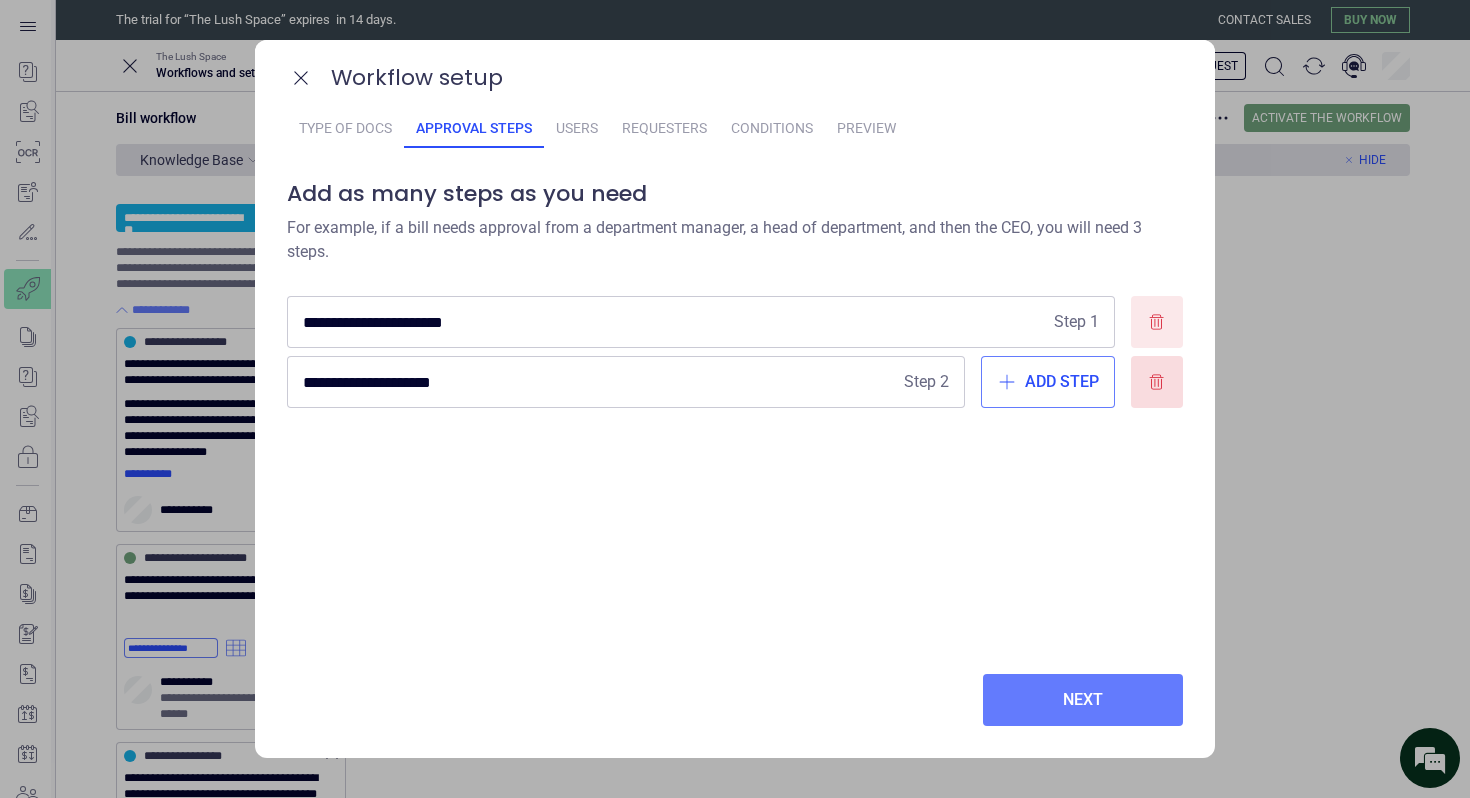 click 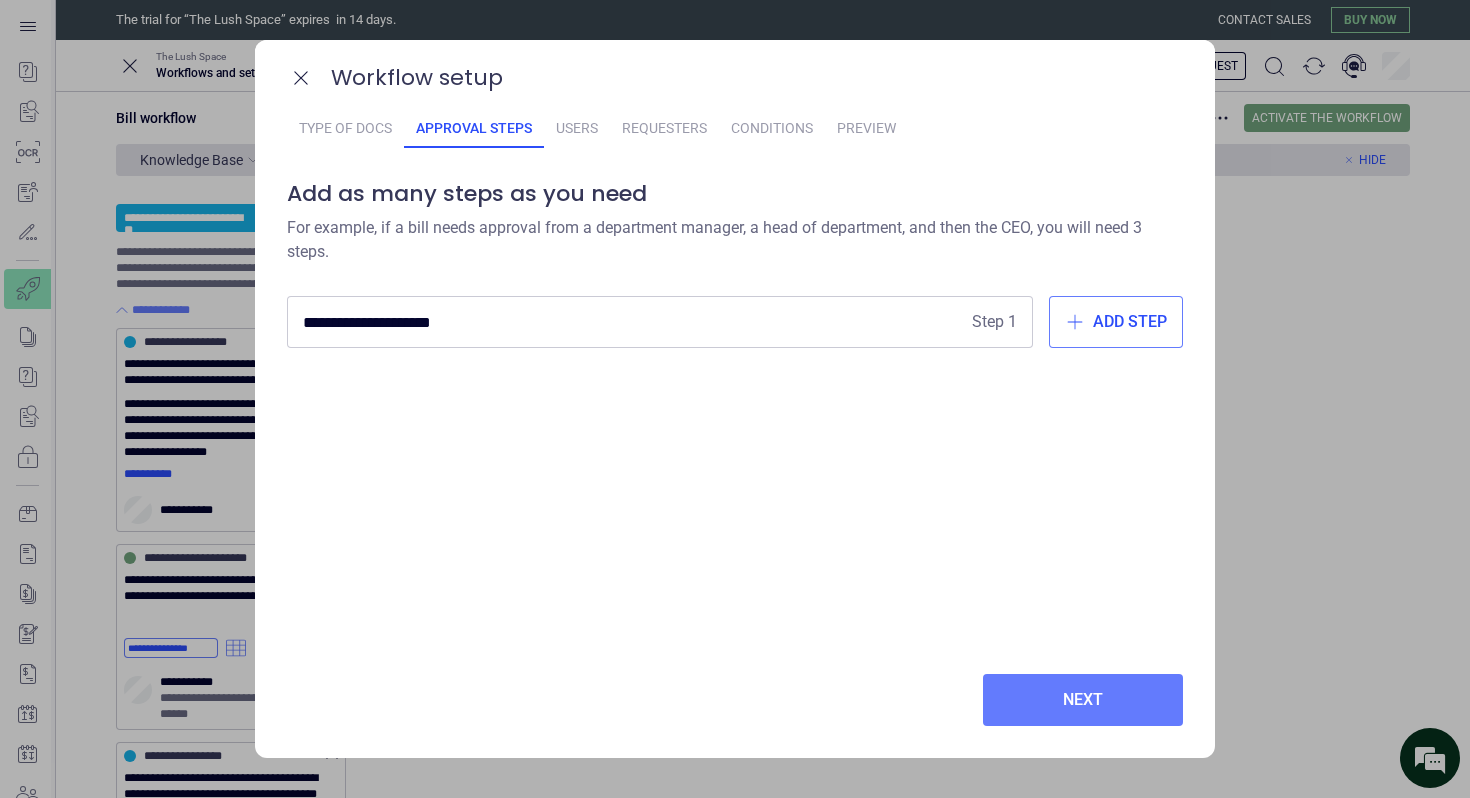 click on "Users" at bounding box center (577, 128) 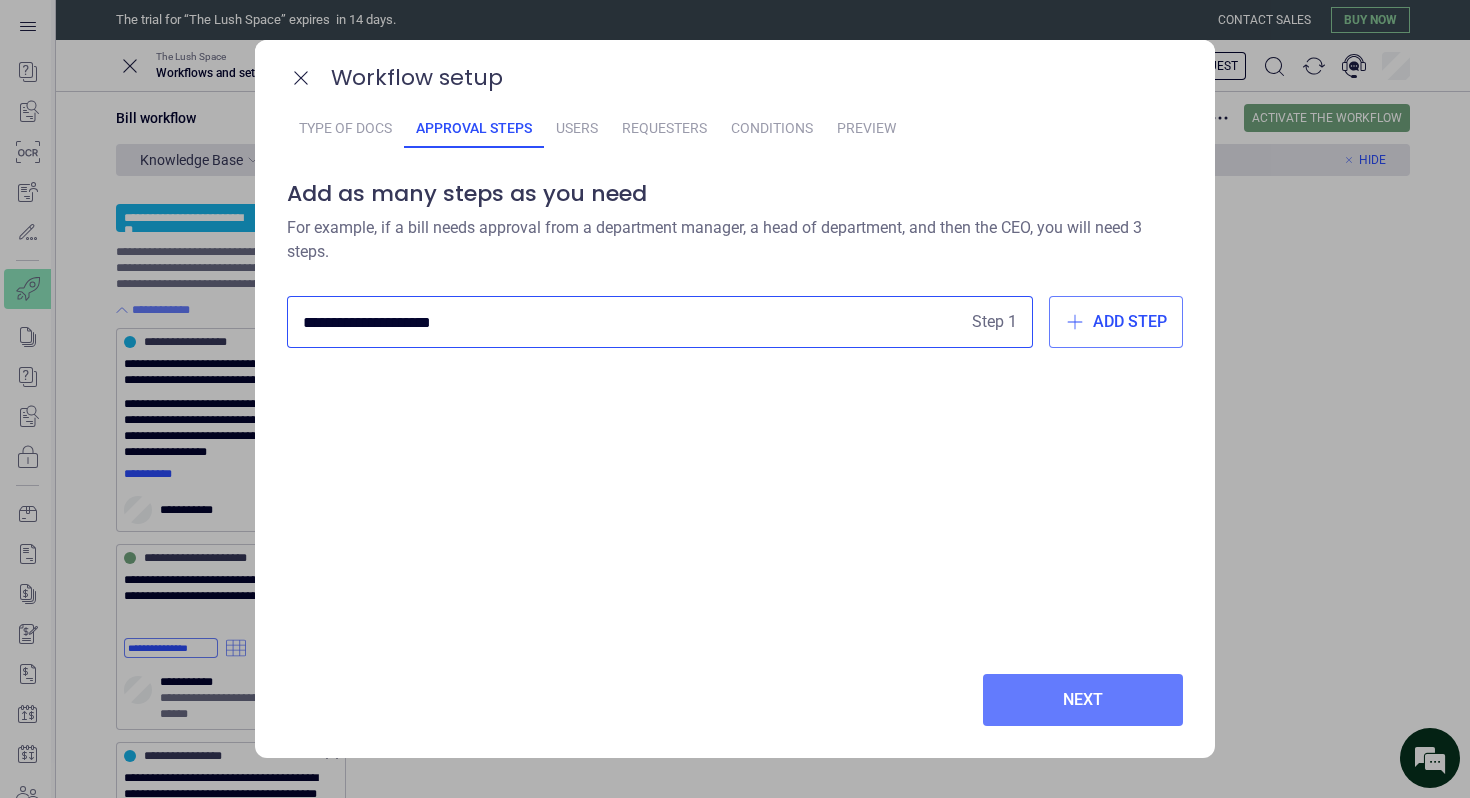 click on "**********" at bounding box center [633, 322] 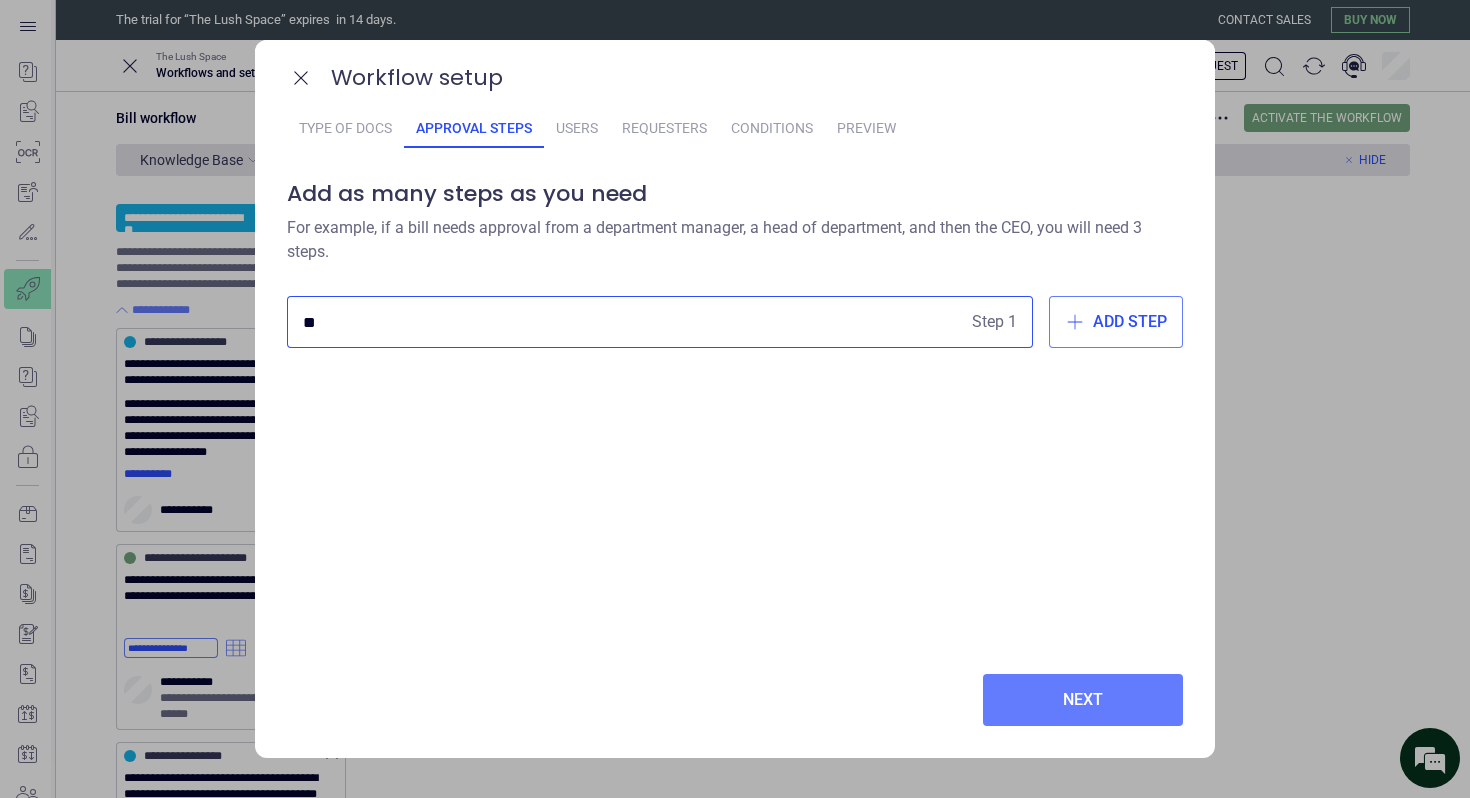 type on "*" 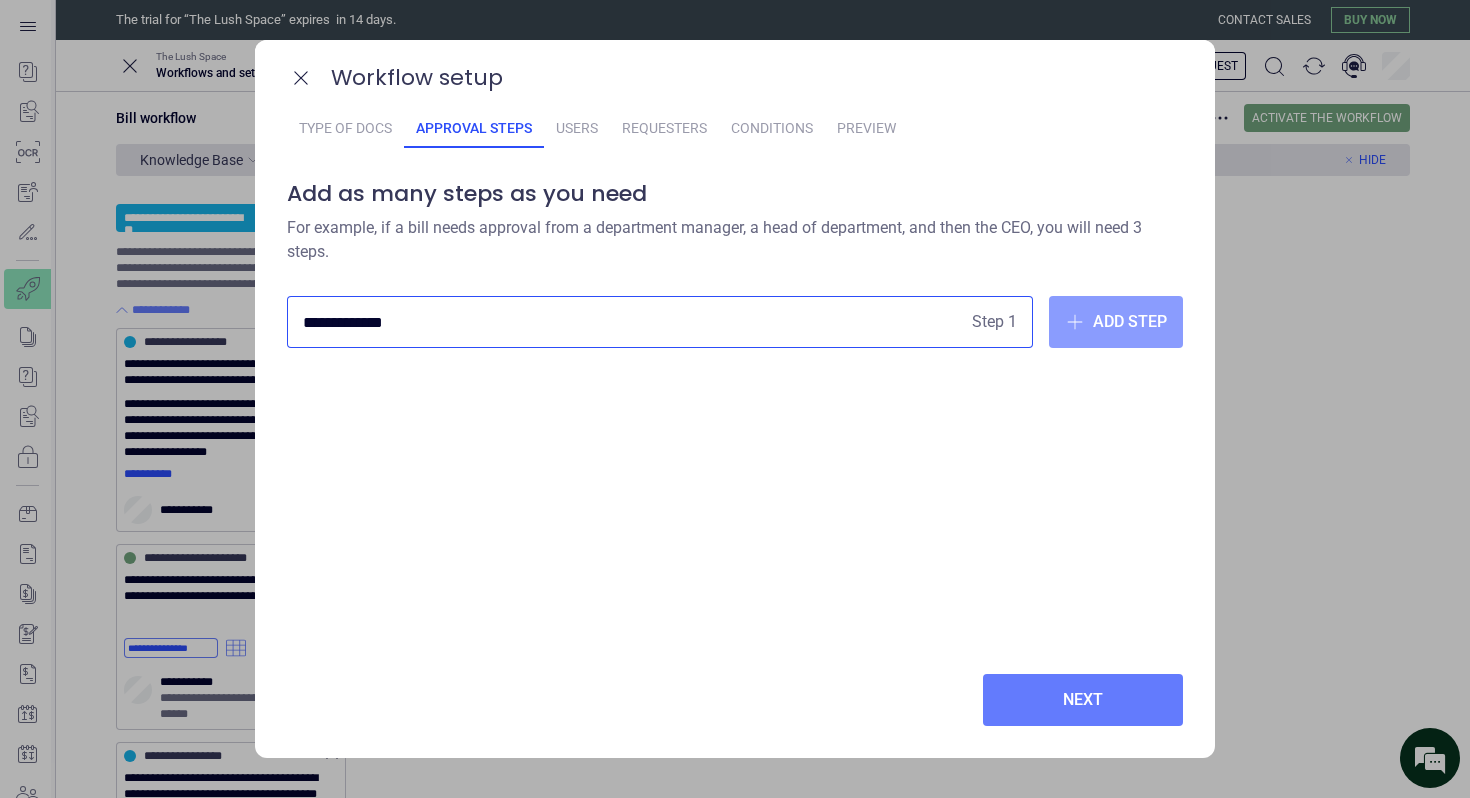 type on "**********" 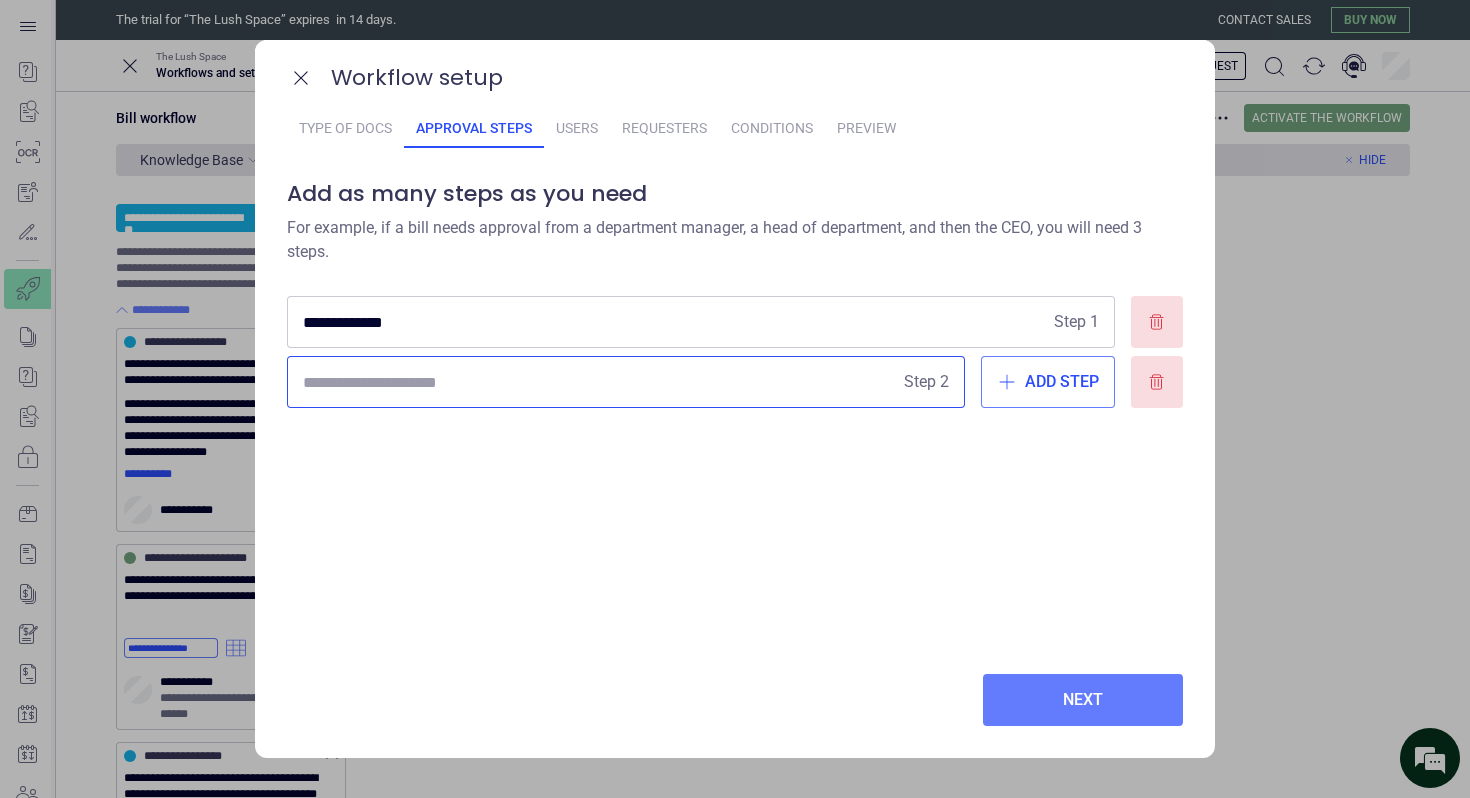 click at bounding box center (599, 382) 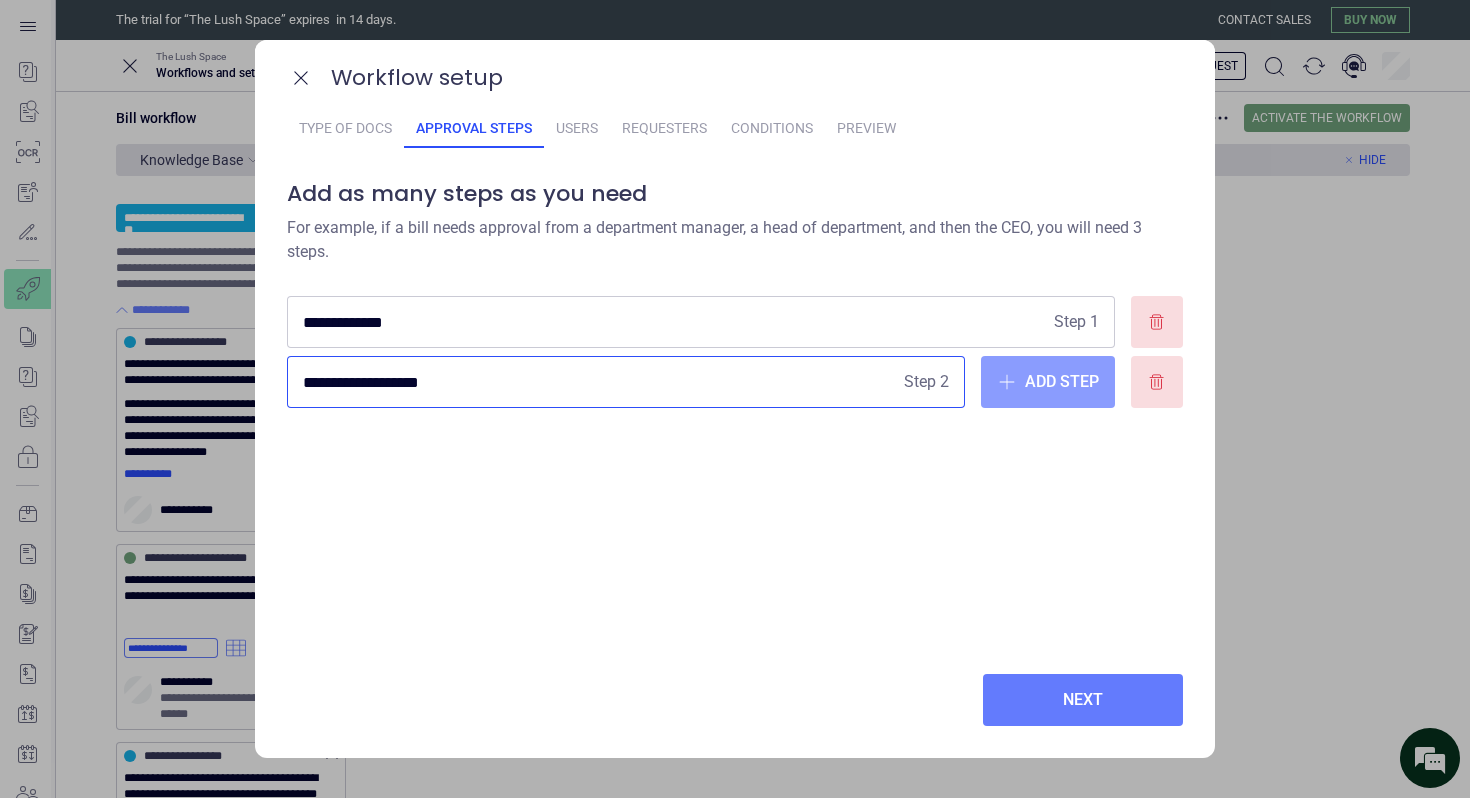 type on "**********" 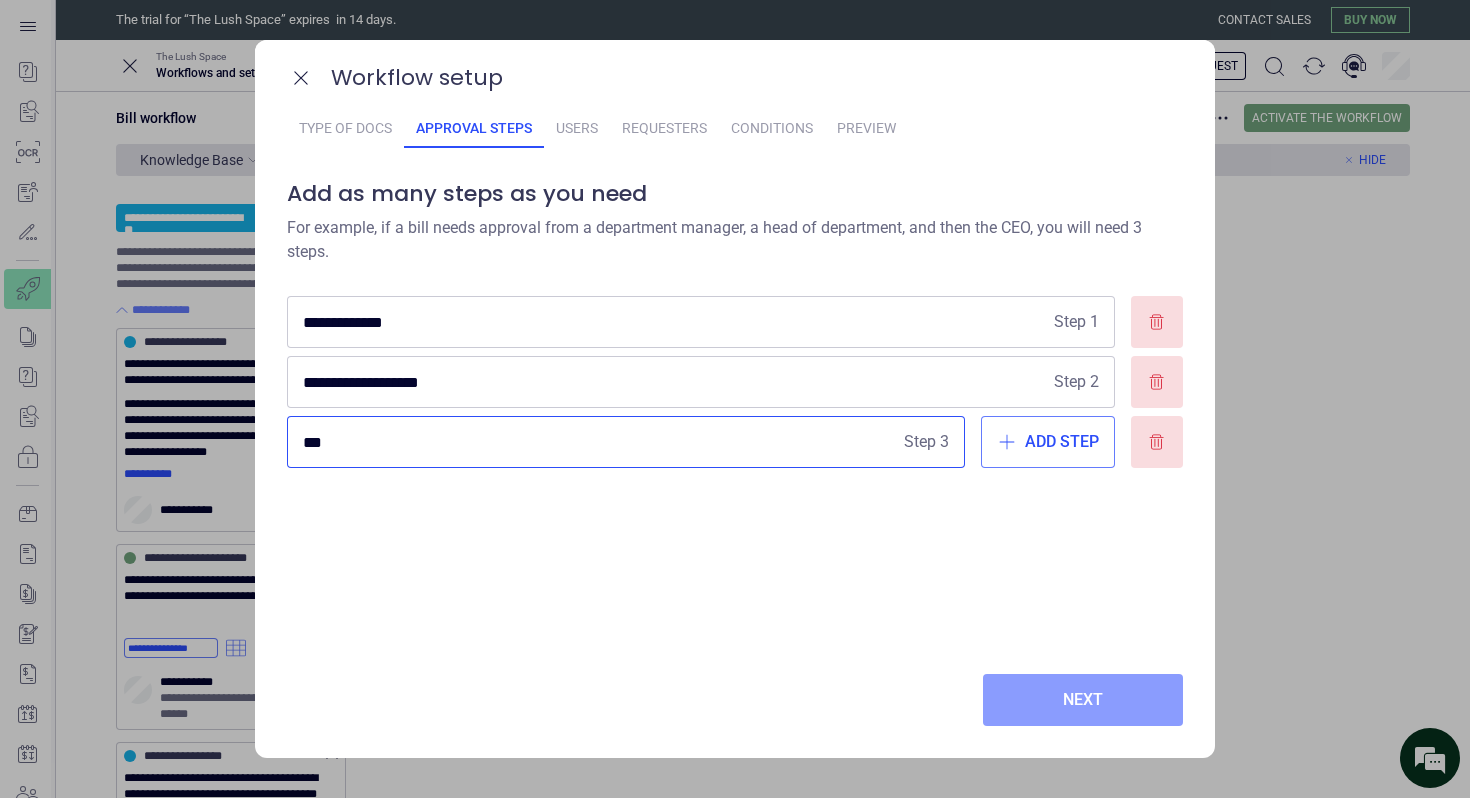 type on "***" 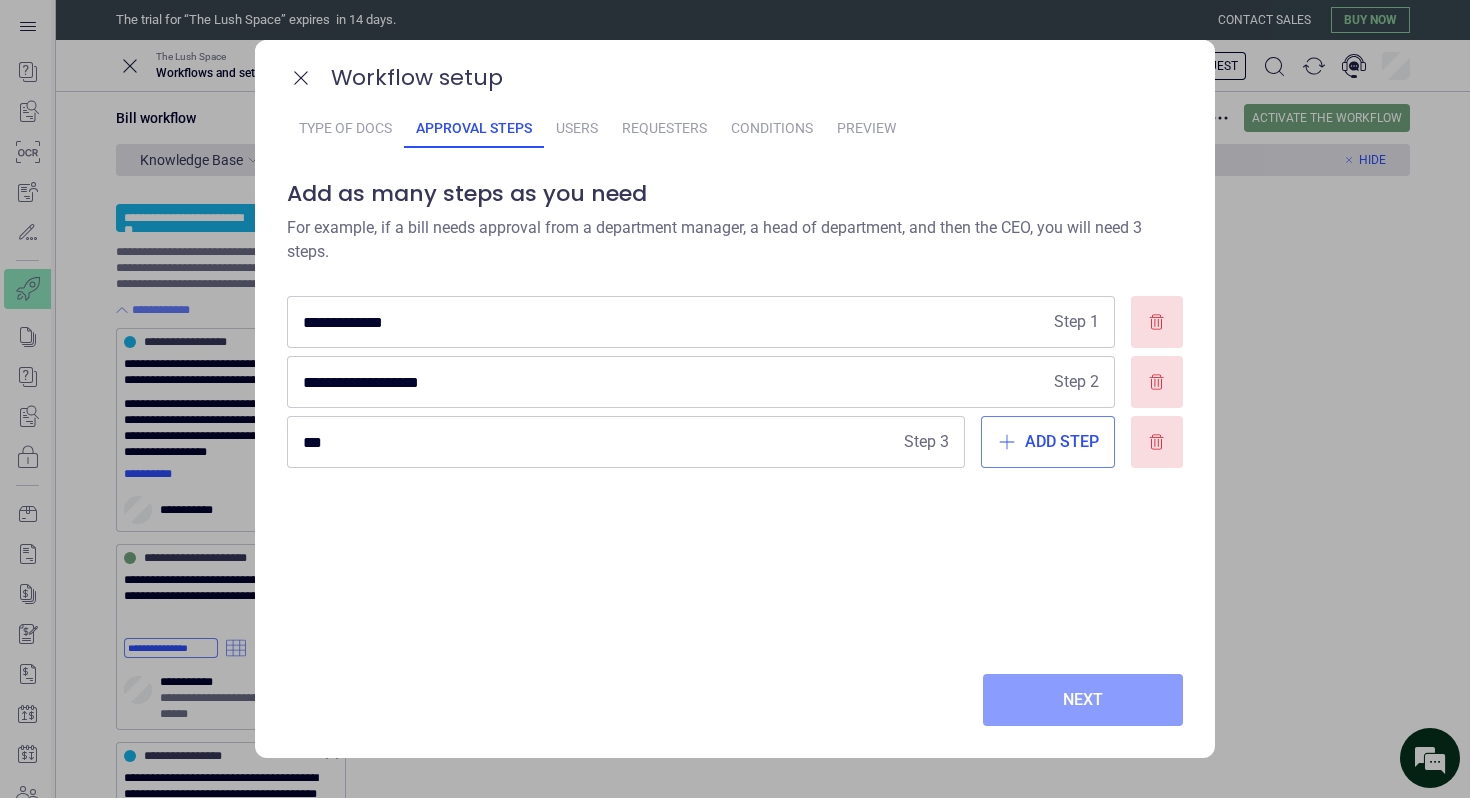 click on "Next" at bounding box center [1083, 700] 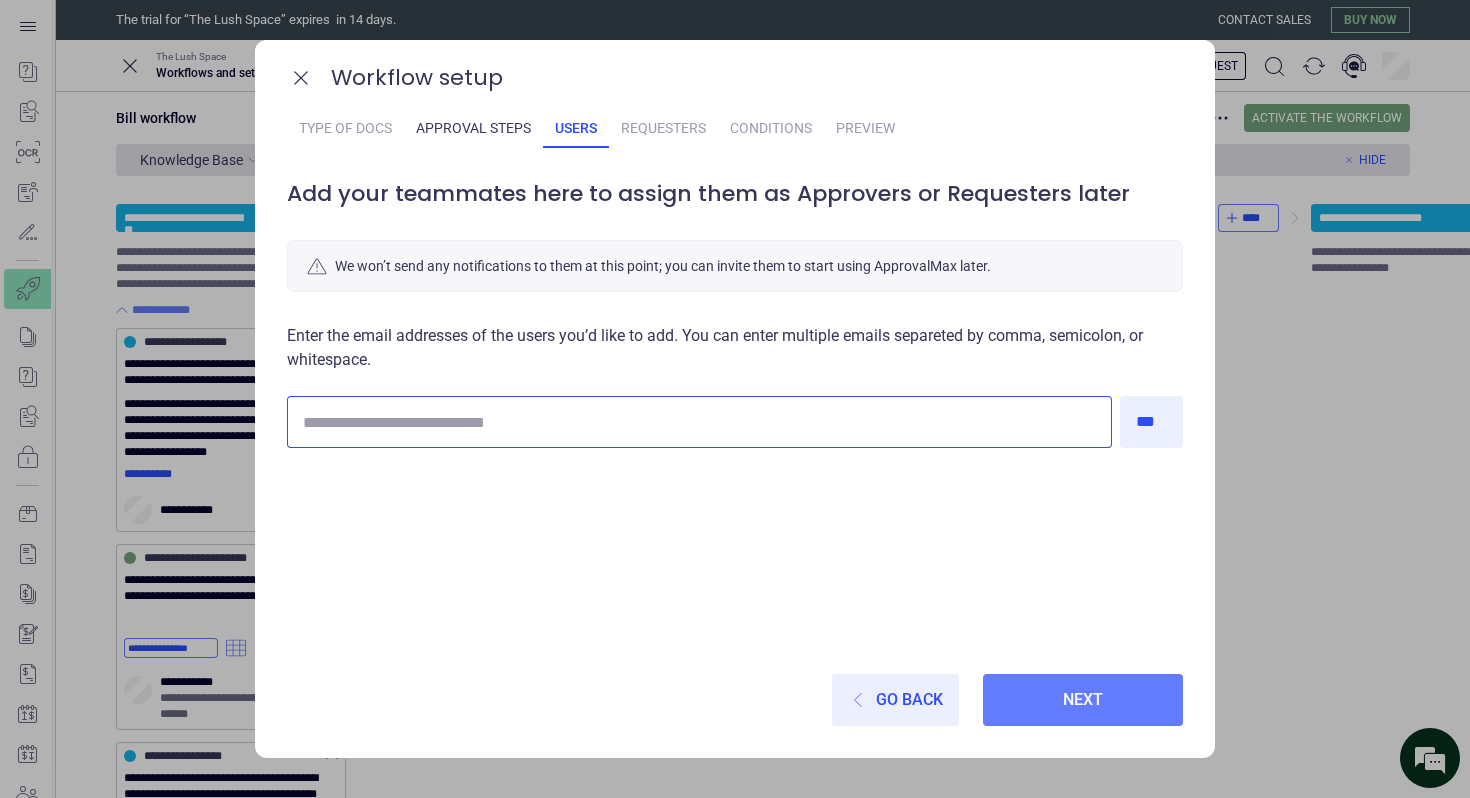 click at bounding box center [699, 422] 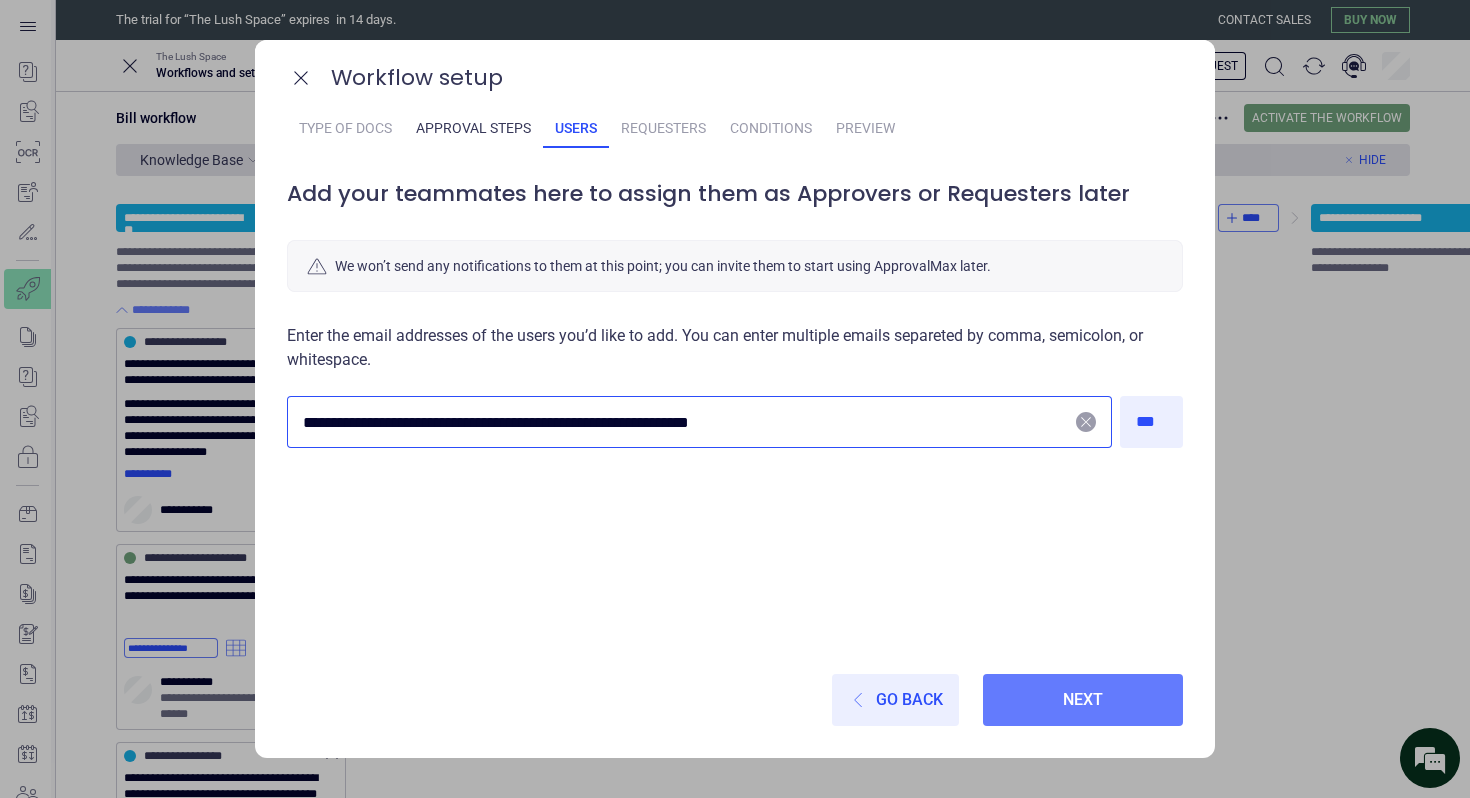 type on "**********" 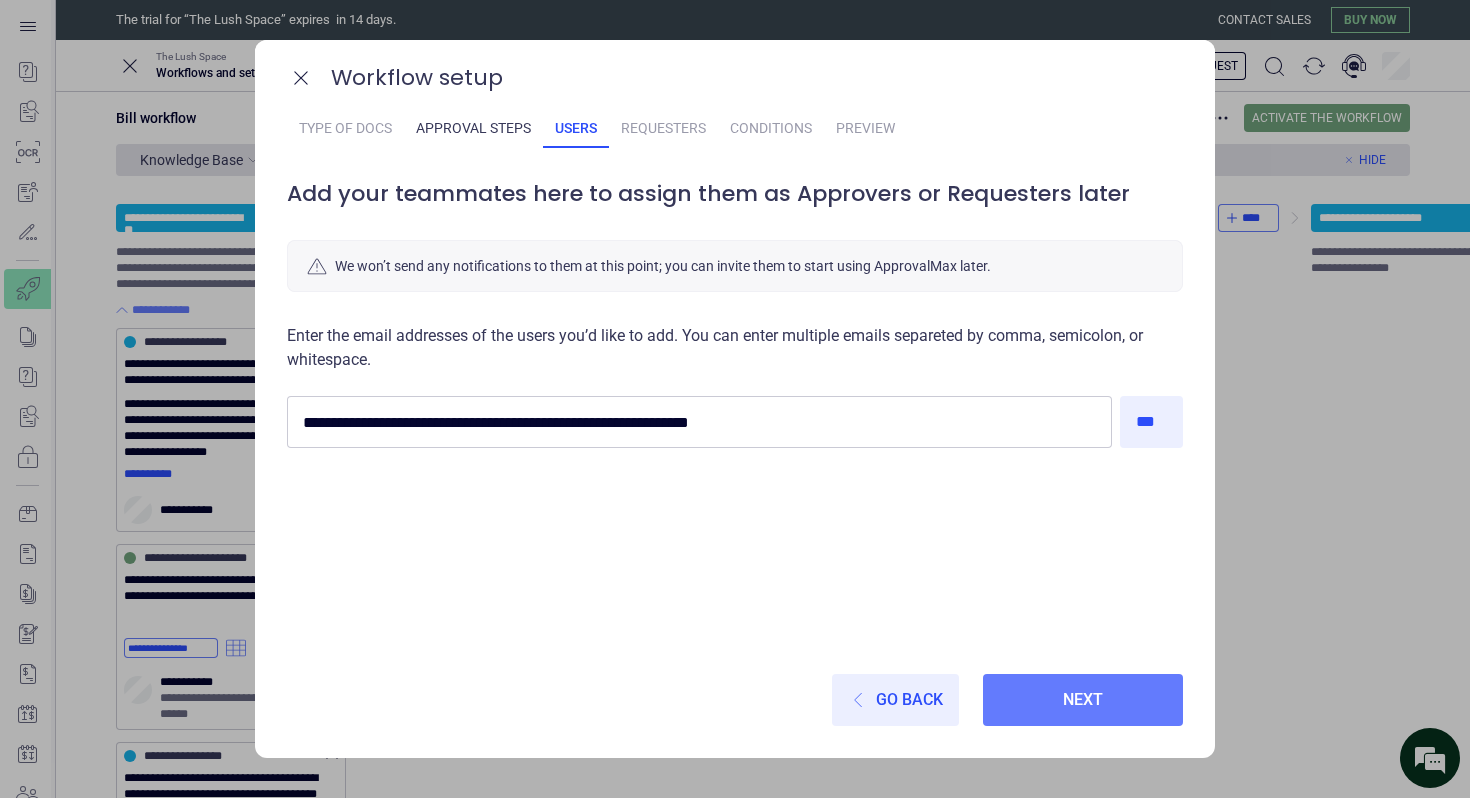 click on "**********" at bounding box center [735, 513] 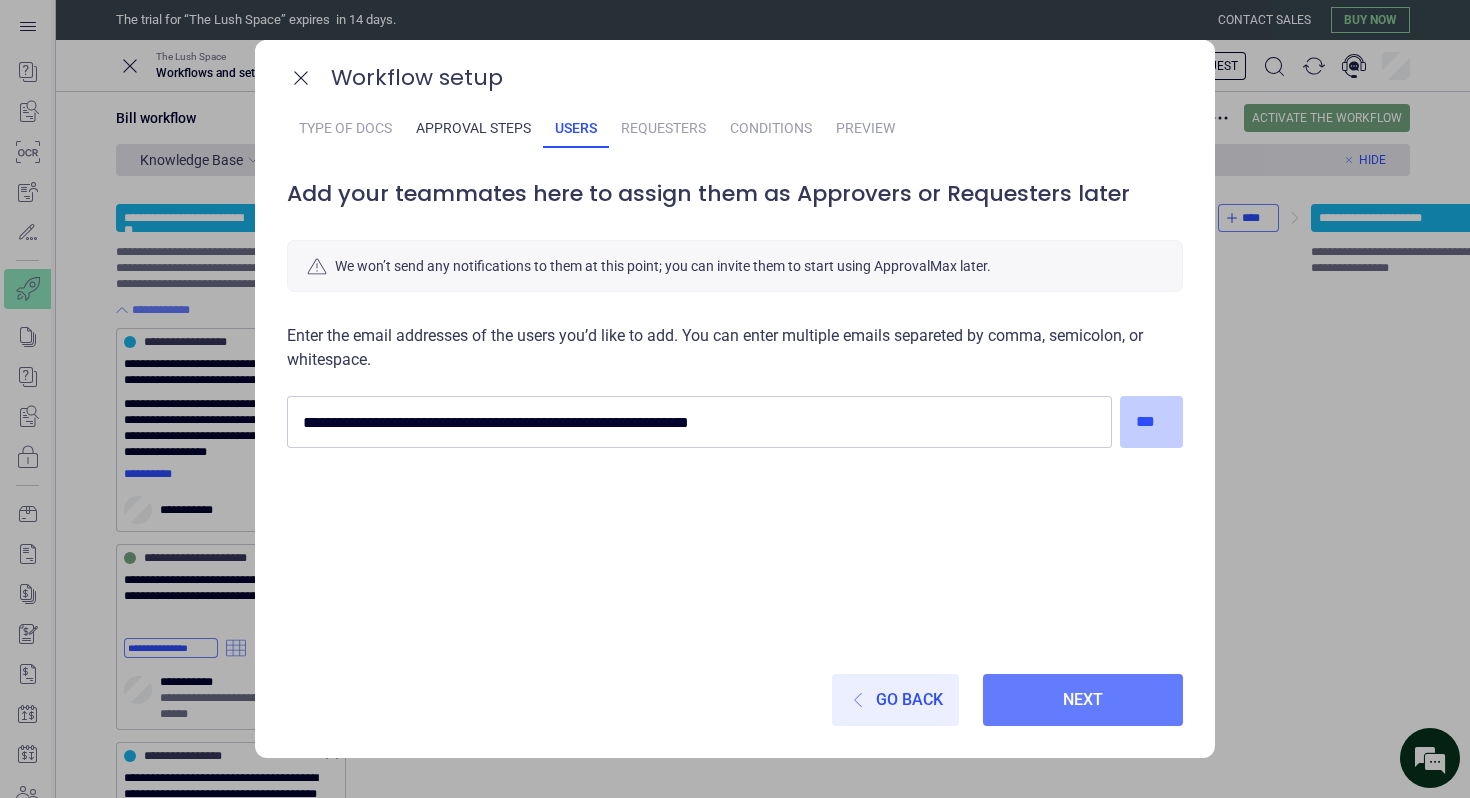 click on "***" at bounding box center [1152, 422] 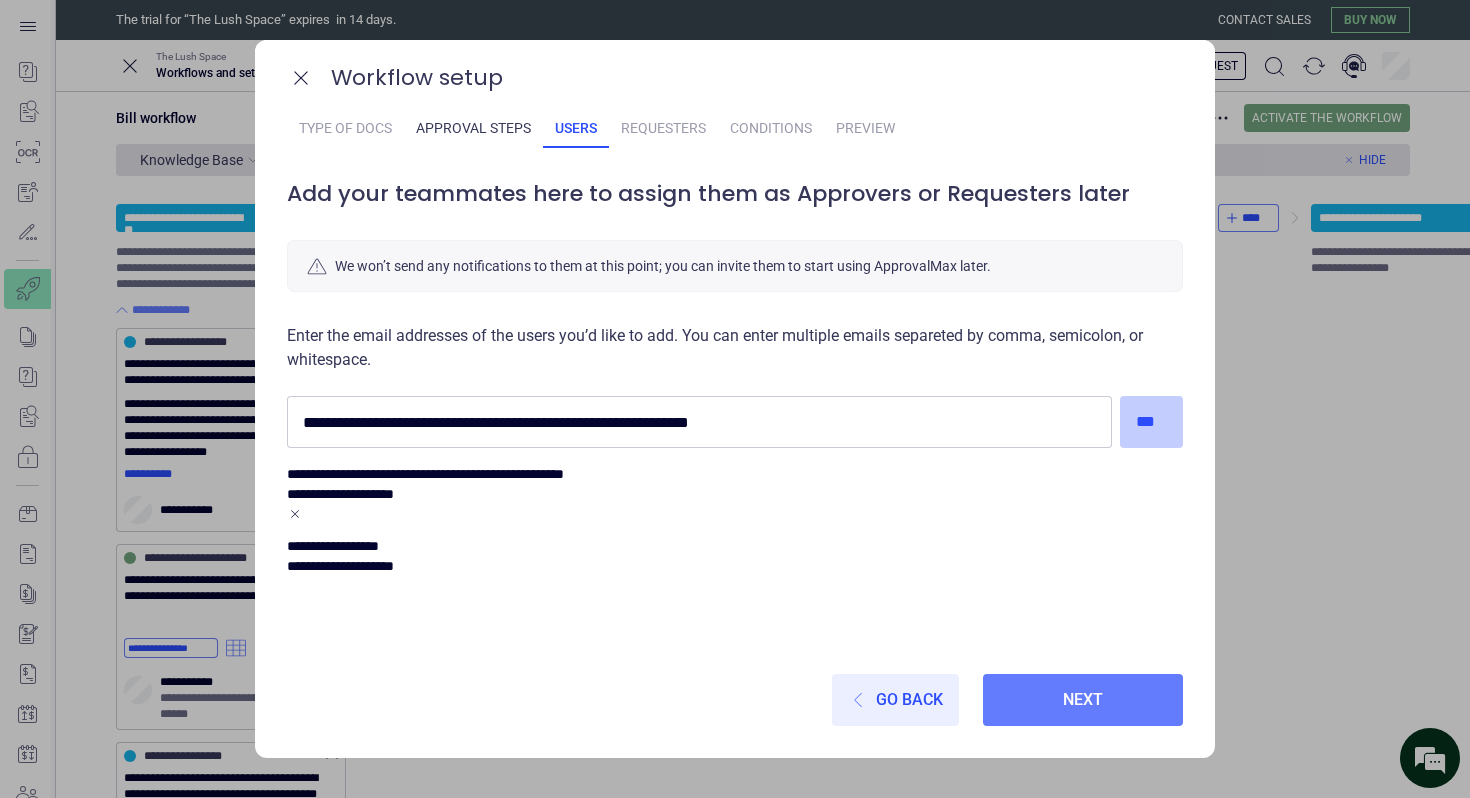 type 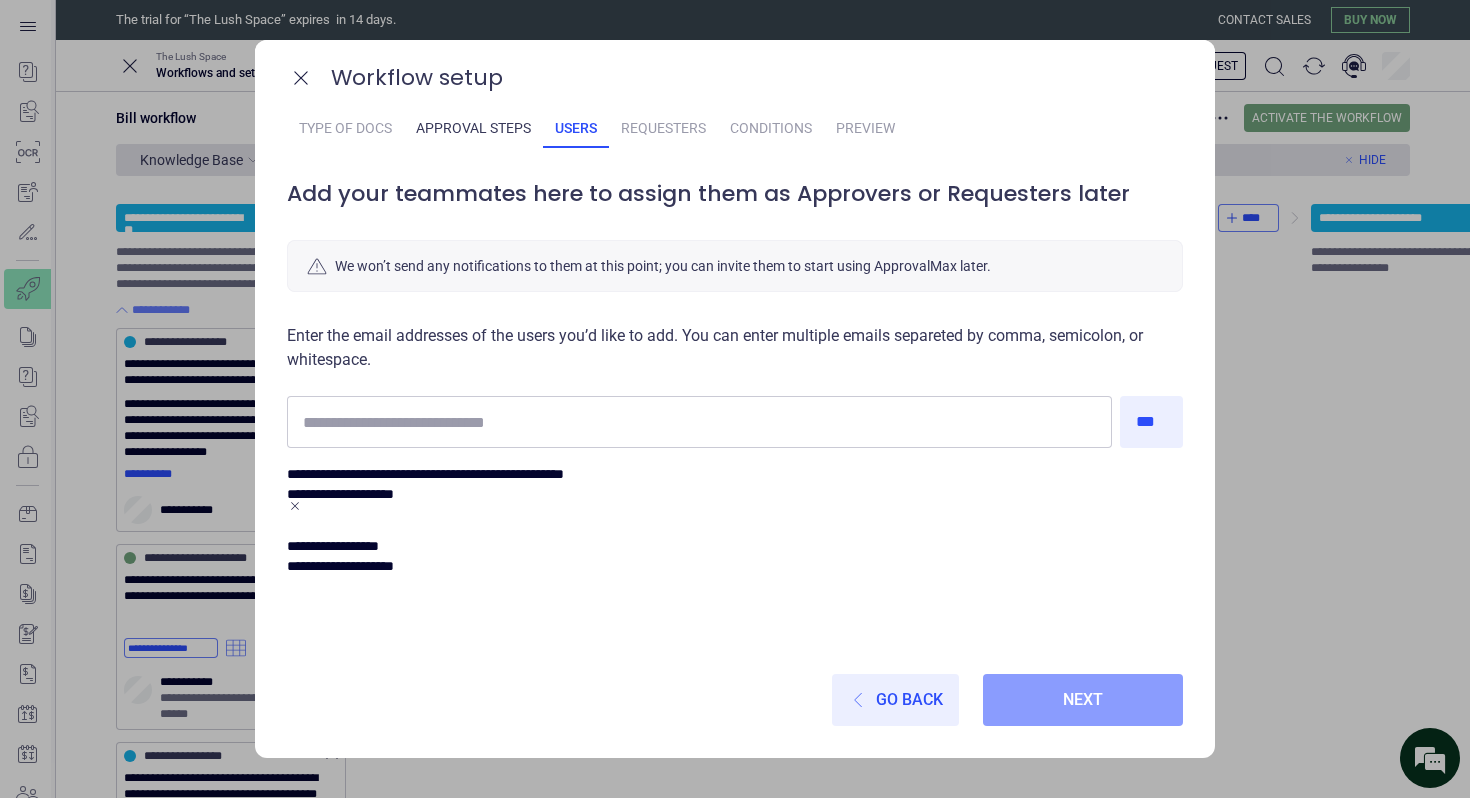 click on "Next" at bounding box center (1083, 700) 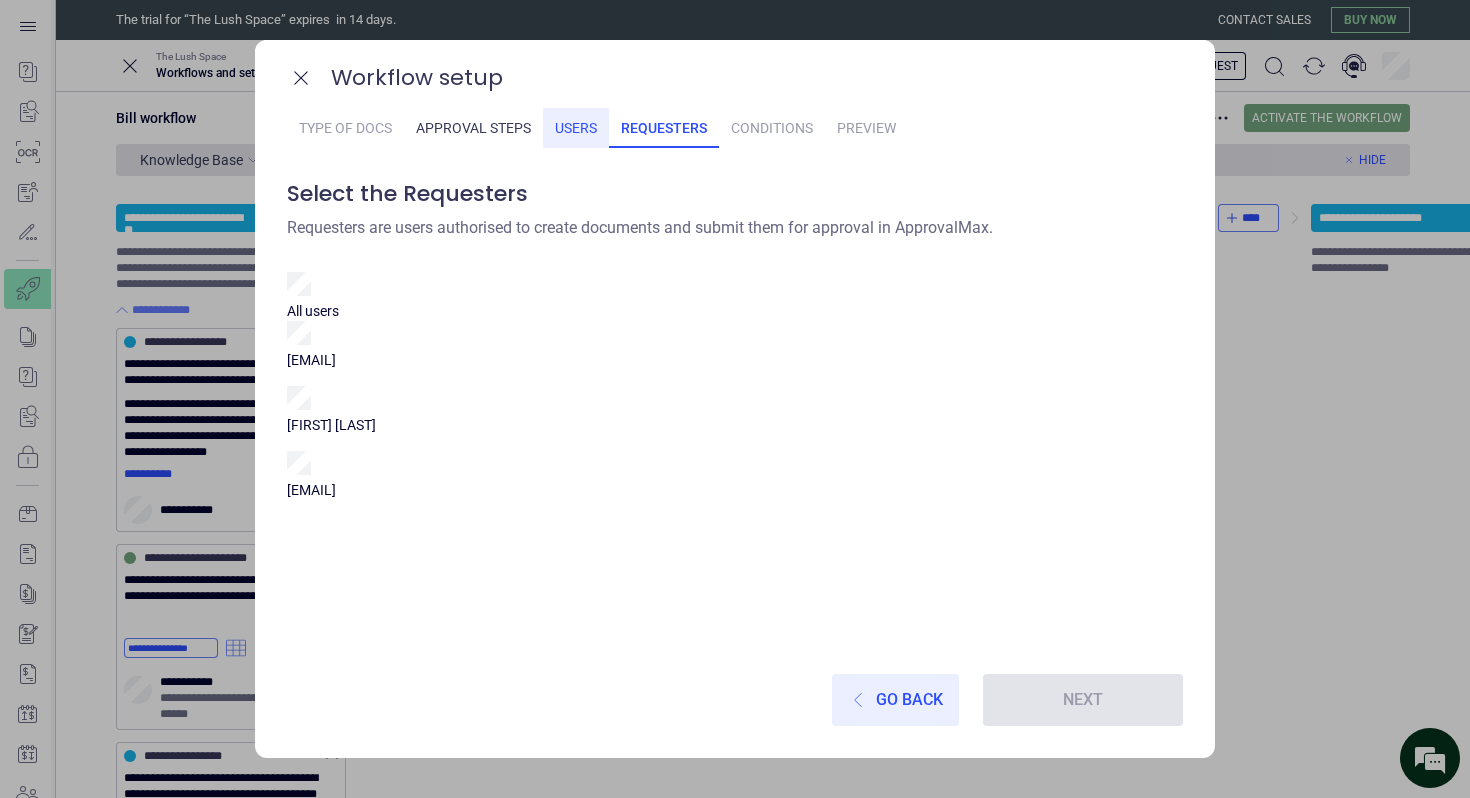 click on "Users" at bounding box center [576, 128] 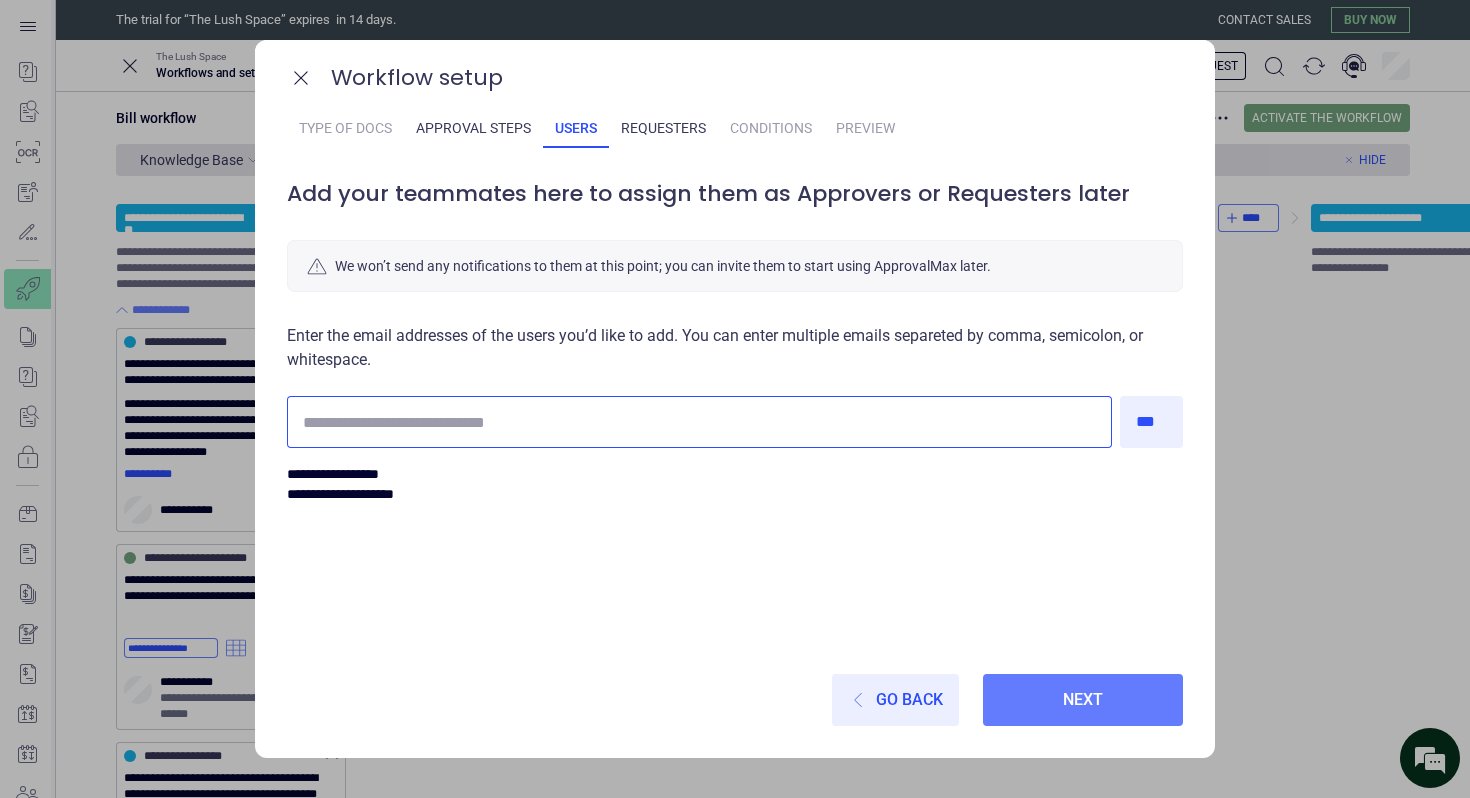 click at bounding box center [699, 422] 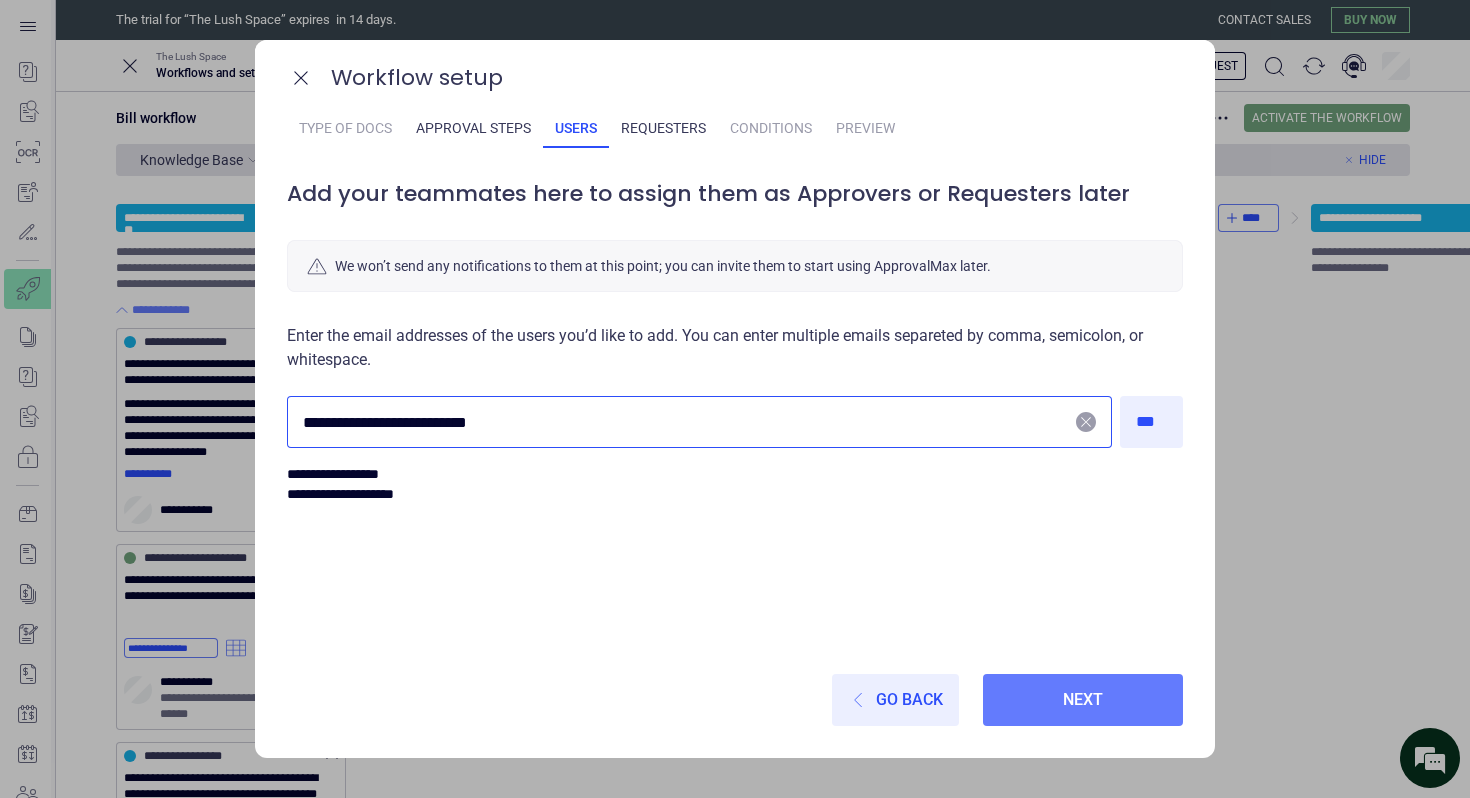 type on "**********" 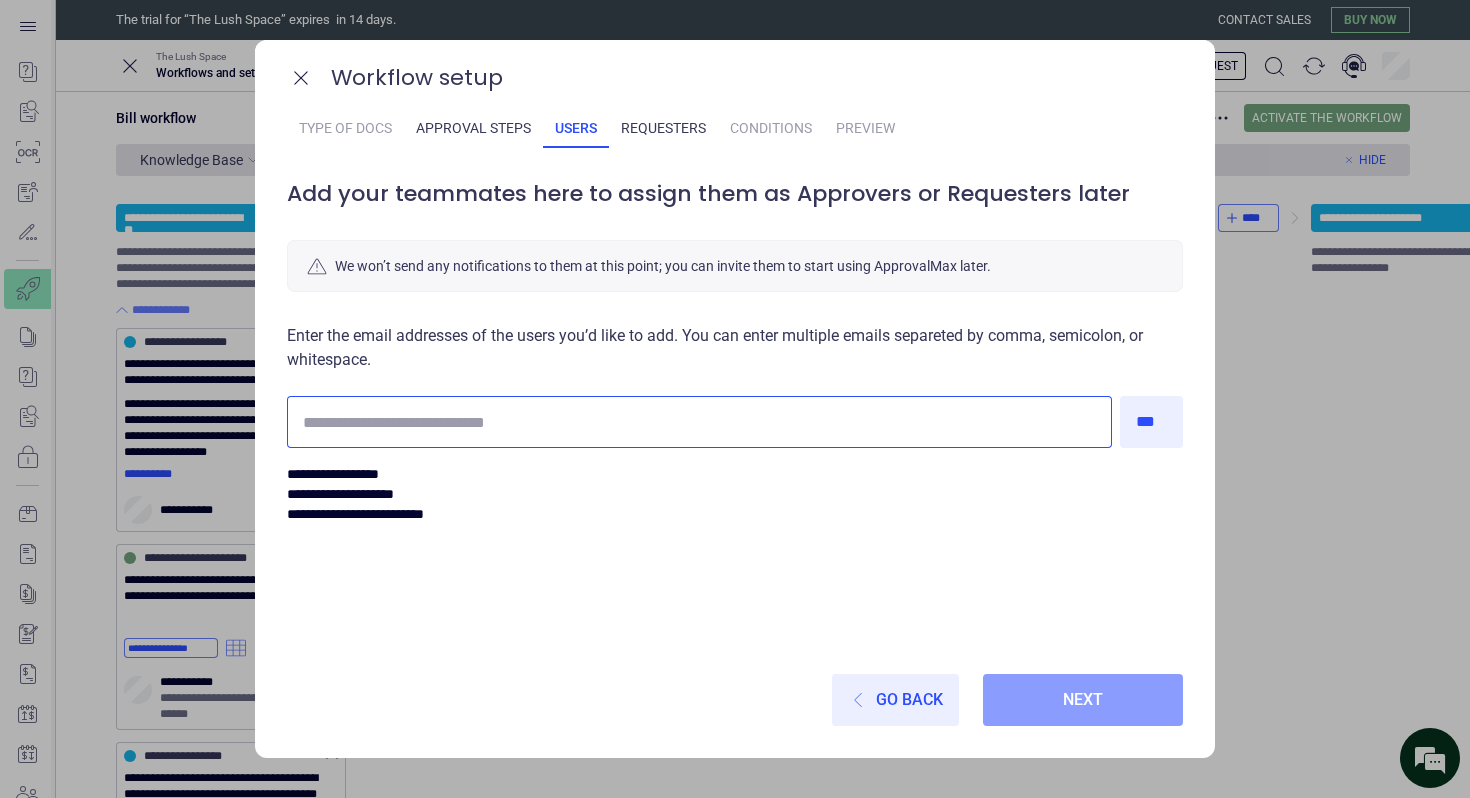 click on "Next" at bounding box center [1083, 700] 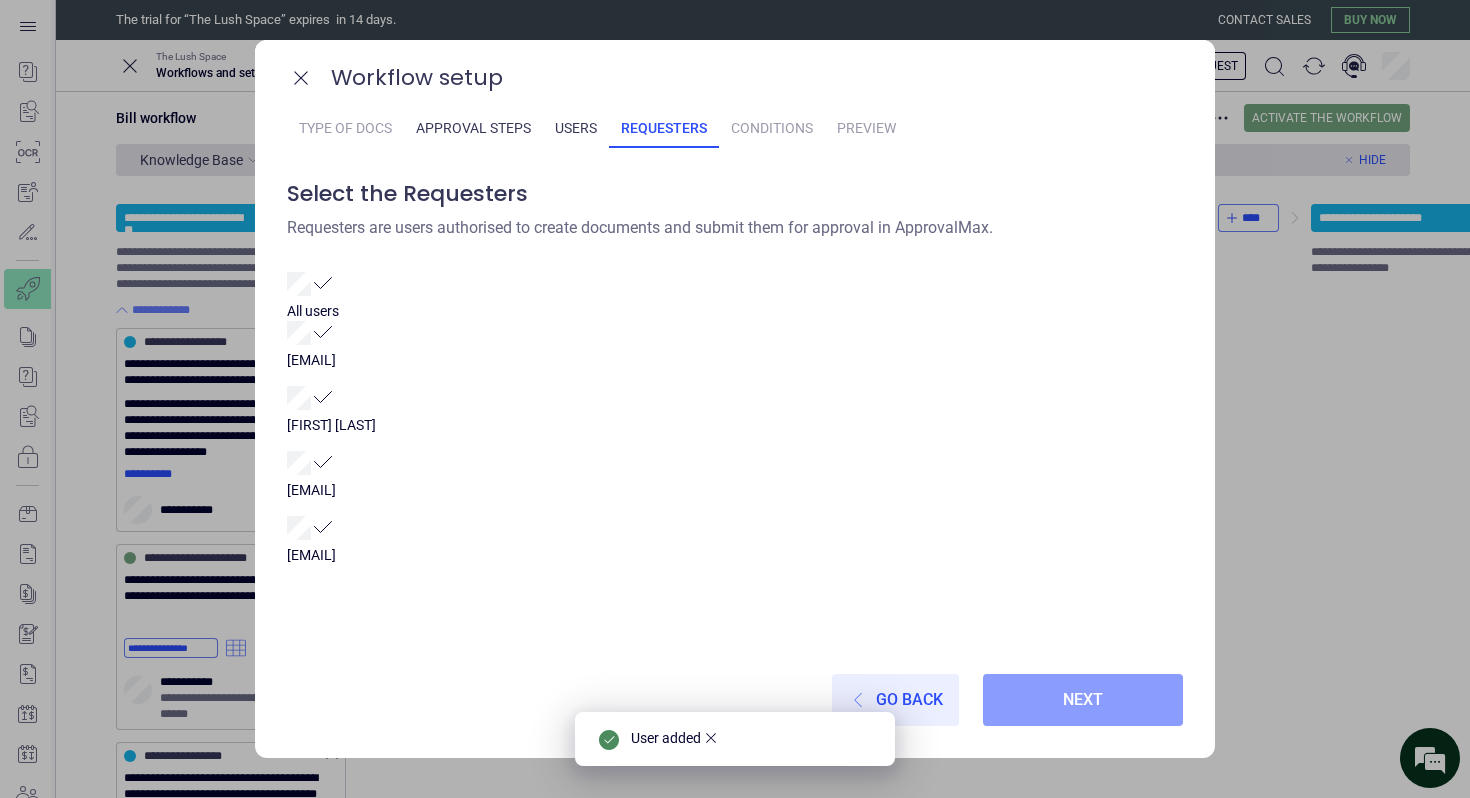 click on "Next" at bounding box center (1083, 700) 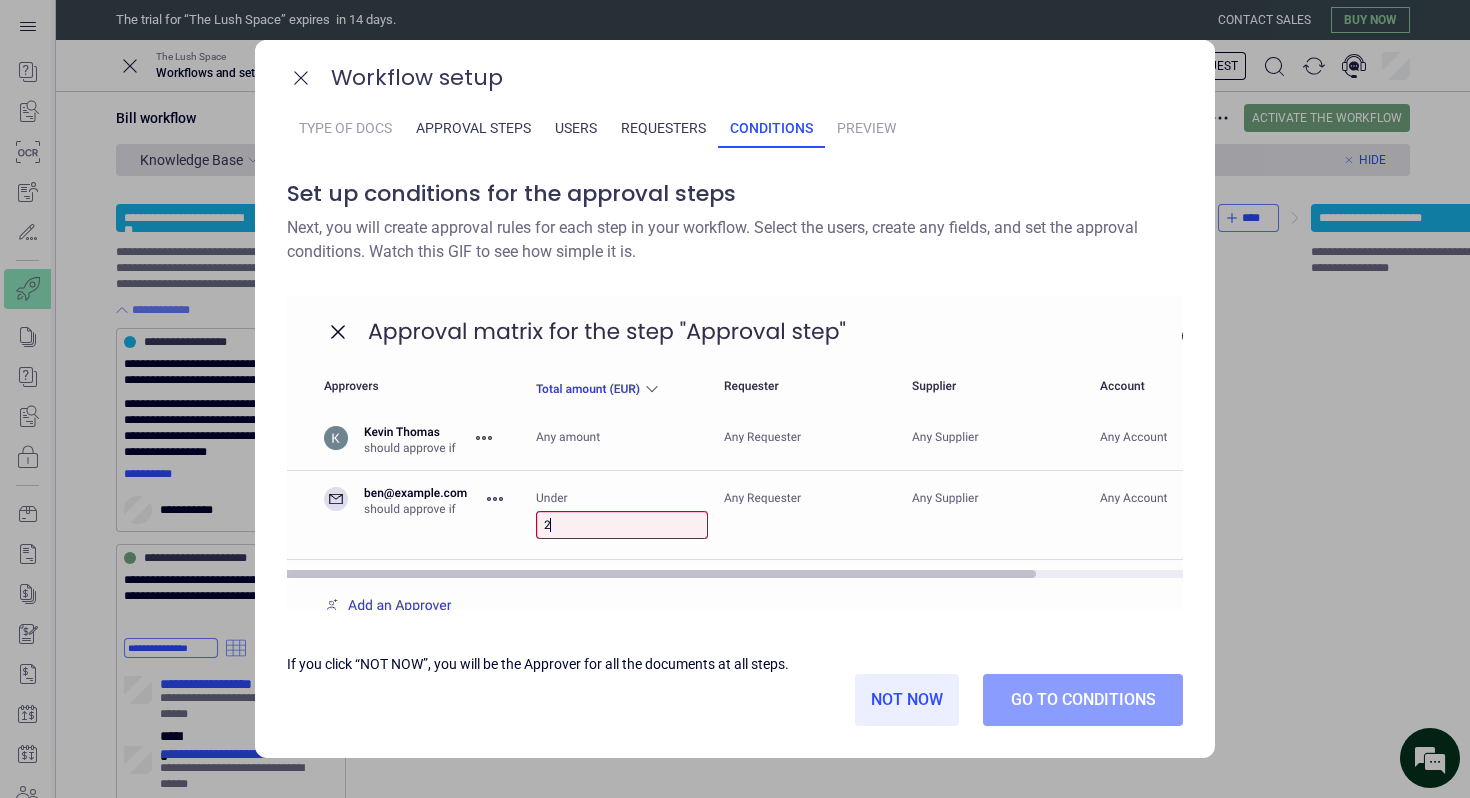 click on "Go to conditions" at bounding box center [1083, 700] 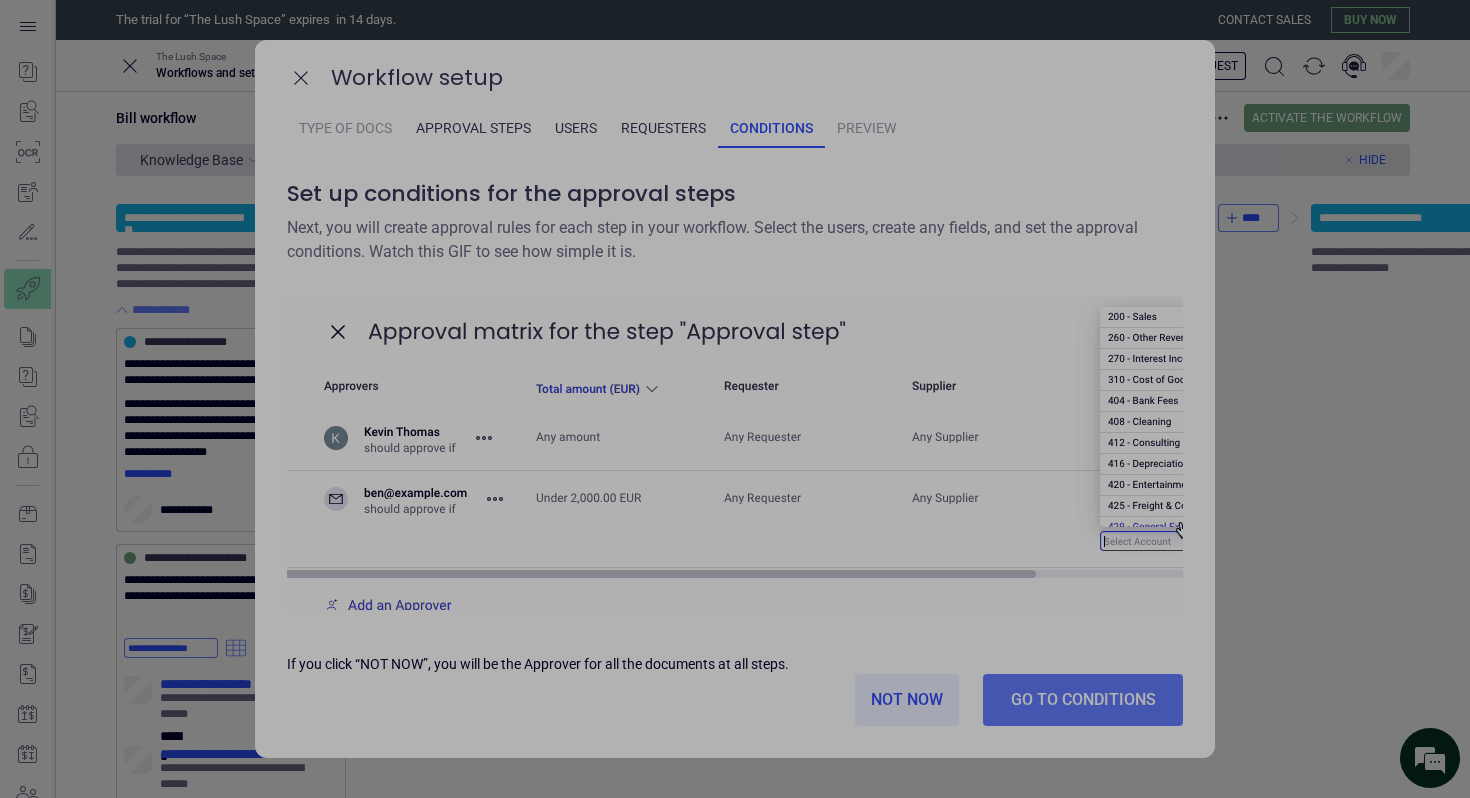 click on "**********" at bounding box center (0, 0) 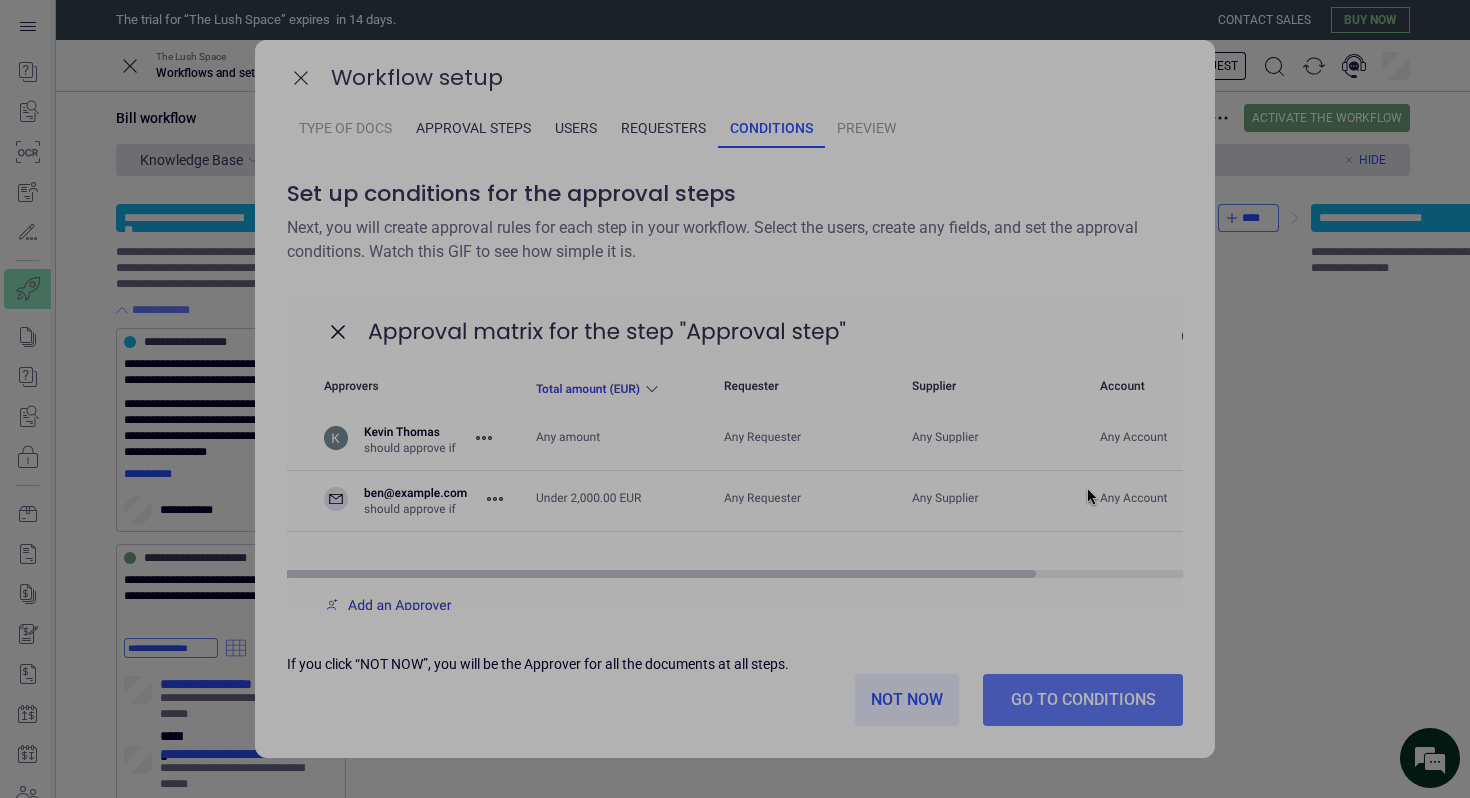click on "**********" at bounding box center [0, 0] 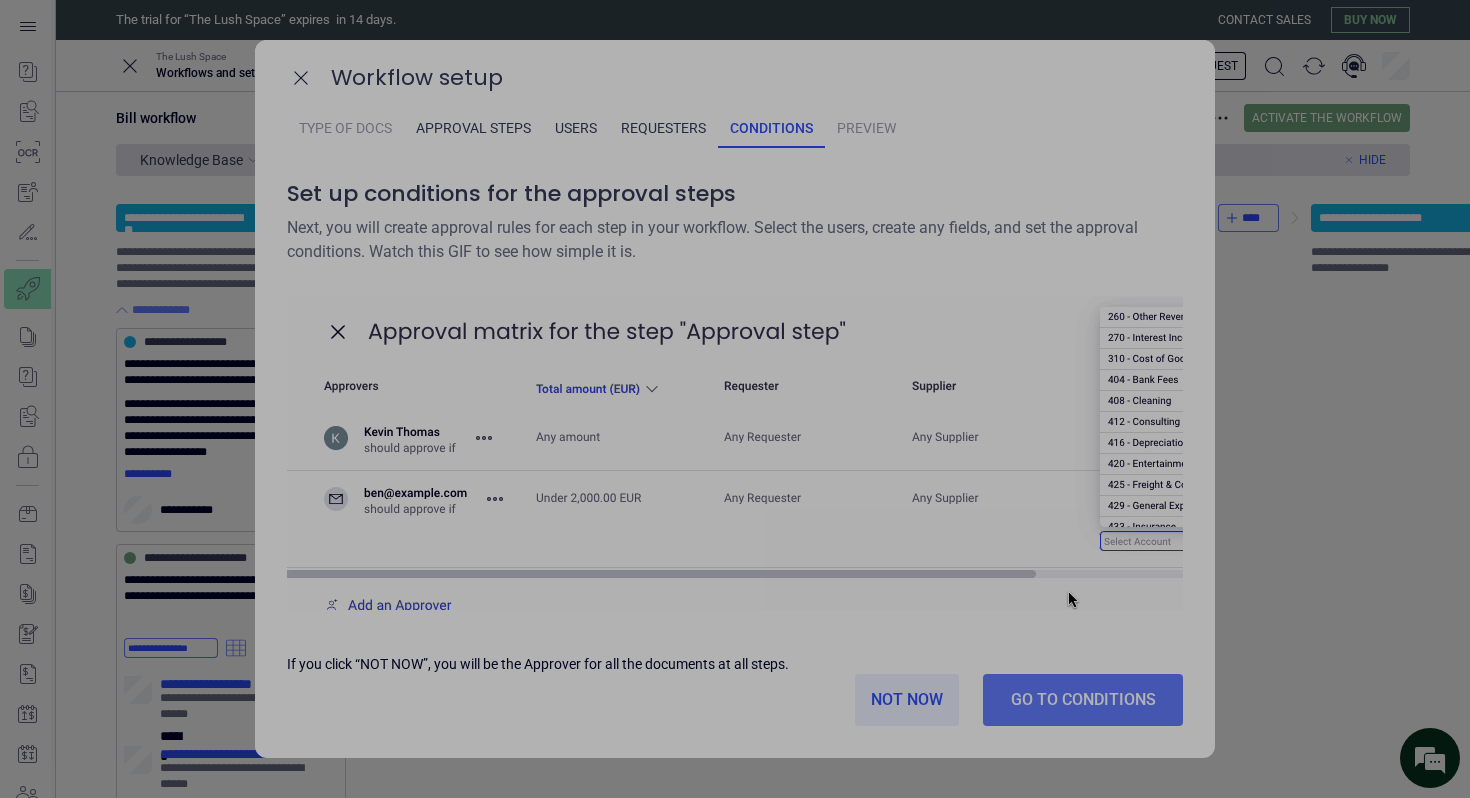 click on "**********" at bounding box center (0, 0) 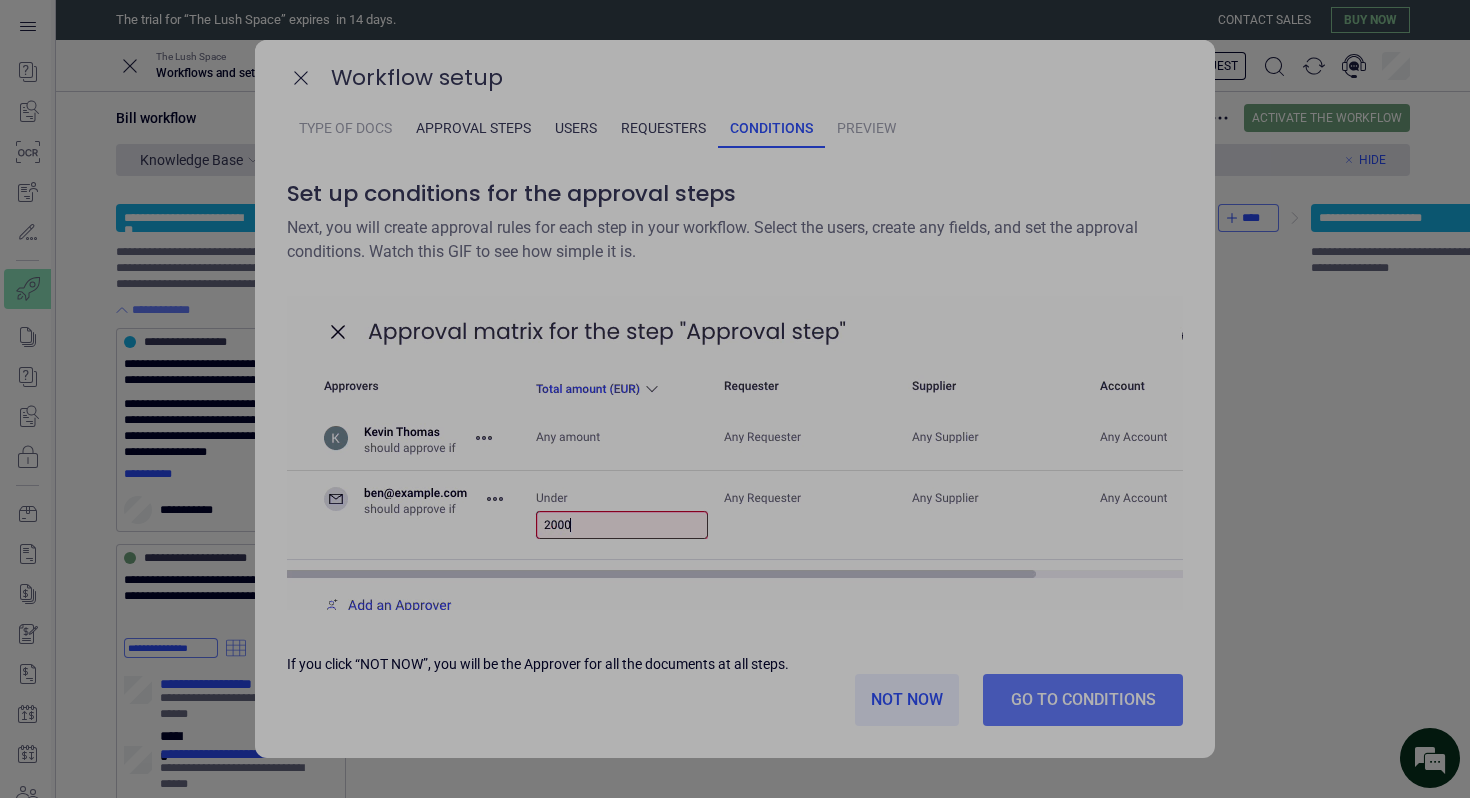 click 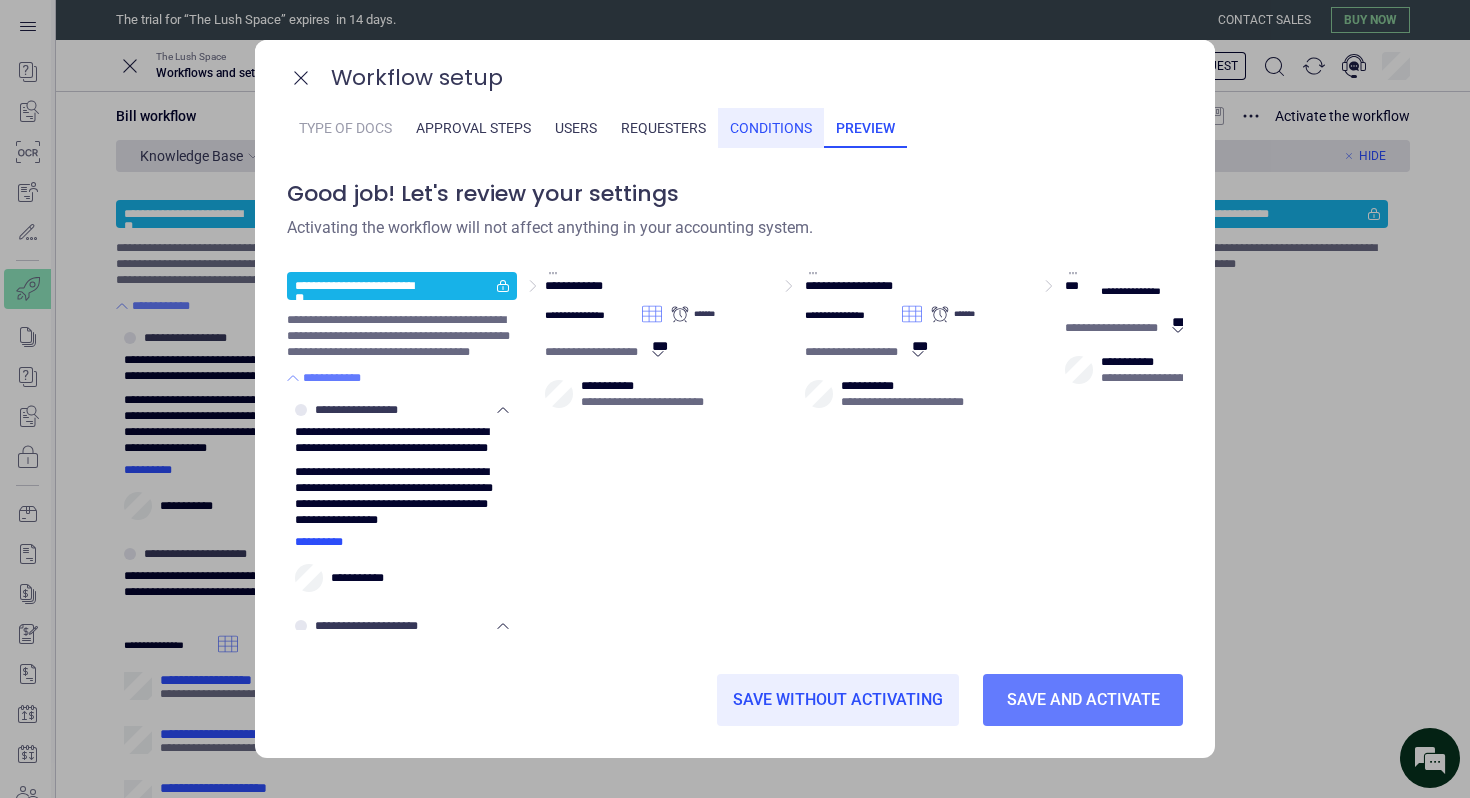 click on "Conditions" at bounding box center (771, 128) 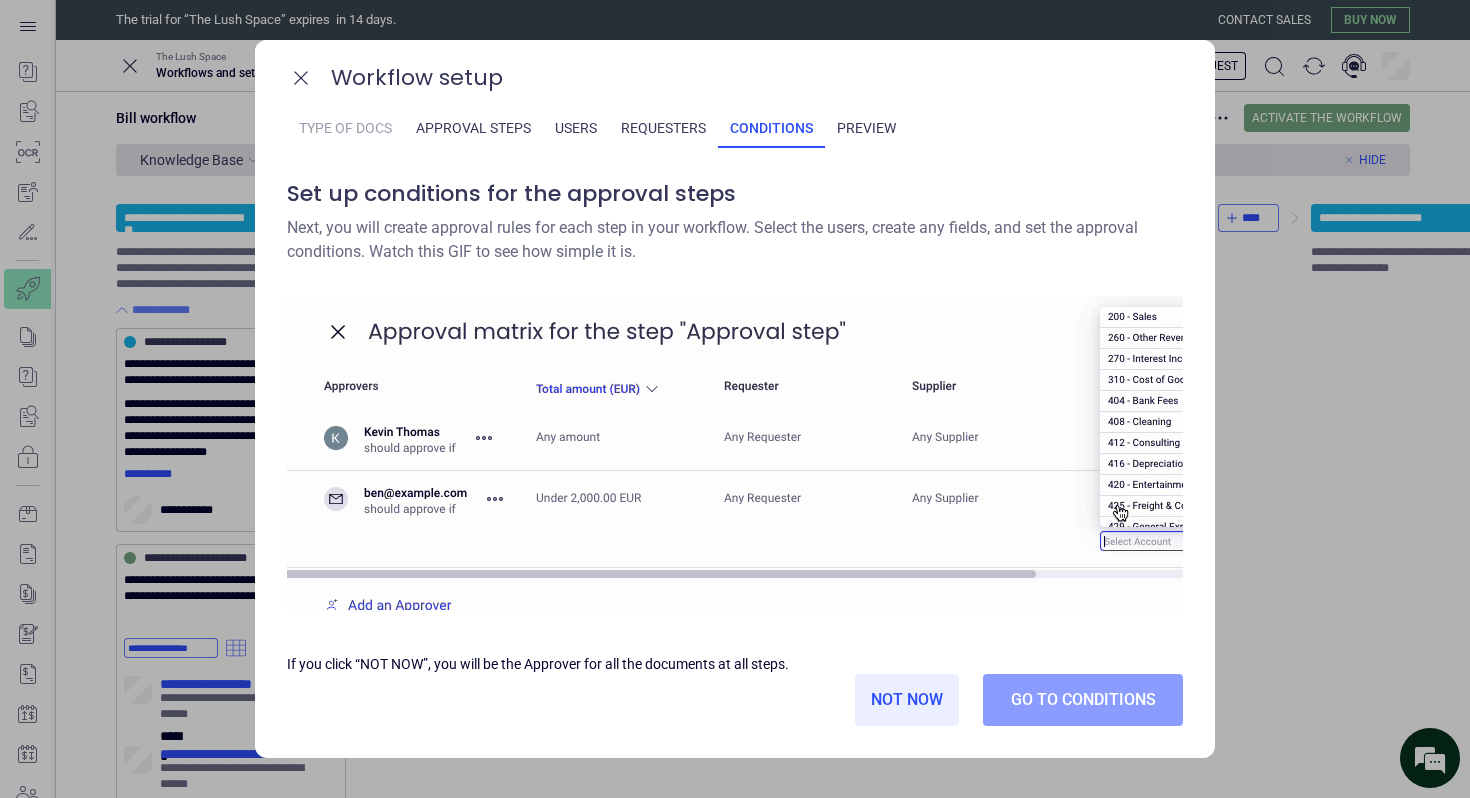 click on "Go to conditions" at bounding box center (1083, 700) 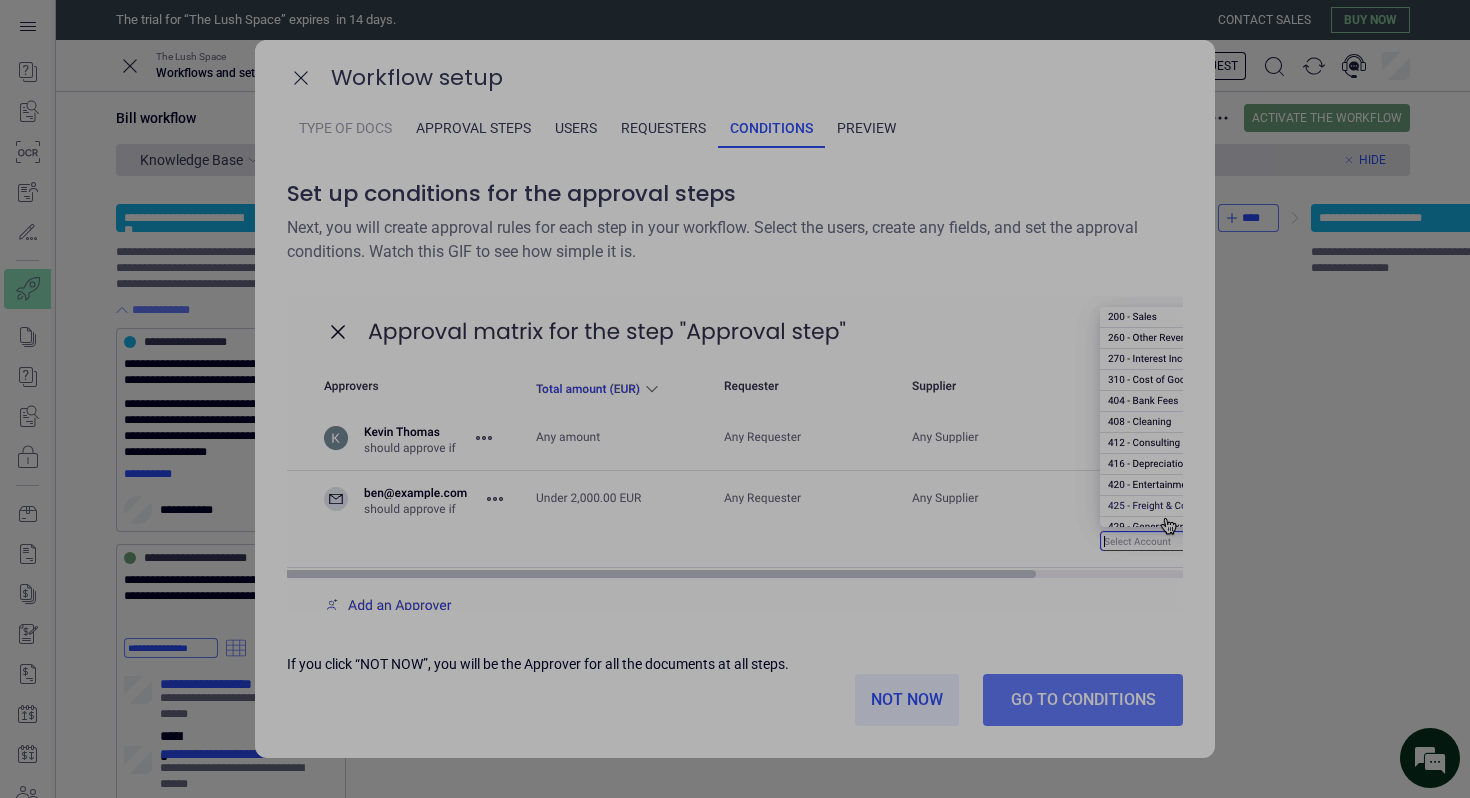 click at bounding box center [0, 0] 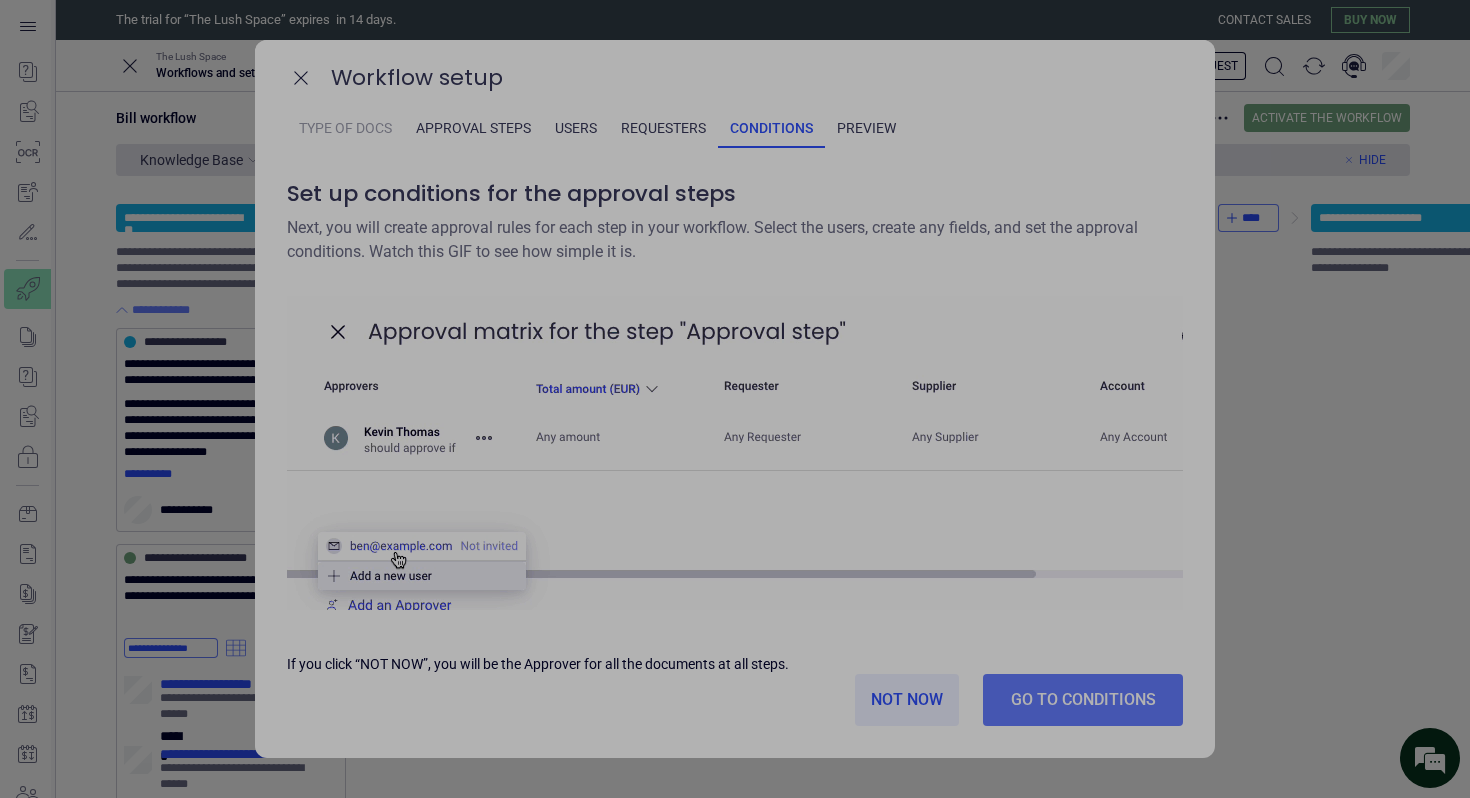 click at bounding box center [0, 0] 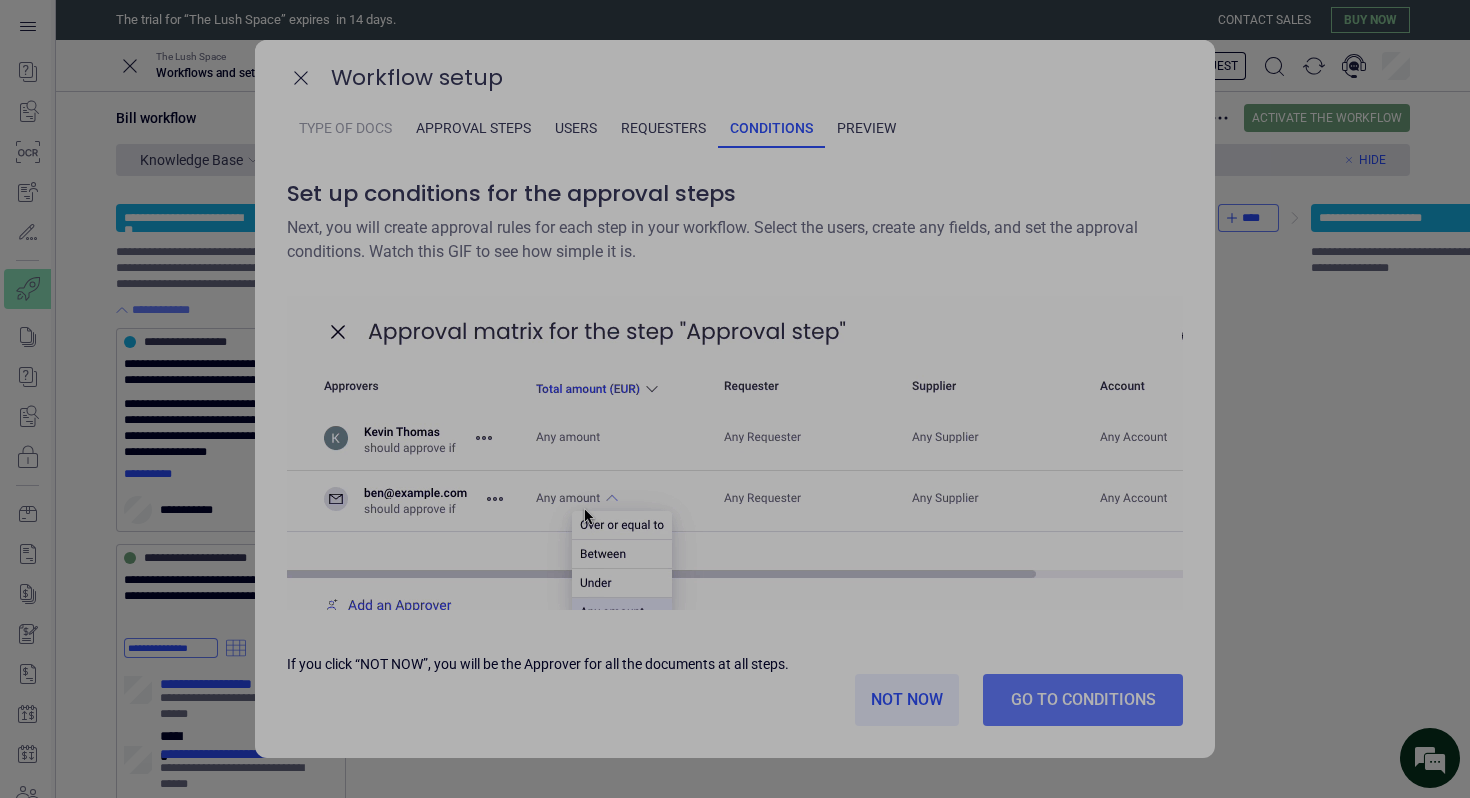 type on "*******" 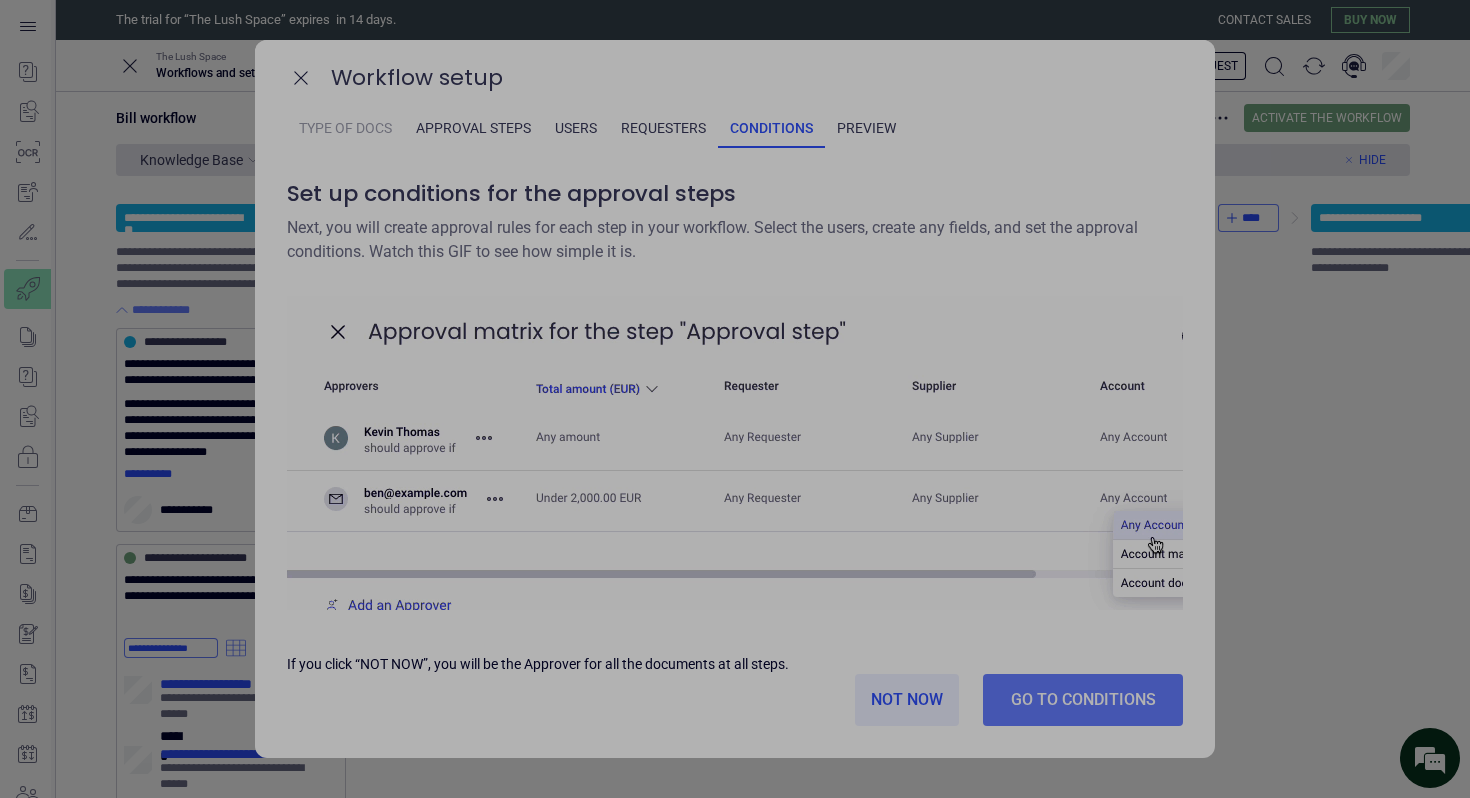 click on "*******" at bounding box center (0, 0) 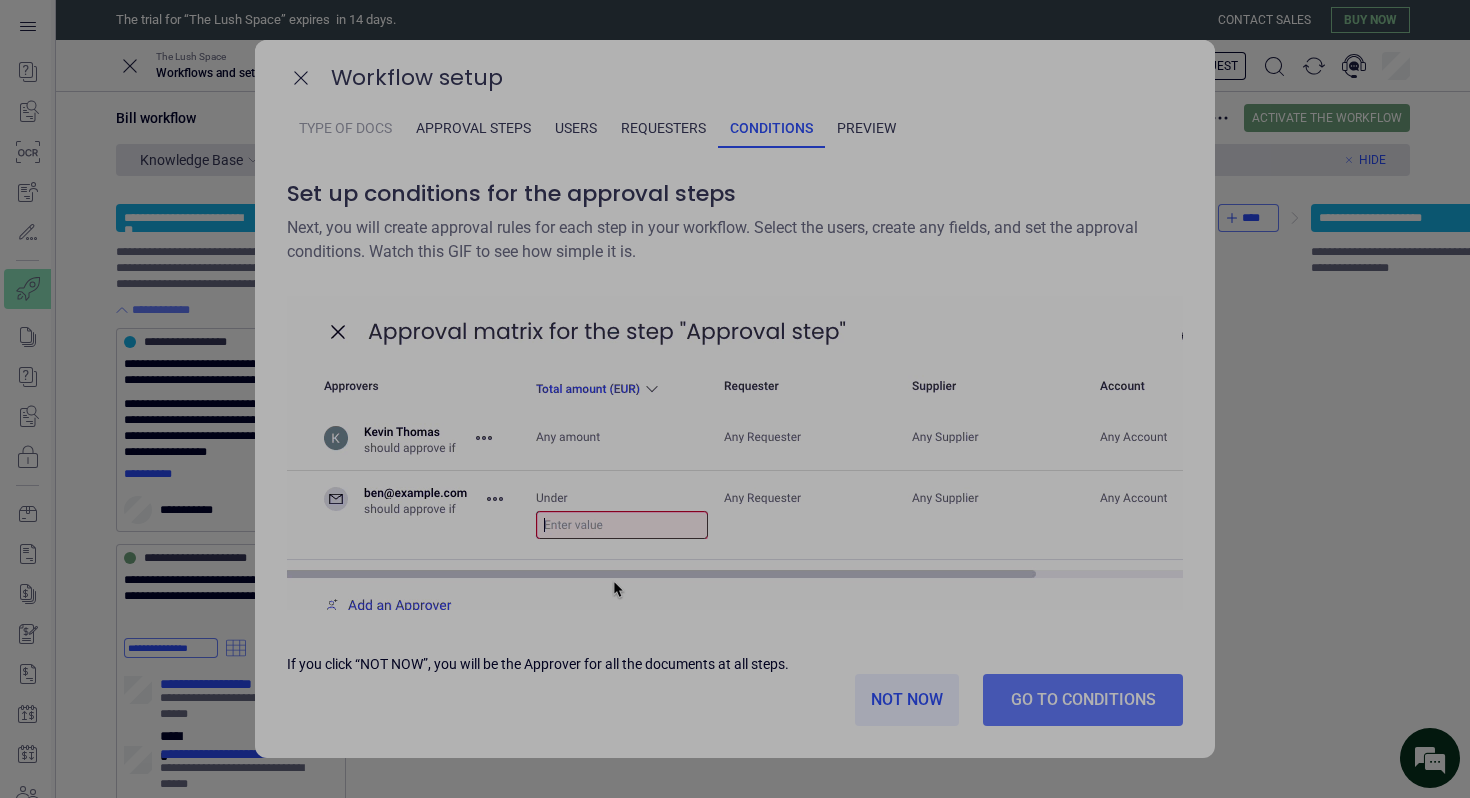 click 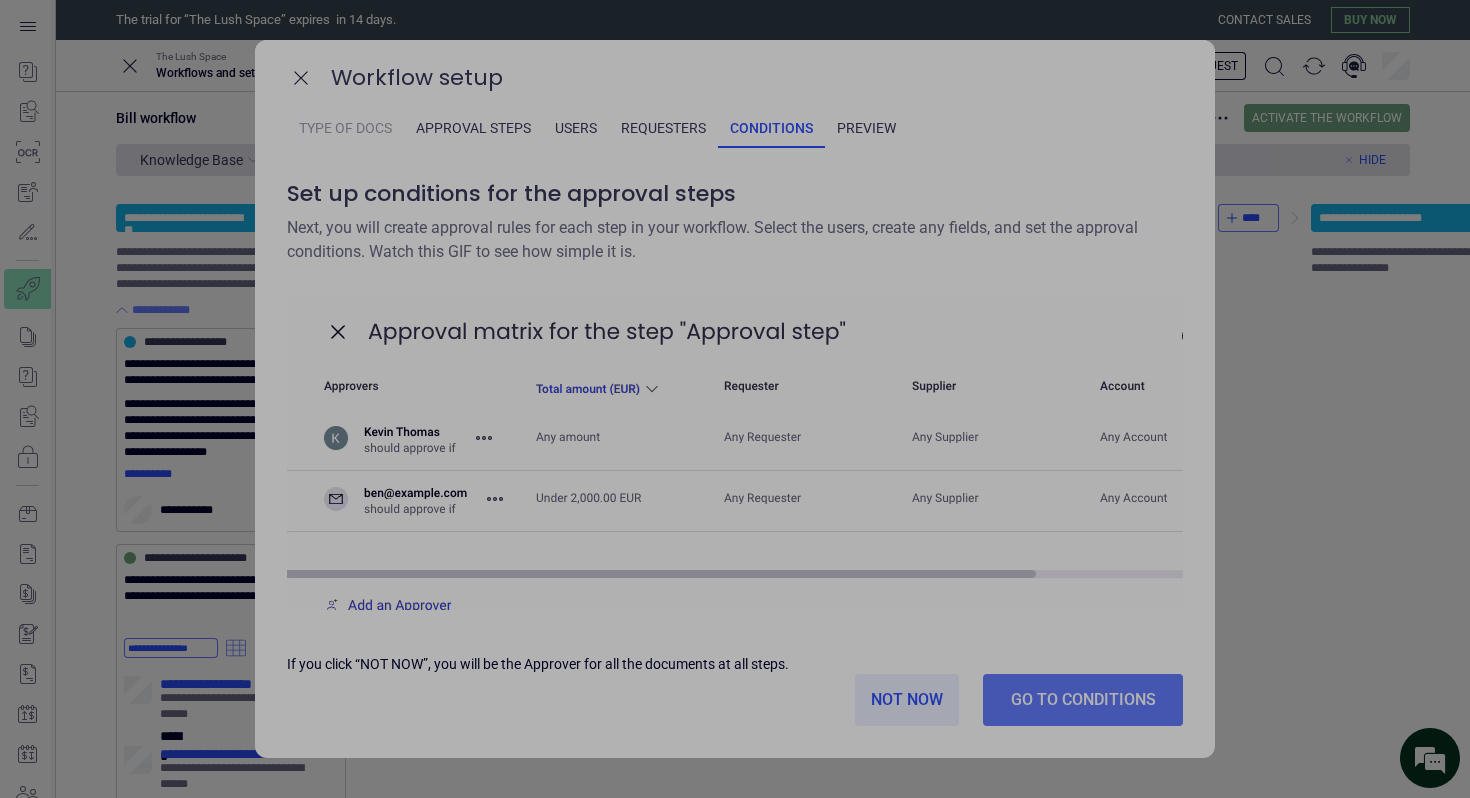 type 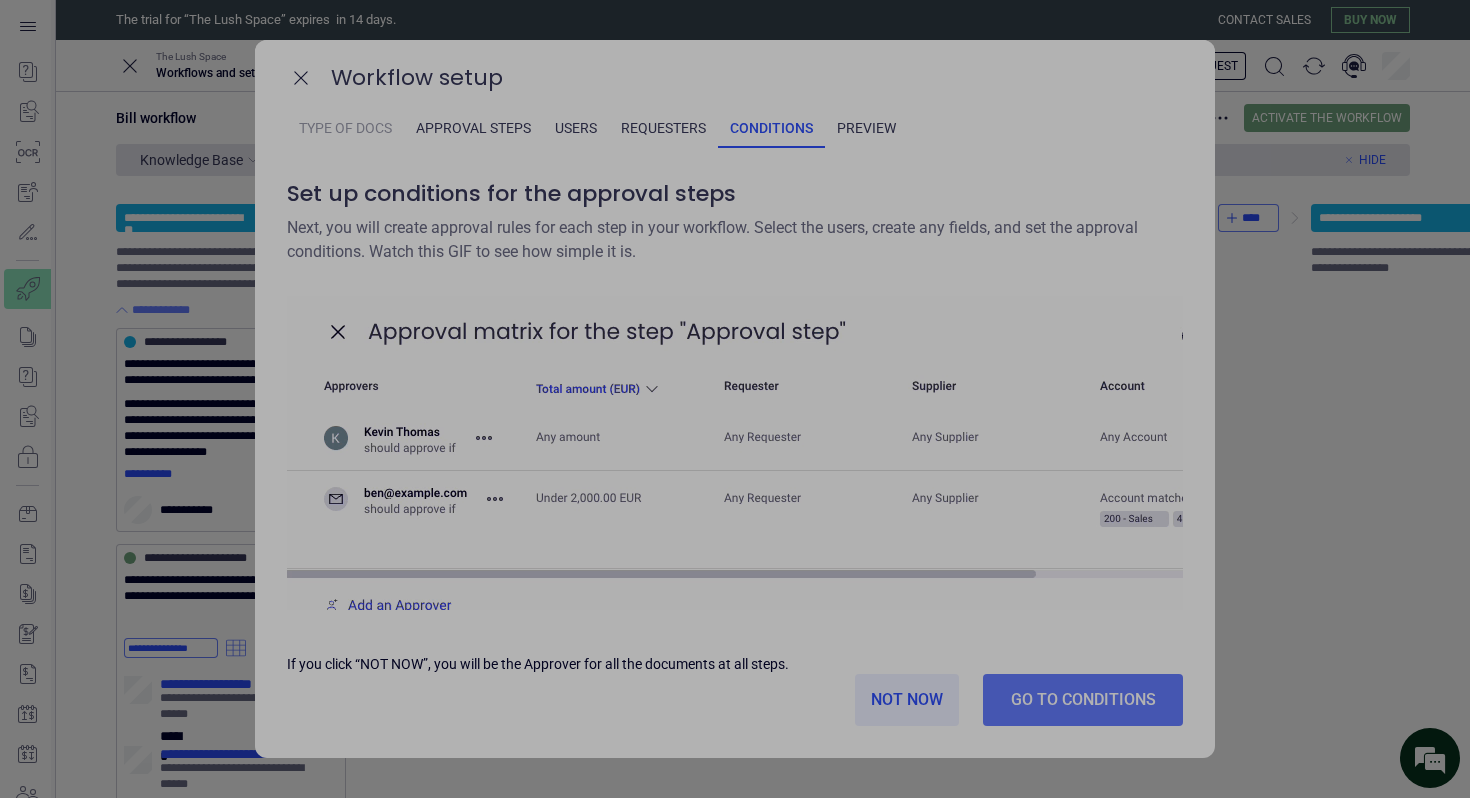 click on "Done" at bounding box center [0, 0] 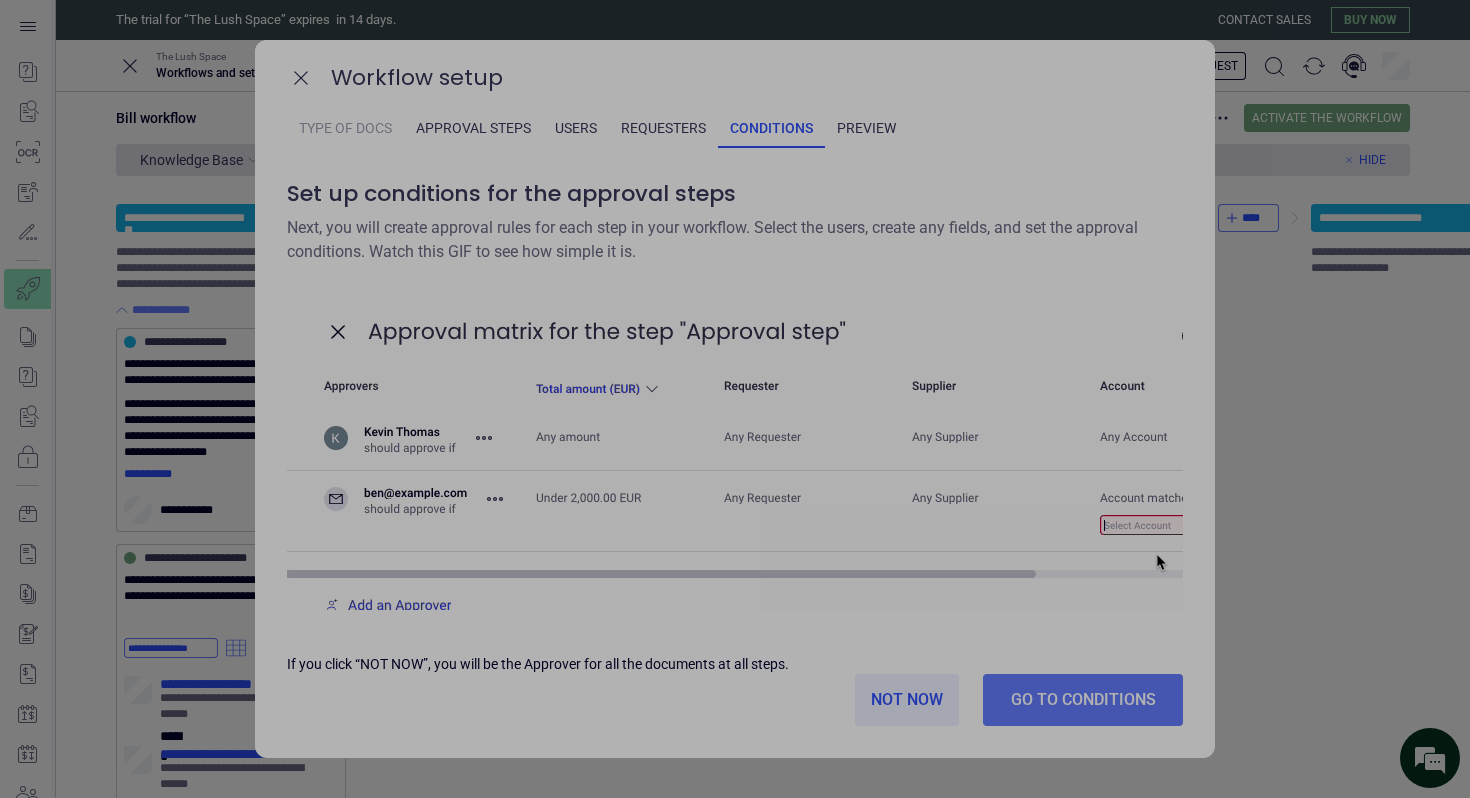 click on "**********" at bounding box center [0, 0] 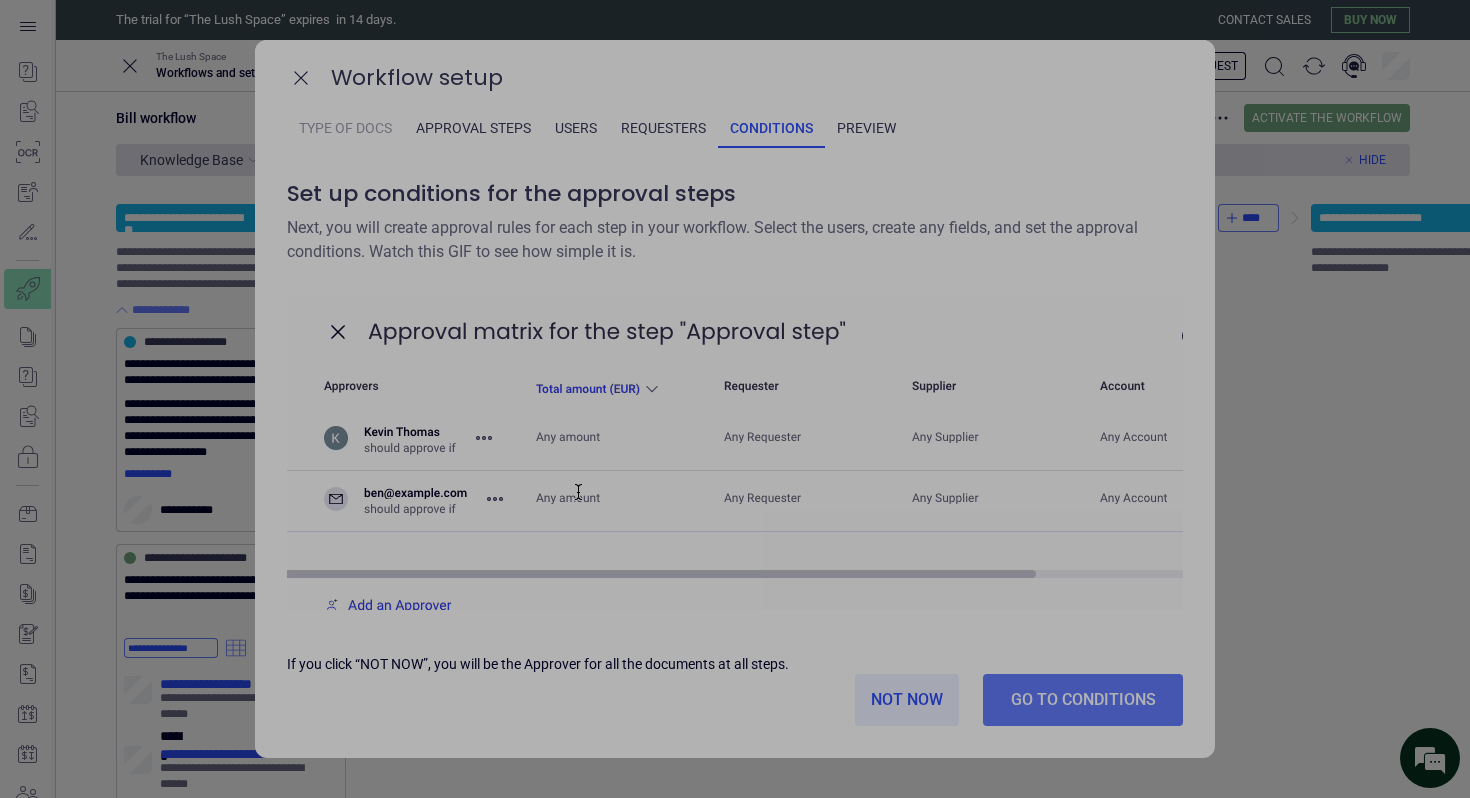 click at bounding box center (1157, 239) 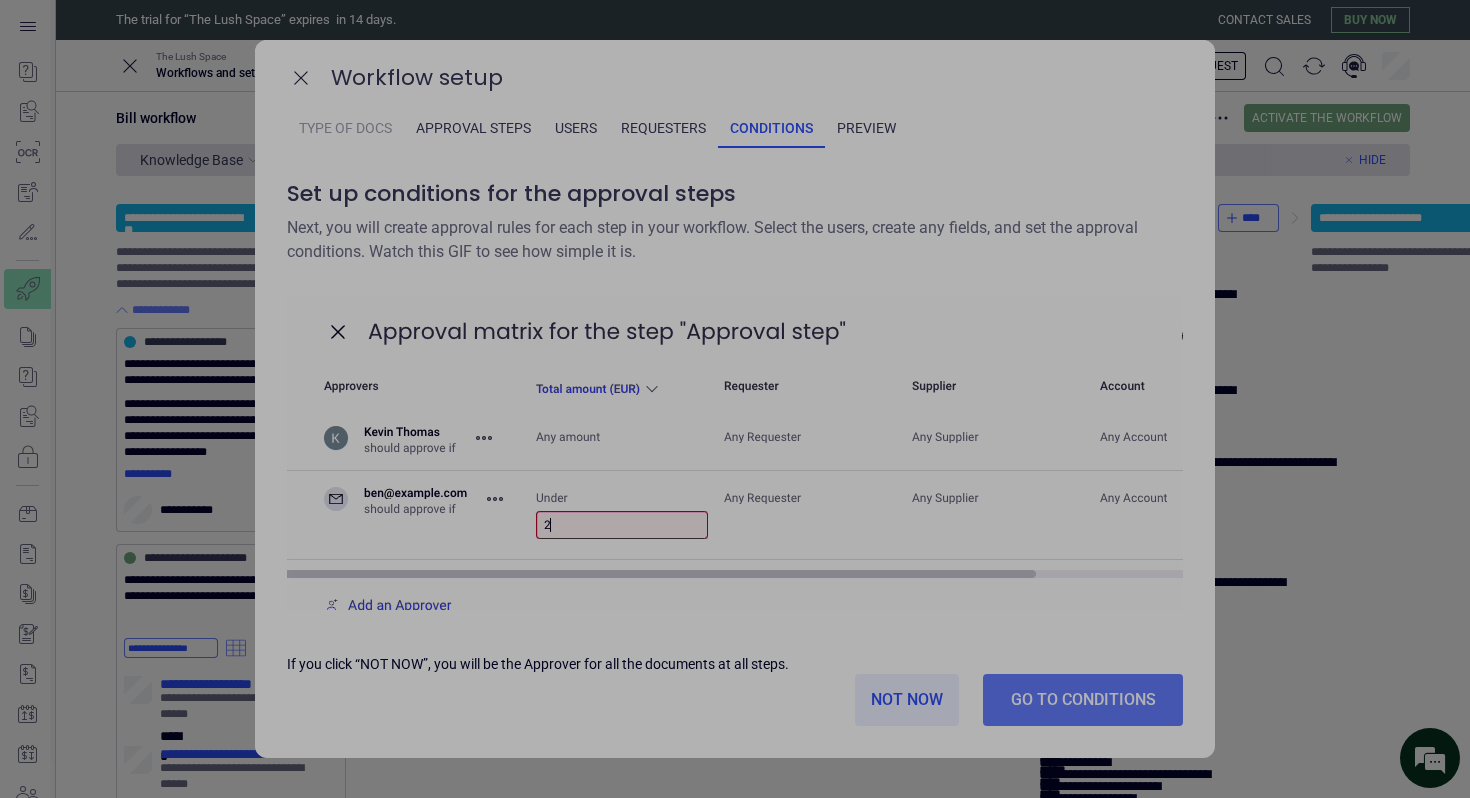 scroll, scrollTop: 928, scrollLeft: 0, axis: vertical 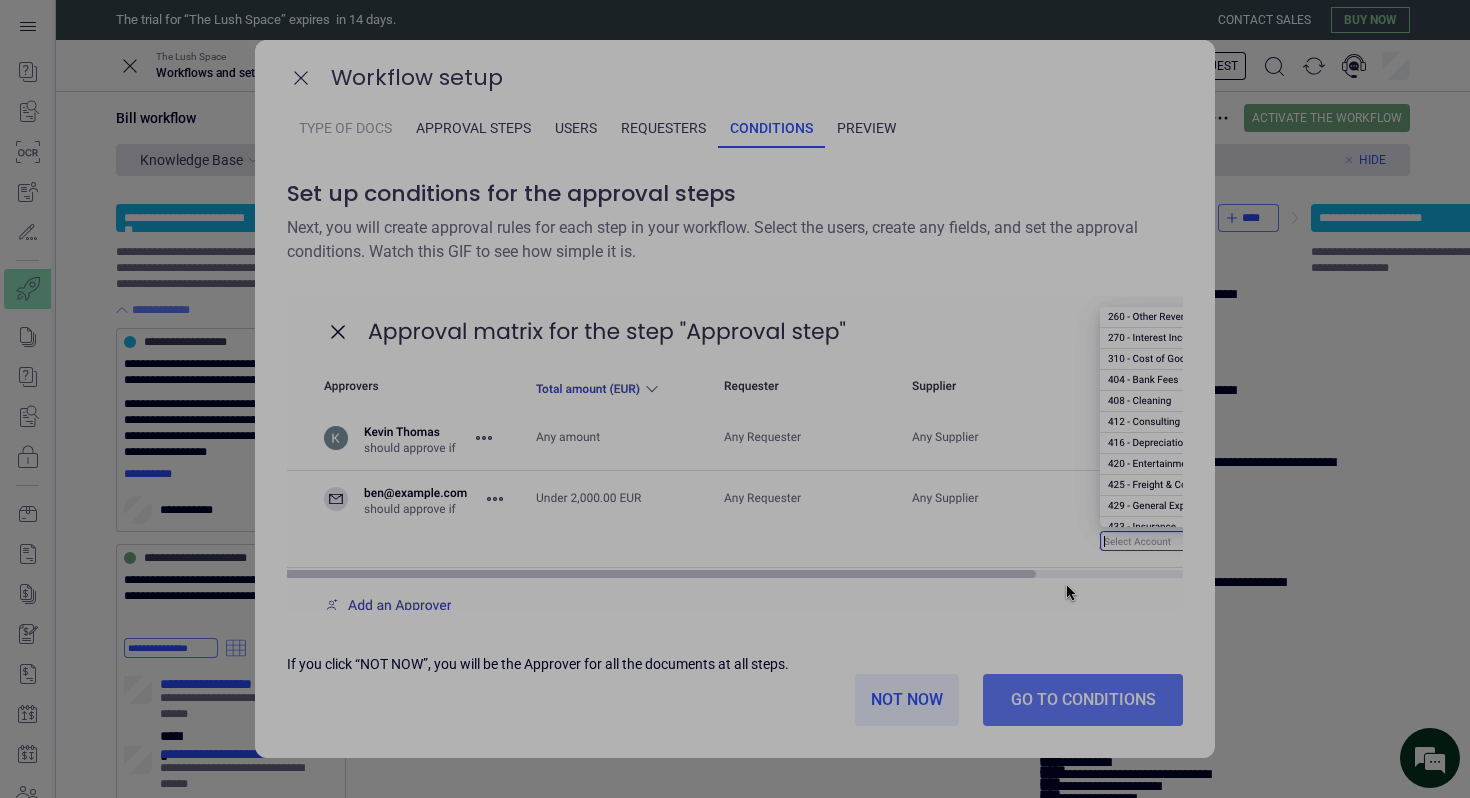 click at bounding box center (1209, 878) 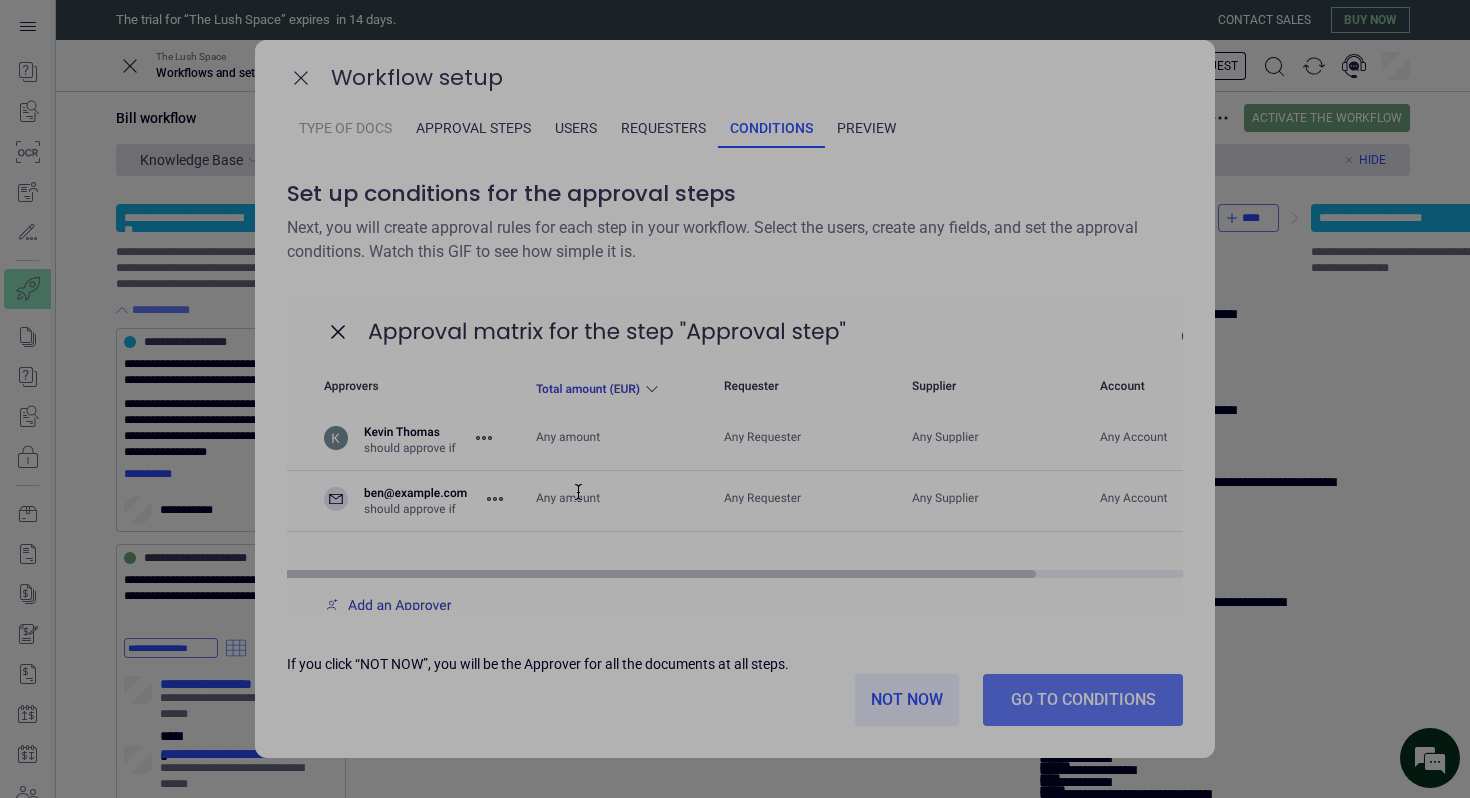 scroll, scrollTop: 1005, scrollLeft: 0, axis: vertical 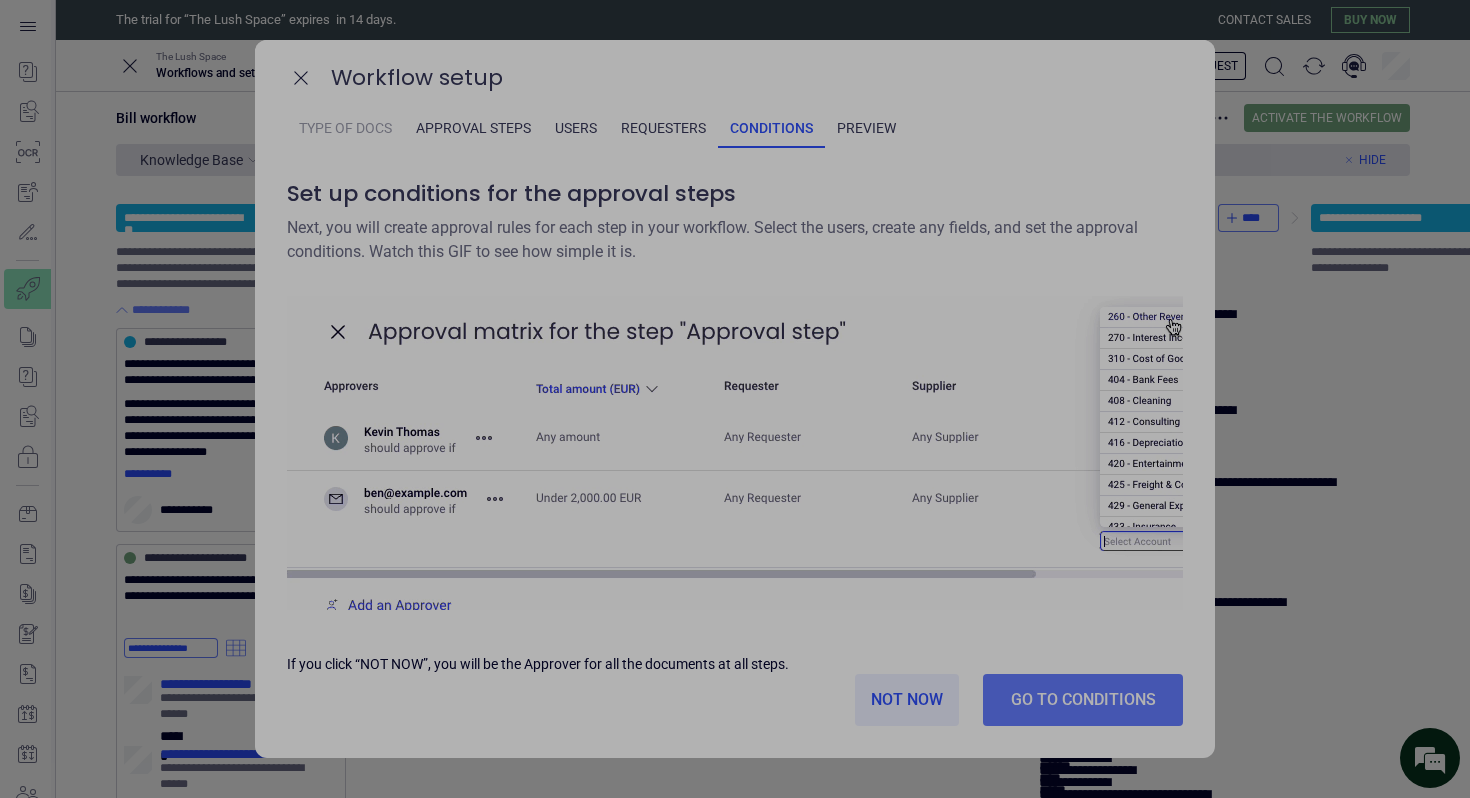 click at bounding box center [1209, 922] 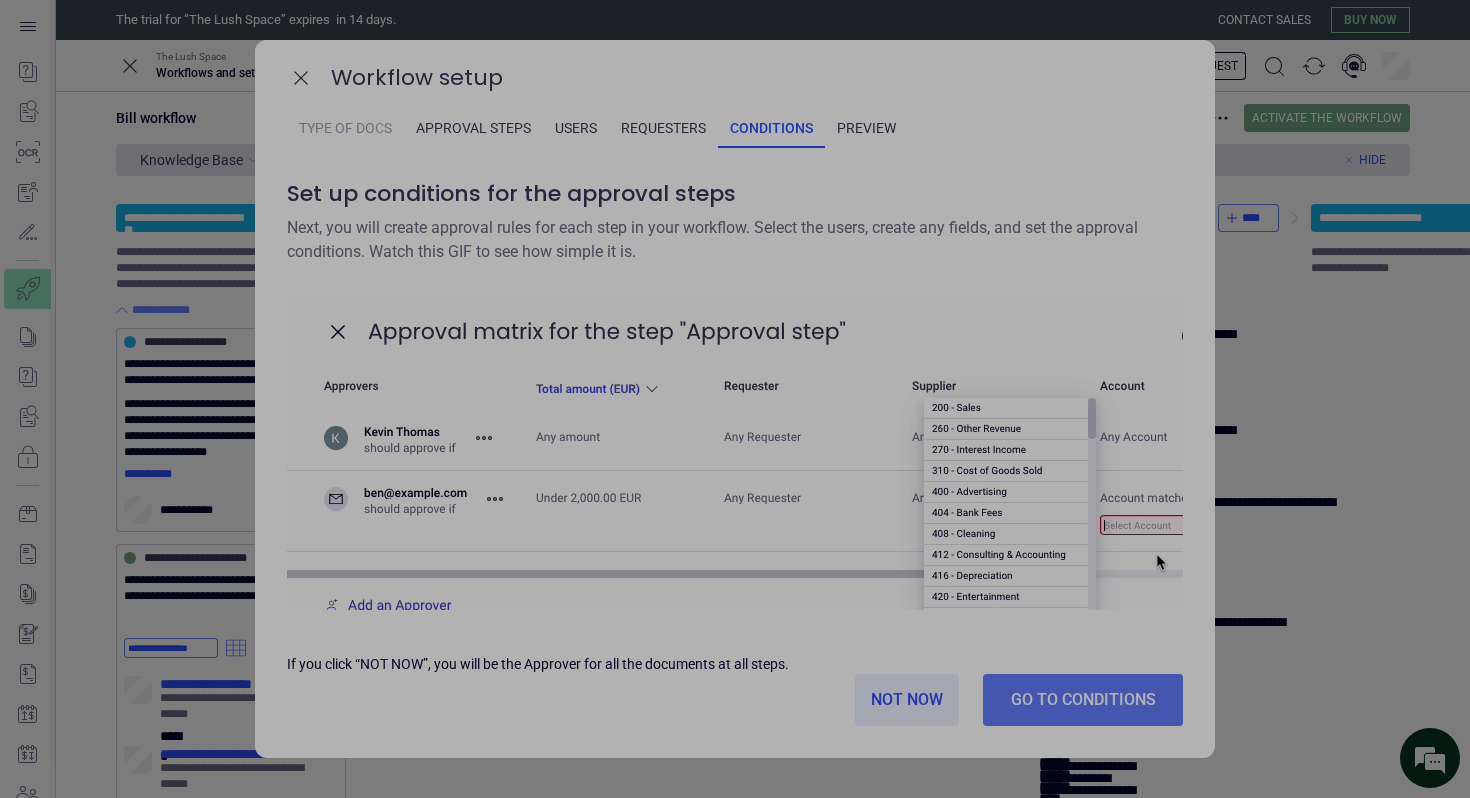 click at bounding box center (1209, 942) 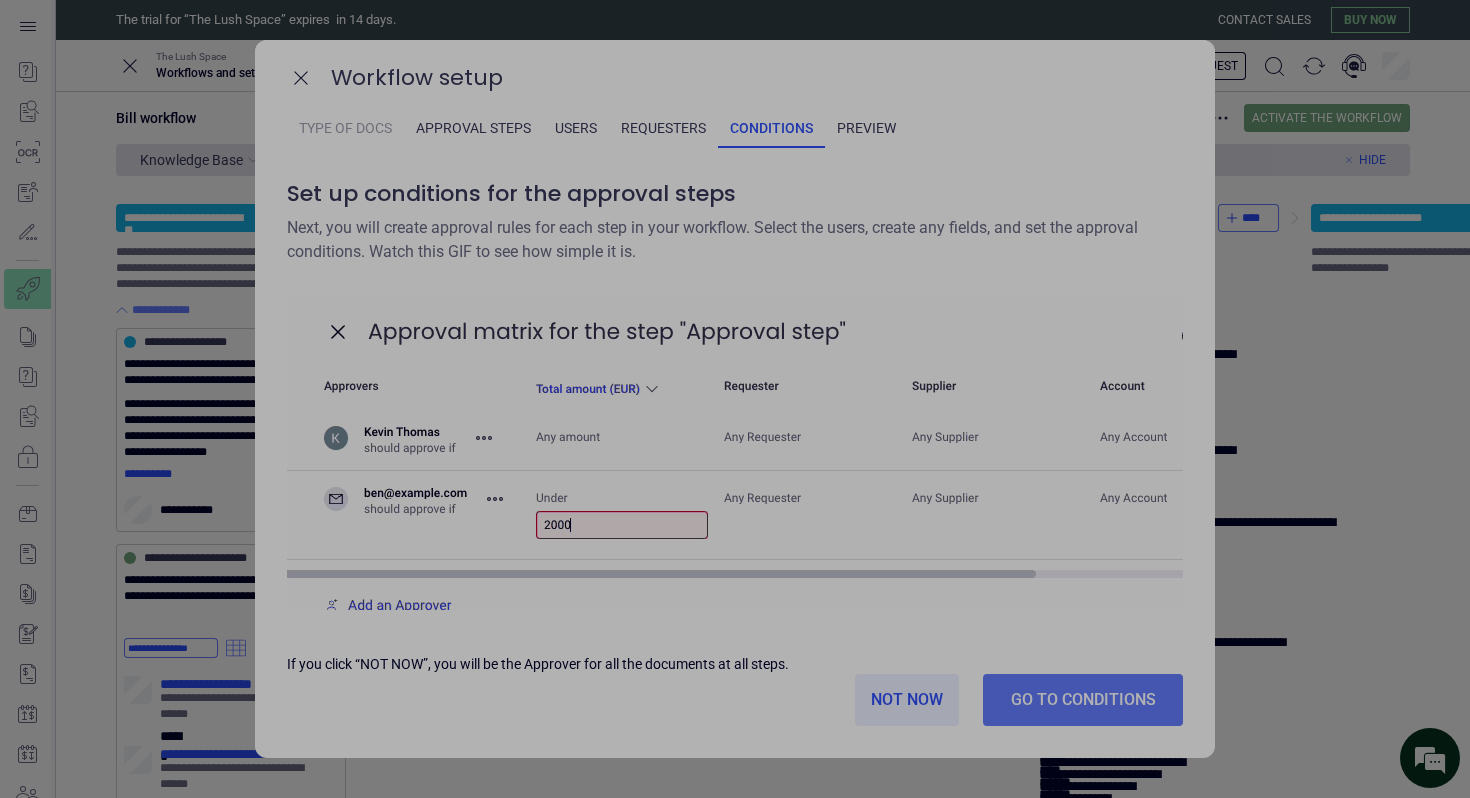 click at bounding box center (1209, 962) 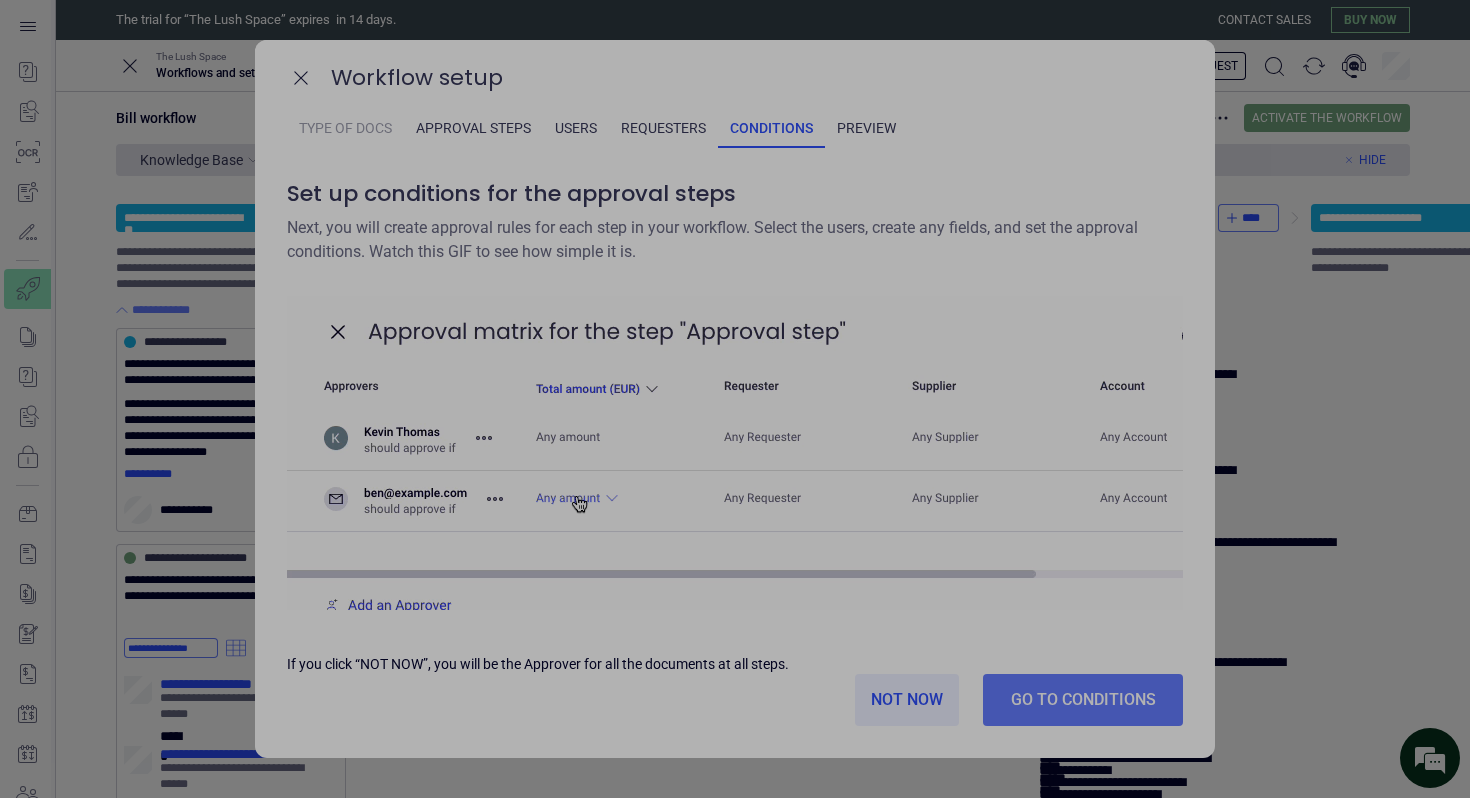 click at bounding box center (1209, 982) 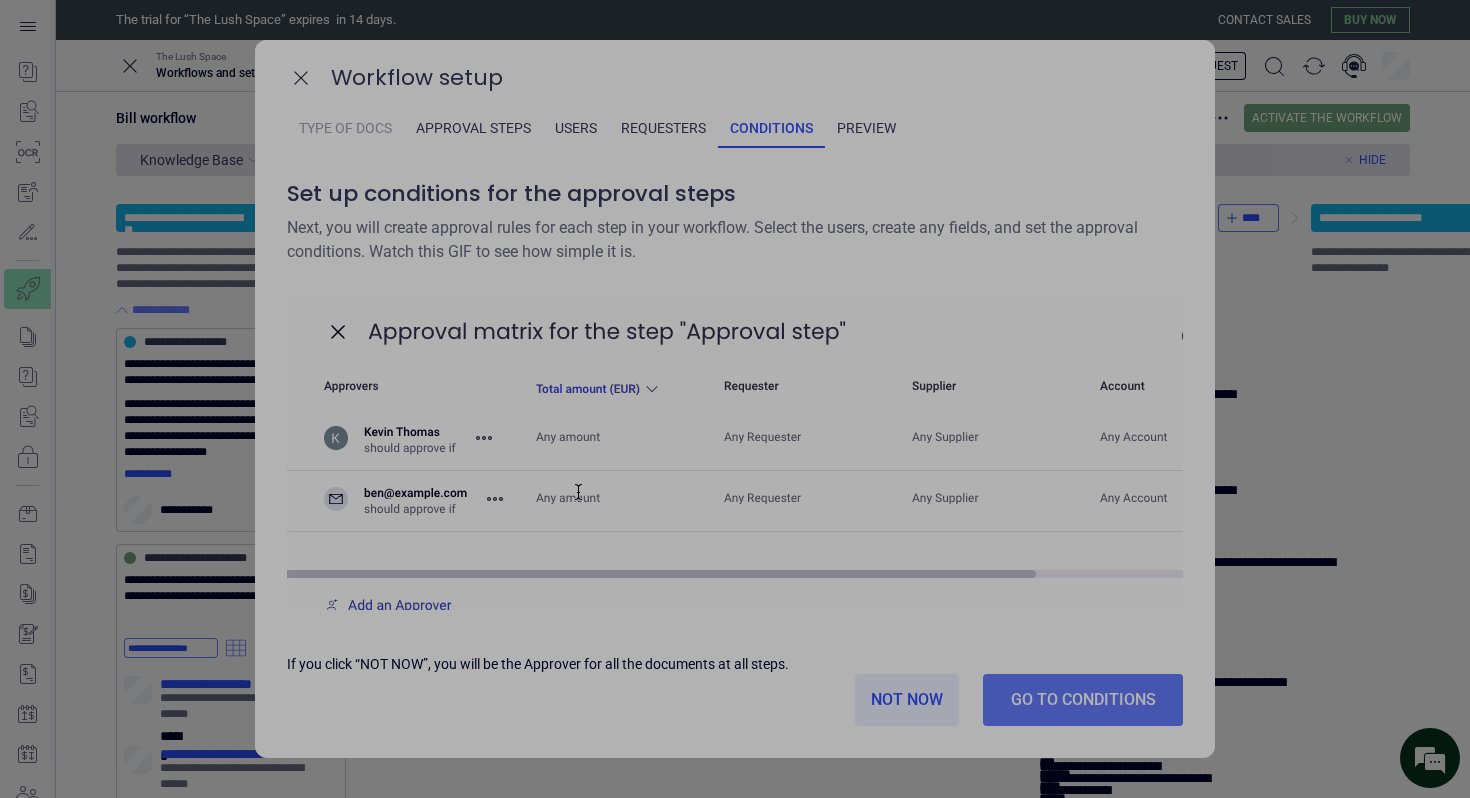 click at bounding box center [1209, 1002] 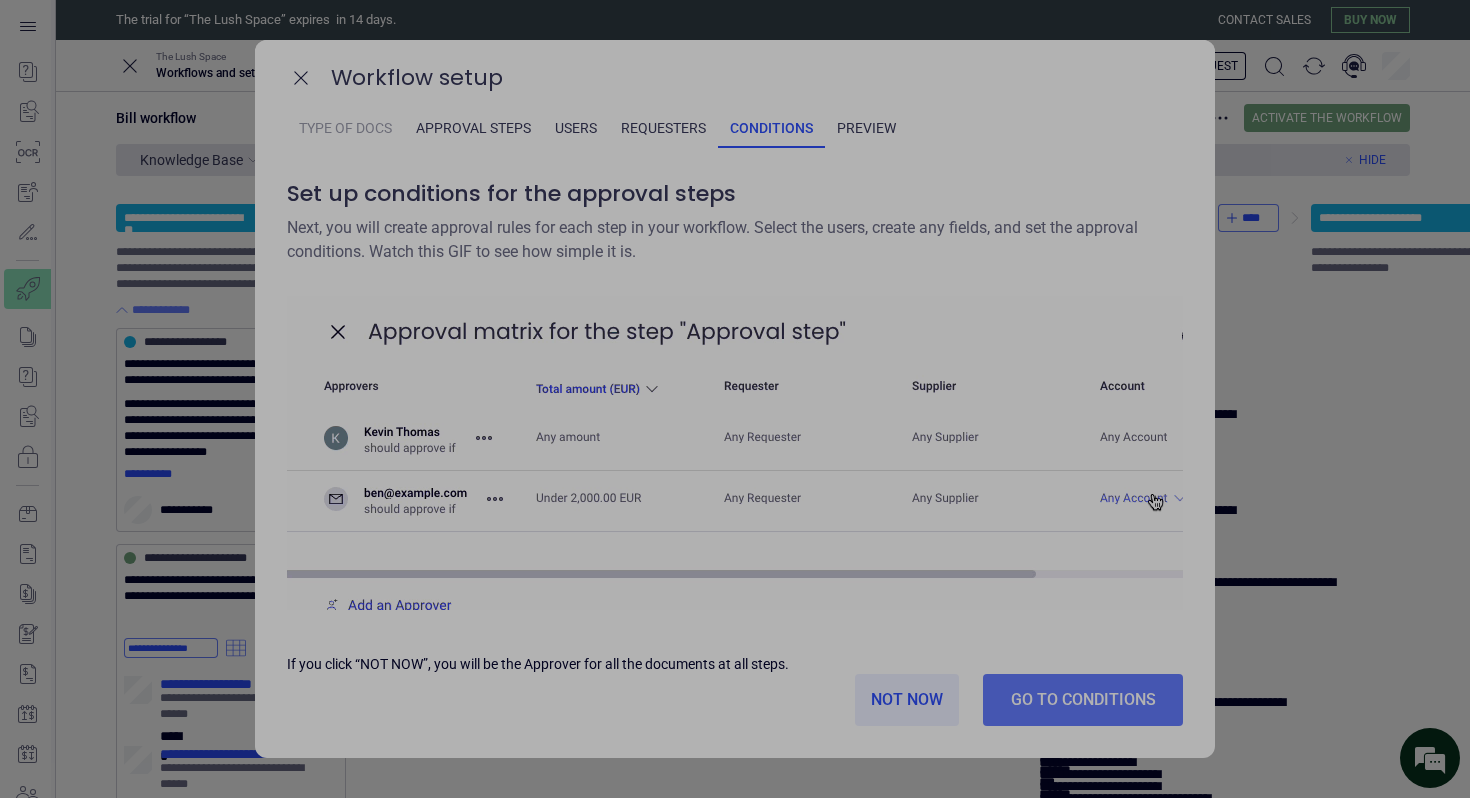 scroll, scrollTop: 1039, scrollLeft: 0, axis: vertical 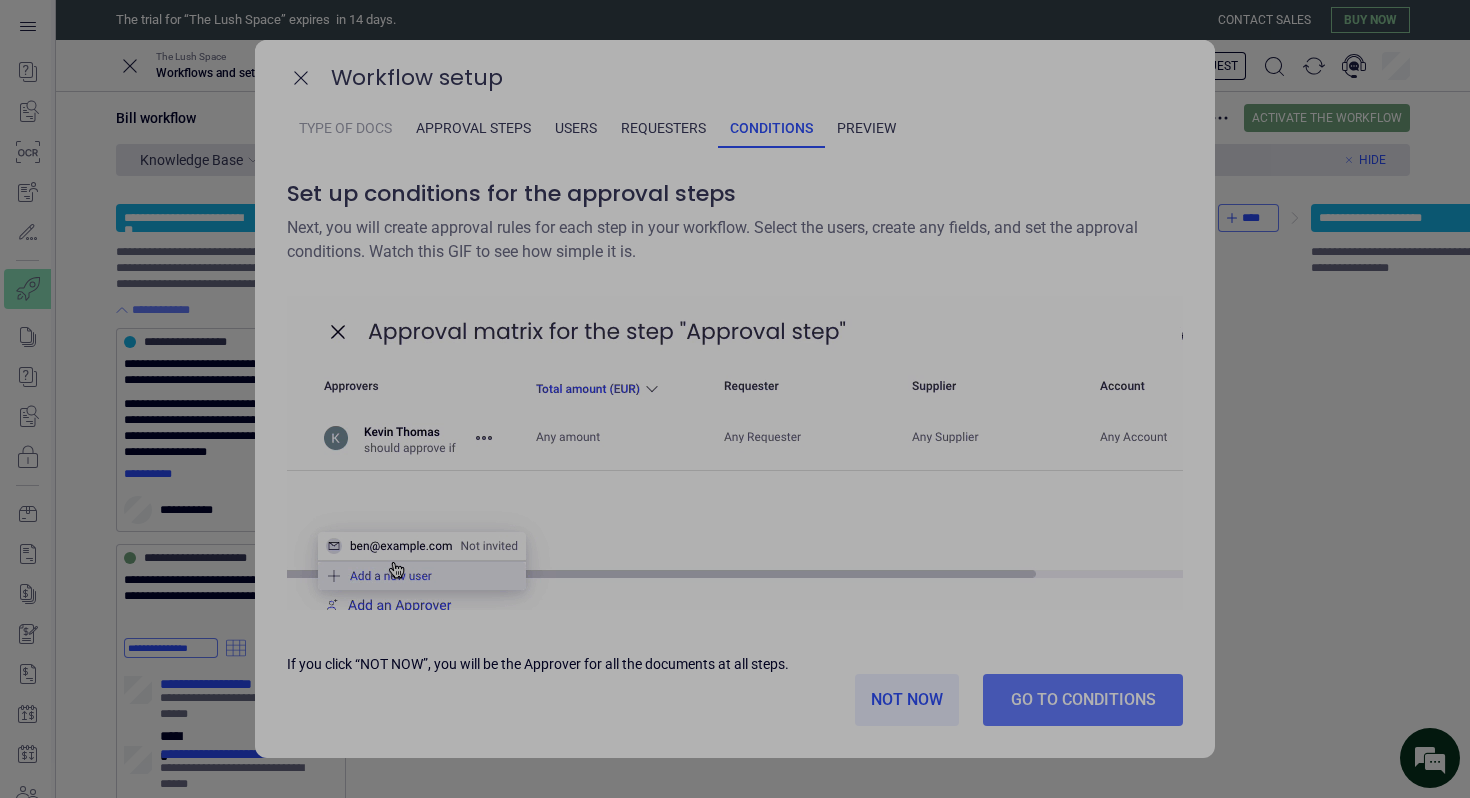 click on "**********" at bounding box center [0, 0] 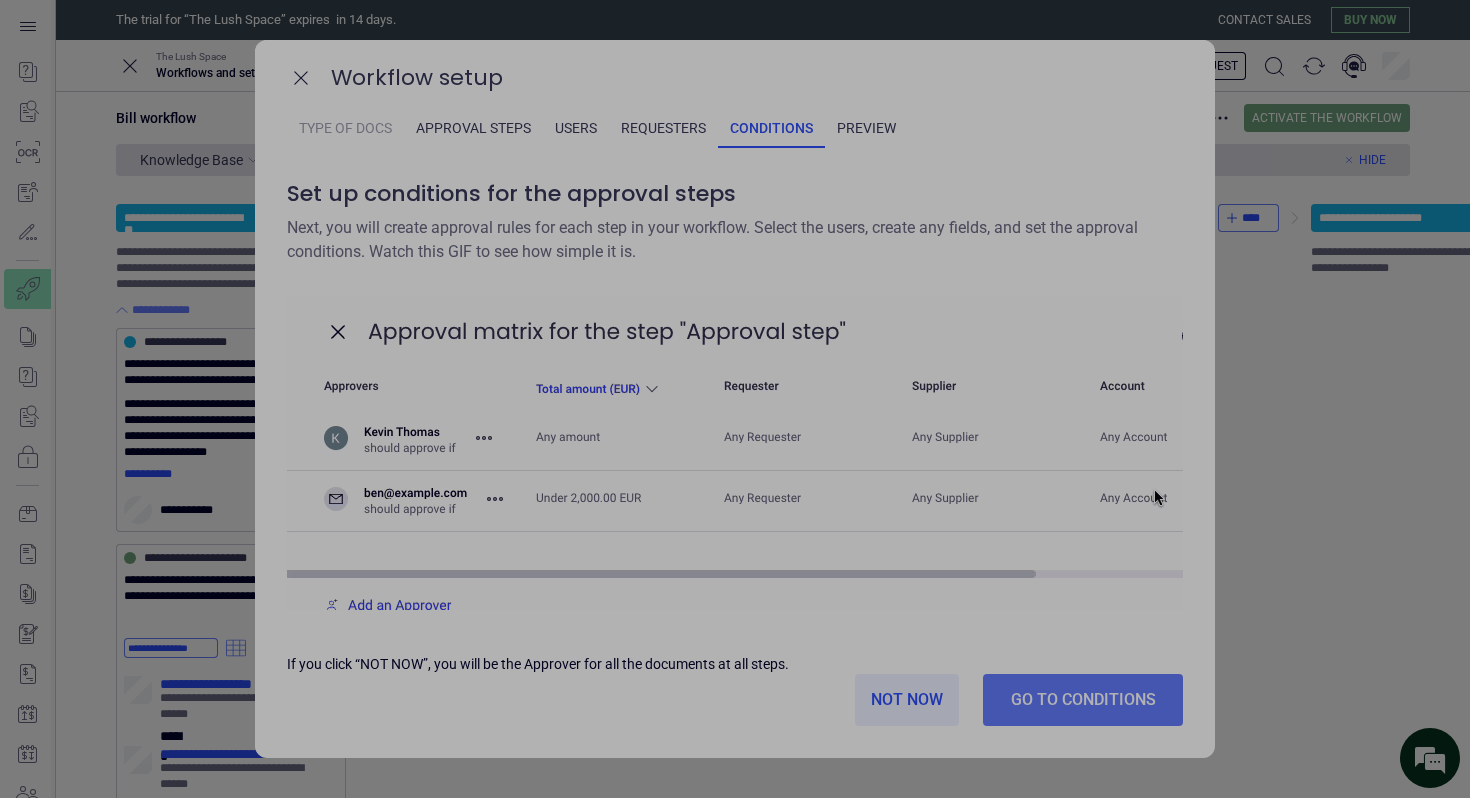 click 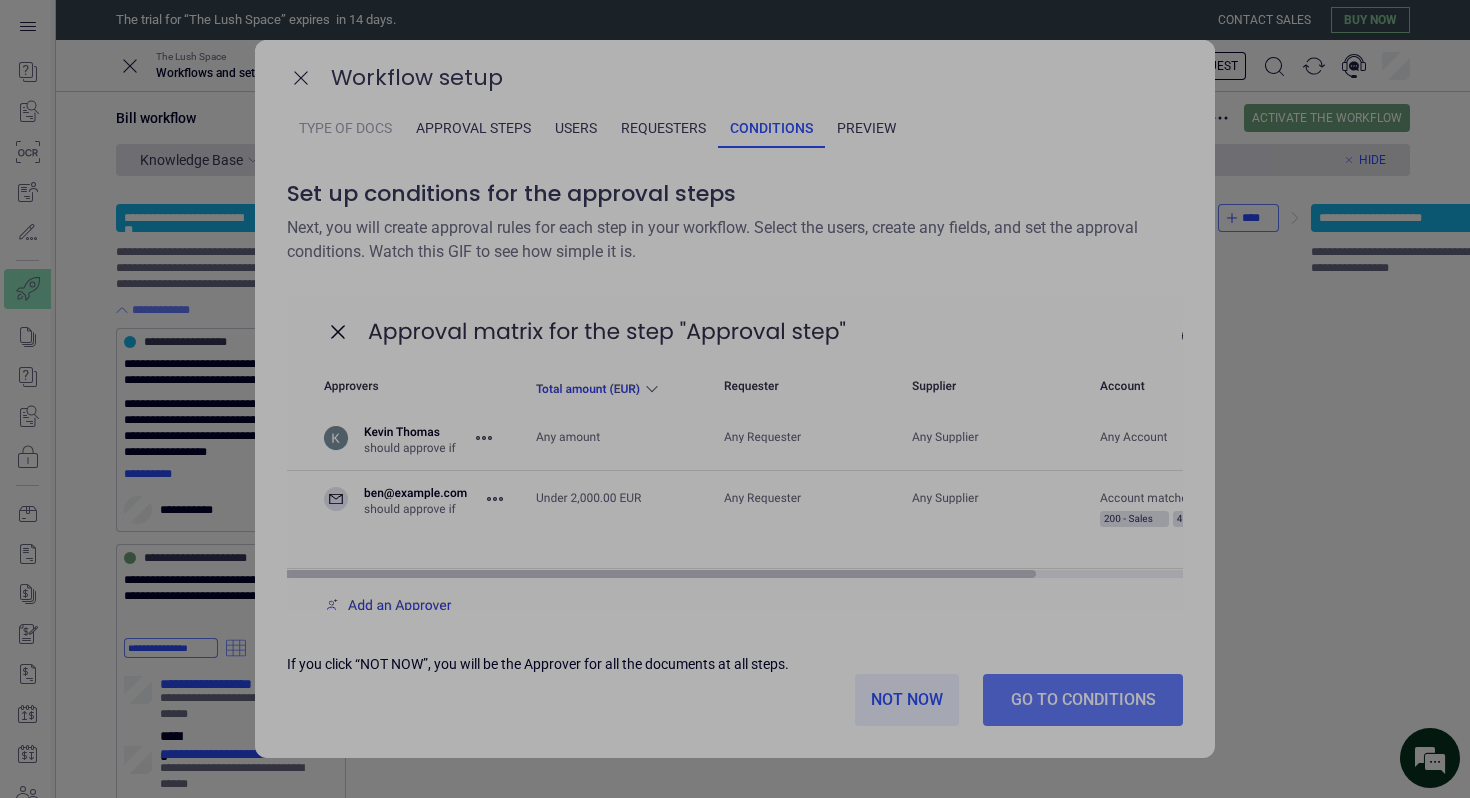 click on "**********" at bounding box center (0, 0) 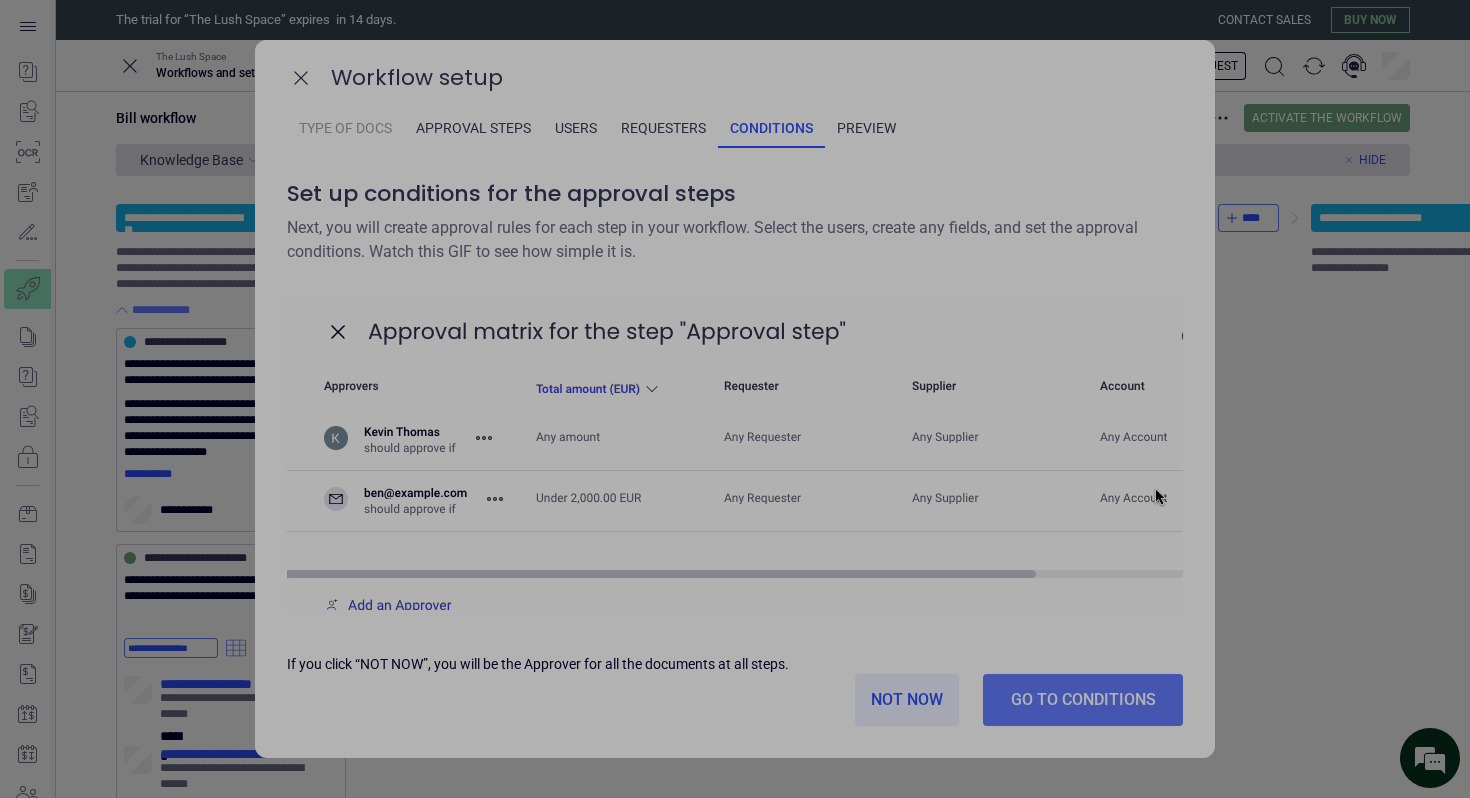 click at bounding box center [0, 0] 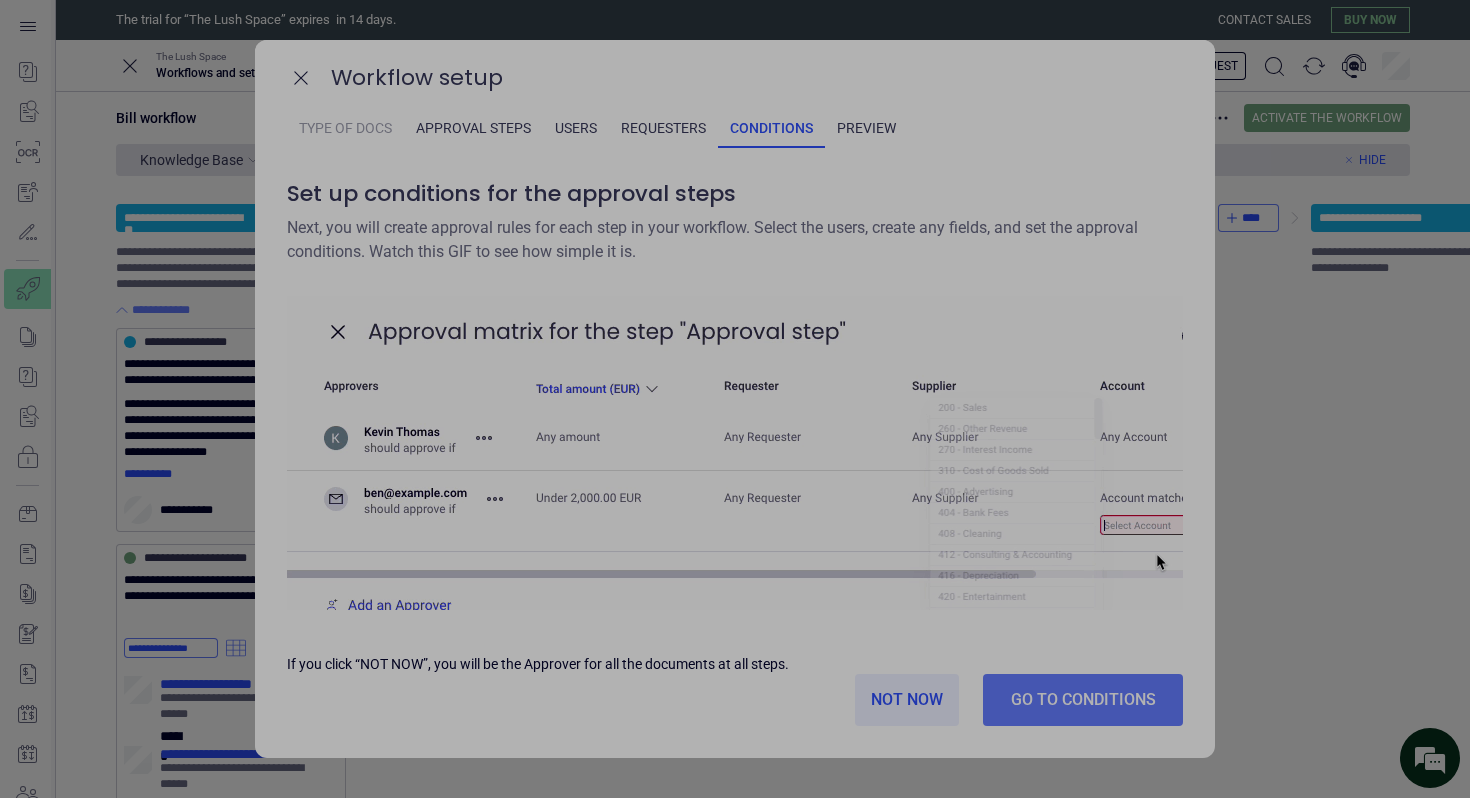 type on "*" 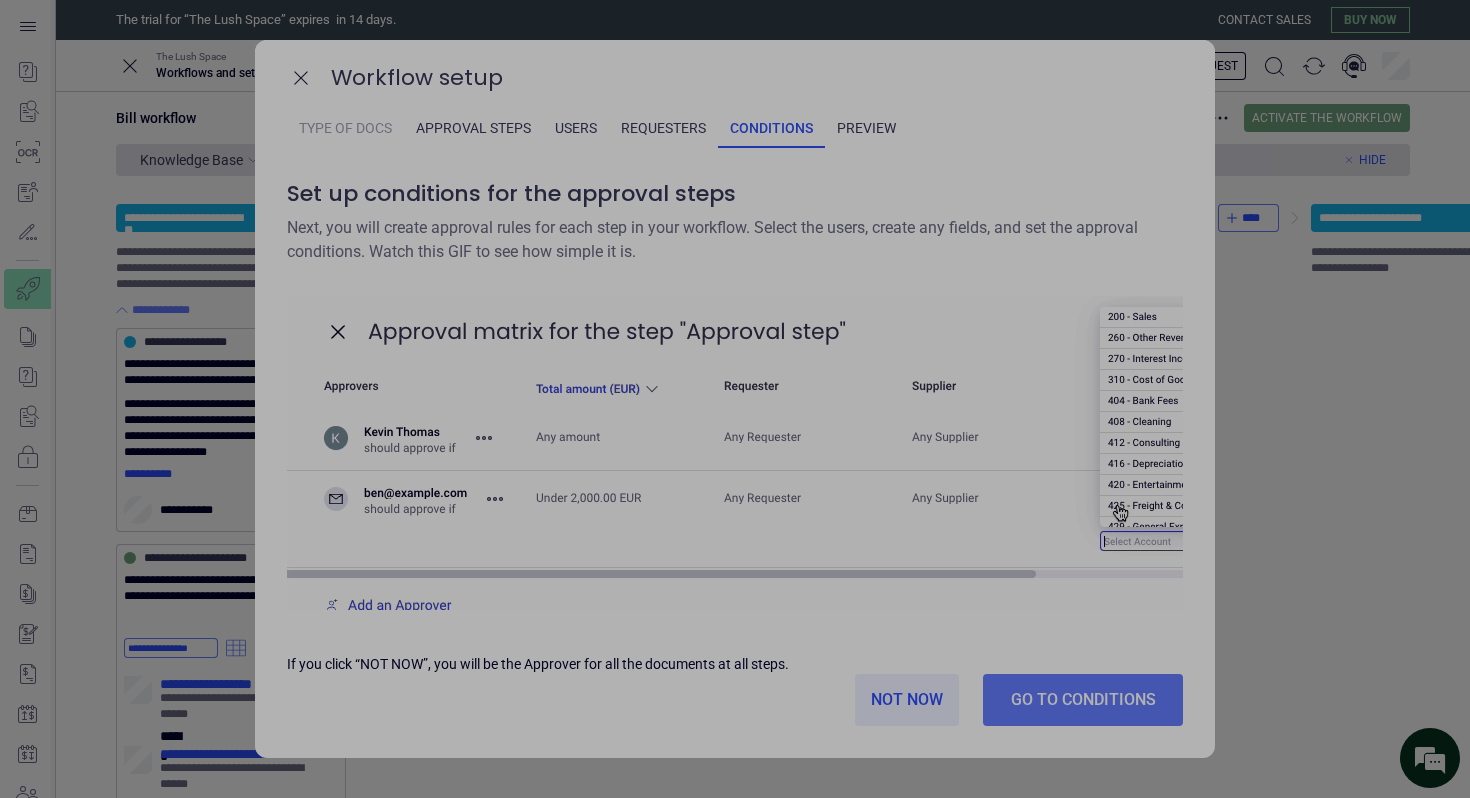type 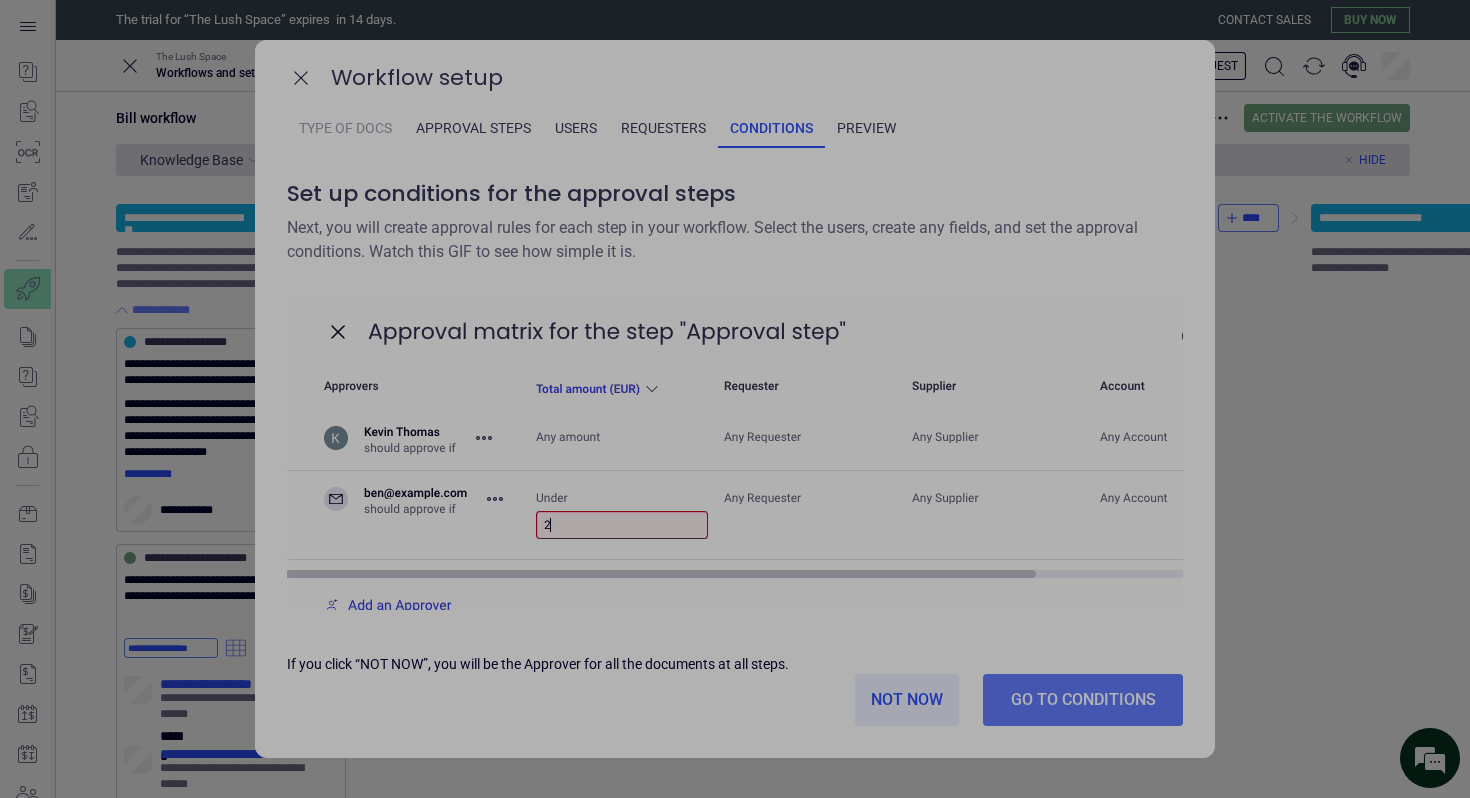 click 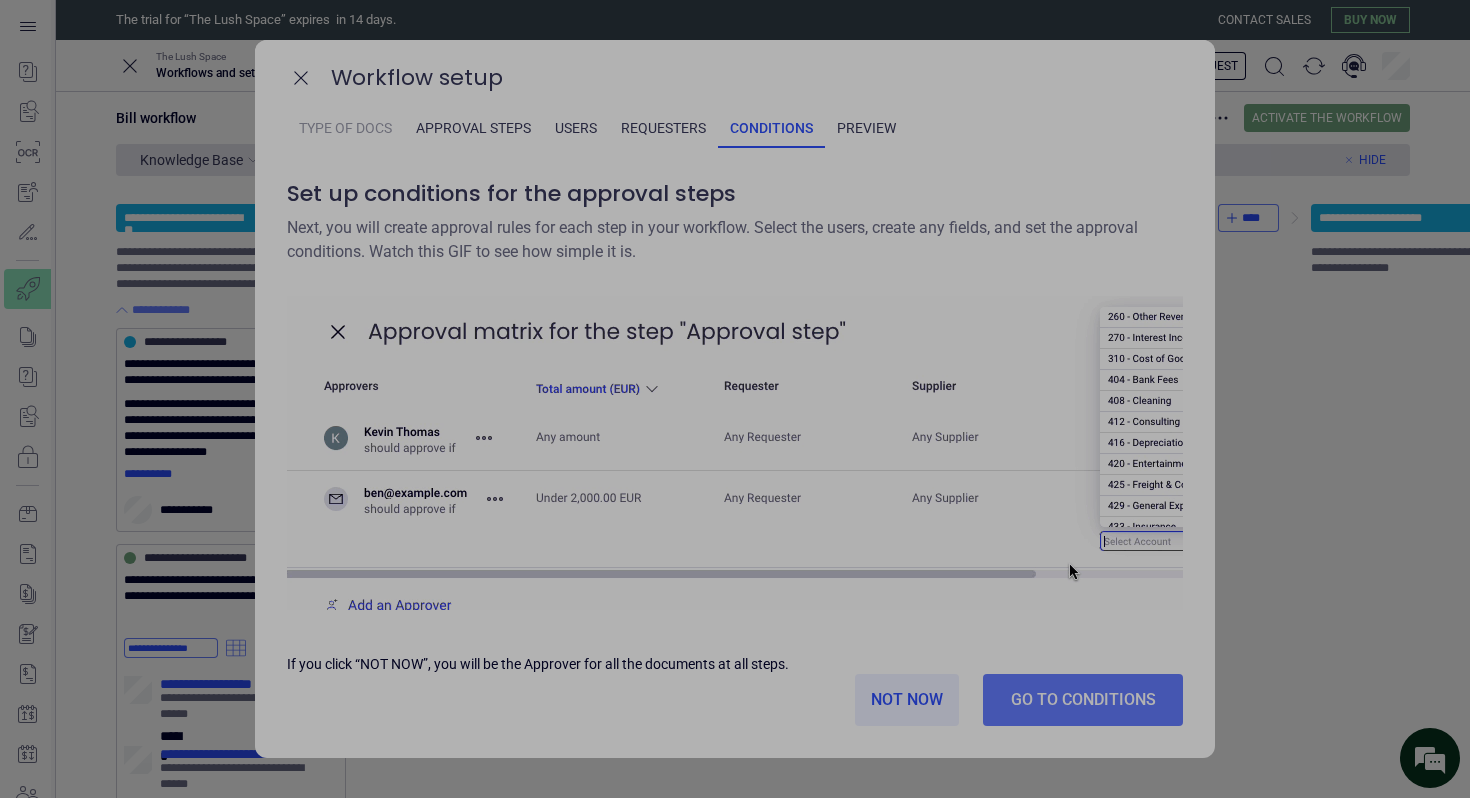 click on "**********" at bounding box center [0, 0] 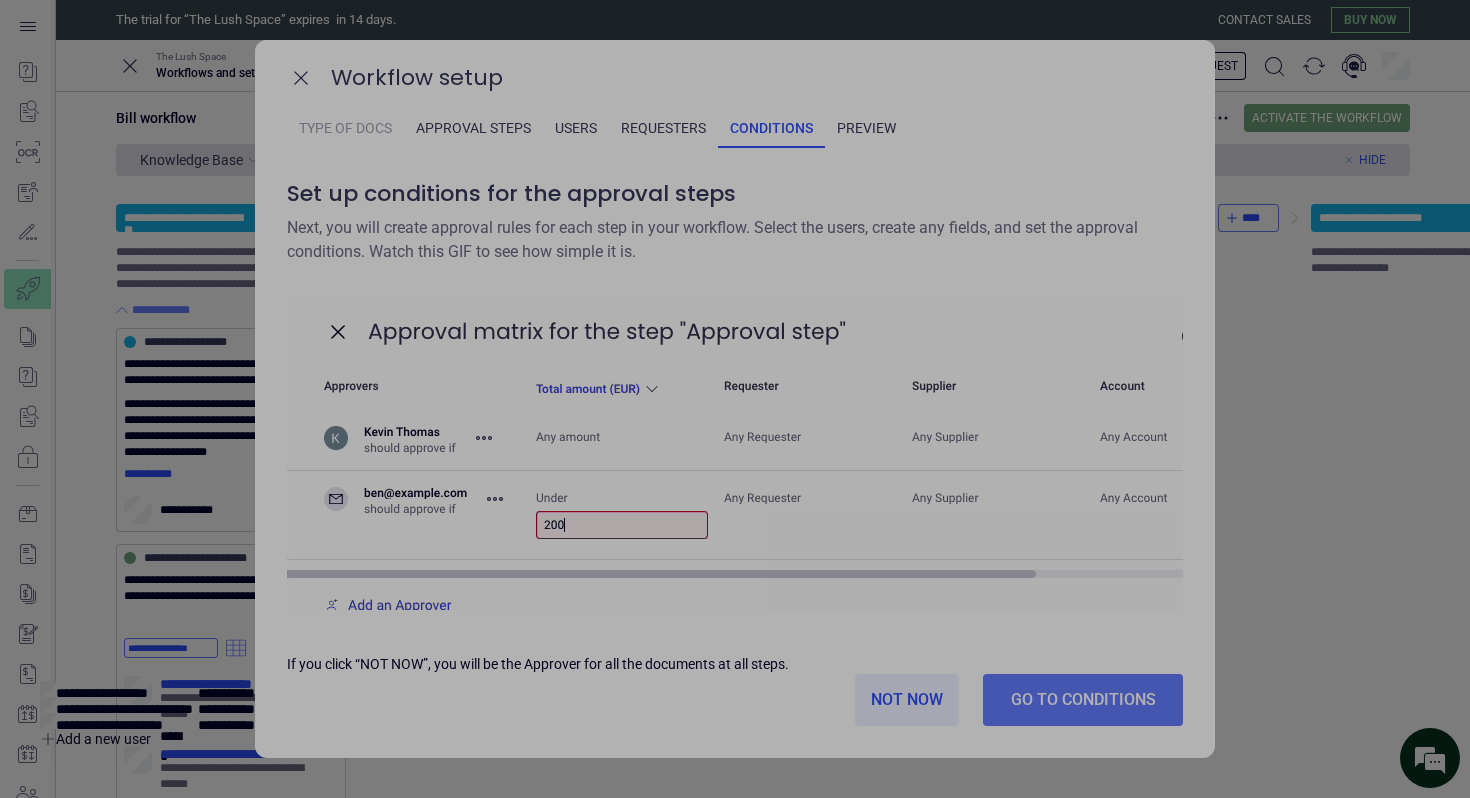click on "**********" at bounding box center (0, 0) 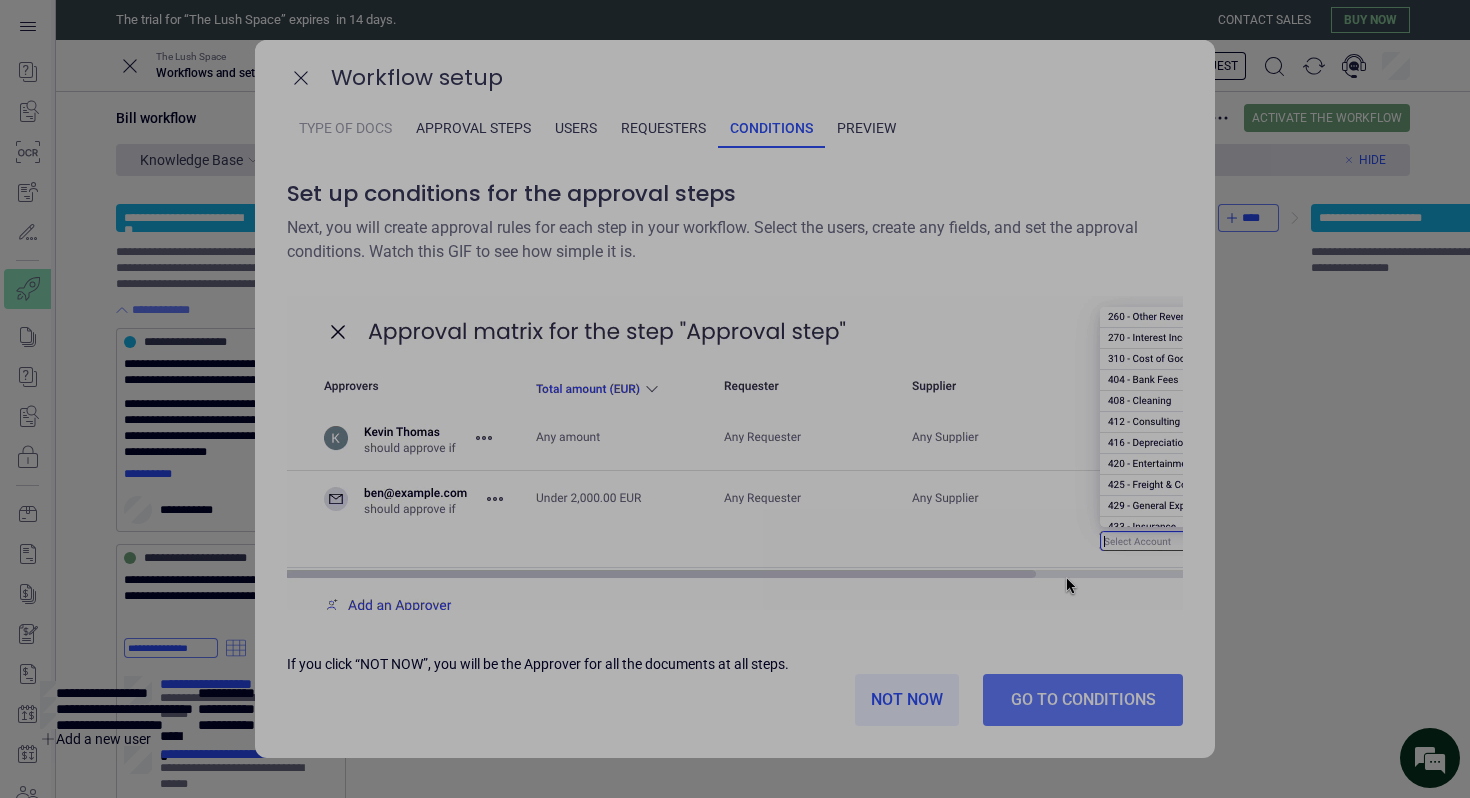 click at bounding box center (148, 689) 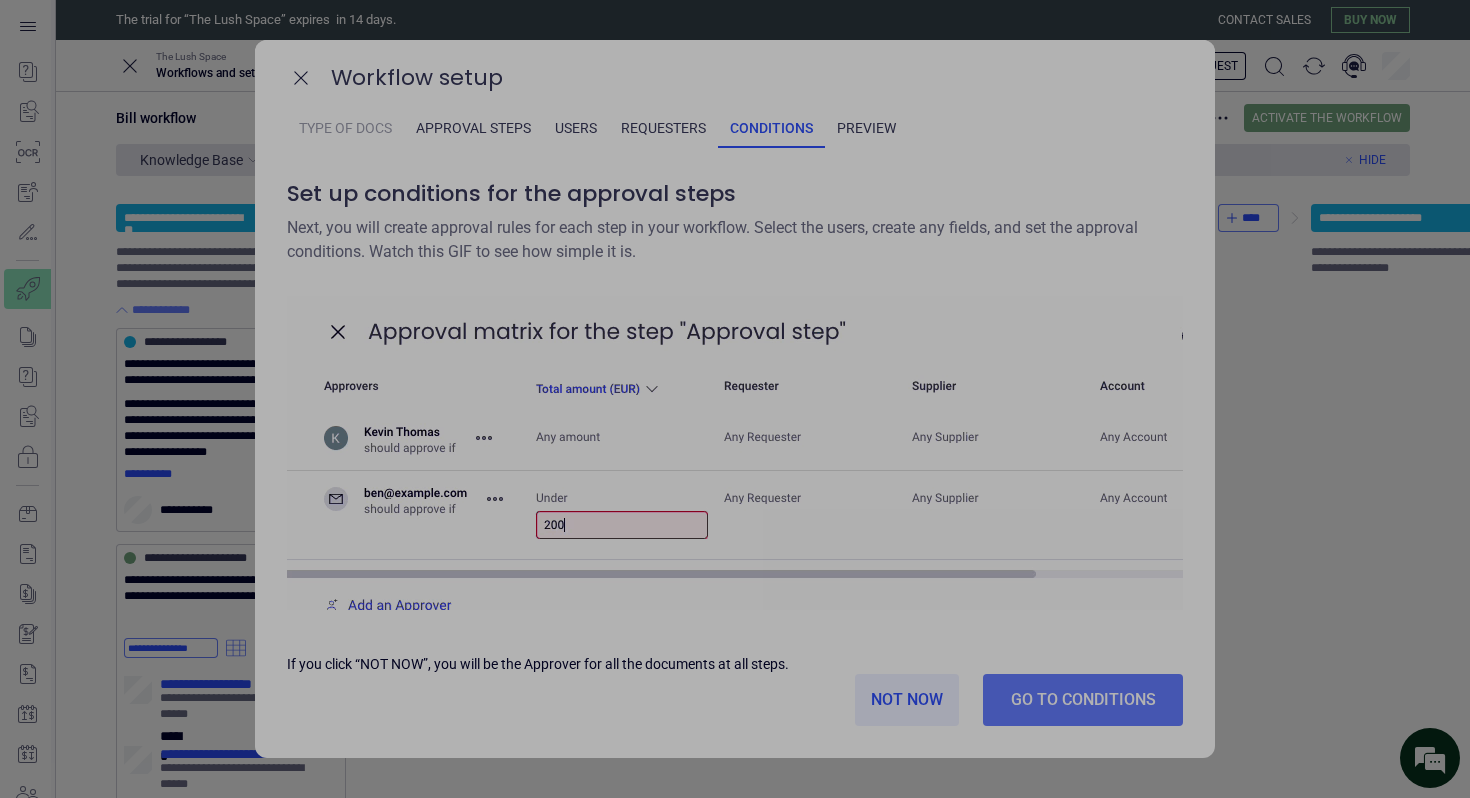 click on "**********" at bounding box center [0, 0] 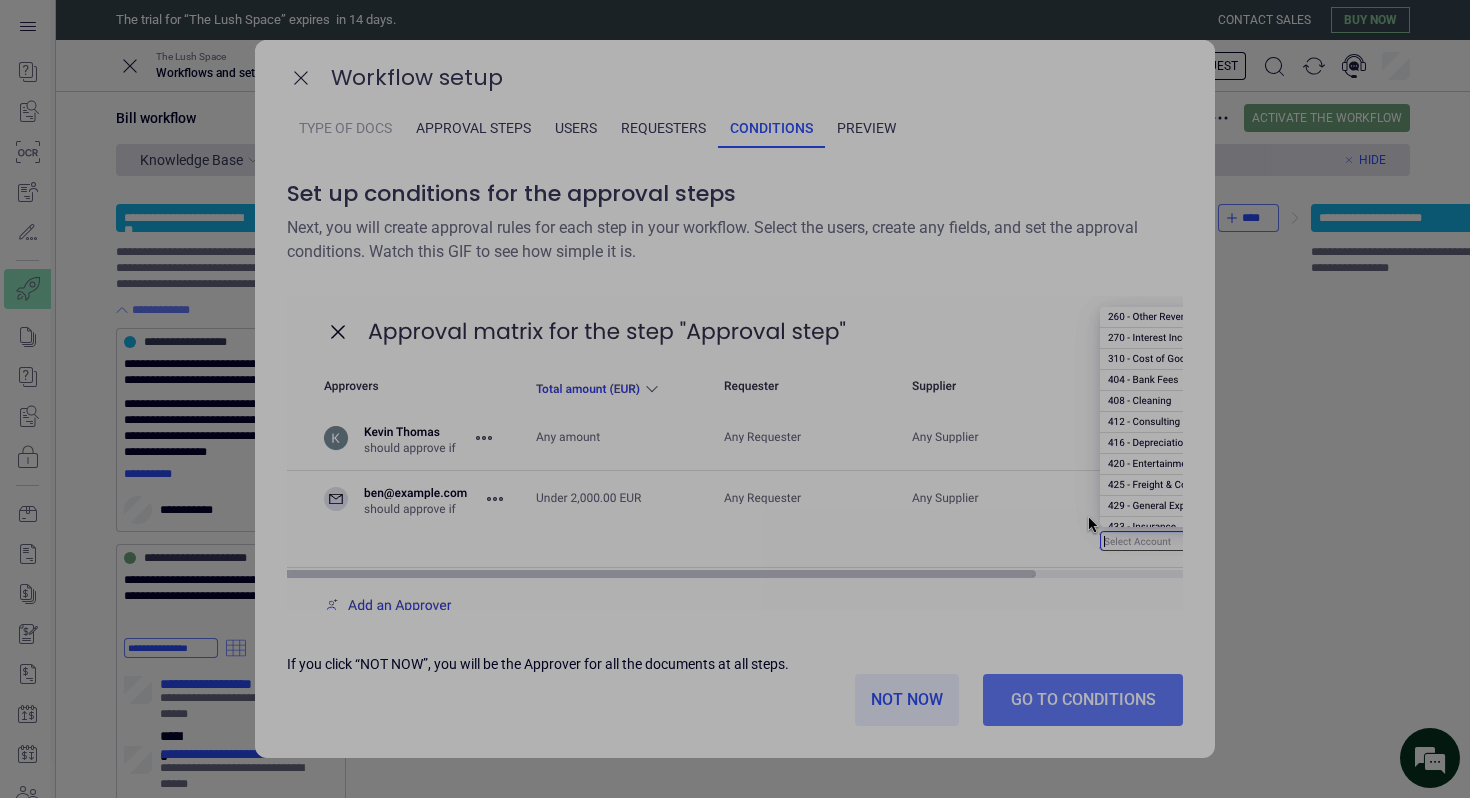 click at bounding box center (1157, 437) 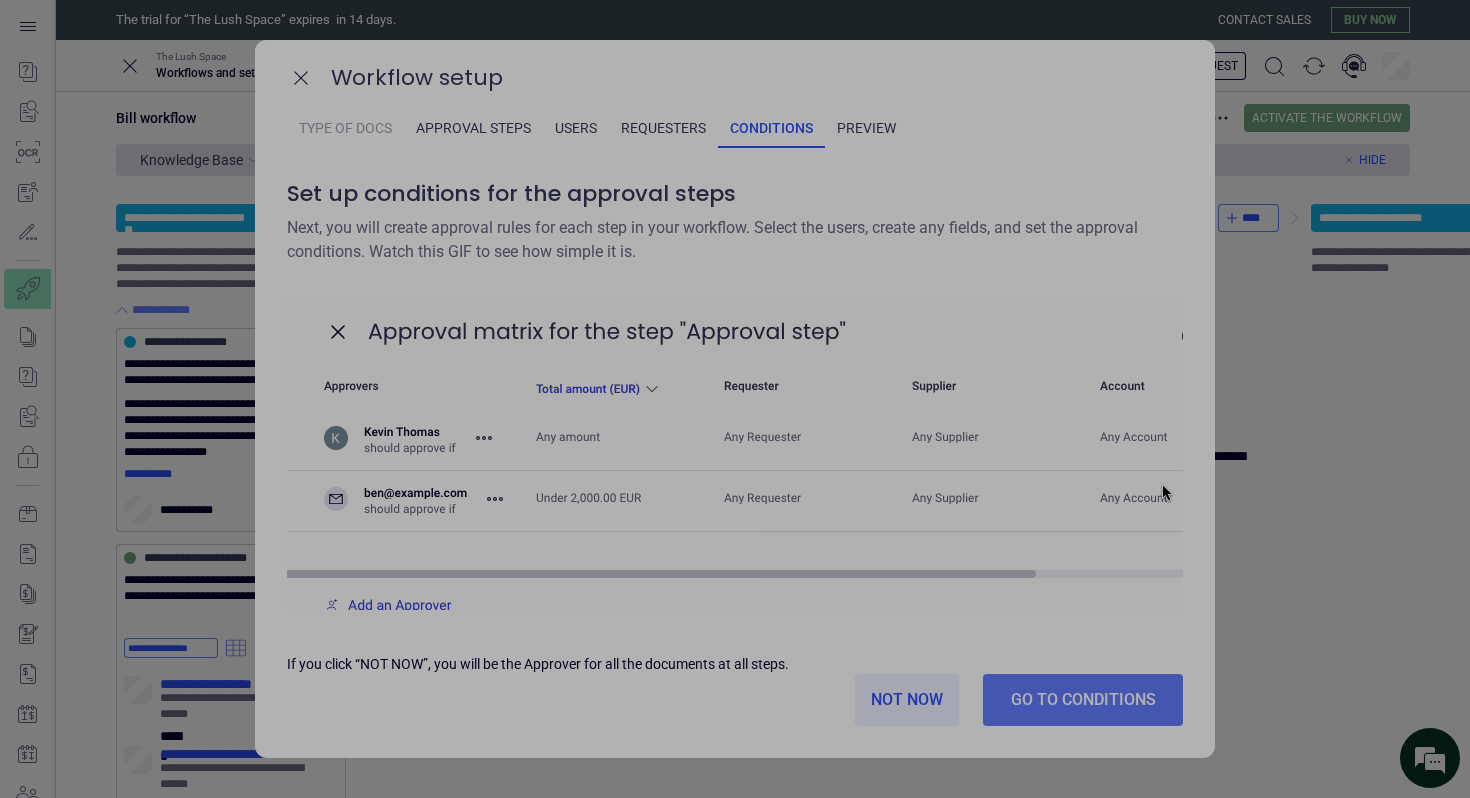 click at bounding box center [1210, 452] 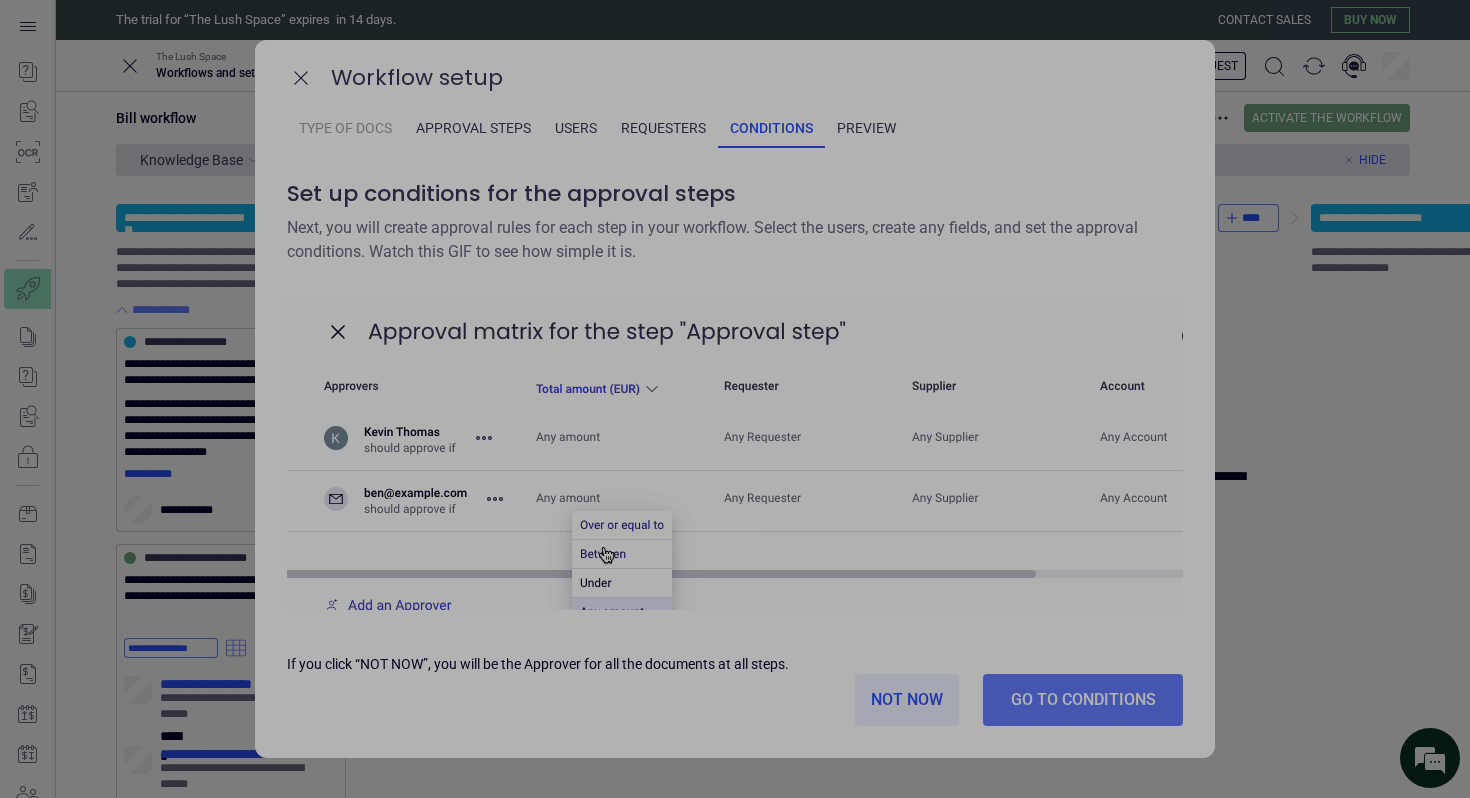 click at bounding box center (1210, 472) 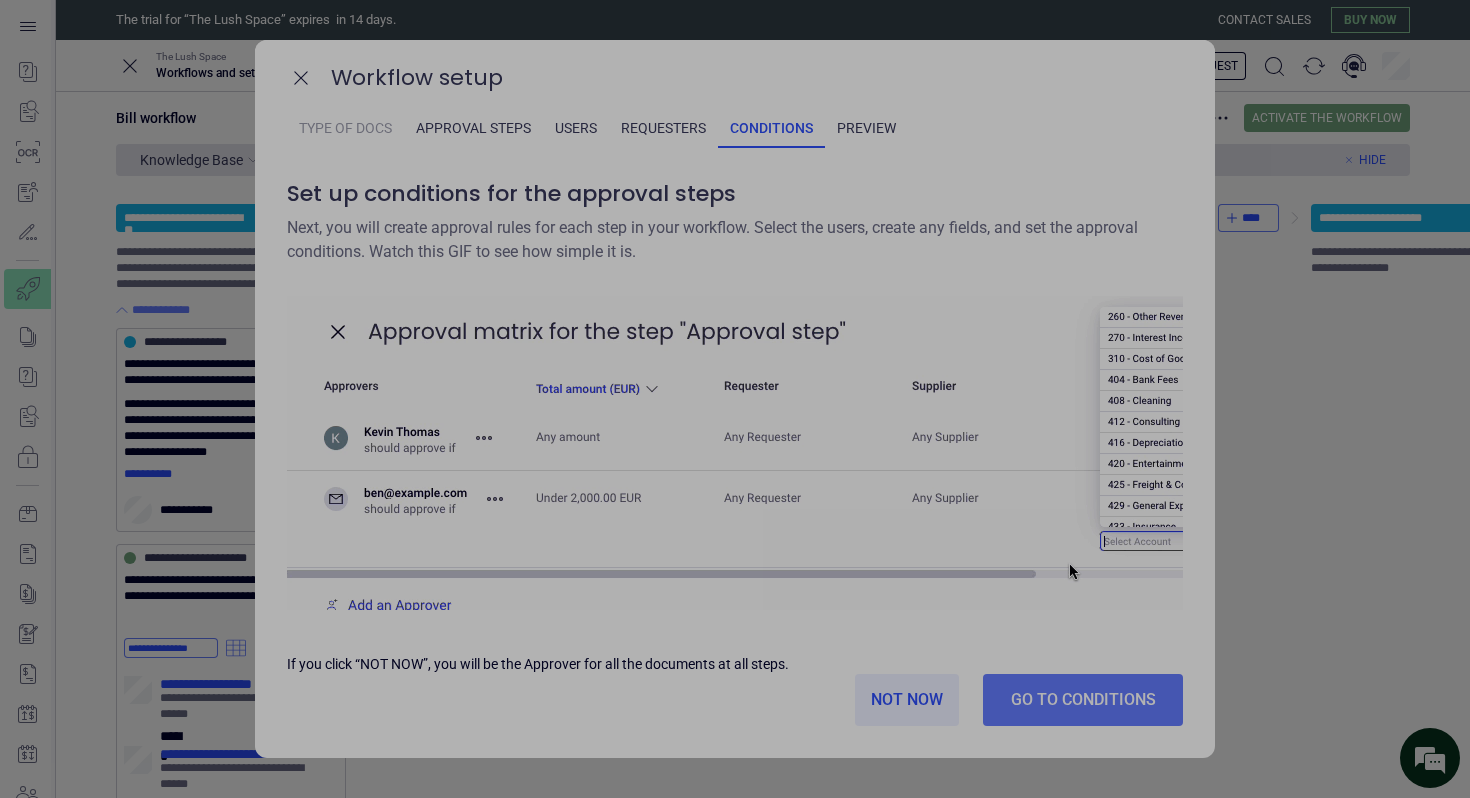 click on "****" at bounding box center (0, 0) 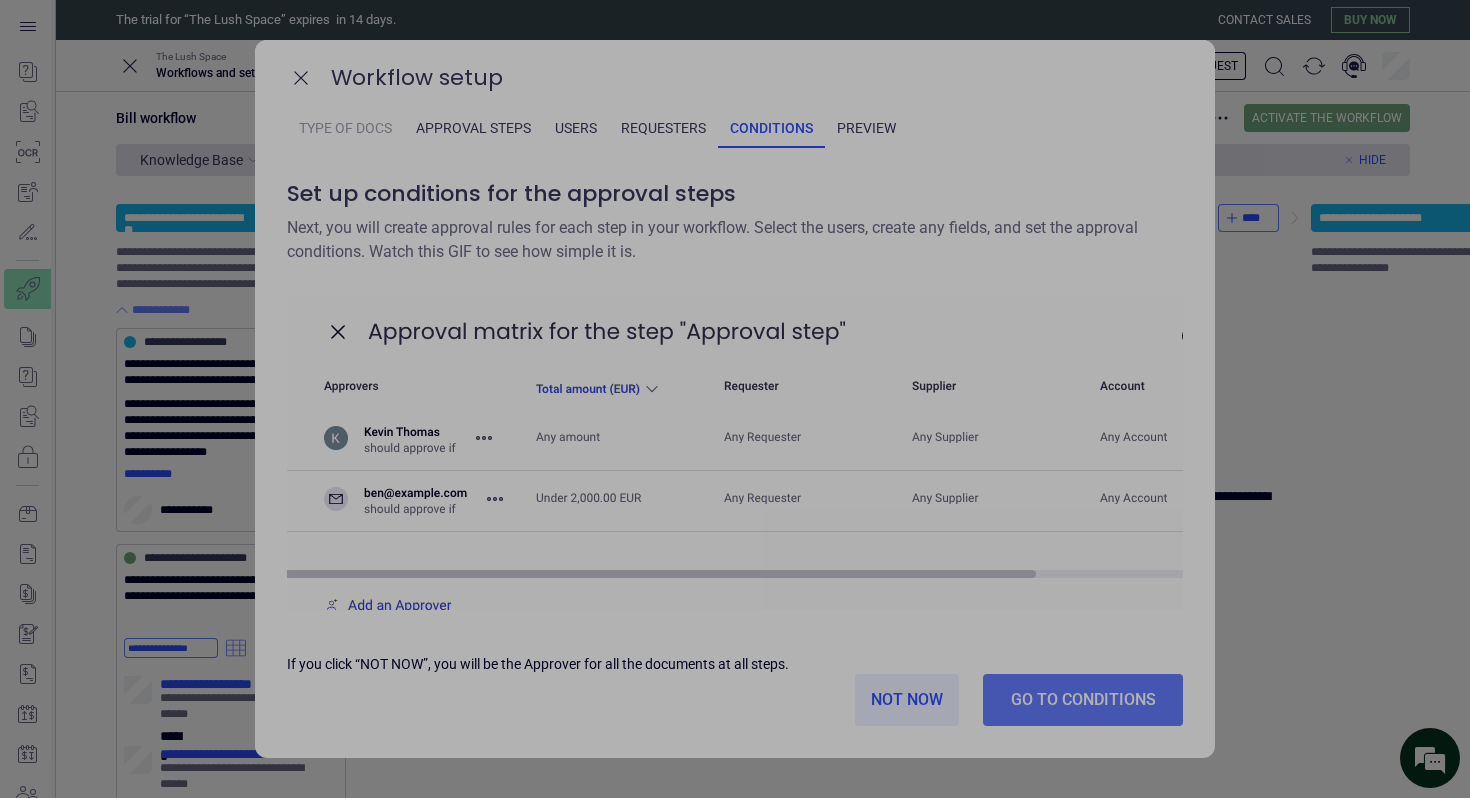 click at bounding box center [1210, 492] 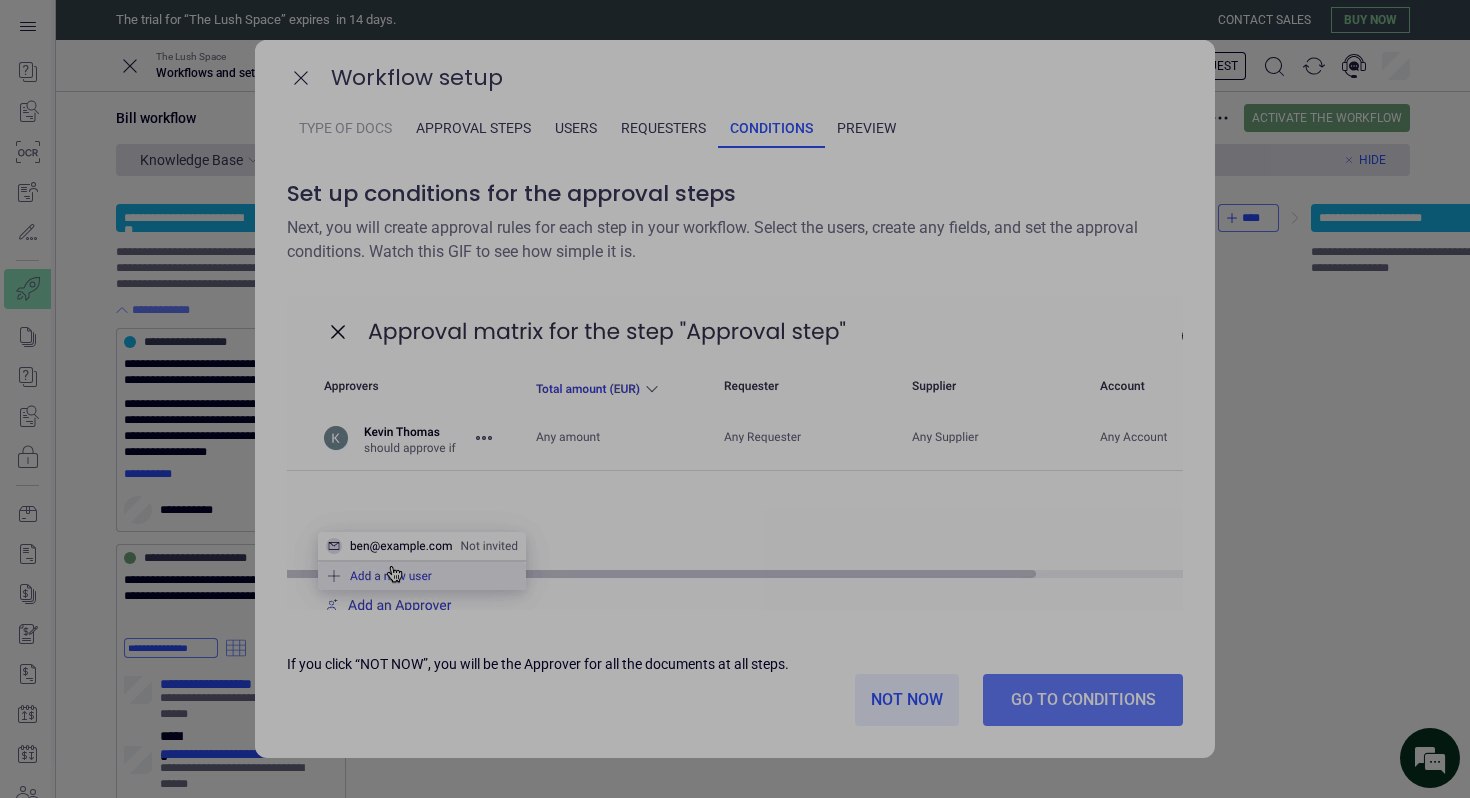 click on "****" at bounding box center [0, 0] 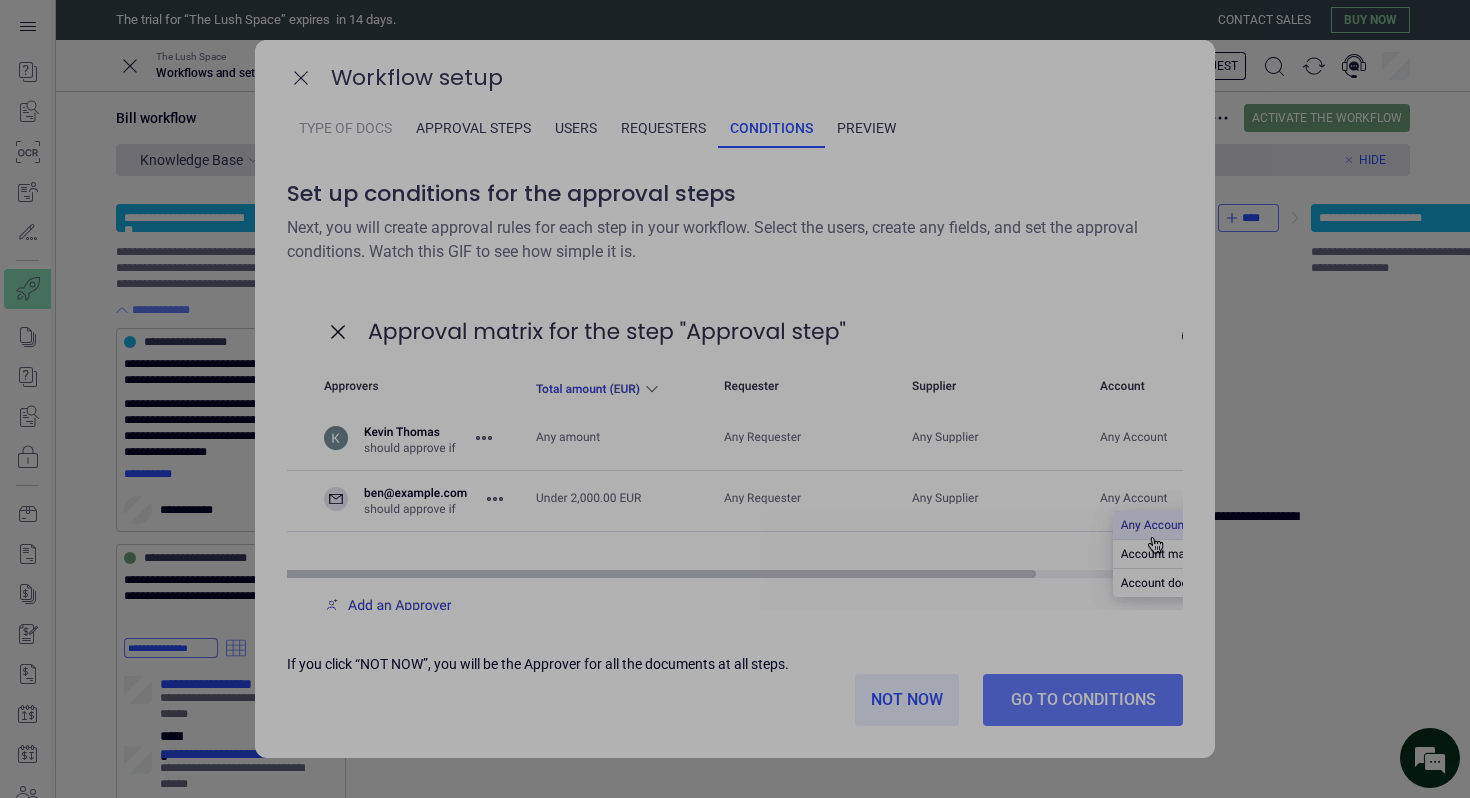click at bounding box center [1202, 512] 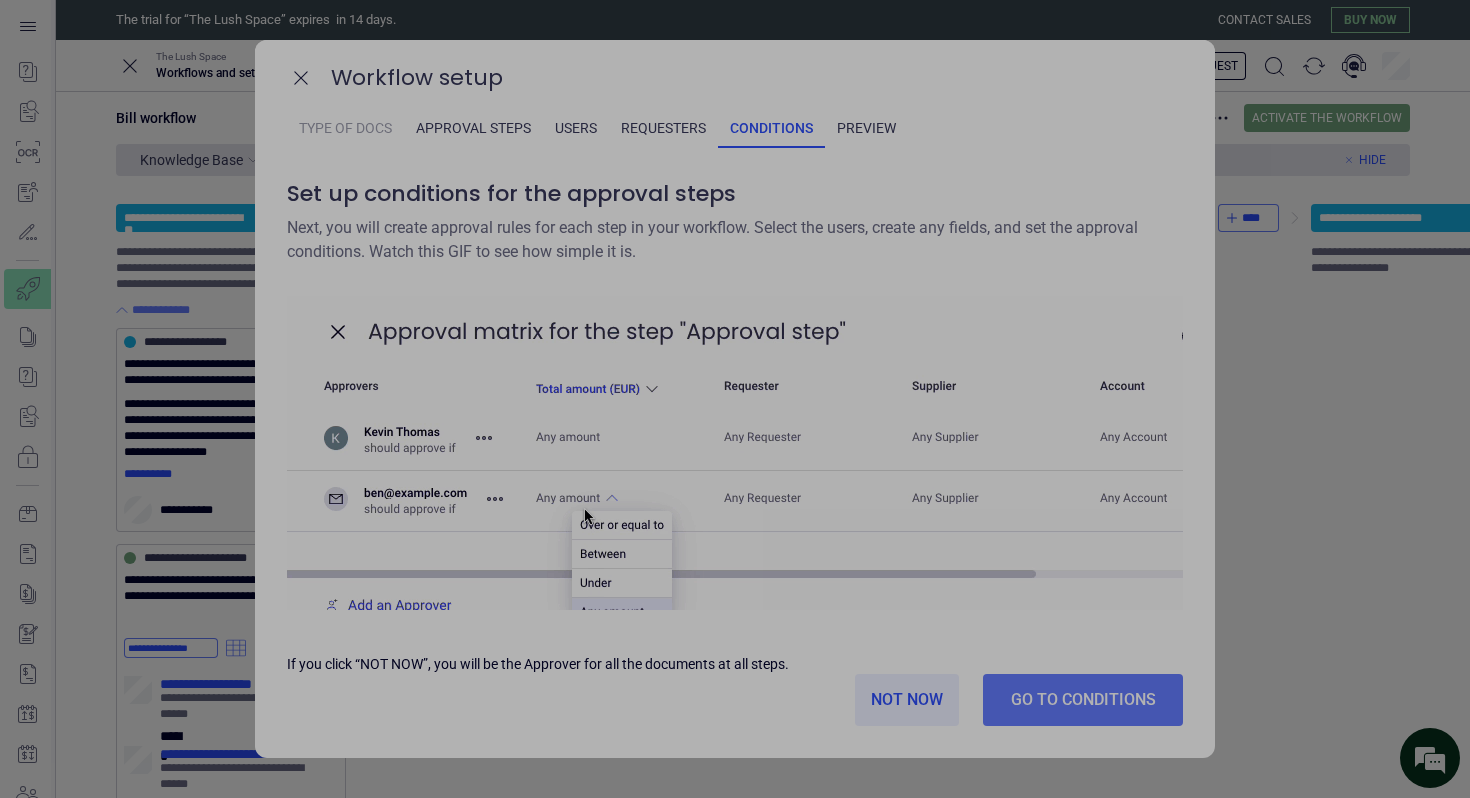 click on "****" at bounding box center (0, 0) 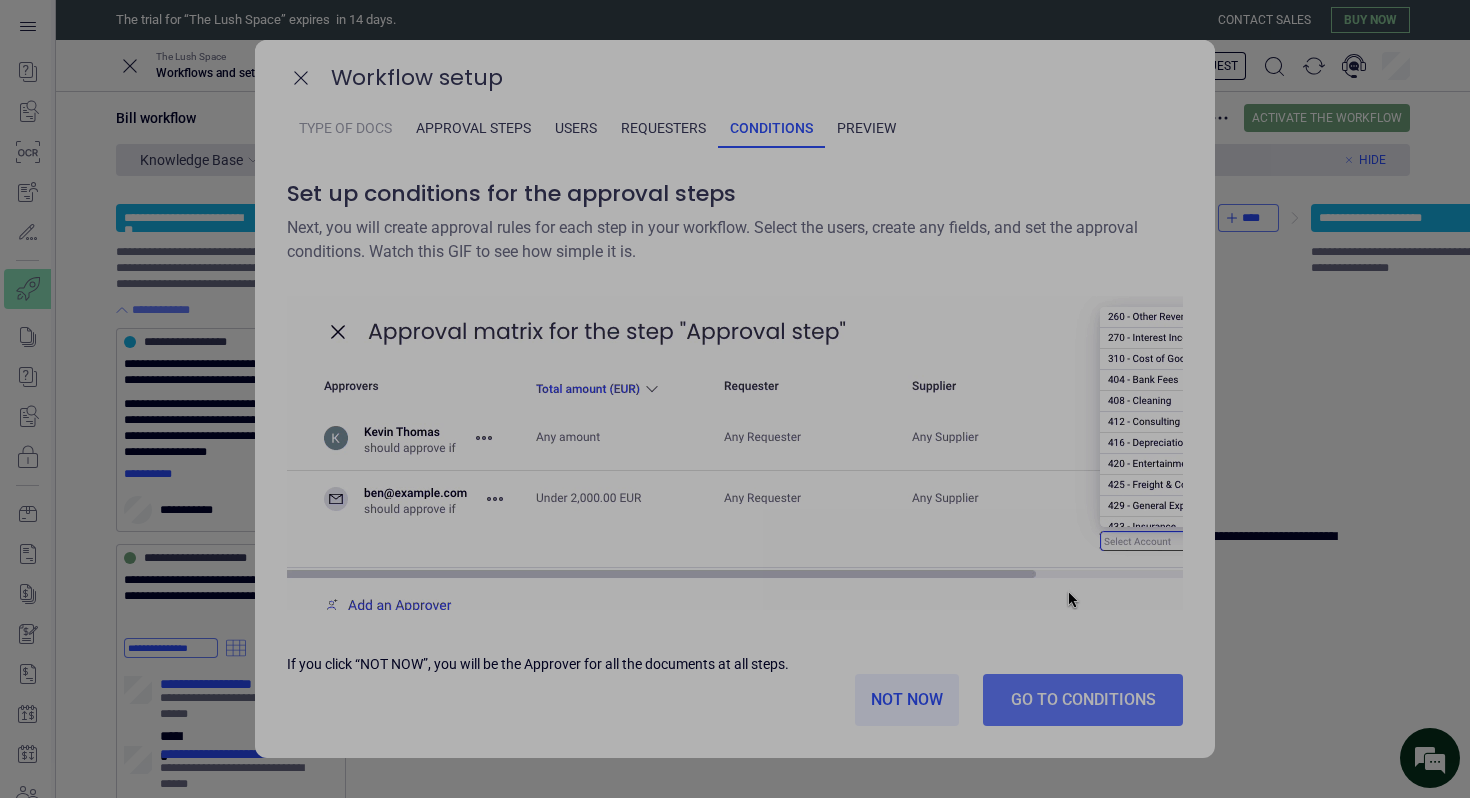 click at bounding box center [1202, 532] 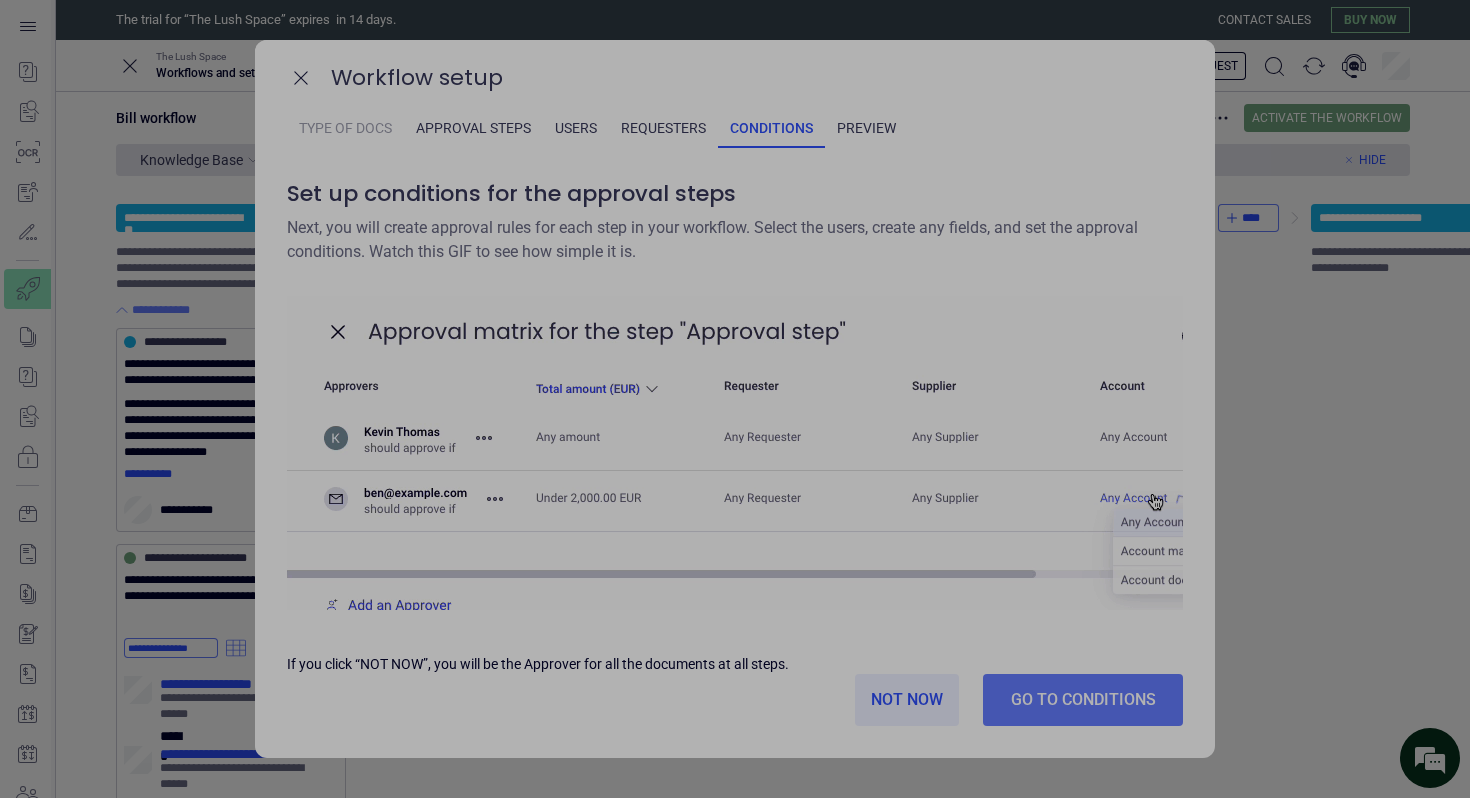 click on "****" at bounding box center [0, 0] 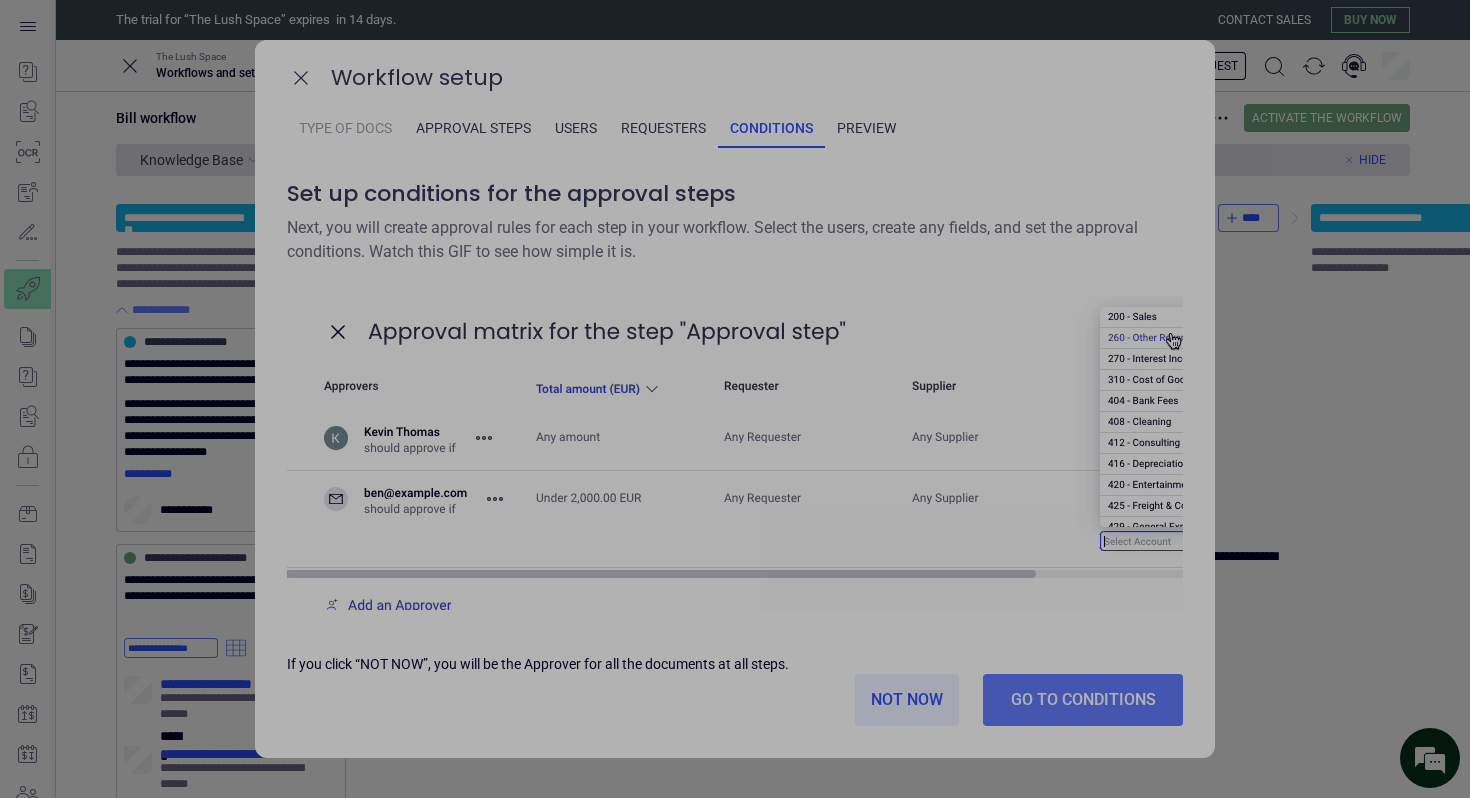 type on "****" 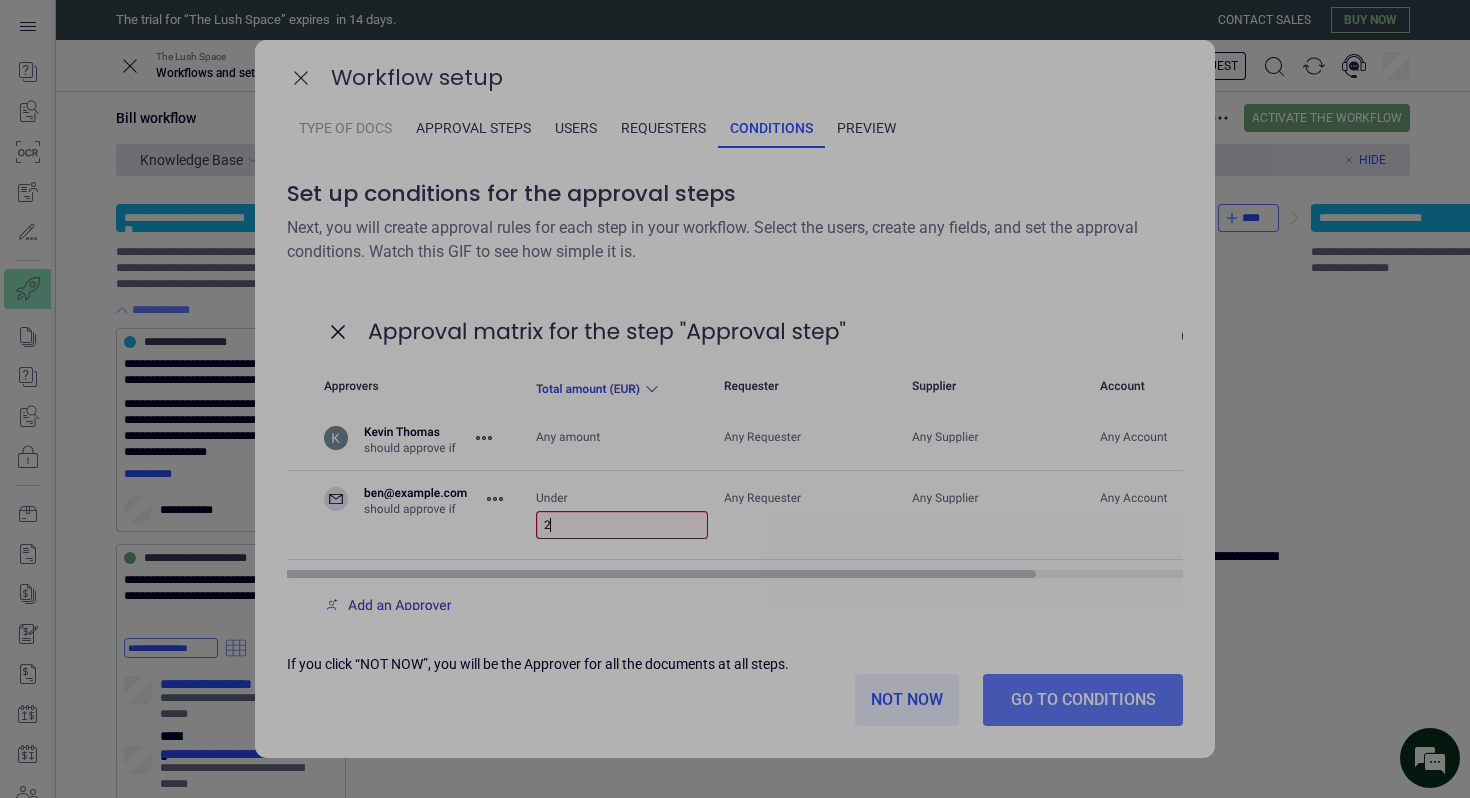 click at bounding box center [1202, 552] 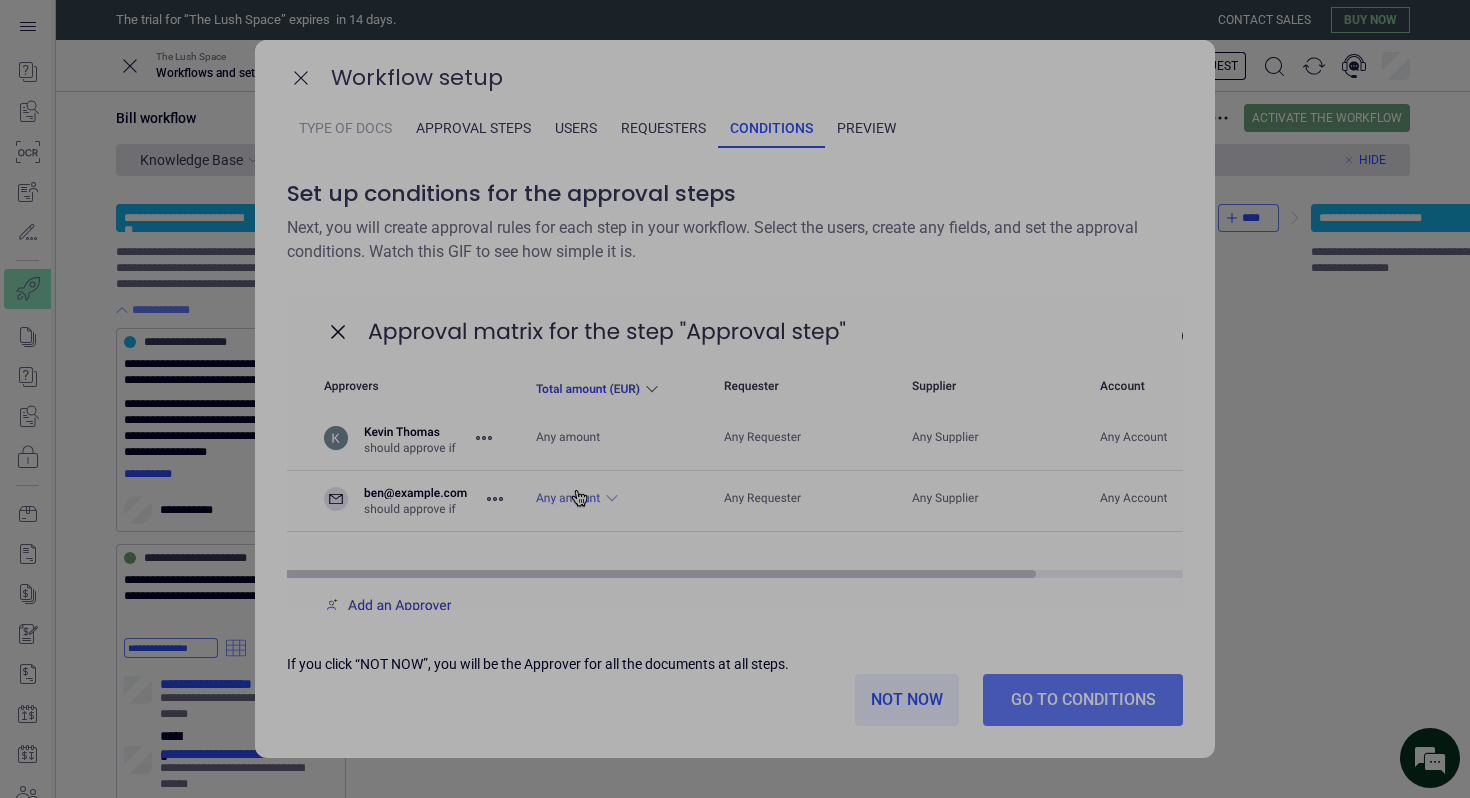 click on "**********" at bounding box center [0, 0] 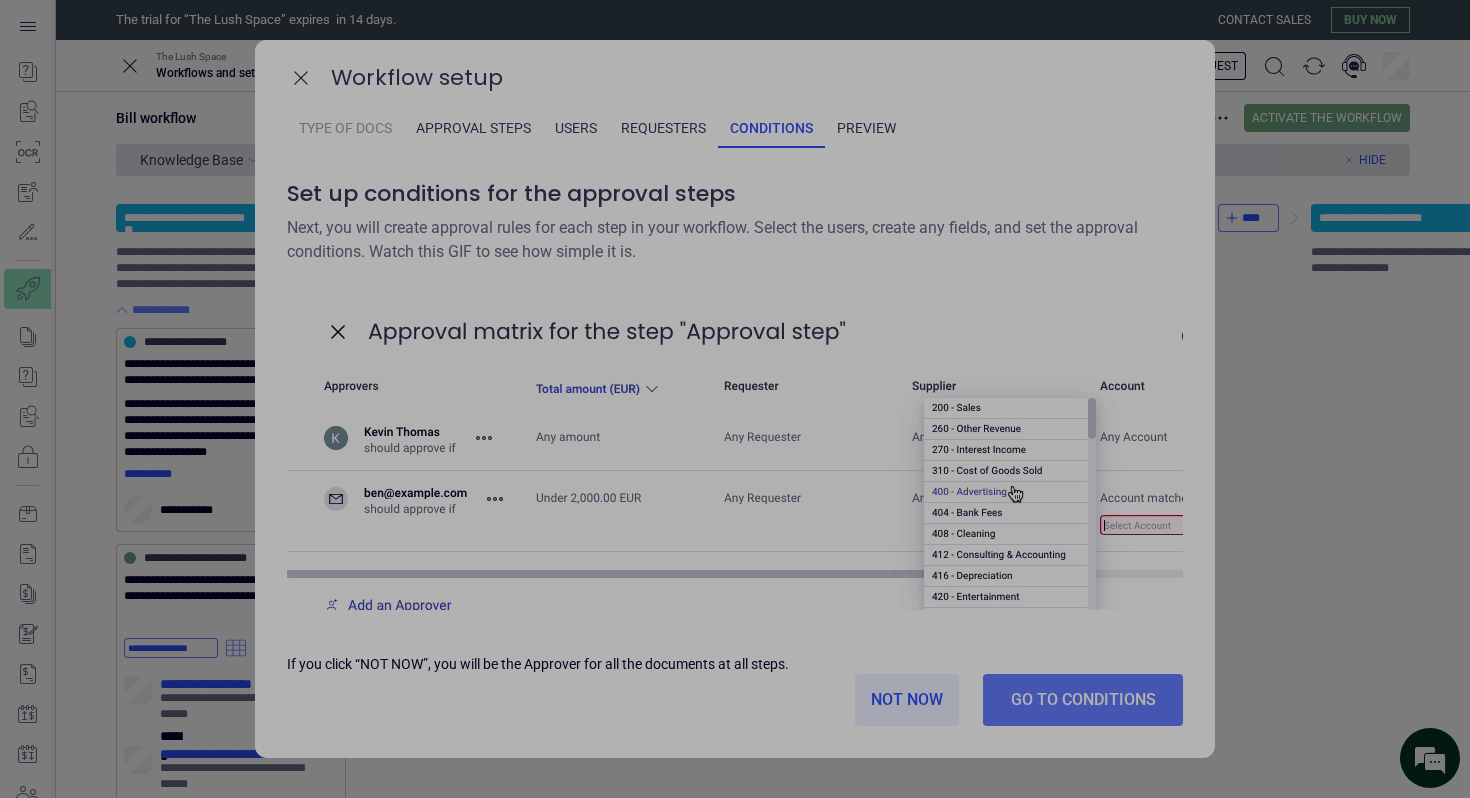 click 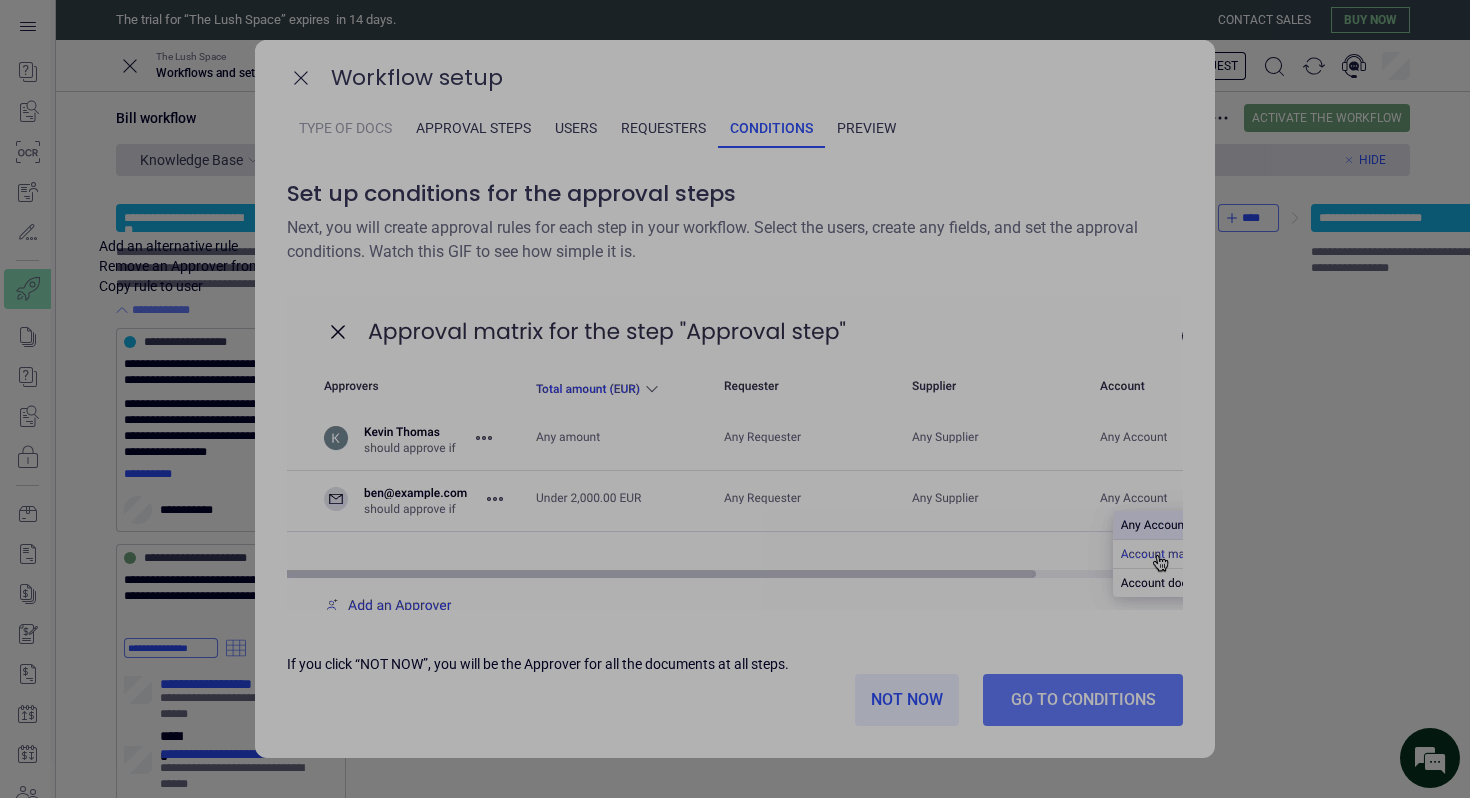 click on "Done" at bounding box center (0, 0) 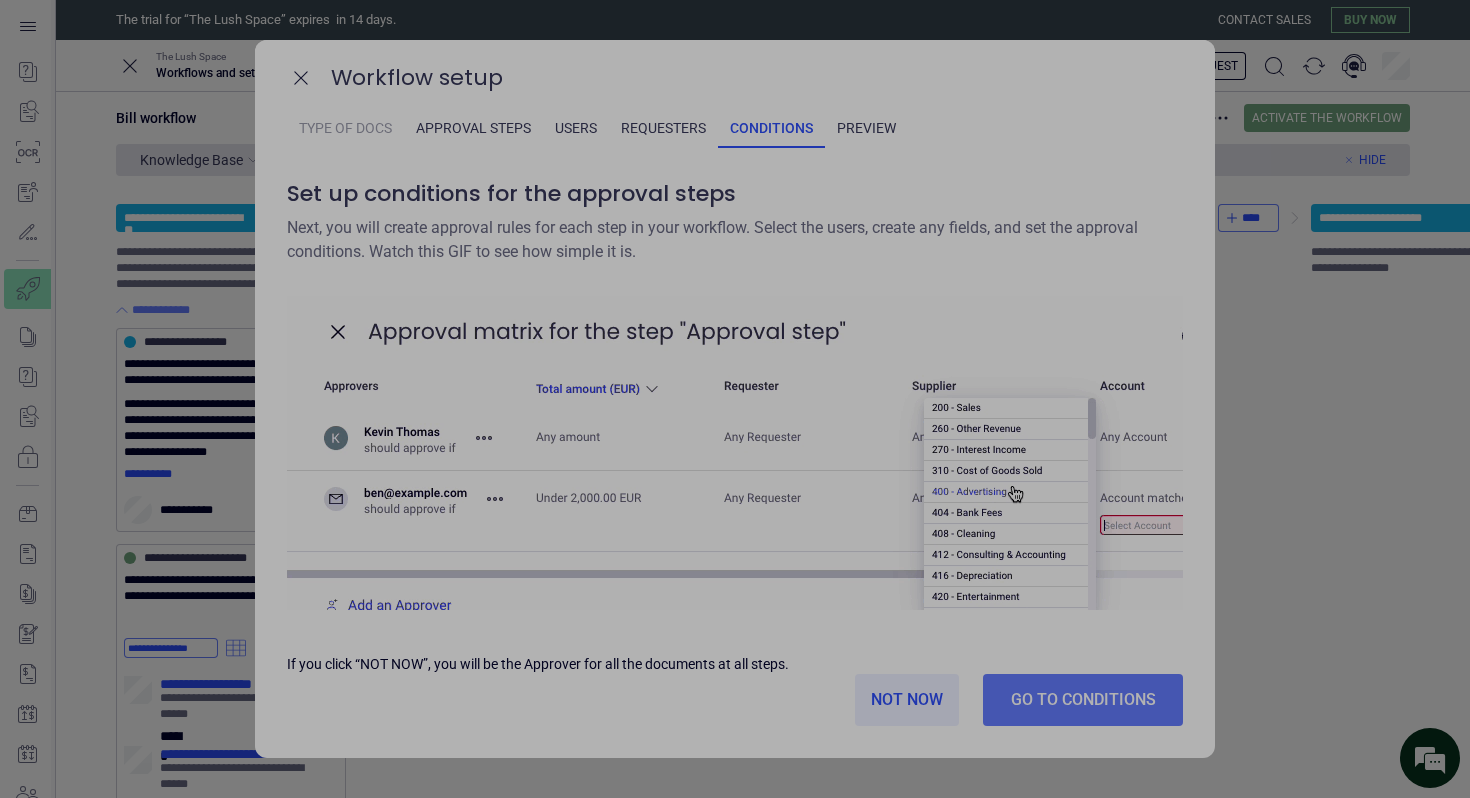 click on "**********" at bounding box center [0, 0] 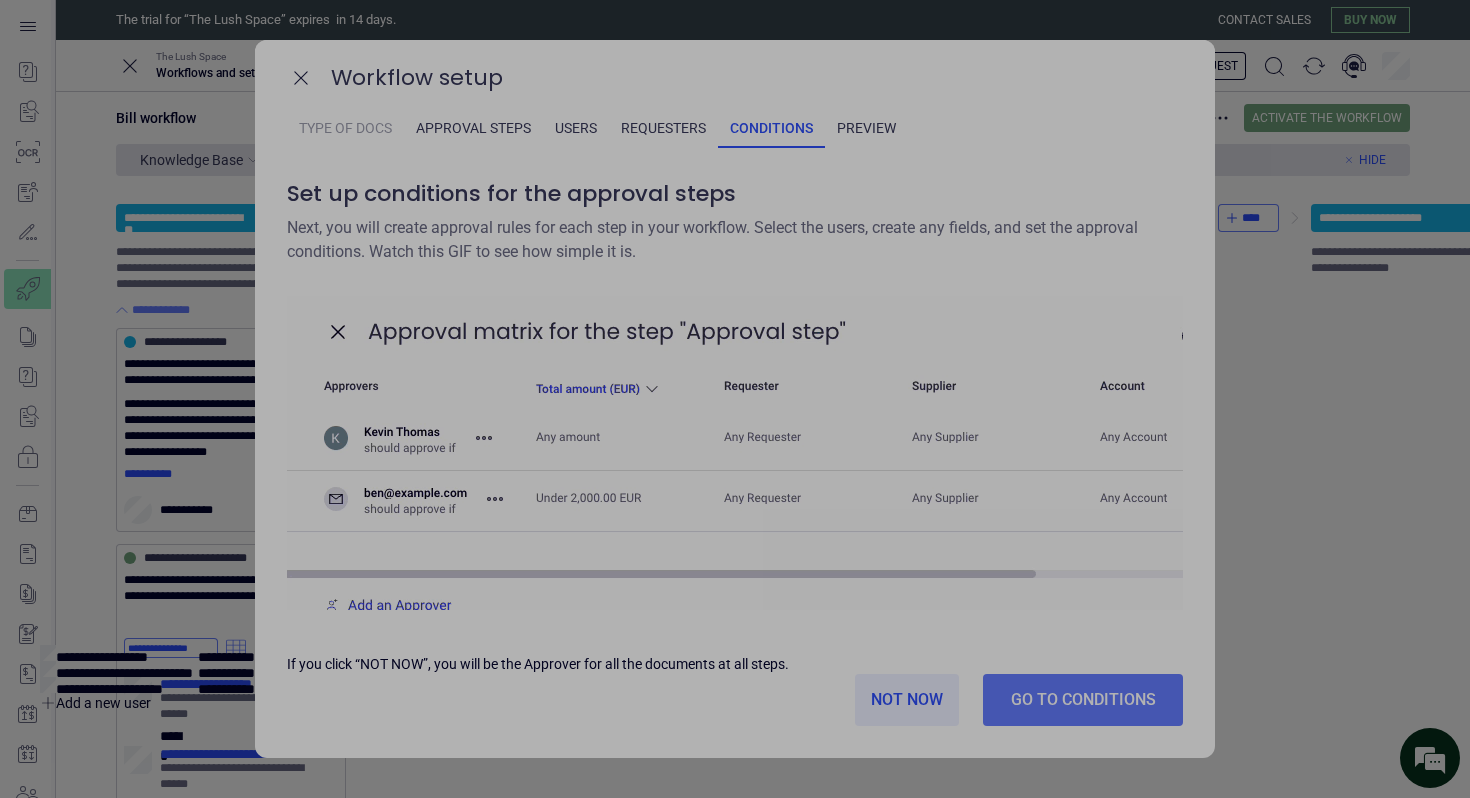 click at bounding box center [148, 685] 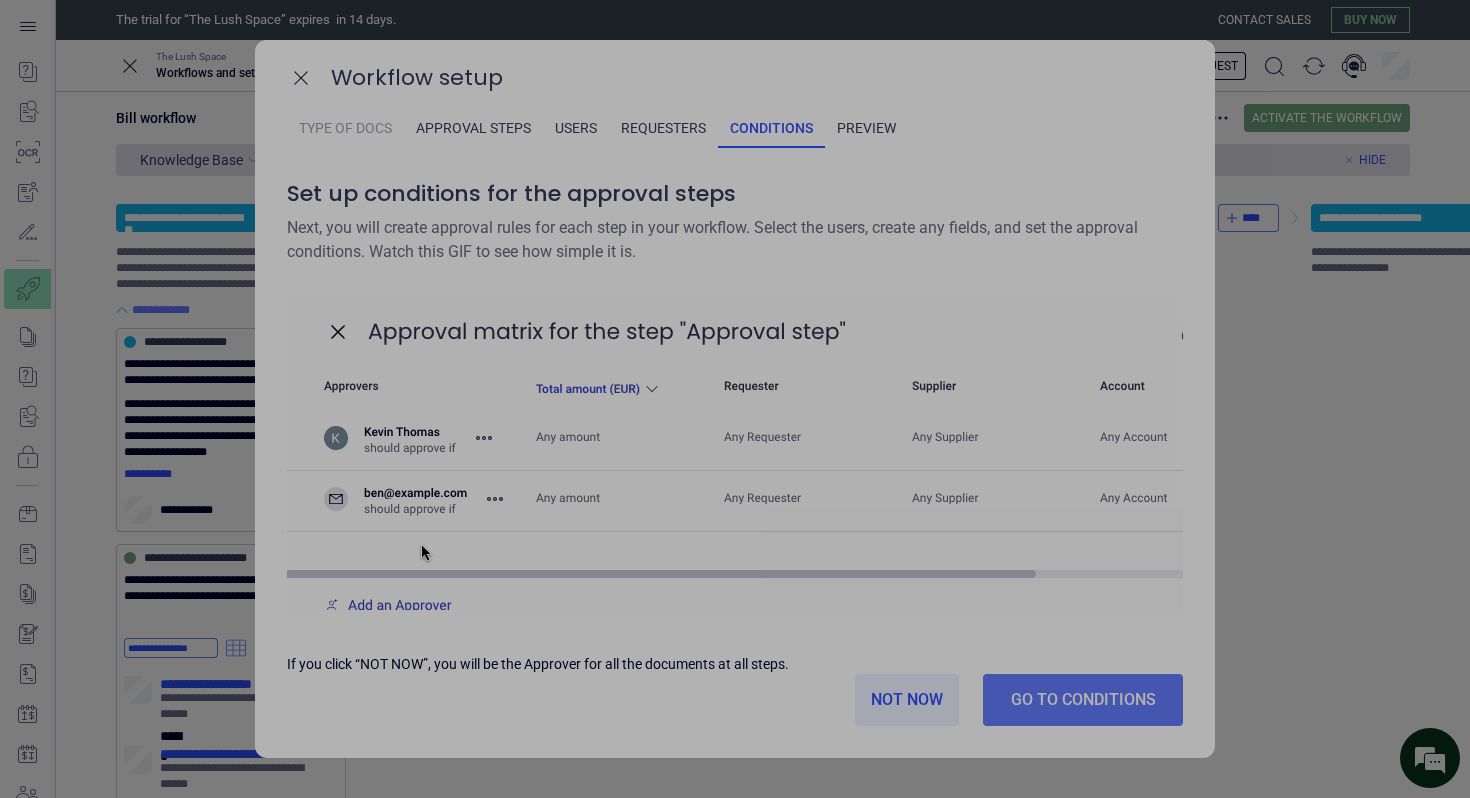 click on "**********" at bounding box center [0, 0] 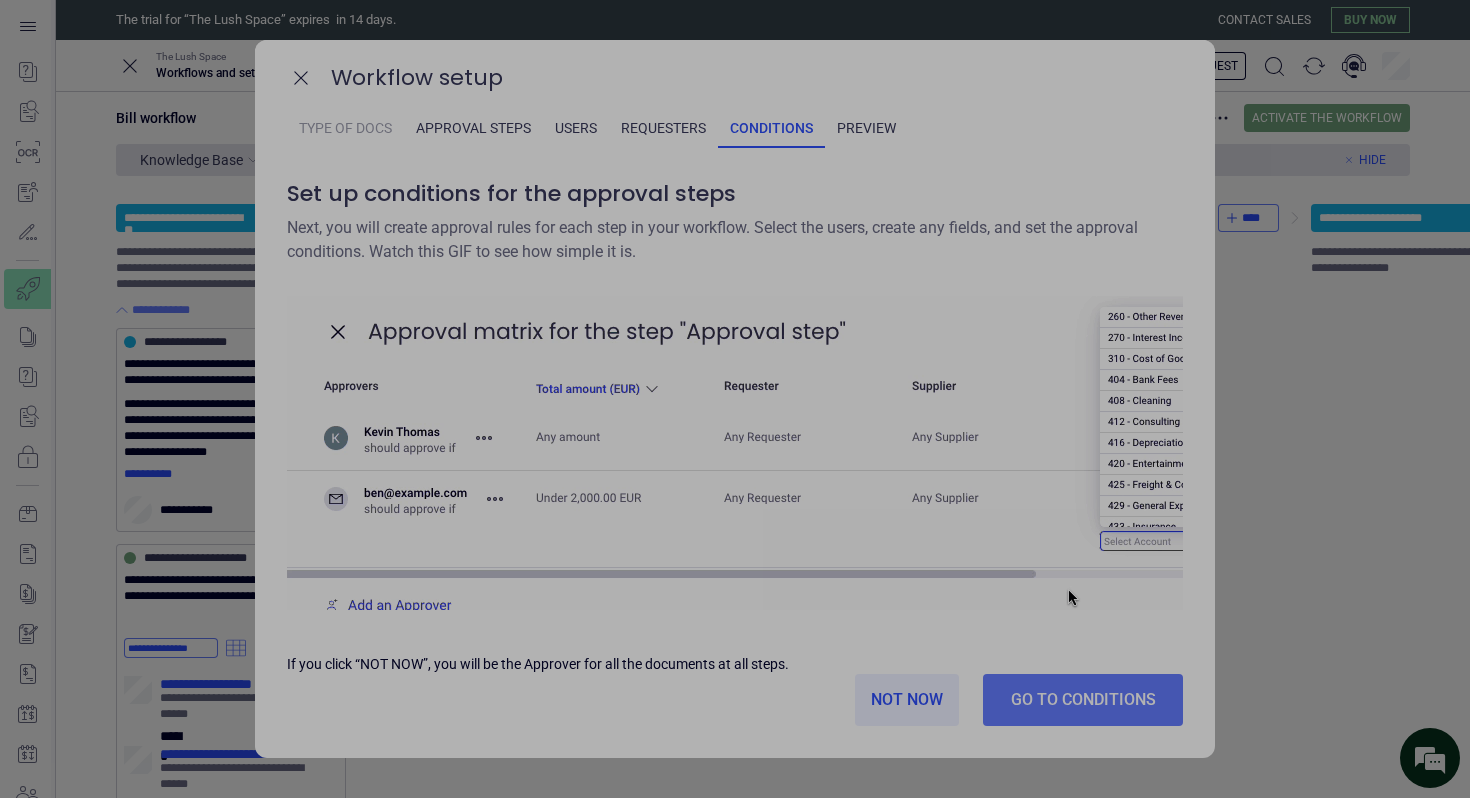 click at bounding box center (1157, 313) 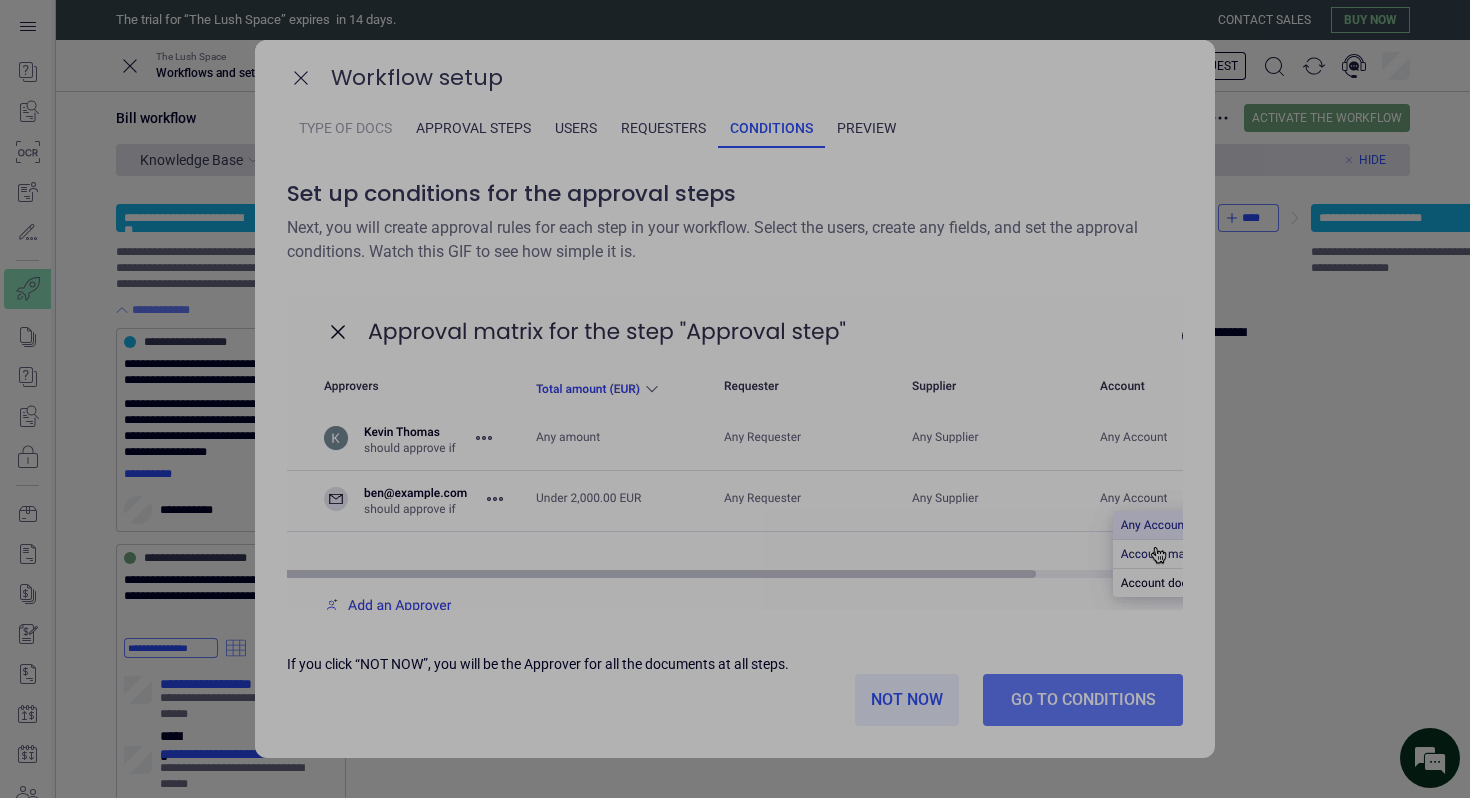 click at bounding box center (1210, 328) 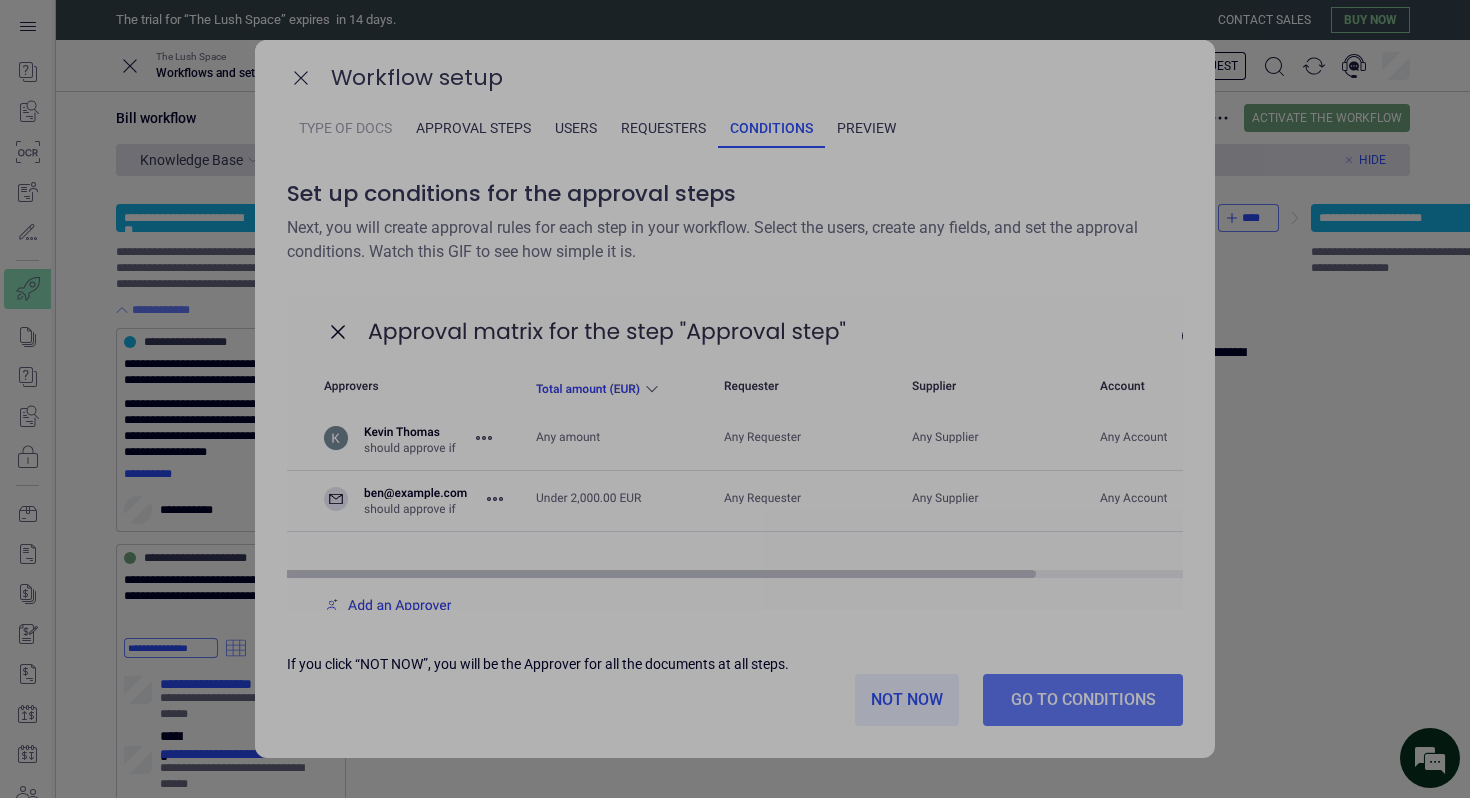 click at bounding box center (1210, 348) 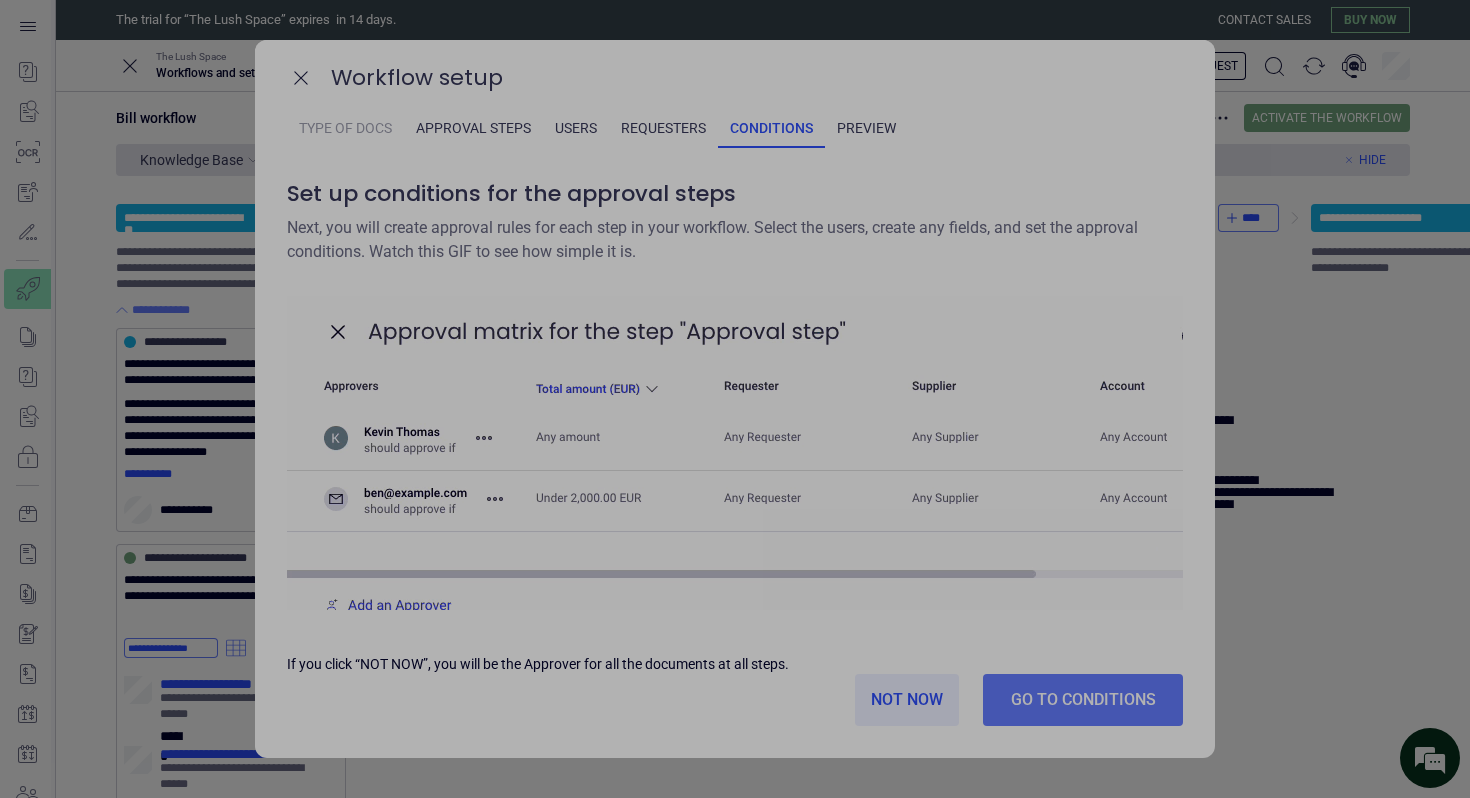 type on "*" 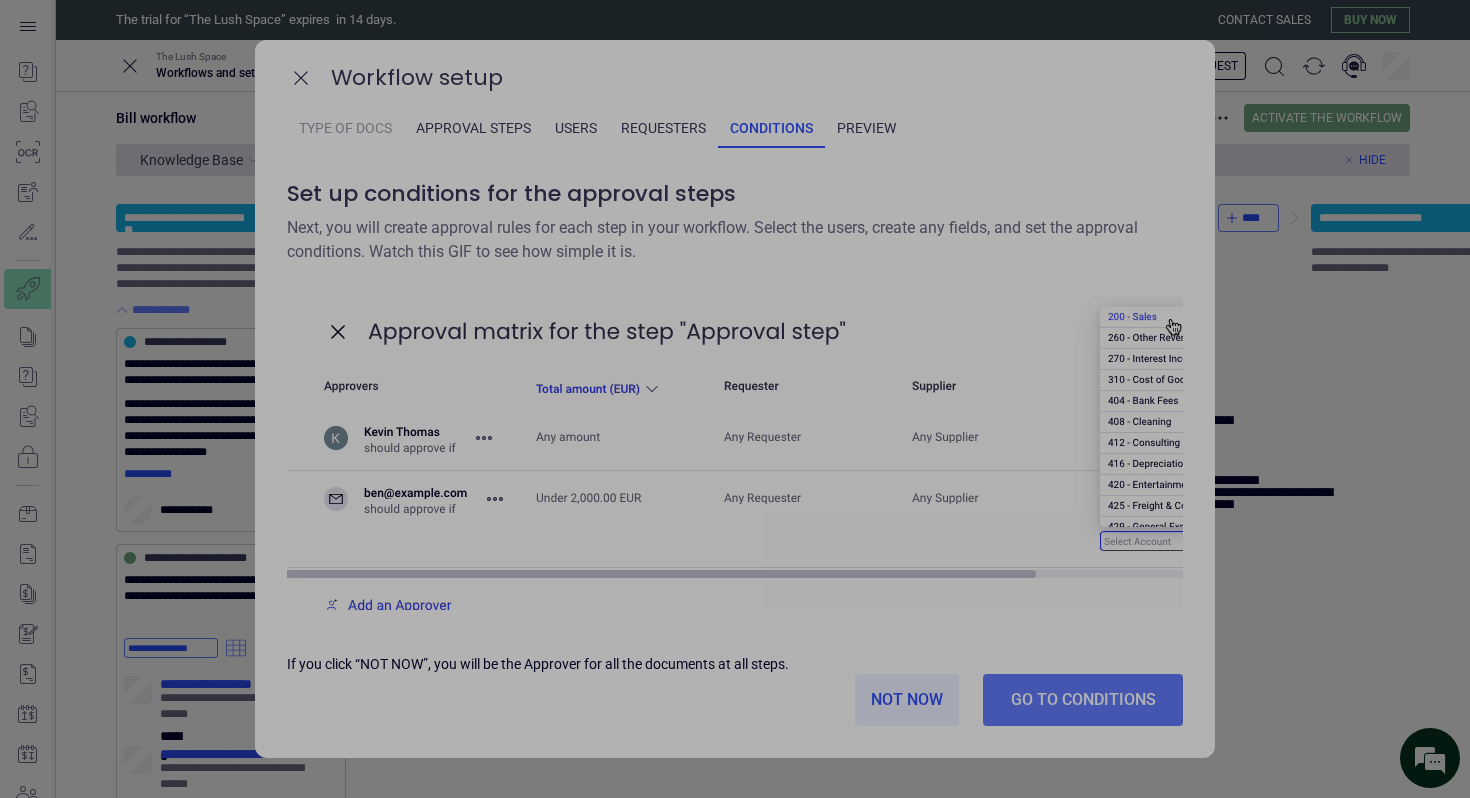 click at bounding box center (1198, 464) 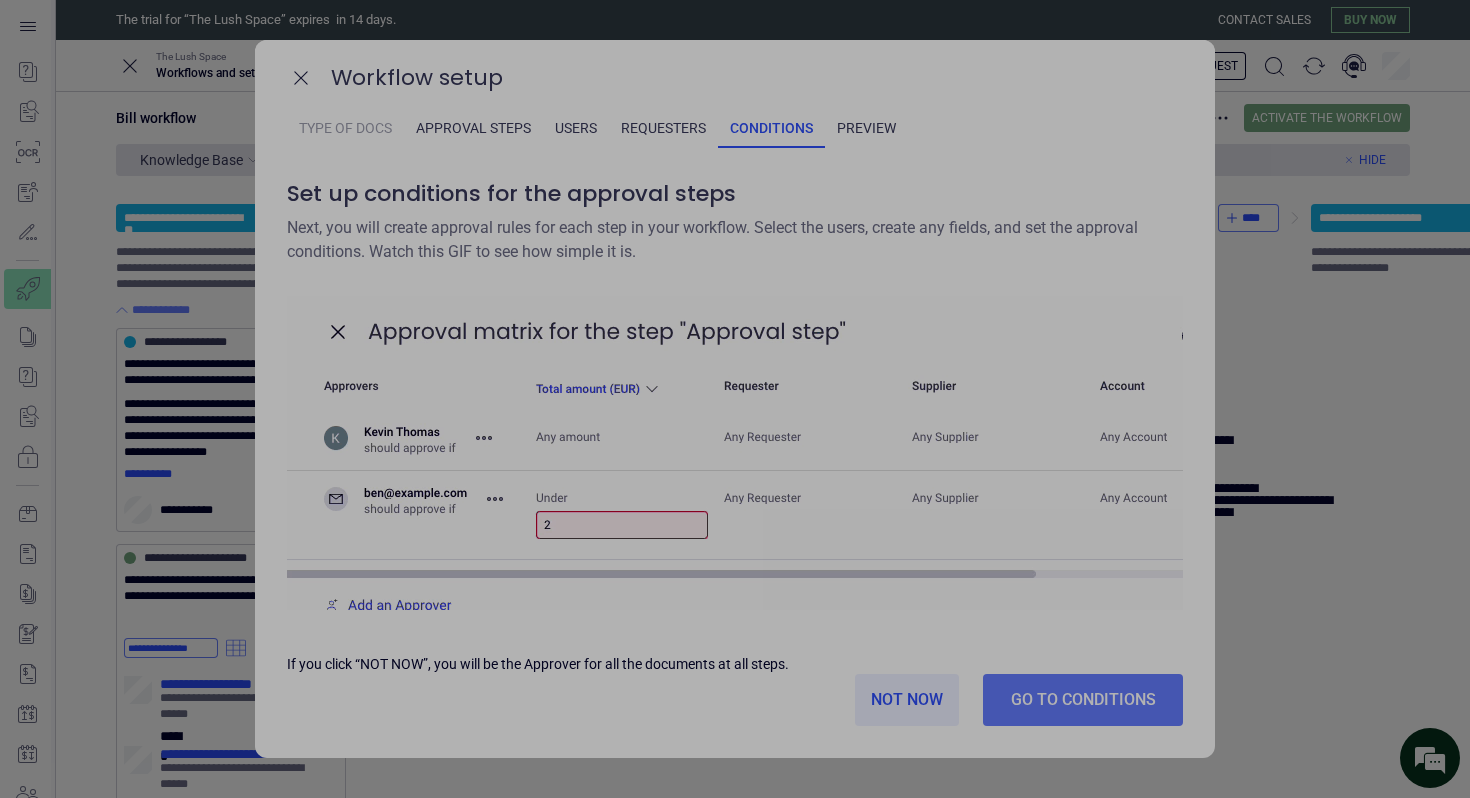 click at bounding box center [1198, 484] 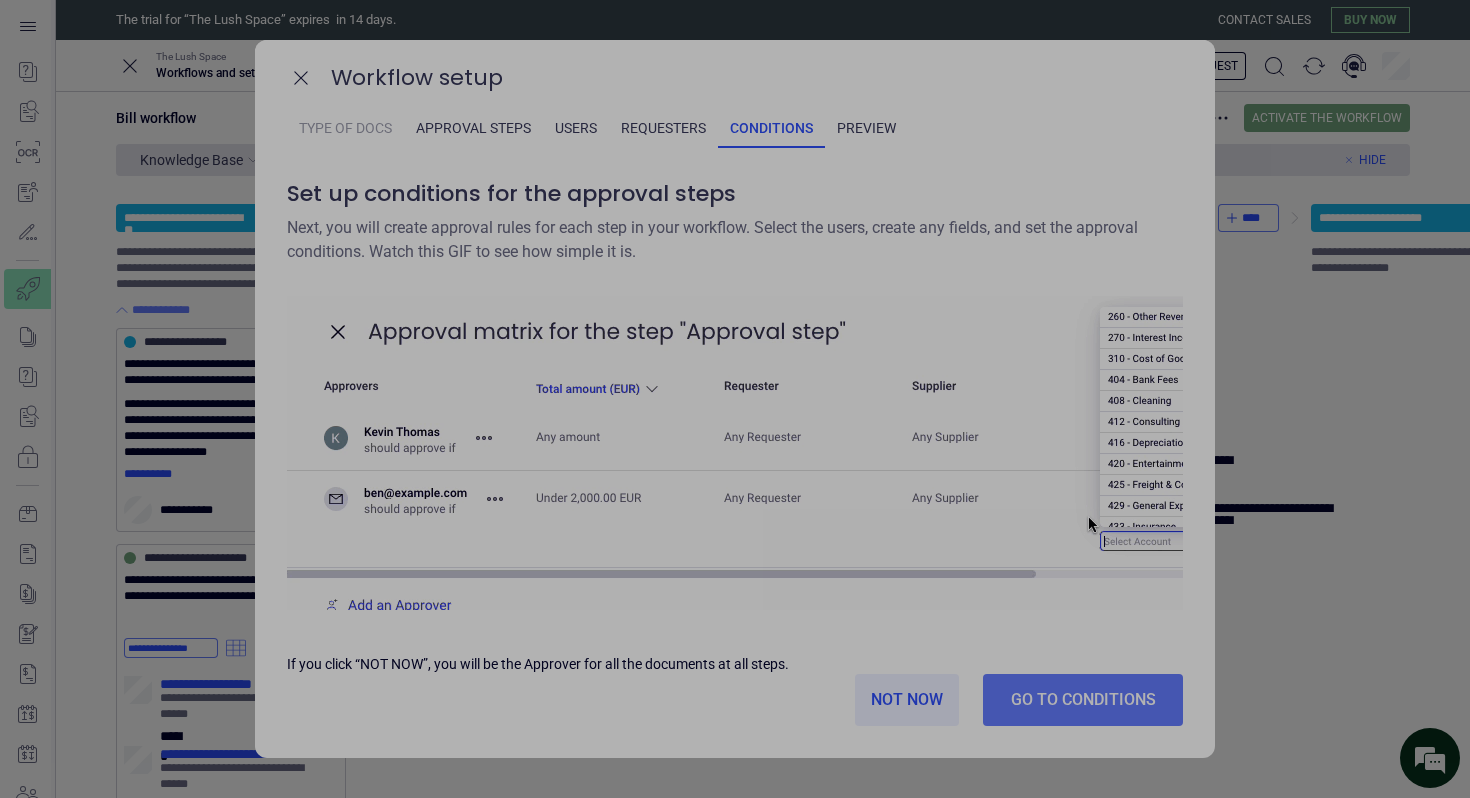 click at bounding box center [1198, 504] 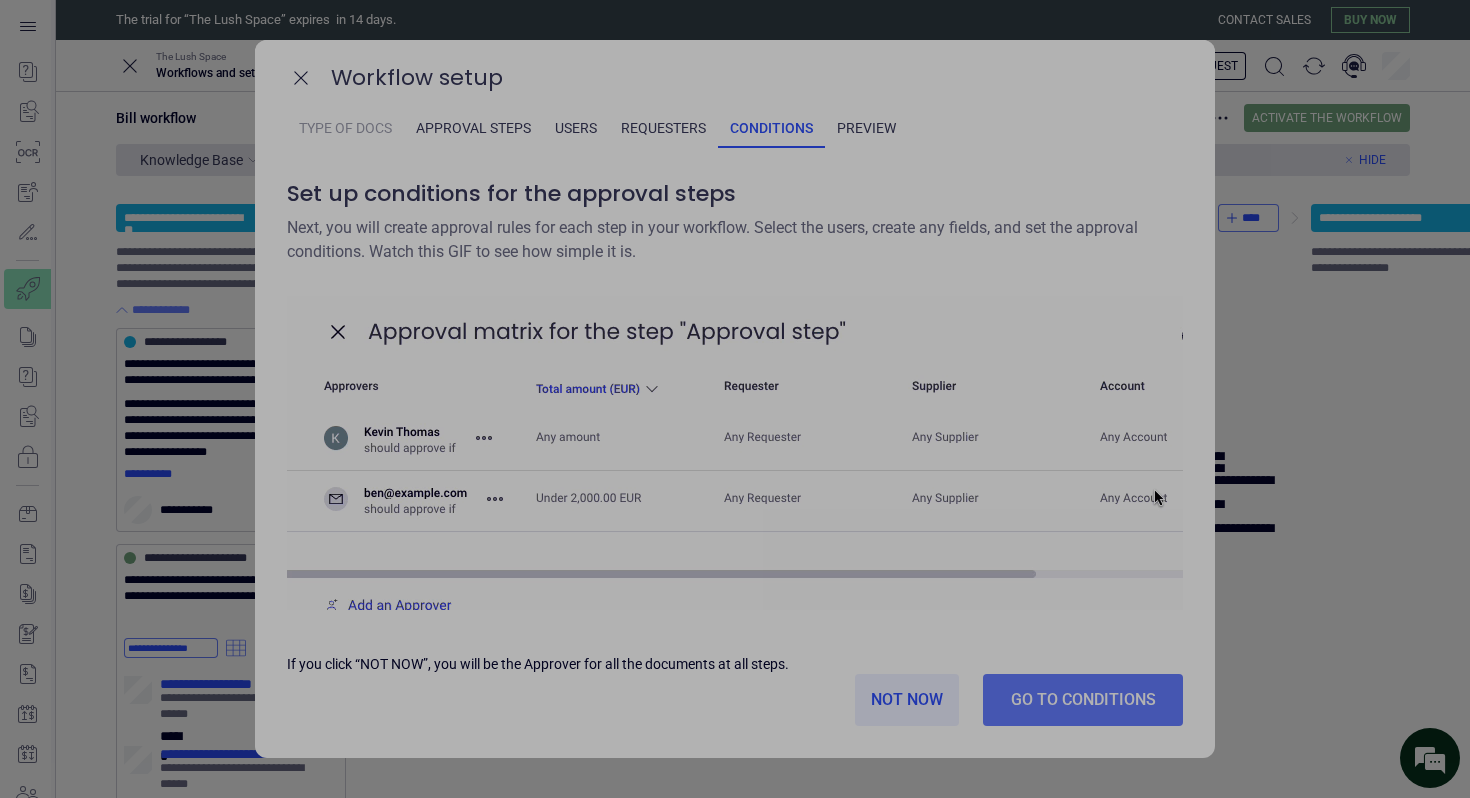 click at bounding box center (1198, 524) 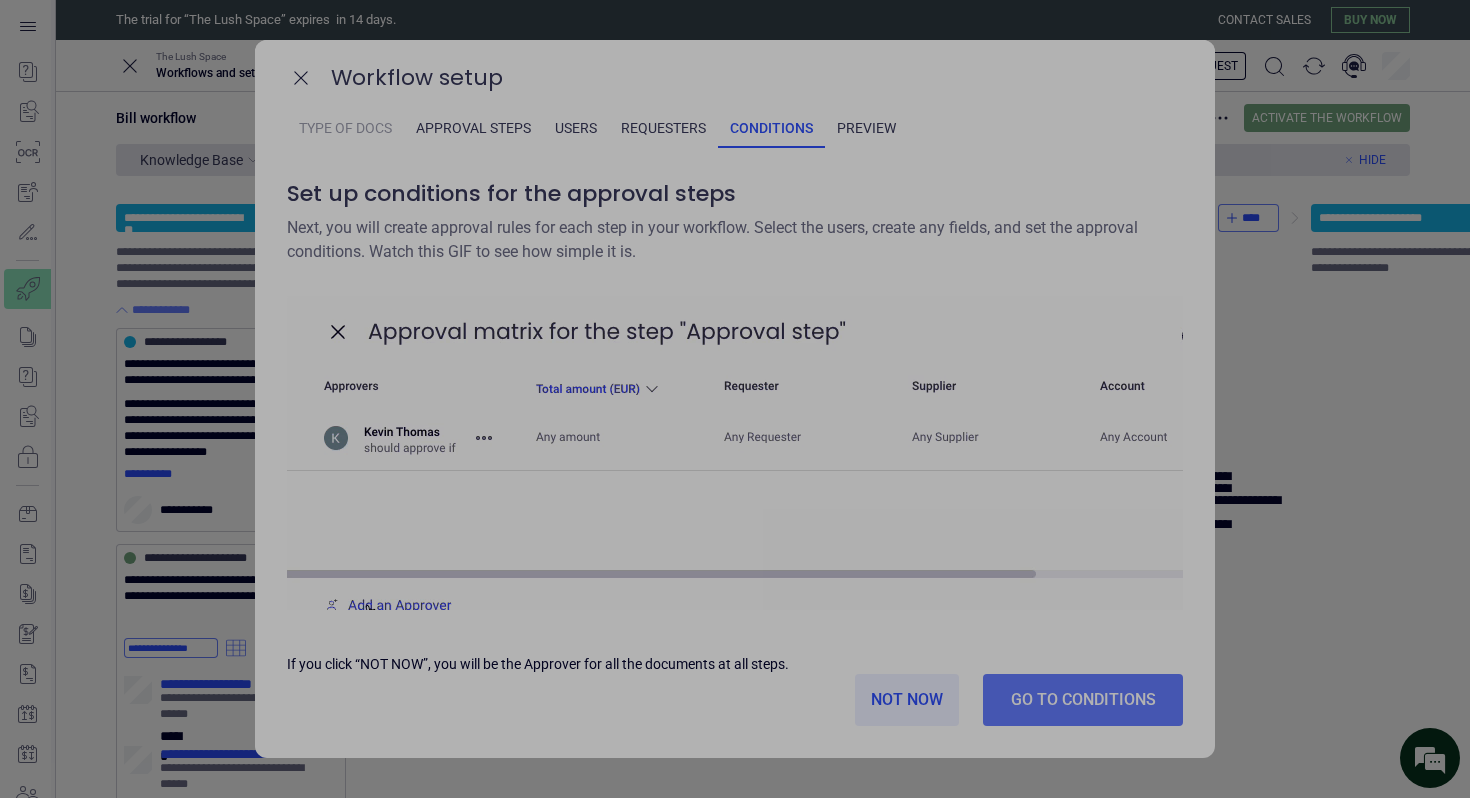 click on "**********" at bounding box center (0, 0) 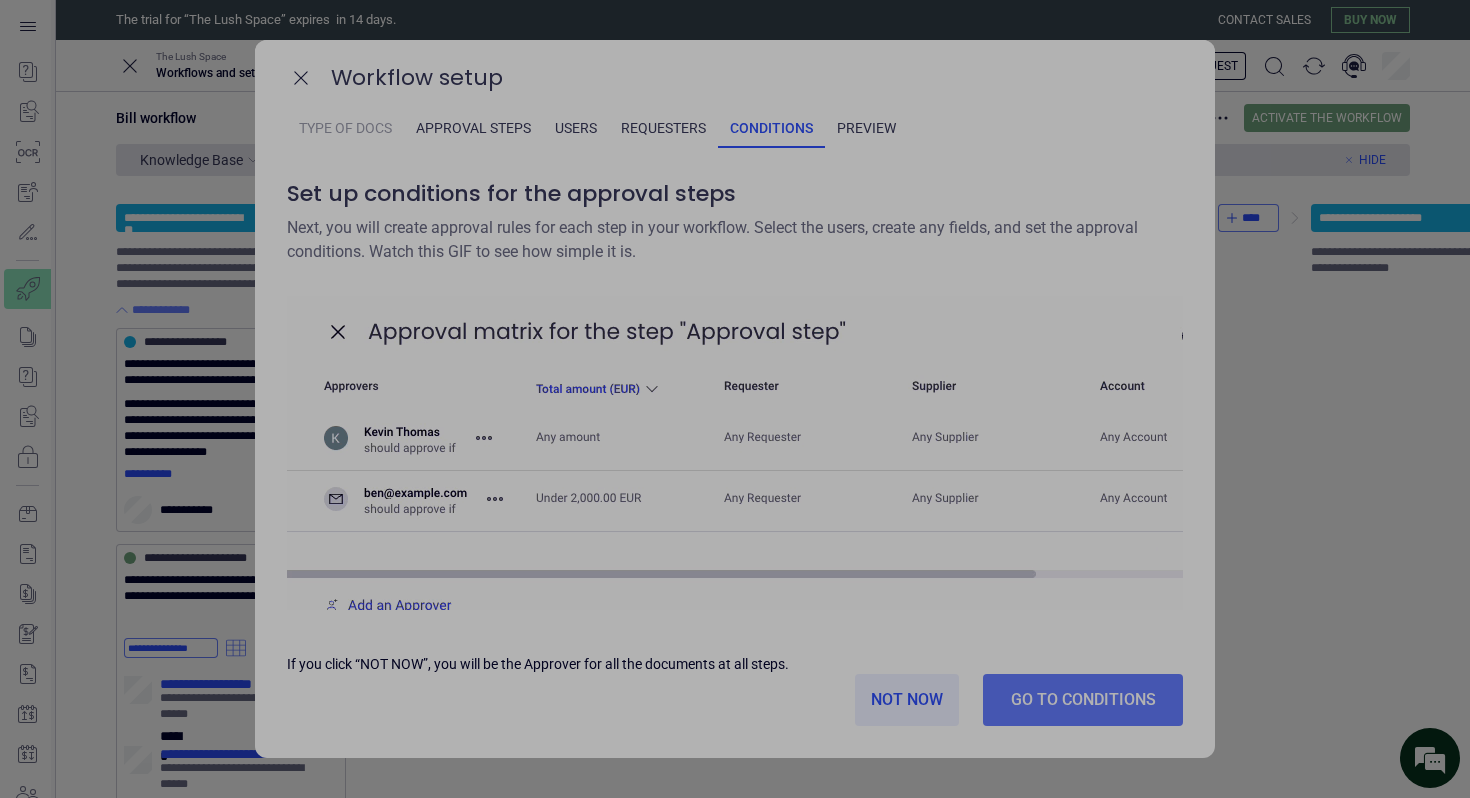 click 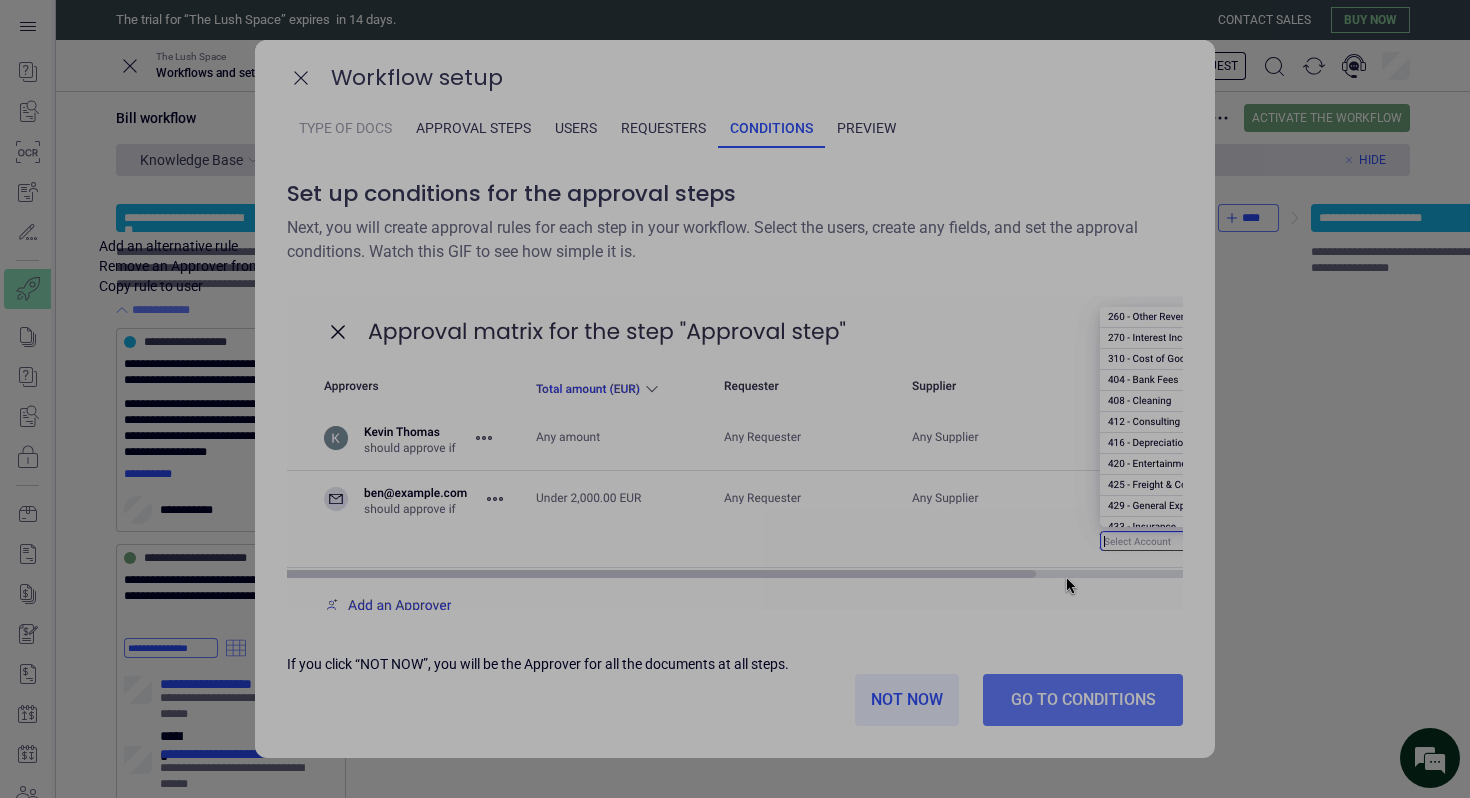 click at bounding box center [206, 266] 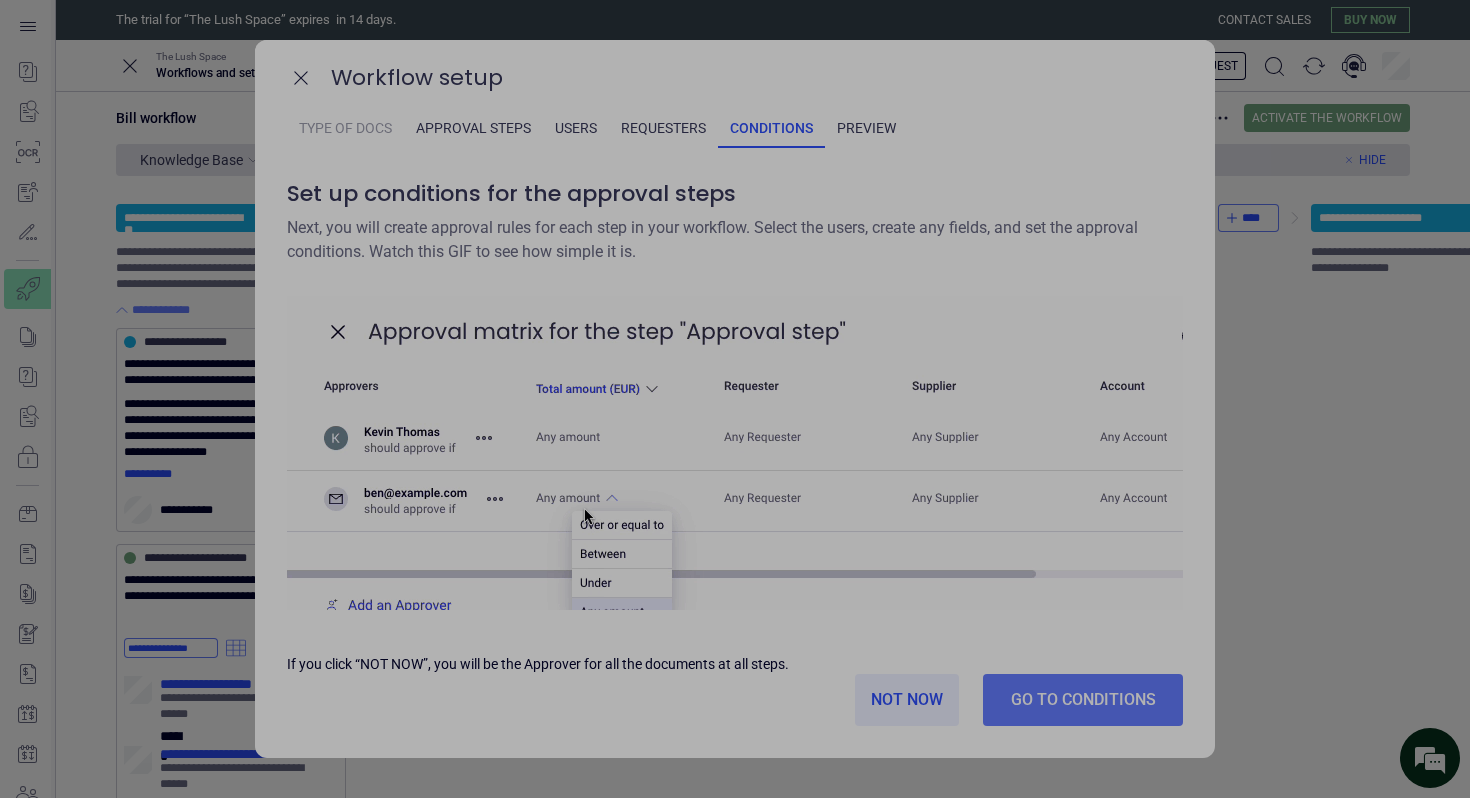 click on "Done" at bounding box center [0, 0] 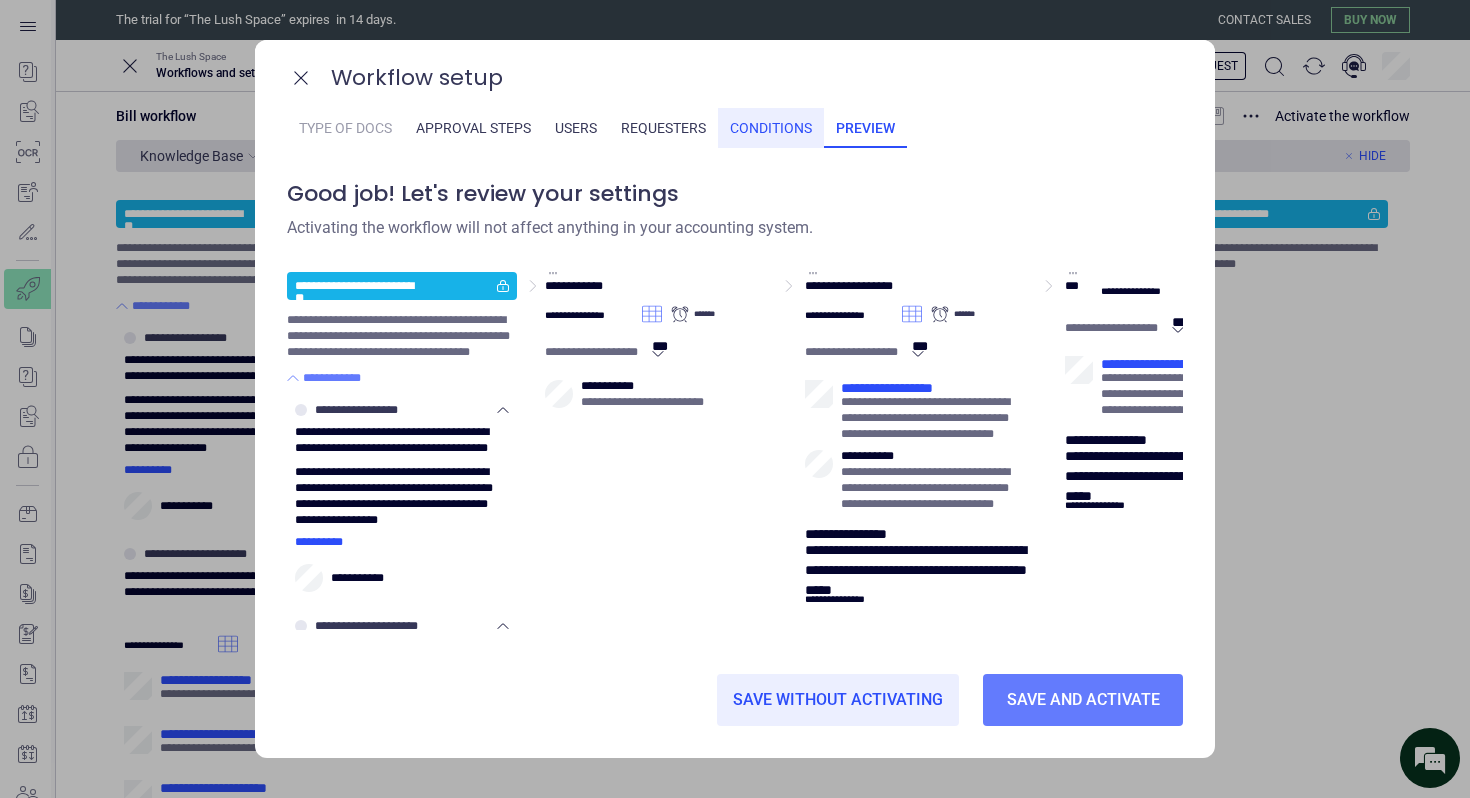 click on "Conditions" at bounding box center [771, 128] 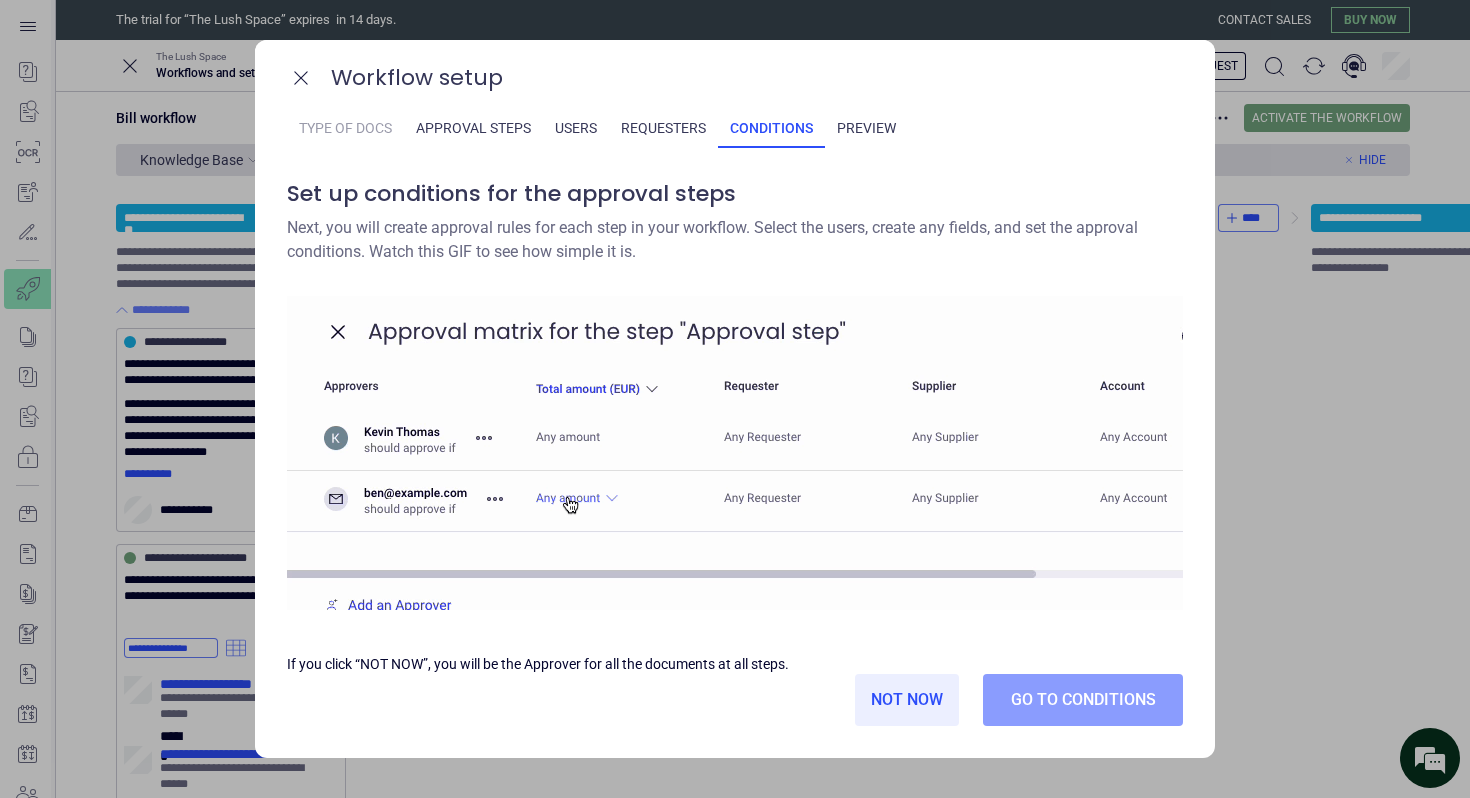 click on "Go to conditions" at bounding box center (1083, 700) 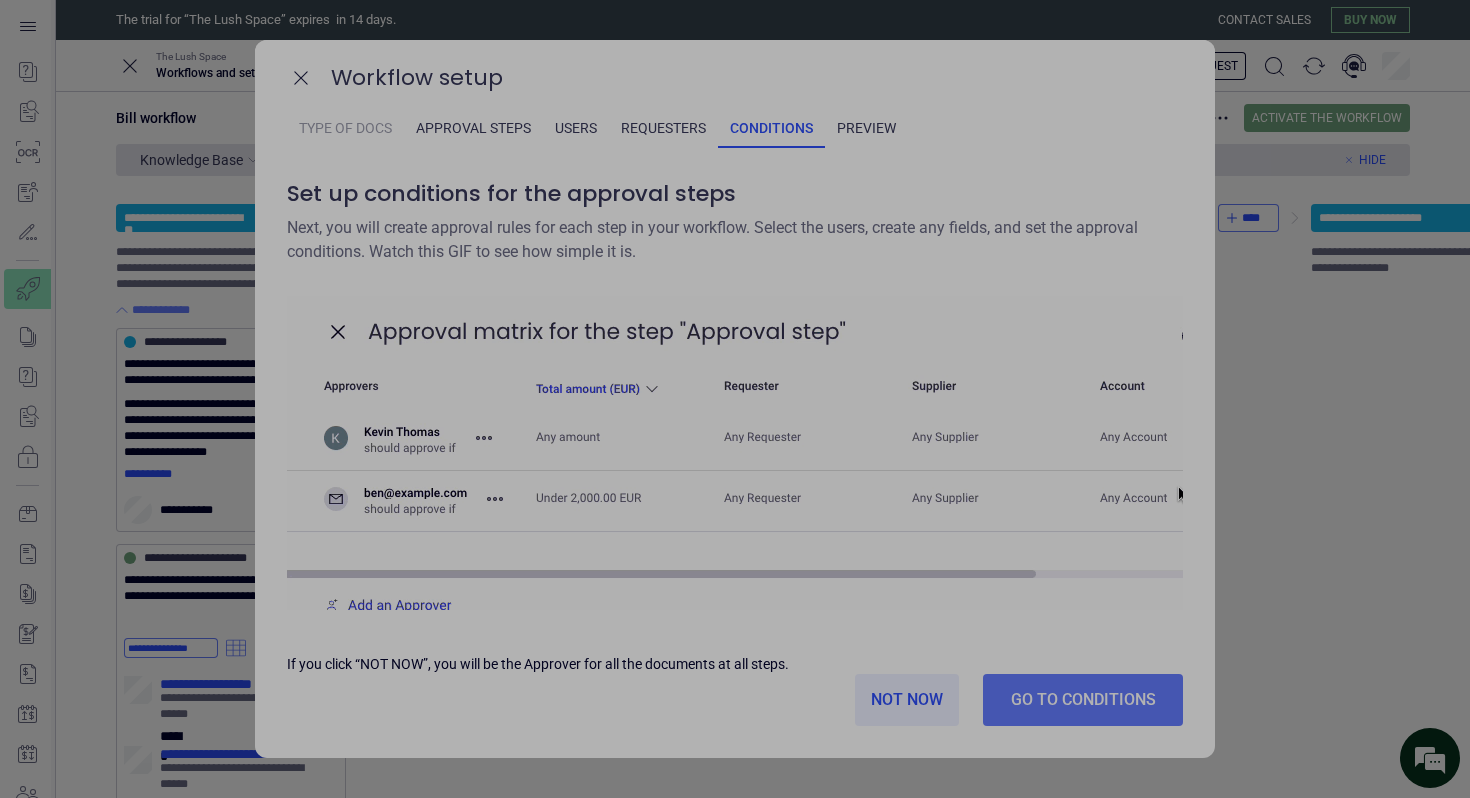 click on "Done" at bounding box center (0, 0) 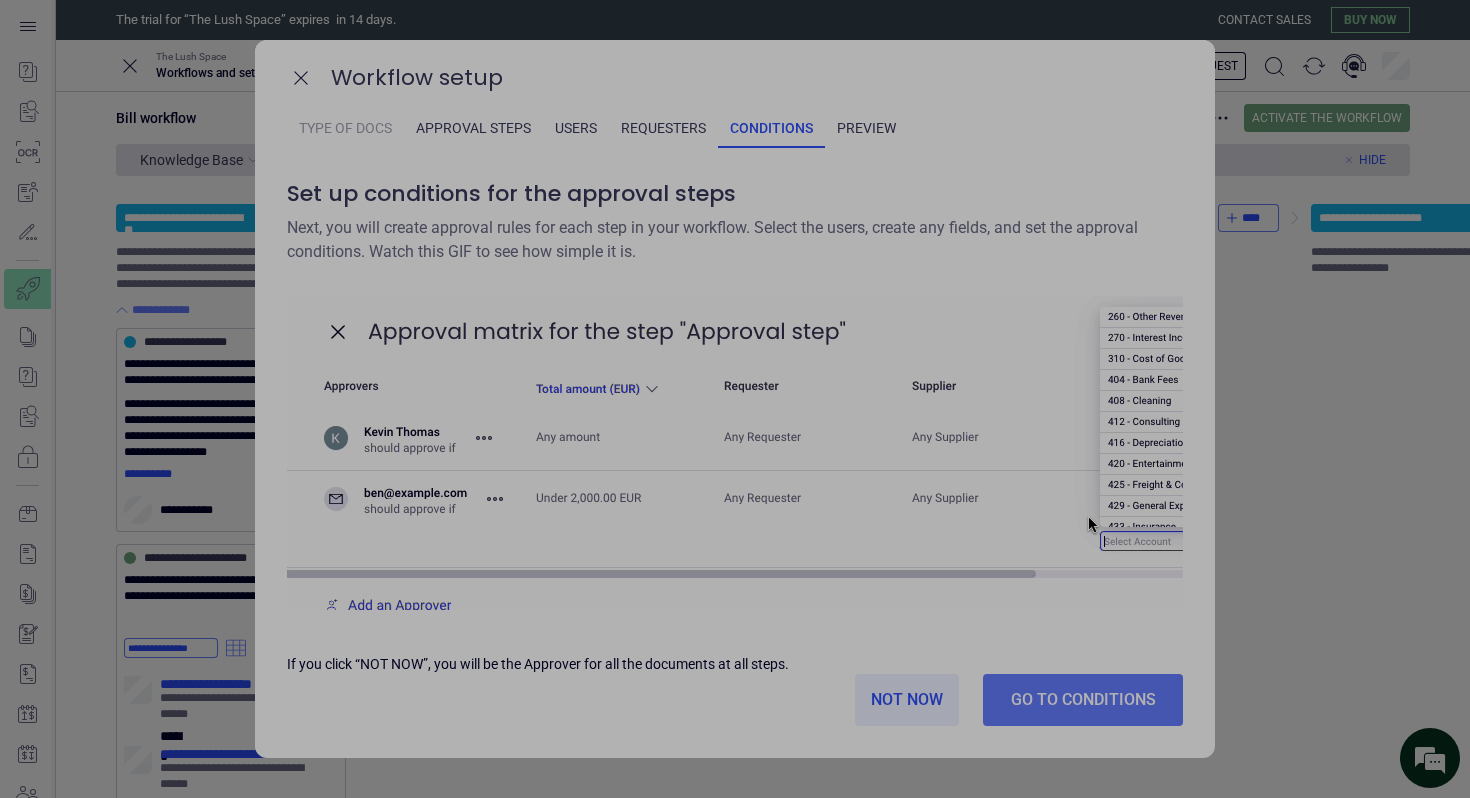 click 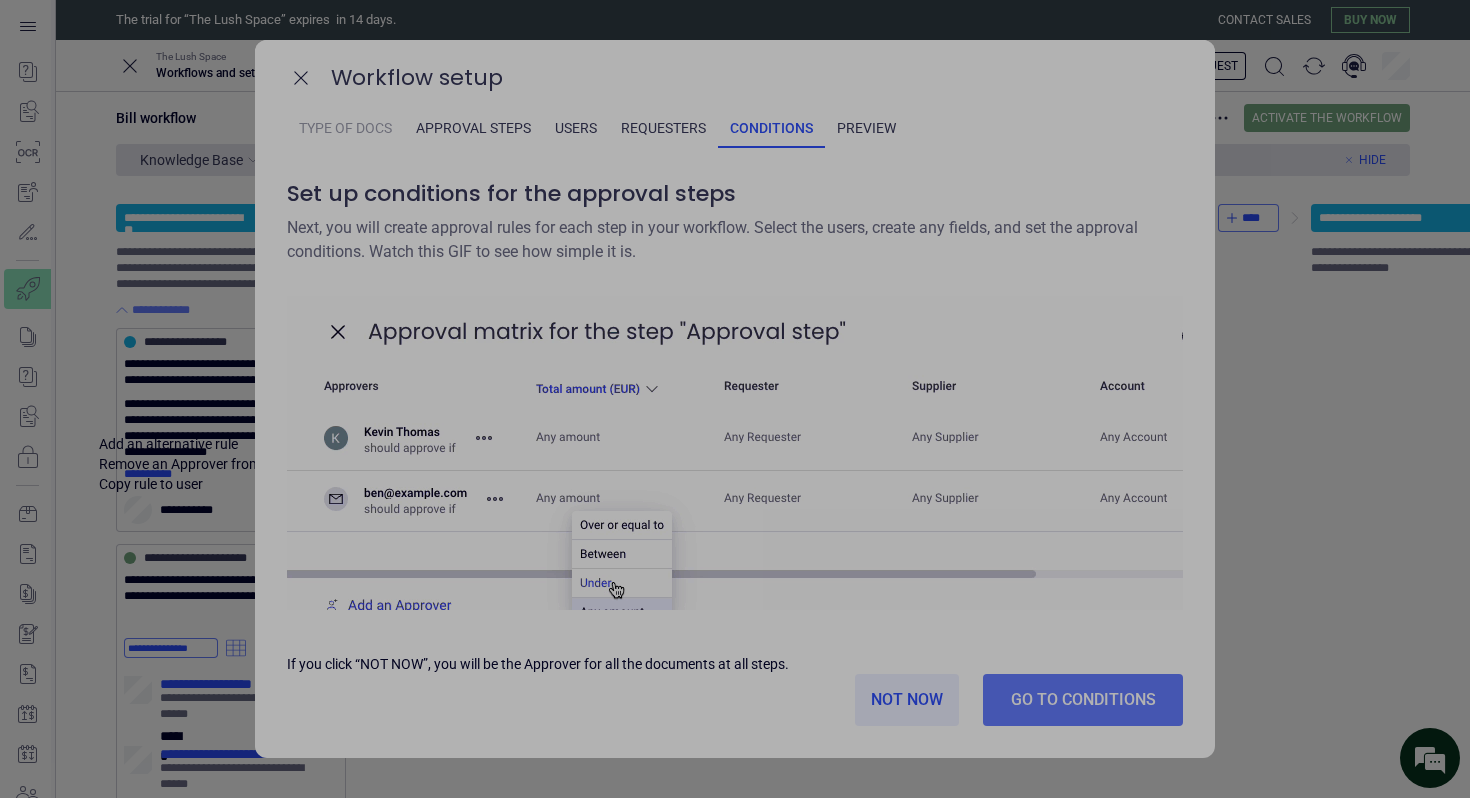 click at bounding box center (206, 444) 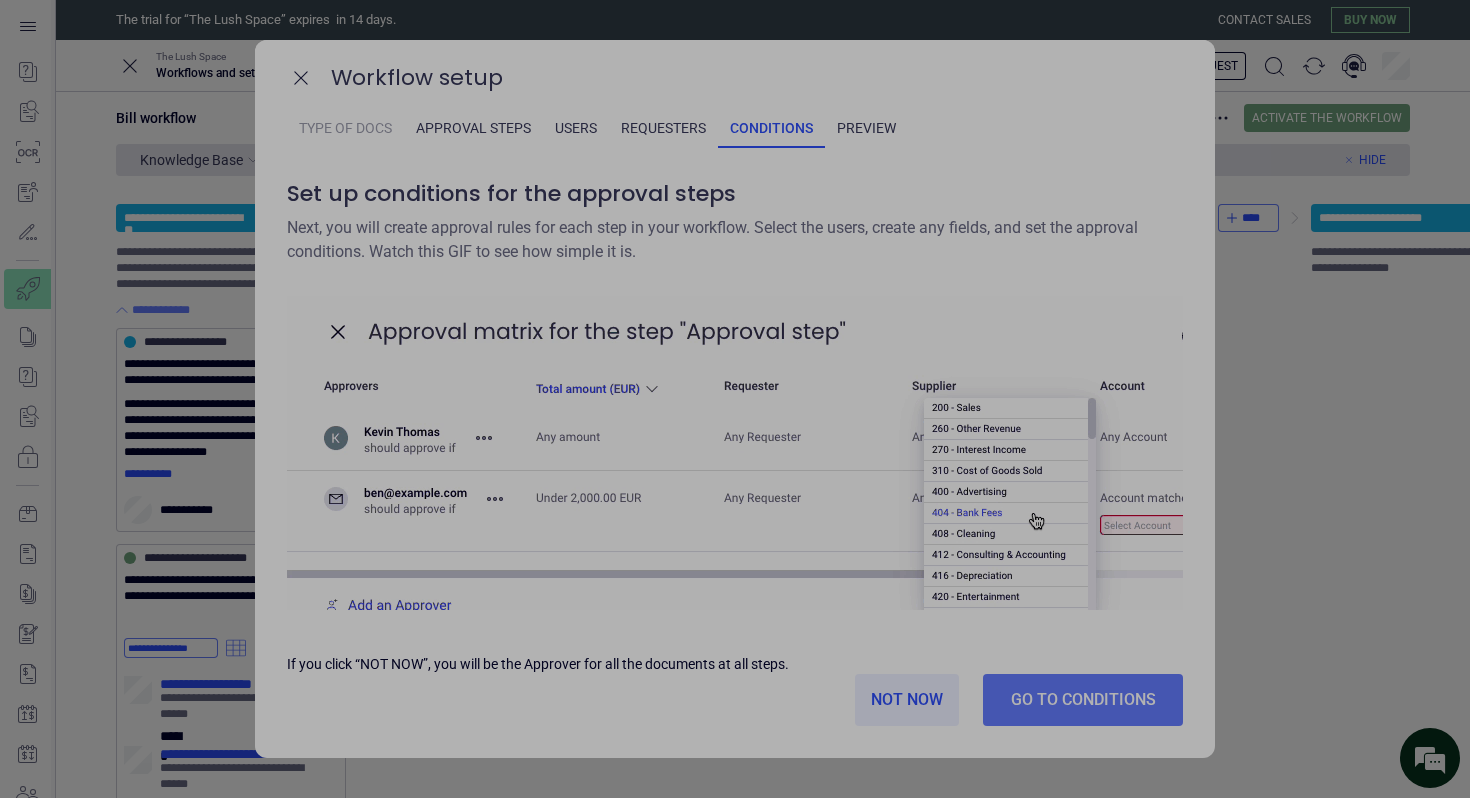 click 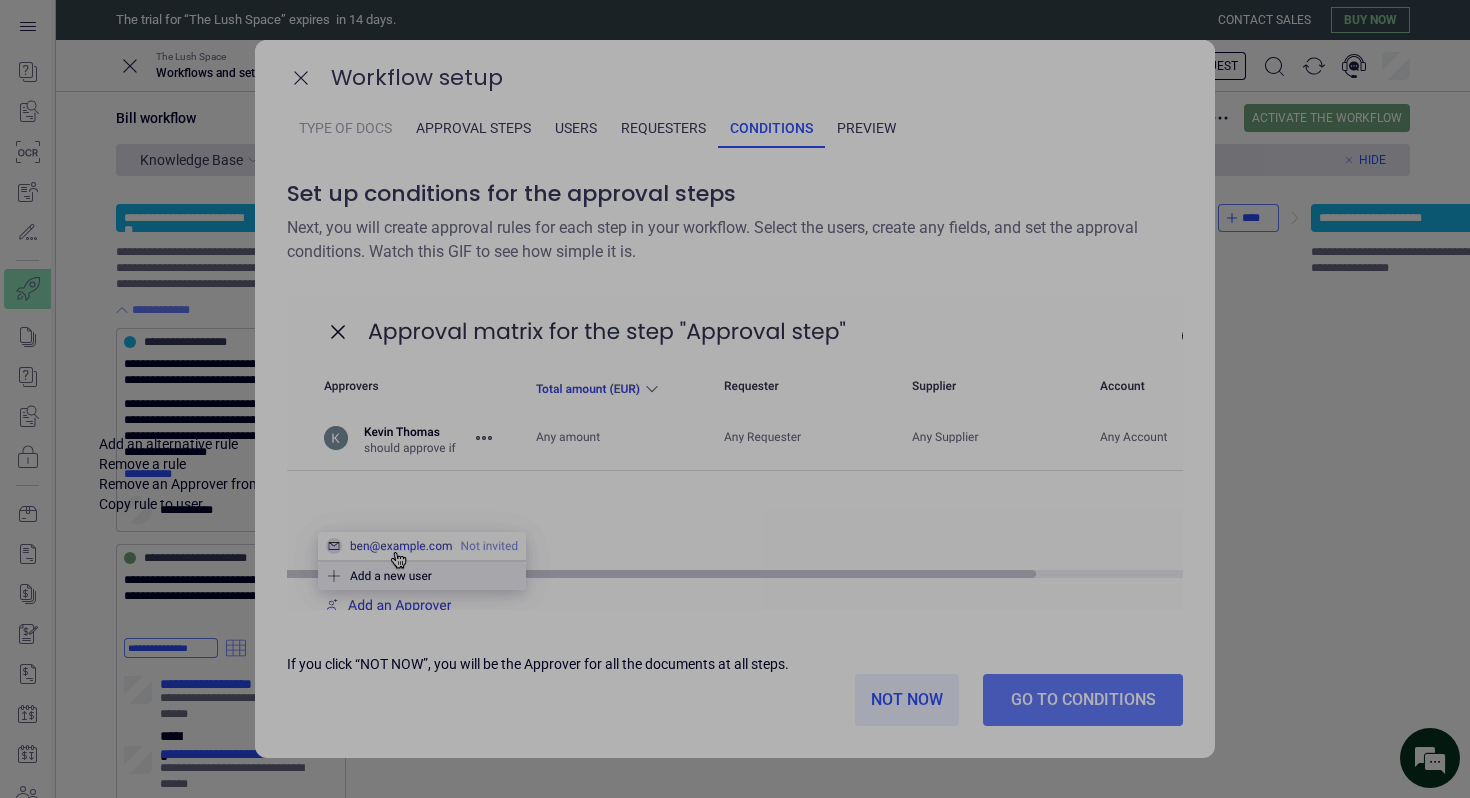 click at bounding box center (206, 484) 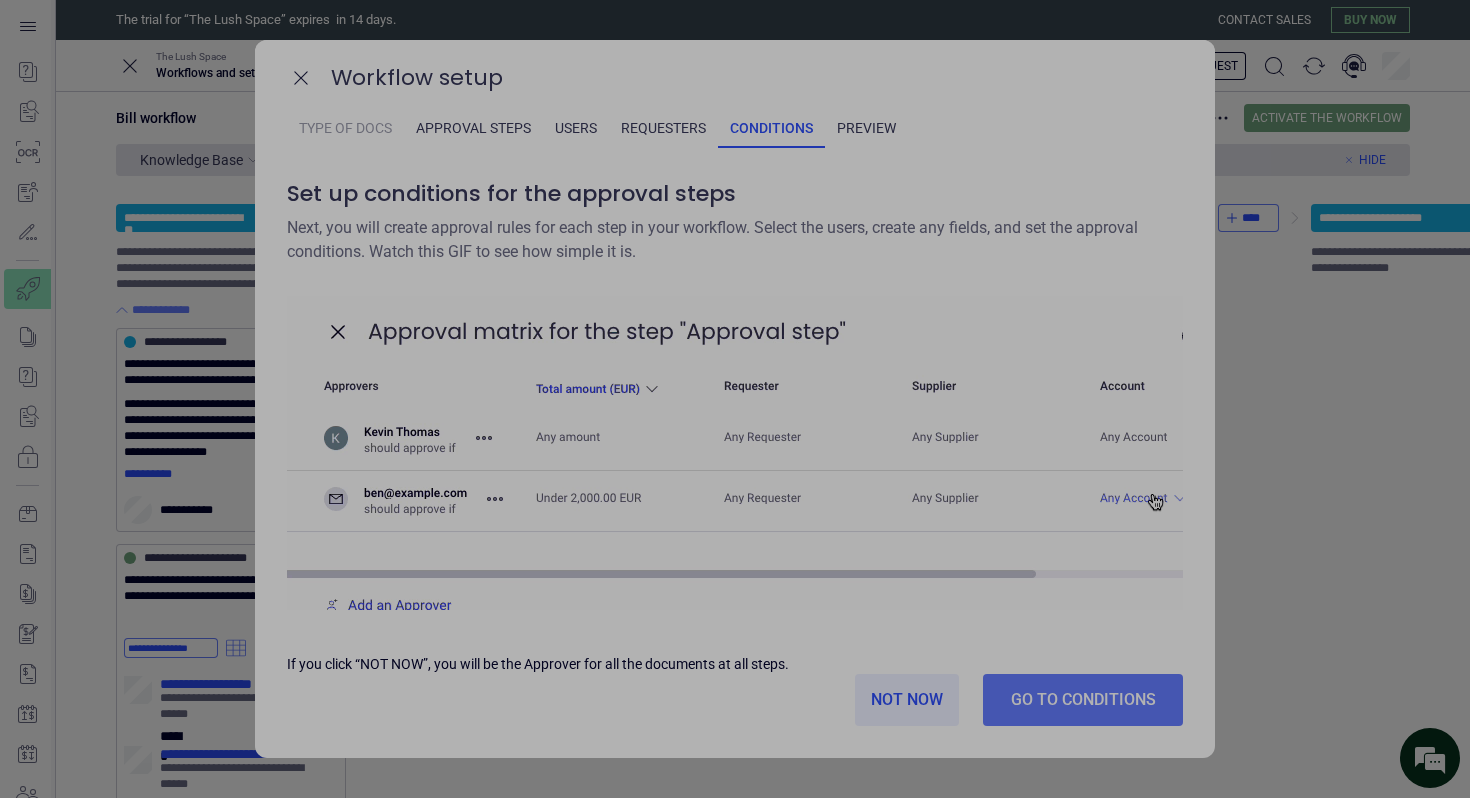 click on "Done" at bounding box center [0, 0] 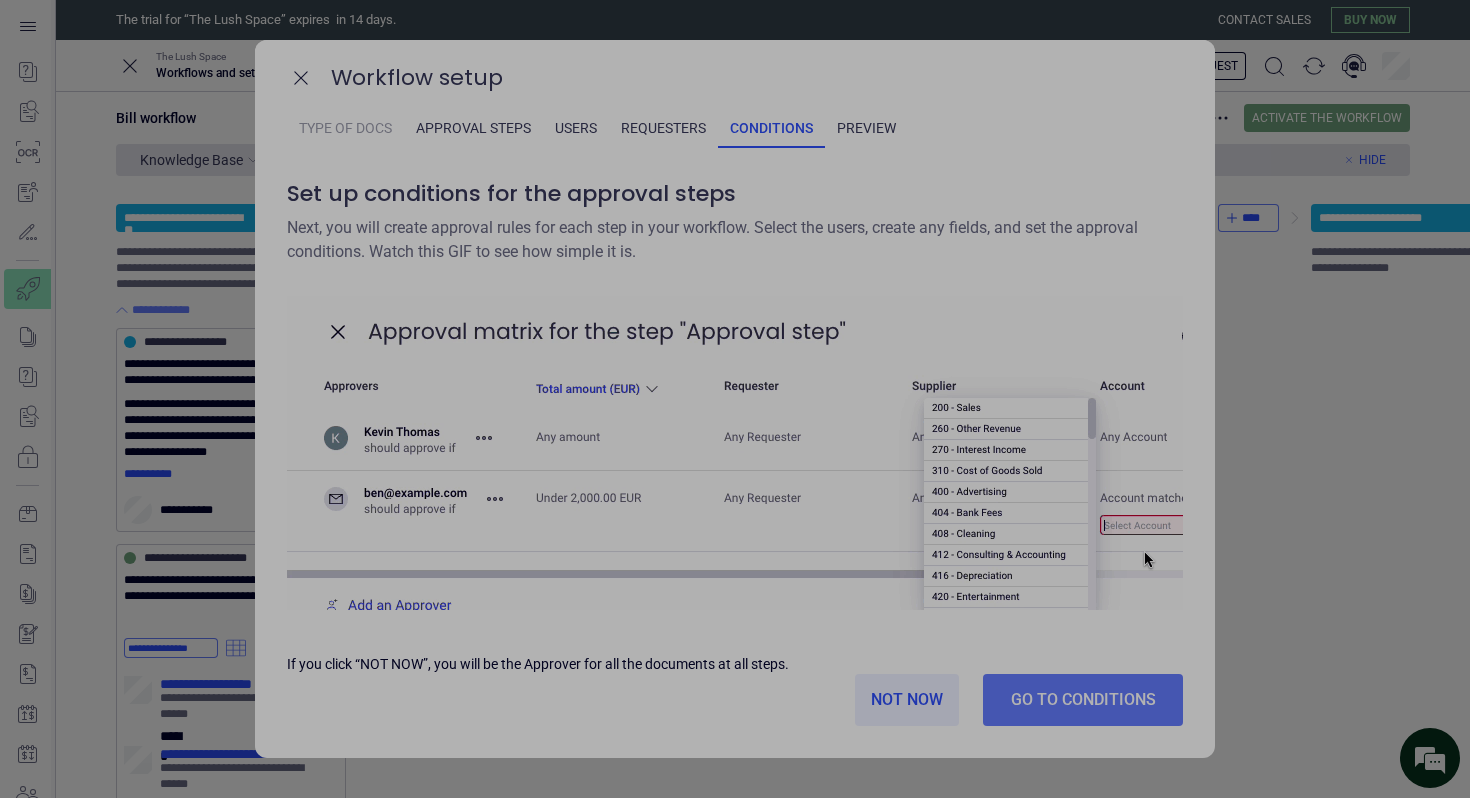 click on "Done" at bounding box center [0, 0] 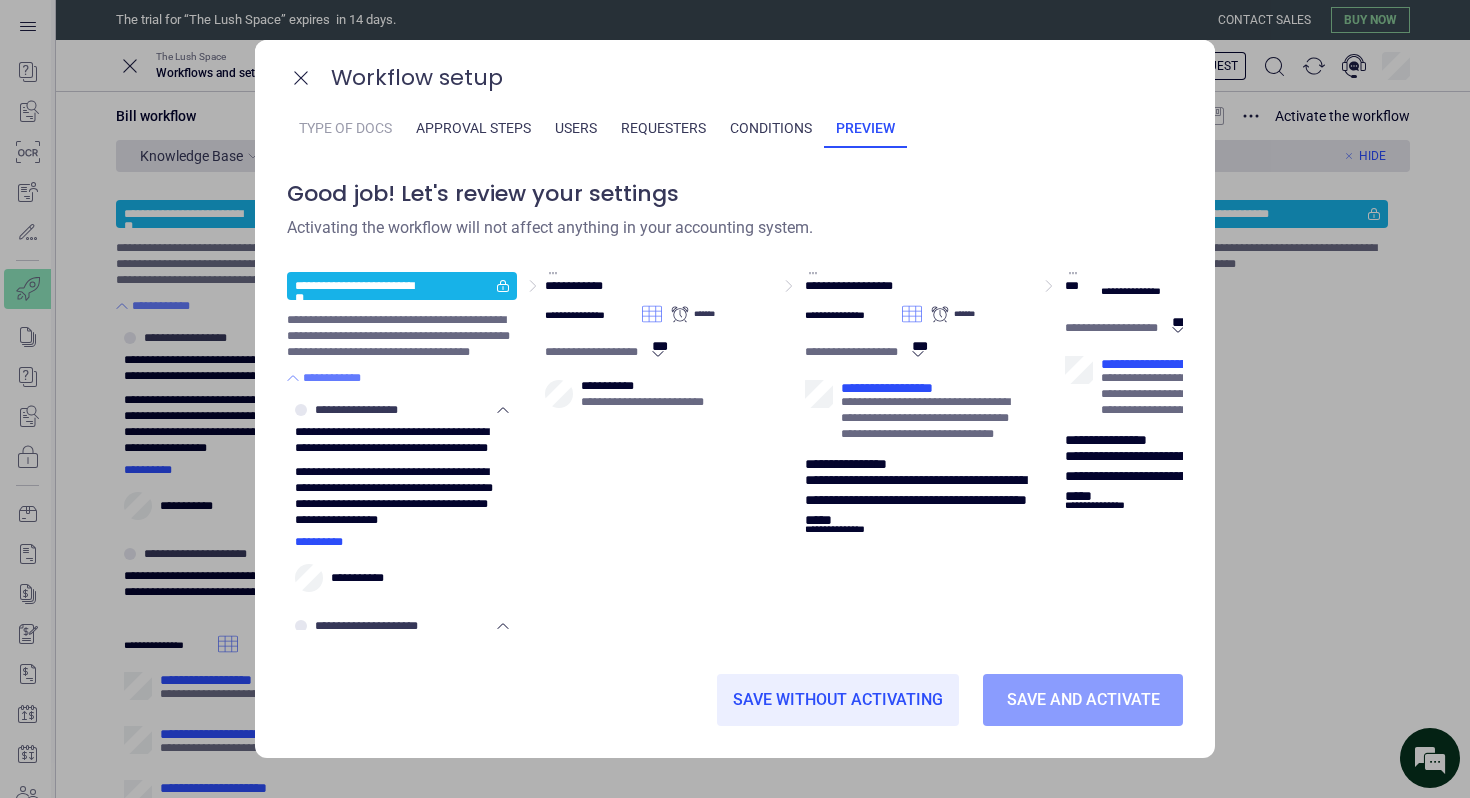 click on "Save and activate" at bounding box center [1083, 700] 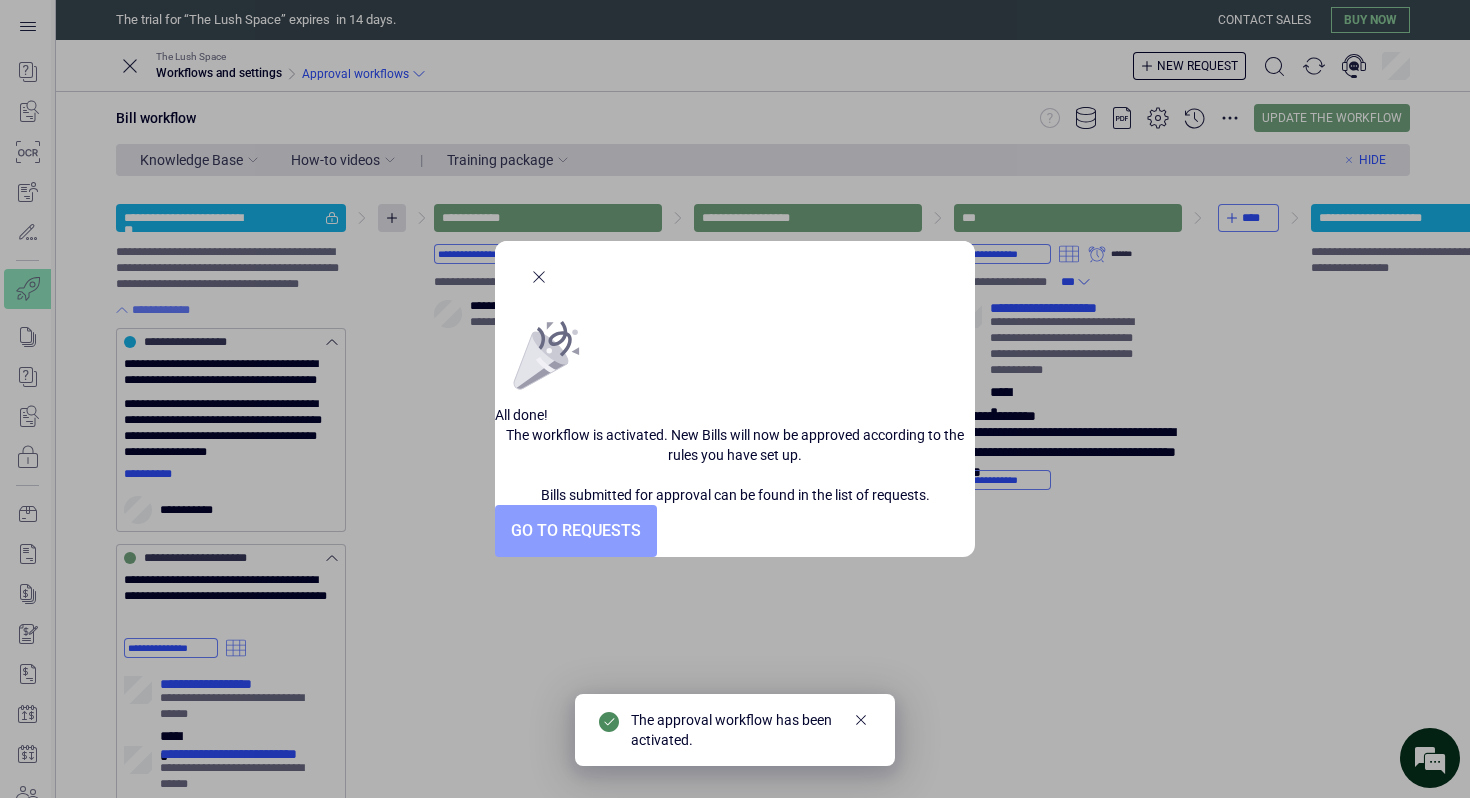 click on "Go to requests" at bounding box center (576, 531) 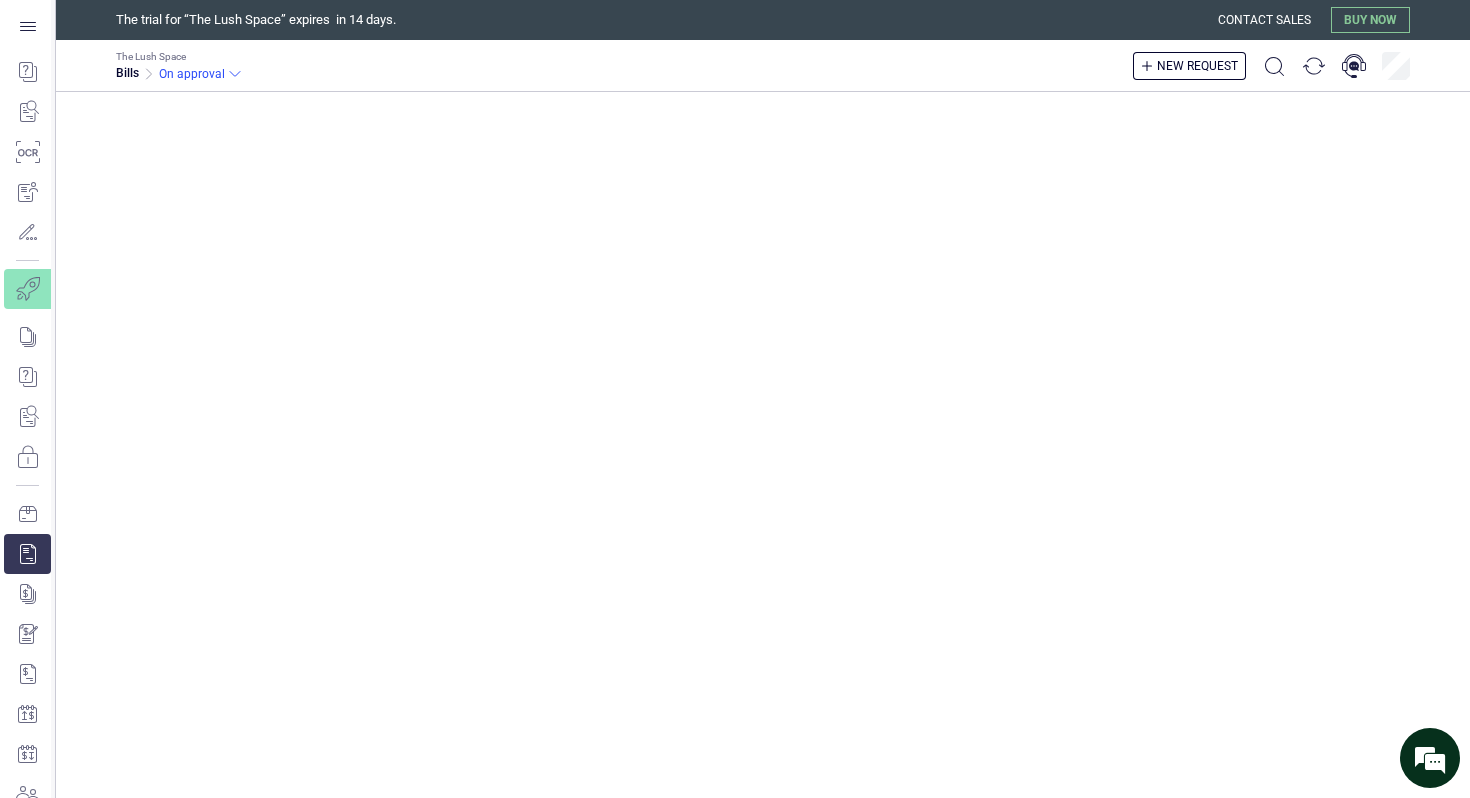 scroll, scrollTop: 0, scrollLeft: 0, axis: both 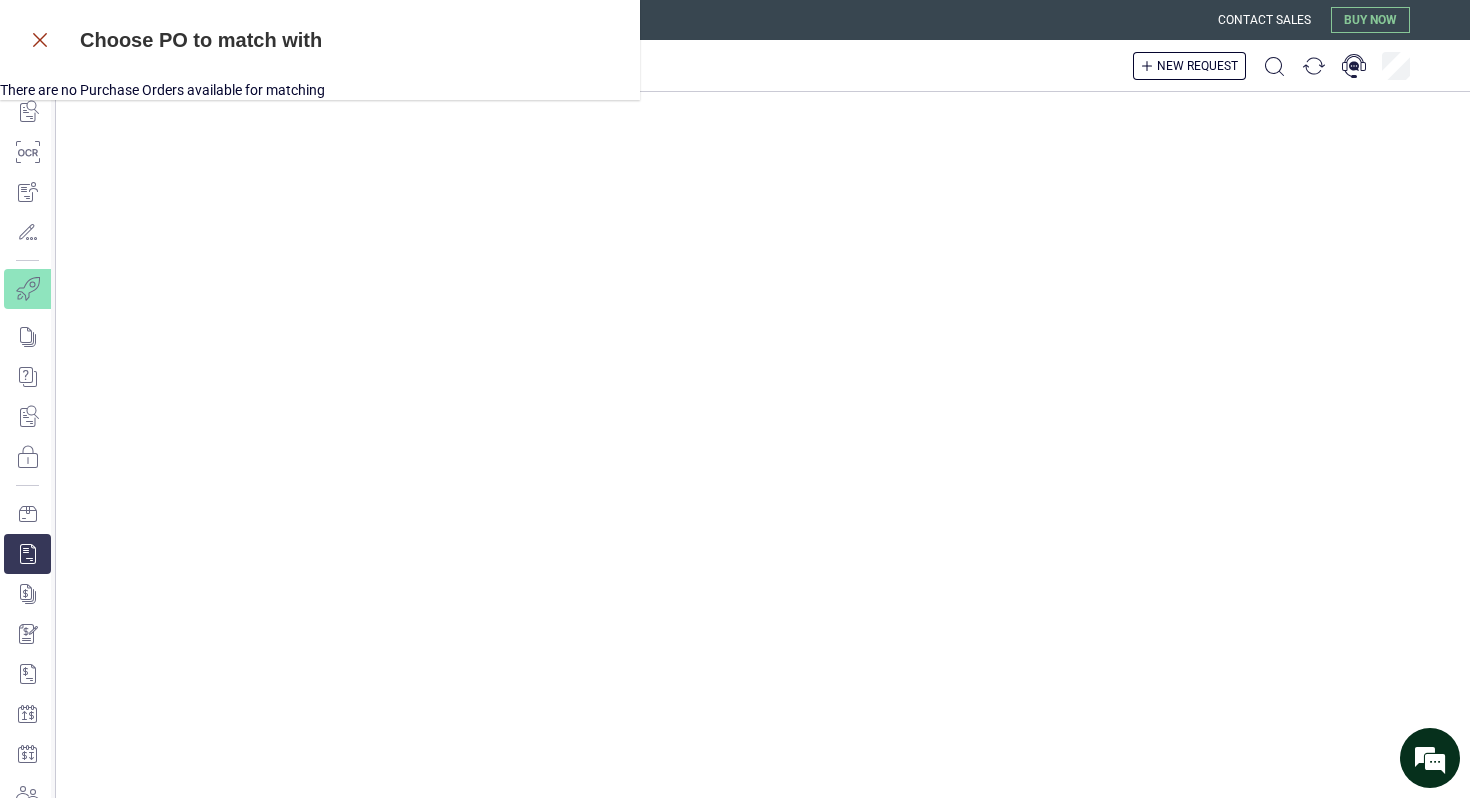 click 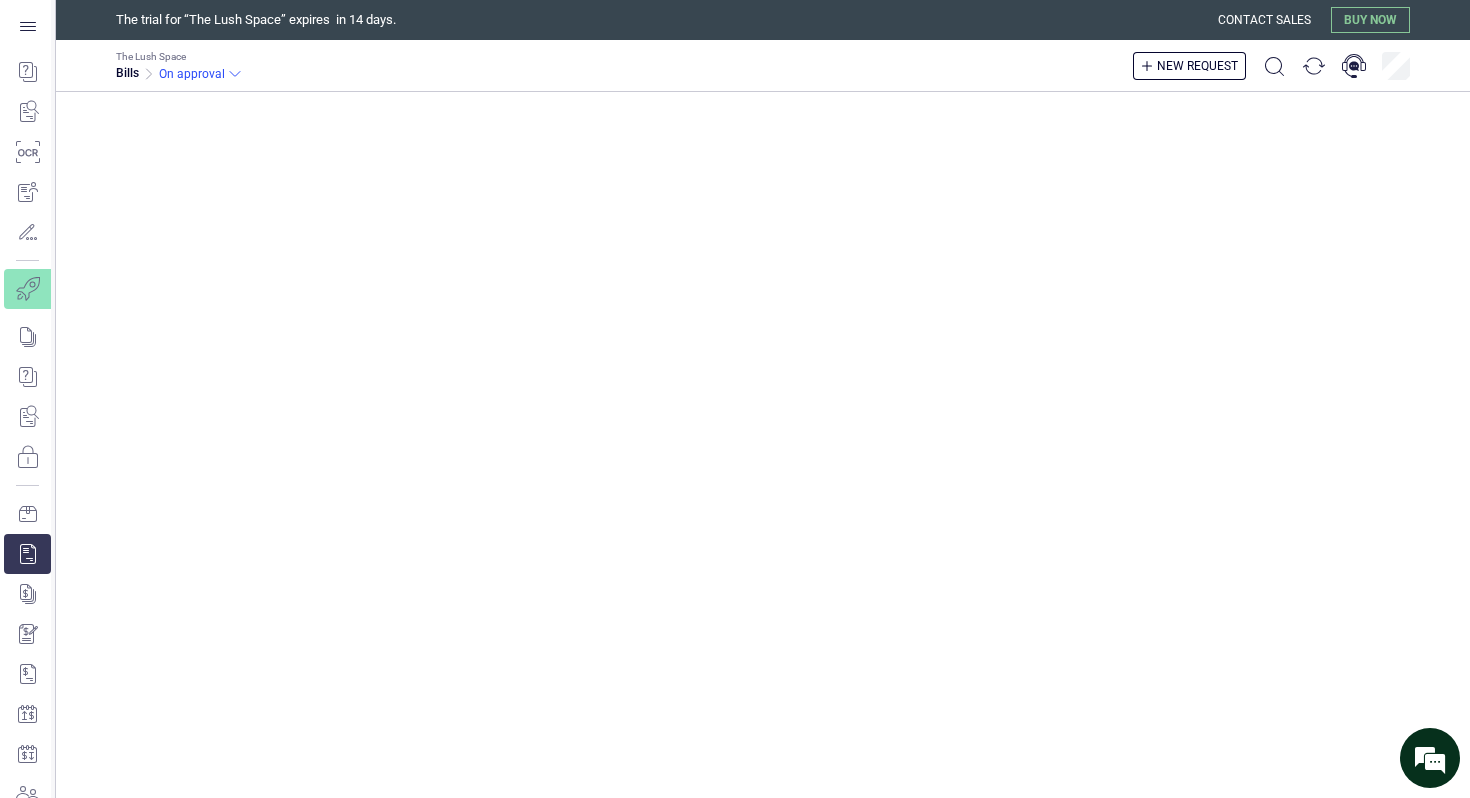 click on "Buy now" at bounding box center (1370, 20) 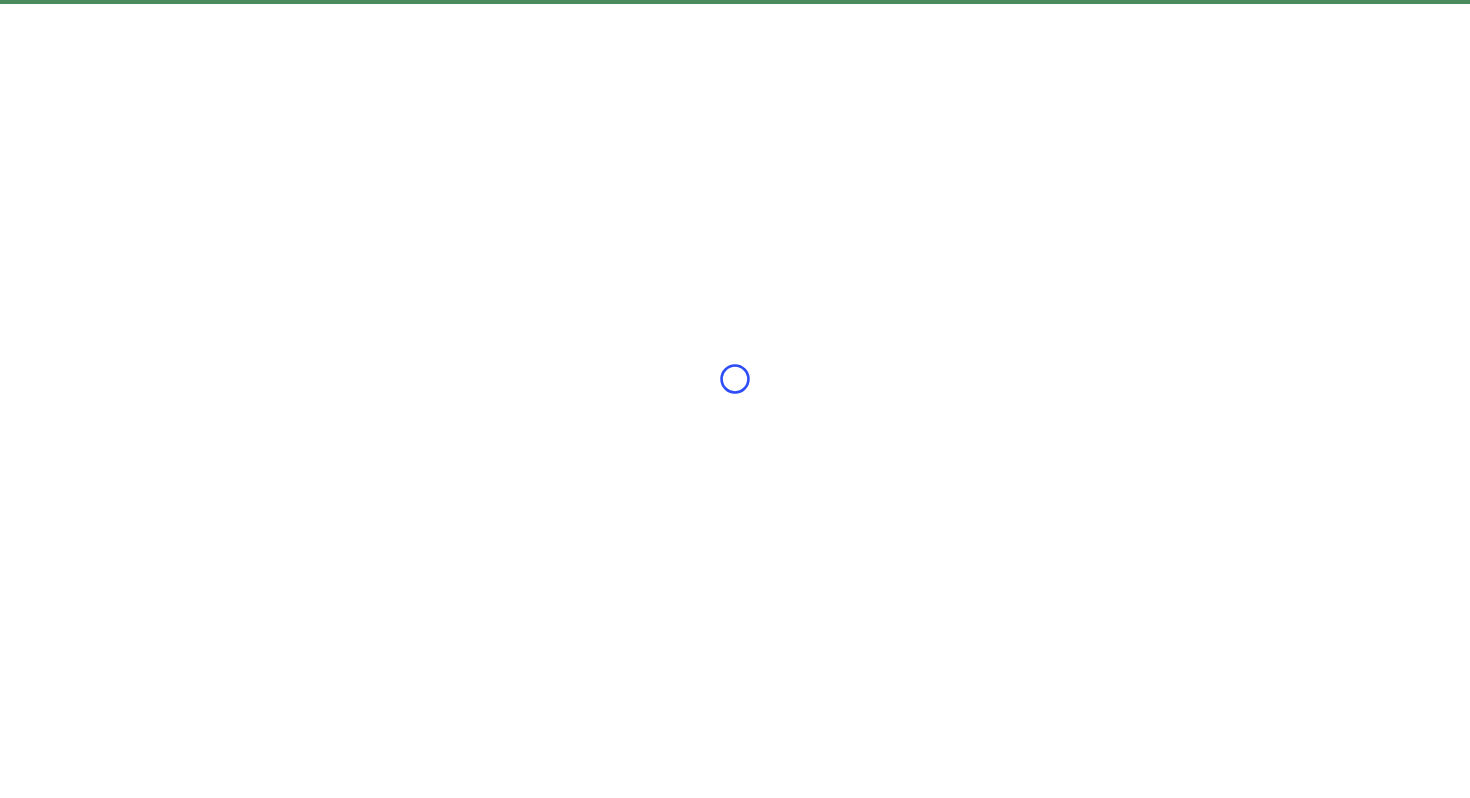 scroll, scrollTop: 0, scrollLeft: 0, axis: both 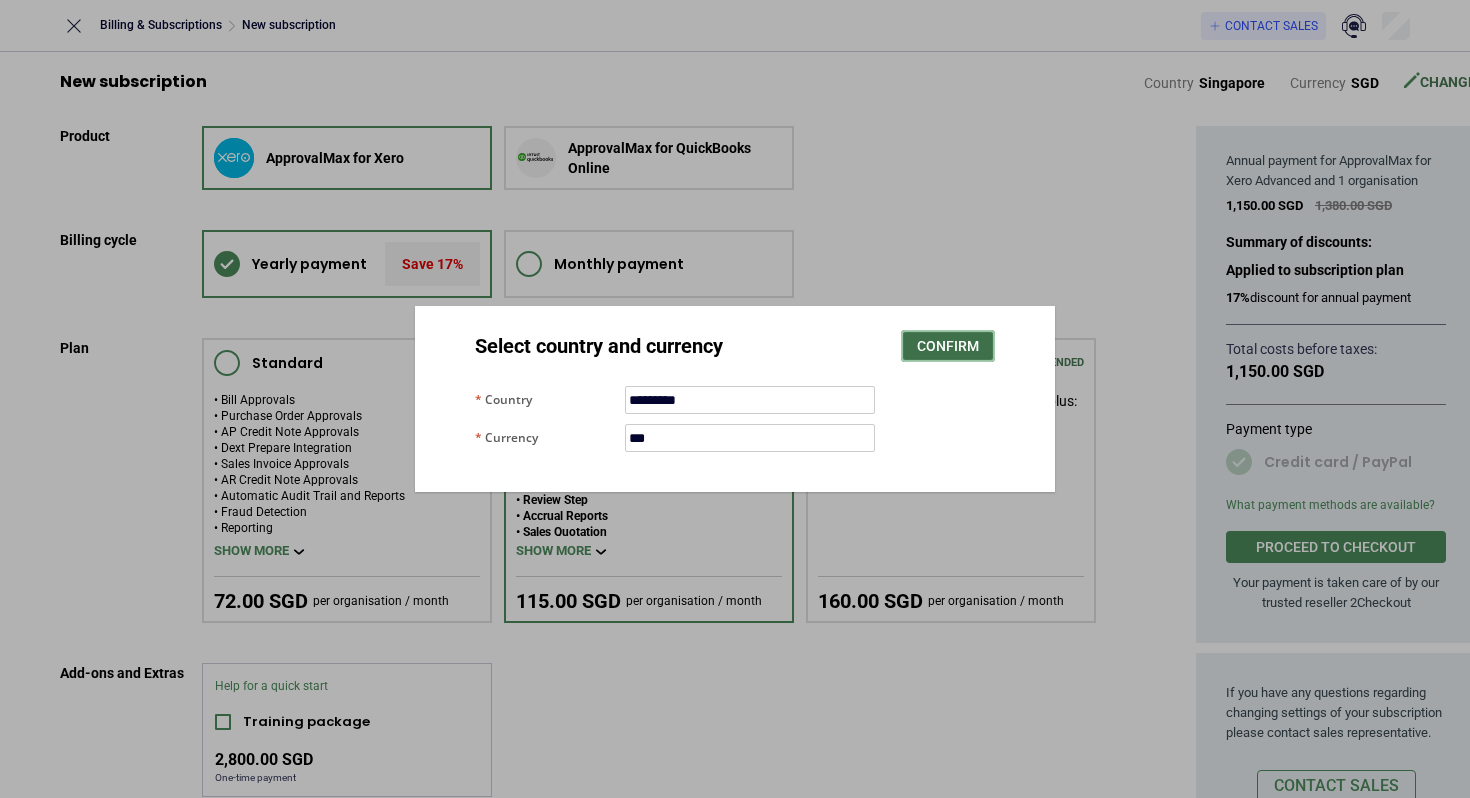 click on "Confirm" at bounding box center [948, 346] 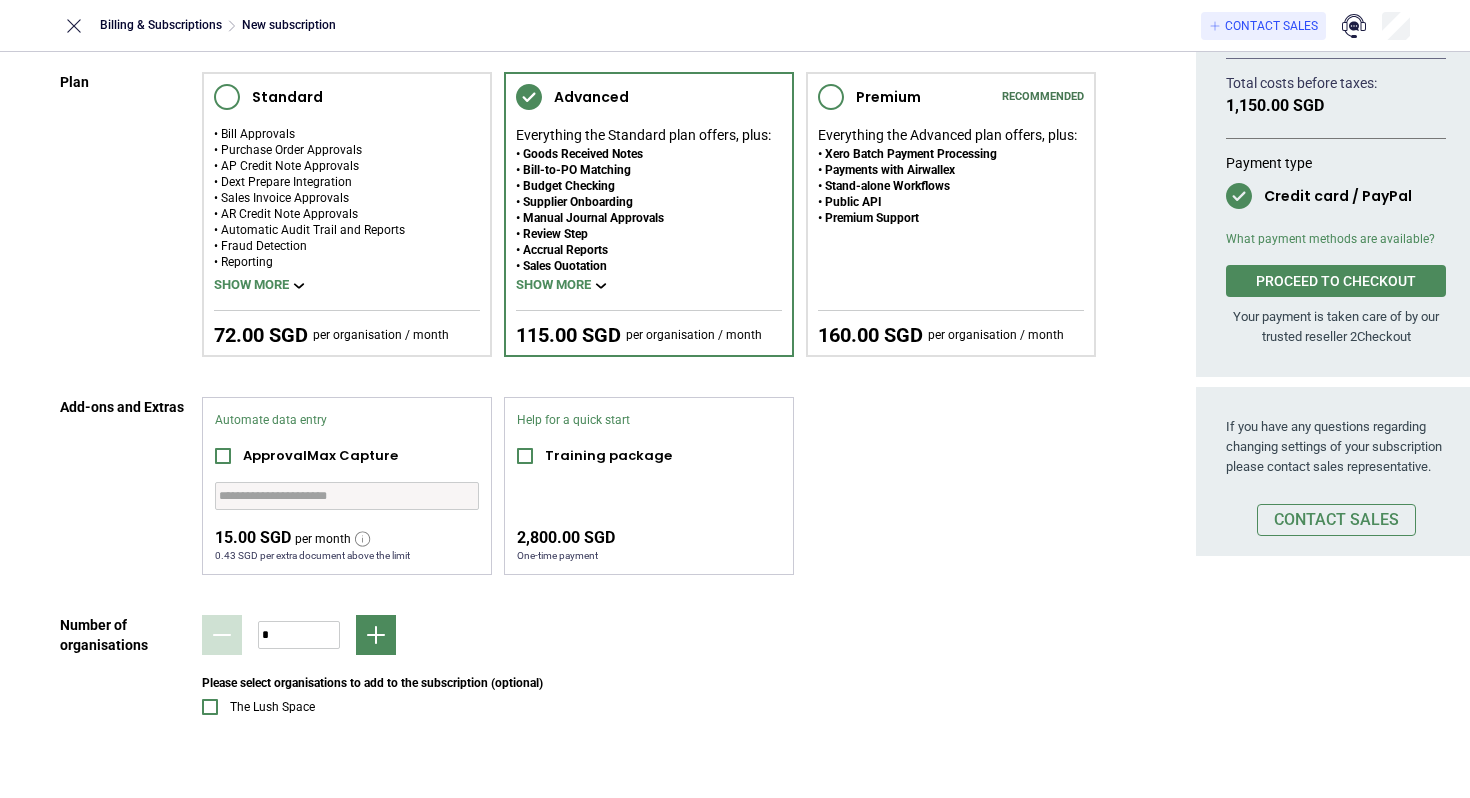 scroll, scrollTop: 0, scrollLeft: 0, axis: both 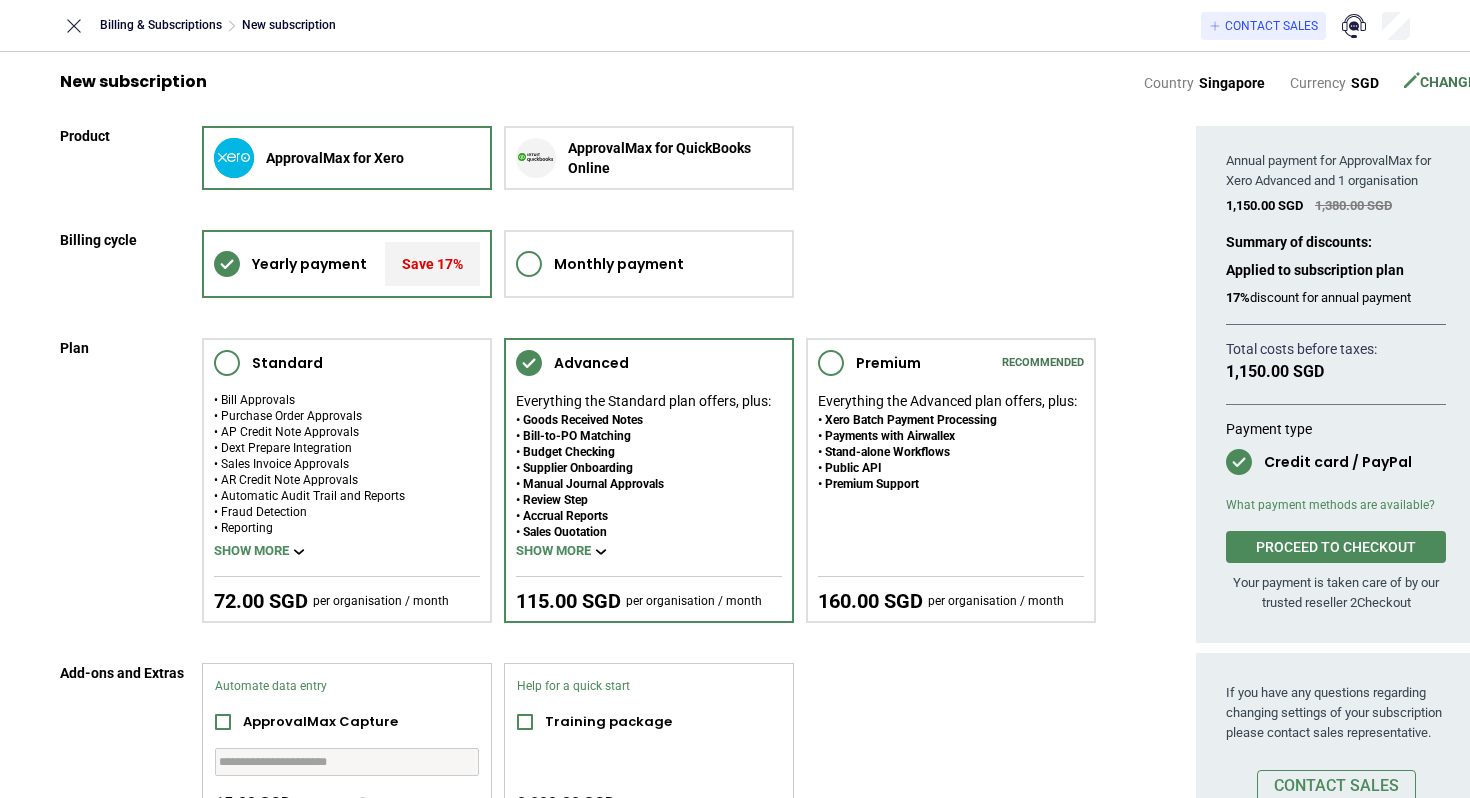 click on "Product ApprovalMax for Xero ApprovalMax for QuickBooks Online Billing cycle Yearly payment Save 17% Monthly payment Plan Standard Bill Approvals Purchase Order Approvals AP Credit Note Approvals Dext Prepare Integration Sales Invoice Approvals AR Credit Note Approvals Automatic Audit Trail and Reports Fraud Detection Reporting Mobile App Slack Integration Customer support Nudge Show more  72.00 SGD per organisation / month Advanced Everything the Standard plan offers, plus: Goods Received Notes Bill-to-PO Matching Budget Checking Supplier Onboarding Manual Journal Approvals Review Step Accrual Reports Sales Quotation Client Onboarding Automated Approvals Hold Request on Approval Workflow Version History Request Version History Editing on Approval Group of Accounts Show more  115.00 SGD per organisation / month Premium Recommended Everything the Advanced plan offers, plus: Xero Batch Payment Processing Payments with Airwallex Stand-alone Workflows Public API Premium Support 160.00 SGD per organisation / month" at bounding box center [578, 580] 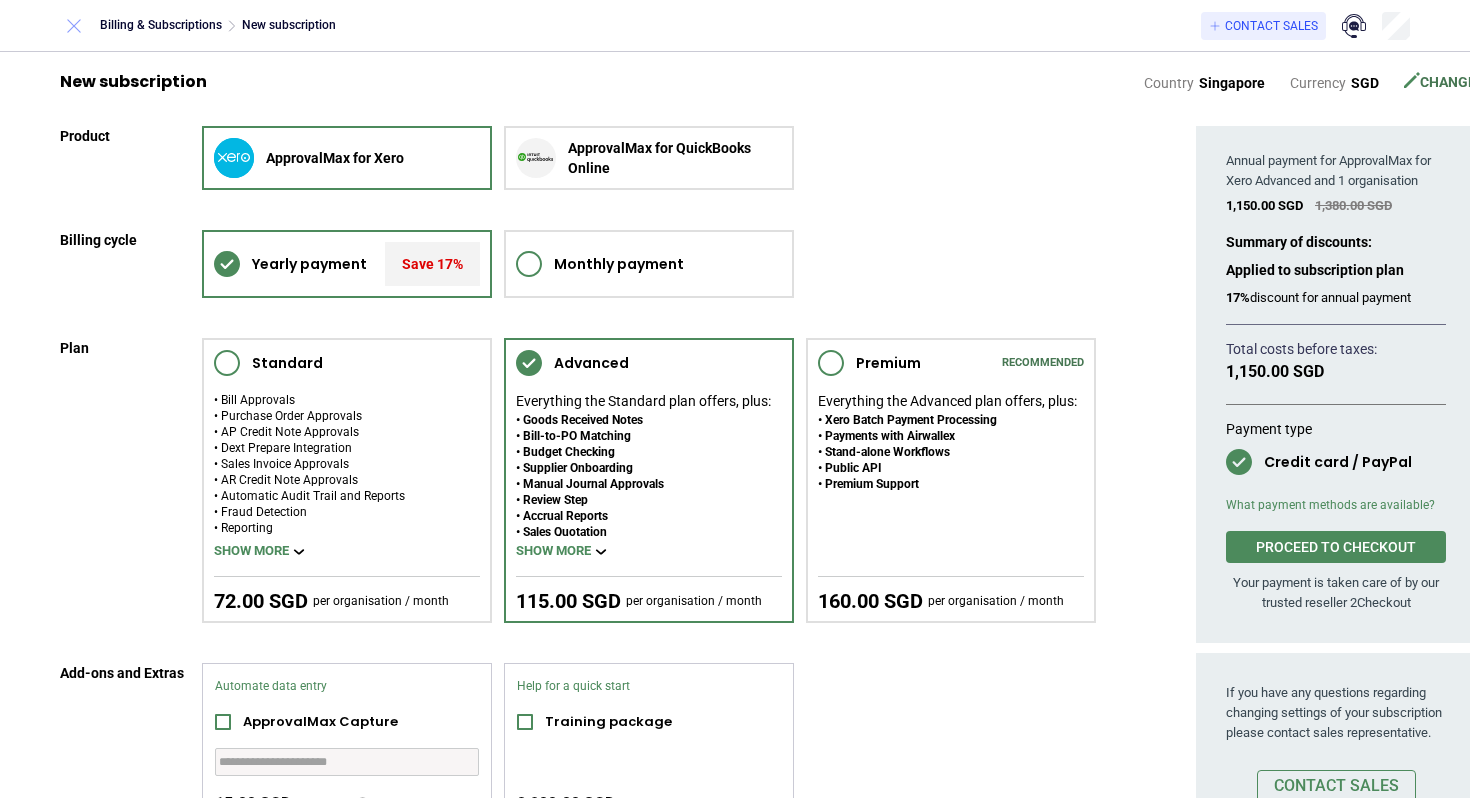click 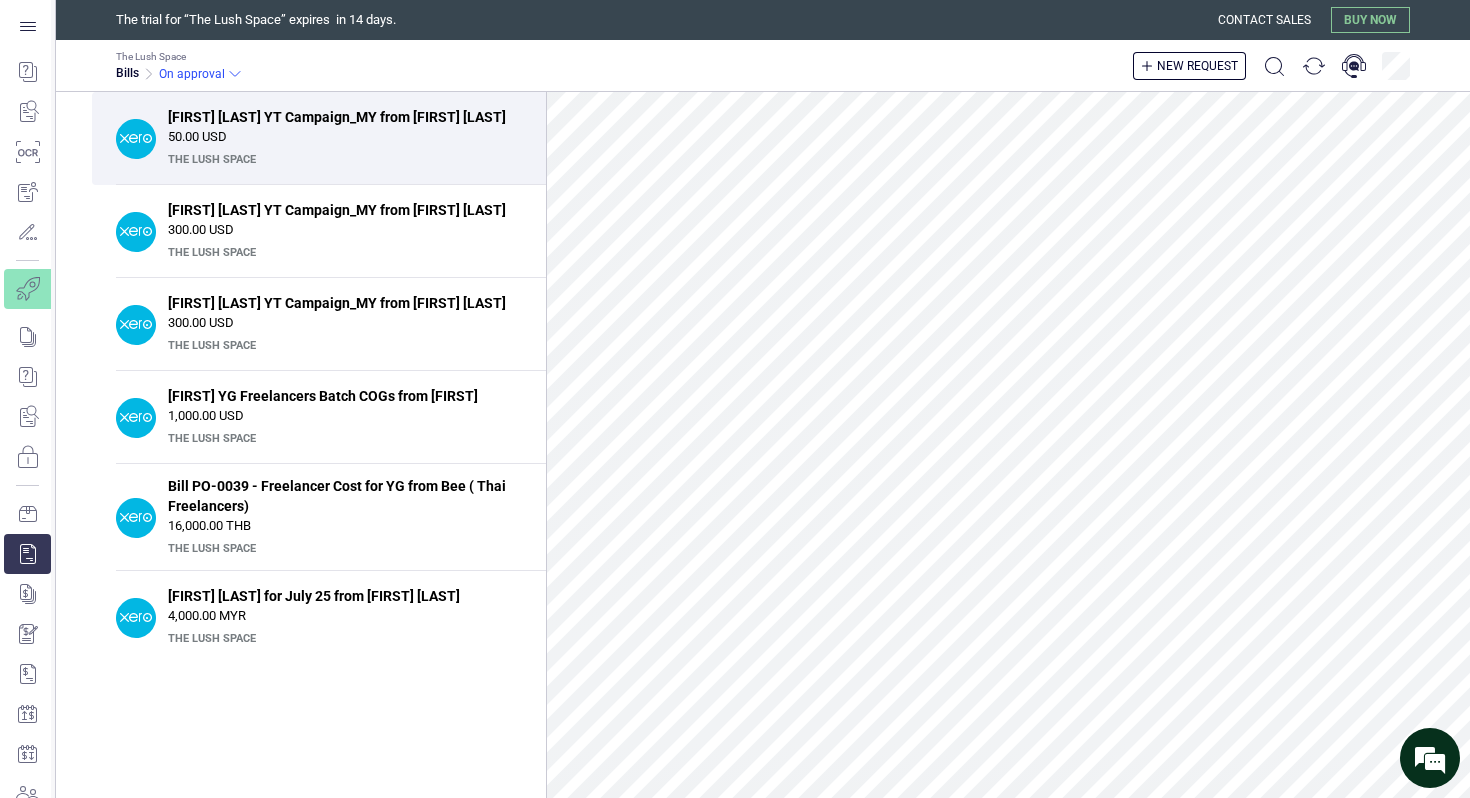 scroll, scrollTop: 0, scrollLeft: 0, axis: both 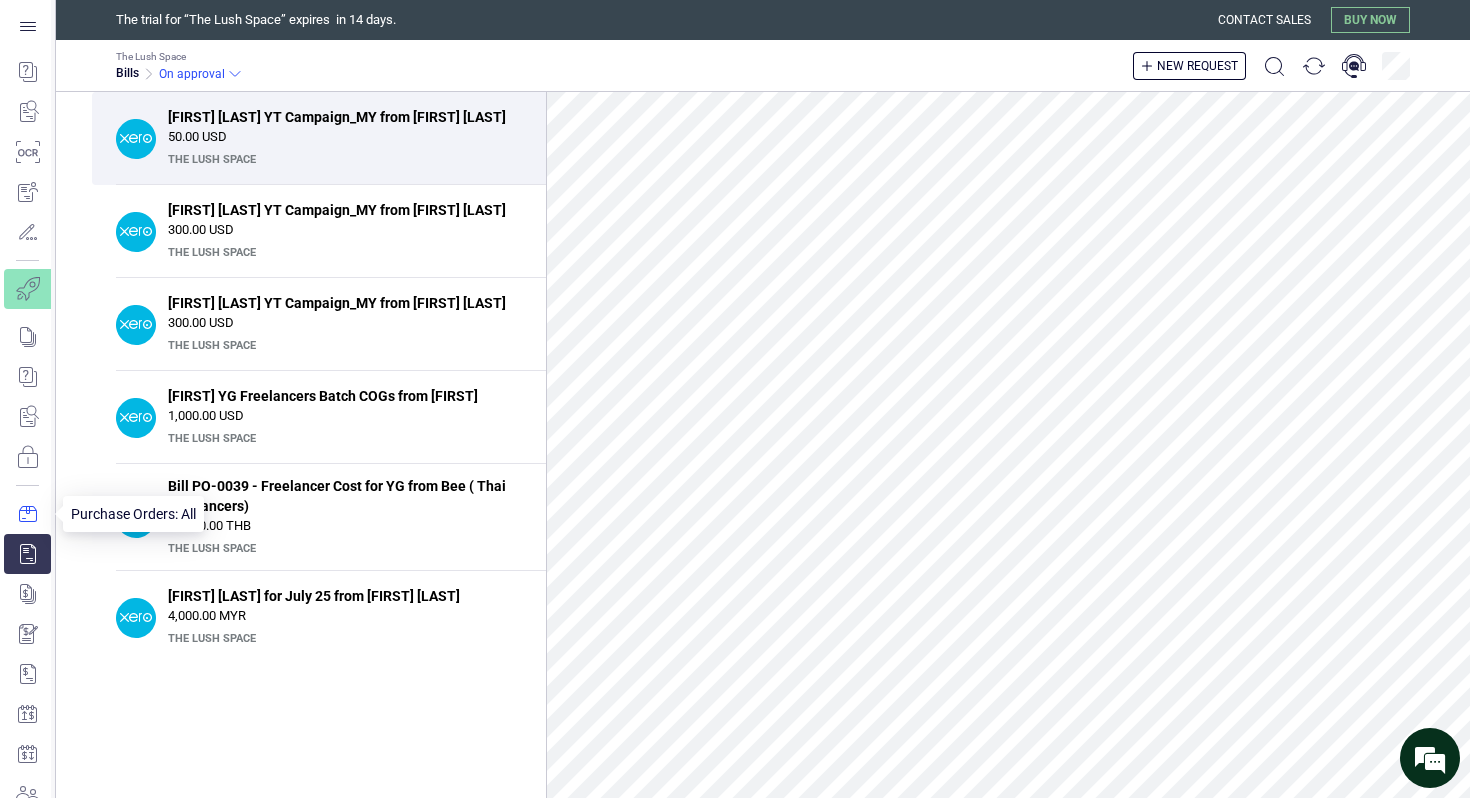 click at bounding box center [27, 514] 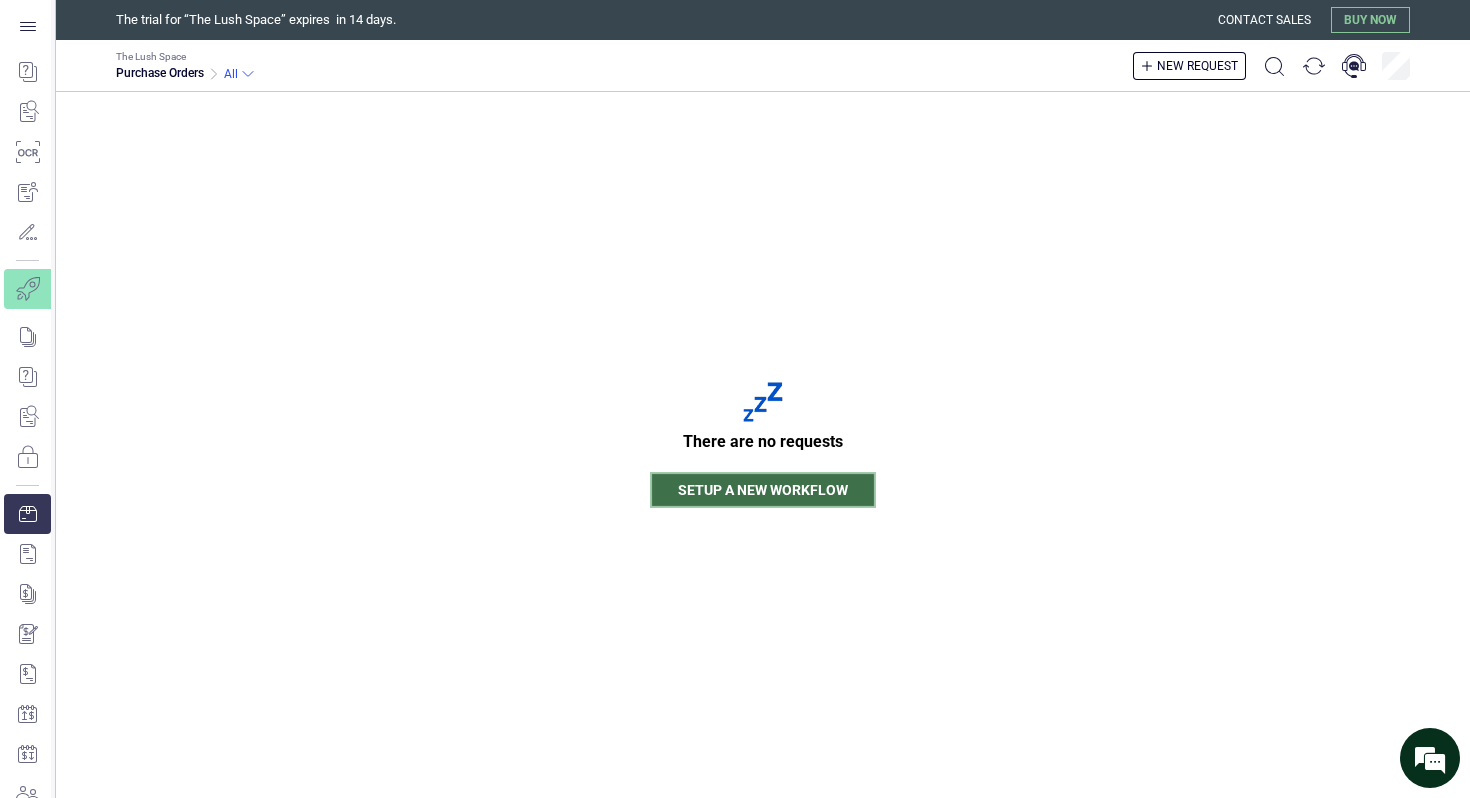 click on "Setup a new workflow" at bounding box center (763, 490) 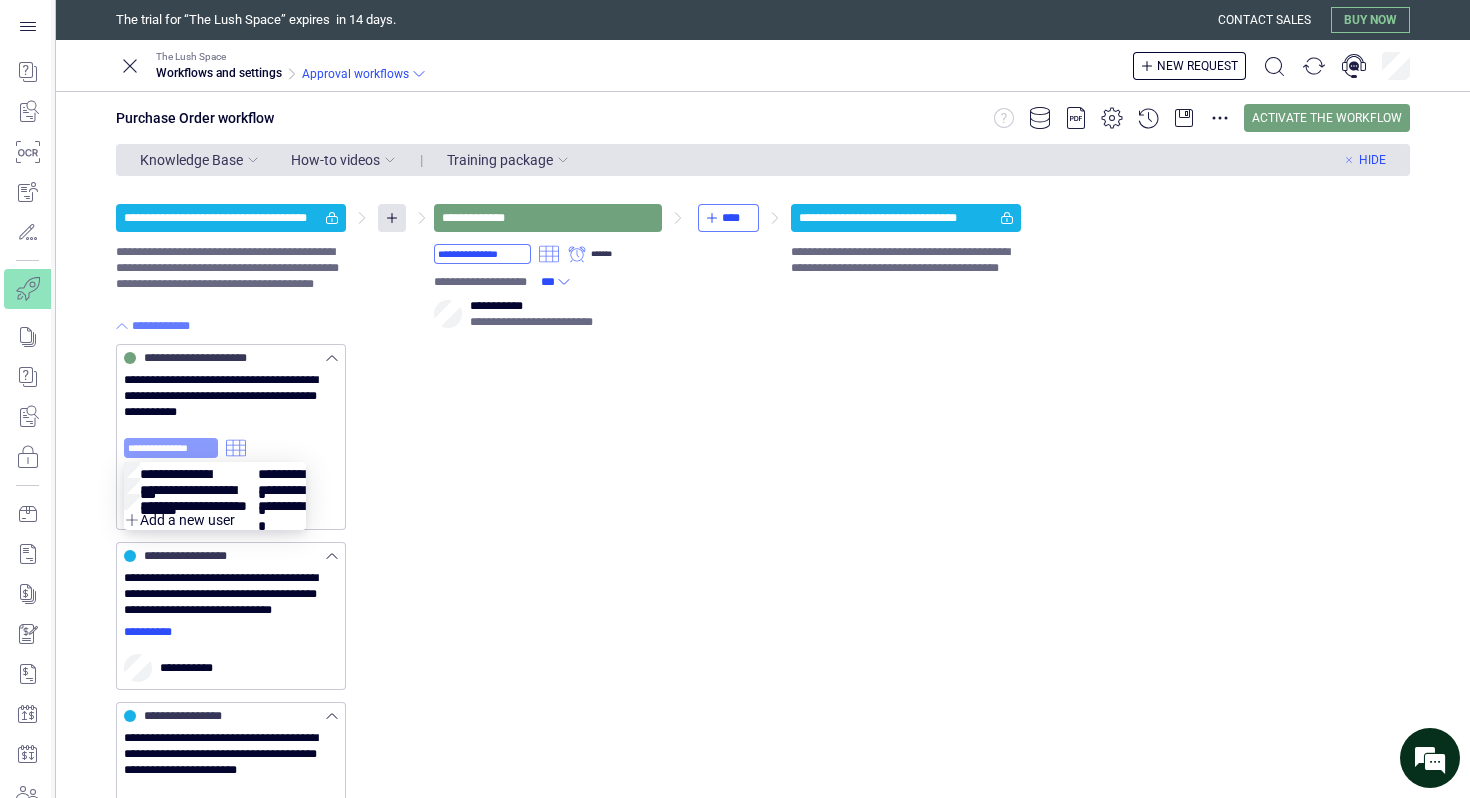 click on "**********" at bounding box center [171, 448] 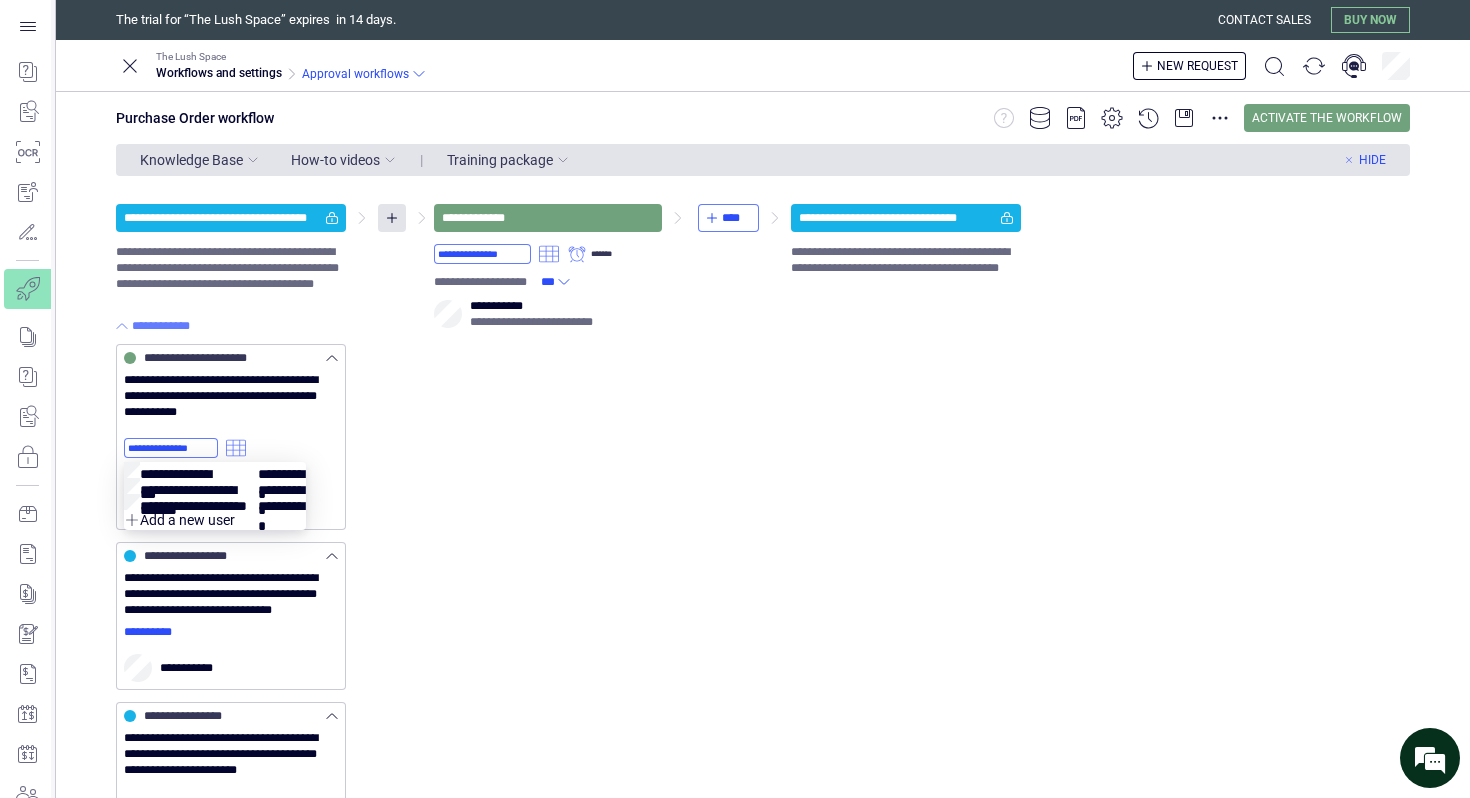 click at bounding box center (215, 486) 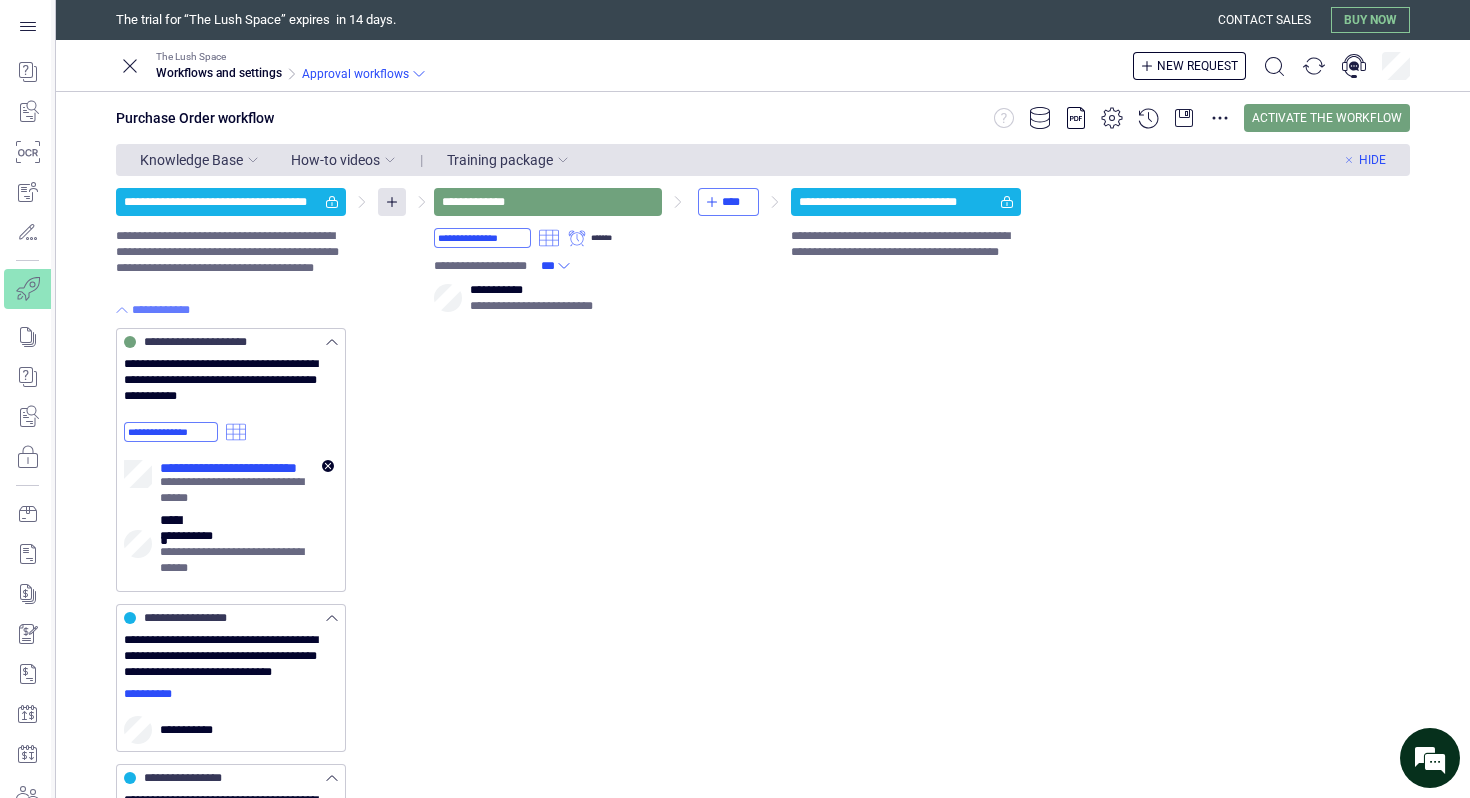 scroll, scrollTop: 0, scrollLeft: 0, axis: both 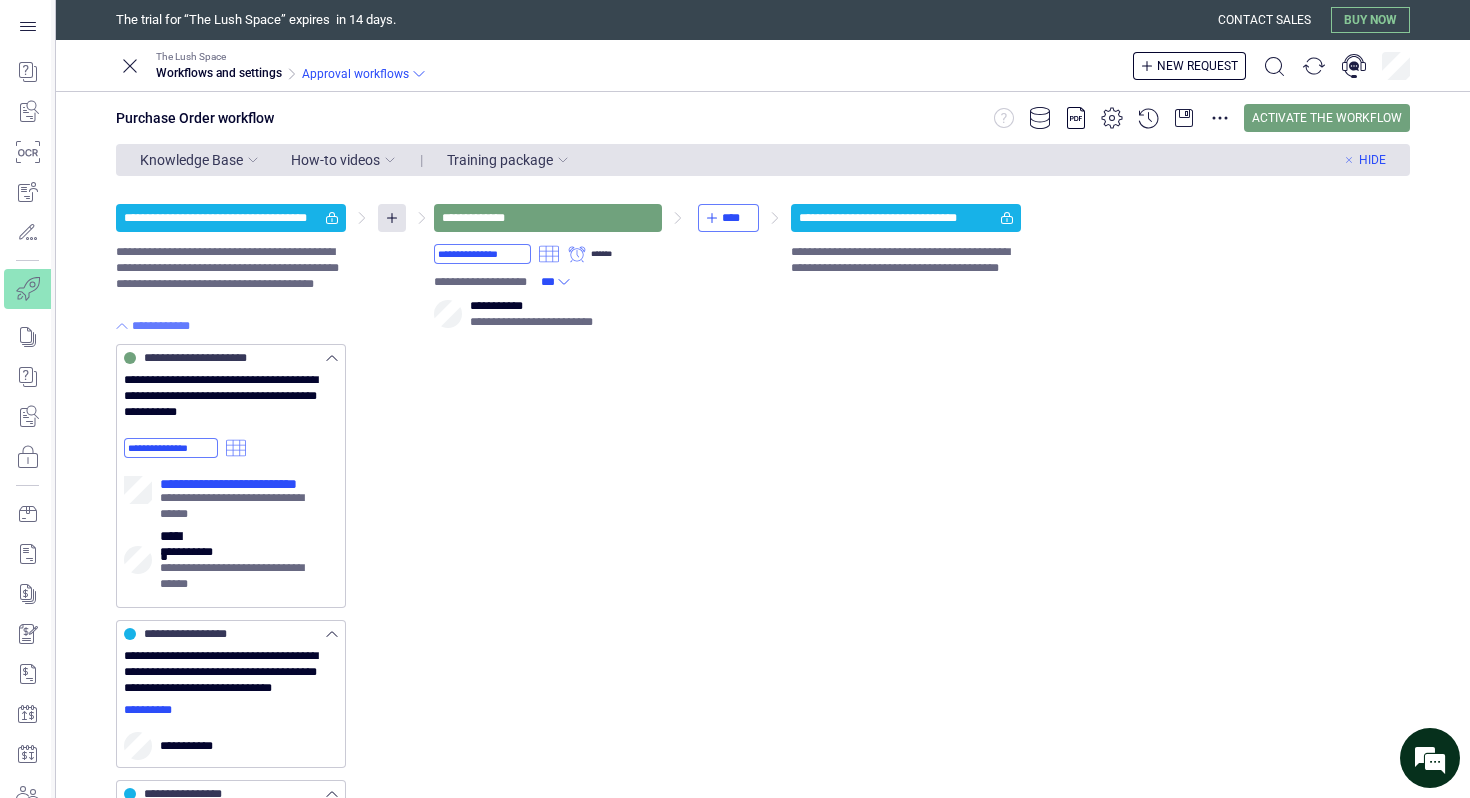 click on "**********" at bounding box center [763, 688] 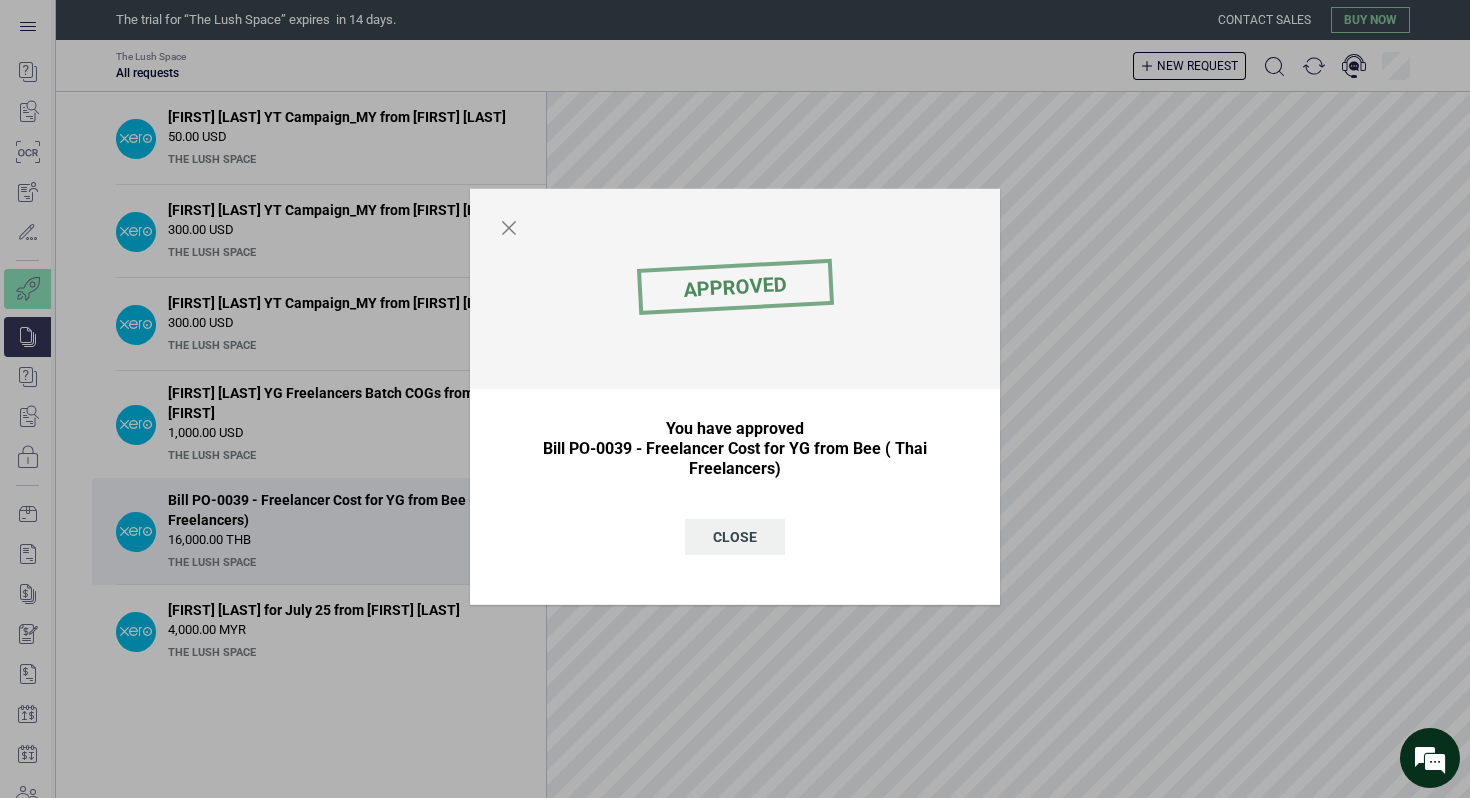 scroll, scrollTop: 0, scrollLeft: 0, axis: both 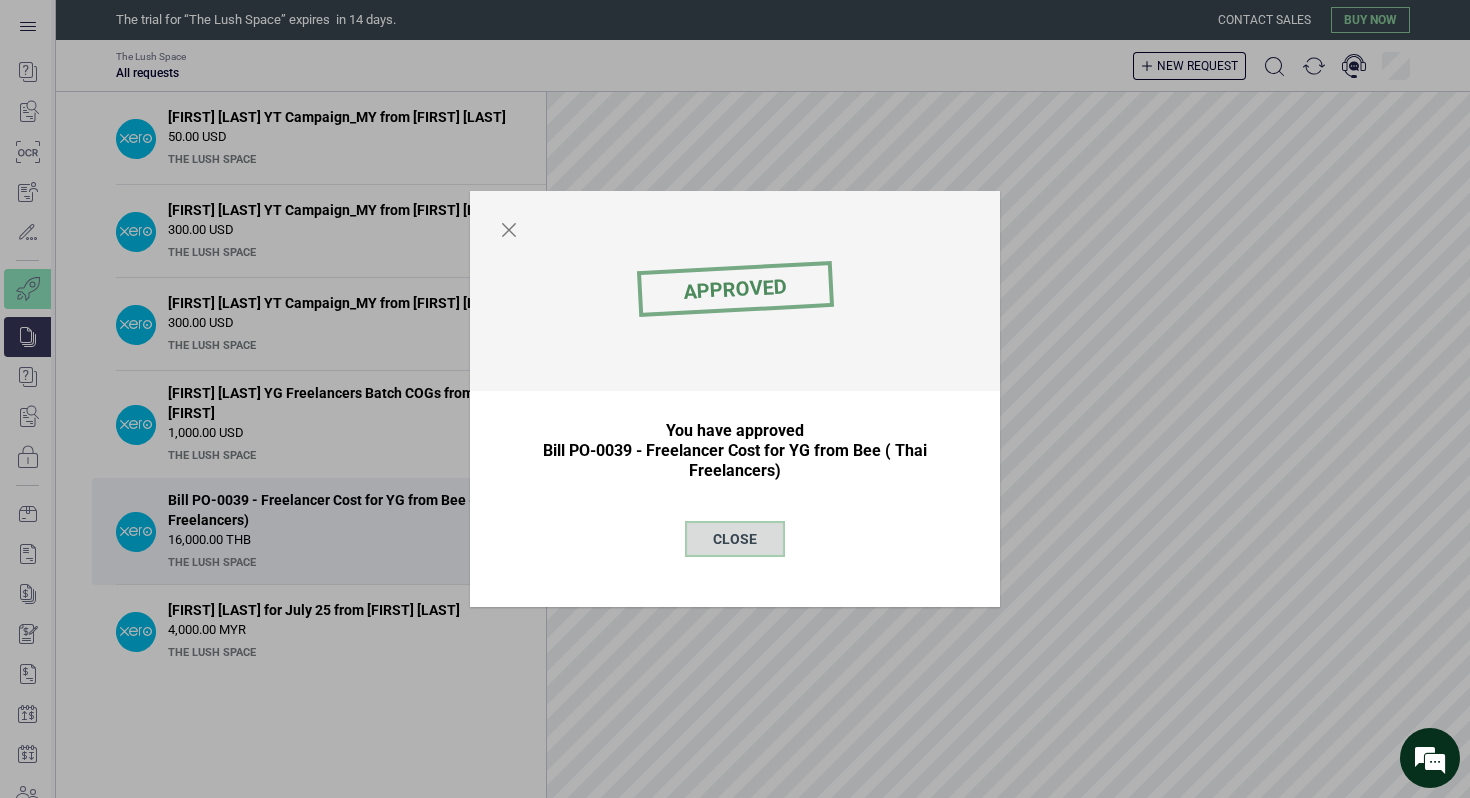 click on "Close" at bounding box center [735, 539] 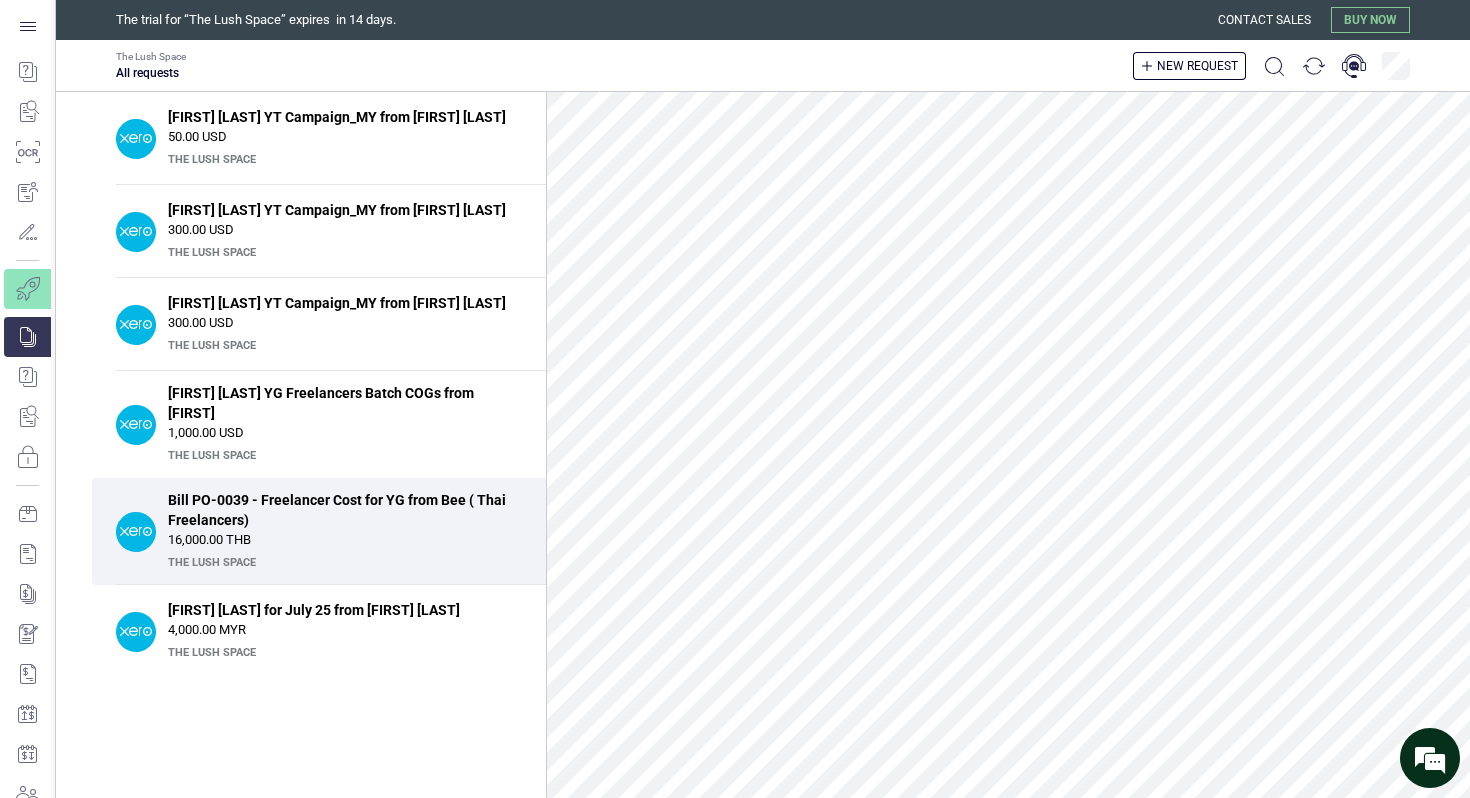 scroll, scrollTop: 0, scrollLeft: 0, axis: both 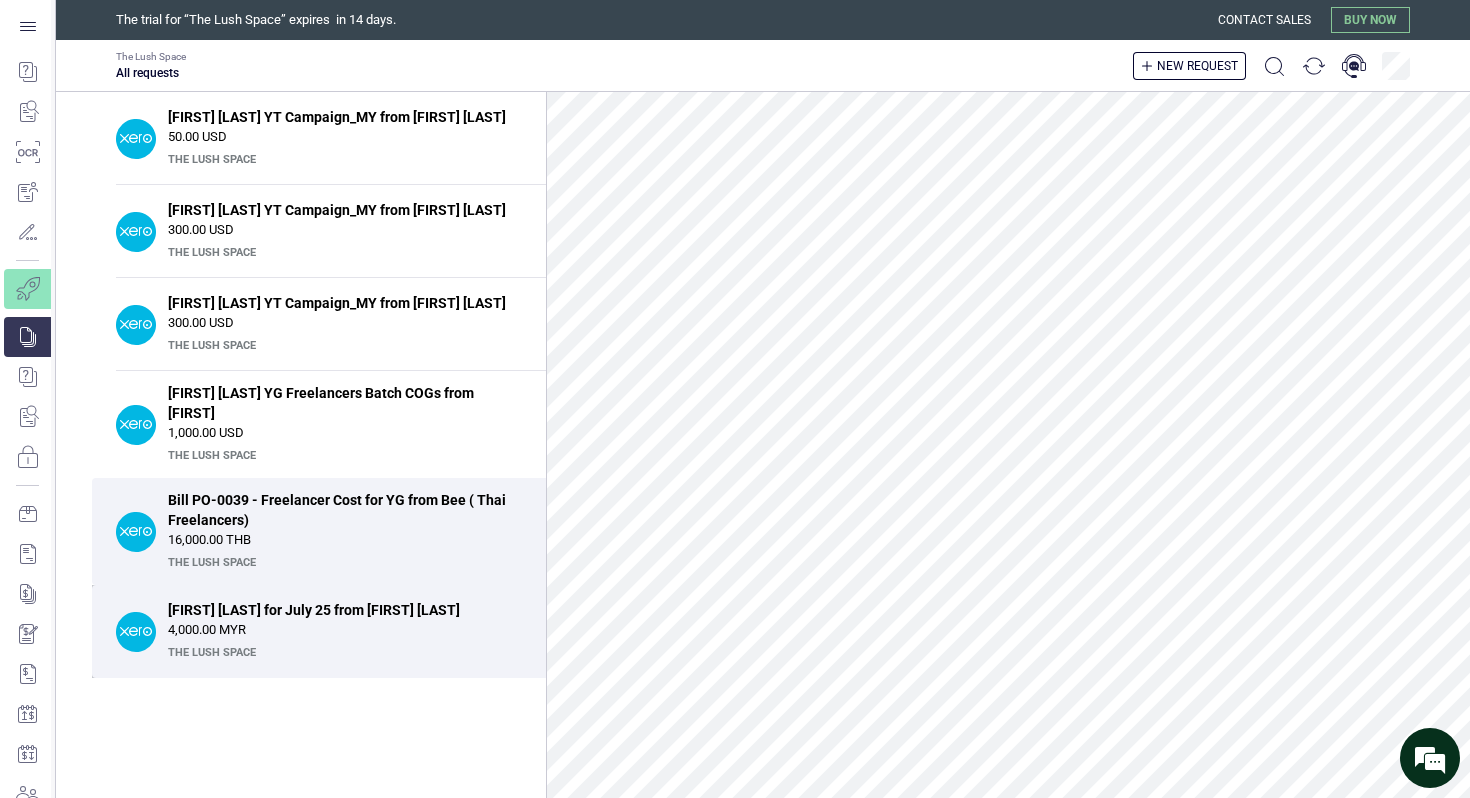 click on "The Lush Space" at bounding box center [342, 639] 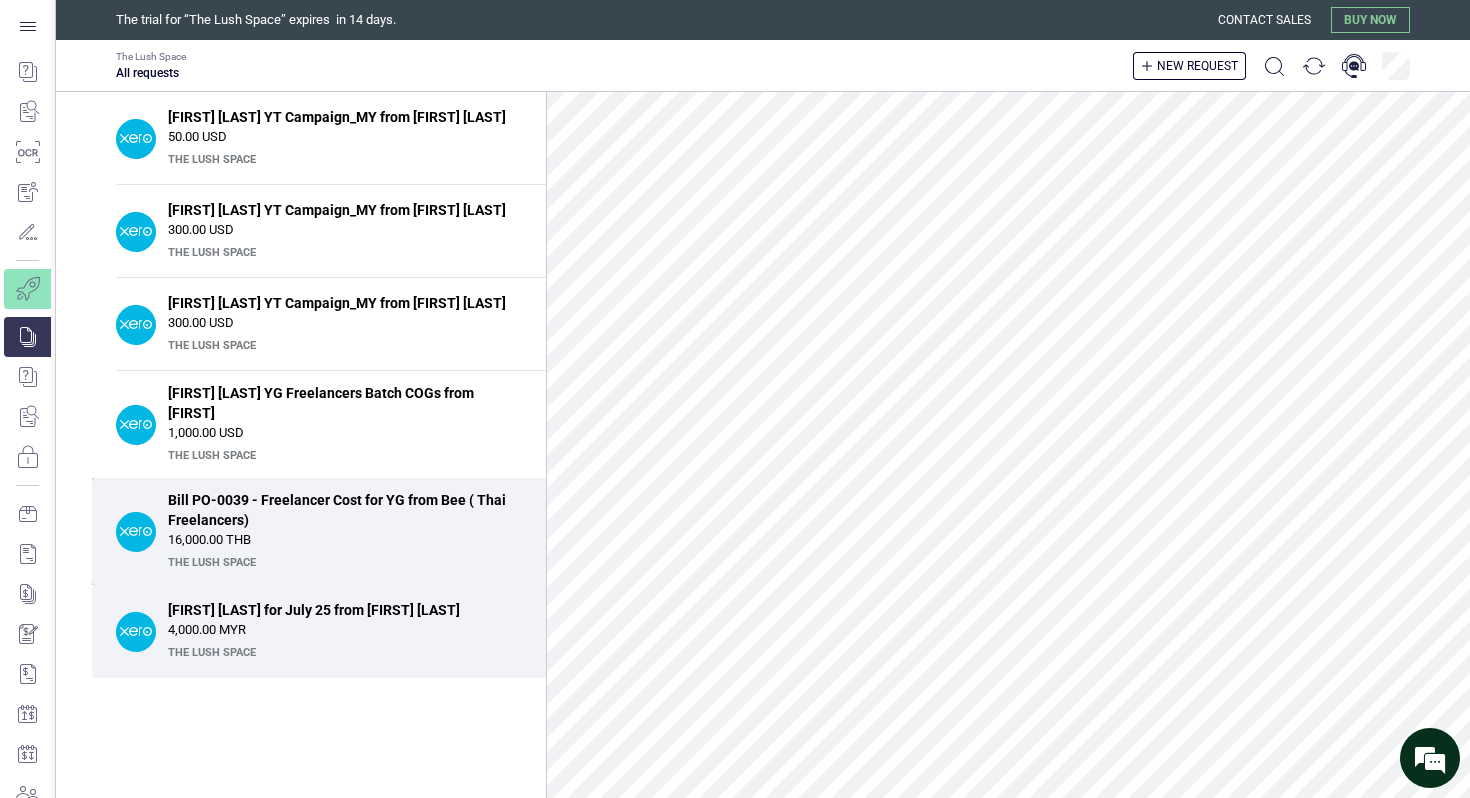 click on "The Lush Space" at bounding box center [342, 549] 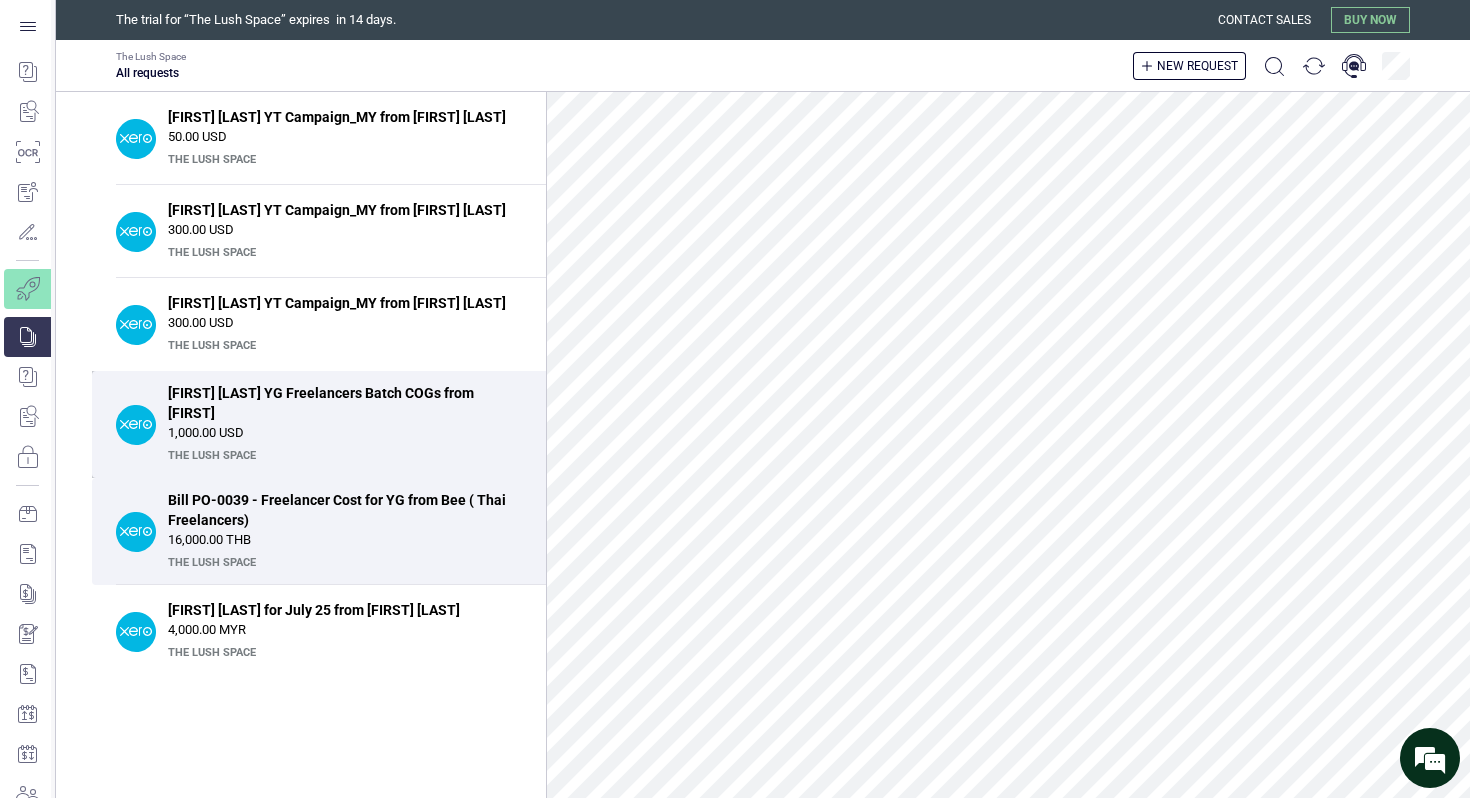 click on "Bill YG Freelancers Batch COGs from [FIRST] 1,000.00 USD The Lush Space" at bounding box center [345, 417] 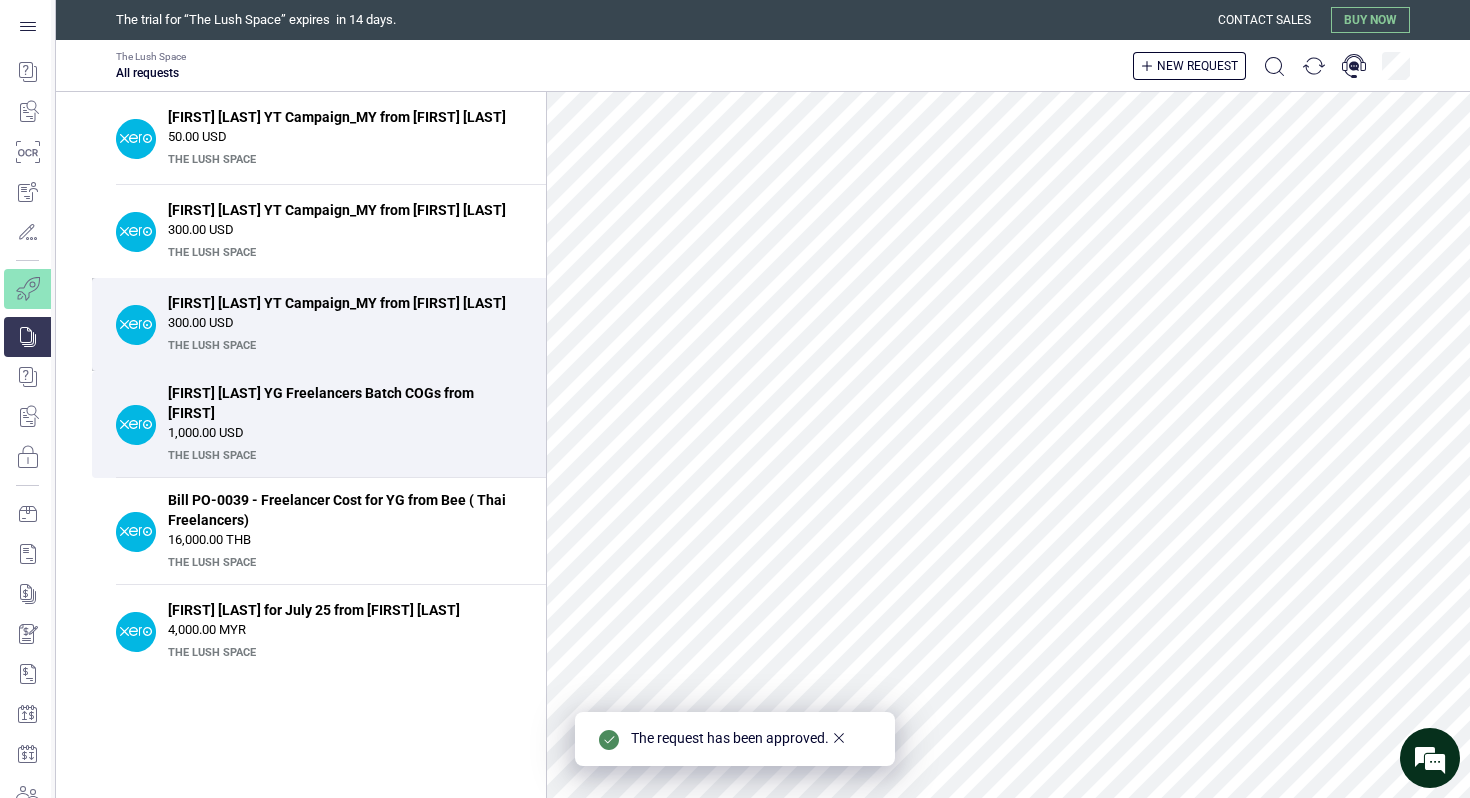 click on "The Lush Space" at bounding box center [342, 346] 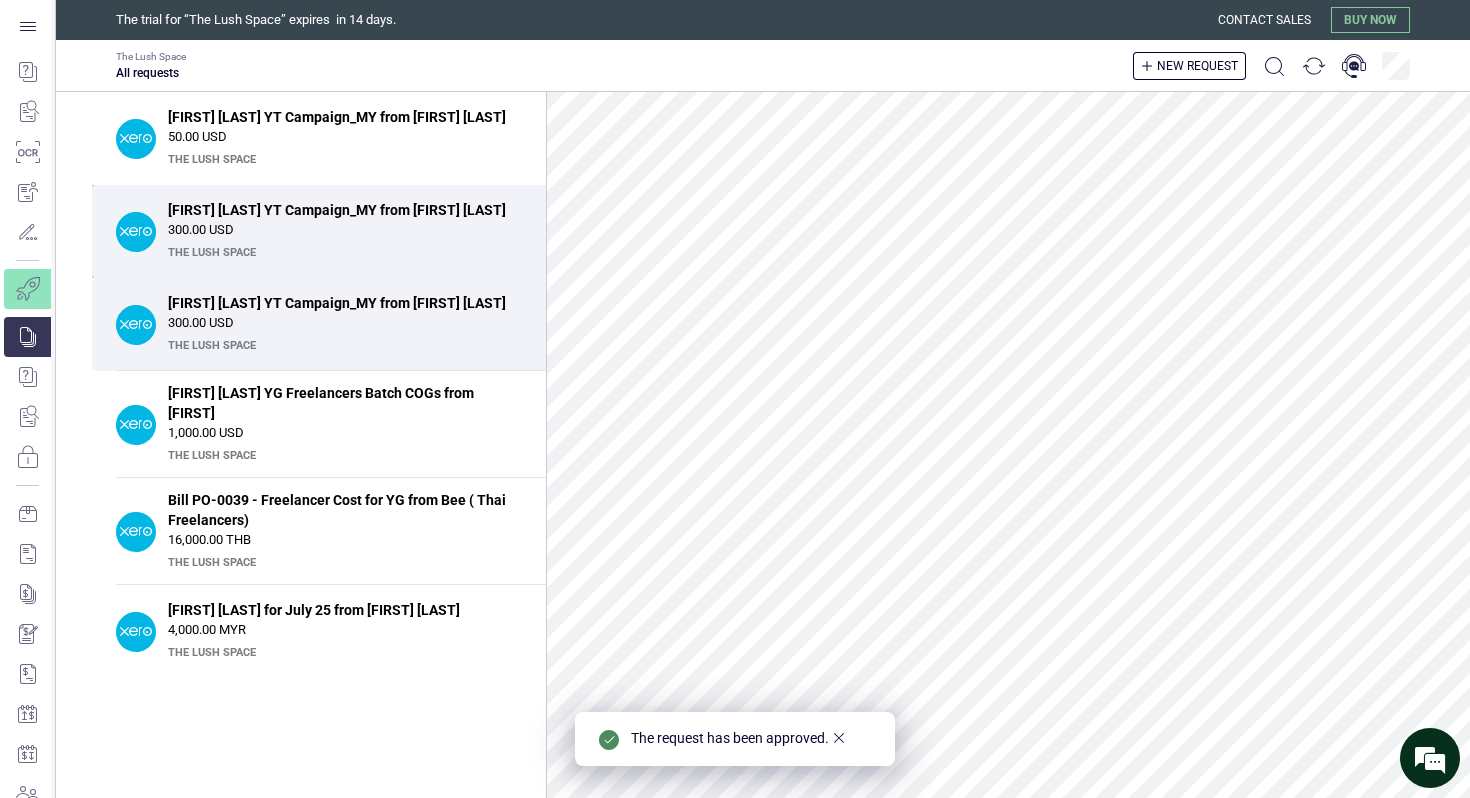 click on "Bill Shopee YT Campaign_MY from [FIRST] [LAST] 300.00 USD The Lush Space" at bounding box center (345, 231) 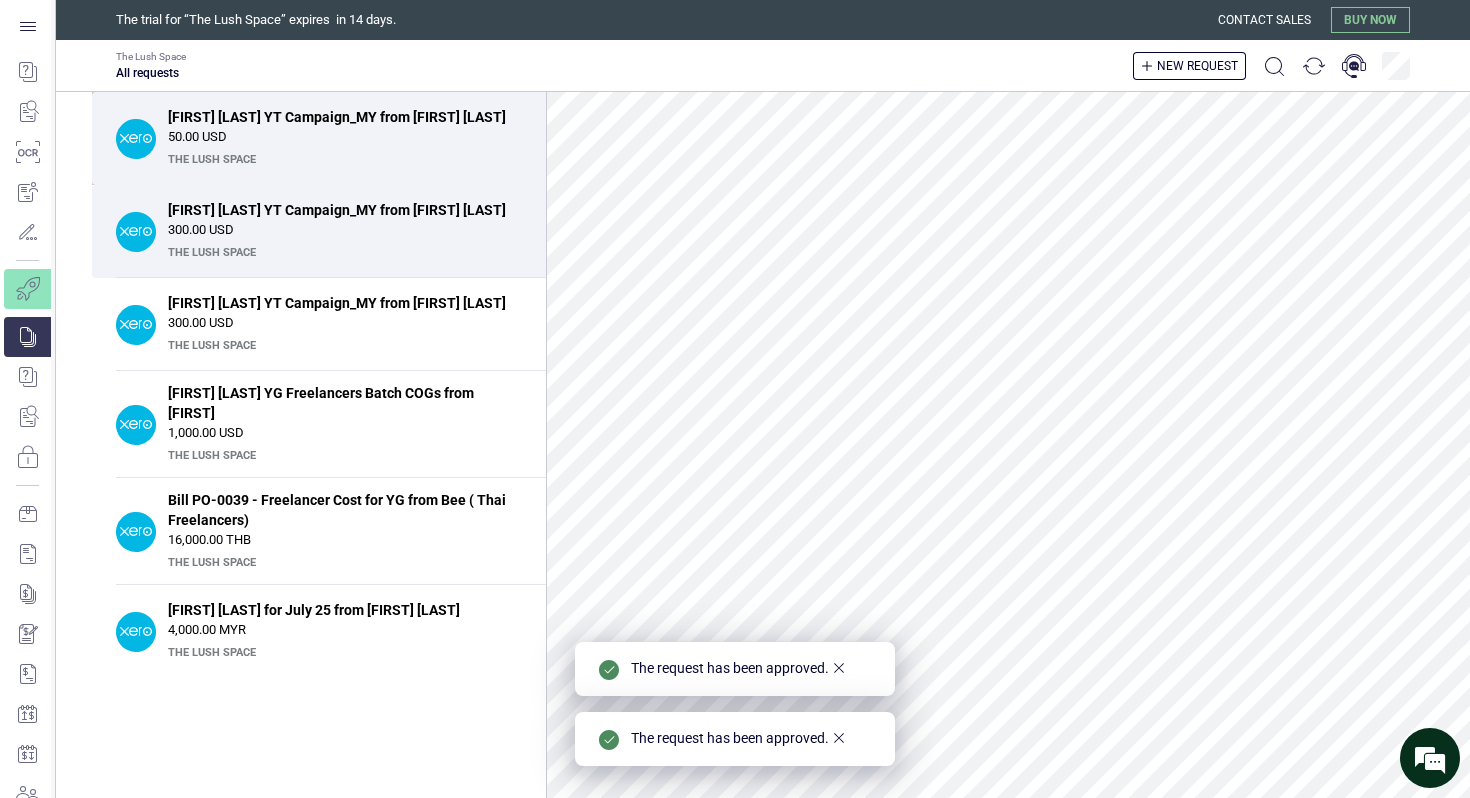 click on "50.00 USD" at bounding box center [345, 137] 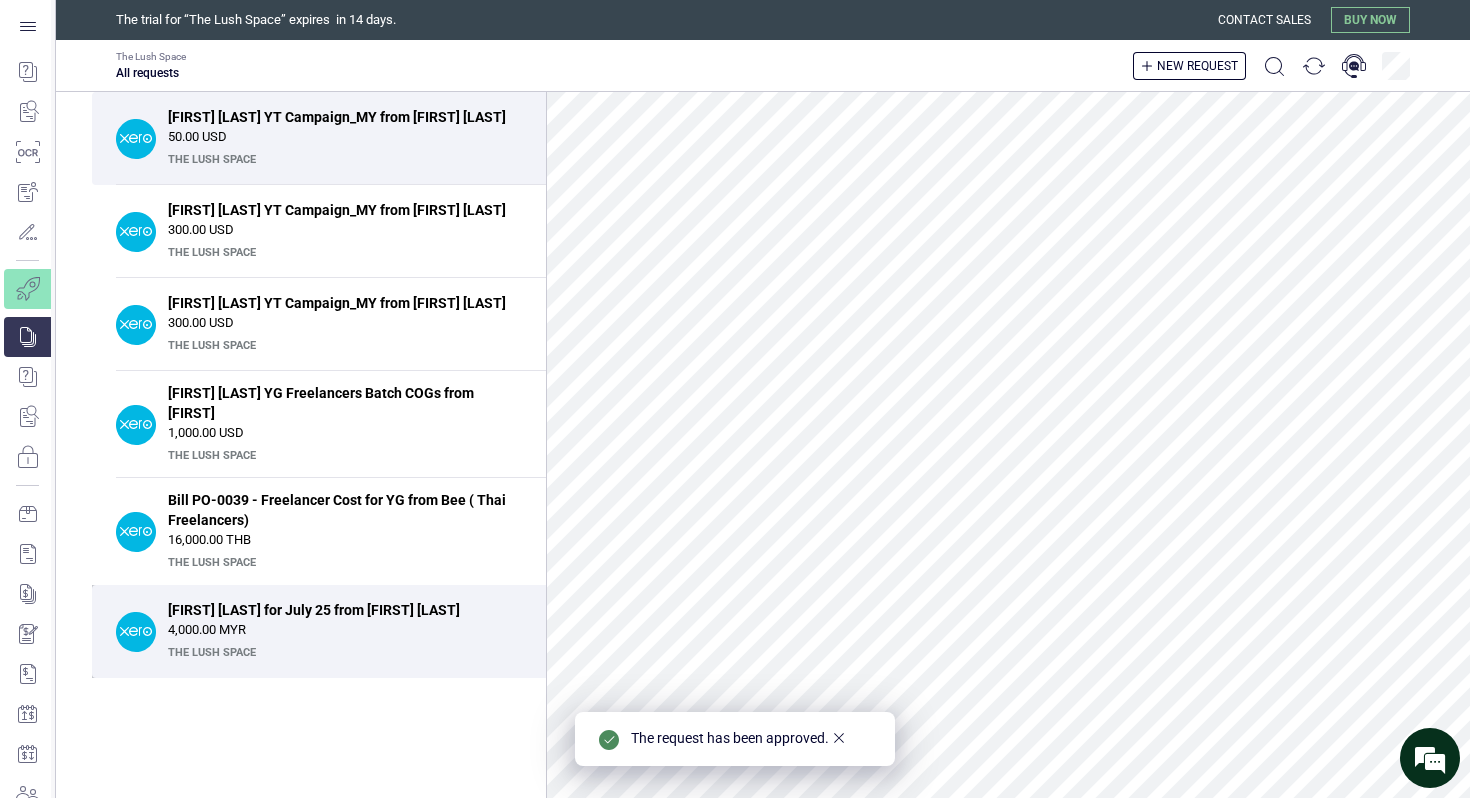 click on "4,000.00 MYR" at bounding box center (345, 616) 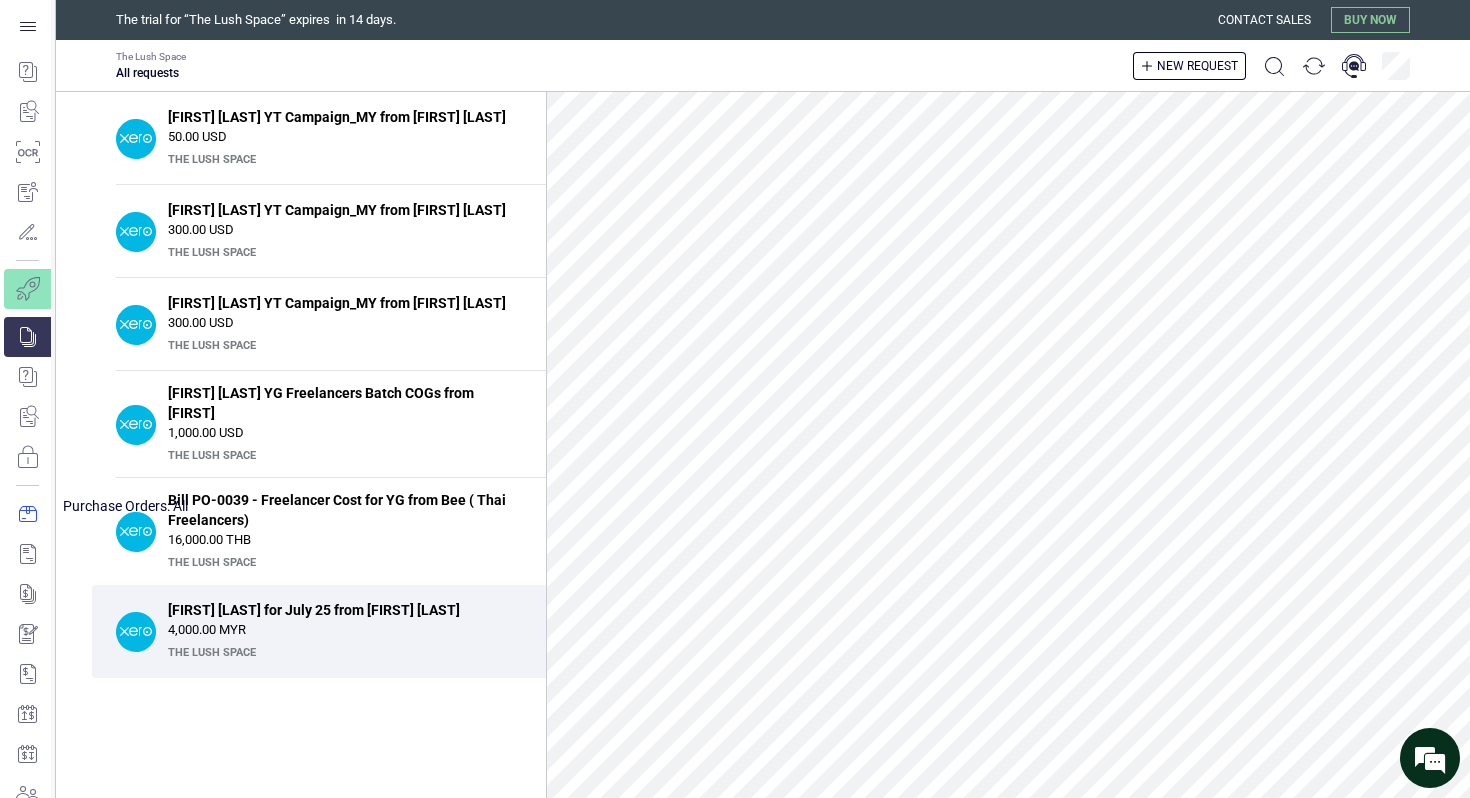 click at bounding box center (27, 514) 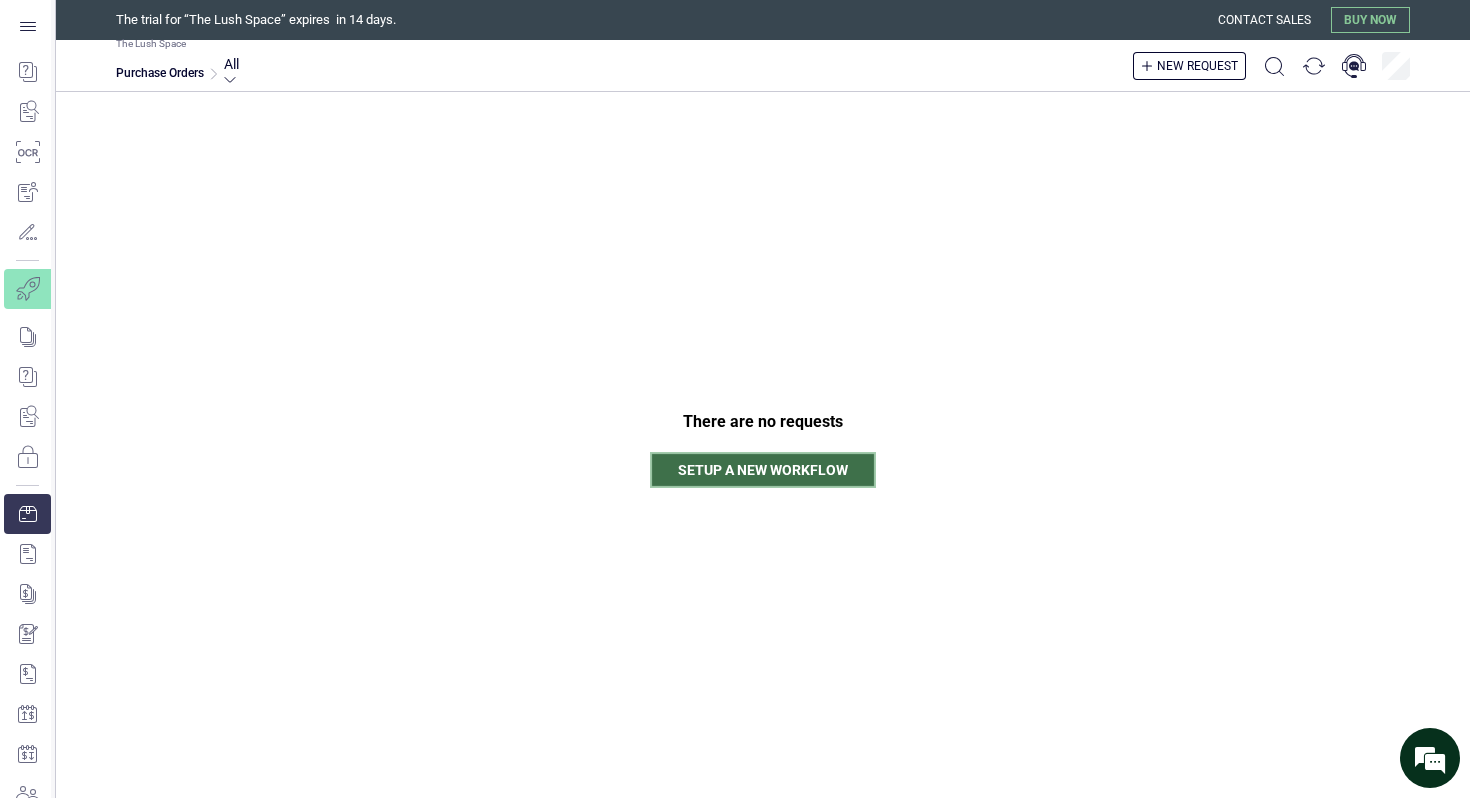 click on "Setup a new workflow" at bounding box center [763, 470] 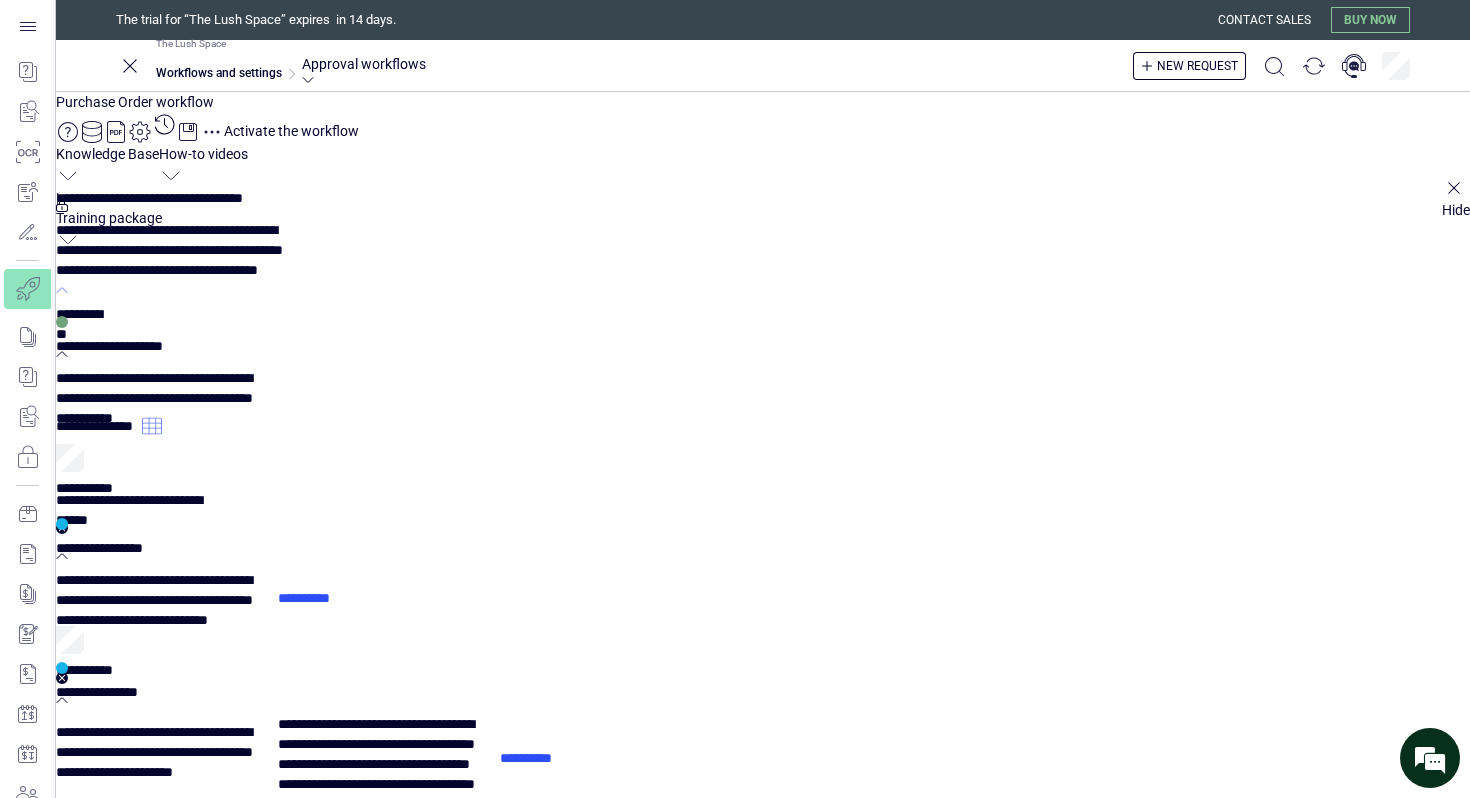 scroll, scrollTop: 0, scrollLeft: 0, axis: both 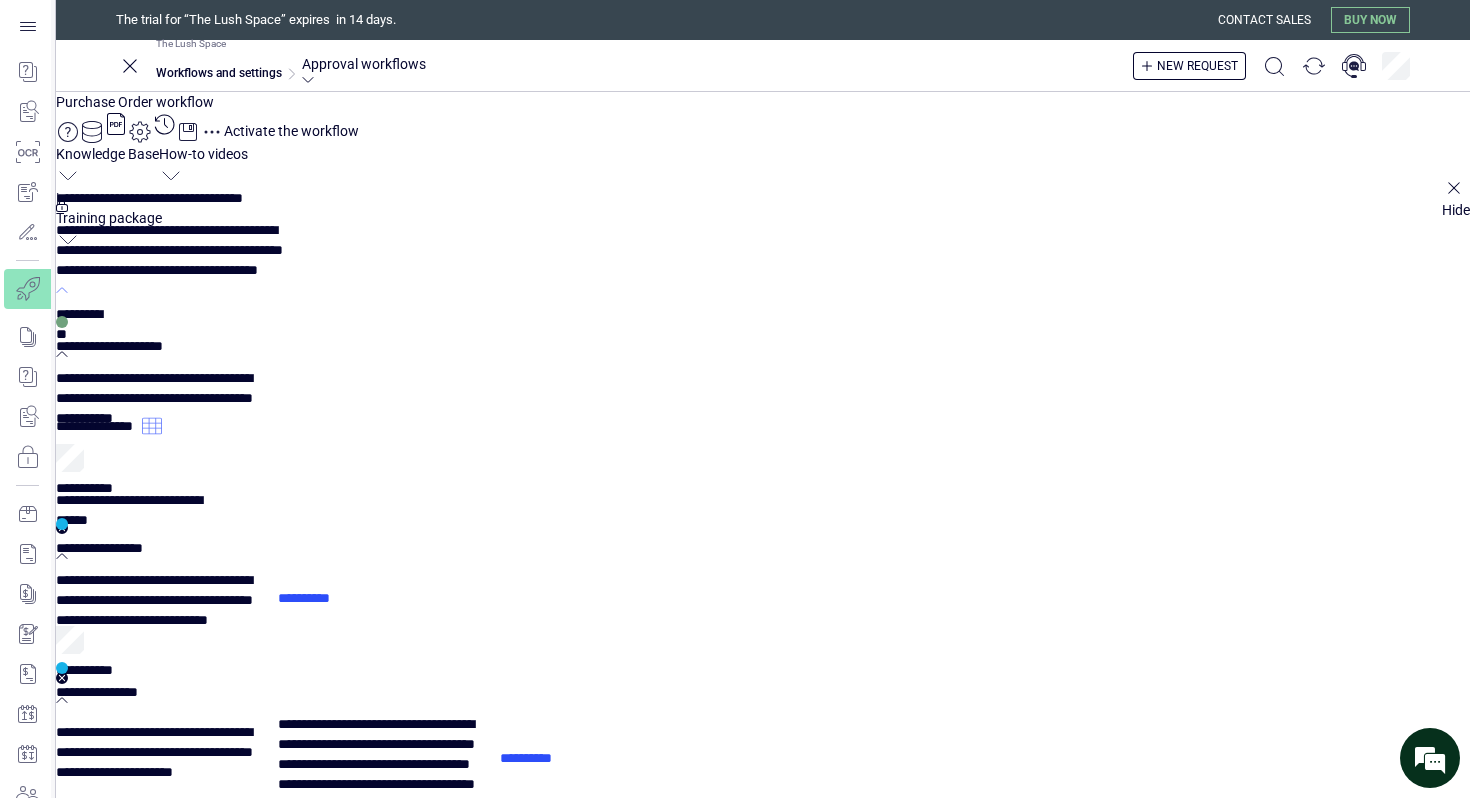 click 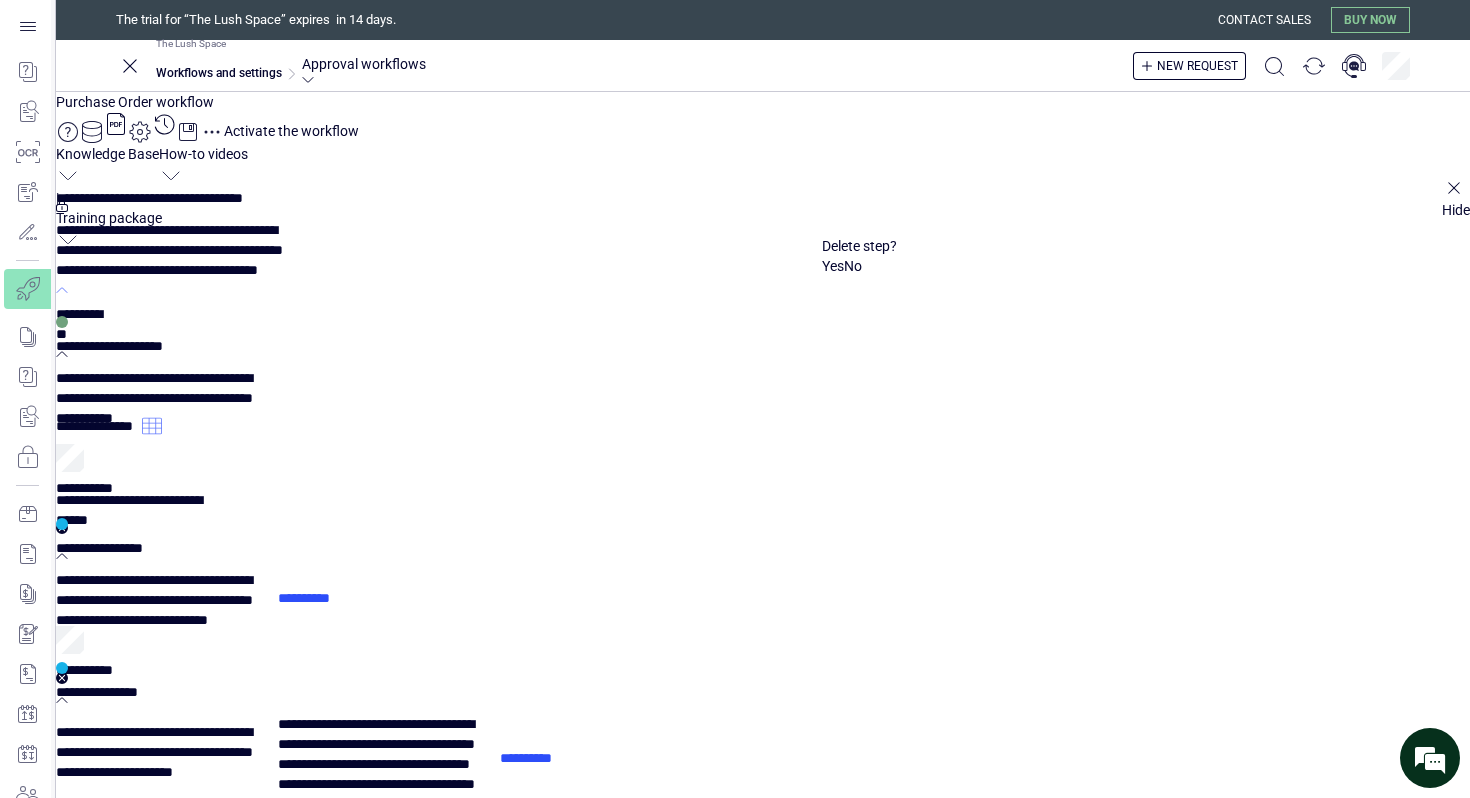 click on "Yes" at bounding box center [833, 266] 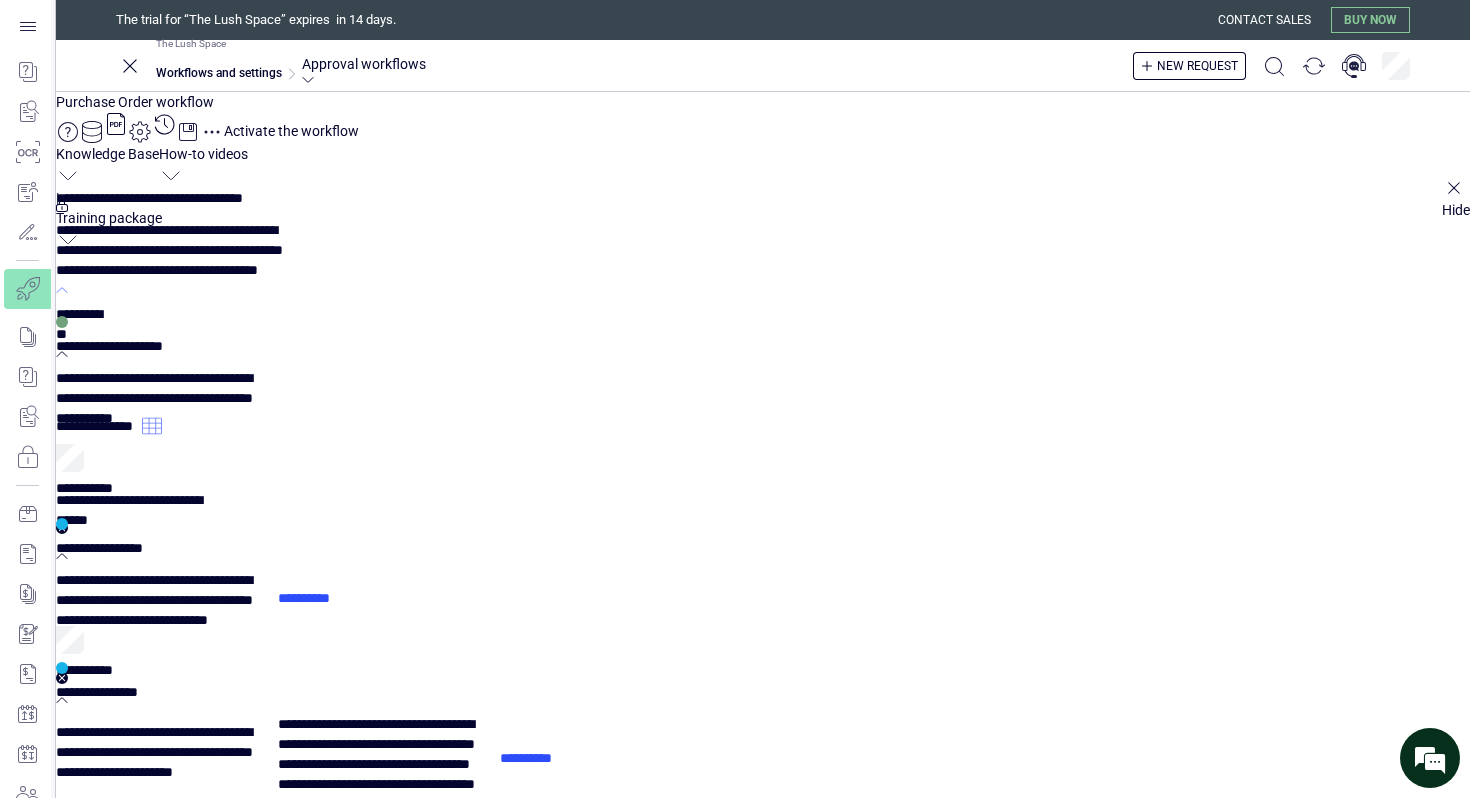 click on "Activate the workflow" at bounding box center (291, 131) 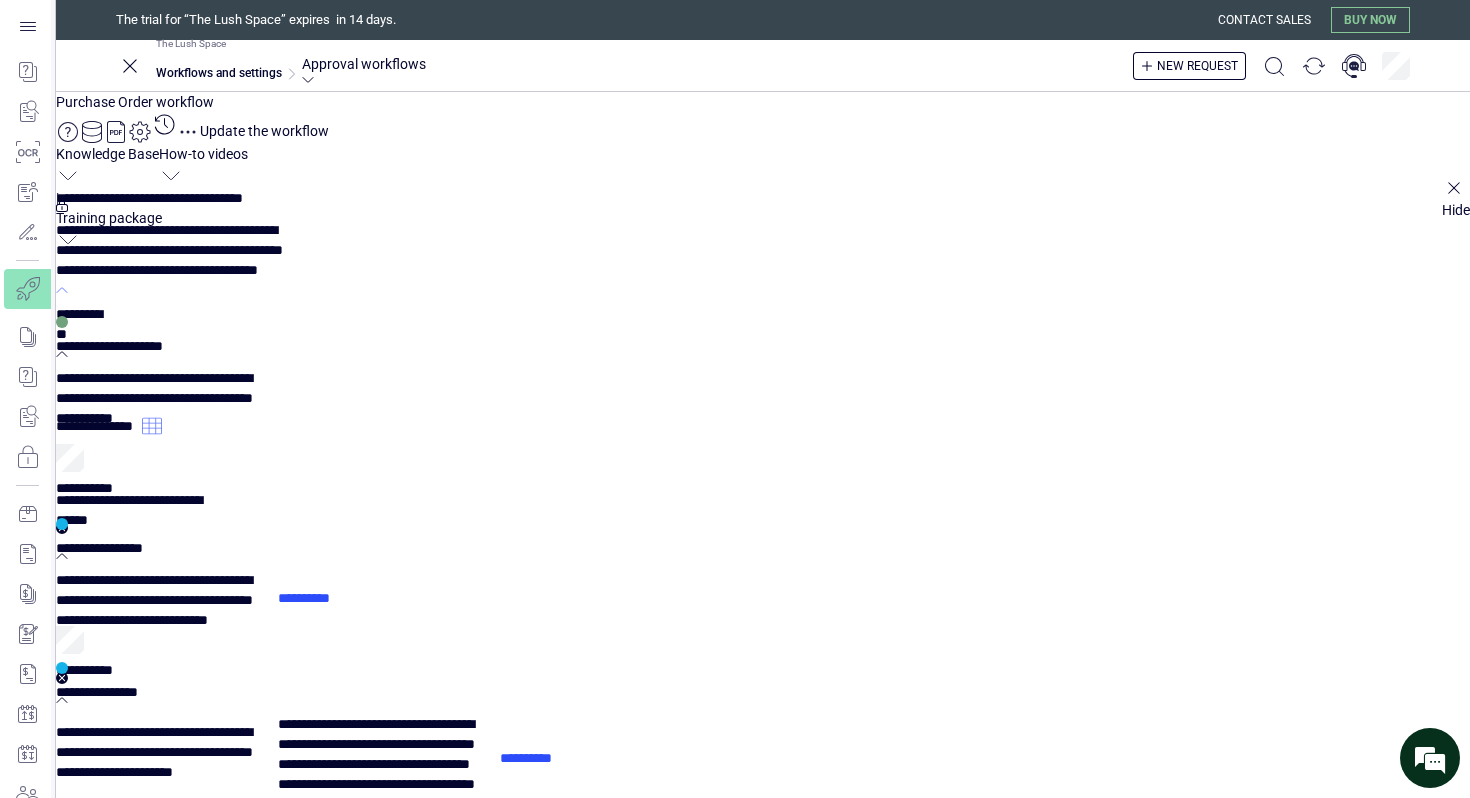 click 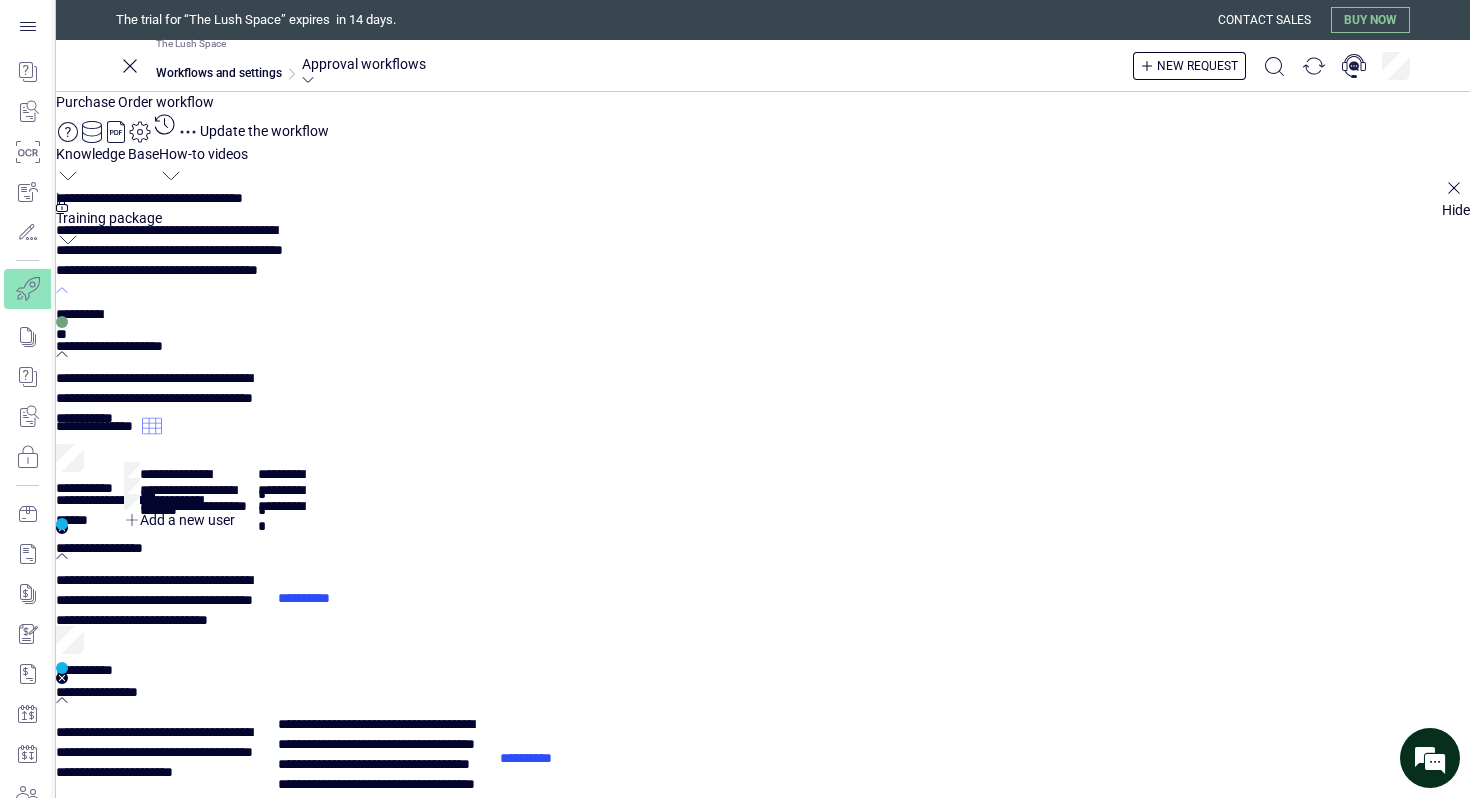click on "**********" at bounding box center (99, 422) 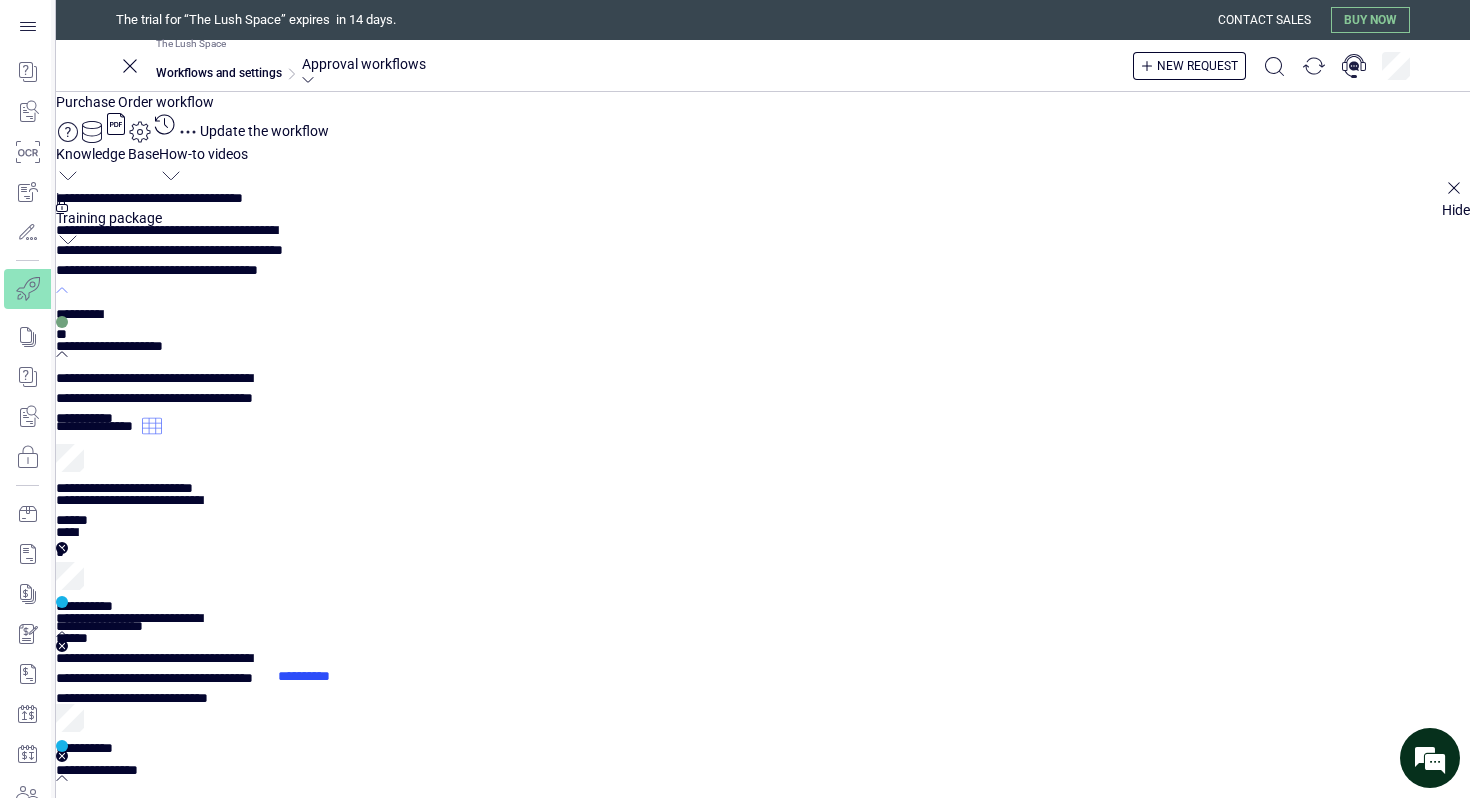click on "**********" at bounding box center [763, 833] 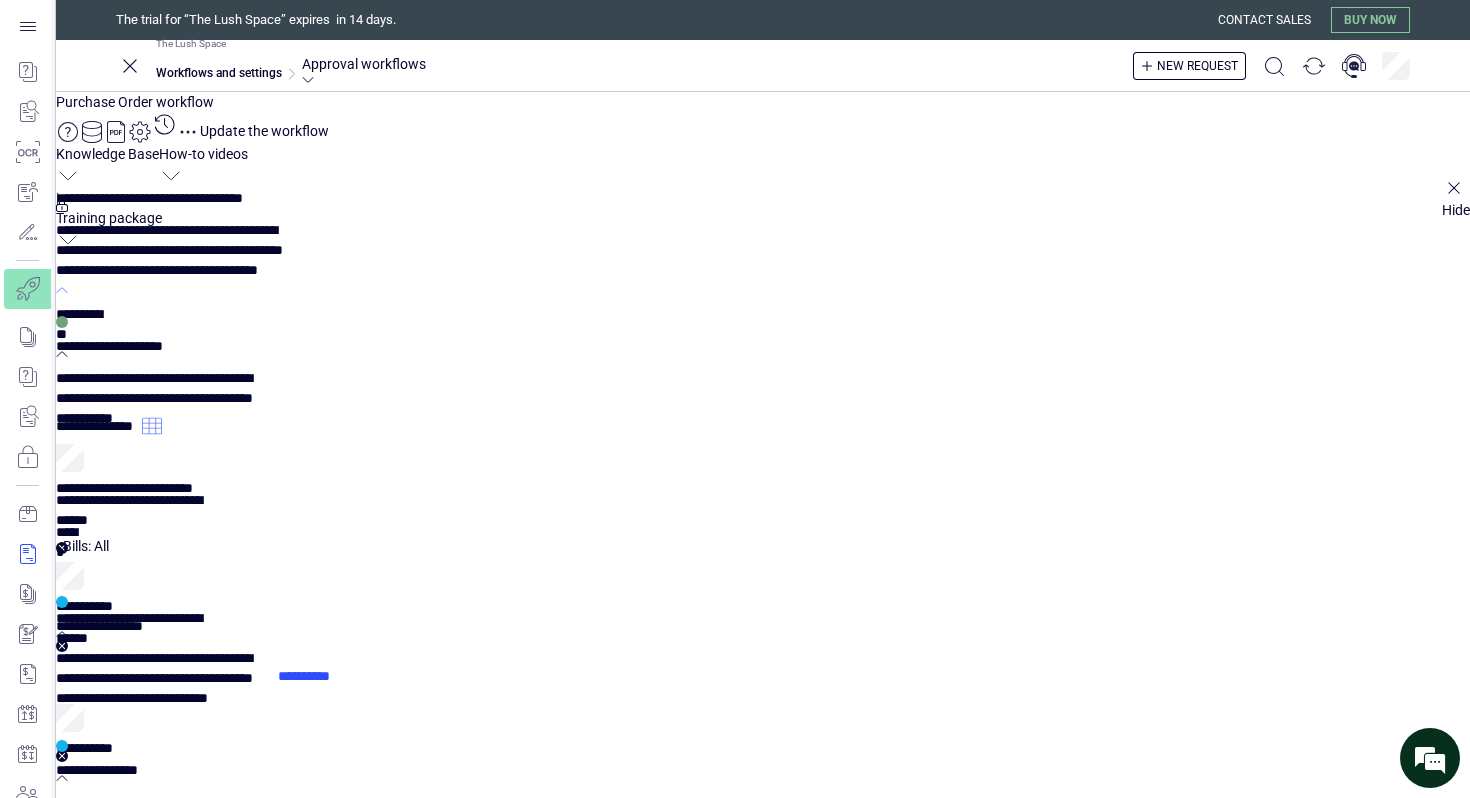 click at bounding box center [27, 554] 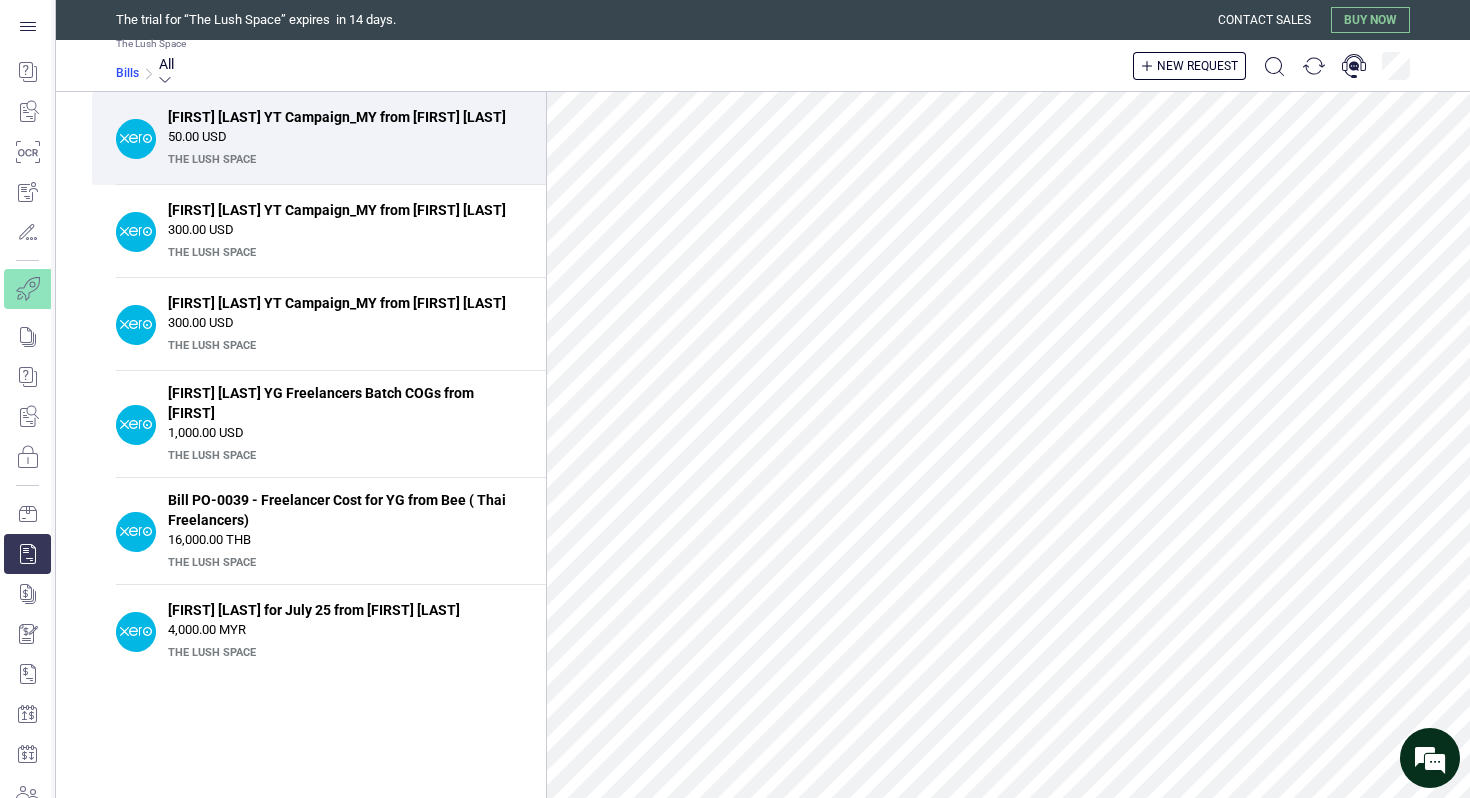 click on "Bills" at bounding box center (127, 73) 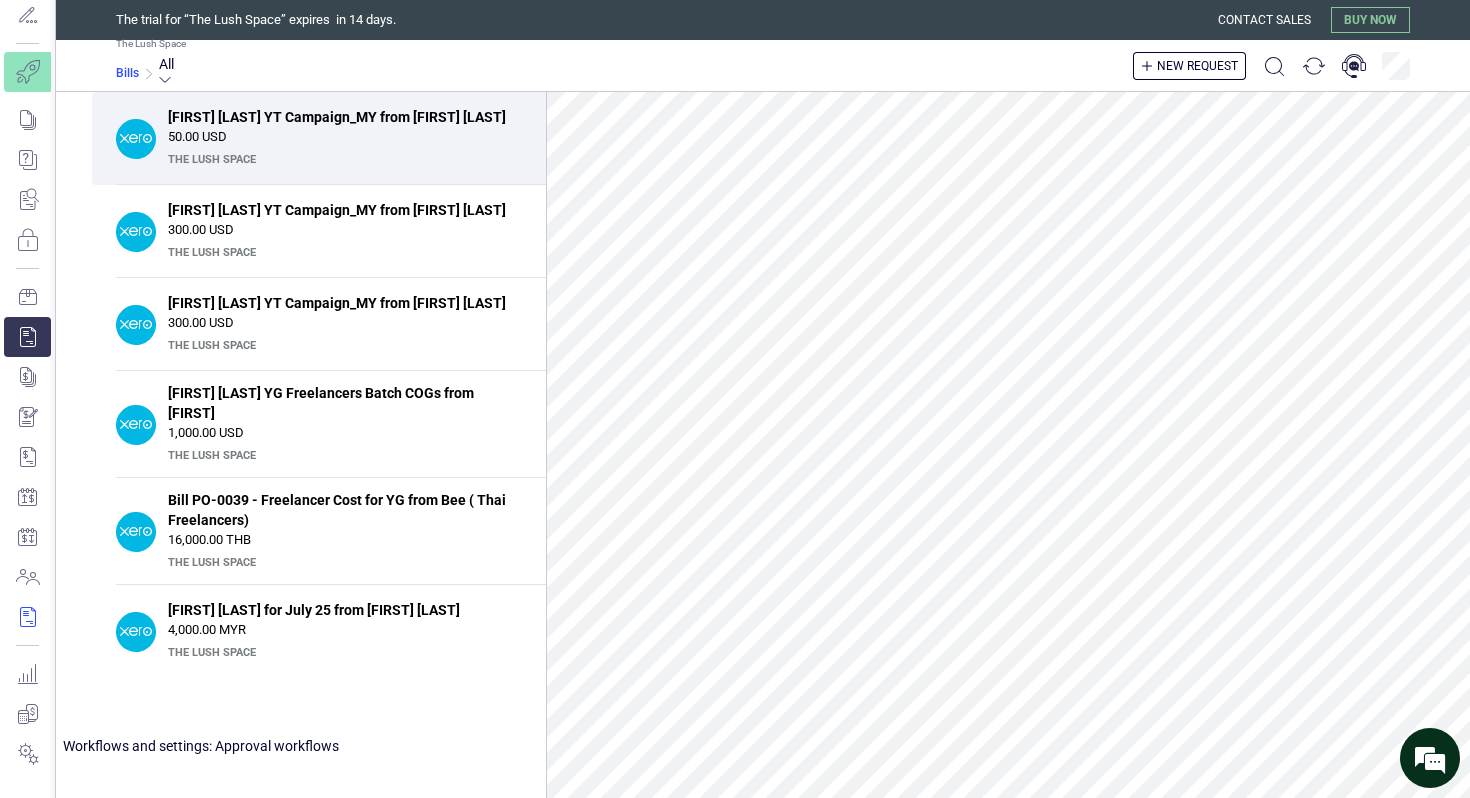 scroll, scrollTop: 0, scrollLeft: 0, axis: both 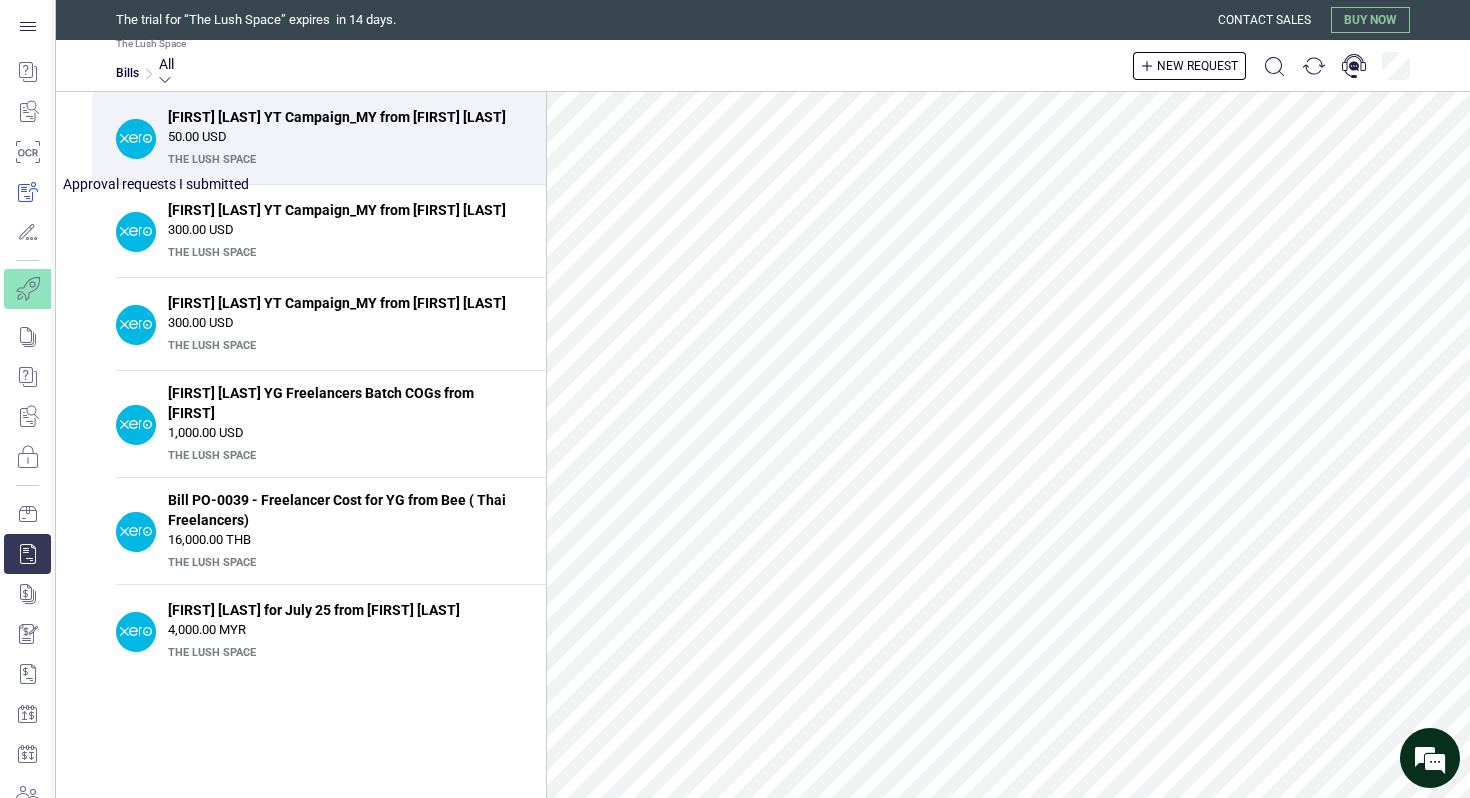 click at bounding box center (27, 192) 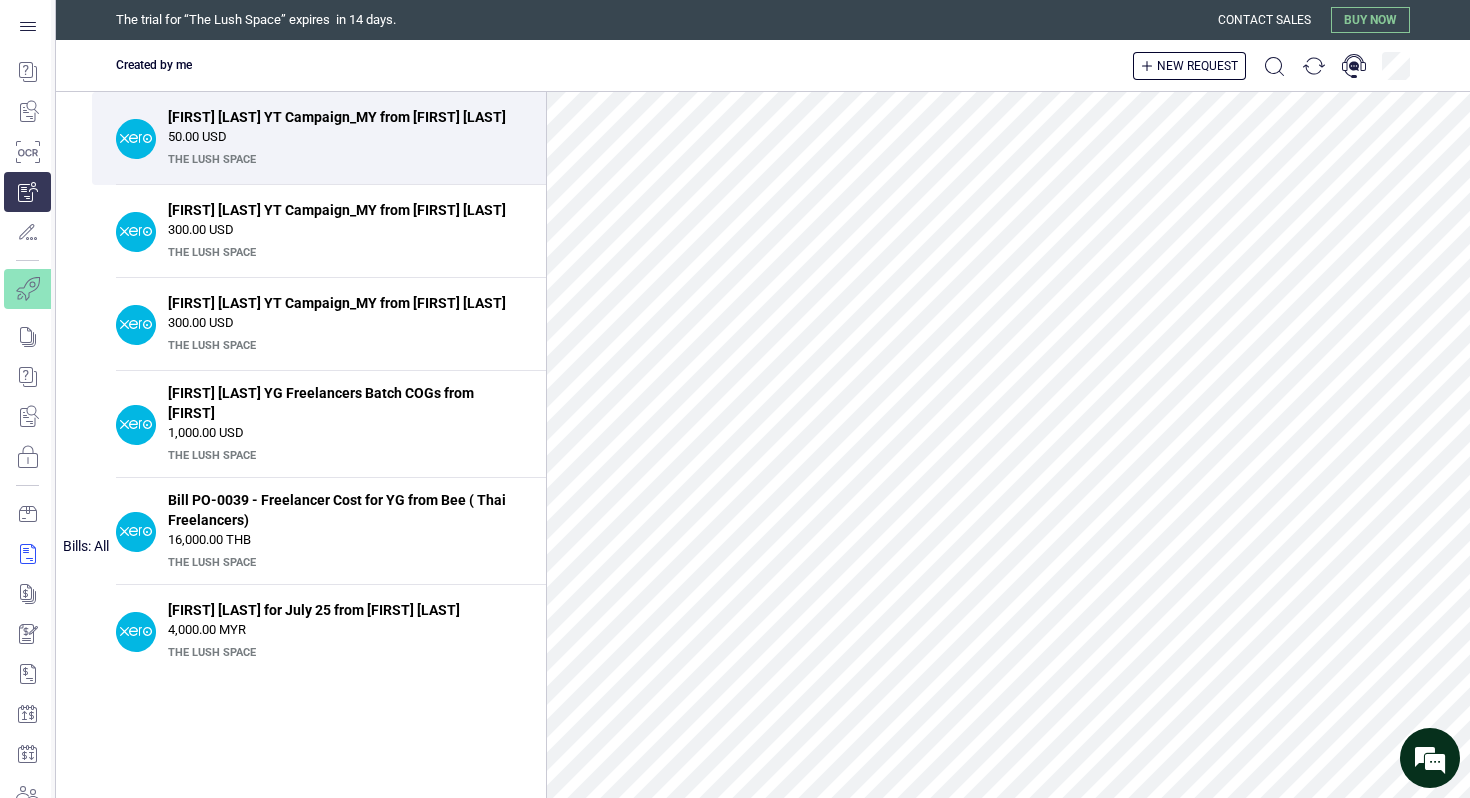 click at bounding box center (27, 554) 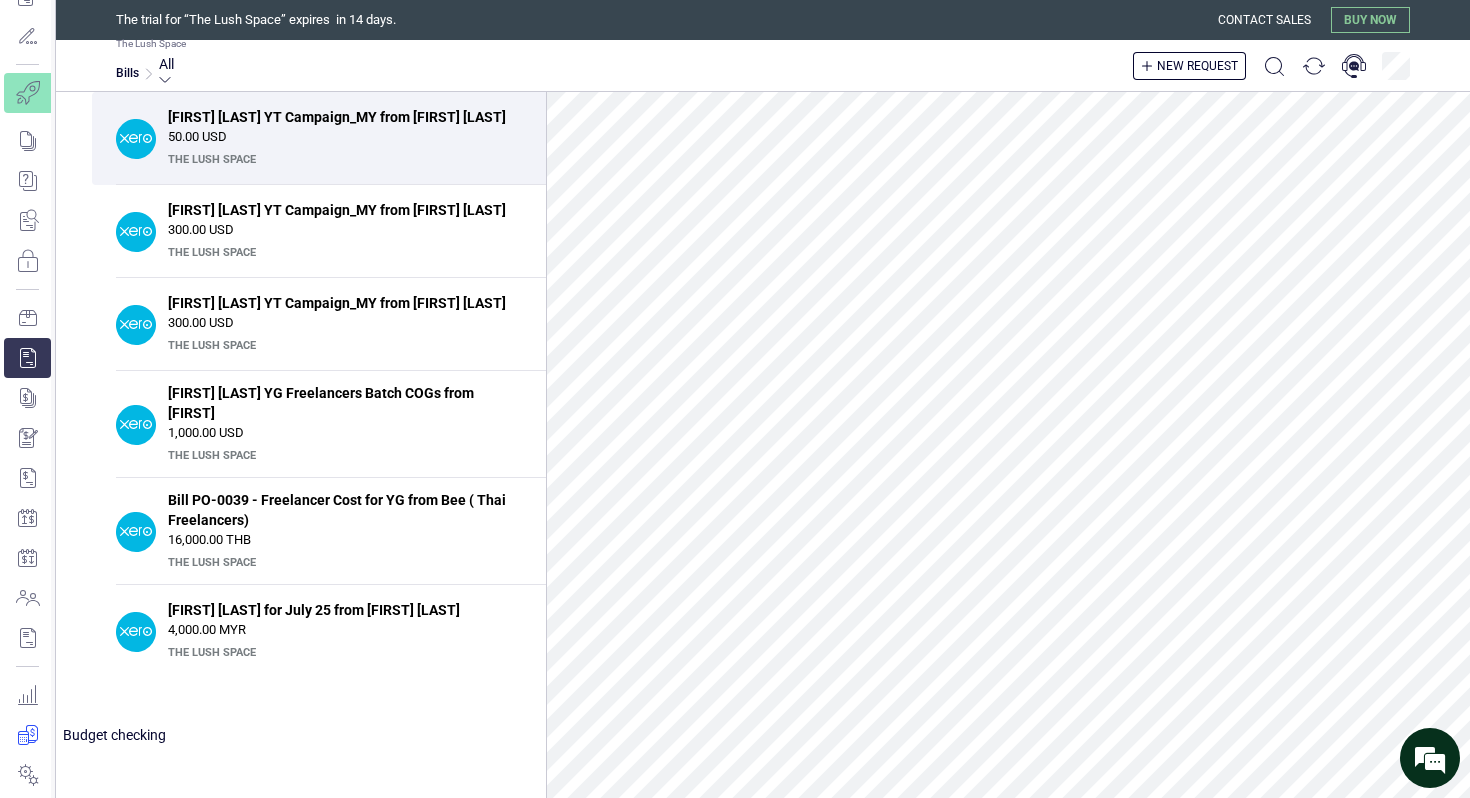 scroll, scrollTop: 217, scrollLeft: 0, axis: vertical 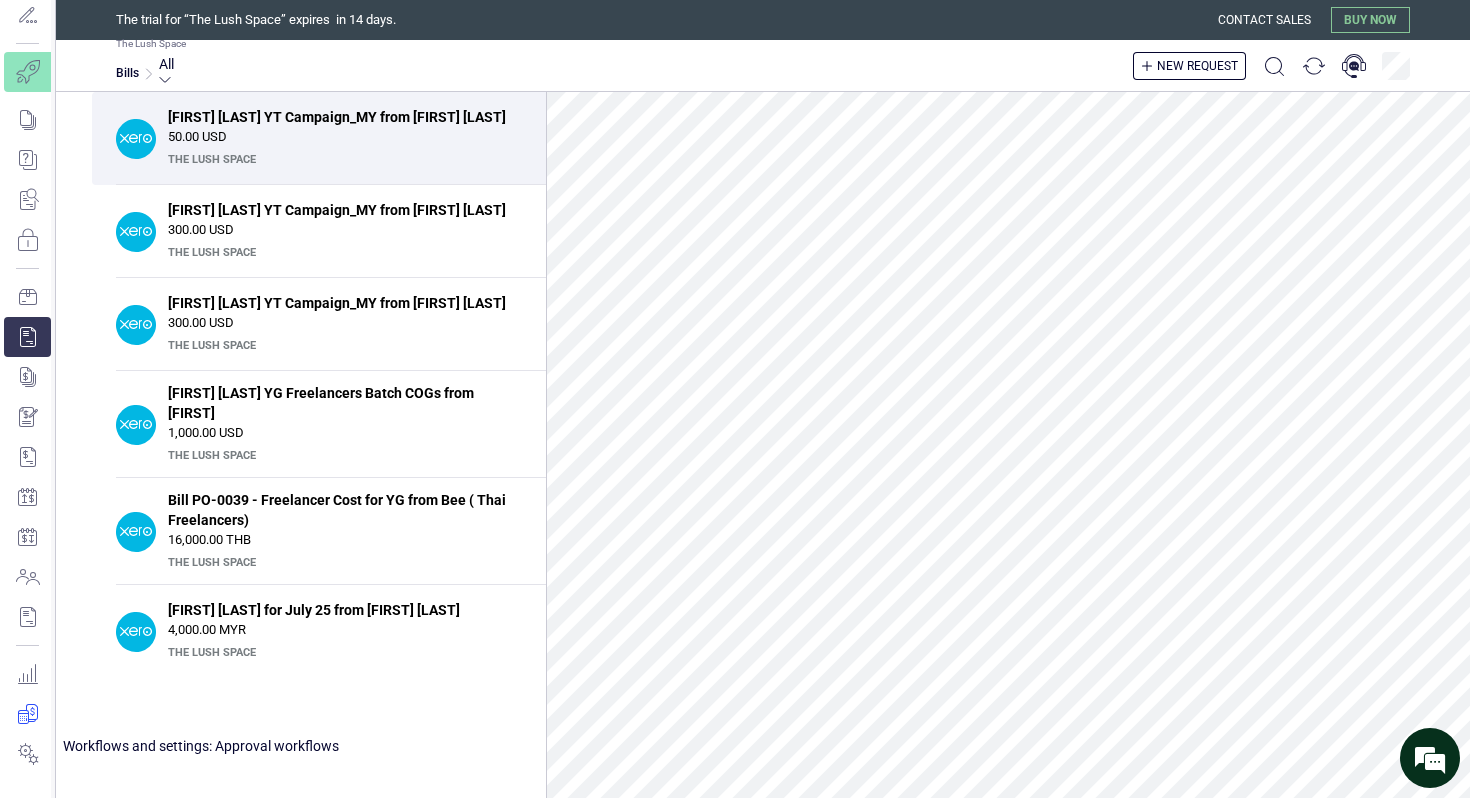click at bounding box center (27, 754) 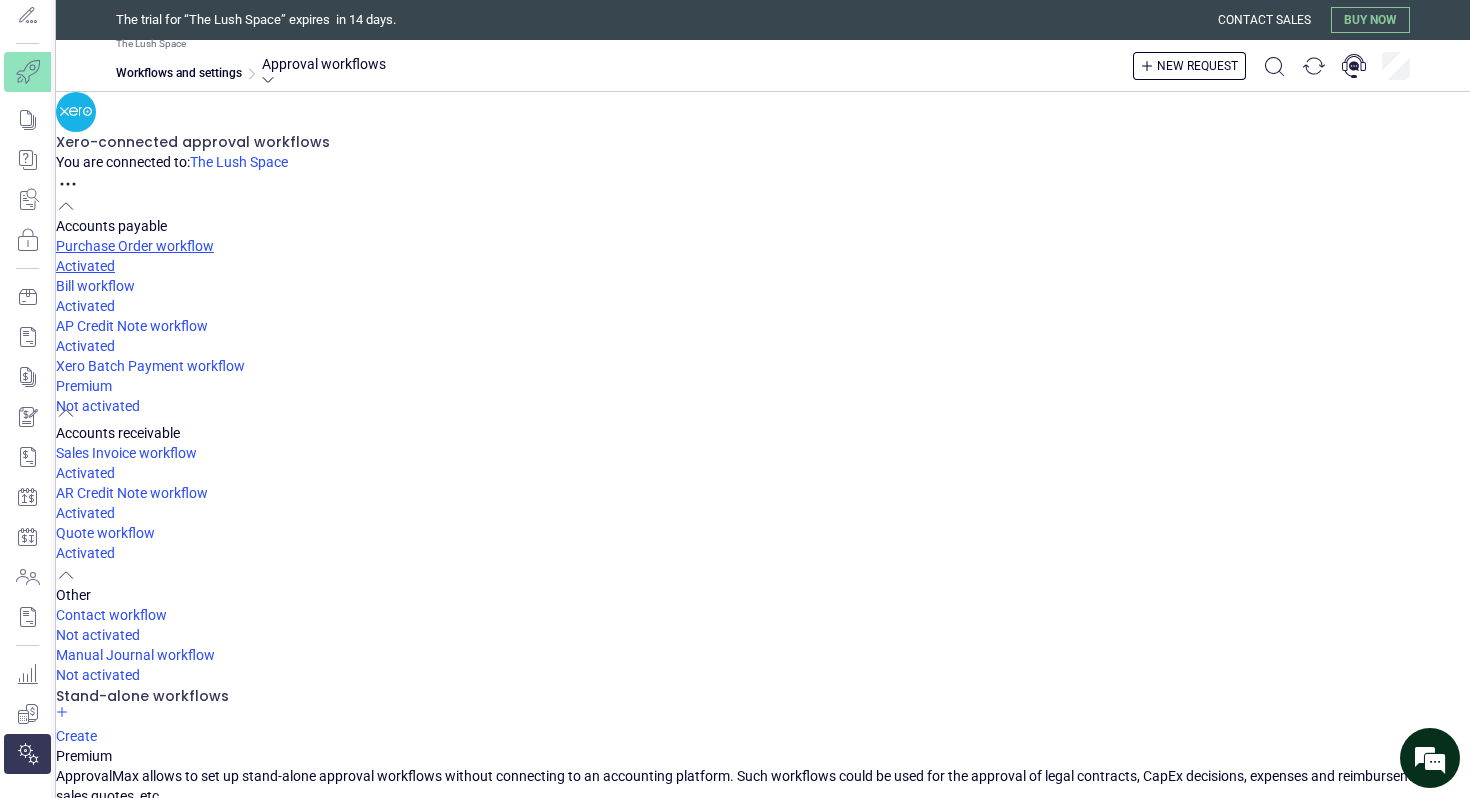 click on "Activated" at bounding box center [763, 266] 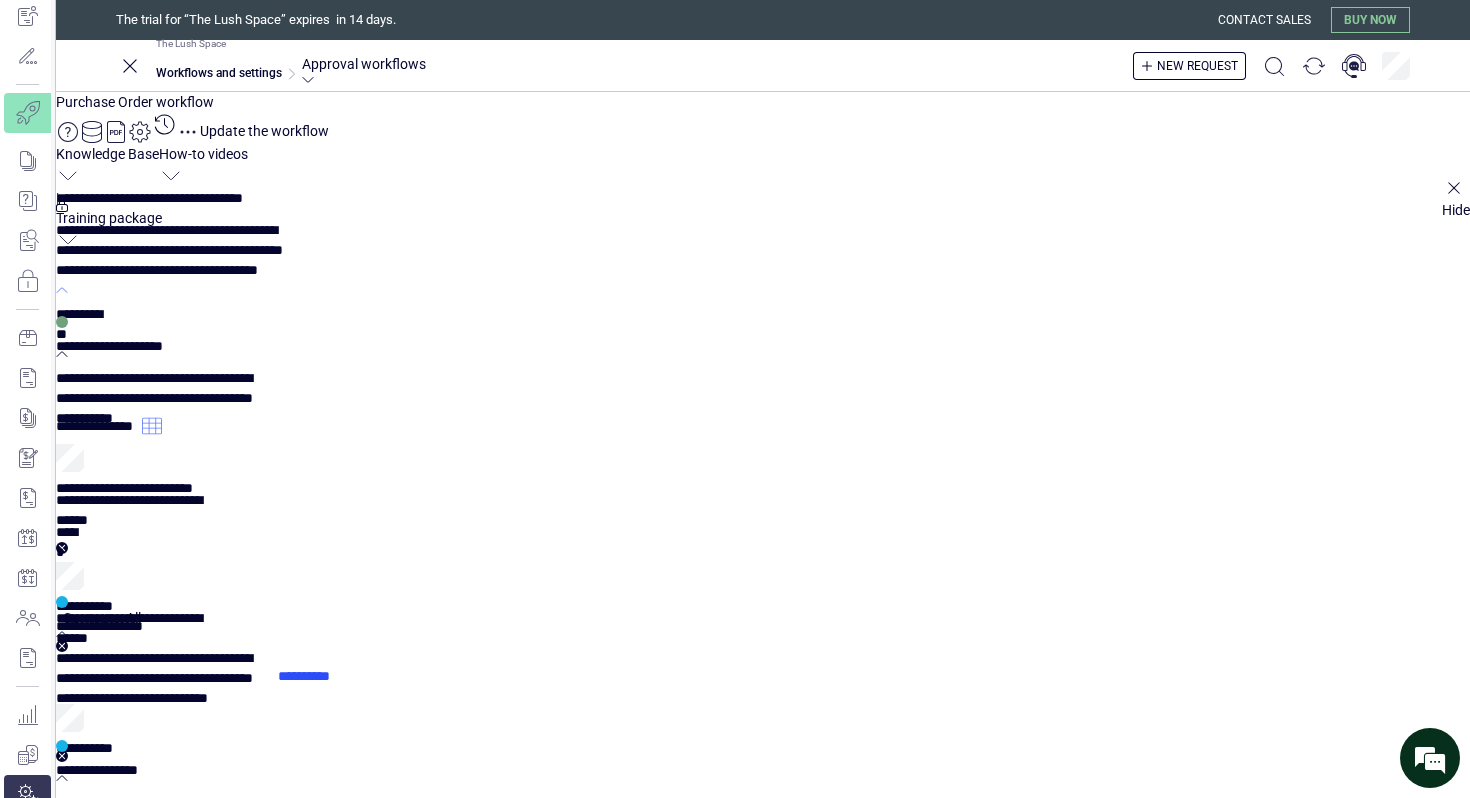 scroll, scrollTop: 217, scrollLeft: 0, axis: vertical 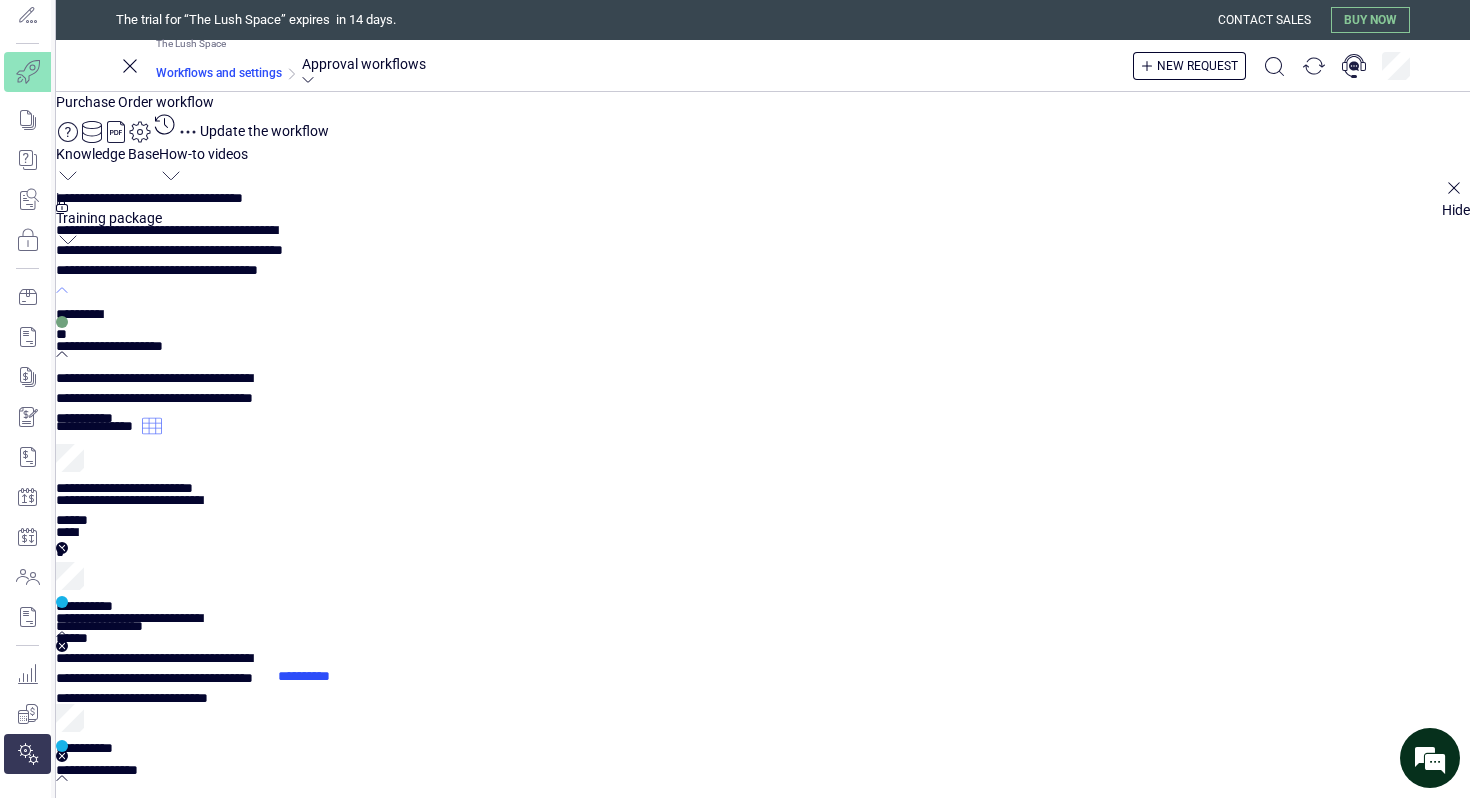 click on "Workflows and settings" at bounding box center (219, 73) 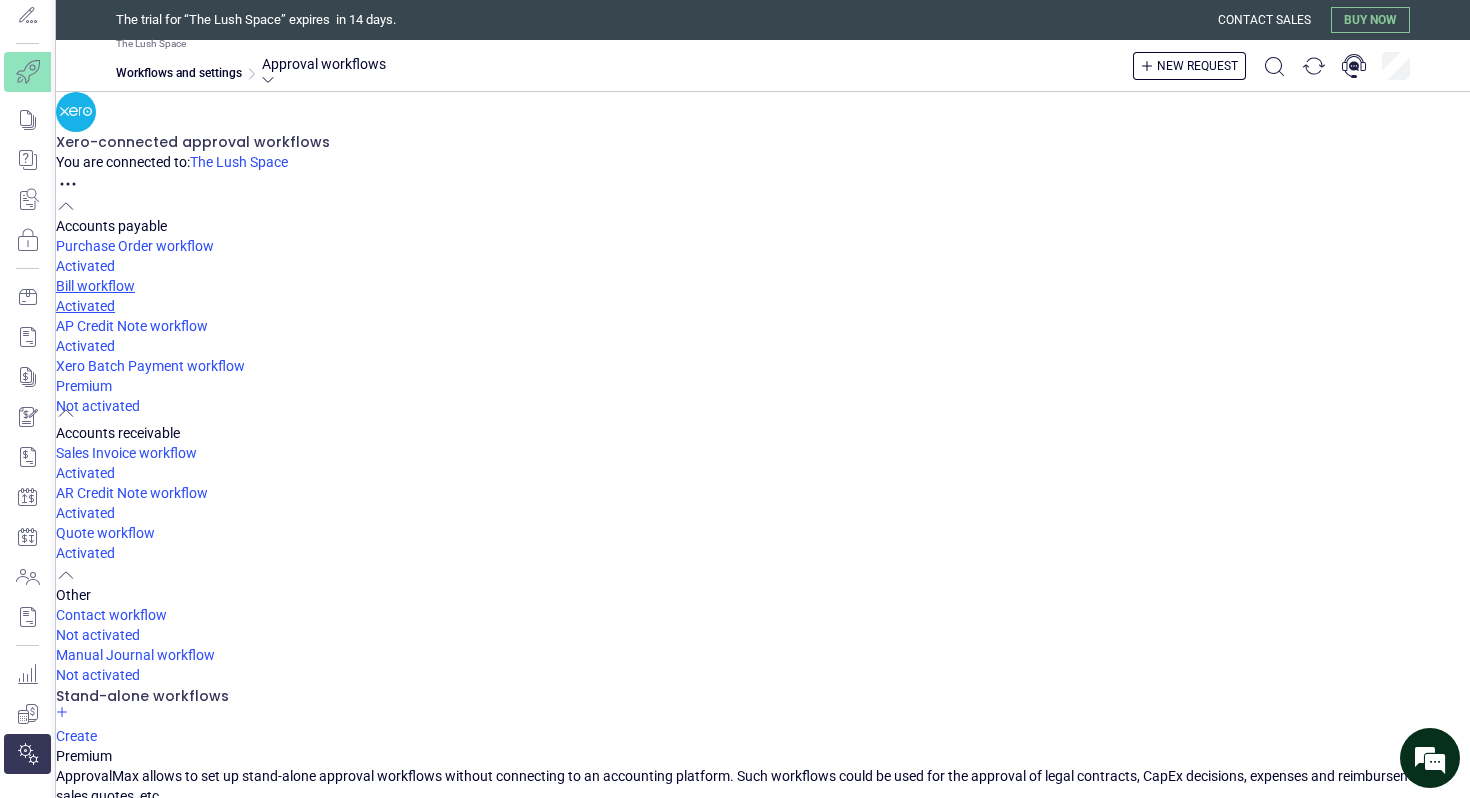 click on "Bill workflow" at bounding box center (763, 286) 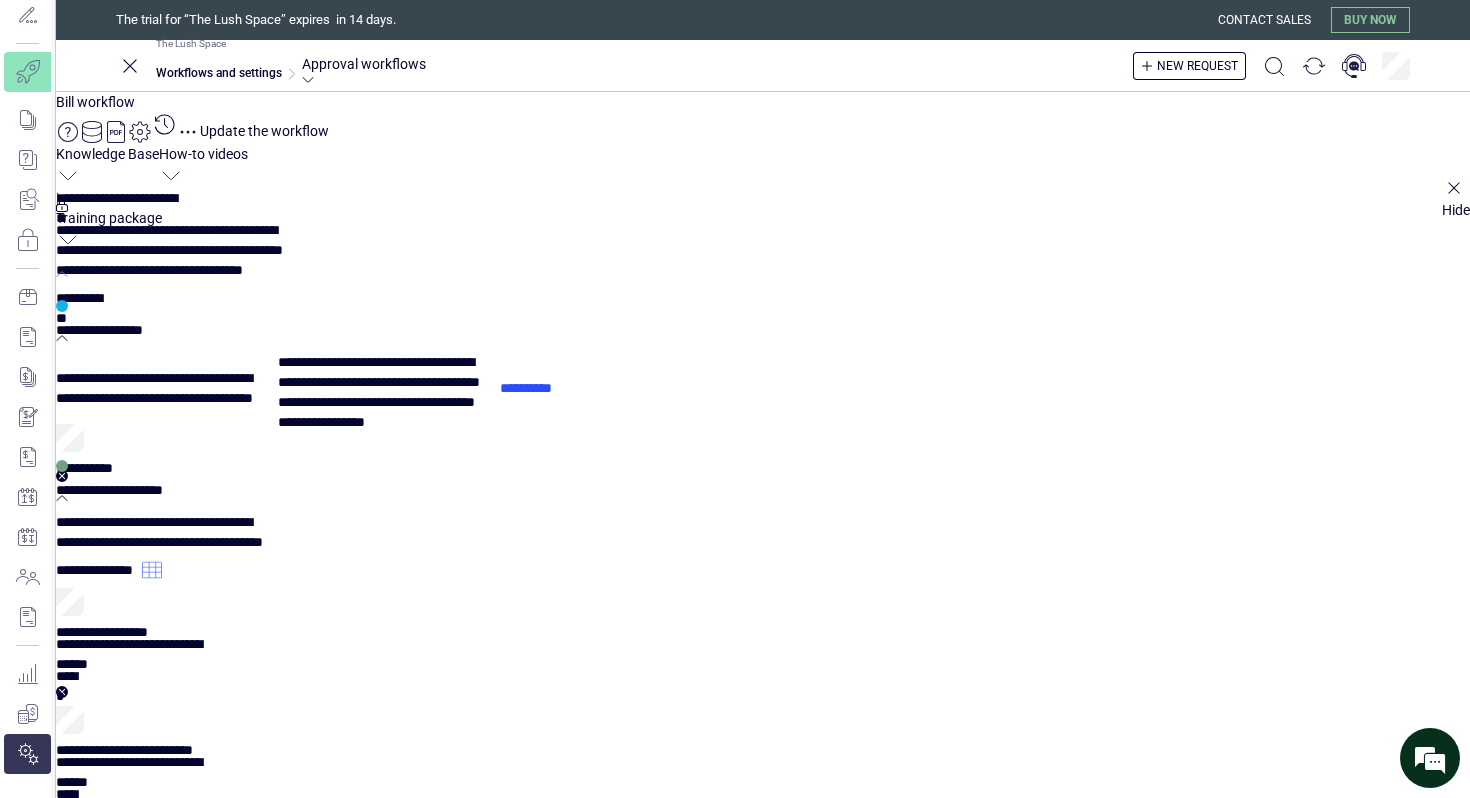 click on "******" at bounding box center (71, 1711) 